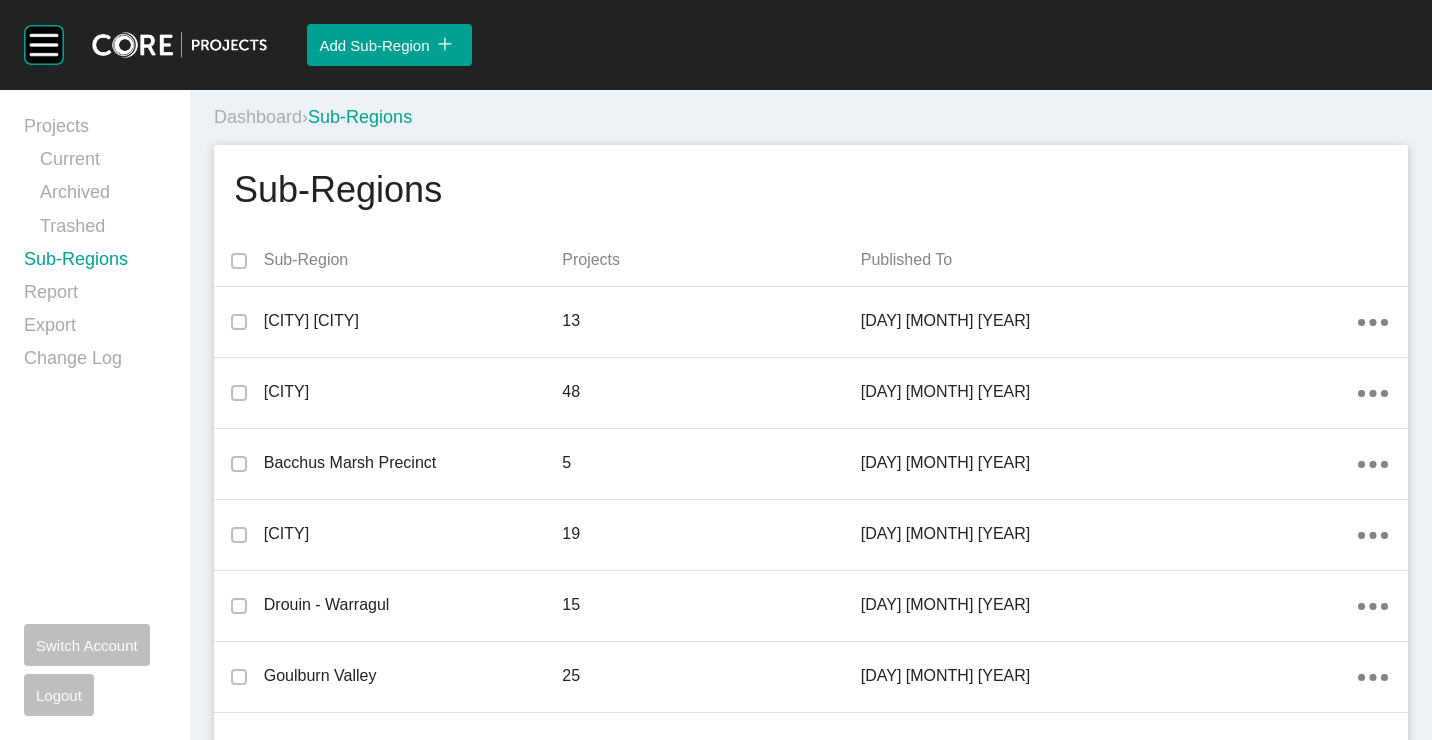 scroll, scrollTop: 0, scrollLeft: 0, axis: both 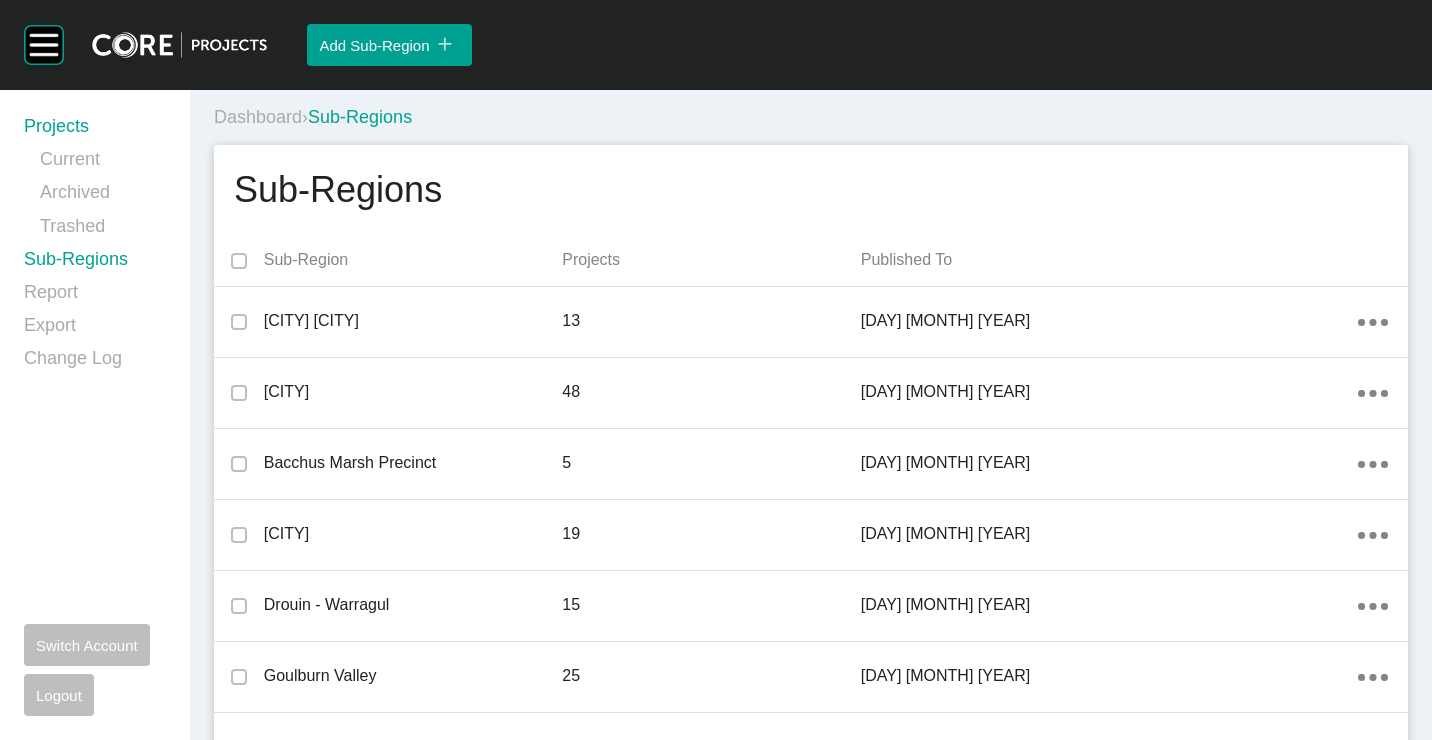 click on "Projects" at bounding box center [95, 130] 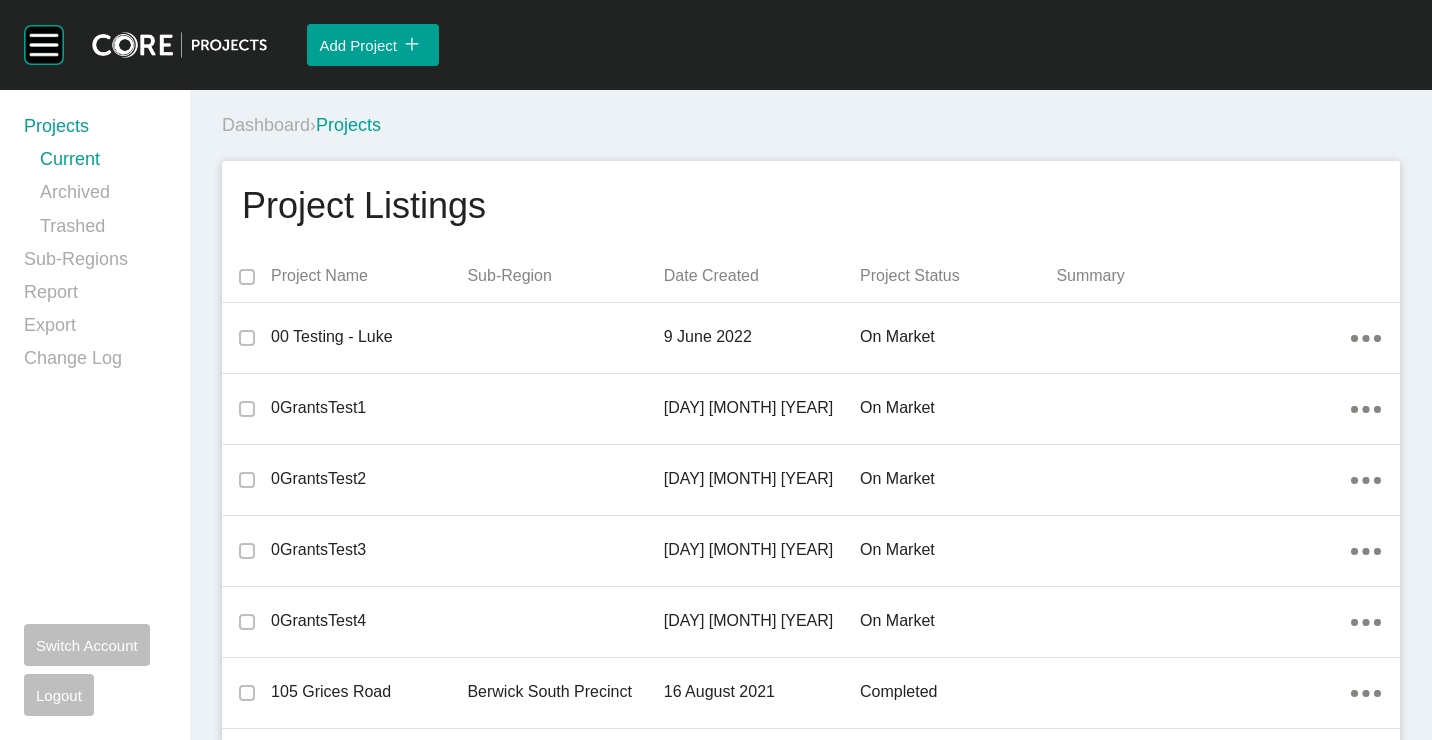 scroll, scrollTop: 2381, scrollLeft: 0, axis: vertical 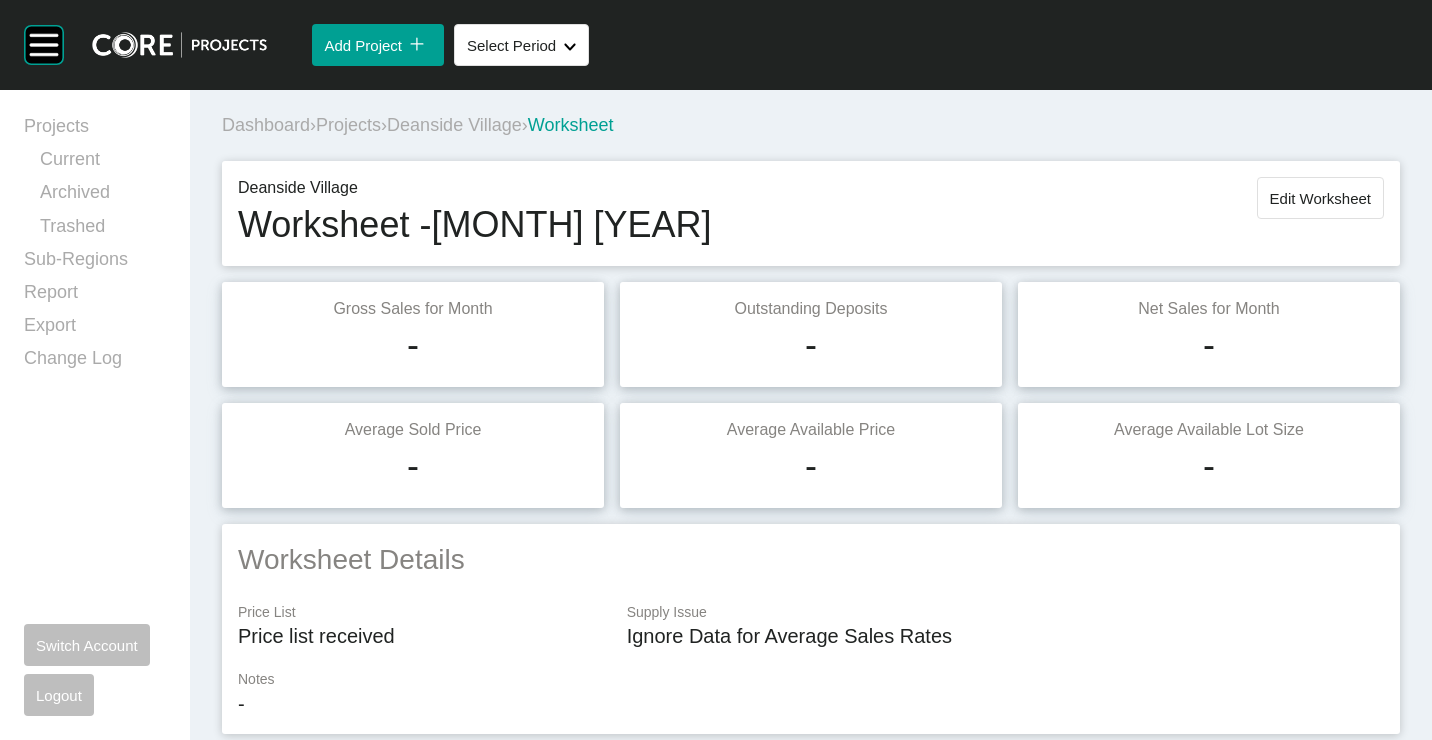 click on "Projects" at bounding box center (348, 125) 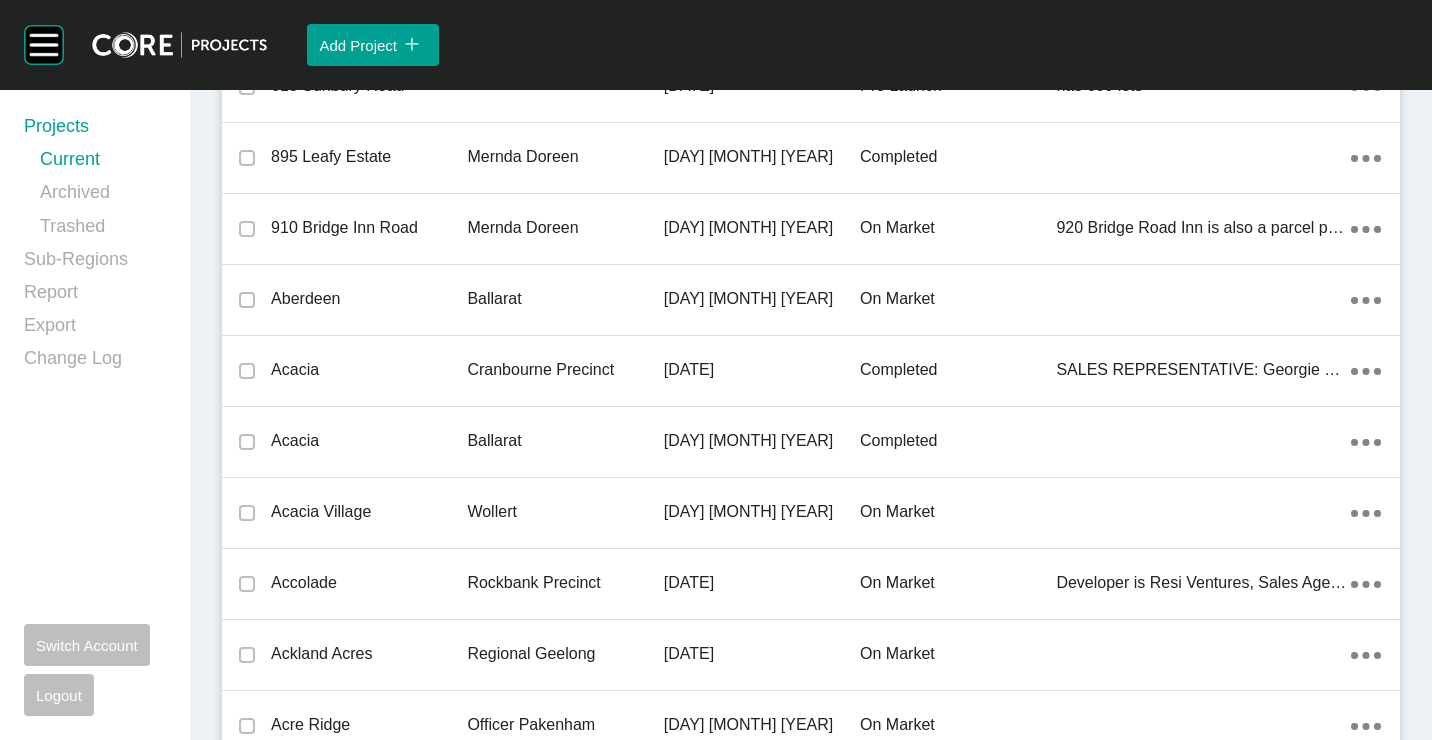 scroll, scrollTop: 37100, scrollLeft: 0, axis: vertical 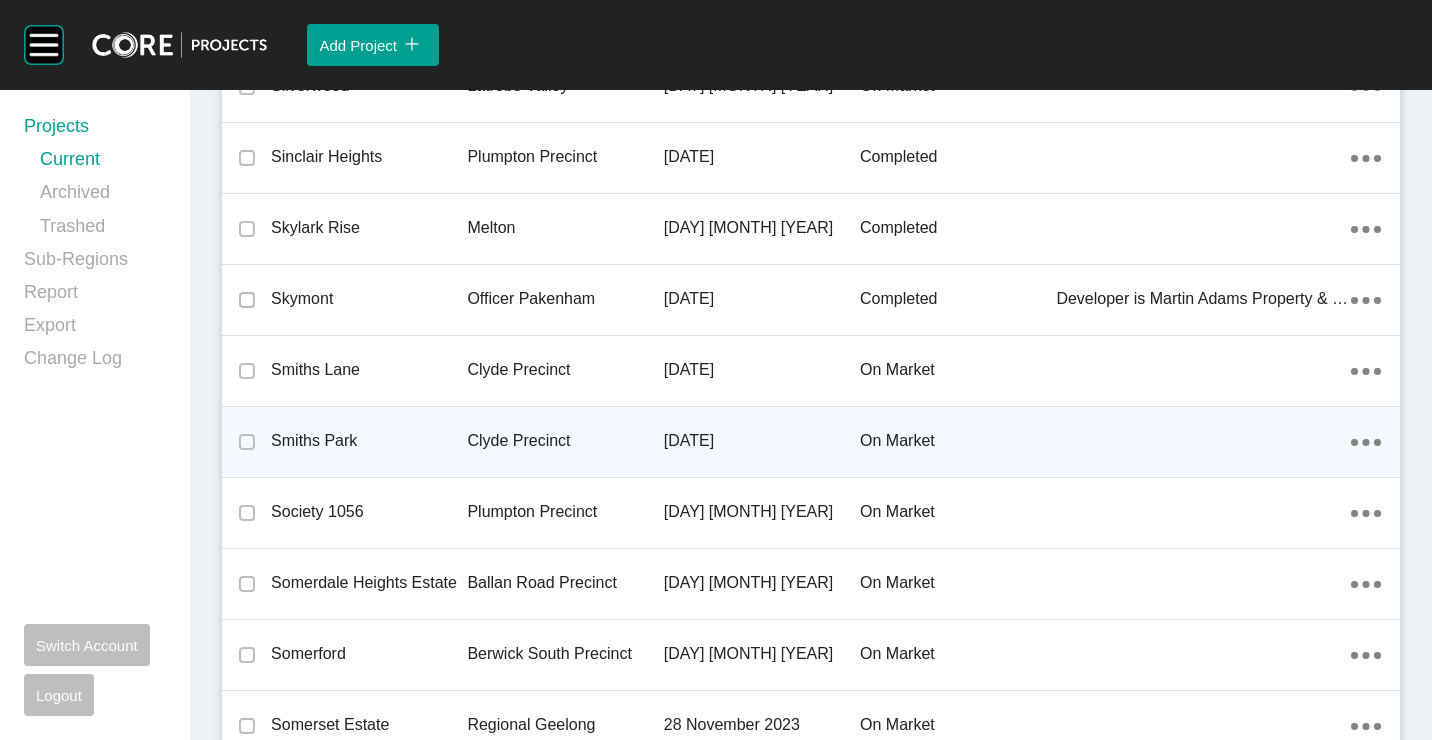 click on "Clyde Precinct" at bounding box center [565, 441] 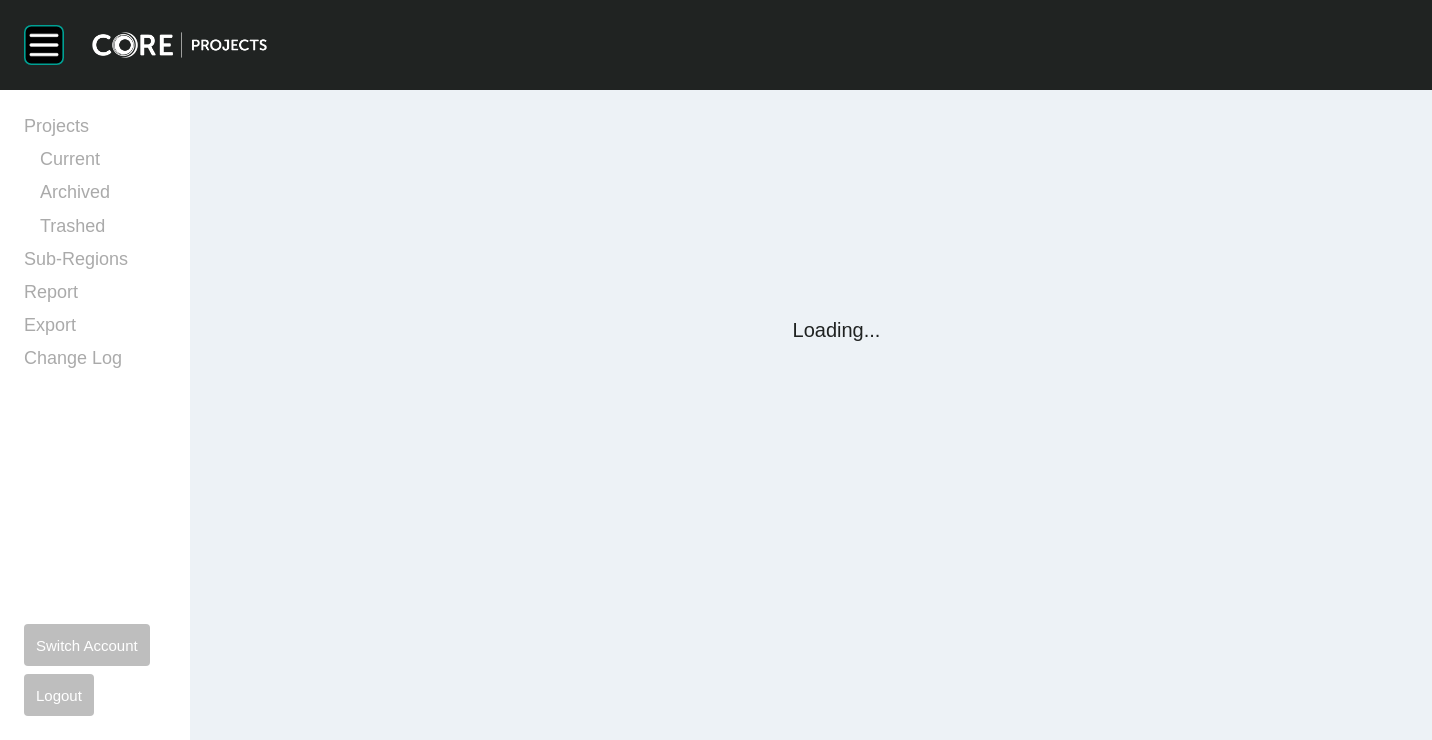 scroll, scrollTop: 0, scrollLeft: 0, axis: both 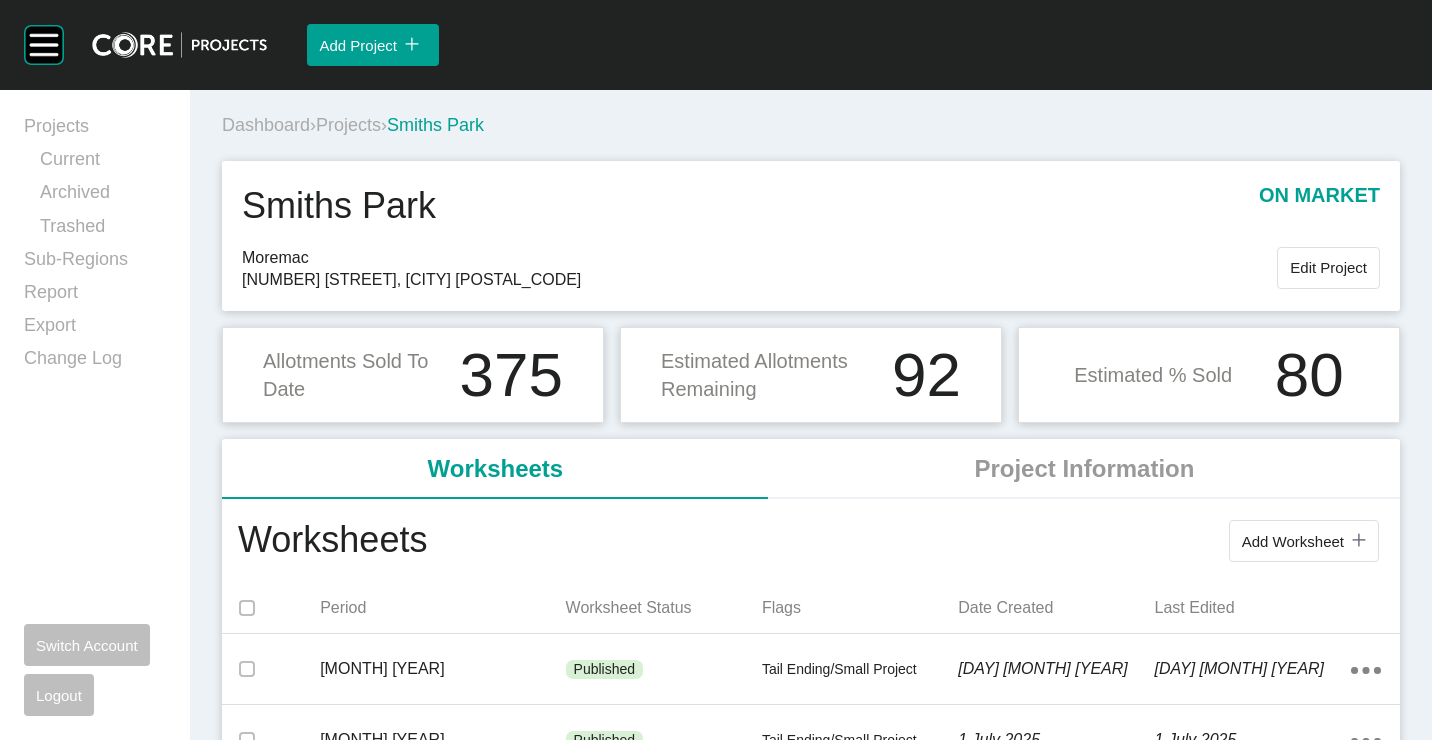 click on "Projects" at bounding box center [348, 125] 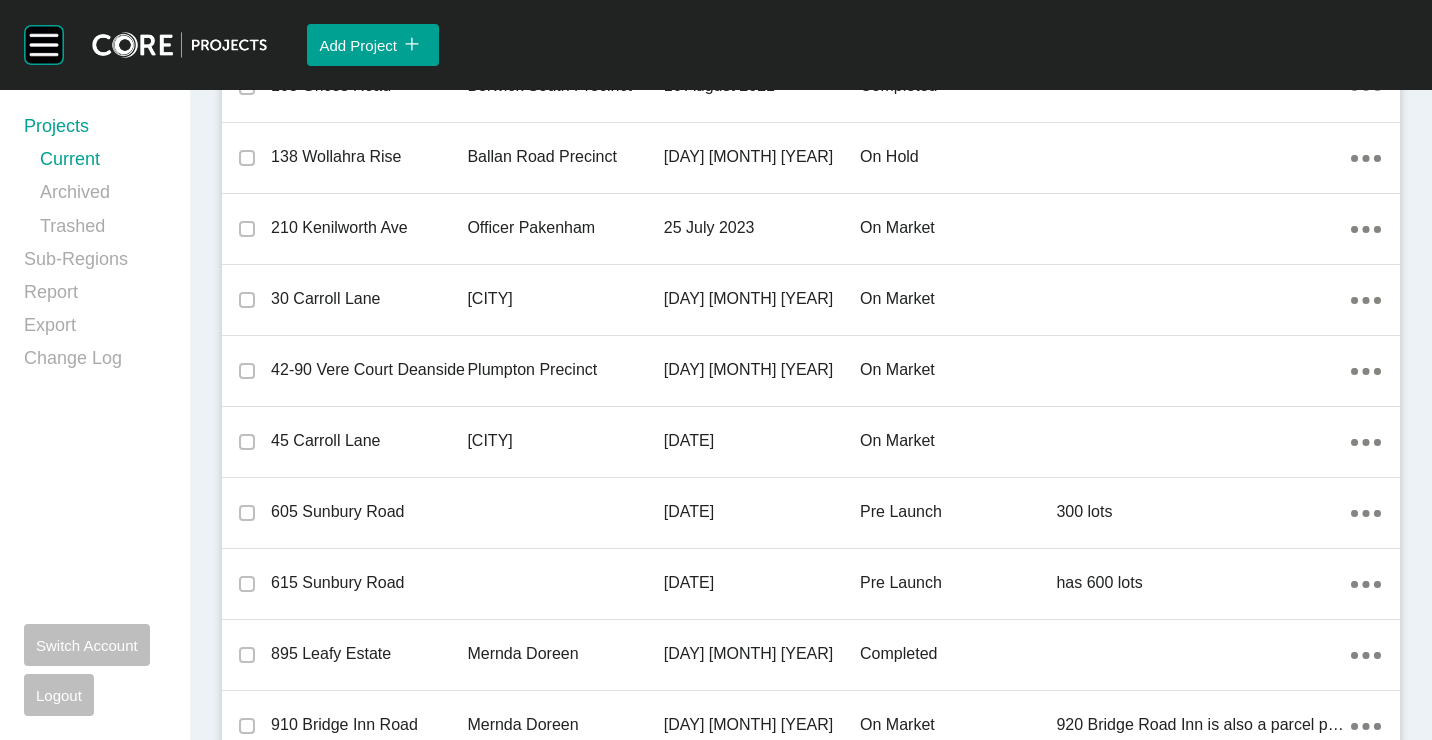 scroll, scrollTop: 11611, scrollLeft: 0, axis: vertical 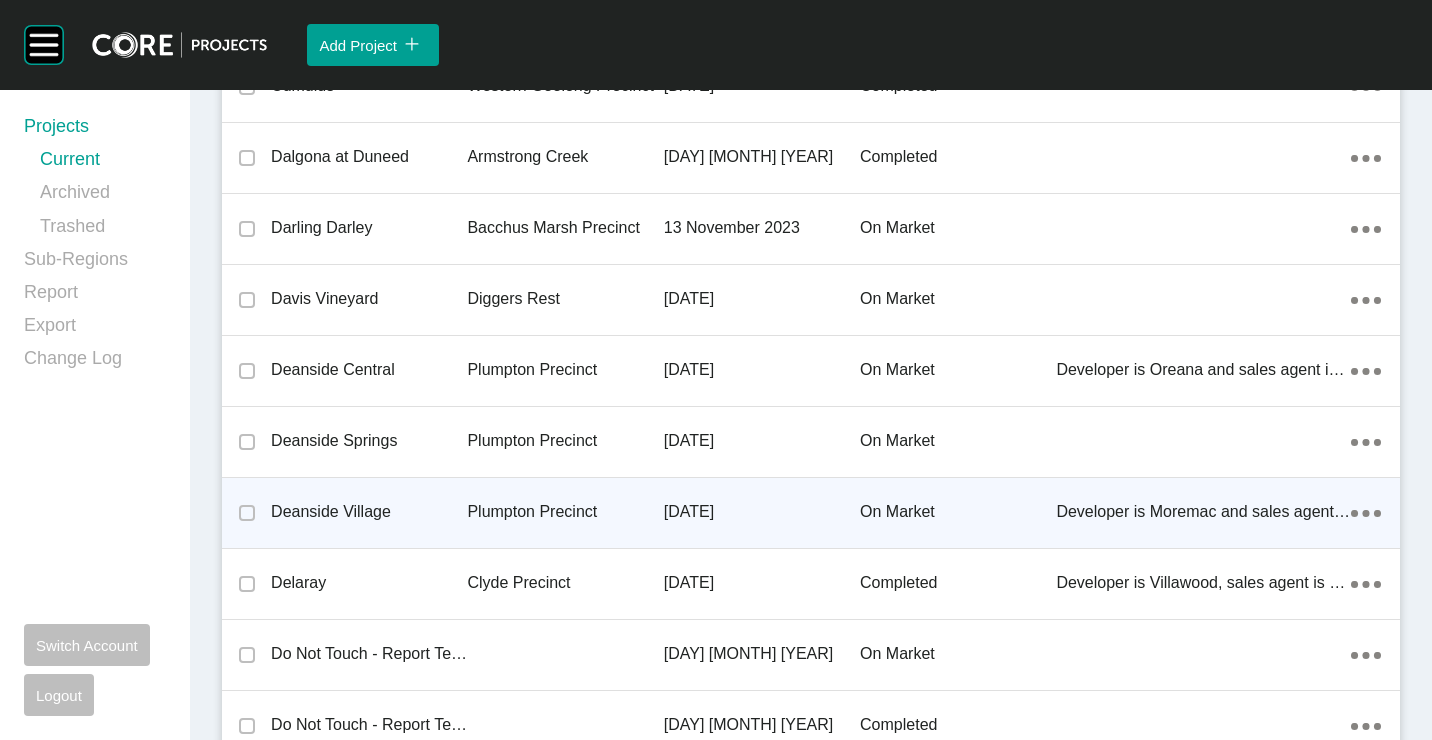 click on "Deanside Village" at bounding box center [369, 512] 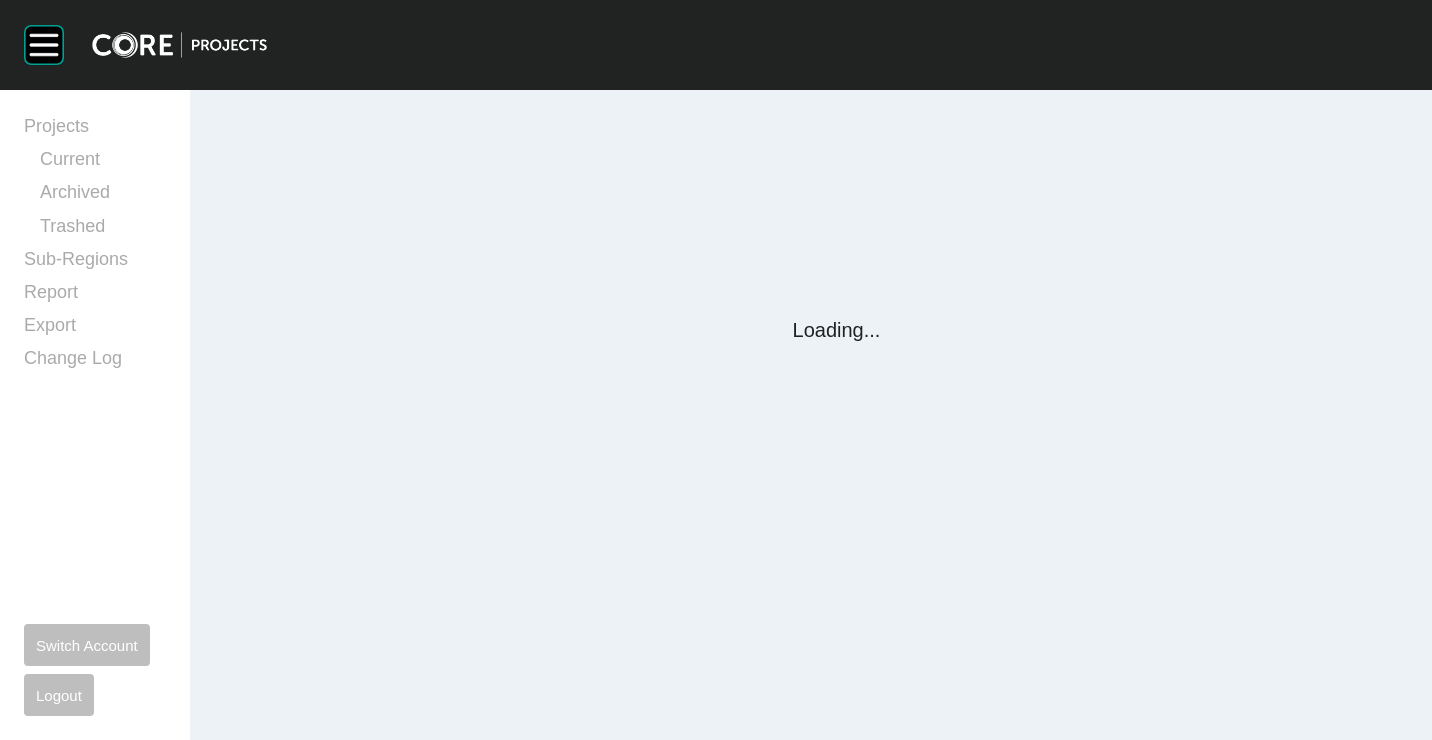 scroll, scrollTop: 0, scrollLeft: 0, axis: both 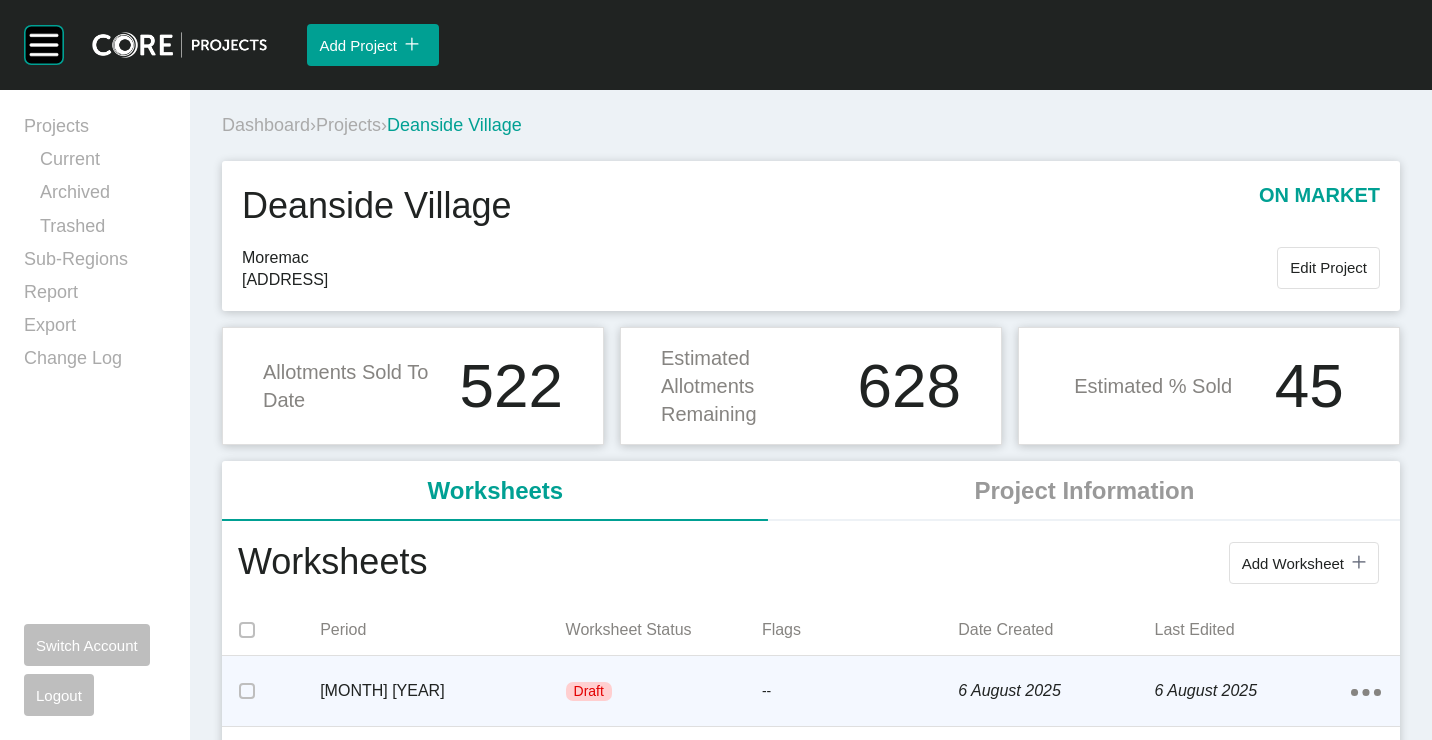 click on "July 2025" at bounding box center (442, 691) 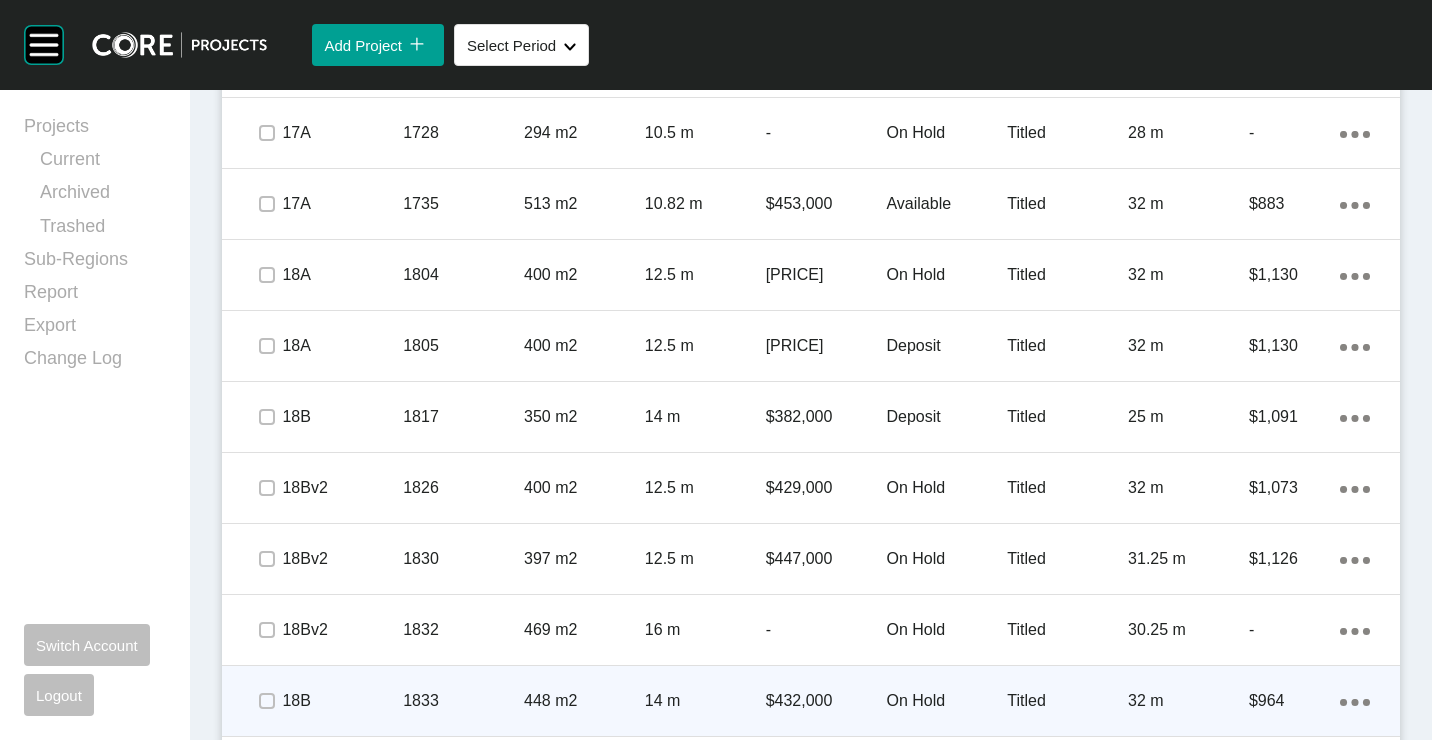 scroll, scrollTop: 1100, scrollLeft: 0, axis: vertical 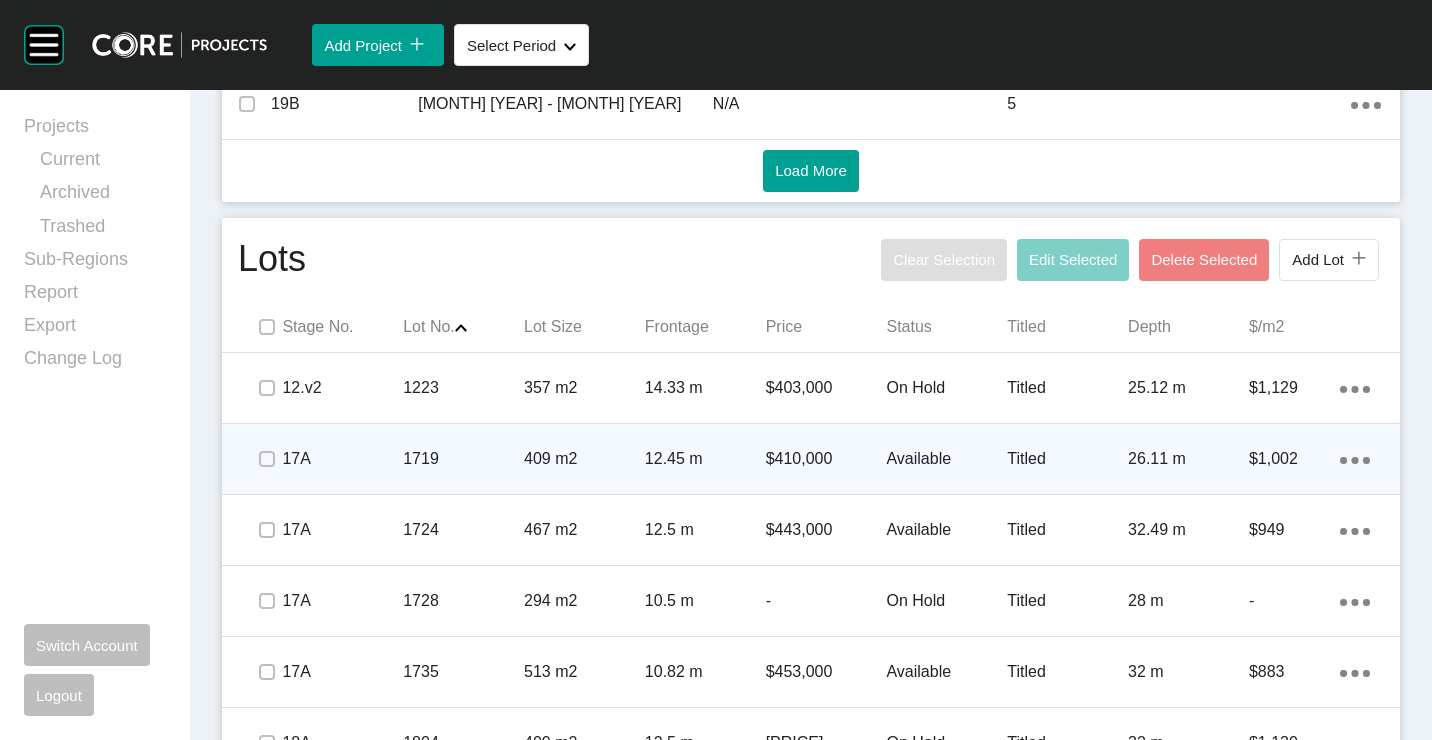 click on "1719" at bounding box center (463, 459) 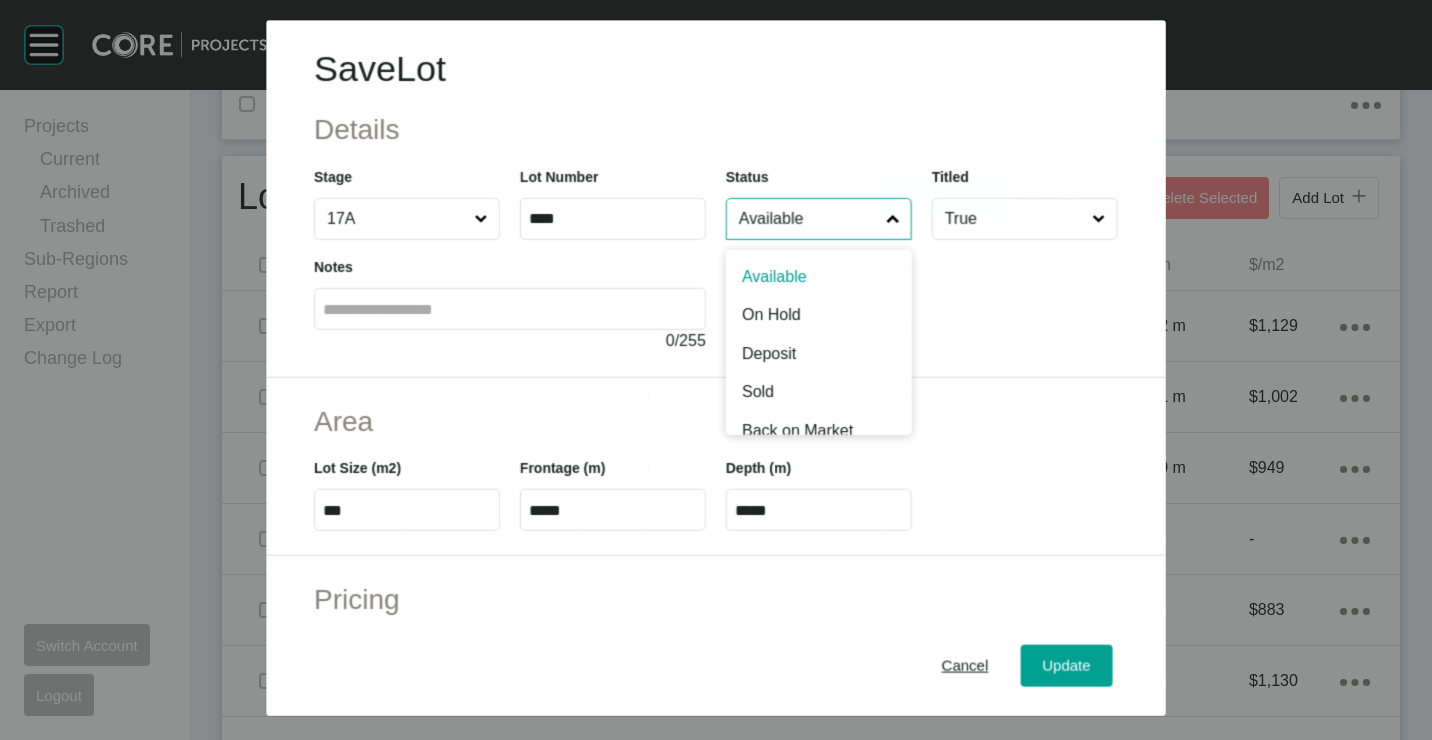 drag, startPoint x: 758, startPoint y: 221, endPoint x: 760, endPoint y: 291, distance: 70.028564 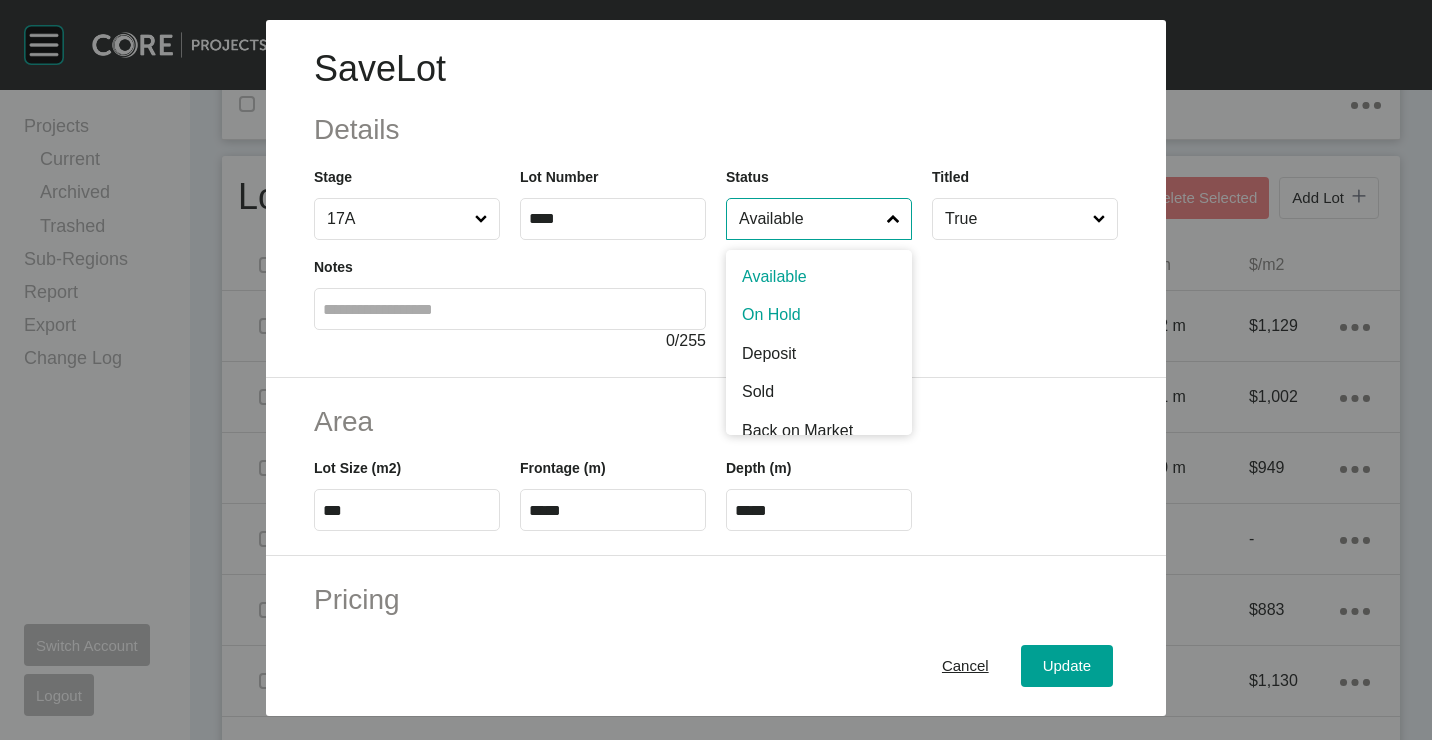 drag, startPoint x: 764, startPoint y: 312, endPoint x: 856, endPoint y: 368, distance: 107.70329 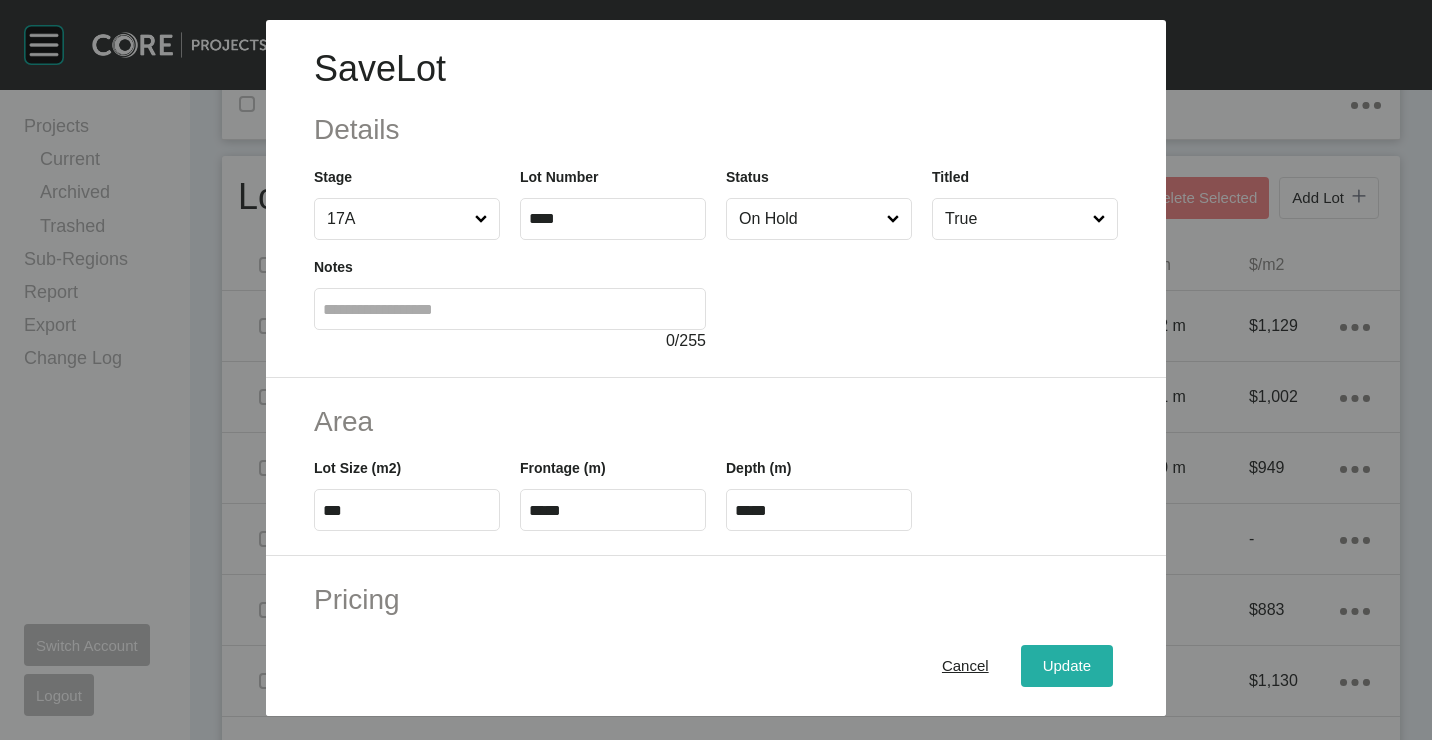 click on "Update" at bounding box center [1067, 665] 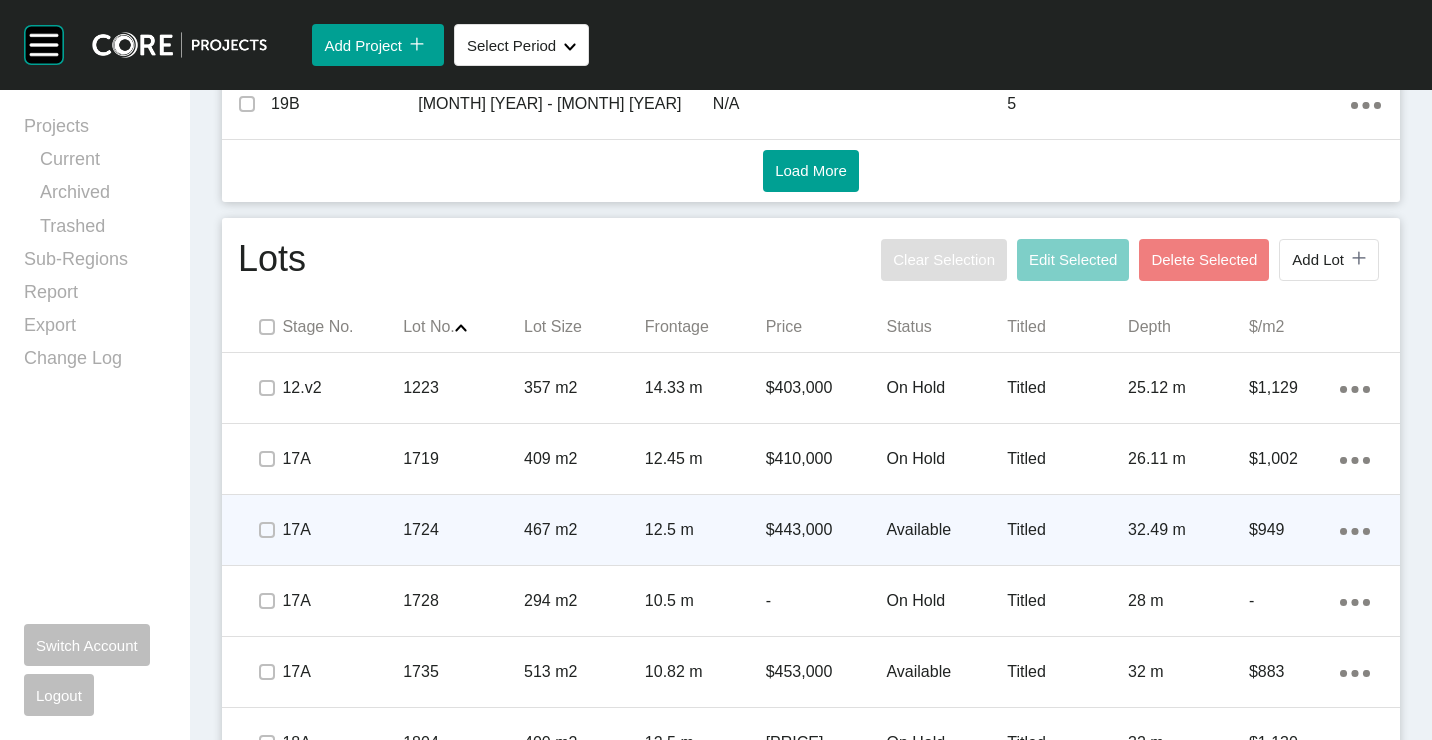 scroll, scrollTop: 1200, scrollLeft: 0, axis: vertical 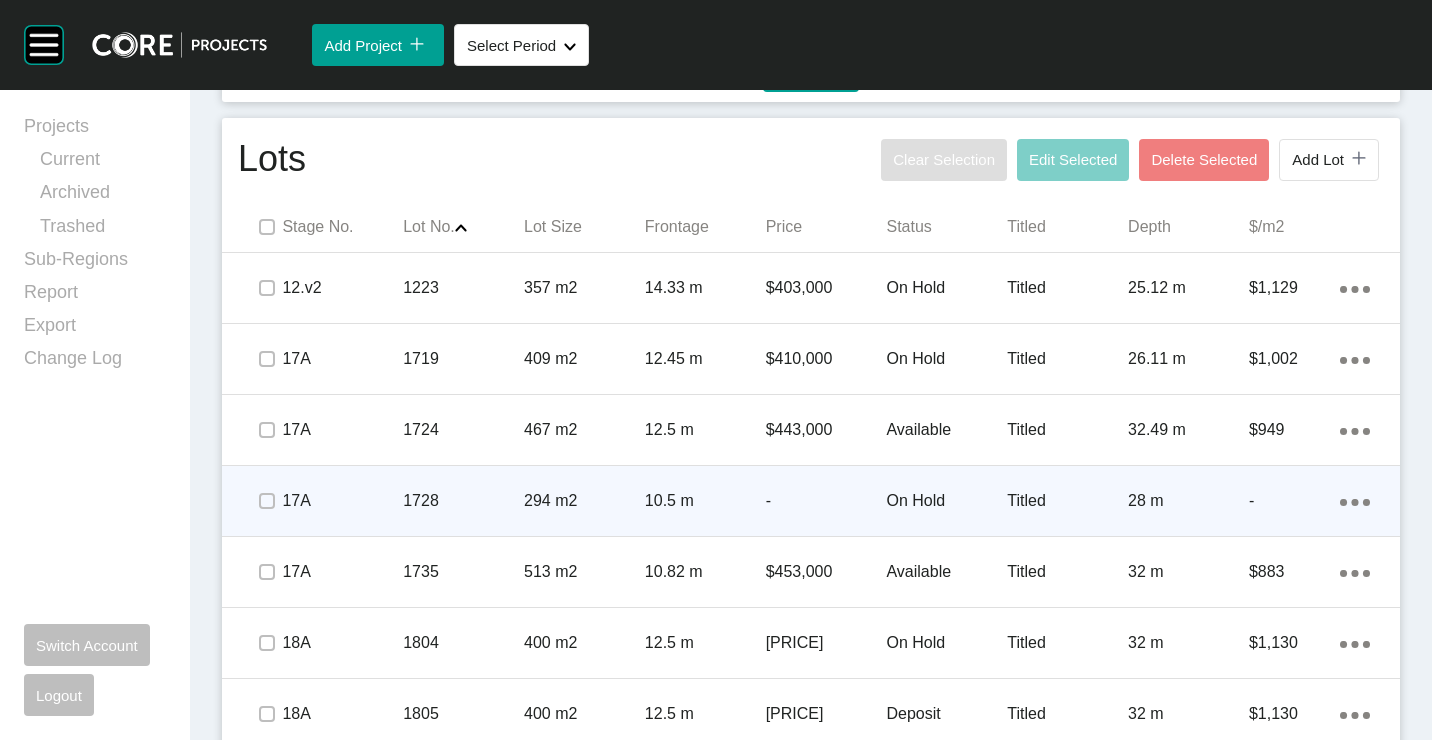 click on "1728" at bounding box center [463, 501] 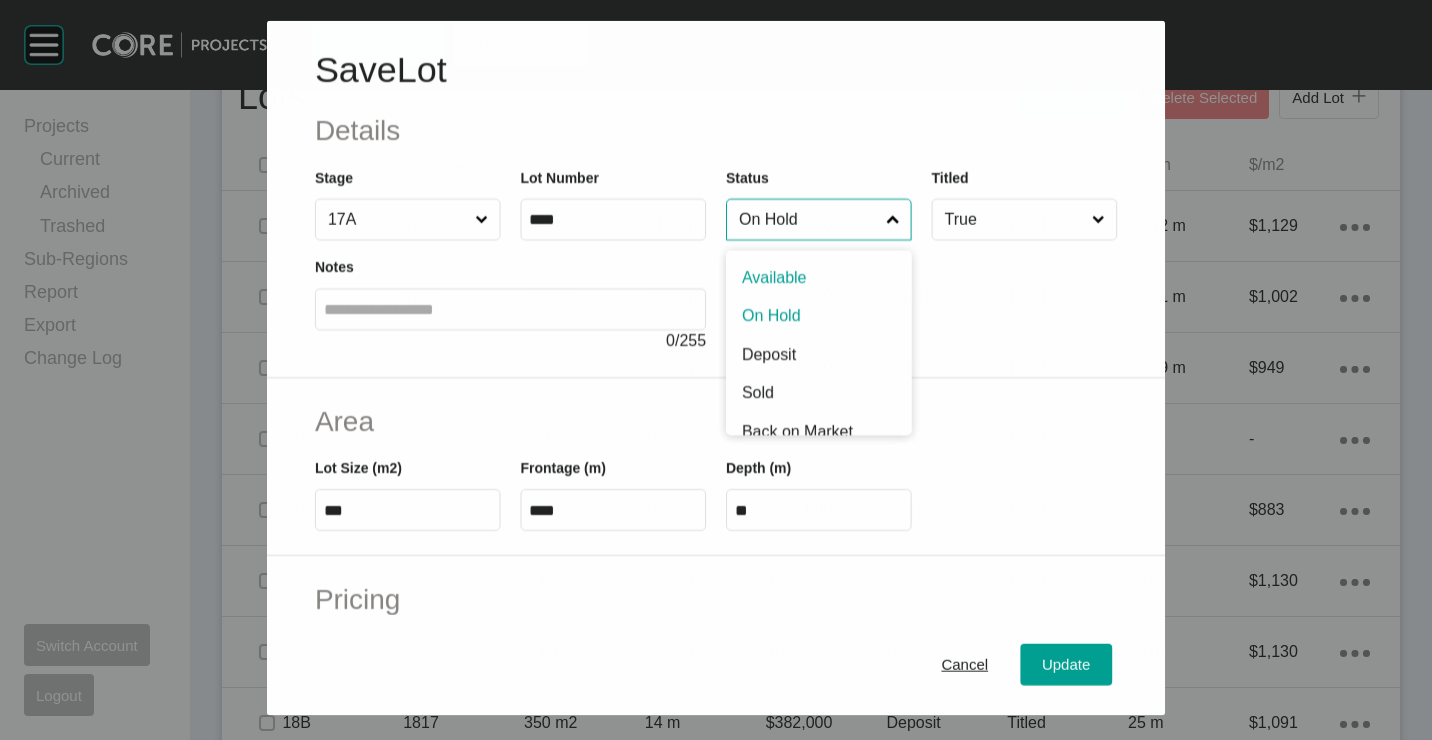 click on "On Hold" at bounding box center [808, 219] 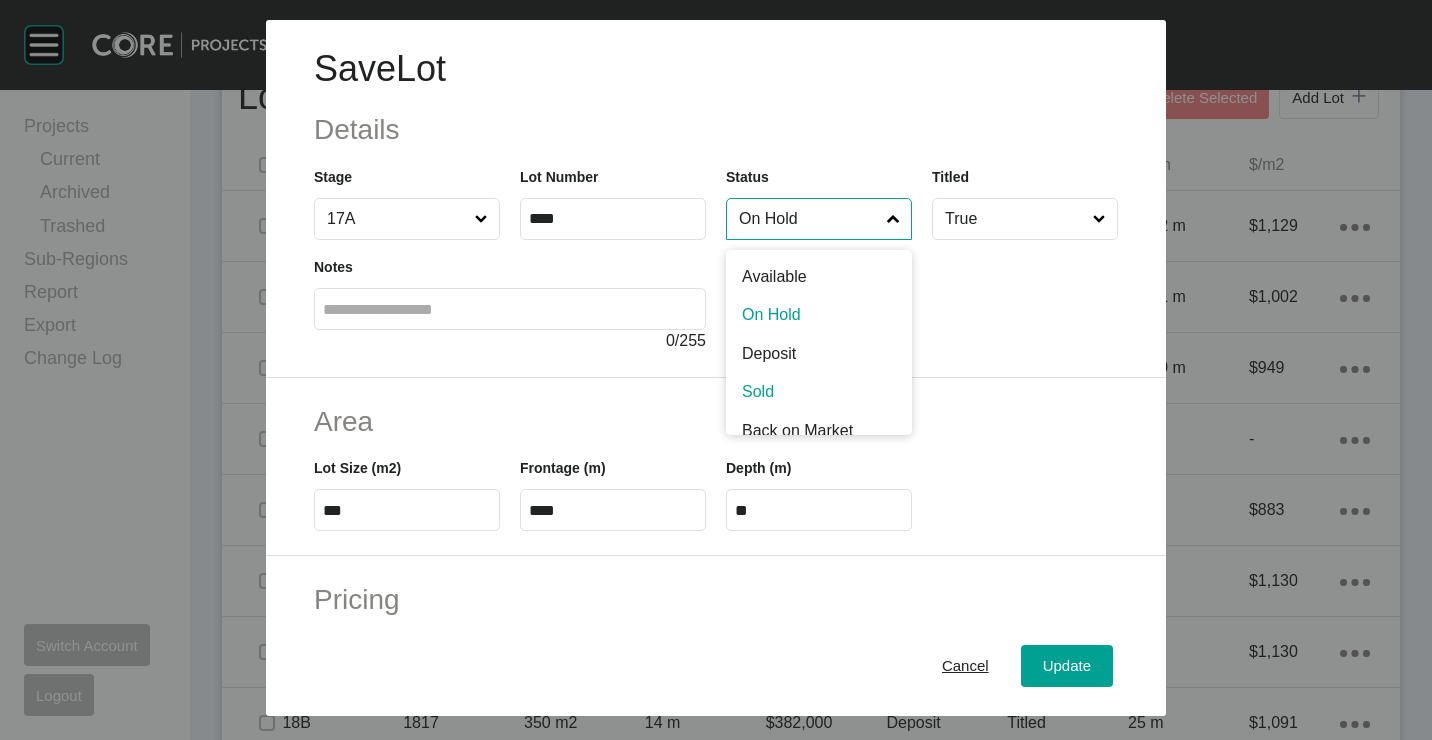 drag, startPoint x: 750, startPoint y: 393, endPoint x: 787, endPoint y: 408, distance: 39.92493 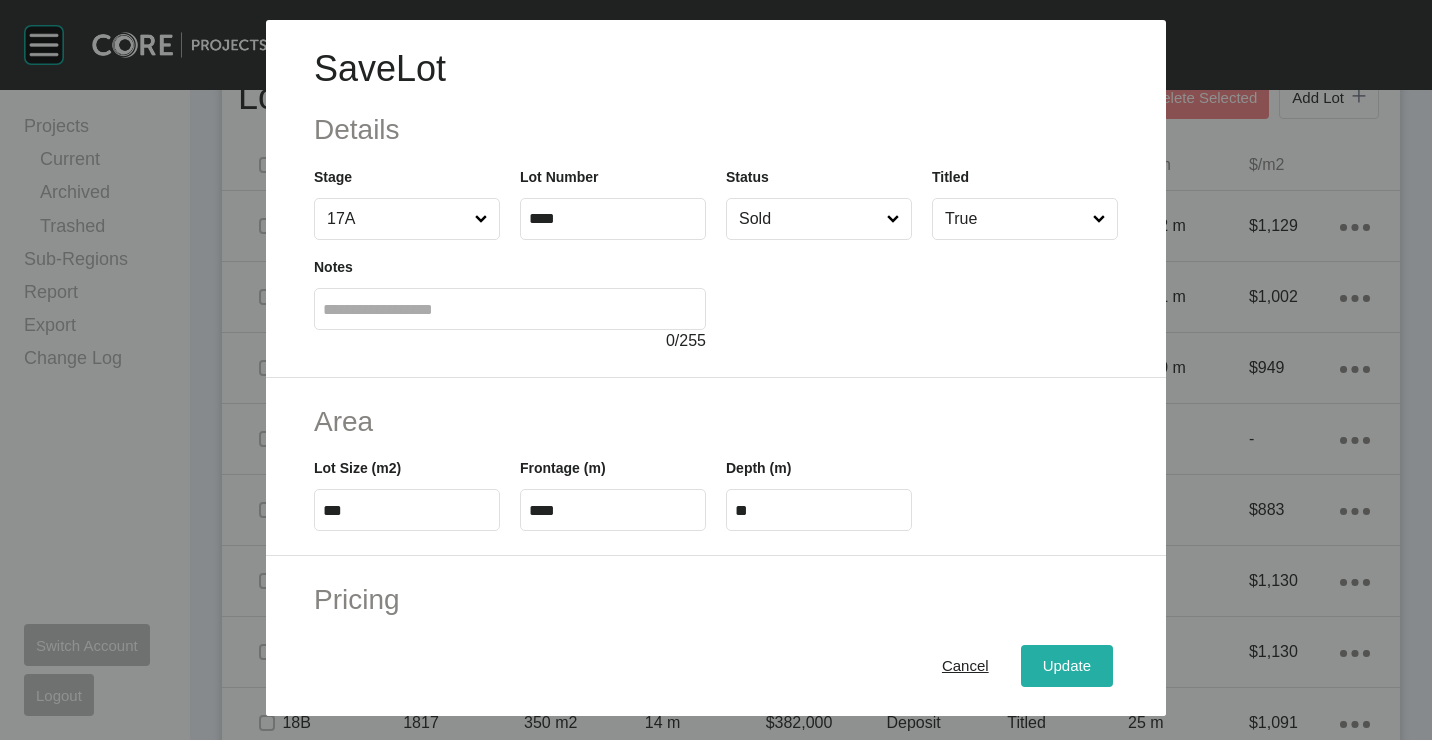 click on "Update" at bounding box center (1067, 666) 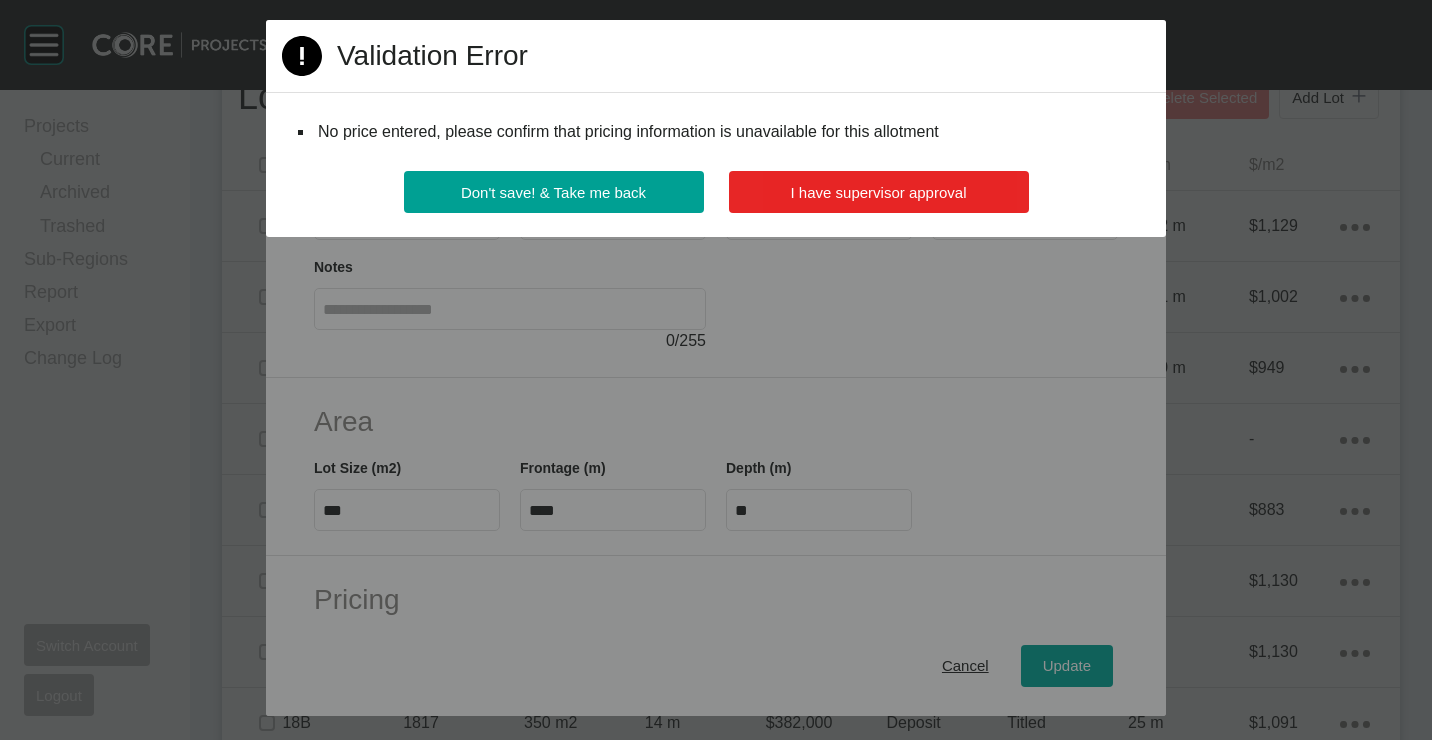 click on "I have supervisor approval" at bounding box center [879, 192] 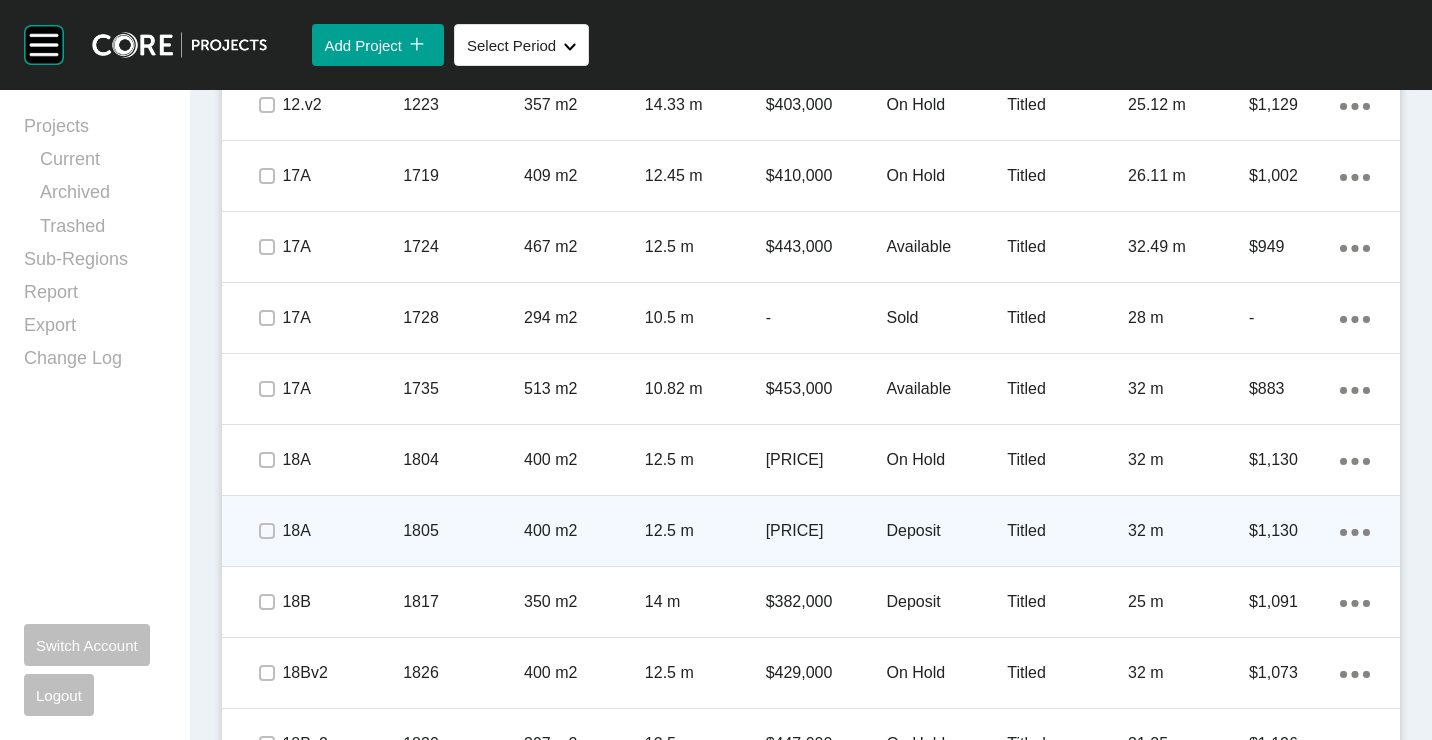 scroll, scrollTop: 1400, scrollLeft: 0, axis: vertical 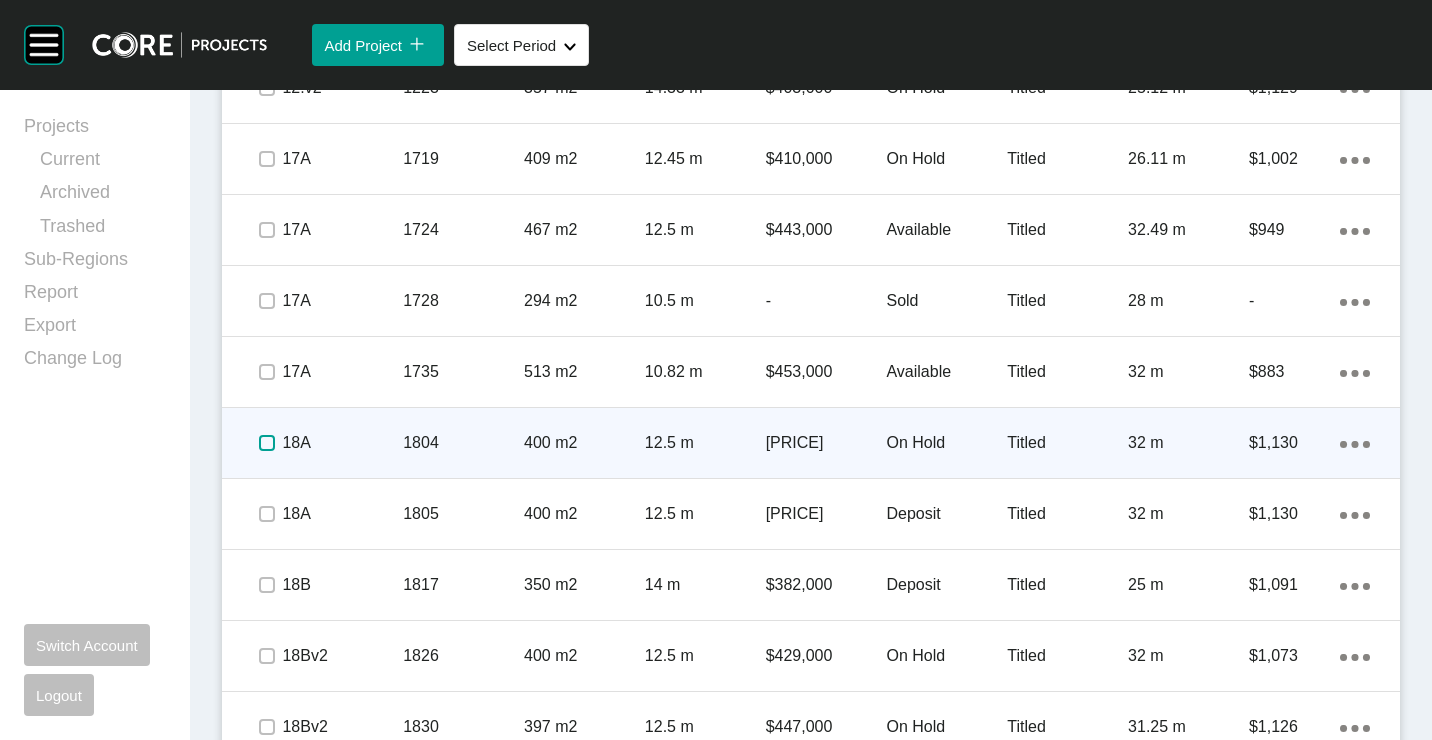 drag, startPoint x: 270, startPoint y: 438, endPoint x: 269, endPoint y: 473, distance: 35.014282 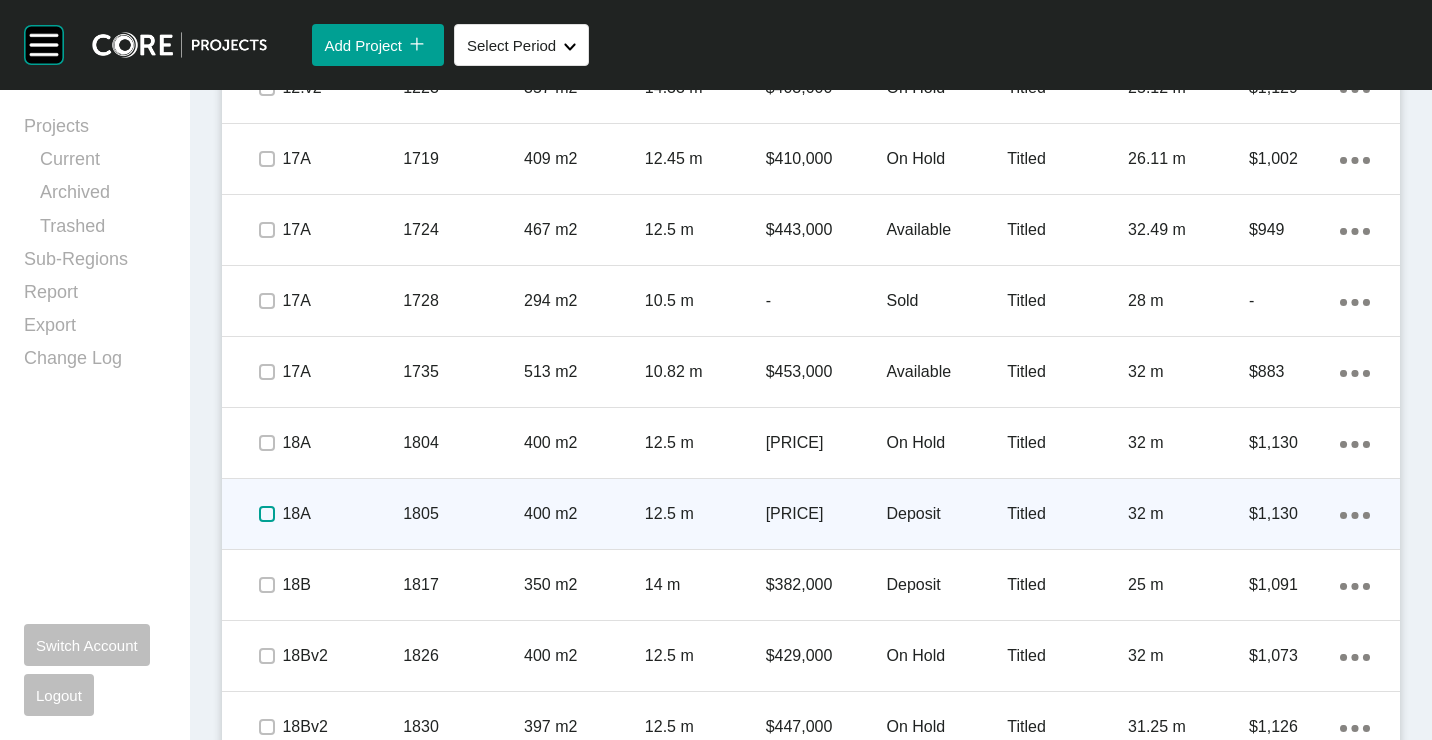 click at bounding box center (267, 514) 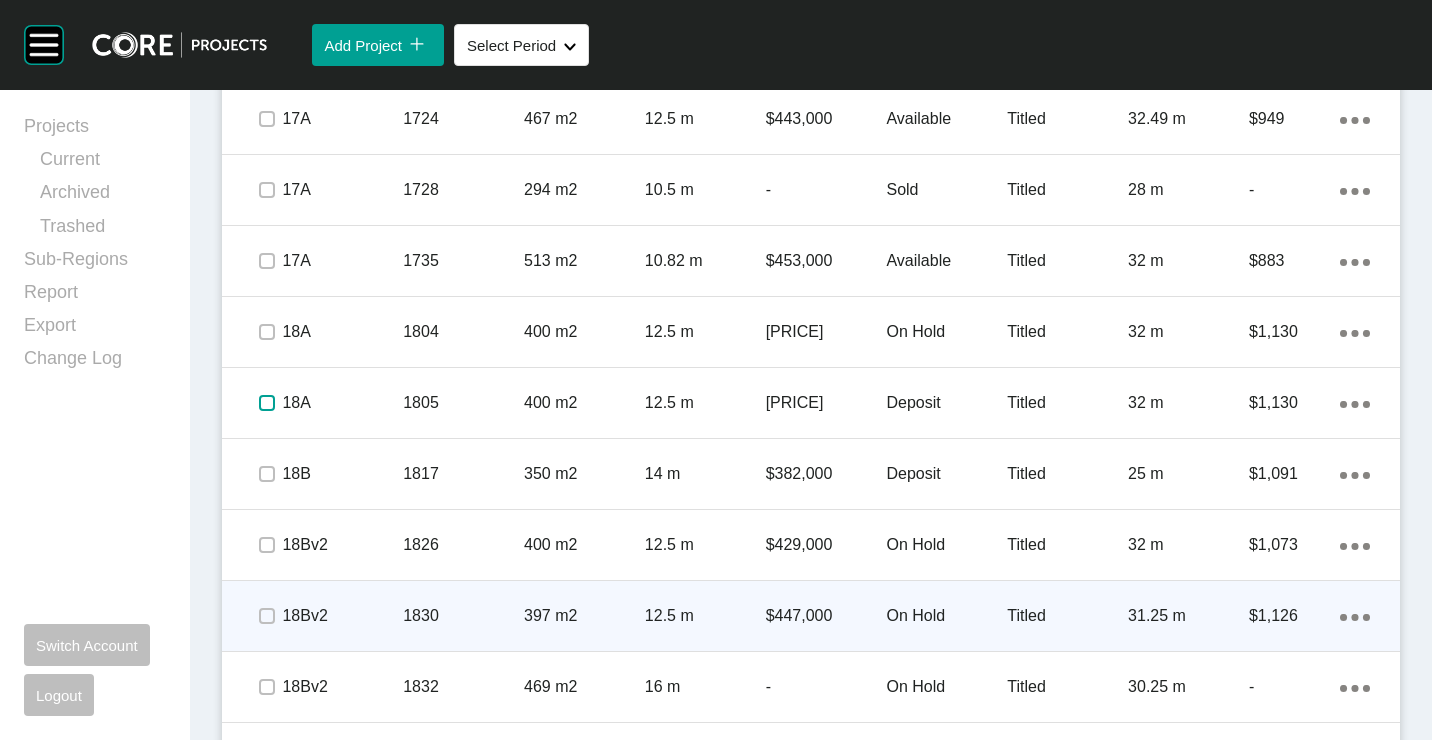 scroll, scrollTop: 1600, scrollLeft: 0, axis: vertical 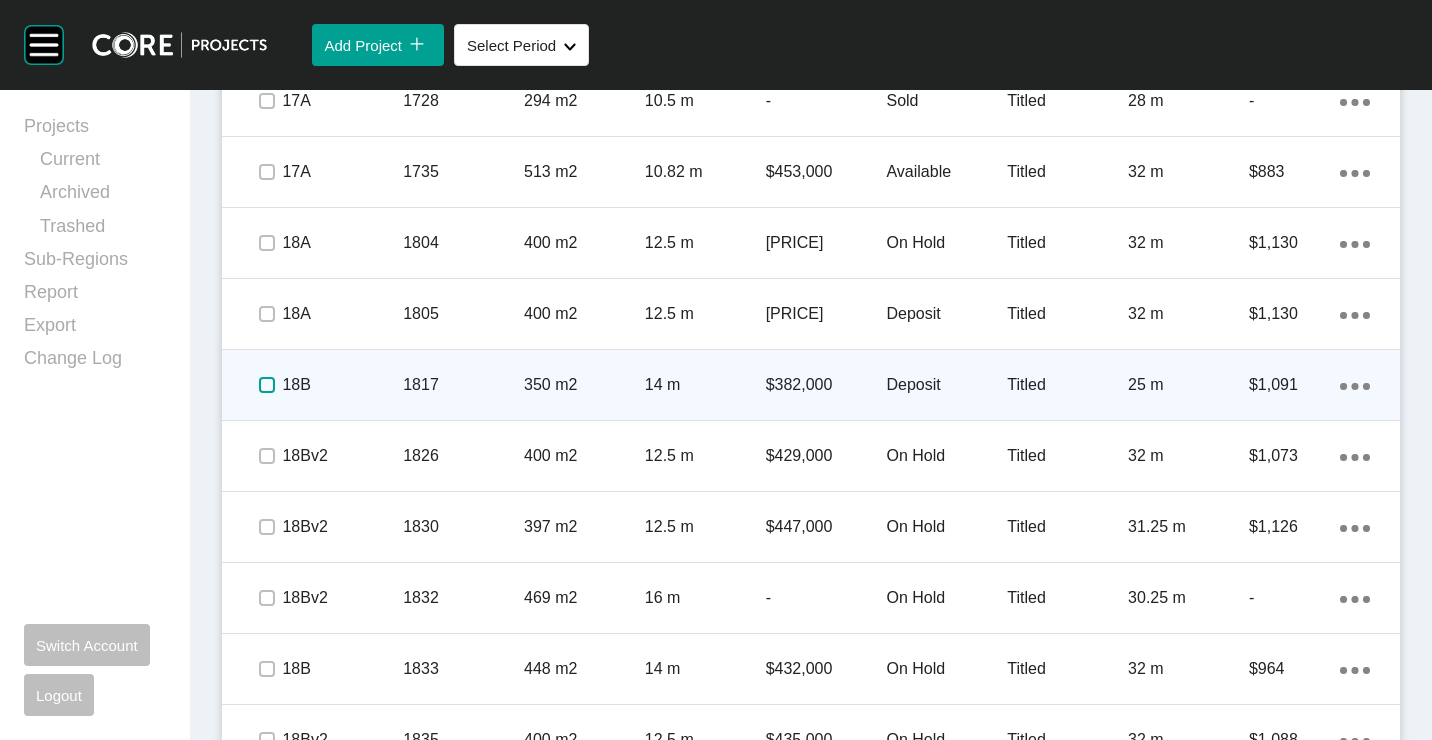 click at bounding box center [267, 385] 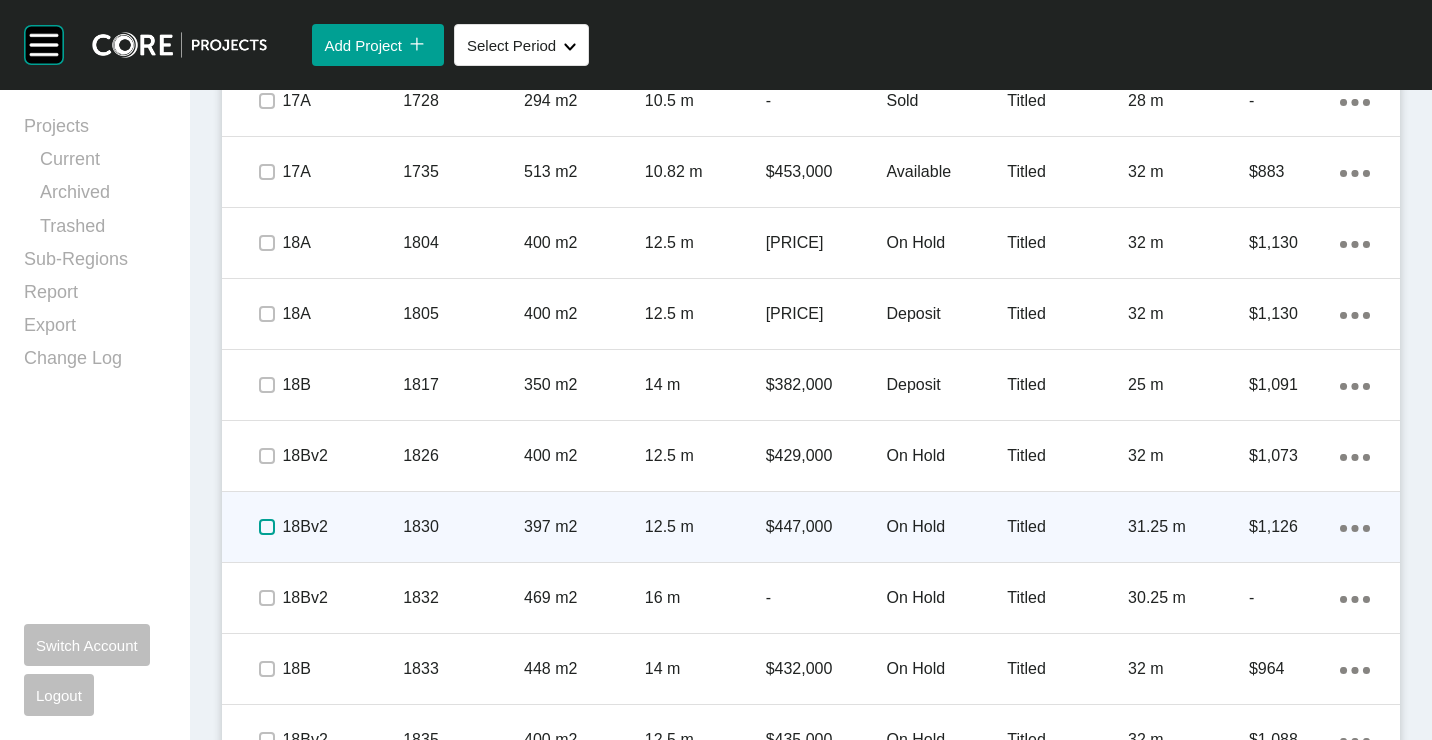 click at bounding box center (267, 527) 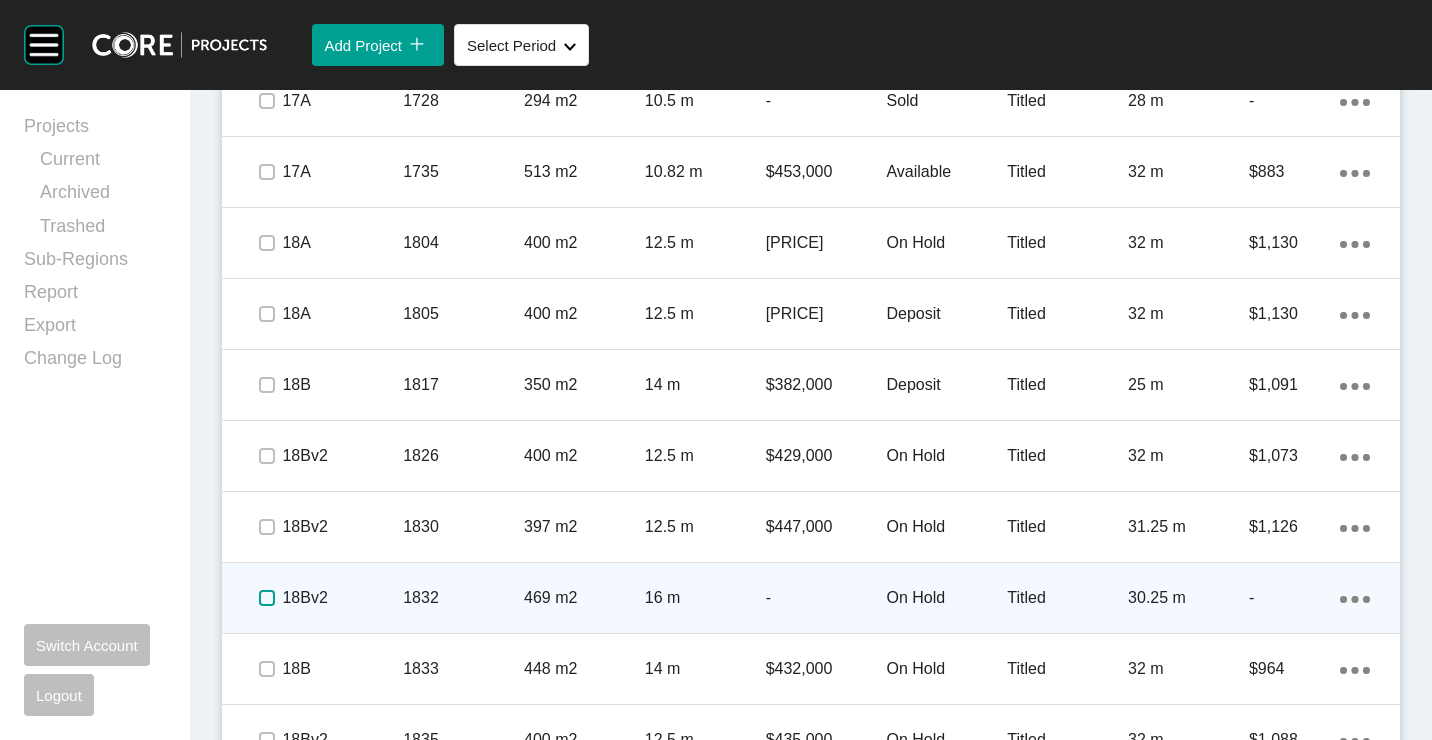 click at bounding box center (267, 598) 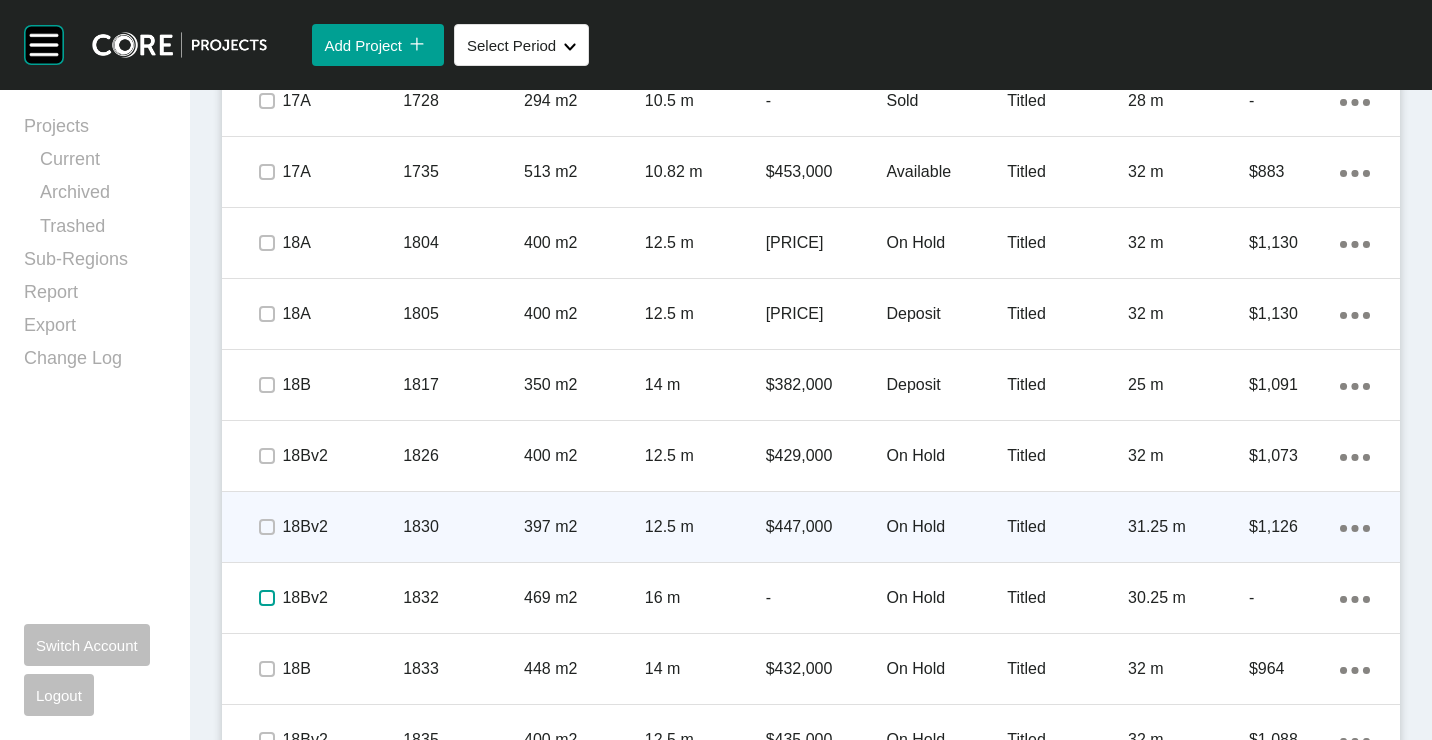 scroll, scrollTop: 1700, scrollLeft: 0, axis: vertical 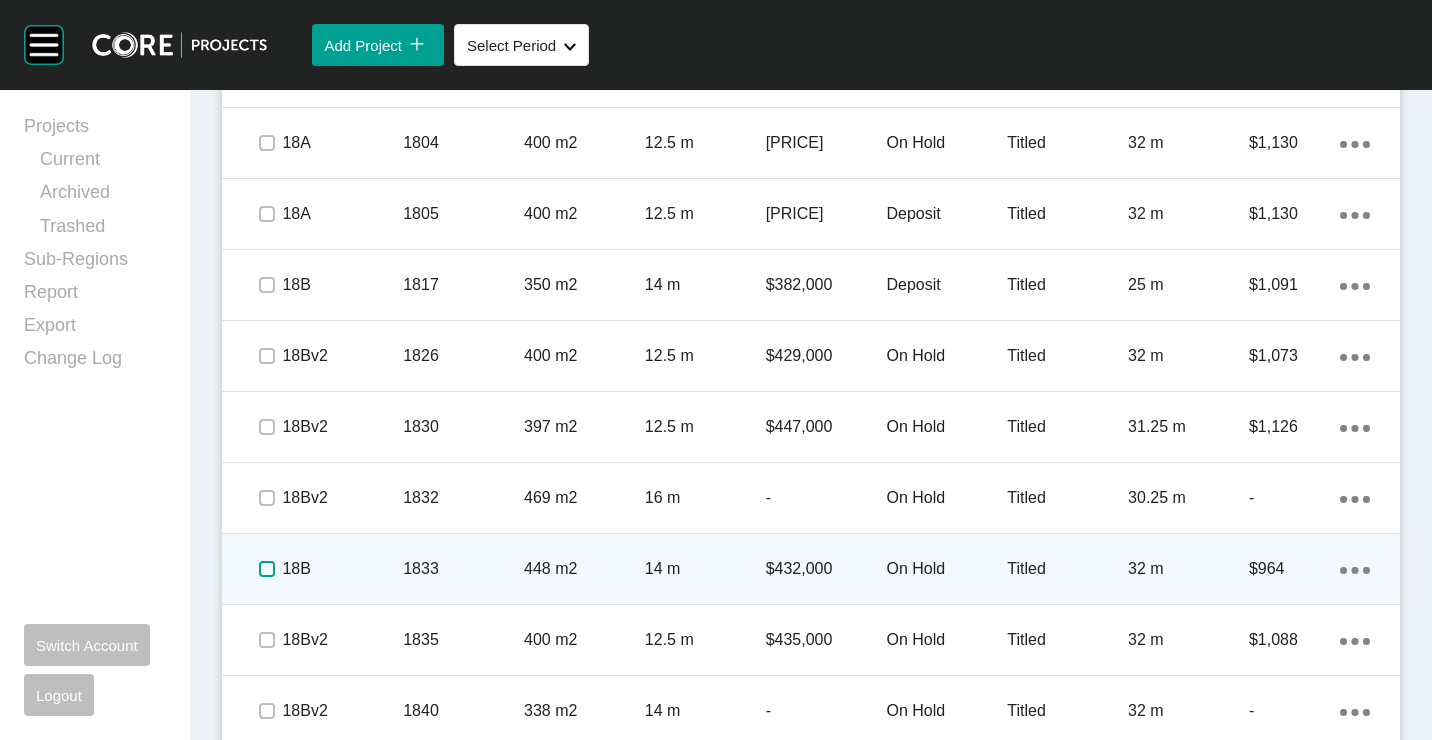 click at bounding box center [267, 569] 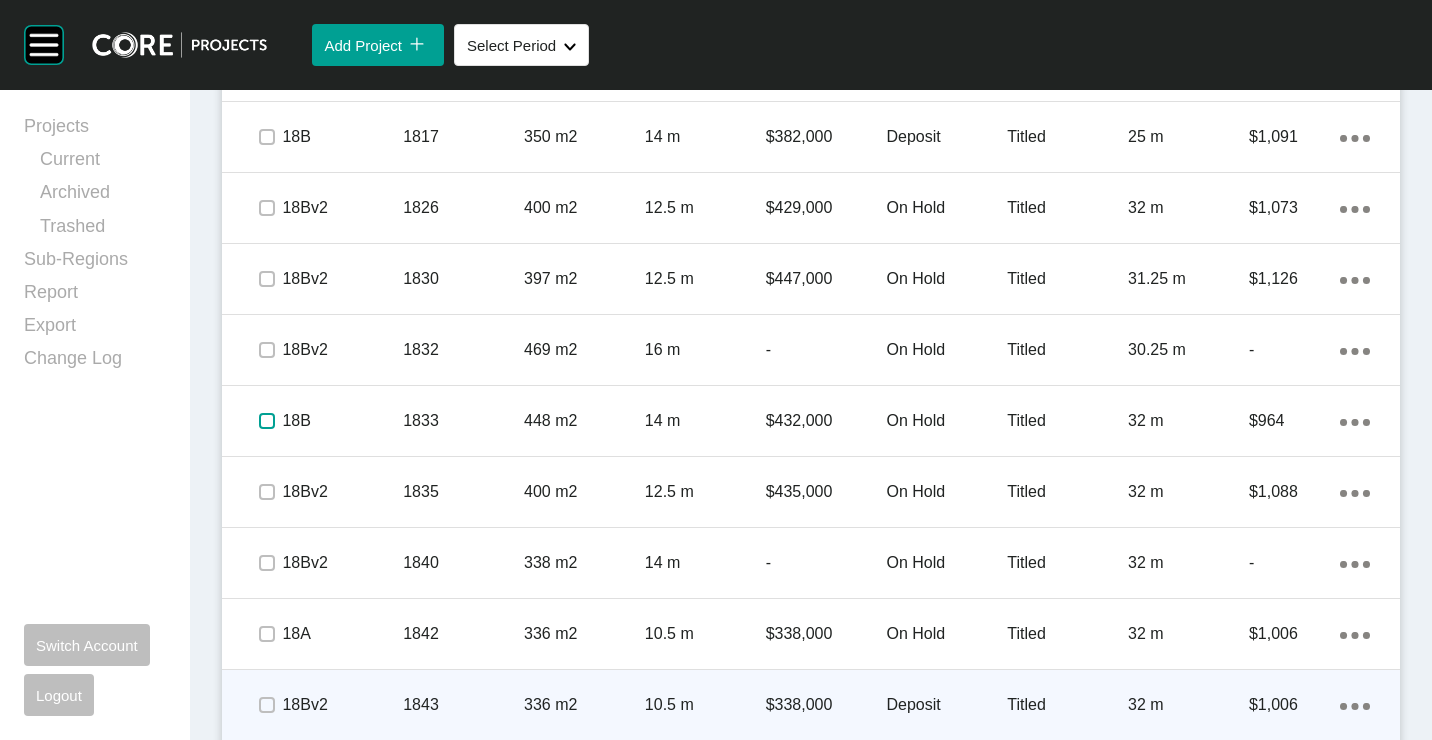 scroll, scrollTop: 2000, scrollLeft: 0, axis: vertical 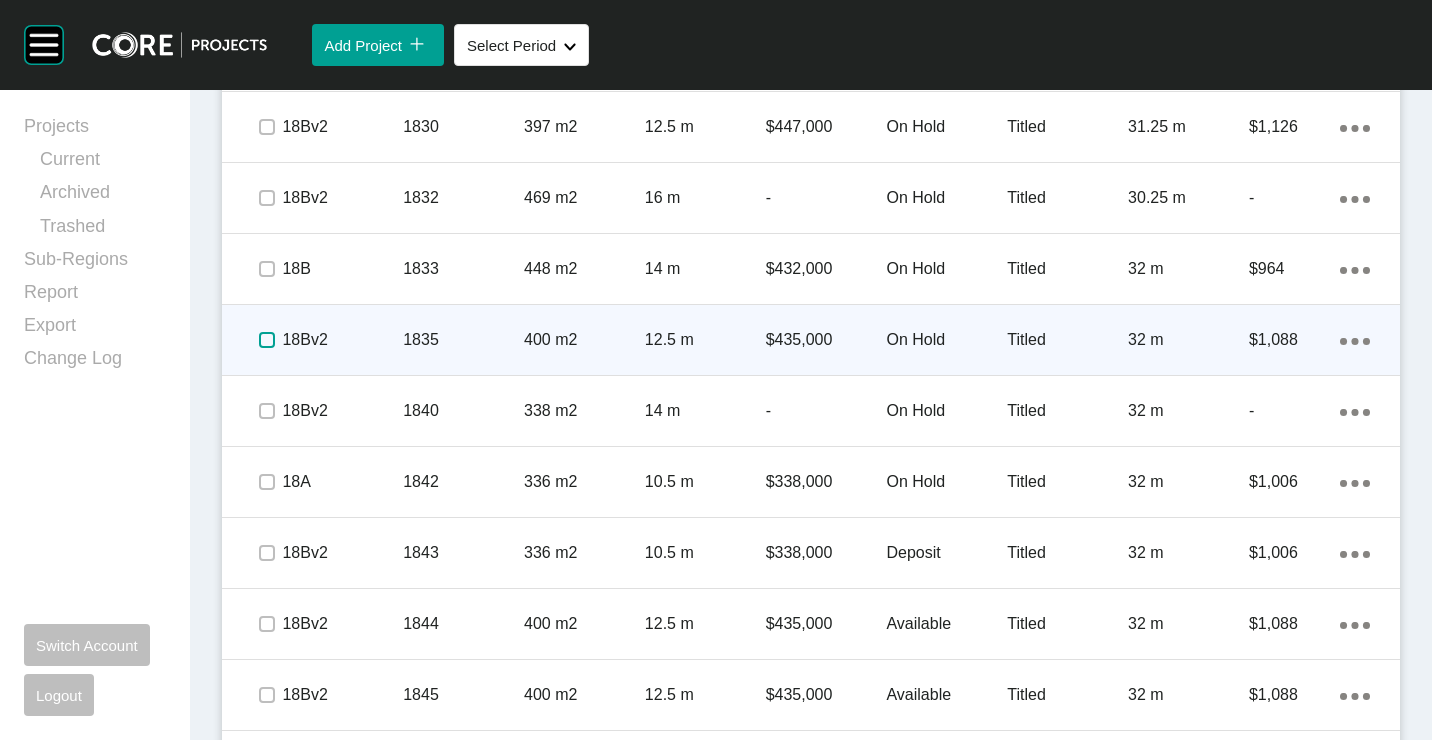drag, startPoint x: 258, startPoint y: 343, endPoint x: 265, endPoint y: 360, distance: 18.384777 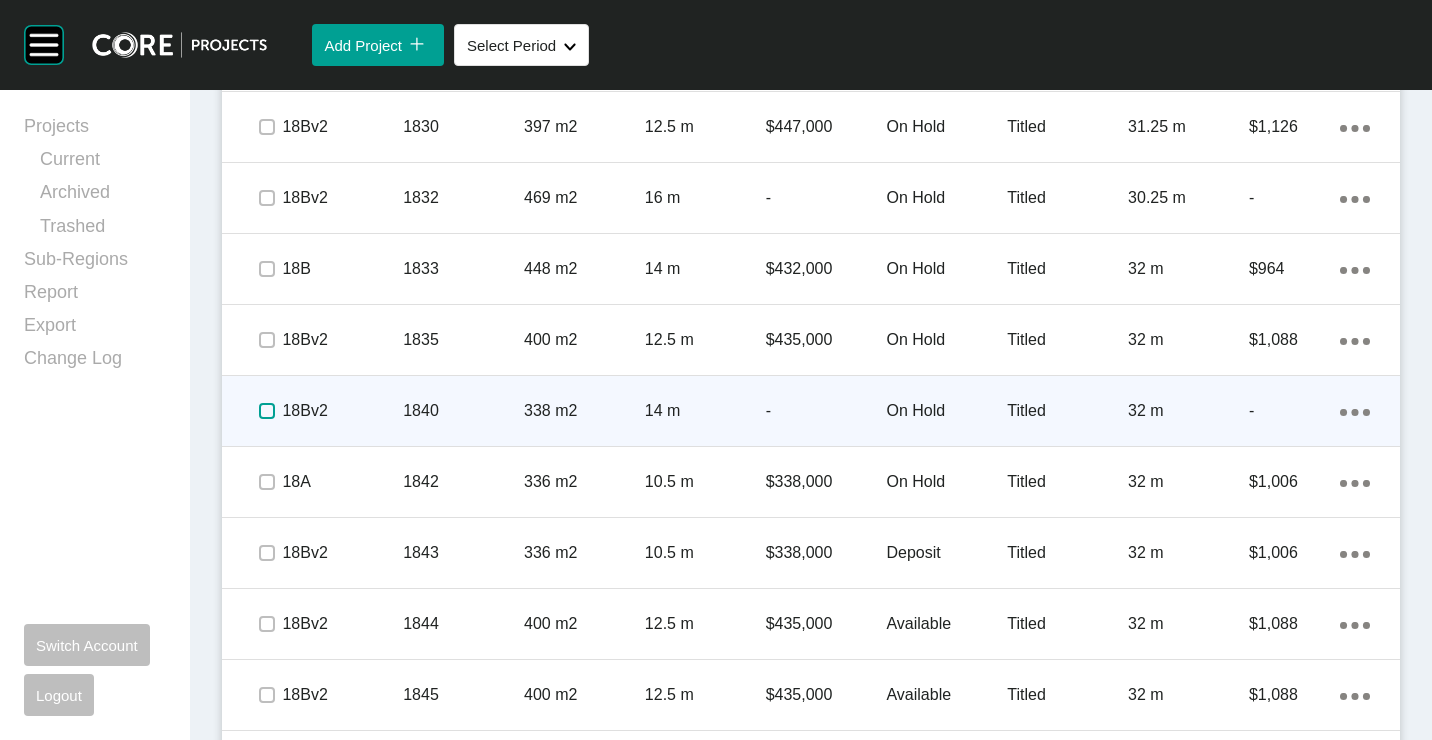 click at bounding box center [267, 411] 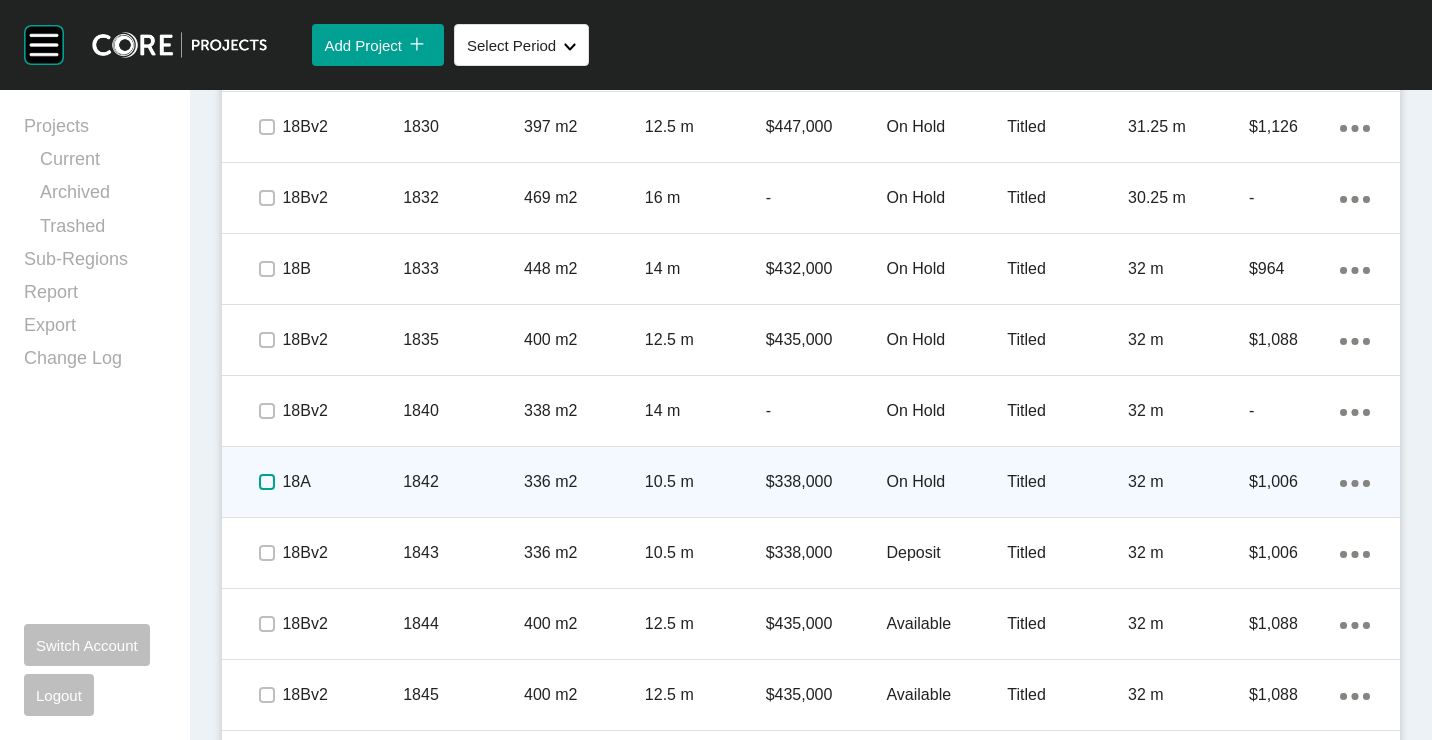 drag, startPoint x: 270, startPoint y: 482, endPoint x: 268, endPoint y: 501, distance: 19.104973 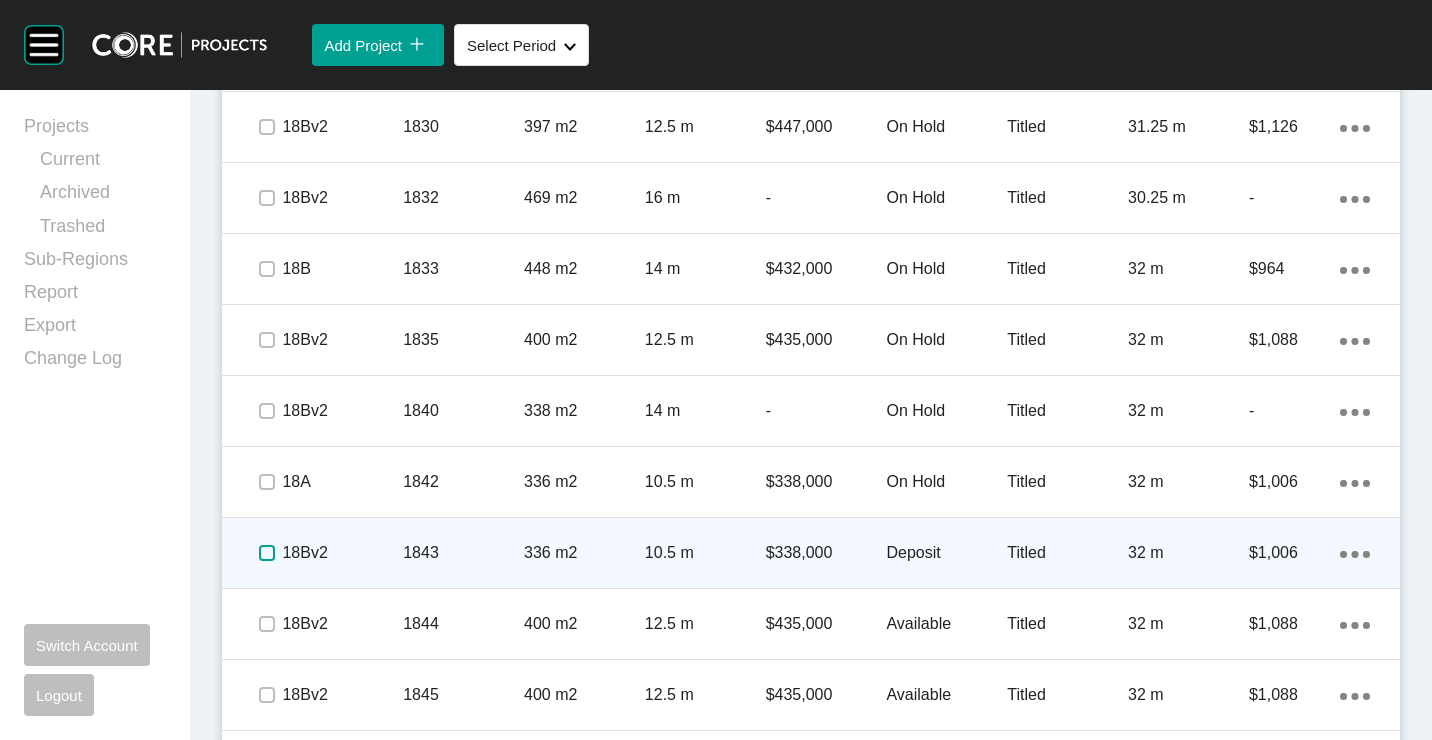 click at bounding box center (267, 553) 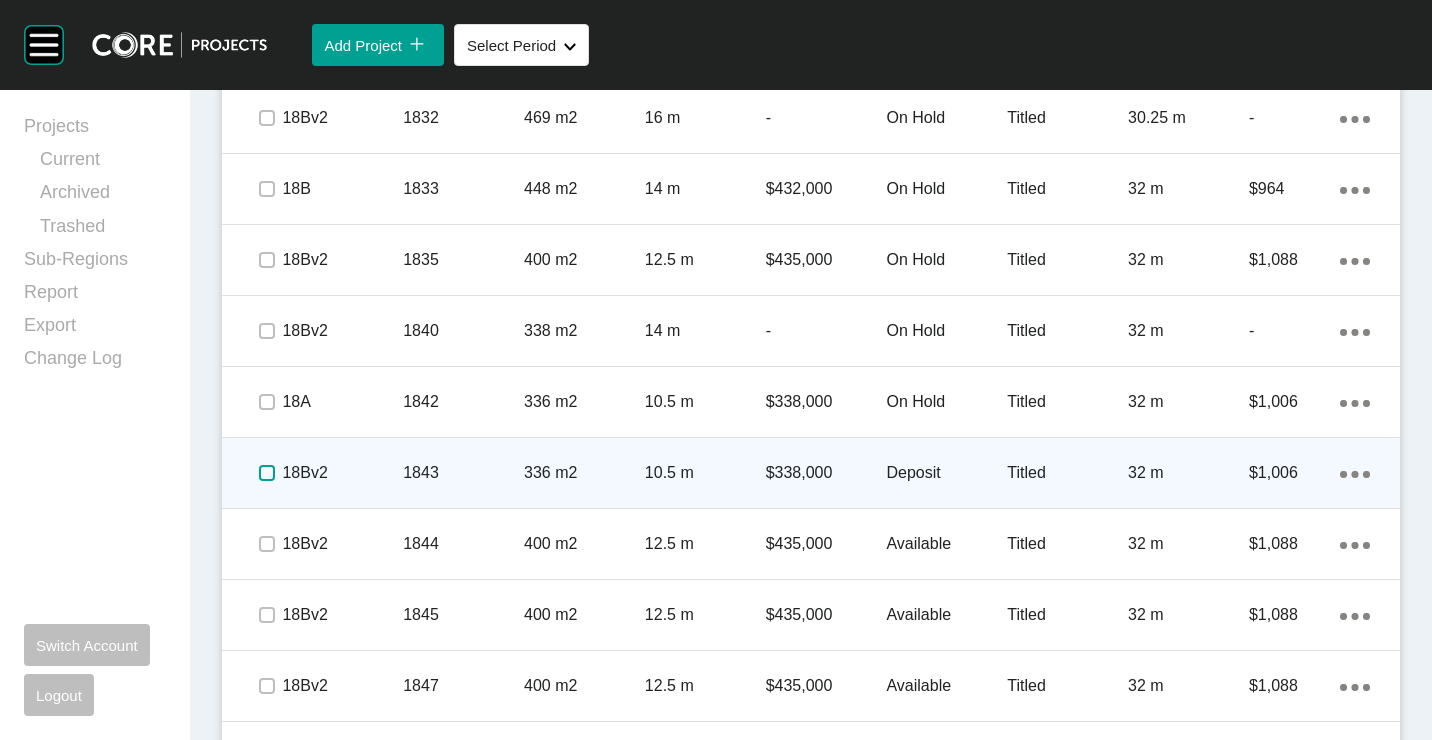 scroll, scrollTop: 2100, scrollLeft: 0, axis: vertical 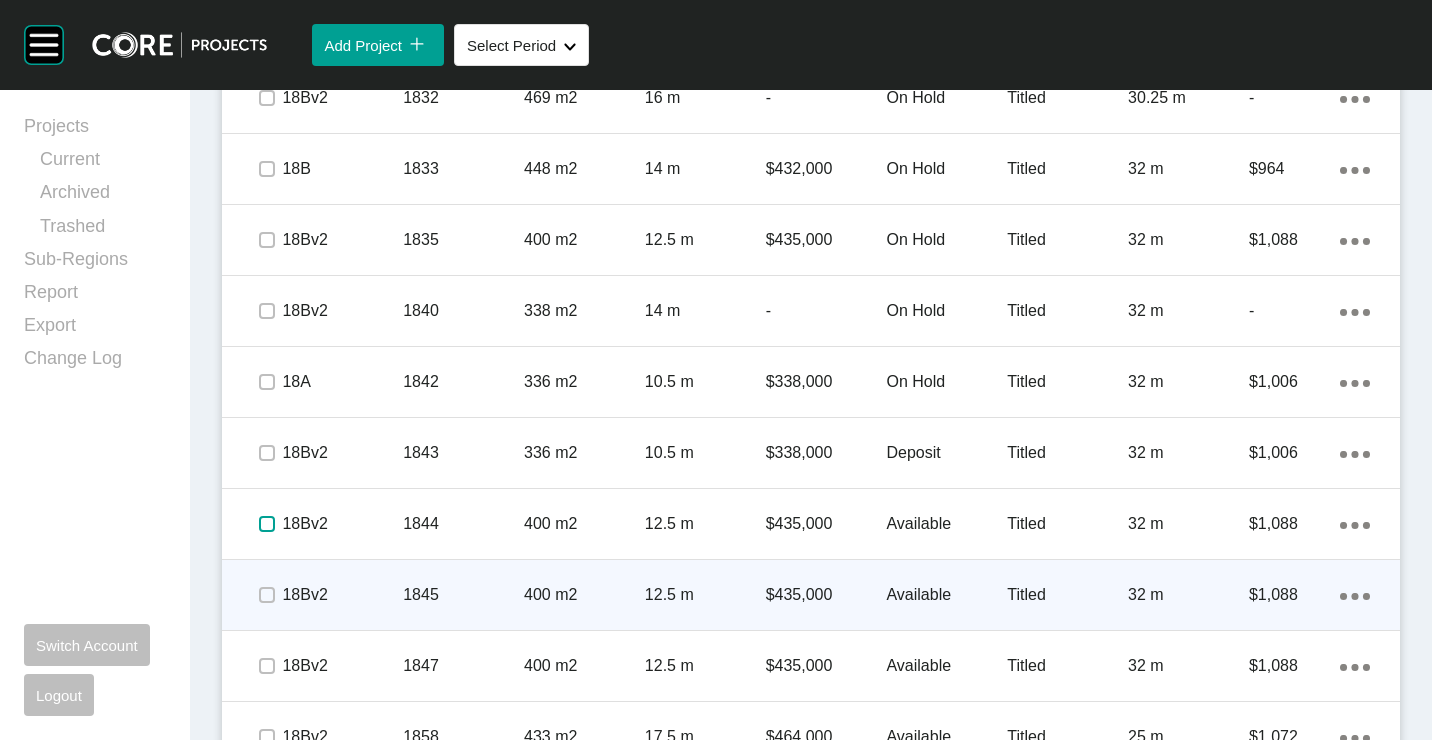 drag, startPoint x: 265, startPoint y: 519, endPoint x: 269, endPoint y: 565, distance: 46.173584 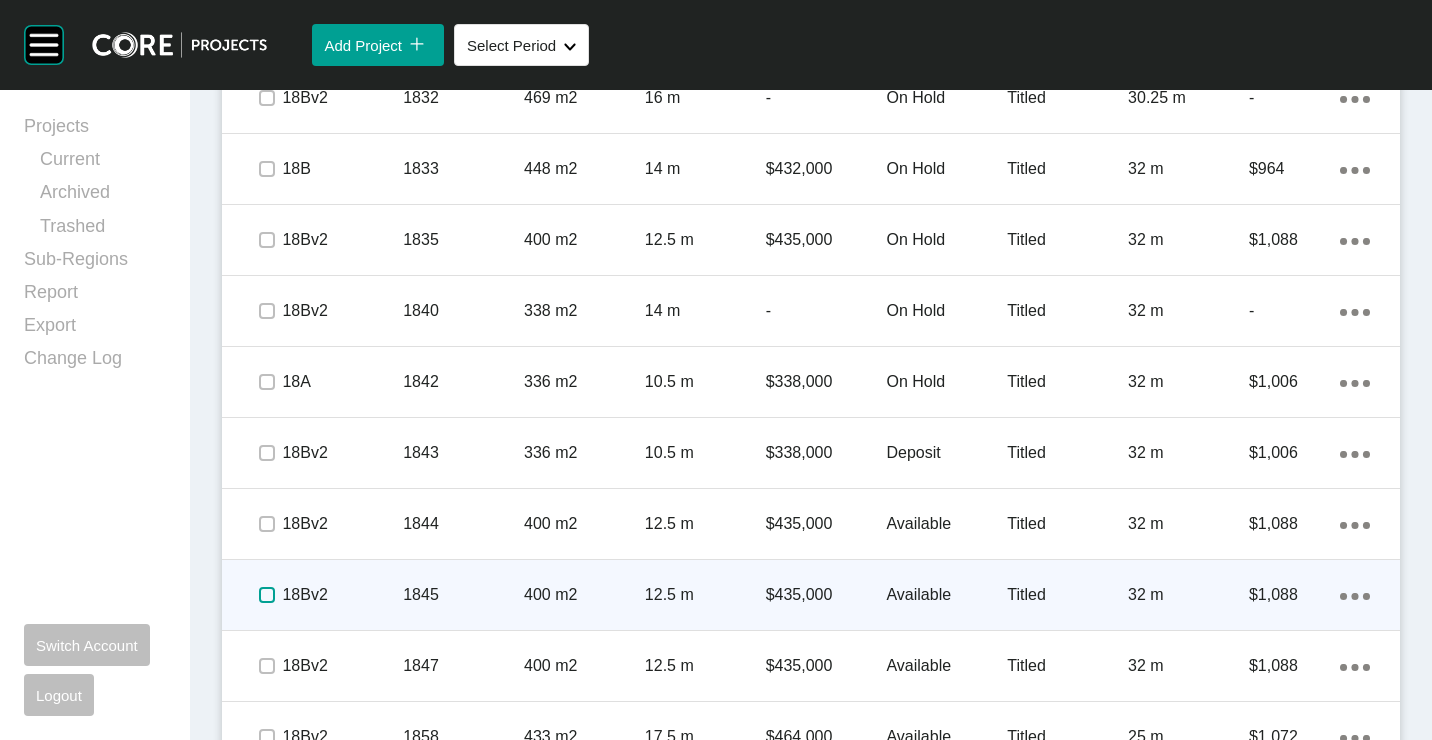click at bounding box center (267, 595) 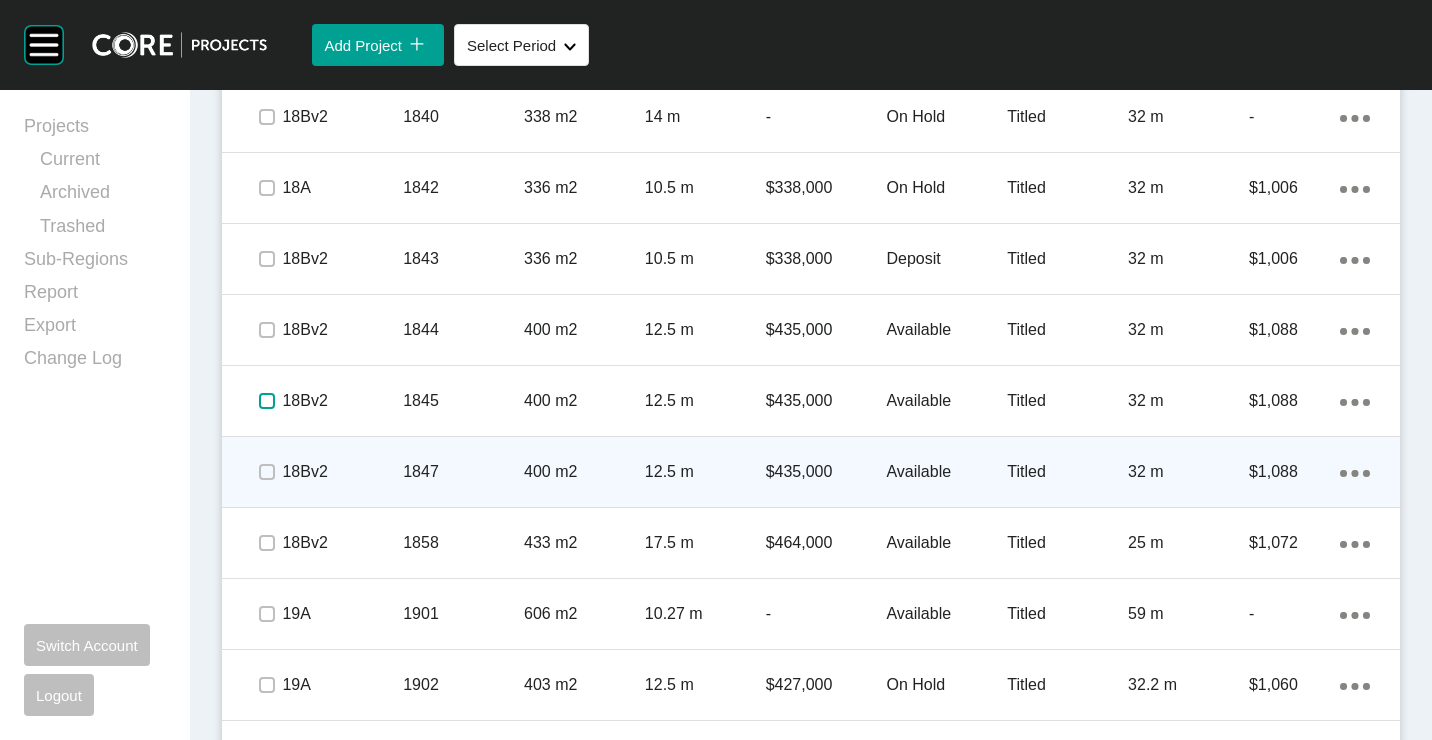 scroll, scrollTop: 2300, scrollLeft: 0, axis: vertical 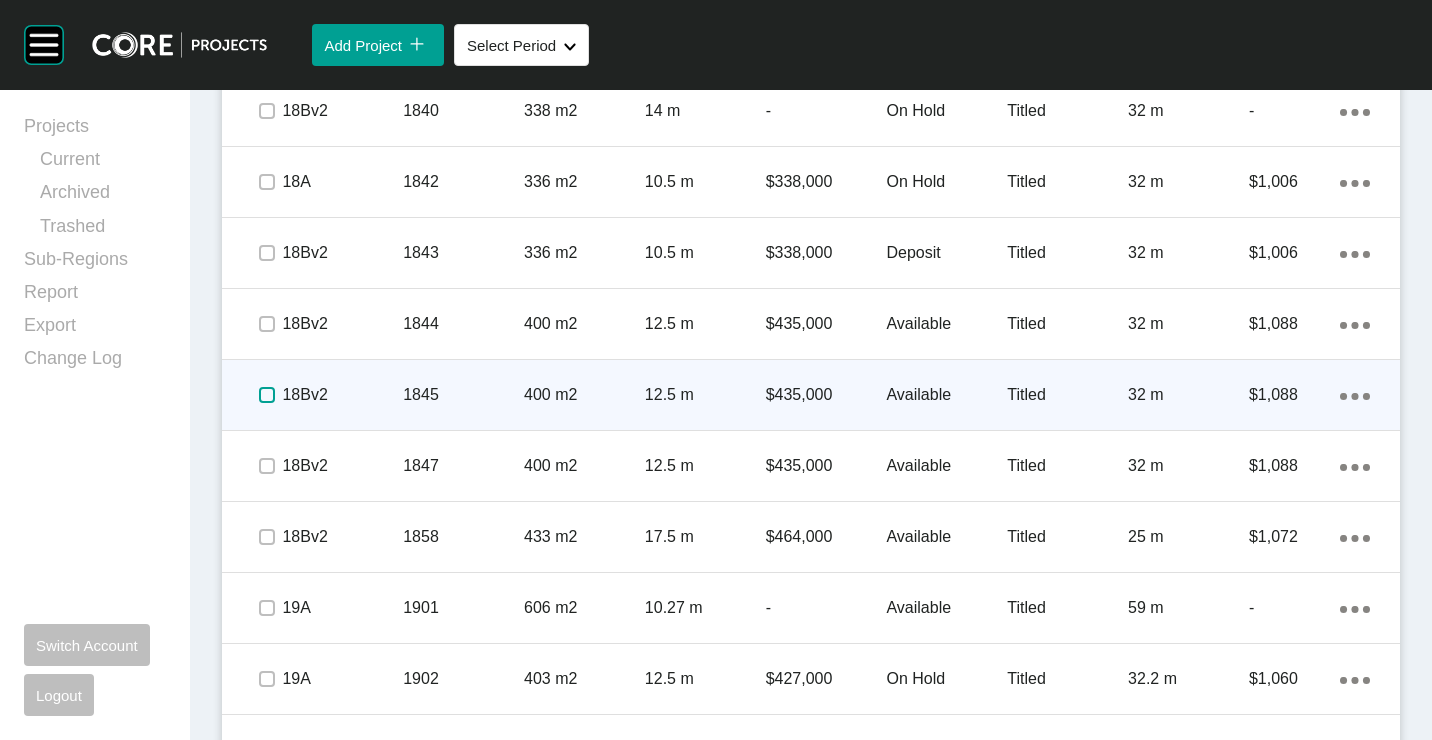 click at bounding box center [267, 395] 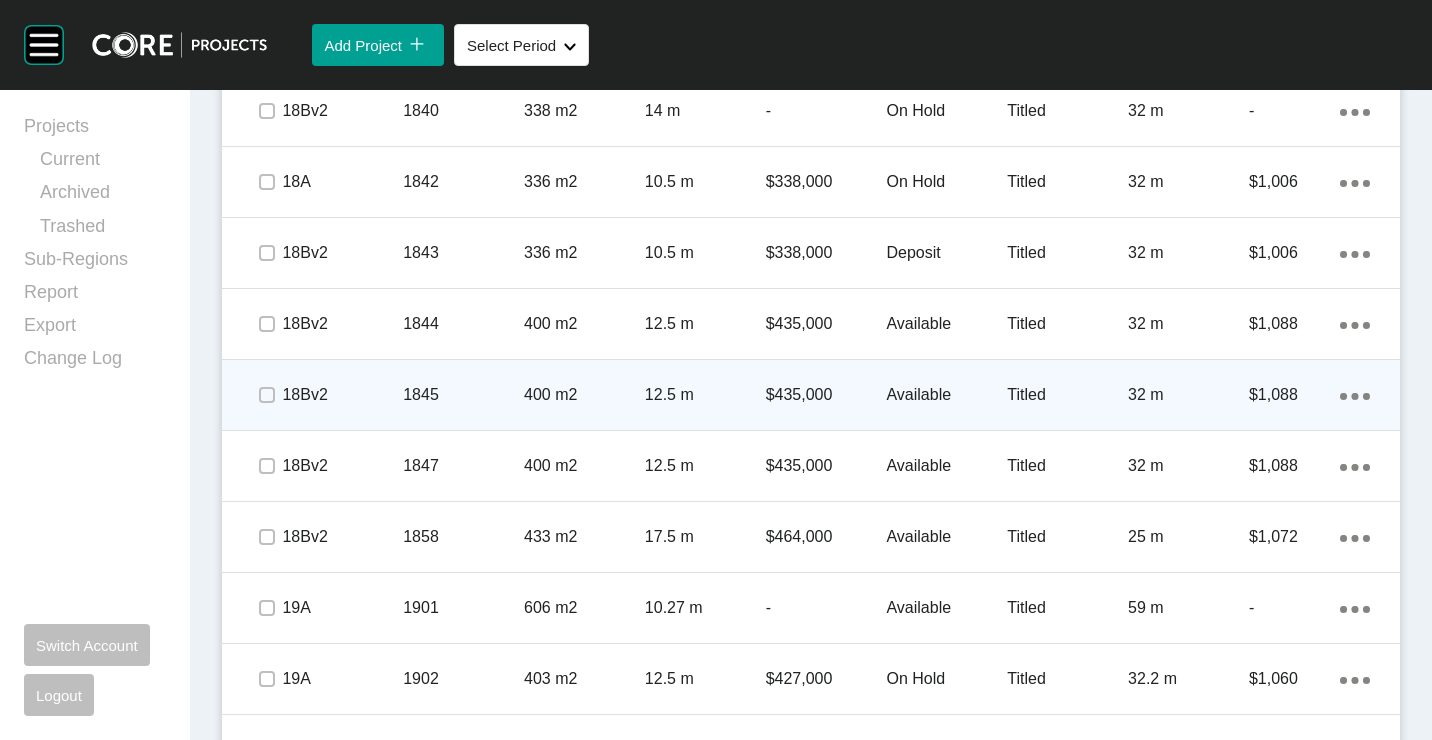 click on "400 m2" at bounding box center [584, 395] 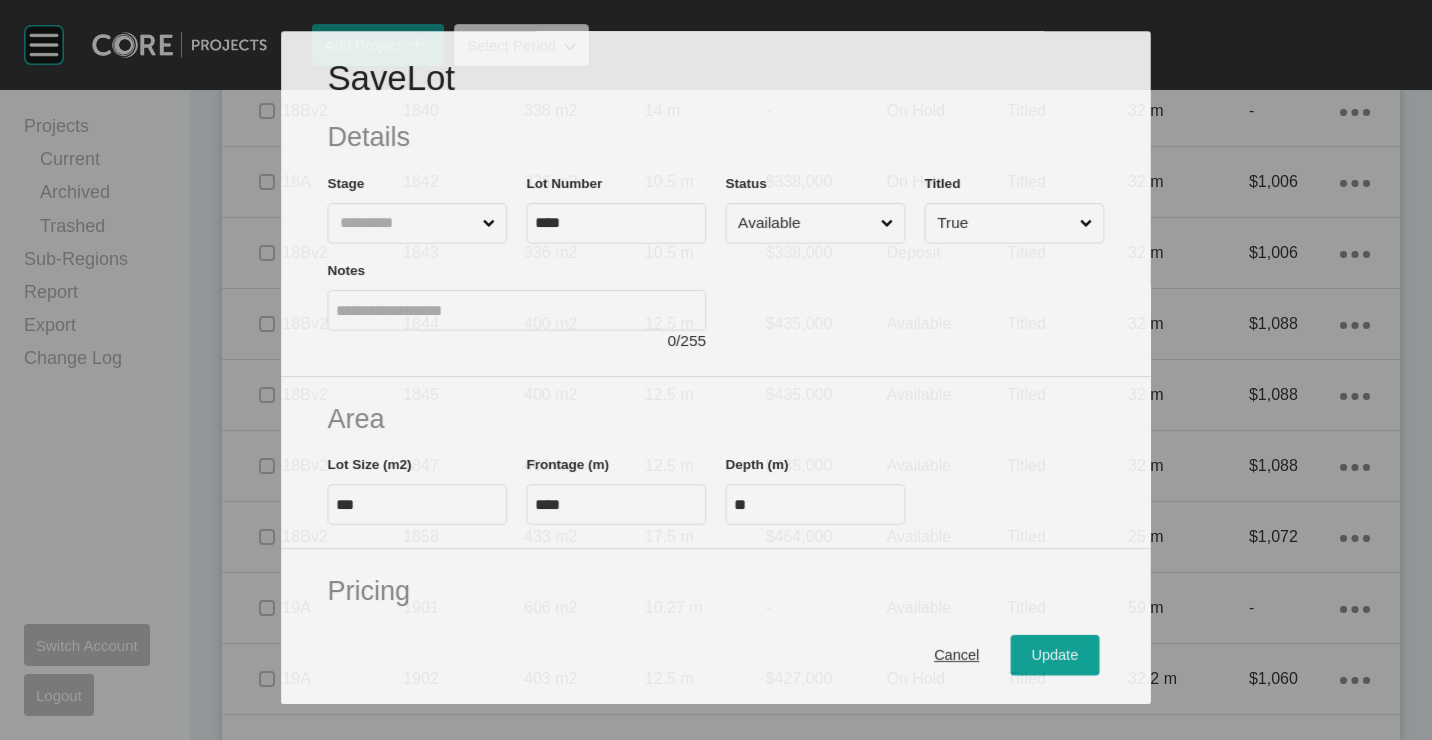 click on "Available" at bounding box center (805, 223) 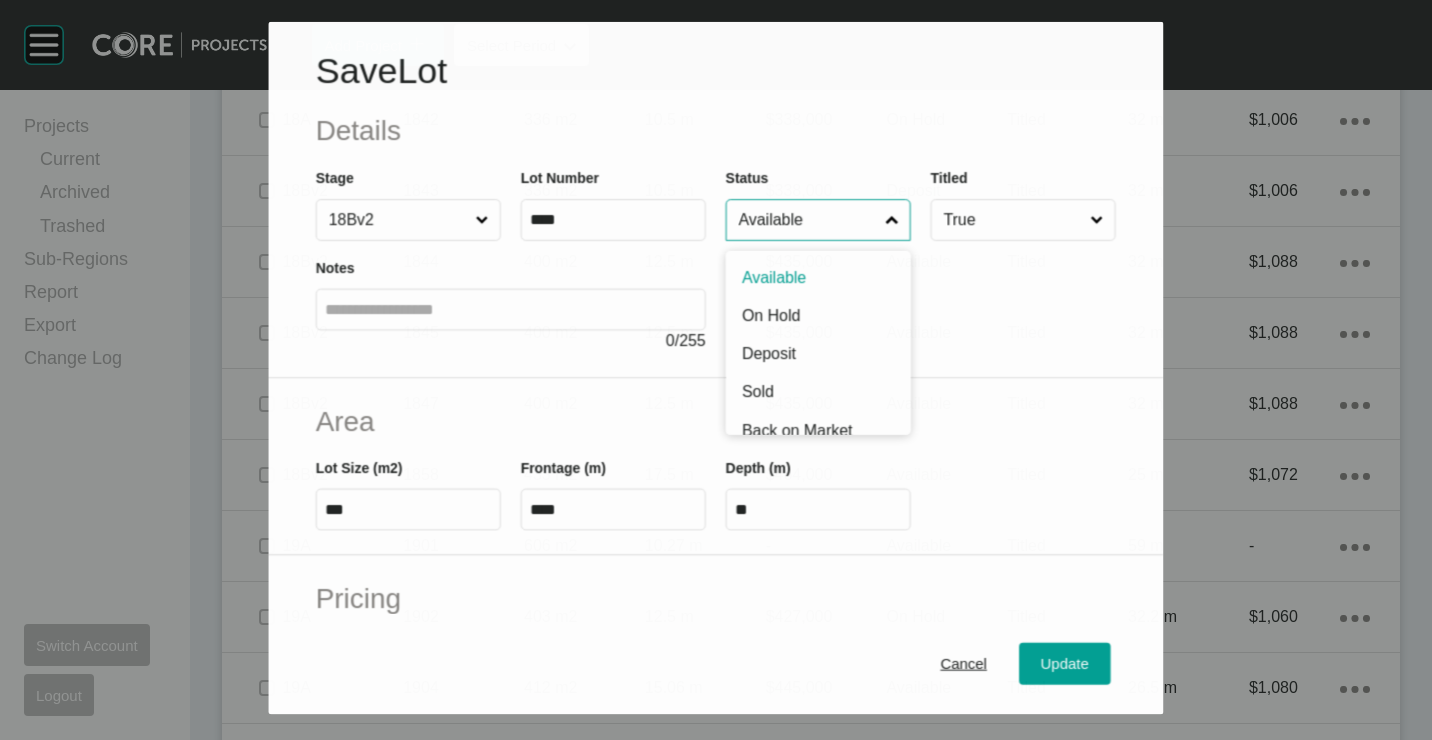 scroll, scrollTop: 2238, scrollLeft: 0, axis: vertical 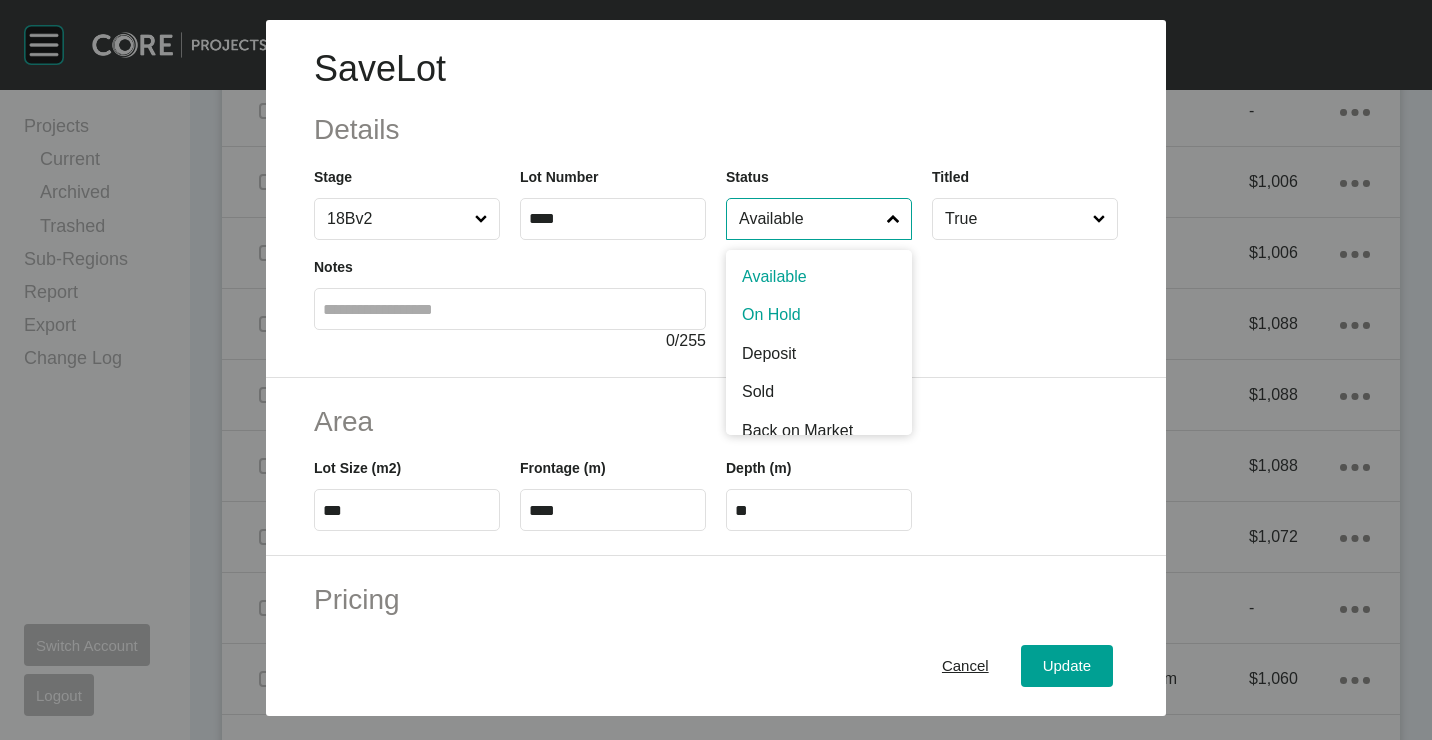 drag, startPoint x: 748, startPoint y: 303, endPoint x: 807, endPoint y: 373, distance: 91.5478 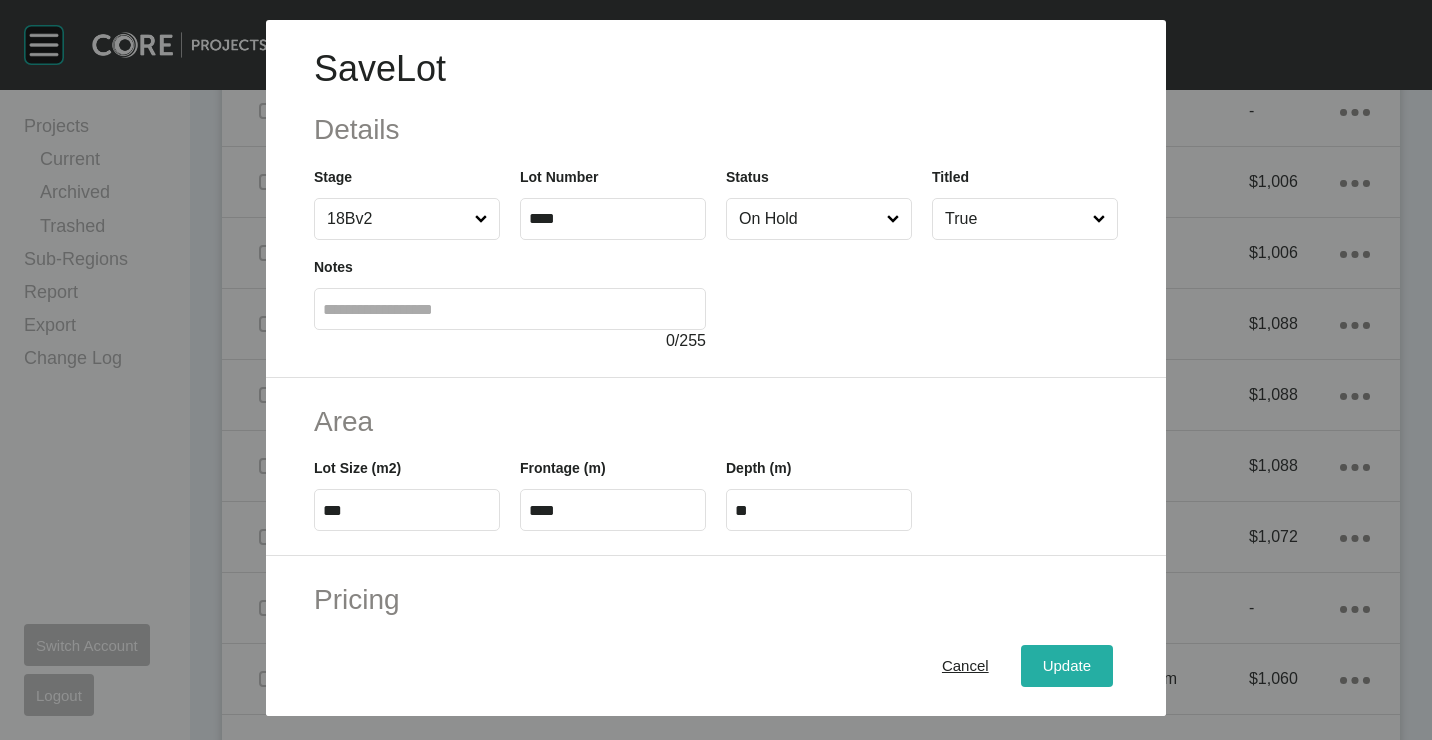 click on "Update" at bounding box center (1067, 665) 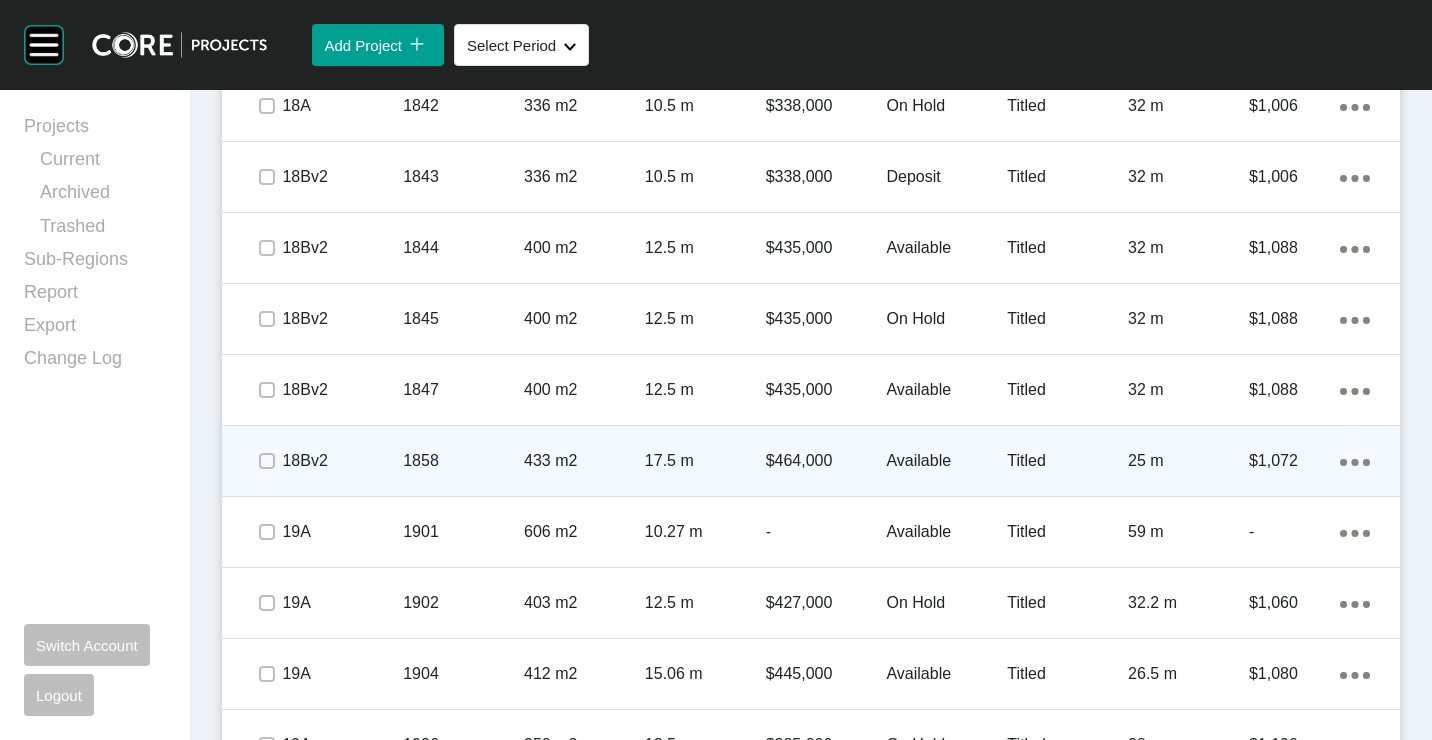 scroll, scrollTop: 2400, scrollLeft: 0, axis: vertical 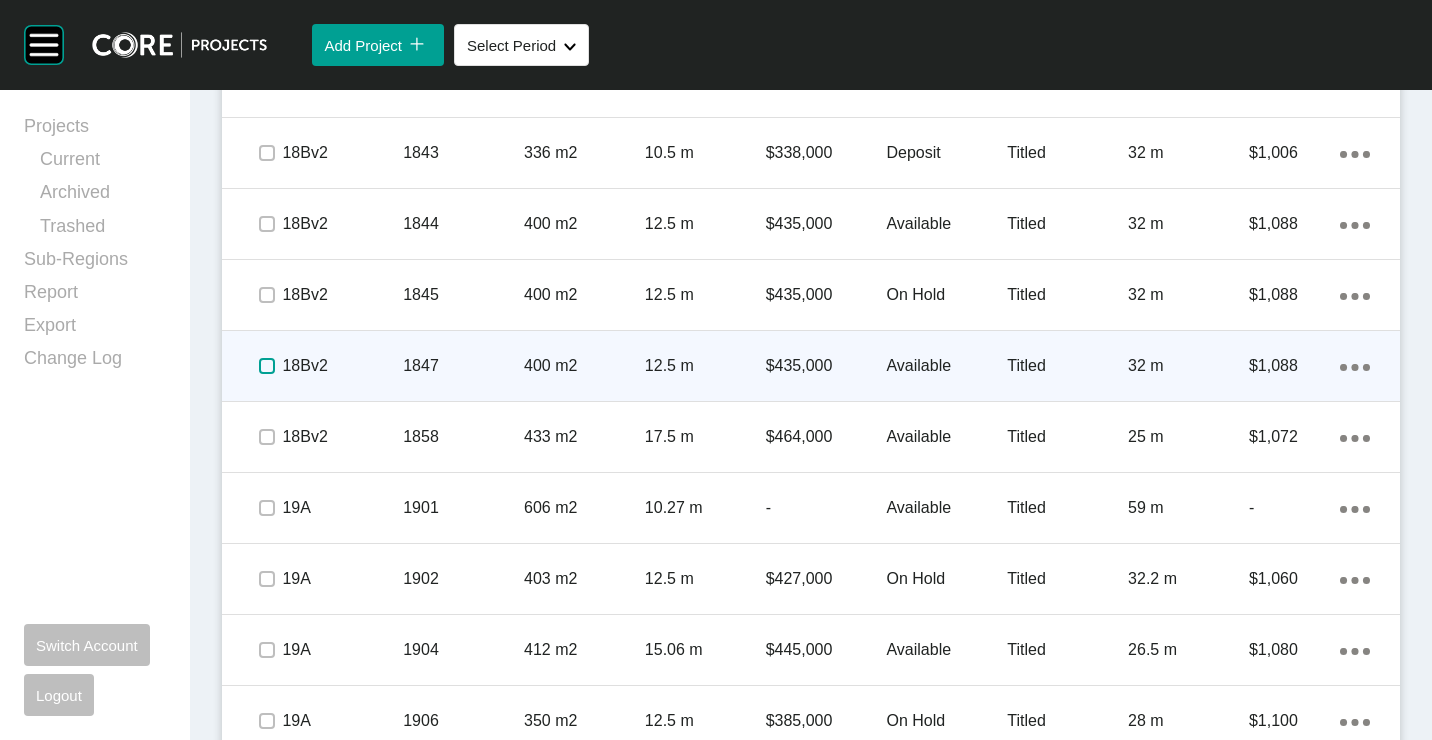 click at bounding box center (267, 366) 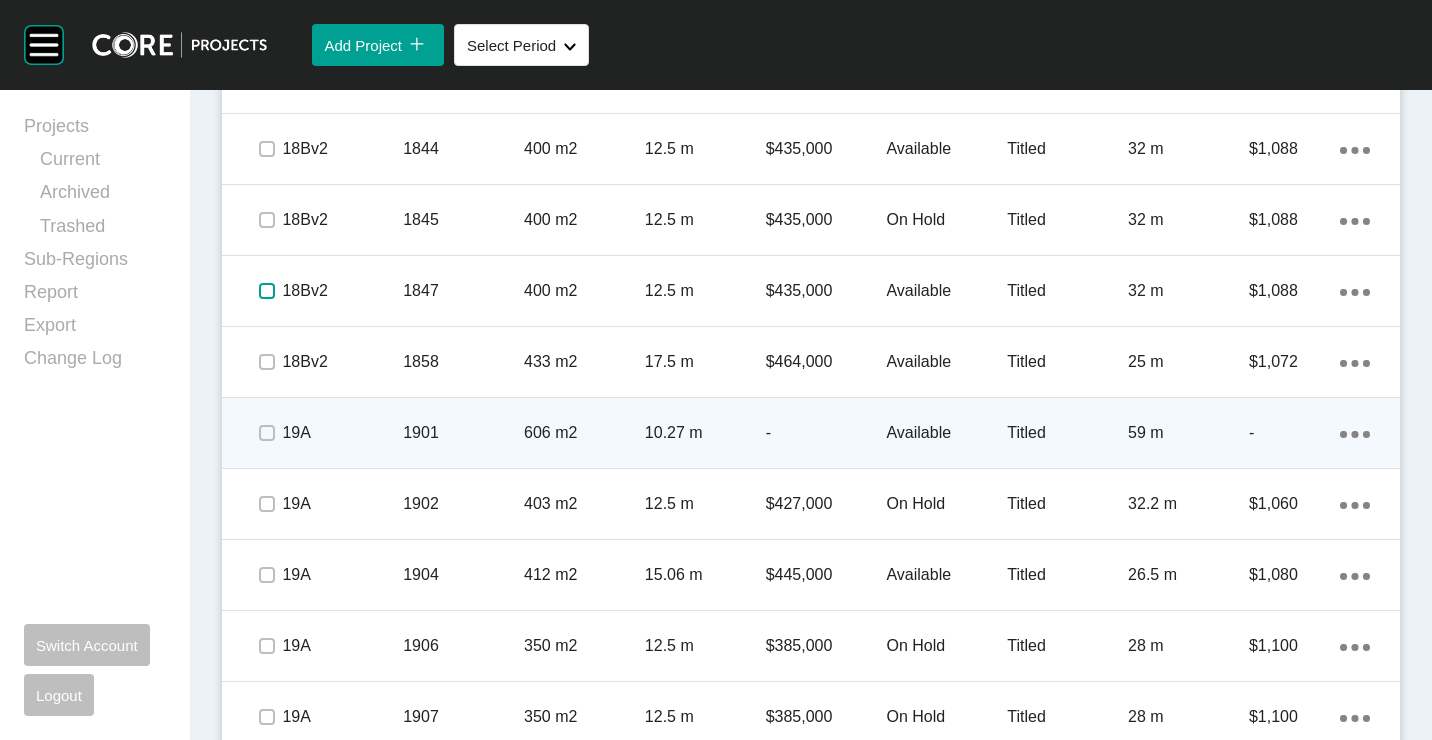 scroll, scrollTop: 2500, scrollLeft: 0, axis: vertical 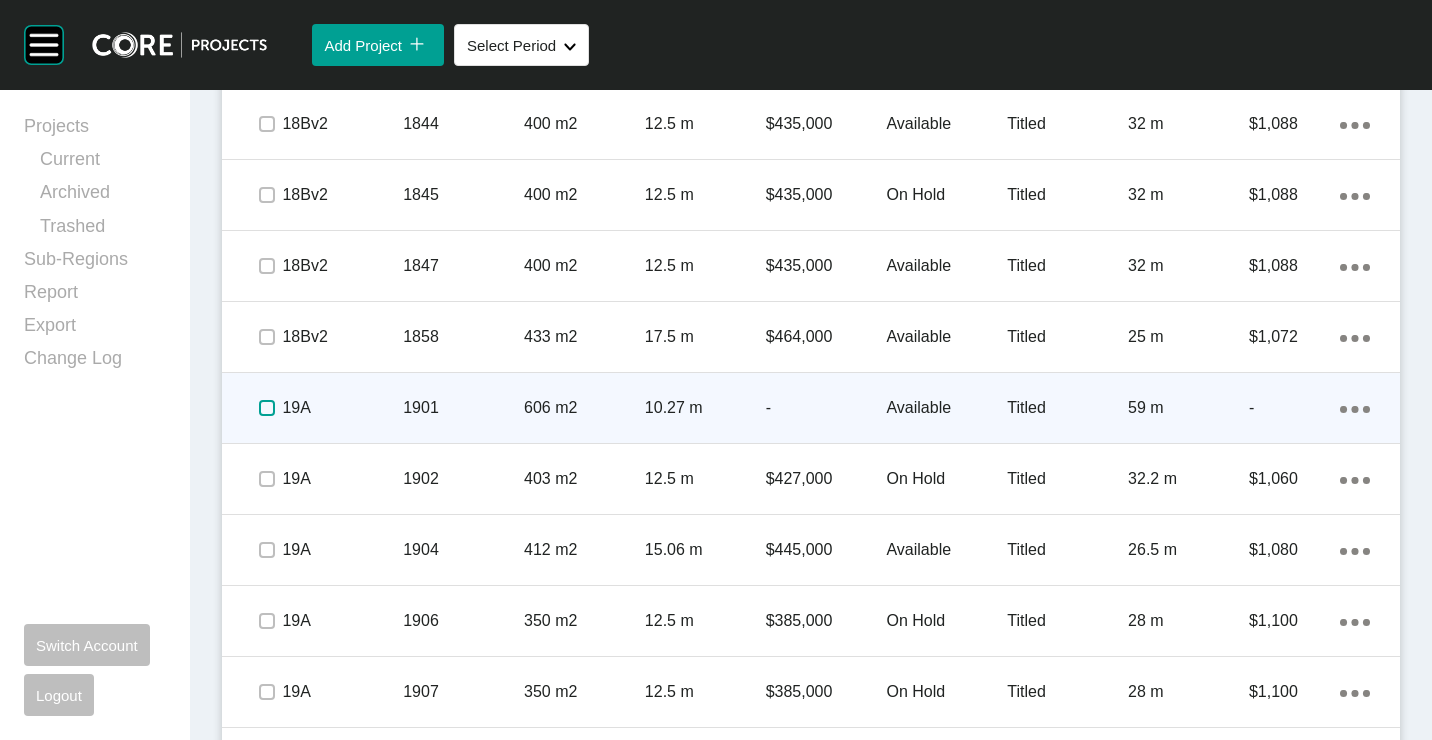 click at bounding box center (267, 408) 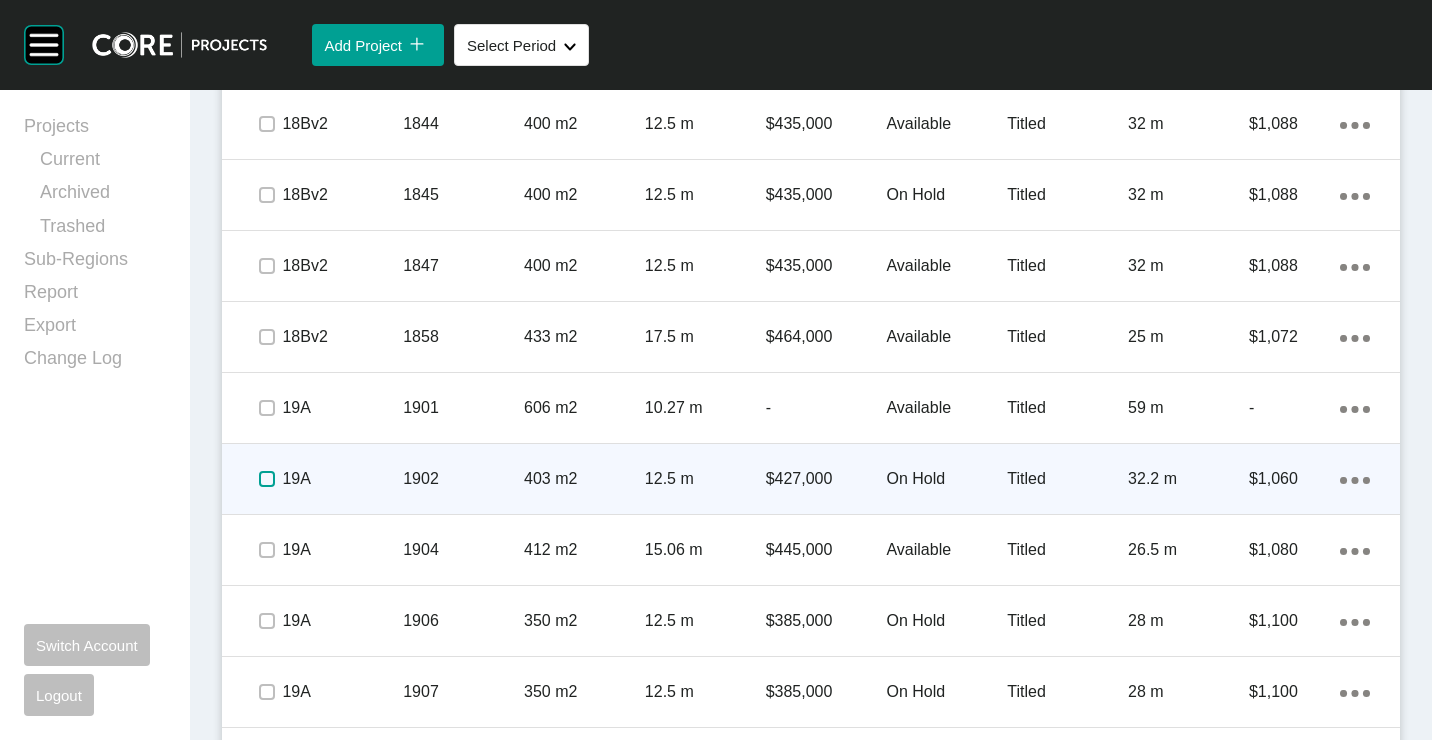 click at bounding box center (267, 479) 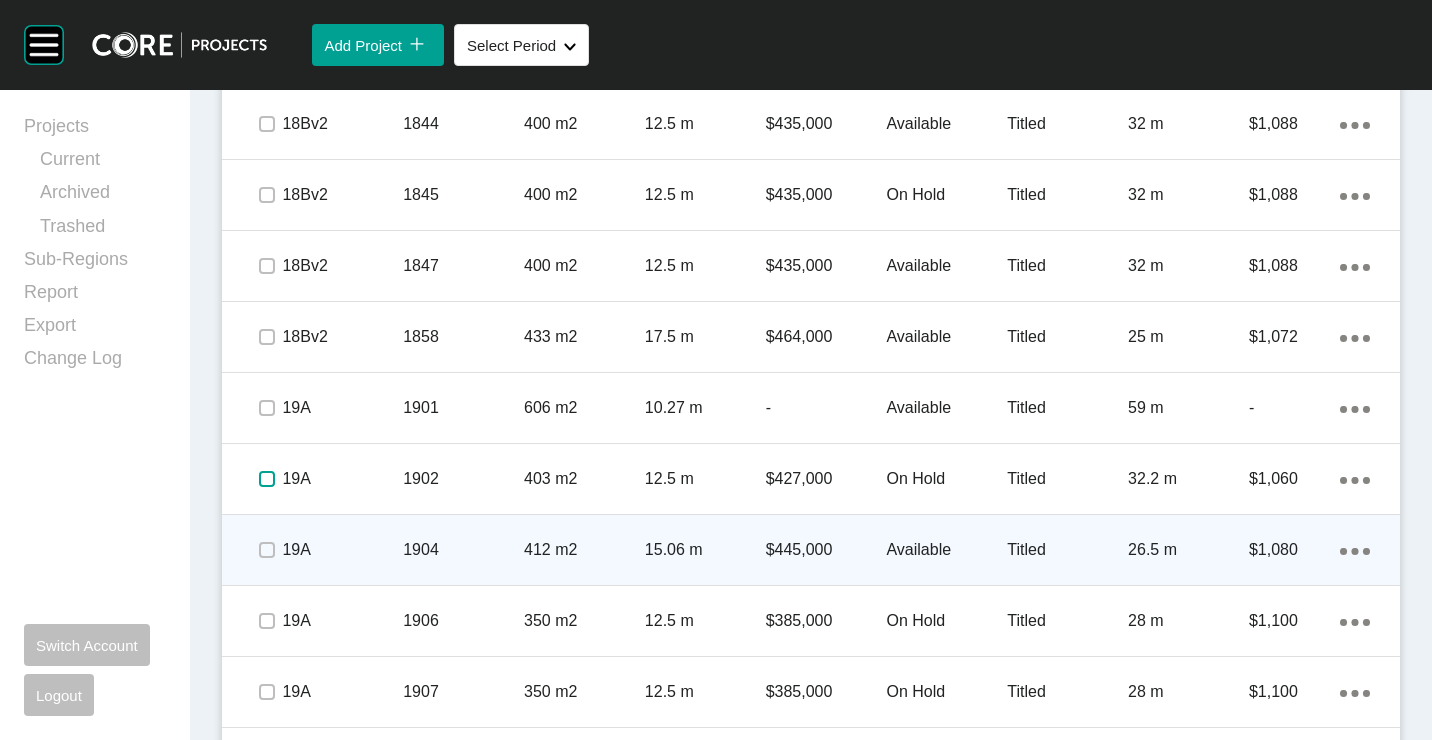 scroll, scrollTop: 2600, scrollLeft: 0, axis: vertical 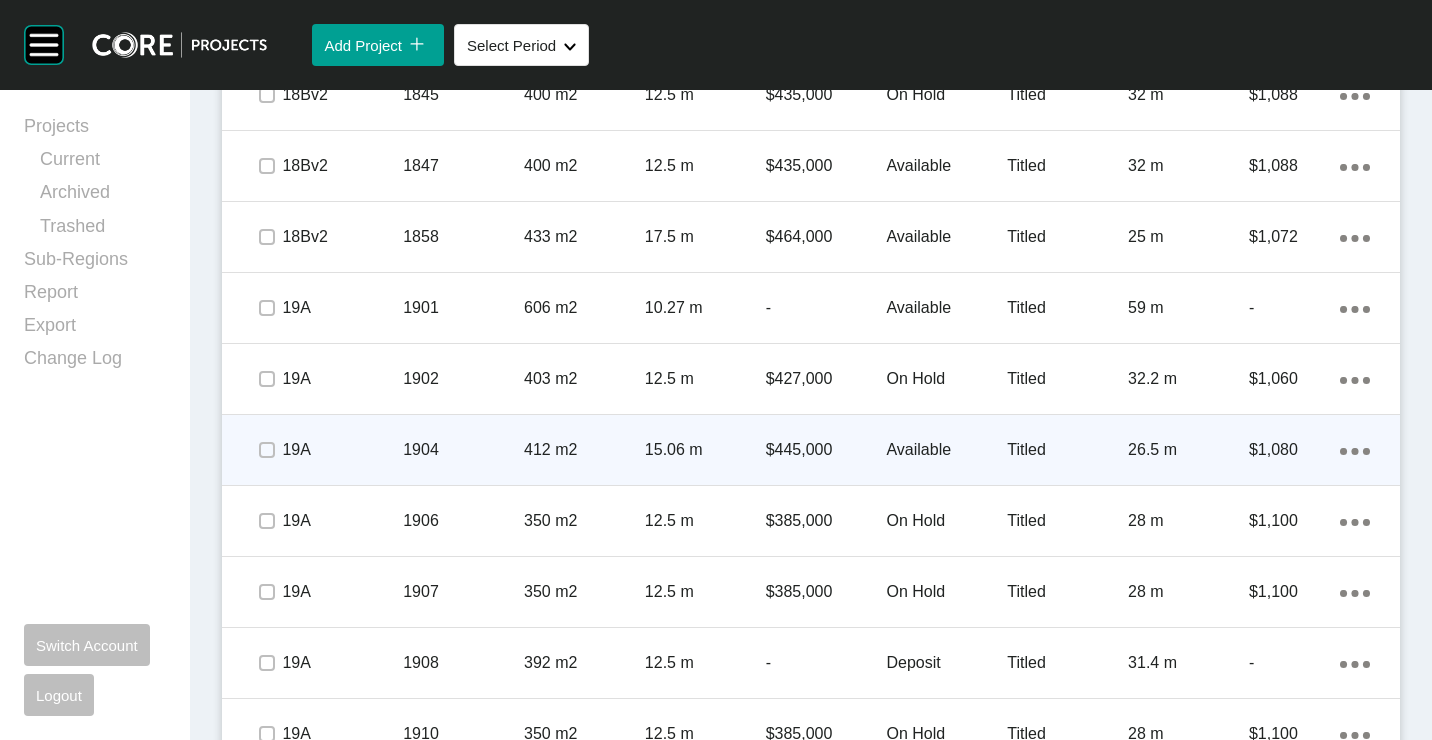 click on "1904" at bounding box center [463, 450] 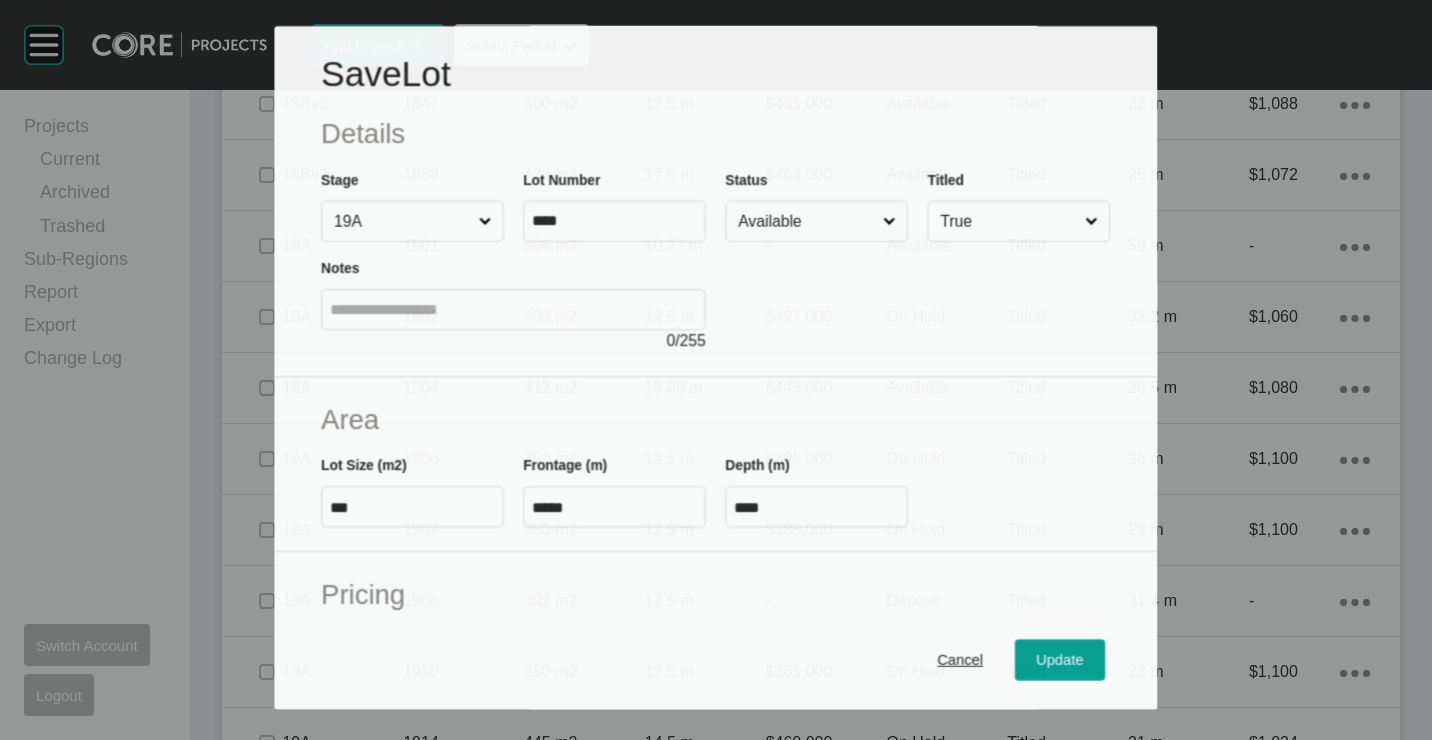 scroll, scrollTop: 2538, scrollLeft: 0, axis: vertical 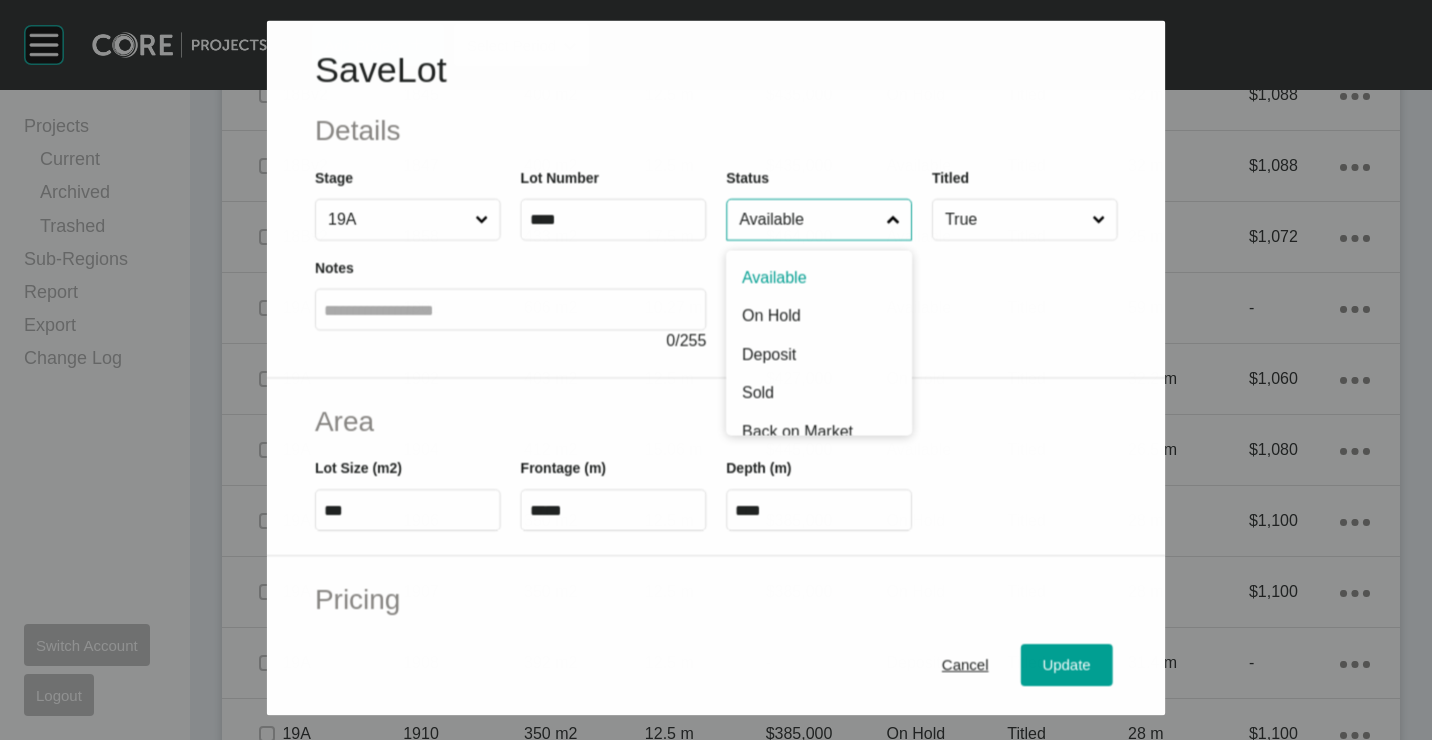 click on "Available" at bounding box center [808, 219] 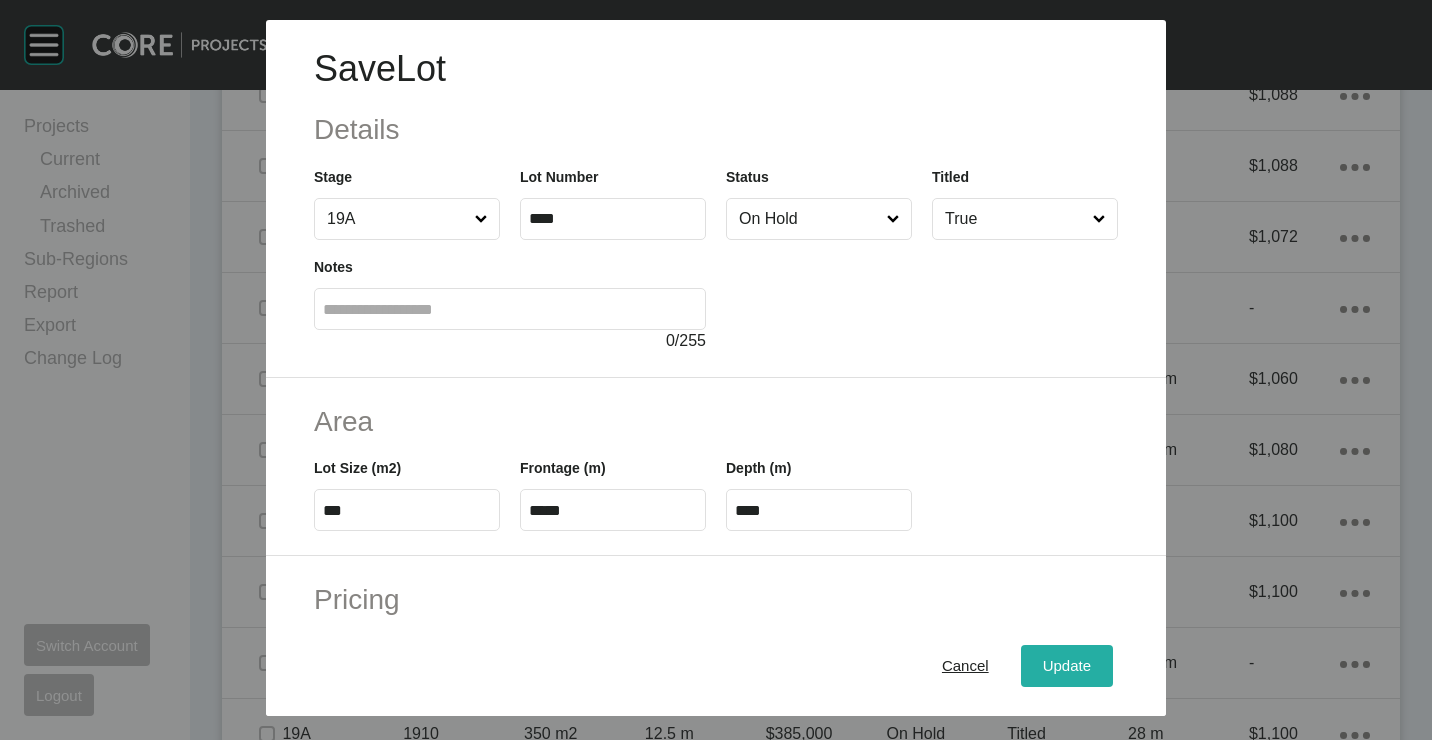 click on "Update" at bounding box center (1067, 666) 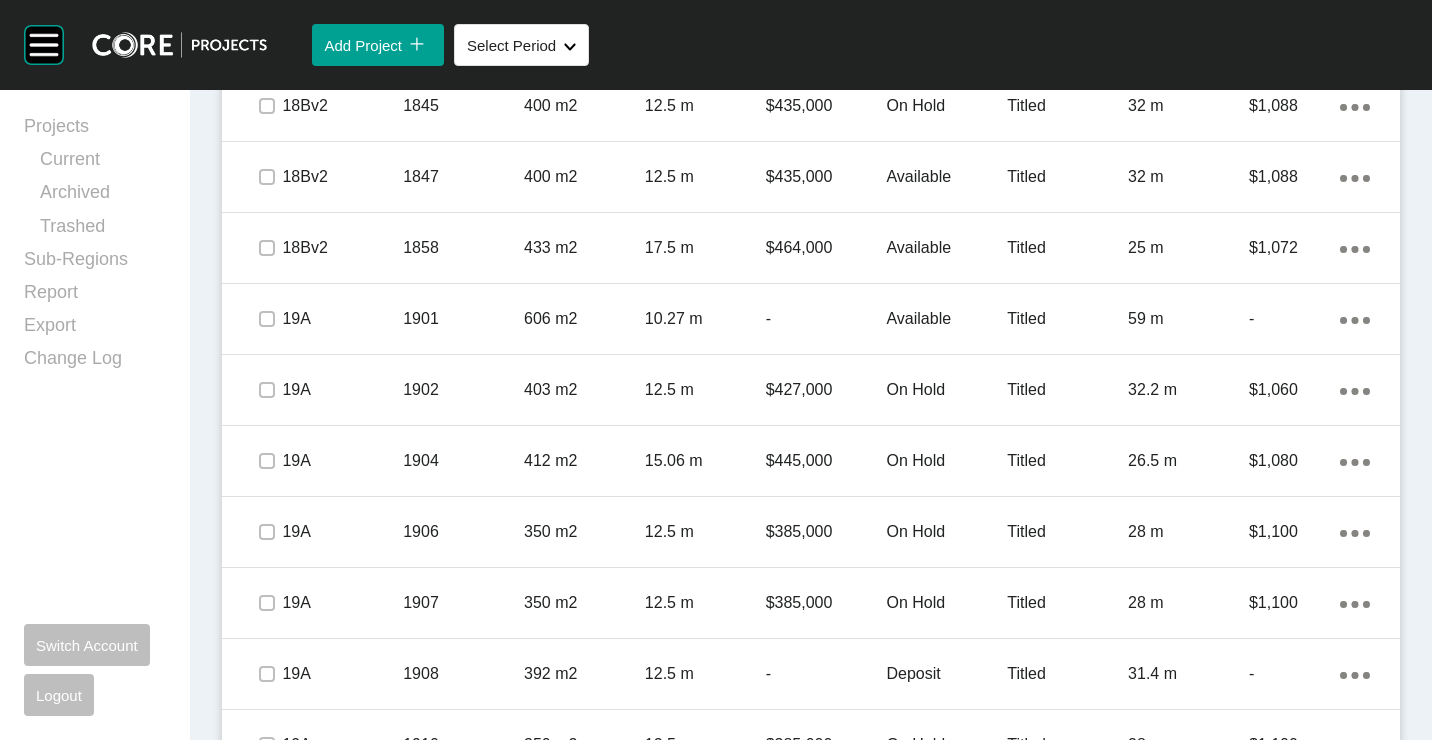 scroll, scrollTop: 2800, scrollLeft: 0, axis: vertical 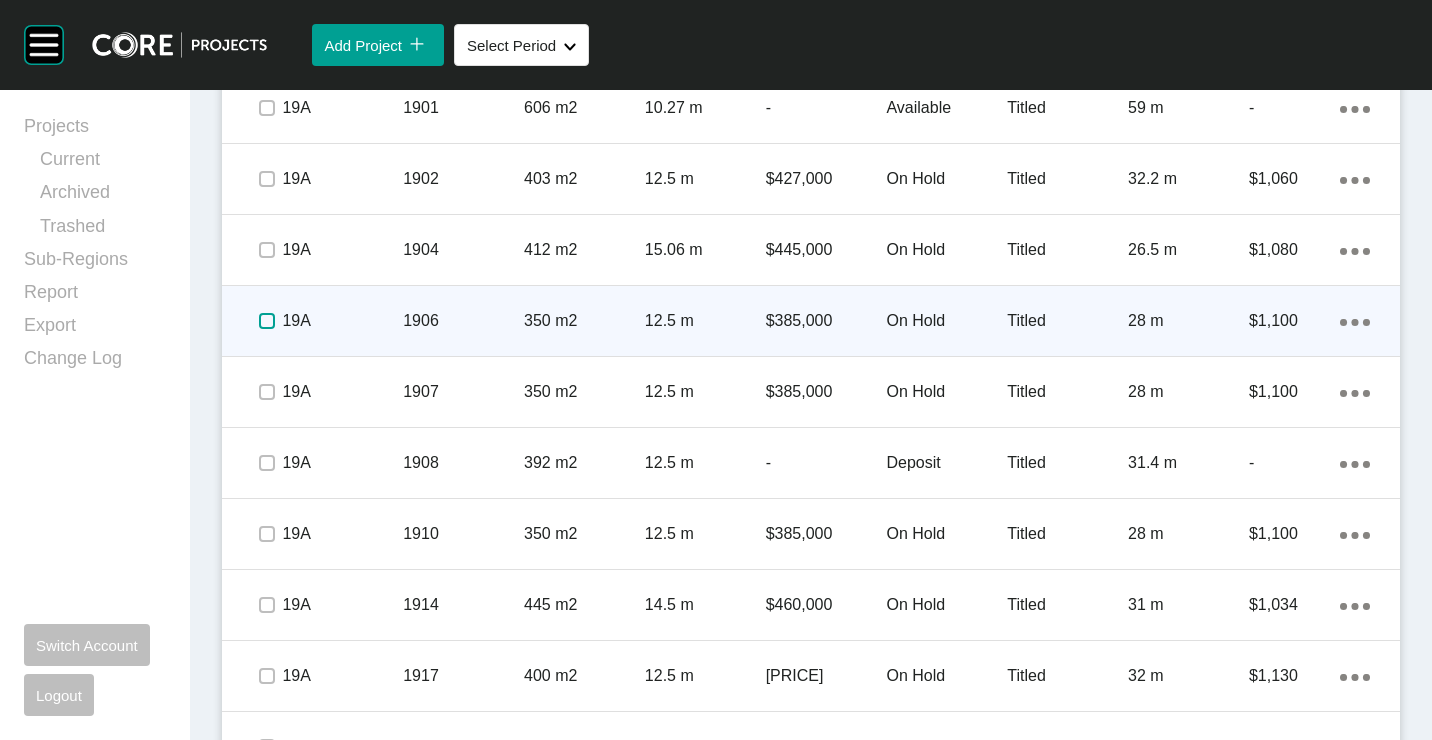 drag, startPoint x: 264, startPoint y: 320, endPoint x: 264, endPoint y: 359, distance: 39 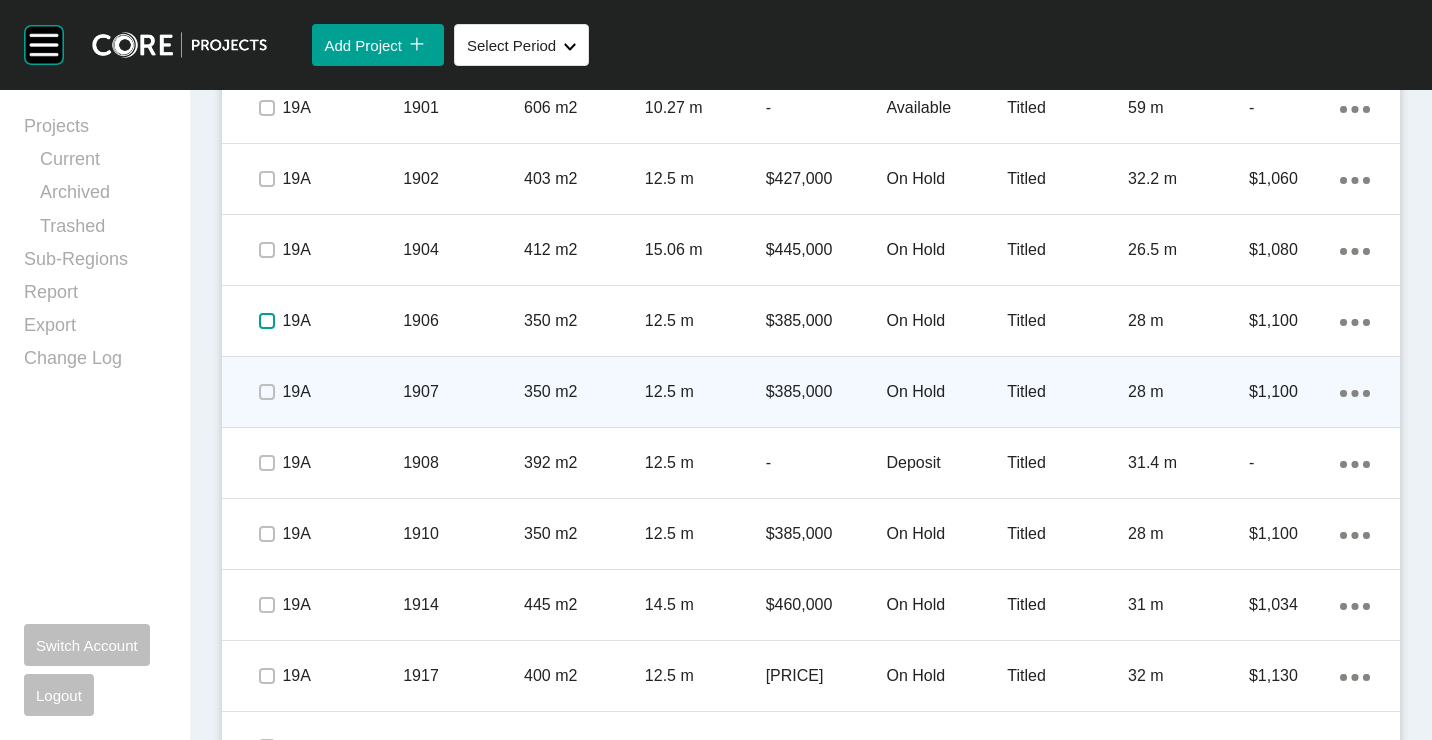 click at bounding box center [267, 321] 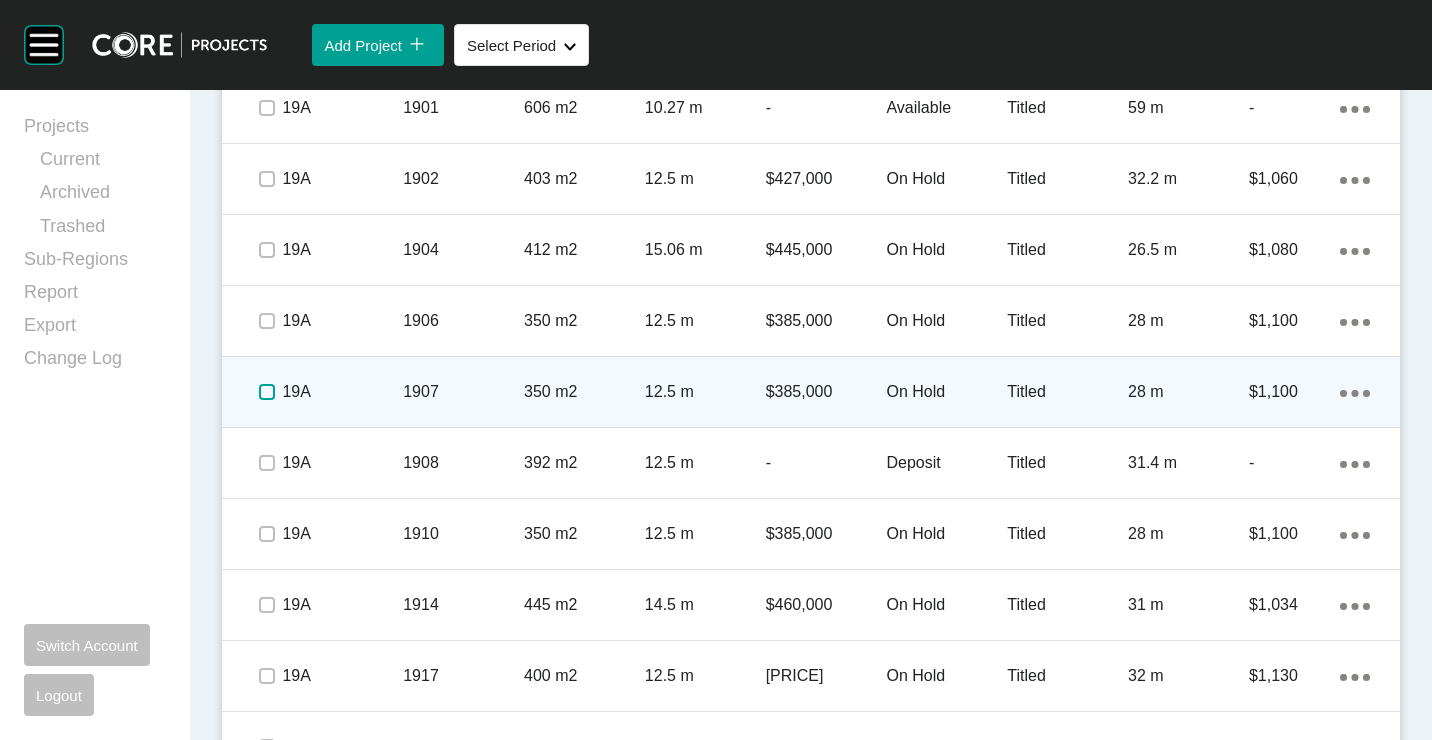 drag, startPoint x: 264, startPoint y: 392, endPoint x: 262, endPoint y: 422, distance: 30.066593 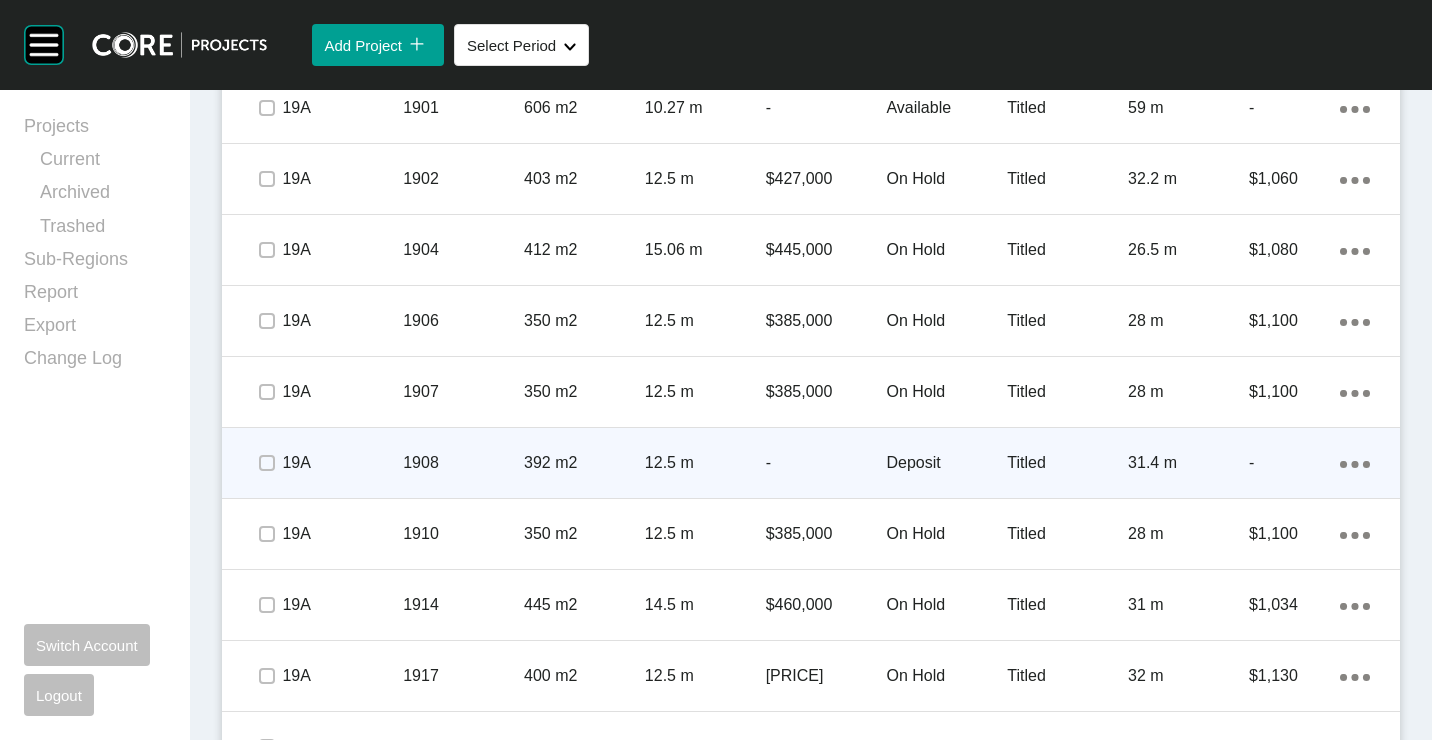click at bounding box center [267, 463] 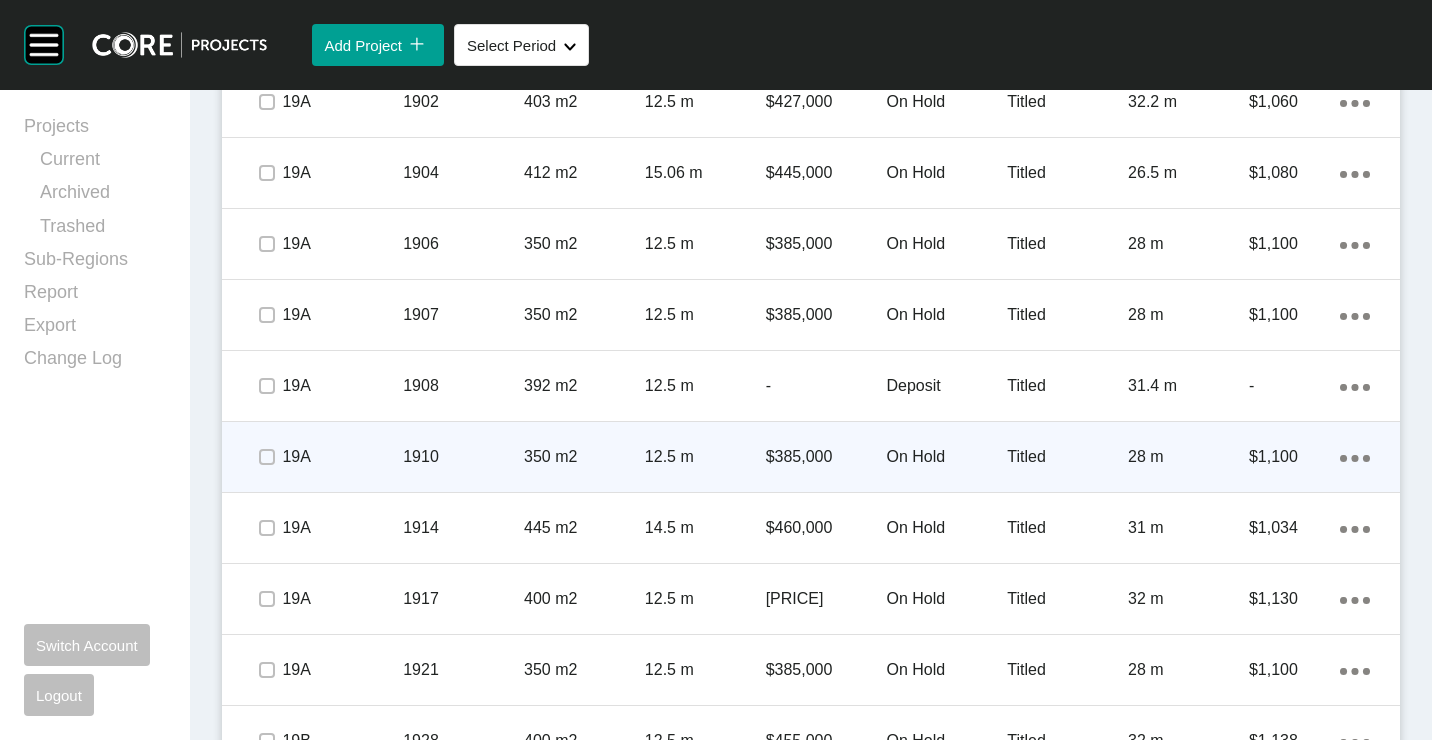 scroll, scrollTop: 2900, scrollLeft: 0, axis: vertical 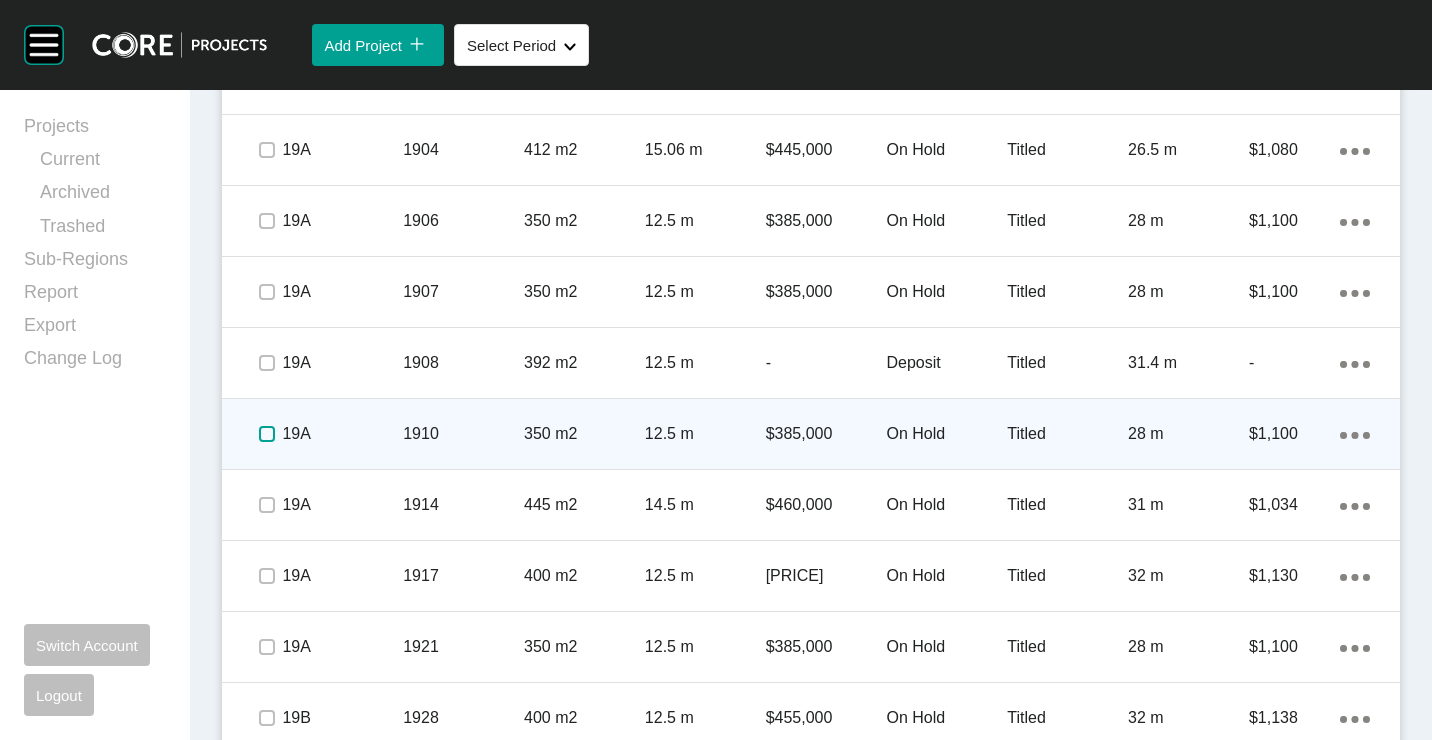drag, startPoint x: 263, startPoint y: 432, endPoint x: 267, endPoint y: 447, distance: 15.524175 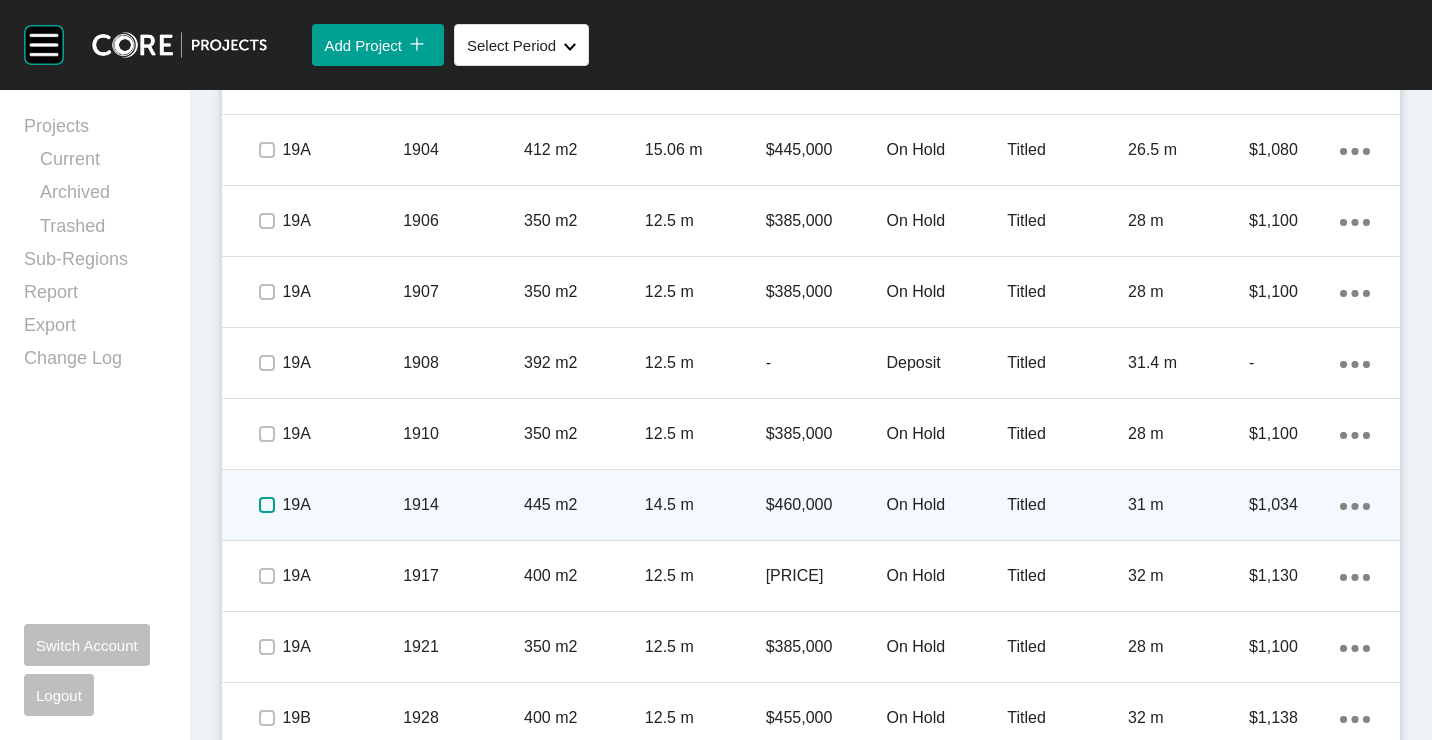 drag, startPoint x: 270, startPoint y: 507, endPoint x: 274, endPoint y: 484, distance: 23.345236 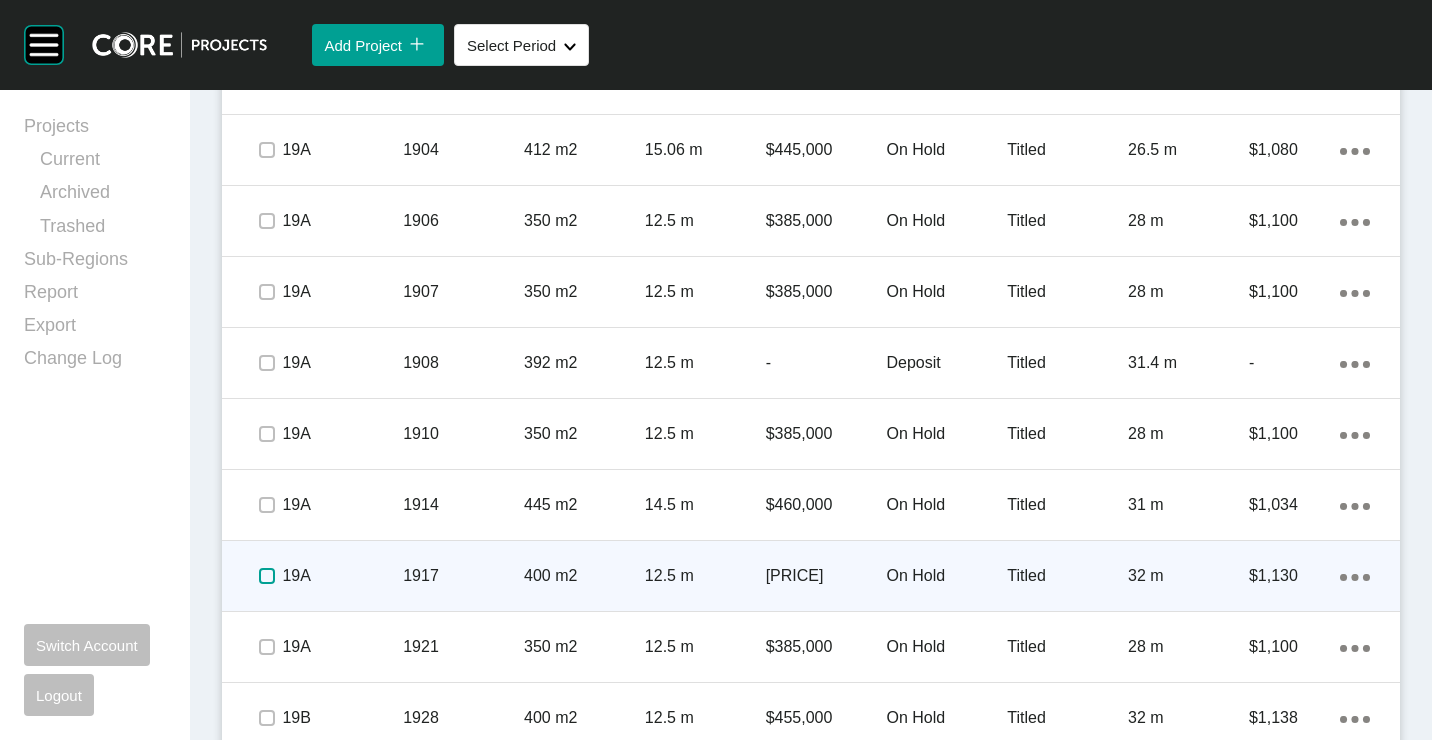 drag, startPoint x: 259, startPoint y: 569, endPoint x: 259, endPoint y: 587, distance: 18 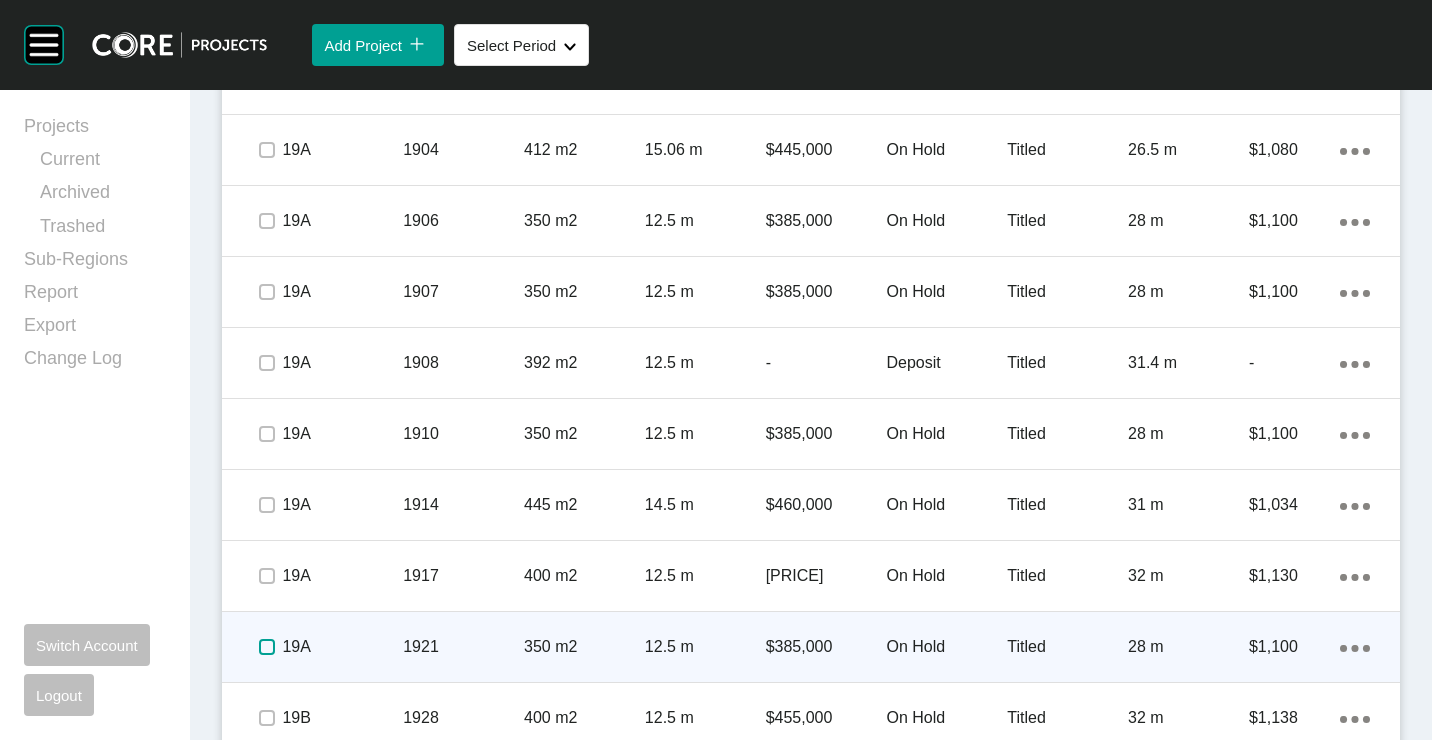 click at bounding box center (267, 647) 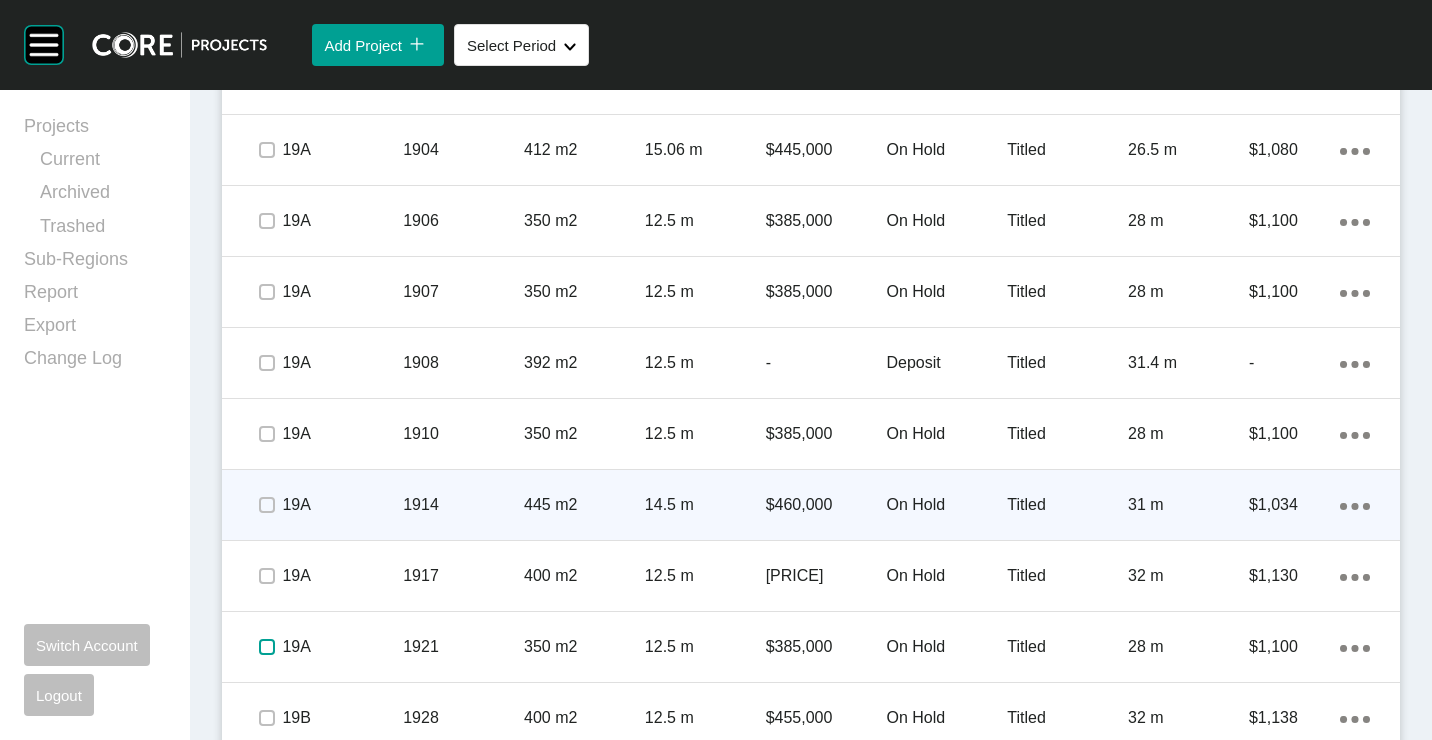 scroll, scrollTop: 3100, scrollLeft: 0, axis: vertical 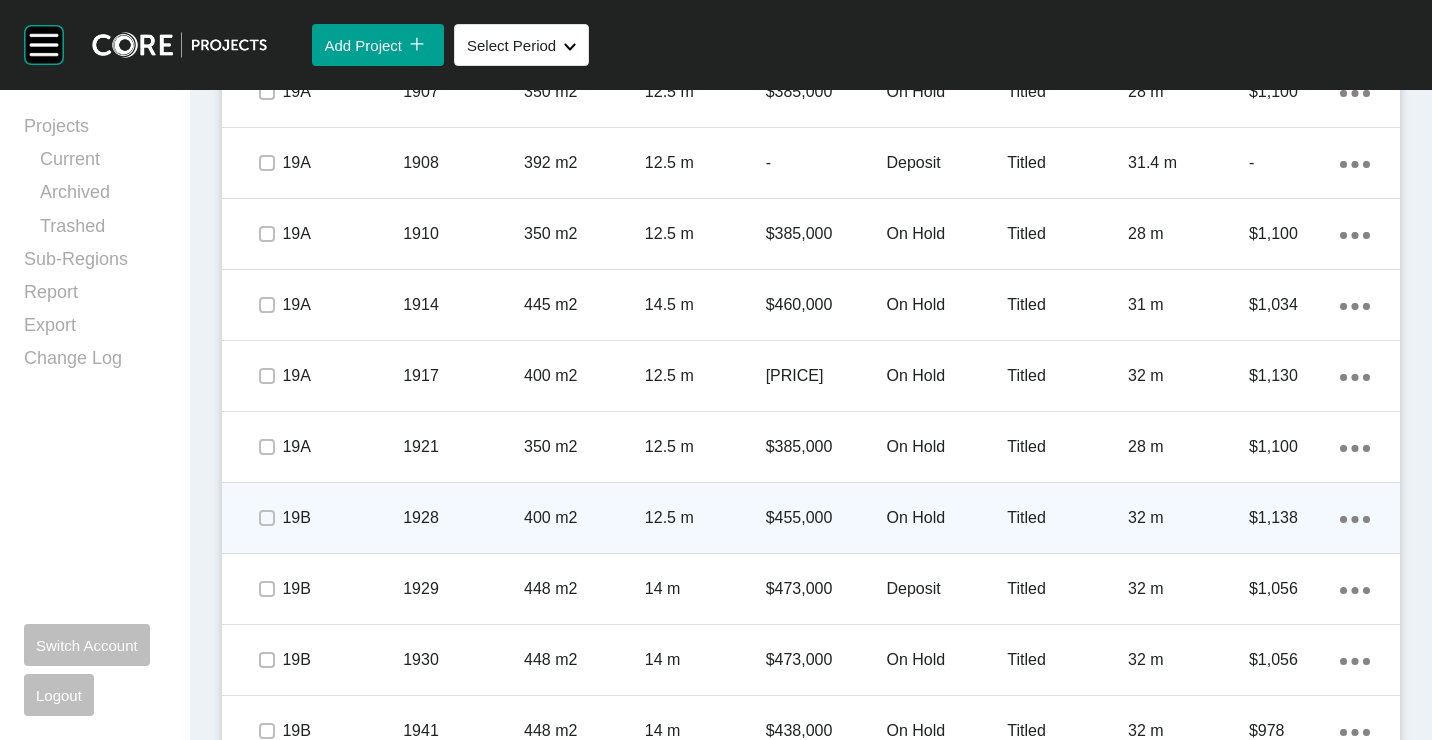 click at bounding box center (267, 518) 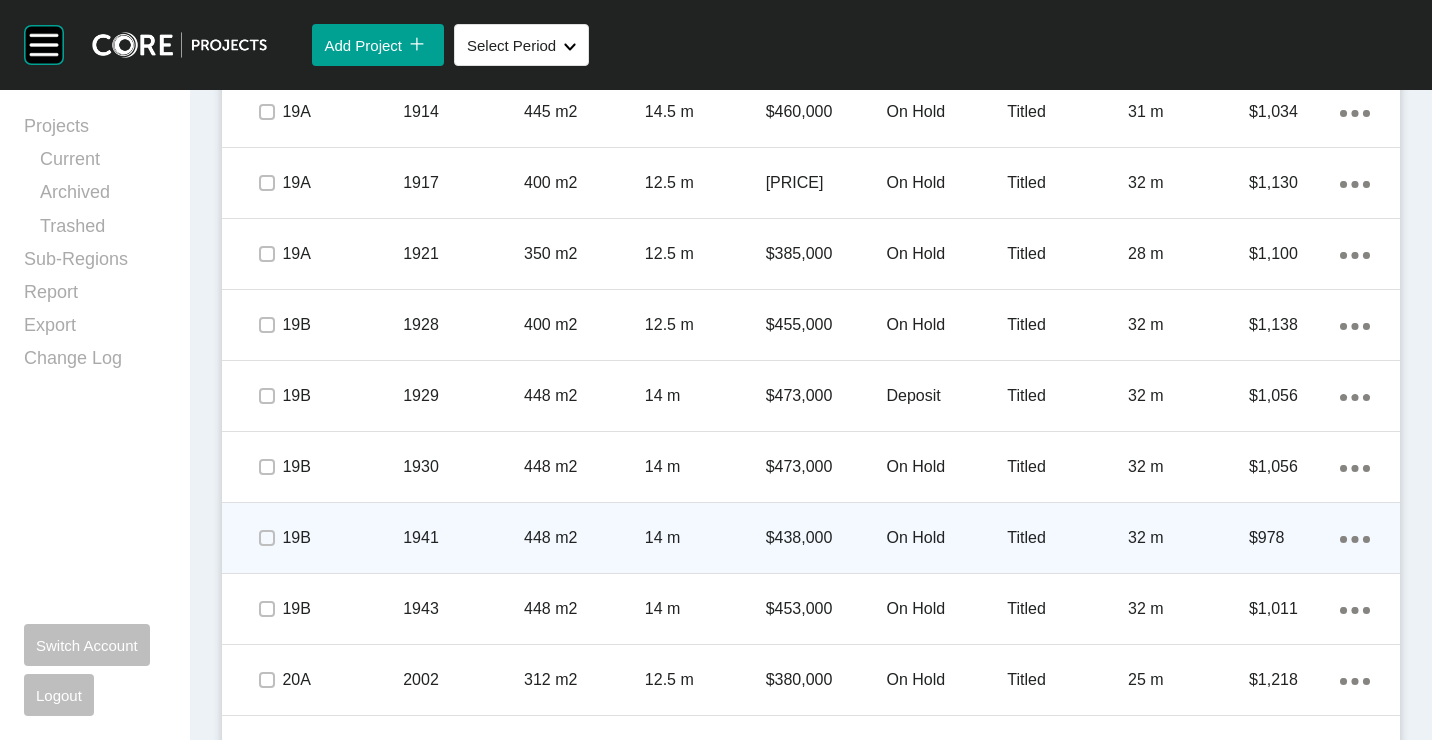 scroll, scrollTop: 3300, scrollLeft: 0, axis: vertical 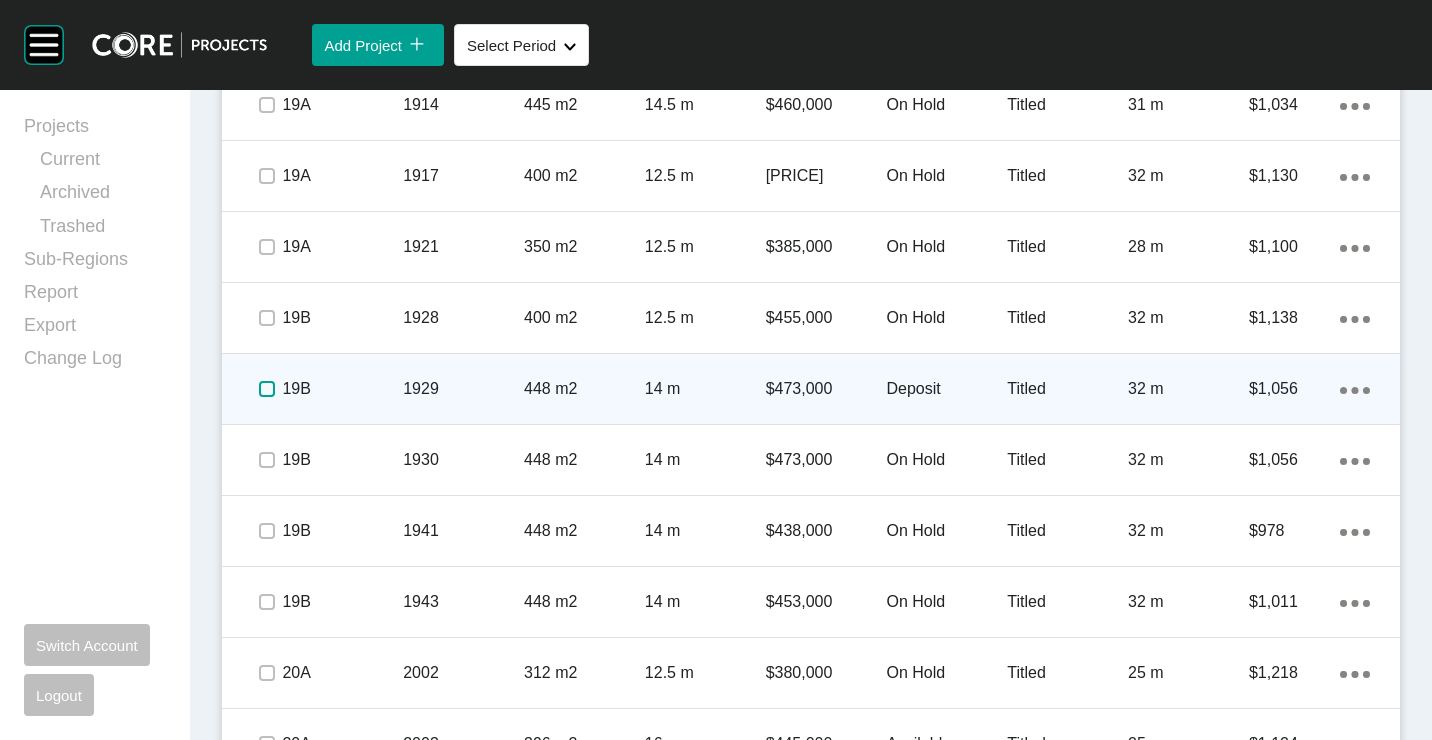 drag, startPoint x: 263, startPoint y: 395, endPoint x: 261, endPoint y: 419, distance: 24.083189 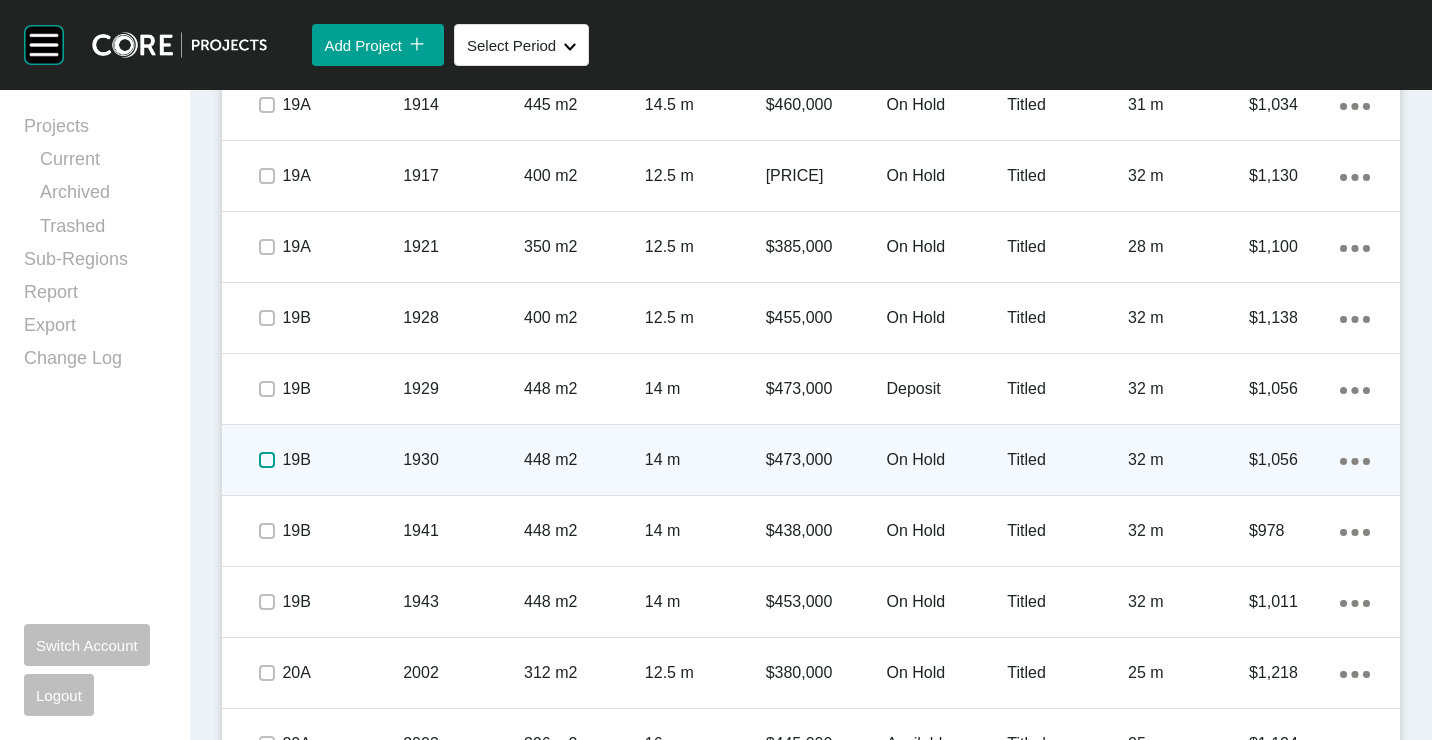 click at bounding box center (267, 460) 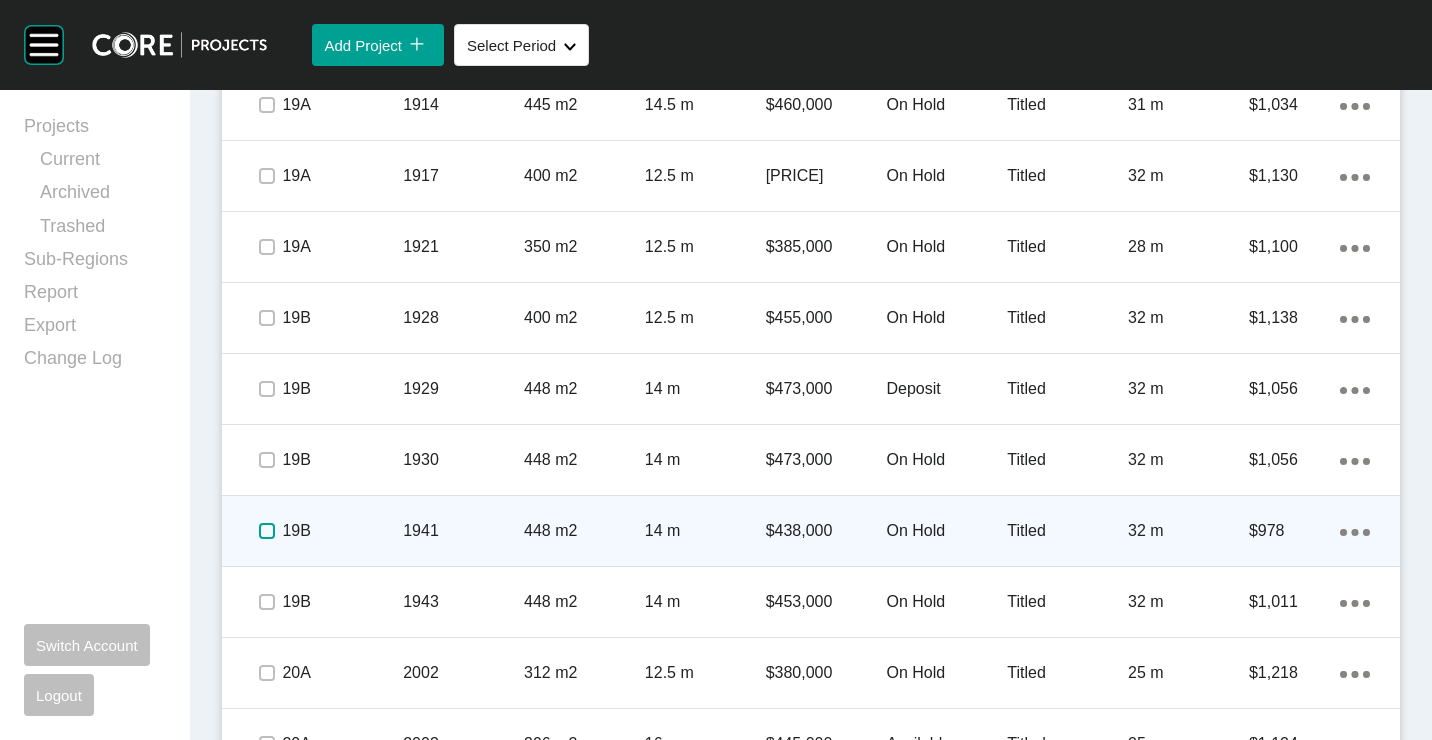 click at bounding box center [267, 531] 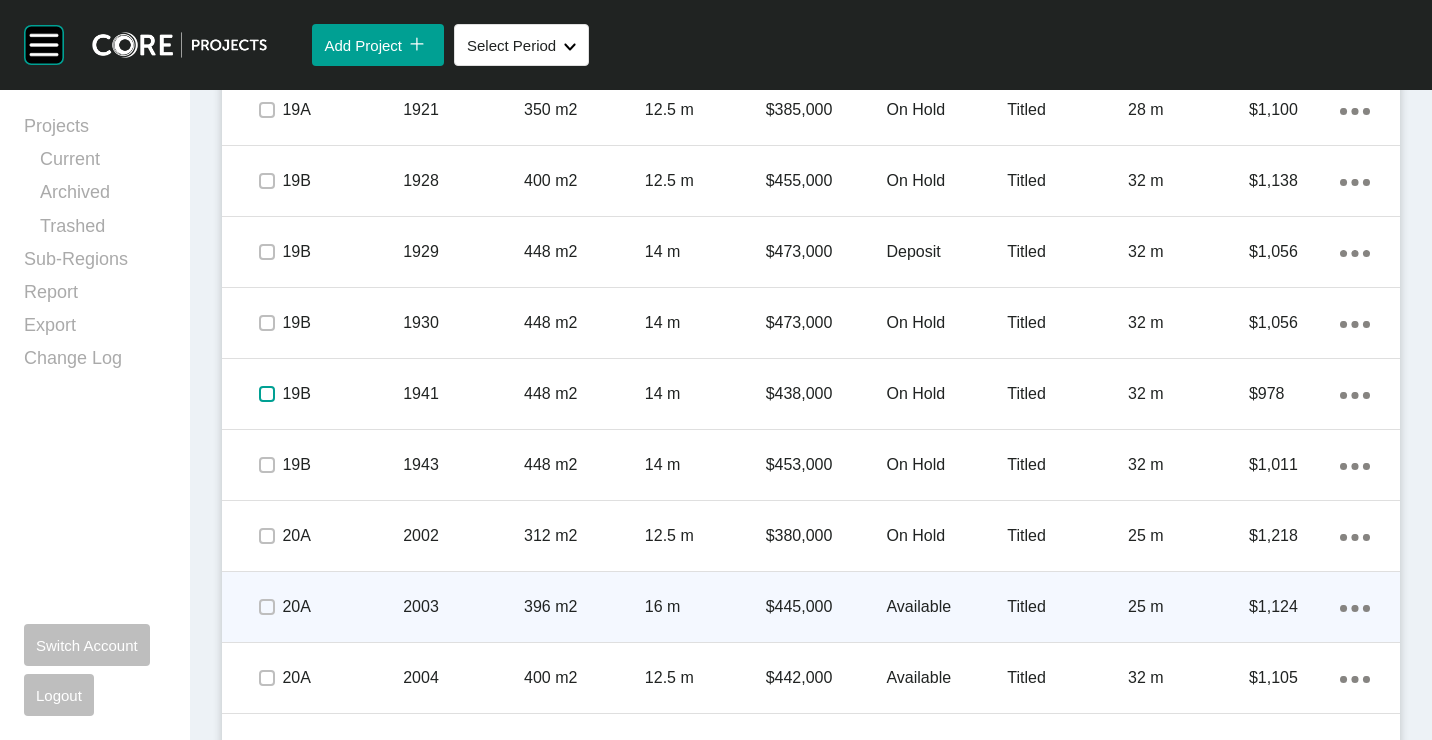 scroll, scrollTop: 3500, scrollLeft: 0, axis: vertical 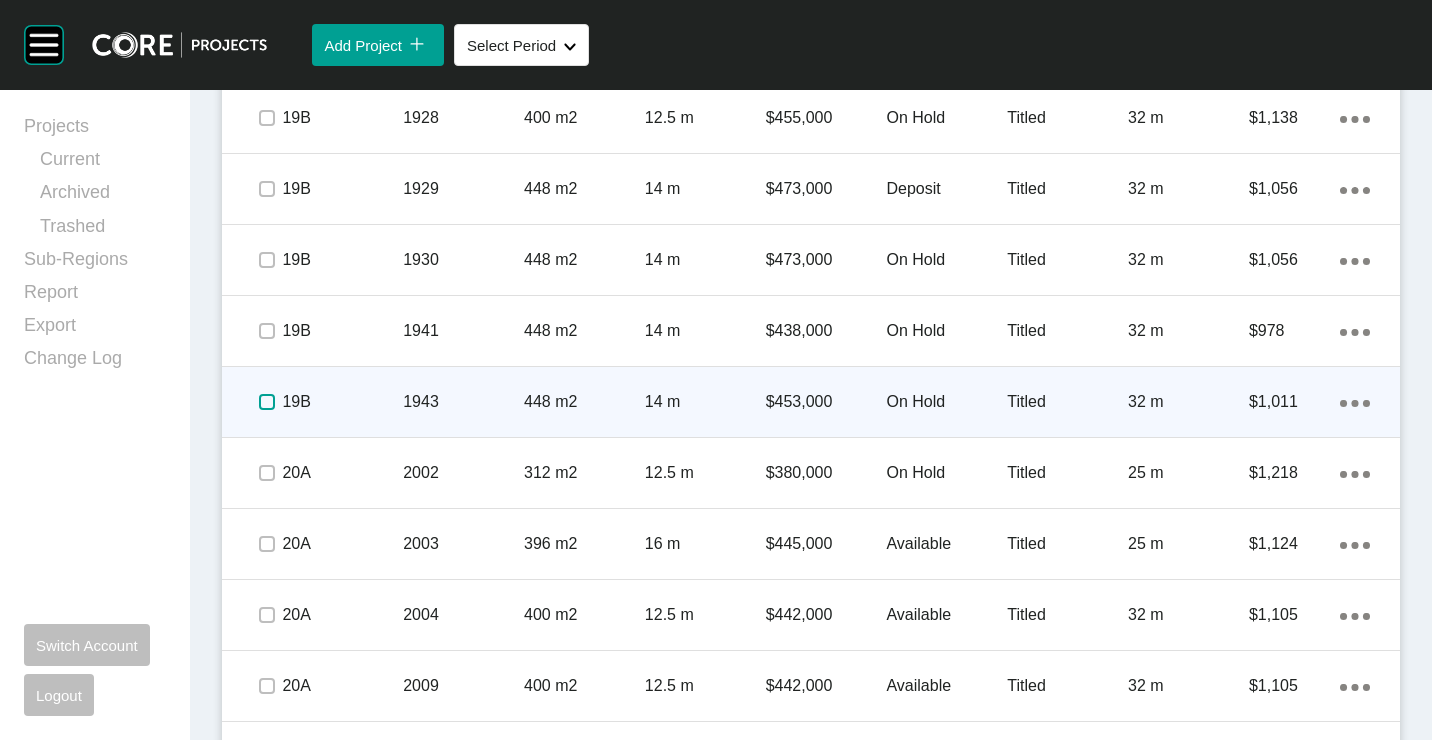 click at bounding box center (267, 402) 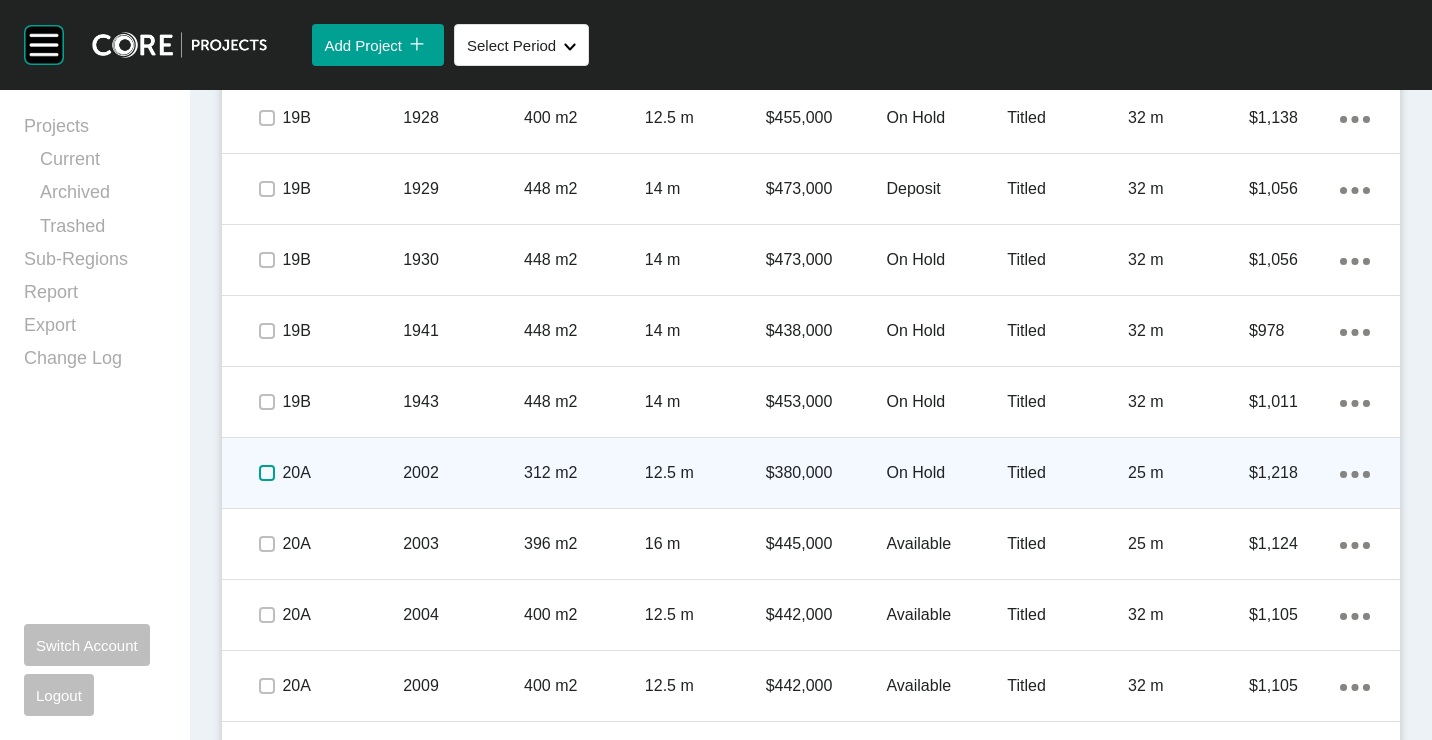 click at bounding box center [267, 473] 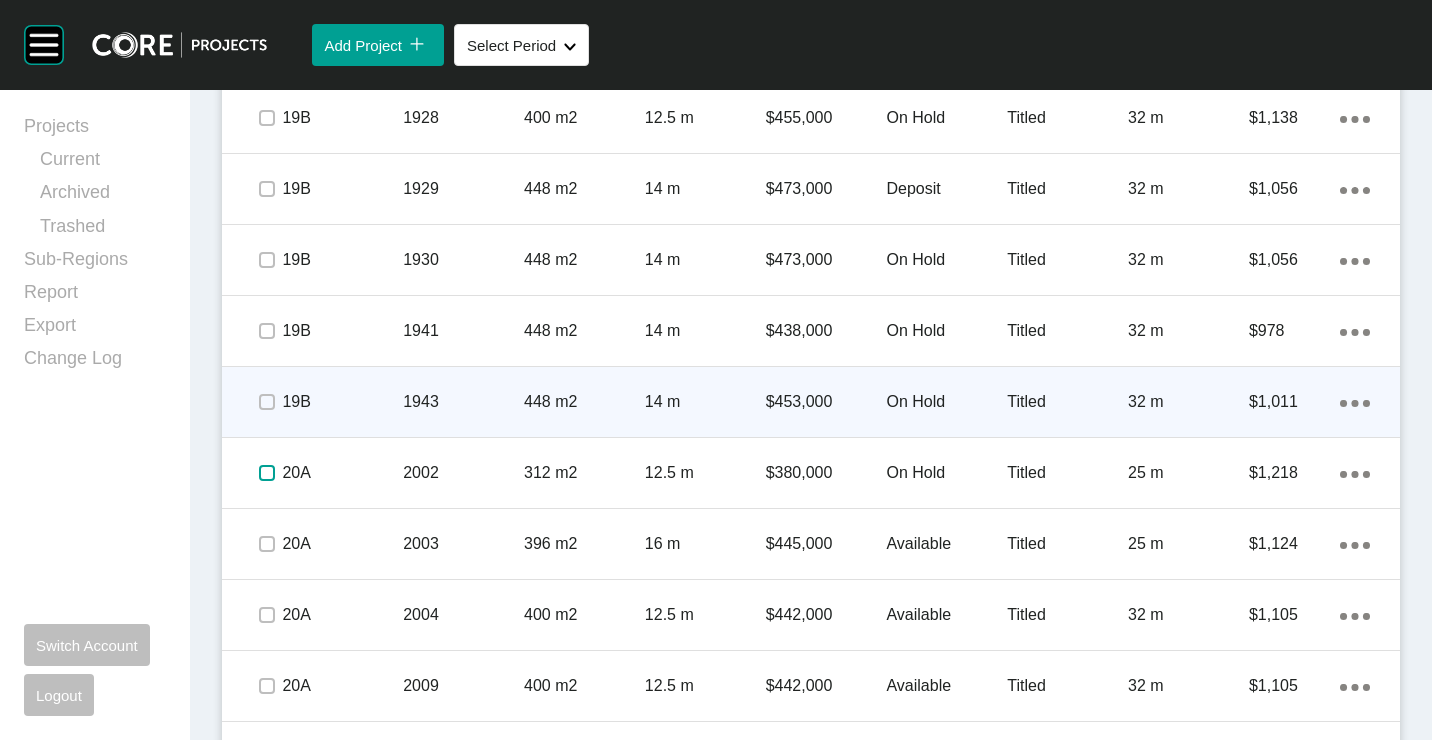 scroll, scrollTop: 3700, scrollLeft: 0, axis: vertical 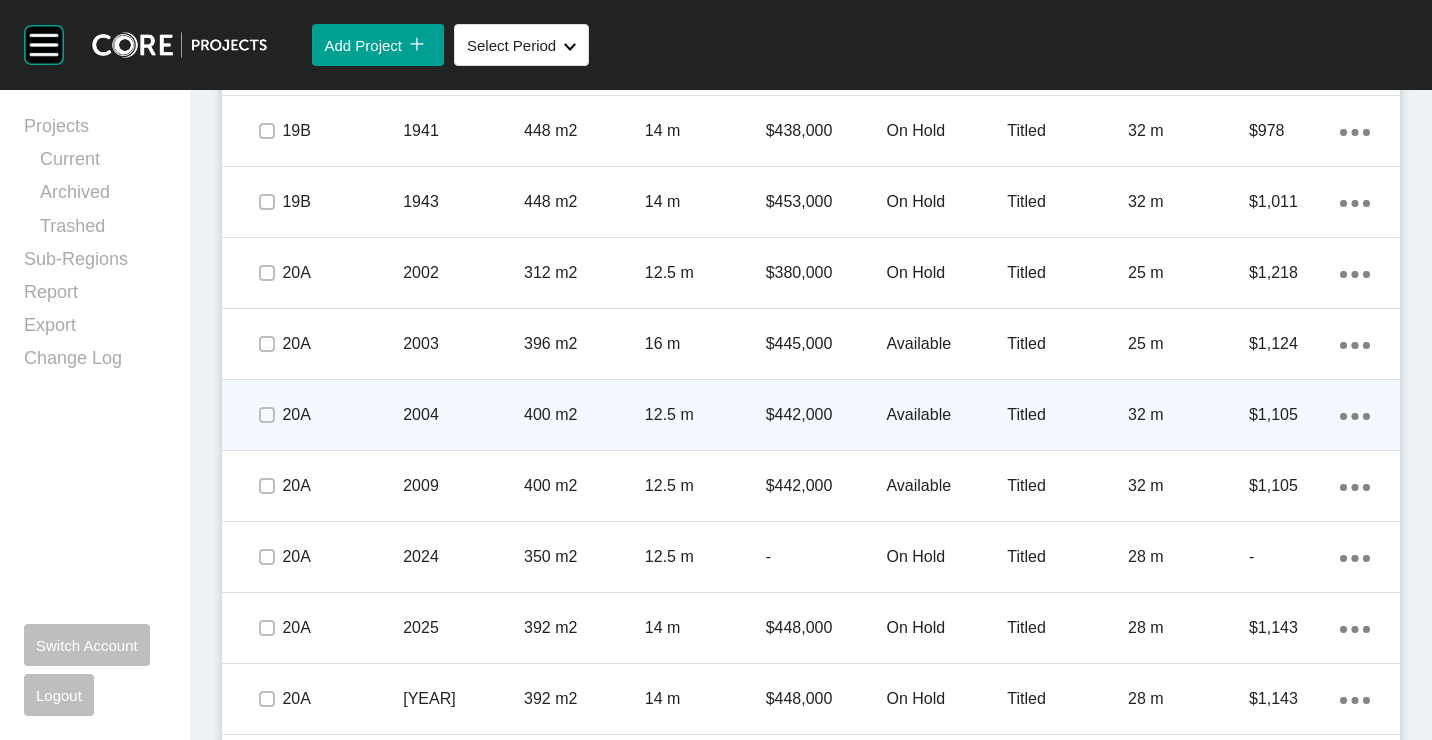 click on "400 m2" at bounding box center [584, 415] 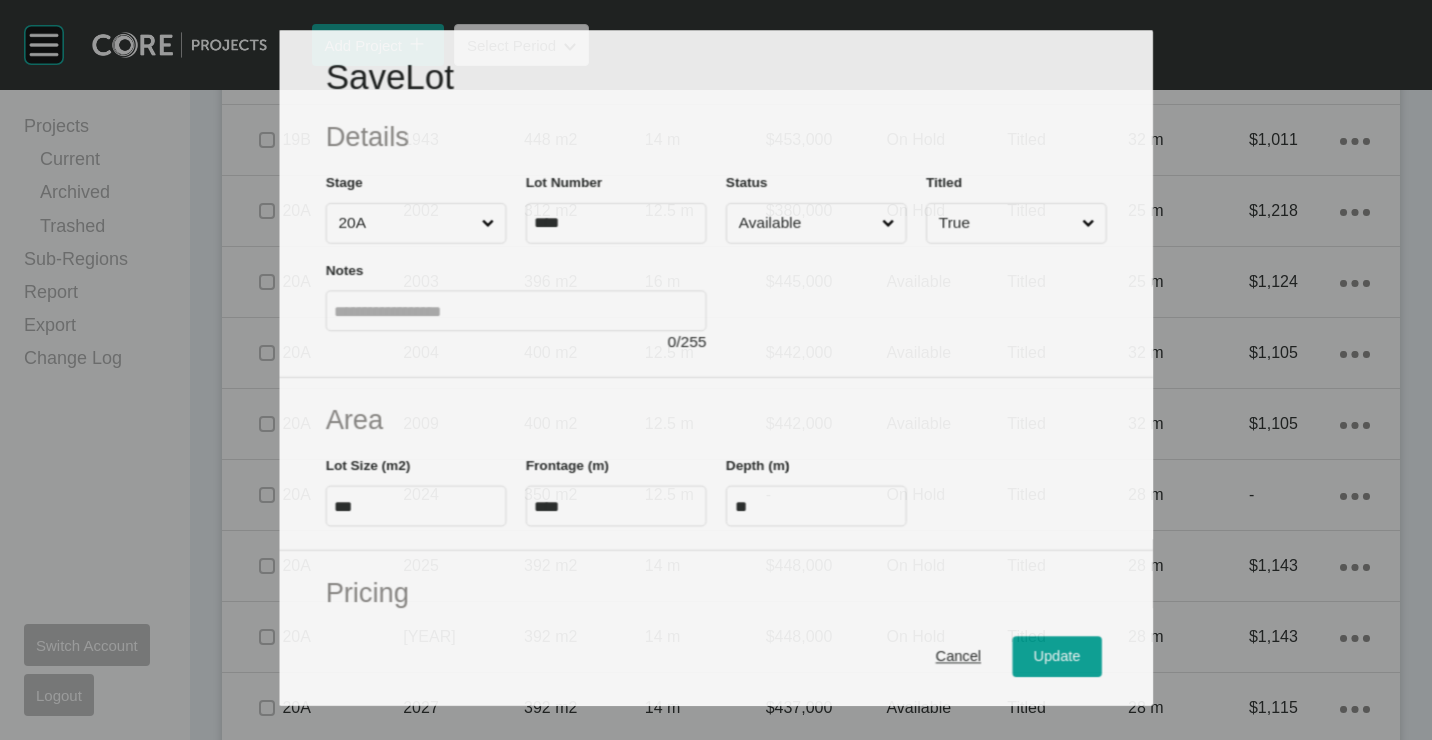 scroll, scrollTop: 3638, scrollLeft: 0, axis: vertical 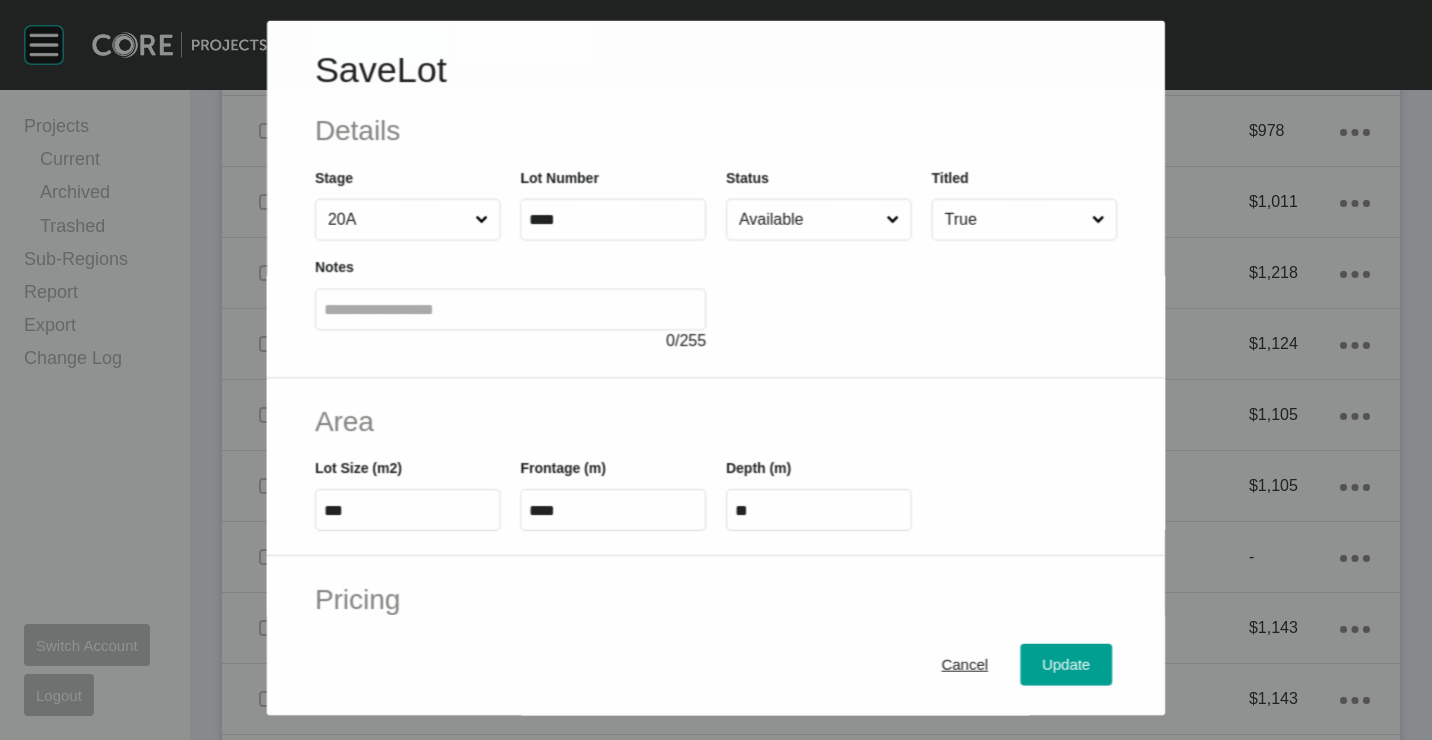 click on "Available" at bounding box center (808, 219) 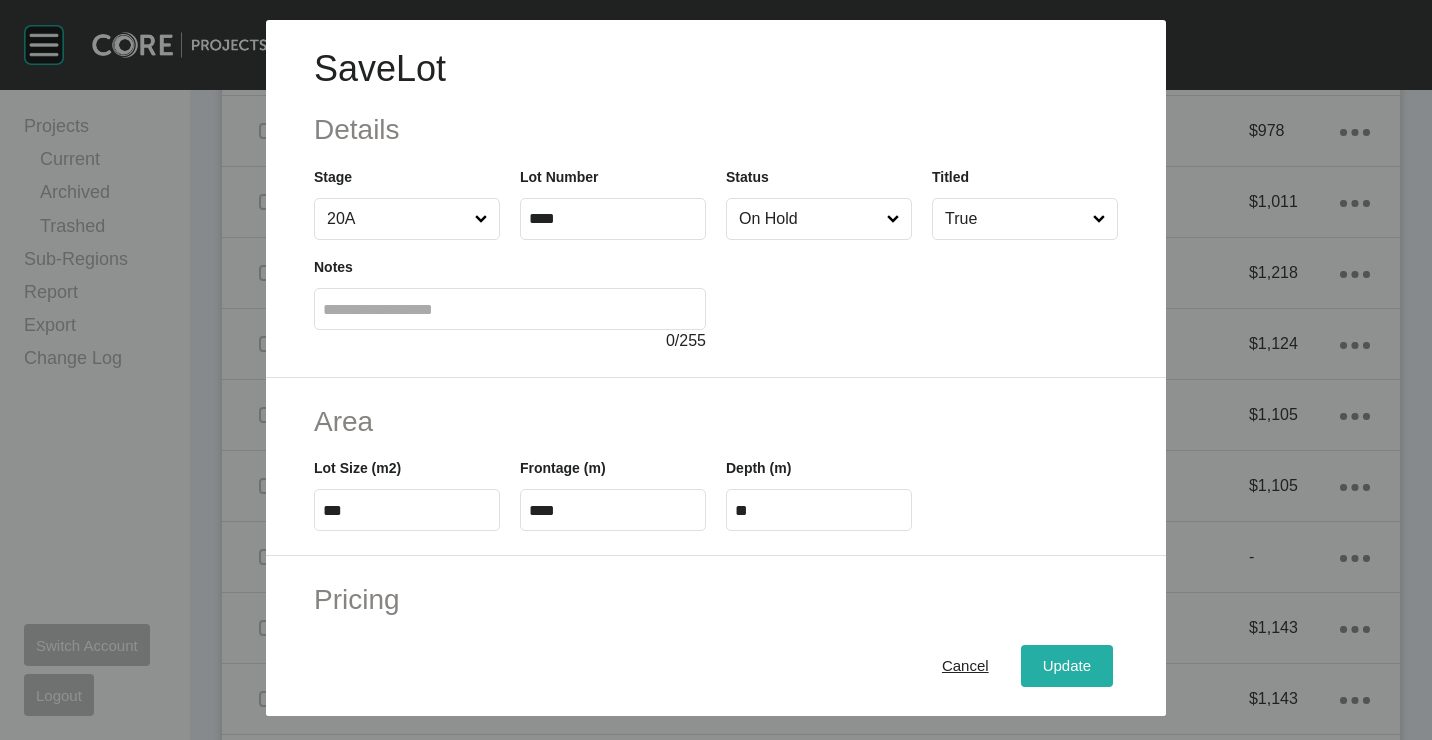 click on "Update" at bounding box center (1067, 665) 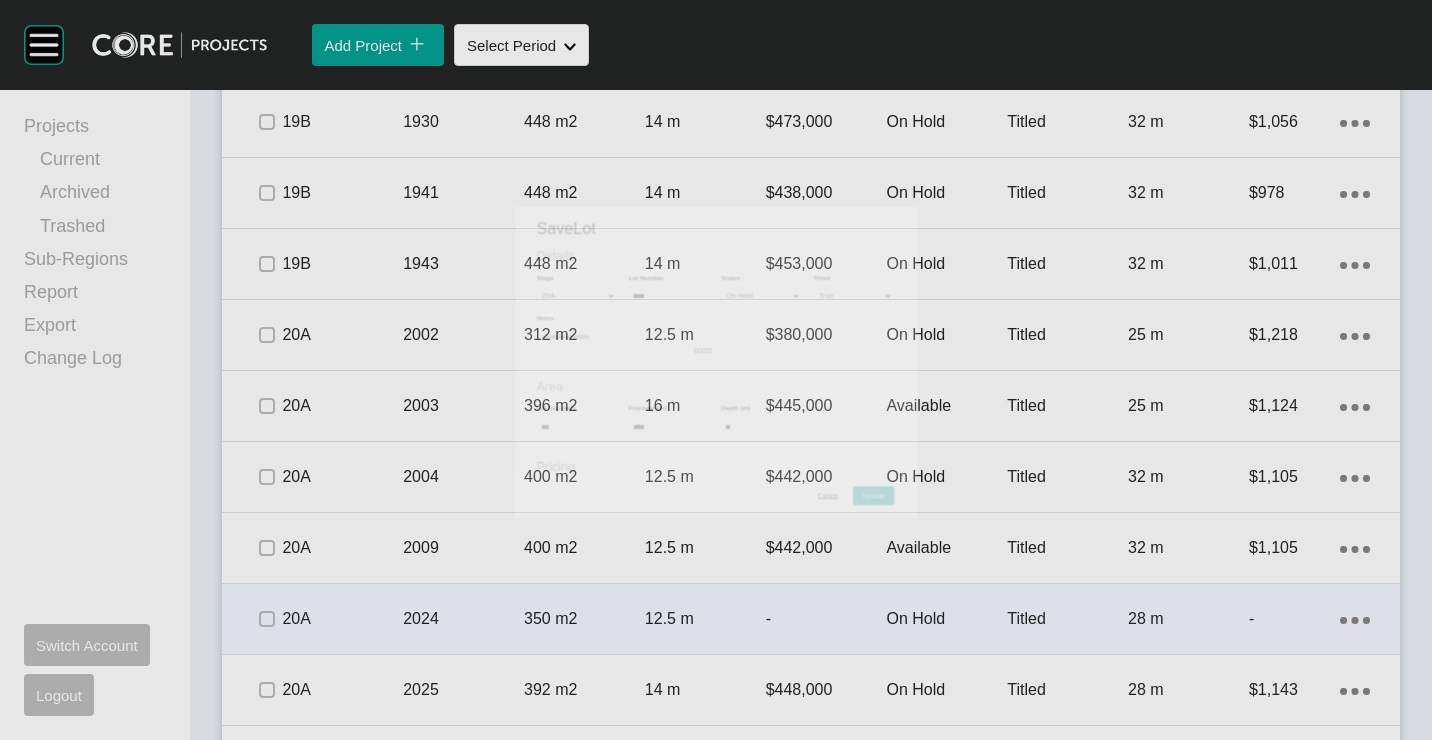 scroll, scrollTop: 3700, scrollLeft: 0, axis: vertical 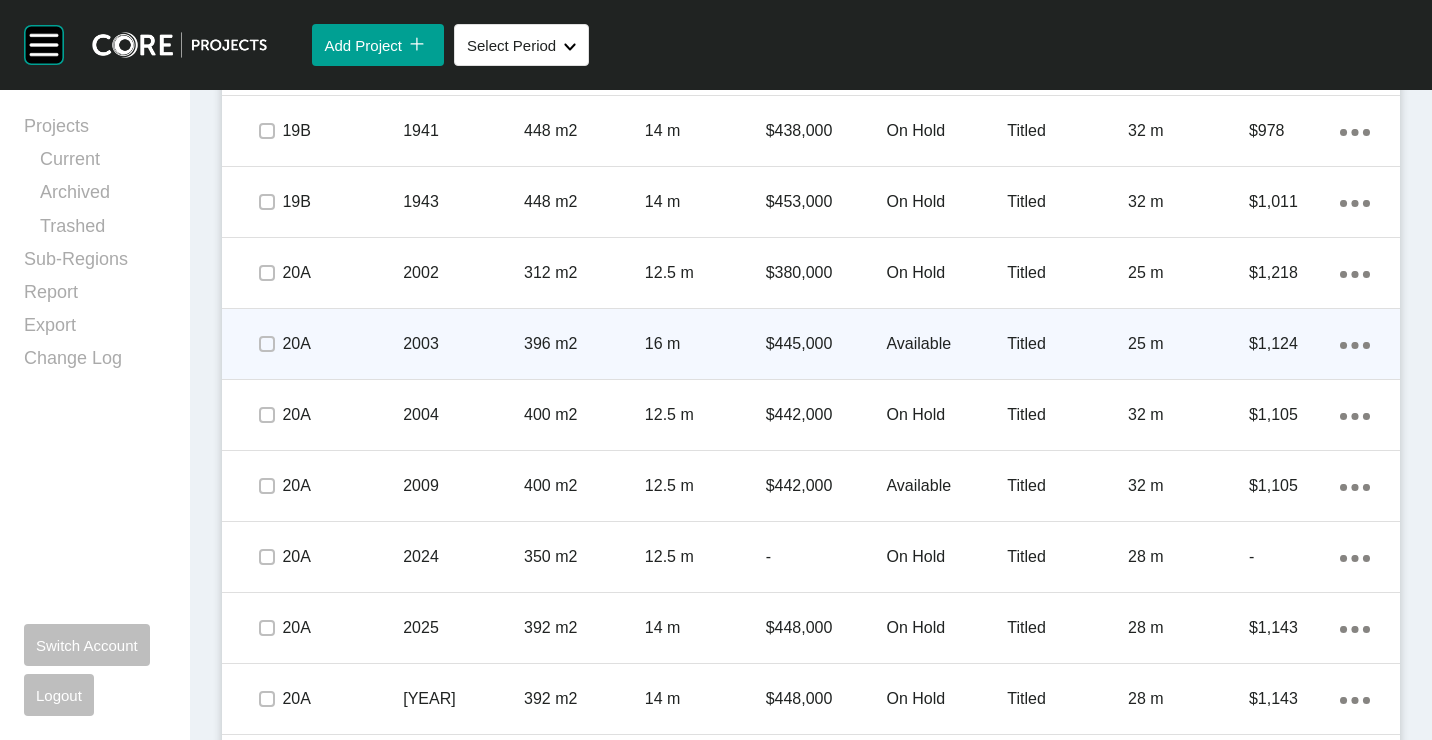 click on "$445,000" at bounding box center [826, 344] 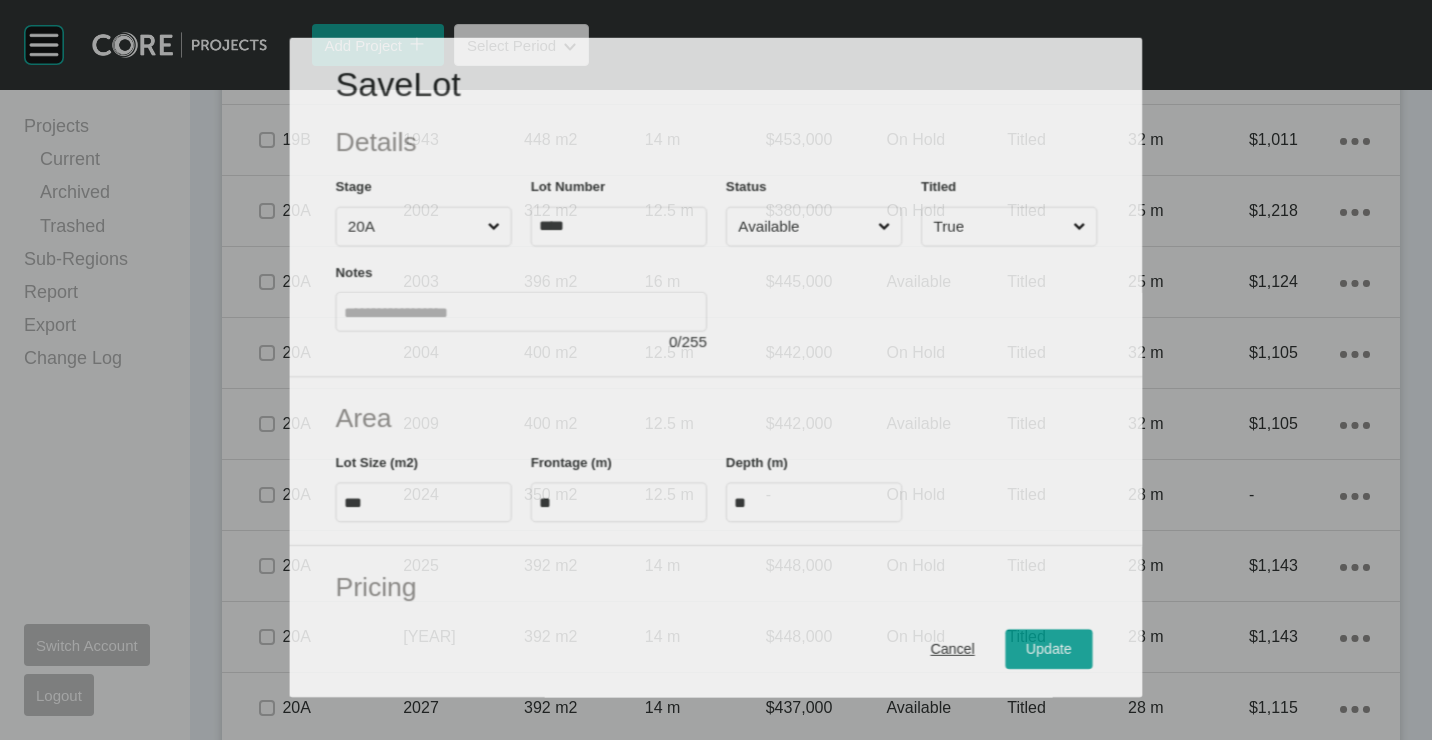 scroll, scrollTop: 3638, scrollLeft: 0, axis: vertical 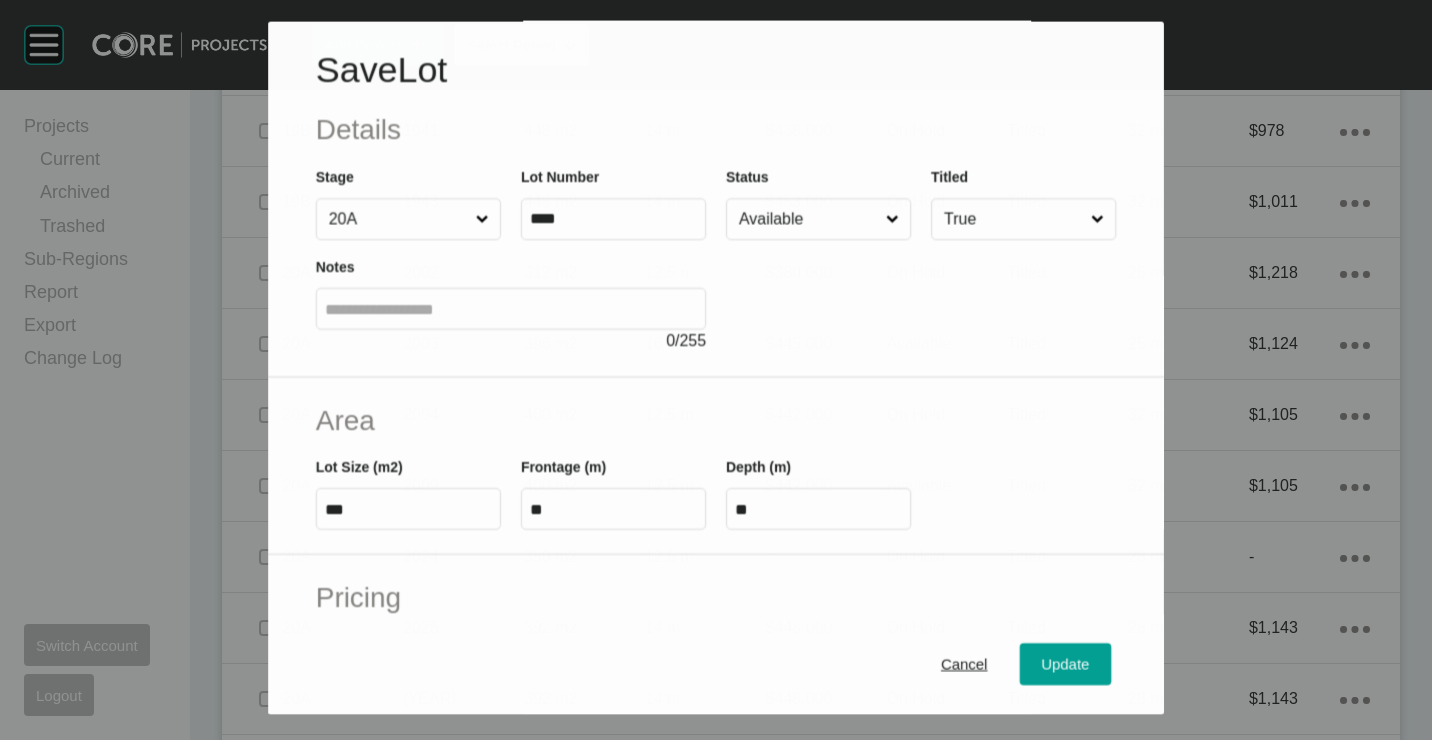 drag, startPoint x: 812, startPoint y: 208, endPoint x: 811, endPoint y: 224, distance: 16.03122 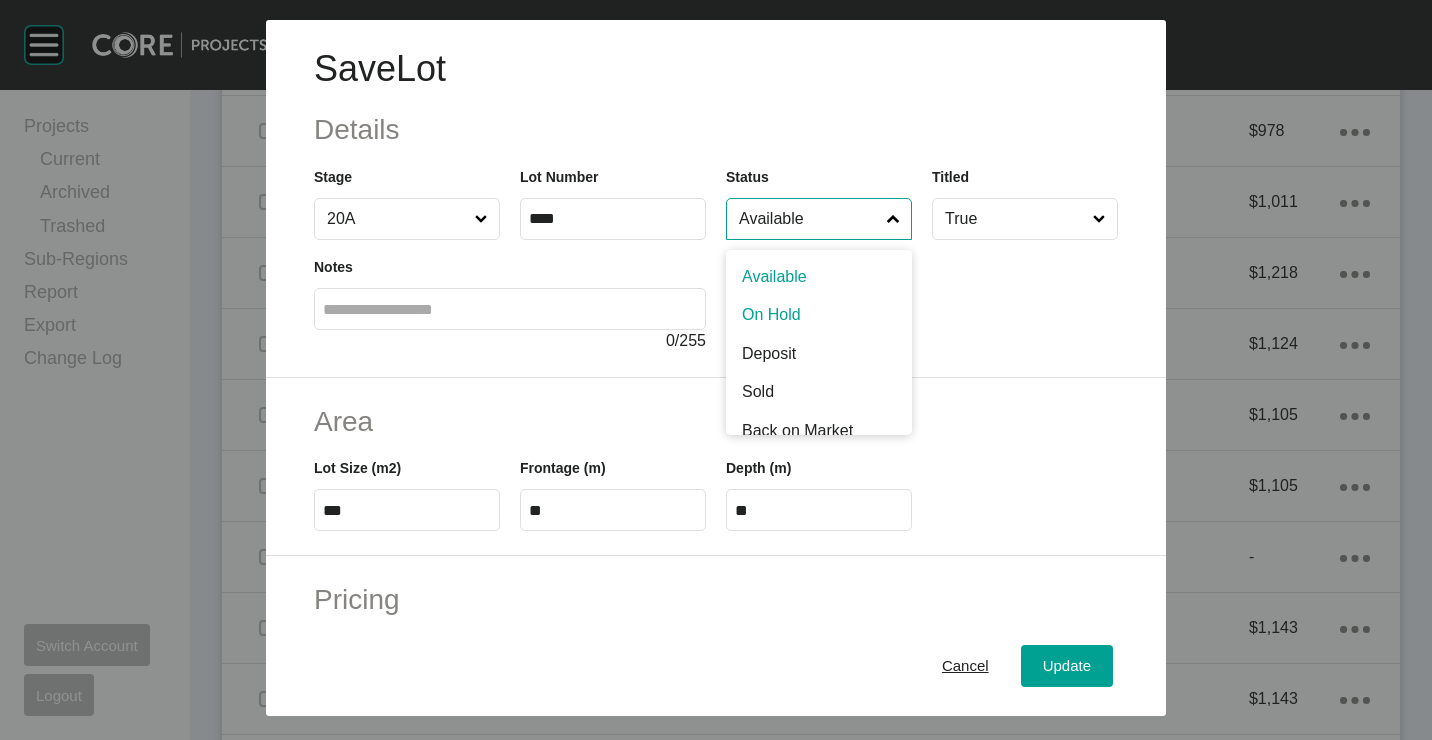 drag, startPoint x: 789, startPoint y: 307, endPoint x: 820, endPoint y: 340, distance: 45.276924 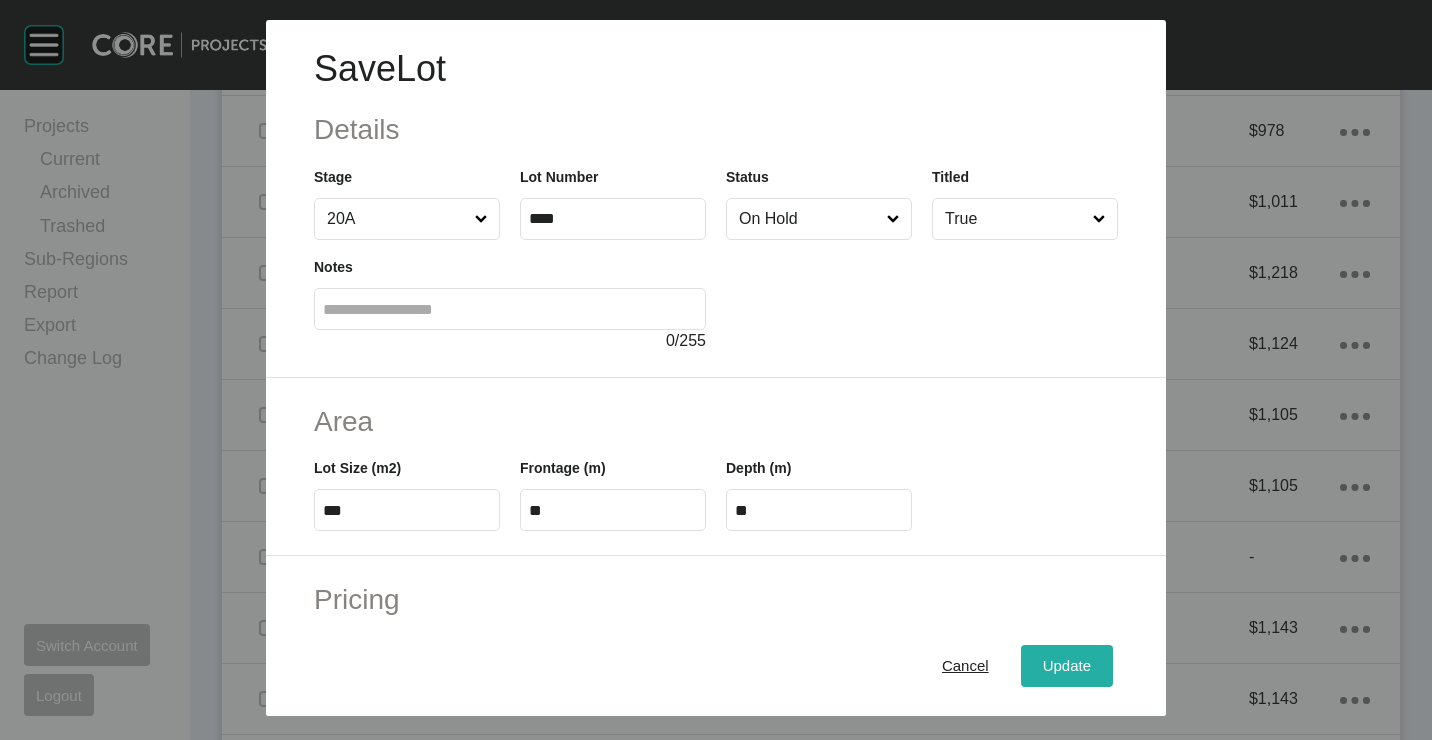 click on "Update" at bounding box center (1067, 665) 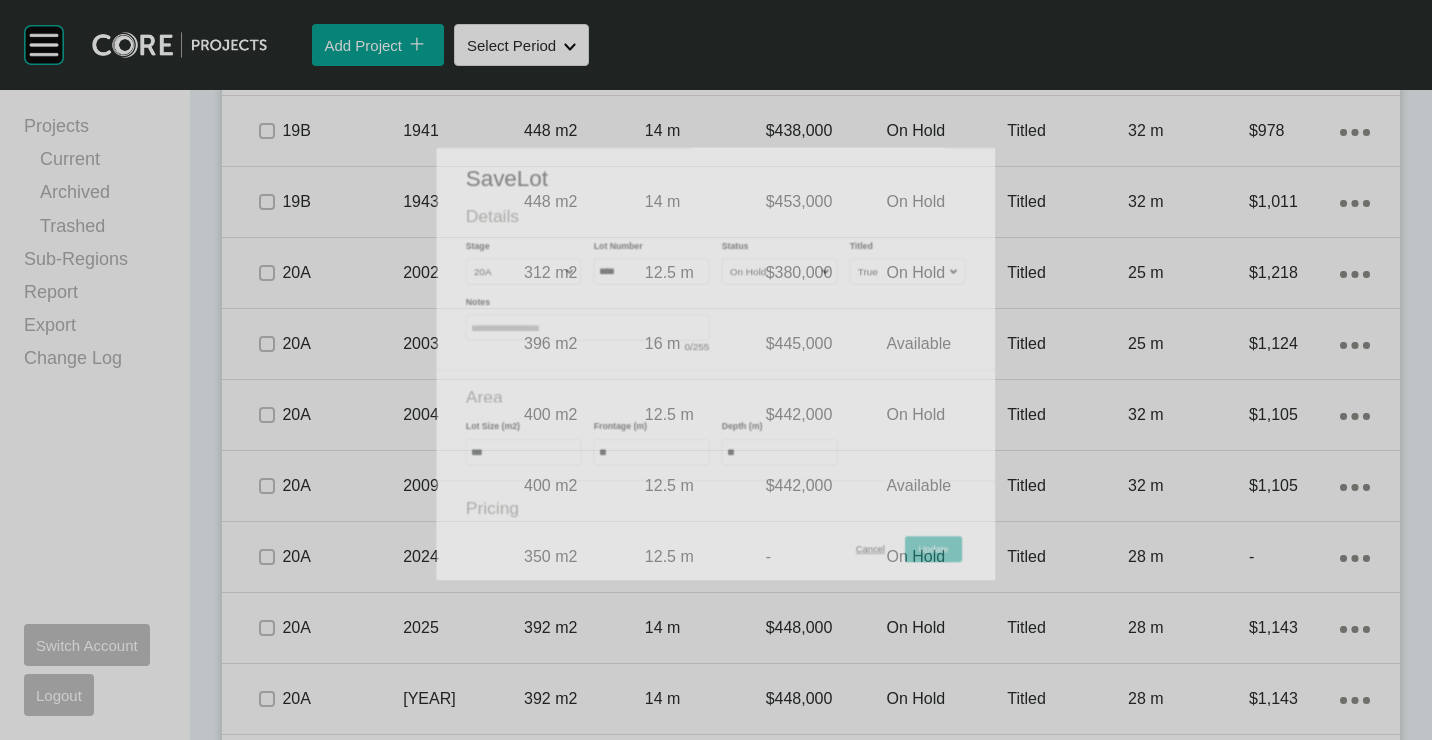 scroll, scrollTop: 3700, scrollLeft: 0, axis: vertical 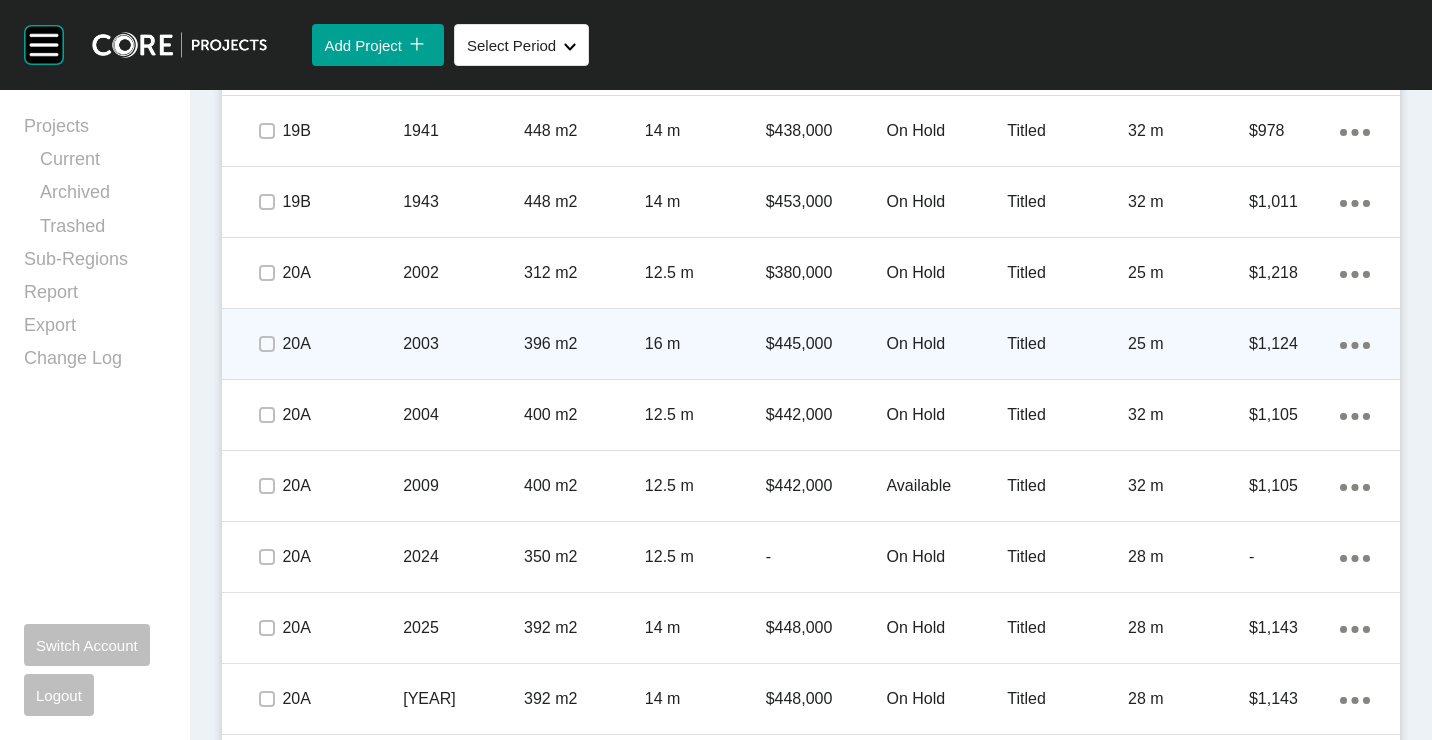 click on "396 m2" at bounding box center [584, 344] 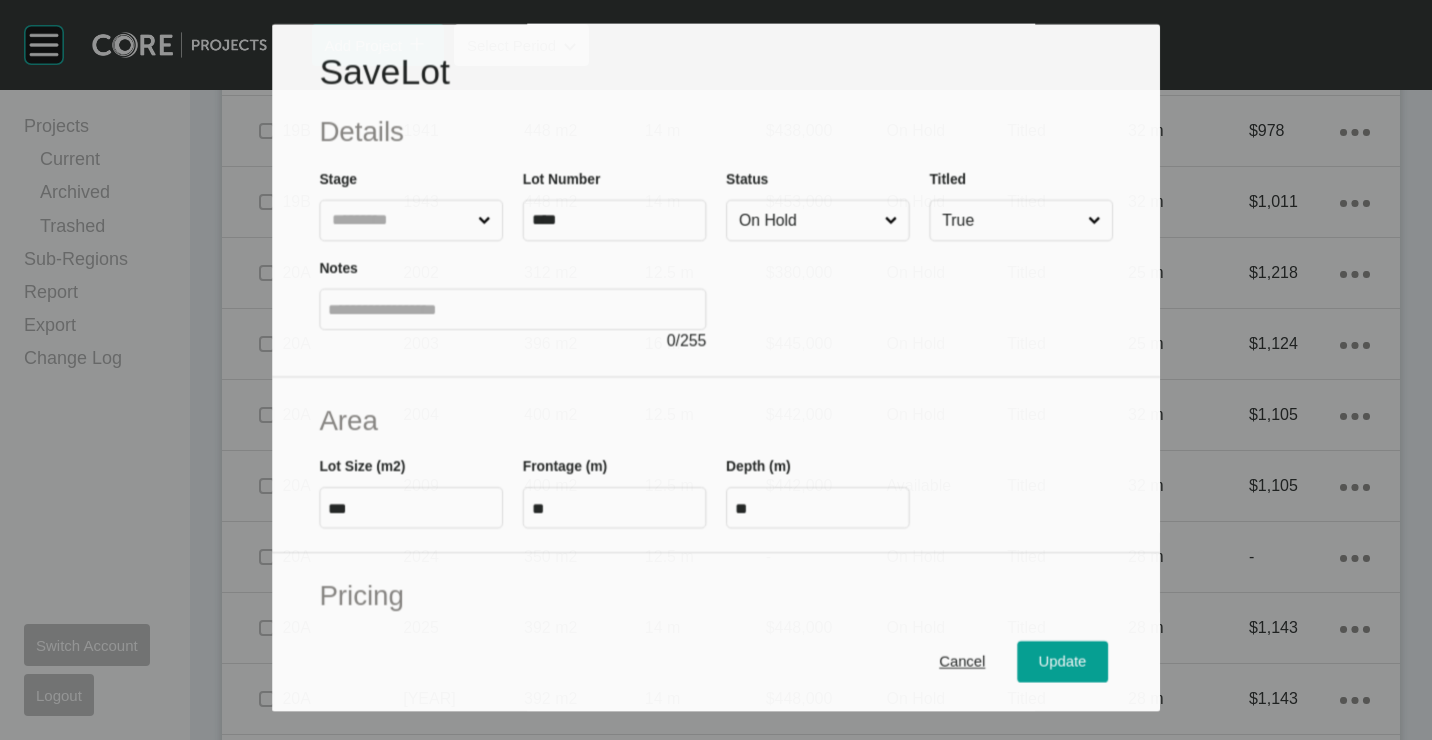 click on "On Hold" at bounding box center (808, 220) 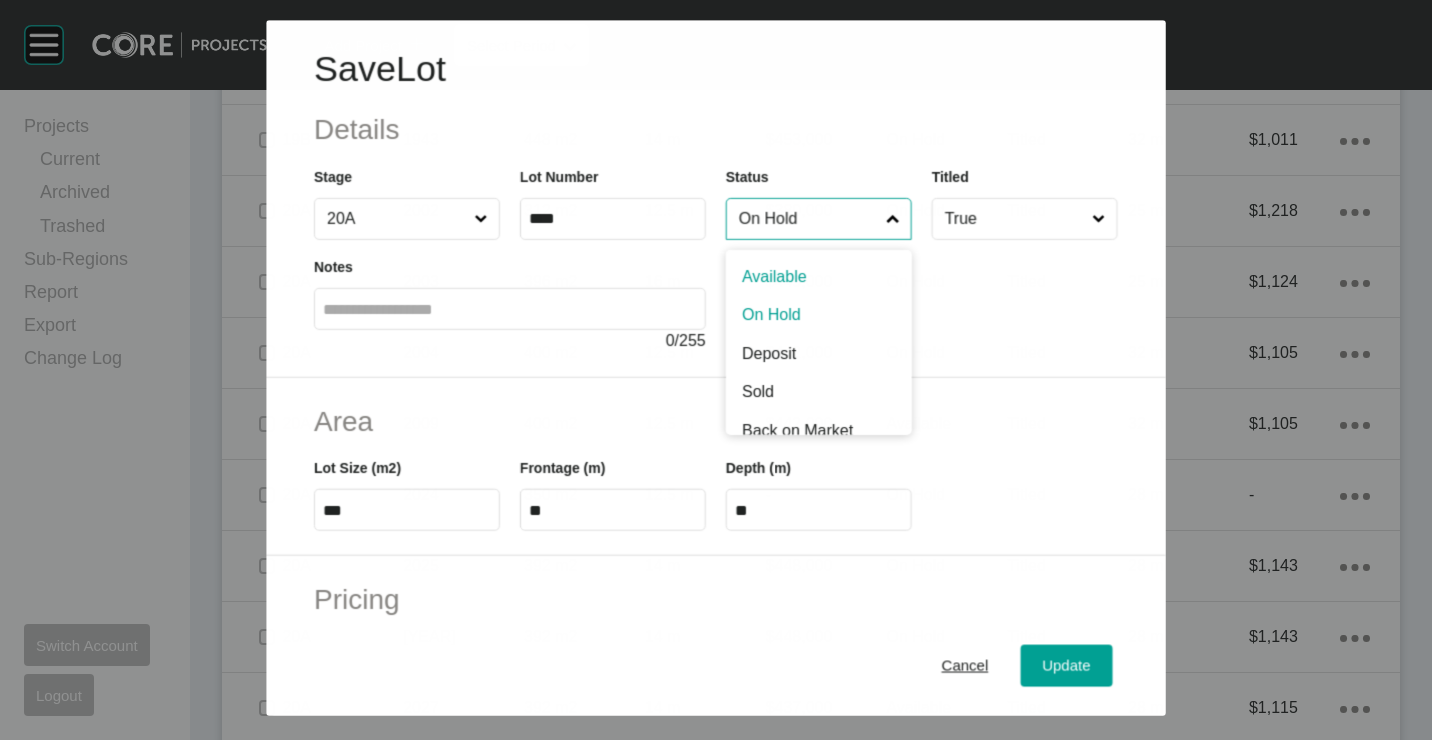scroll, scrollTop: 3638, scrollLeft: 0, axis: vertical 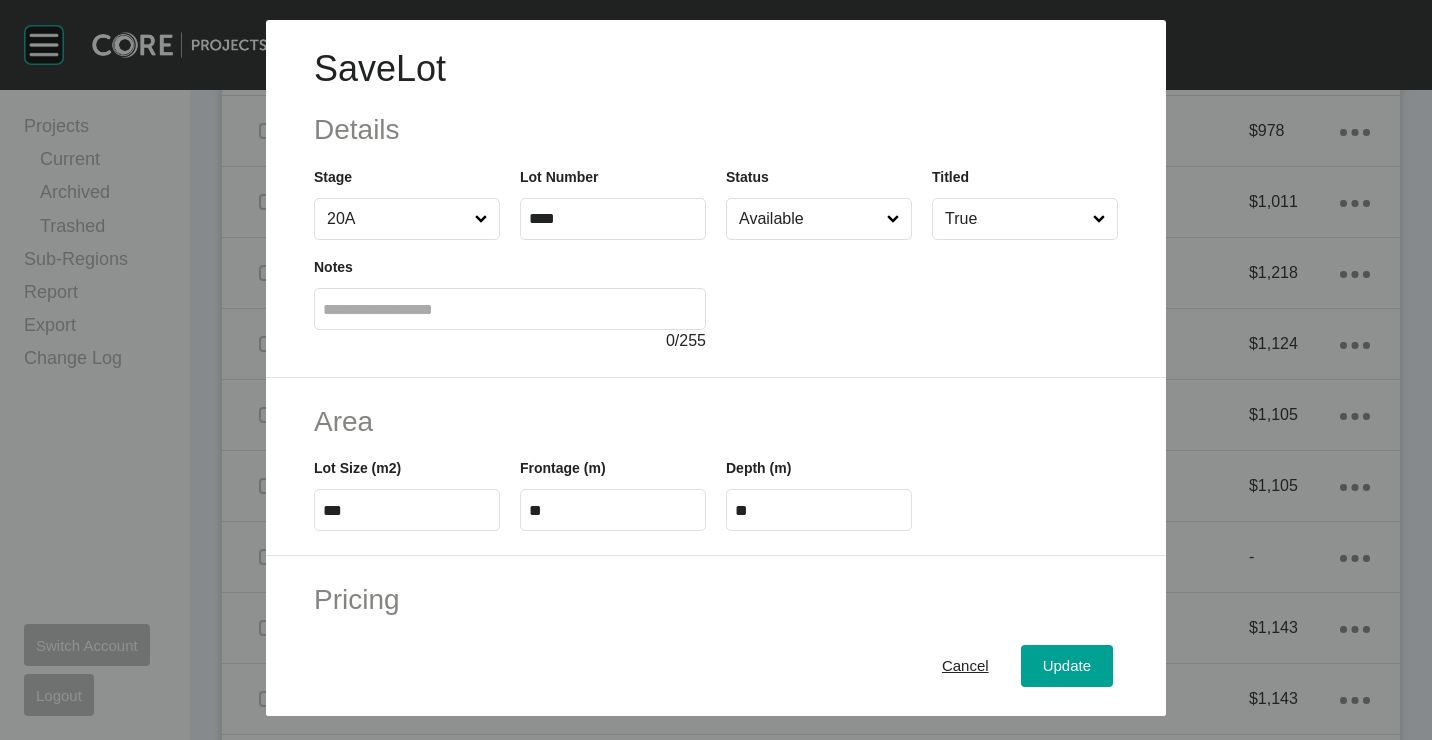 drag, startPoint x: 758, startPoint y: 263, endPoint x: 923, endPoint y: 503, distance: 291.2473 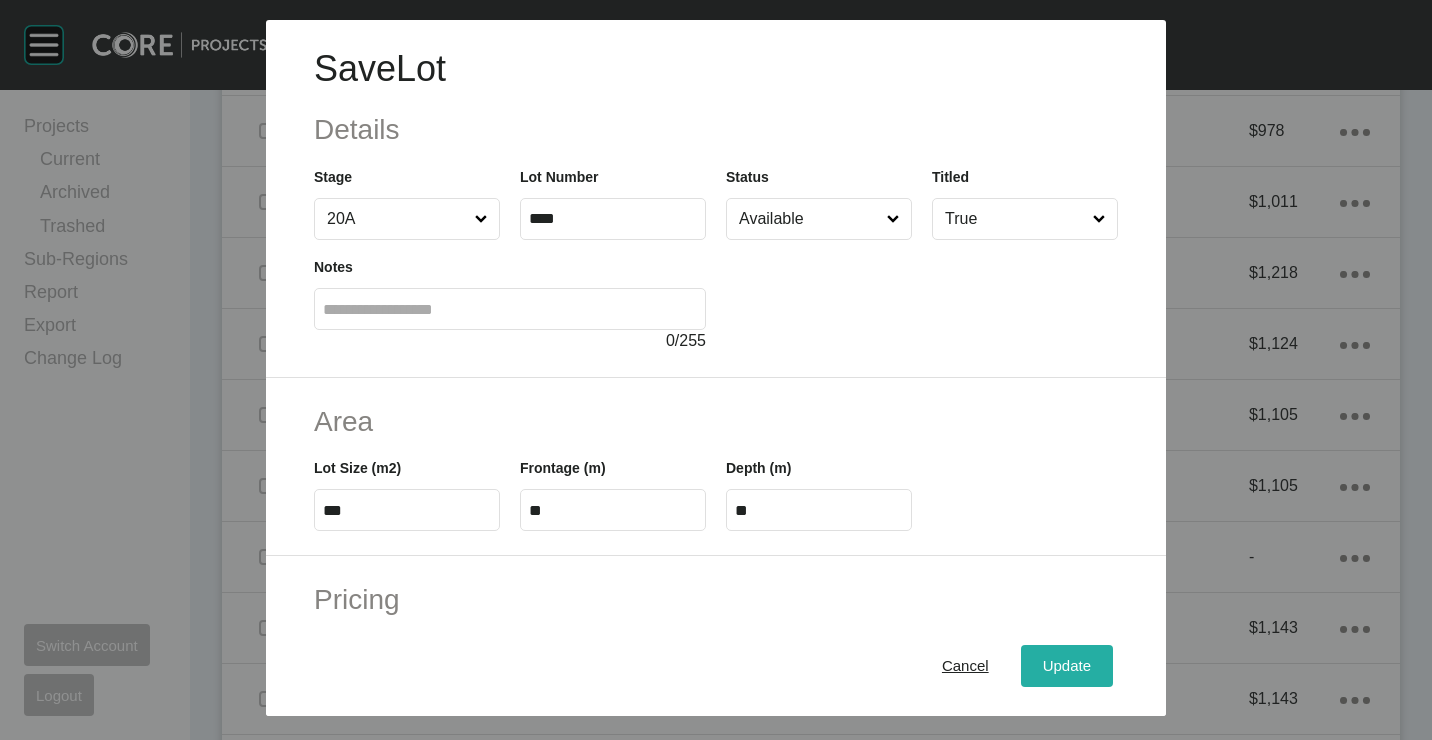 click on "Update" at bounding box center [1067, 665] 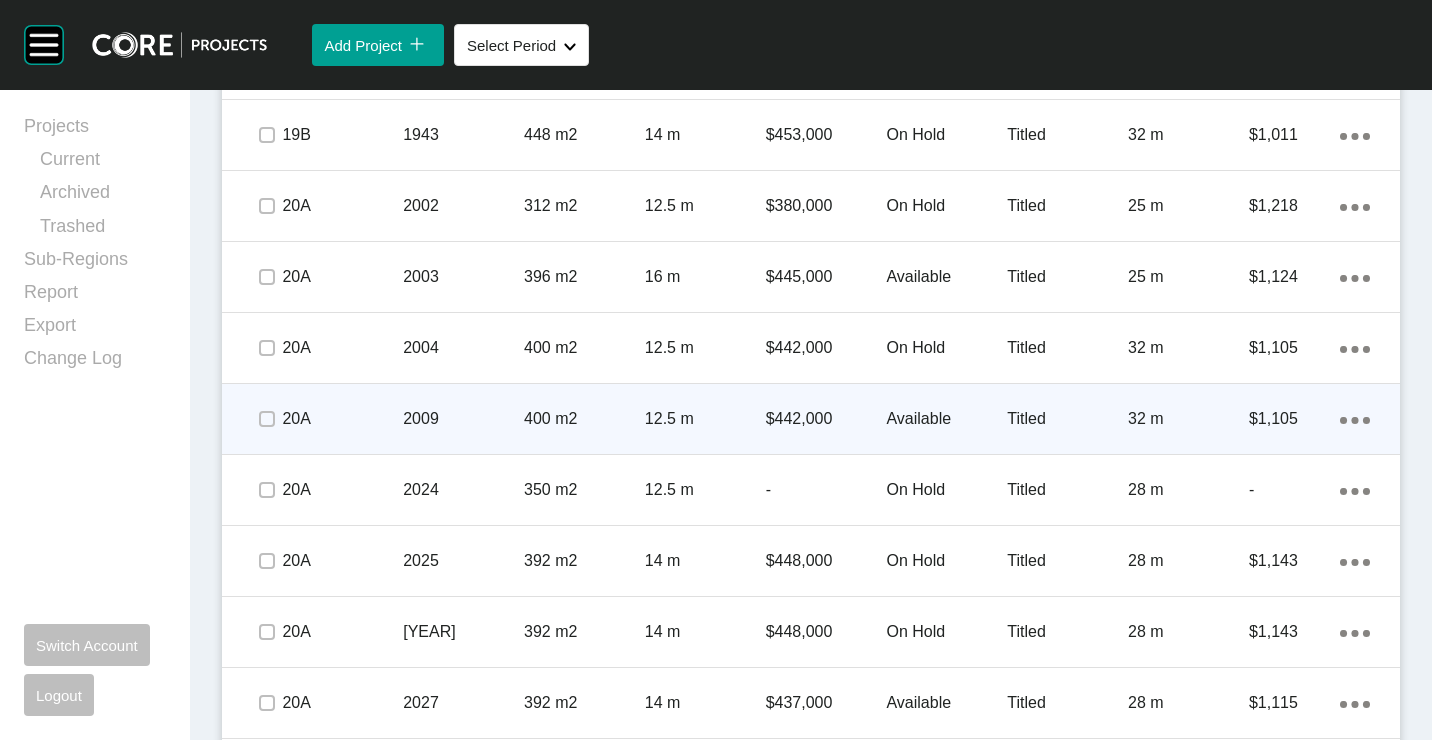 scroll, scrollTop: 3800, scrollLeft: 0, axis: vertical 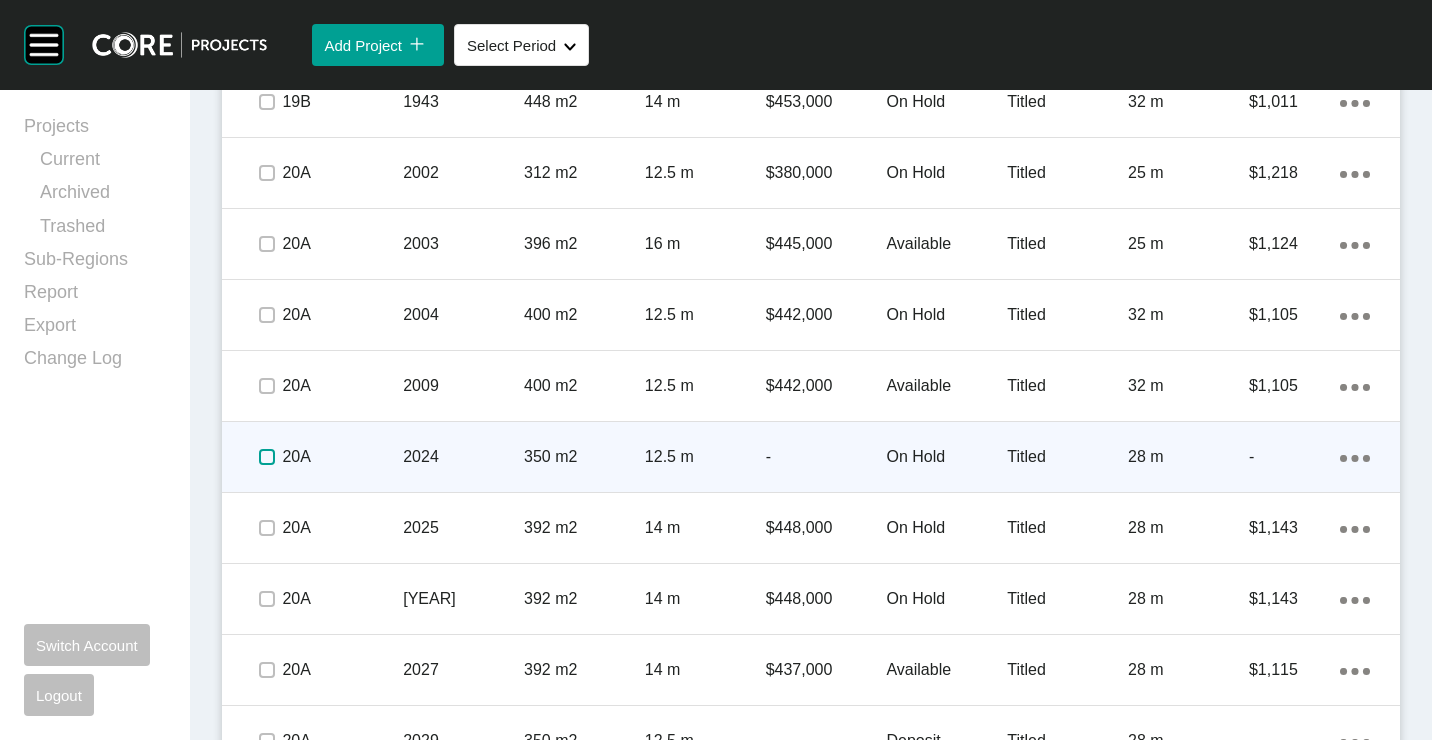 drag, startPoint x: 265, startPoint y: 458, endPoint x: 265, endPoint y: 488, distance: 30 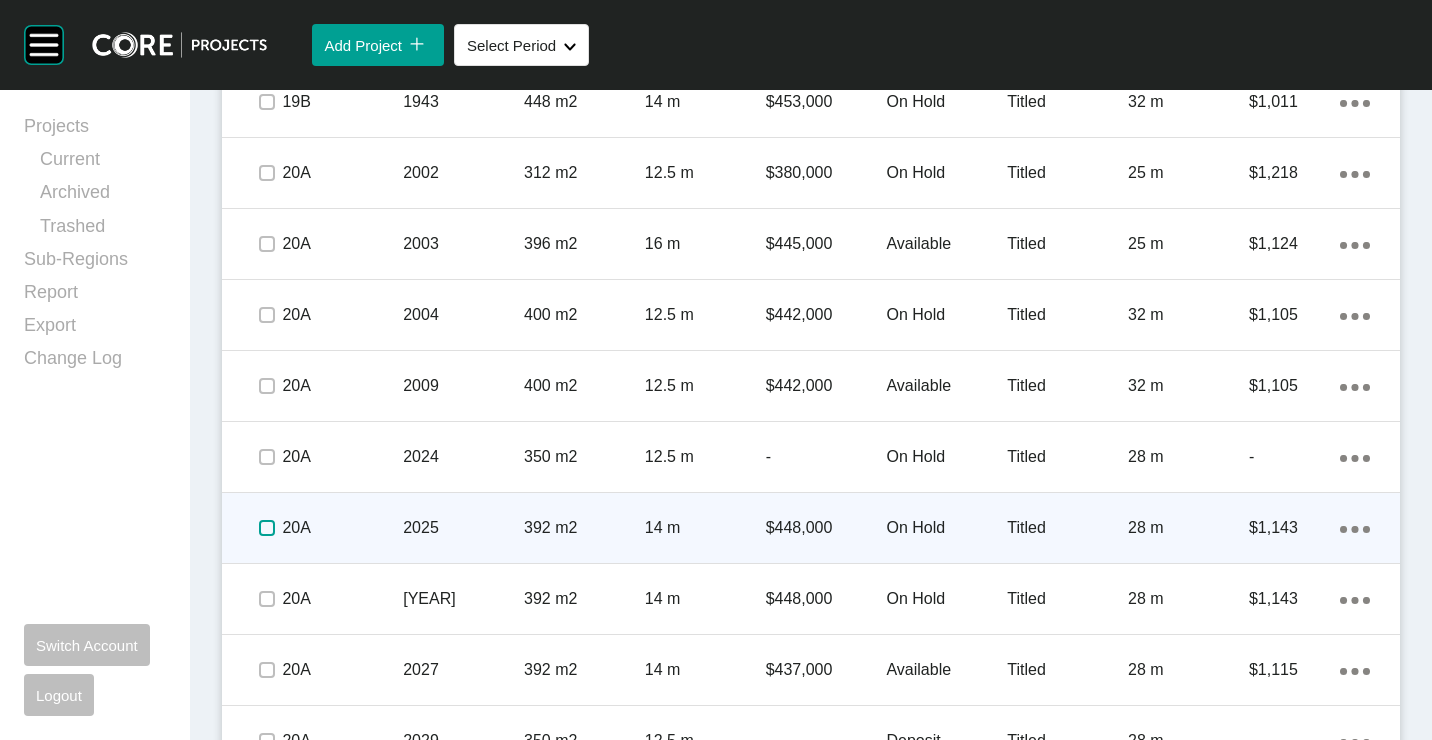 drag, startPoint x: 270, startPoint y: 527, endPoint x: 271, endPoint y: 557, distance: 30.016663 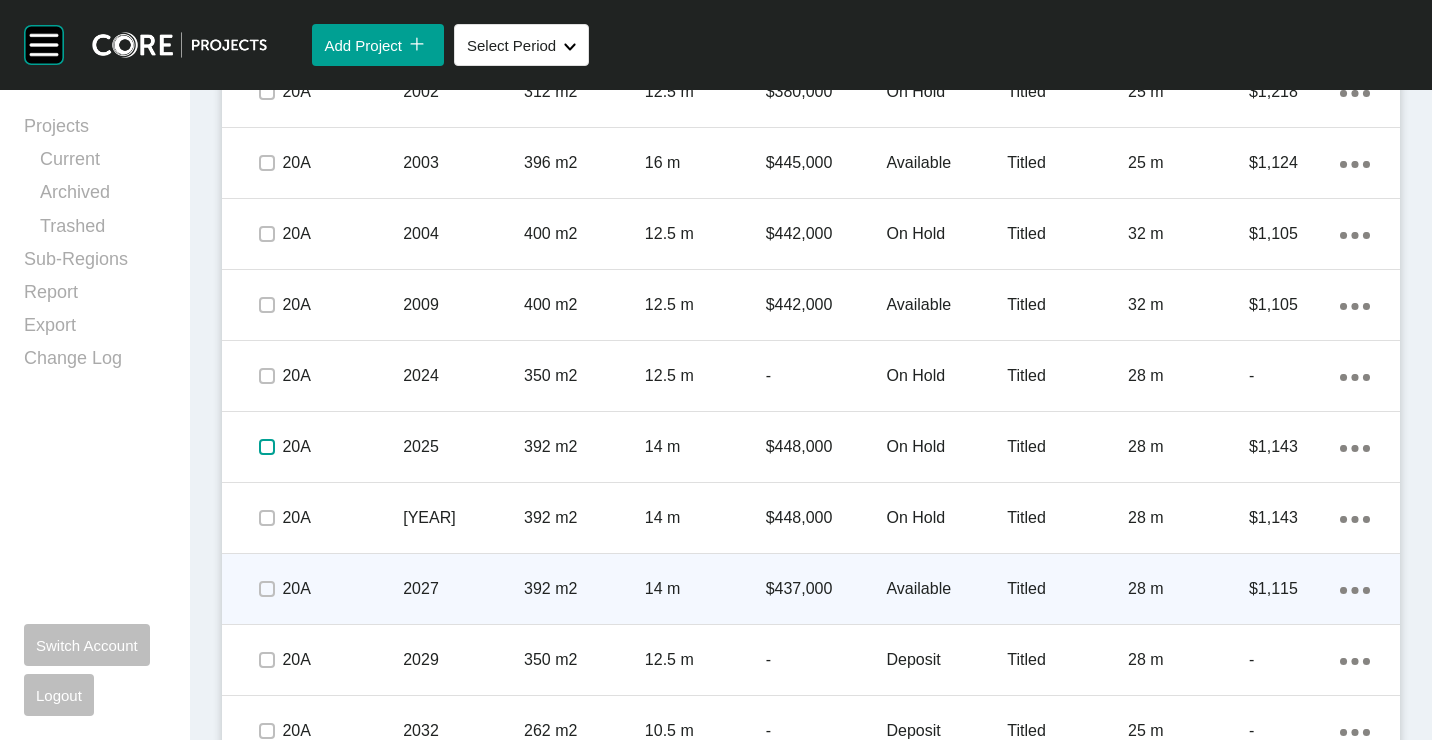 scroll, scrollTop: 4000, scrollLeft: 0, axis: vertical 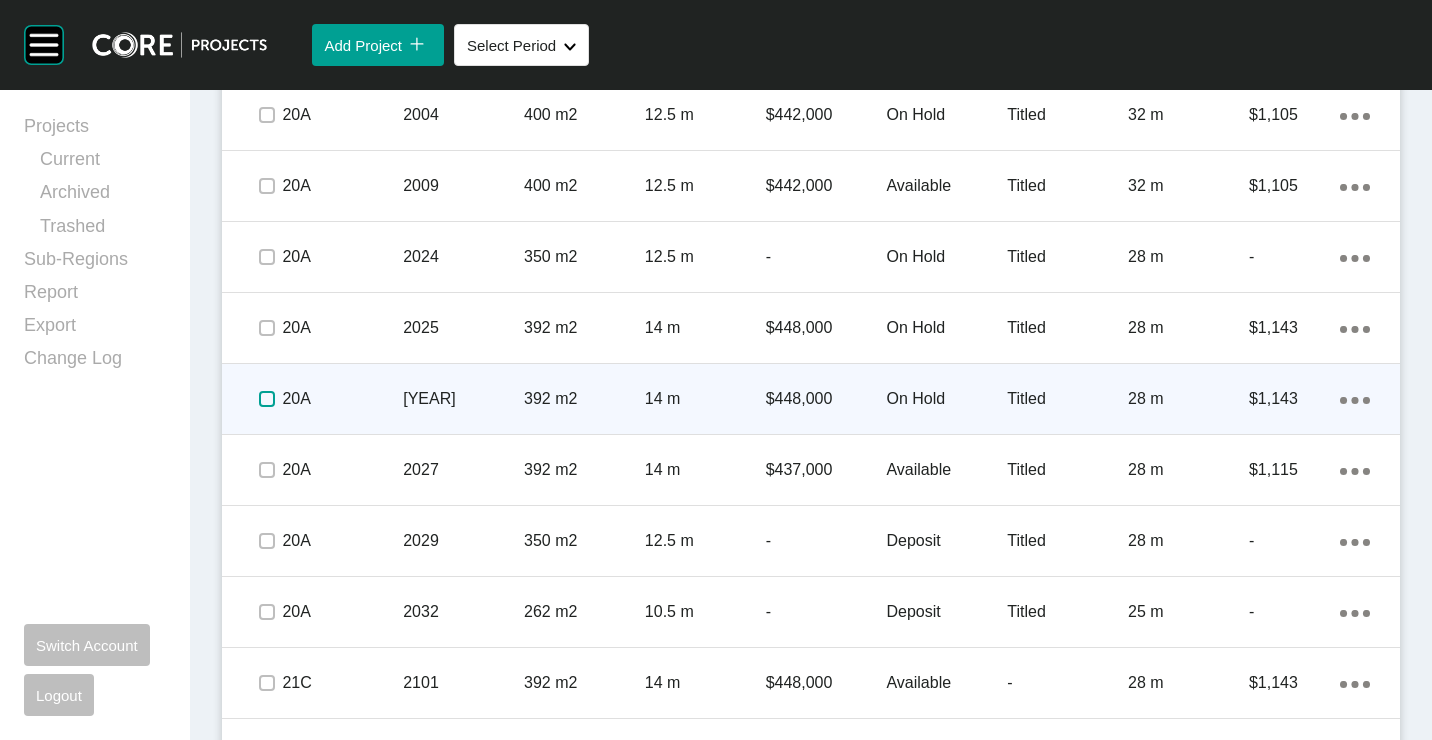 click at bounding box center (267, 399) 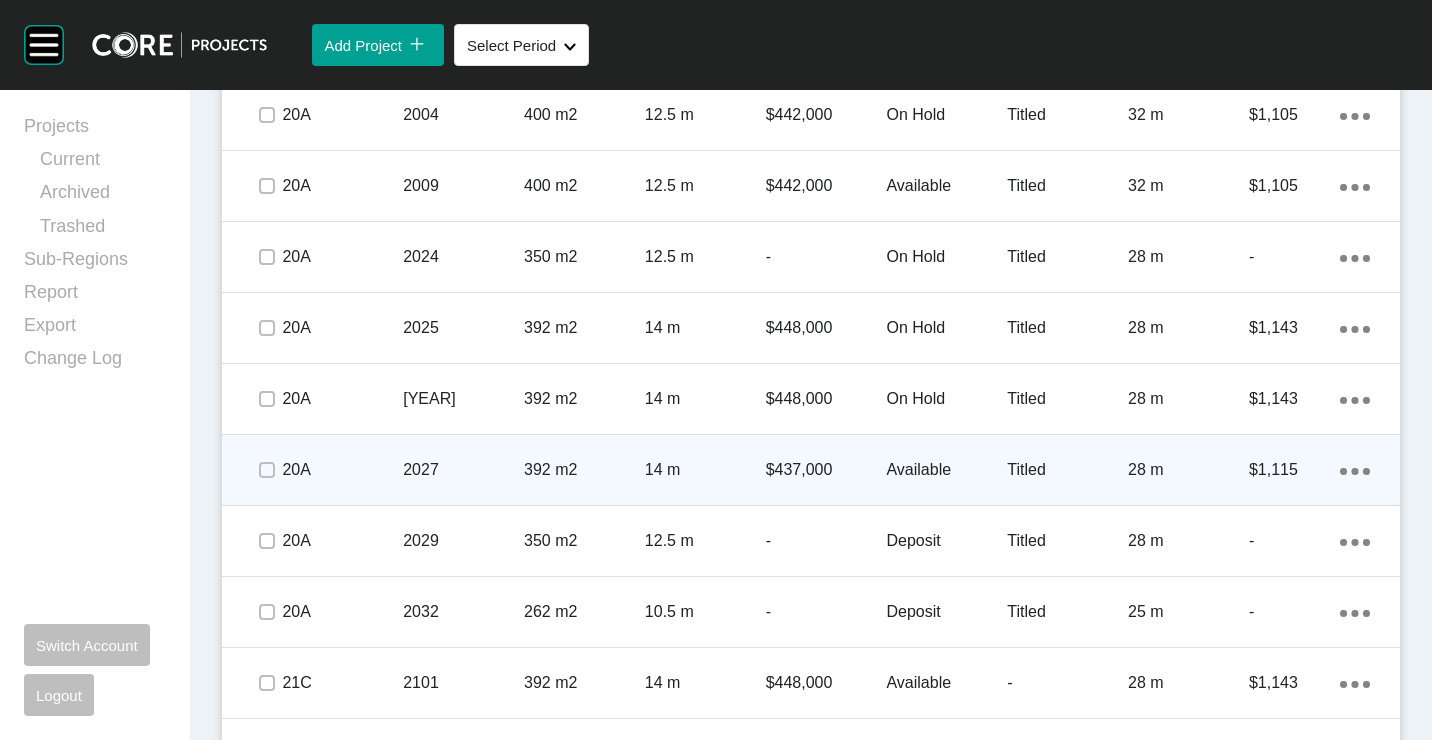 click on "392 m2" at bounding box center (584, 470) 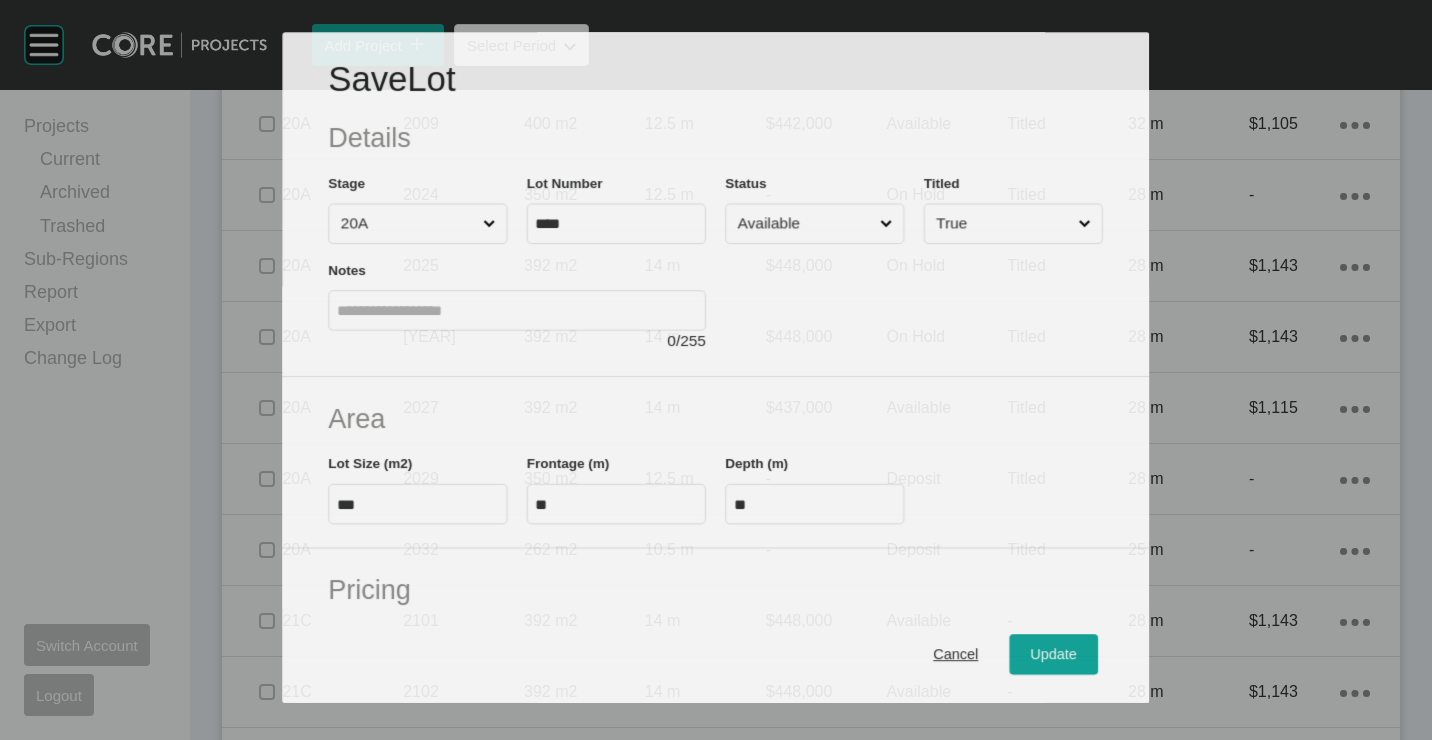 scroll, scrollTop: 3938, scrollLeft: 0, axis: vertical 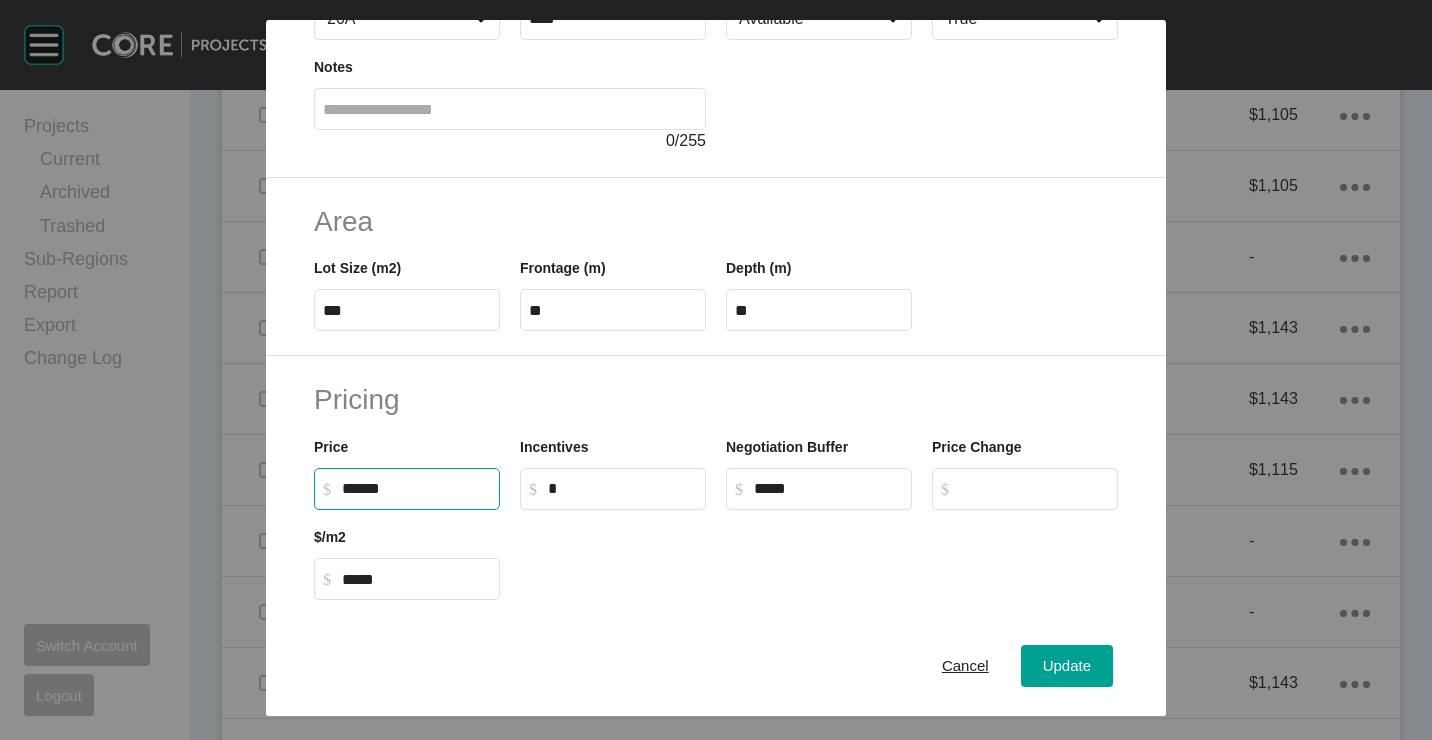 click on "******" at bounding box center (416, 488) 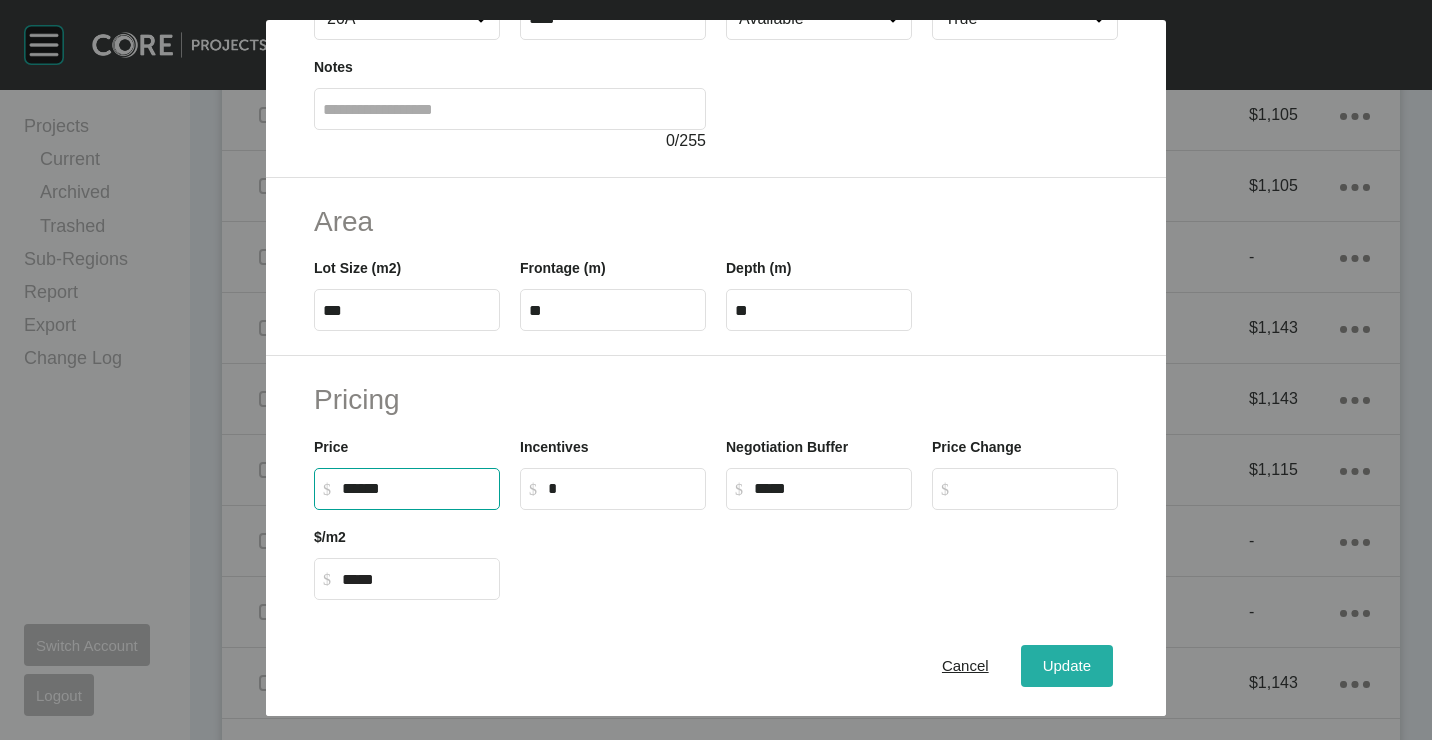 type on "*******" 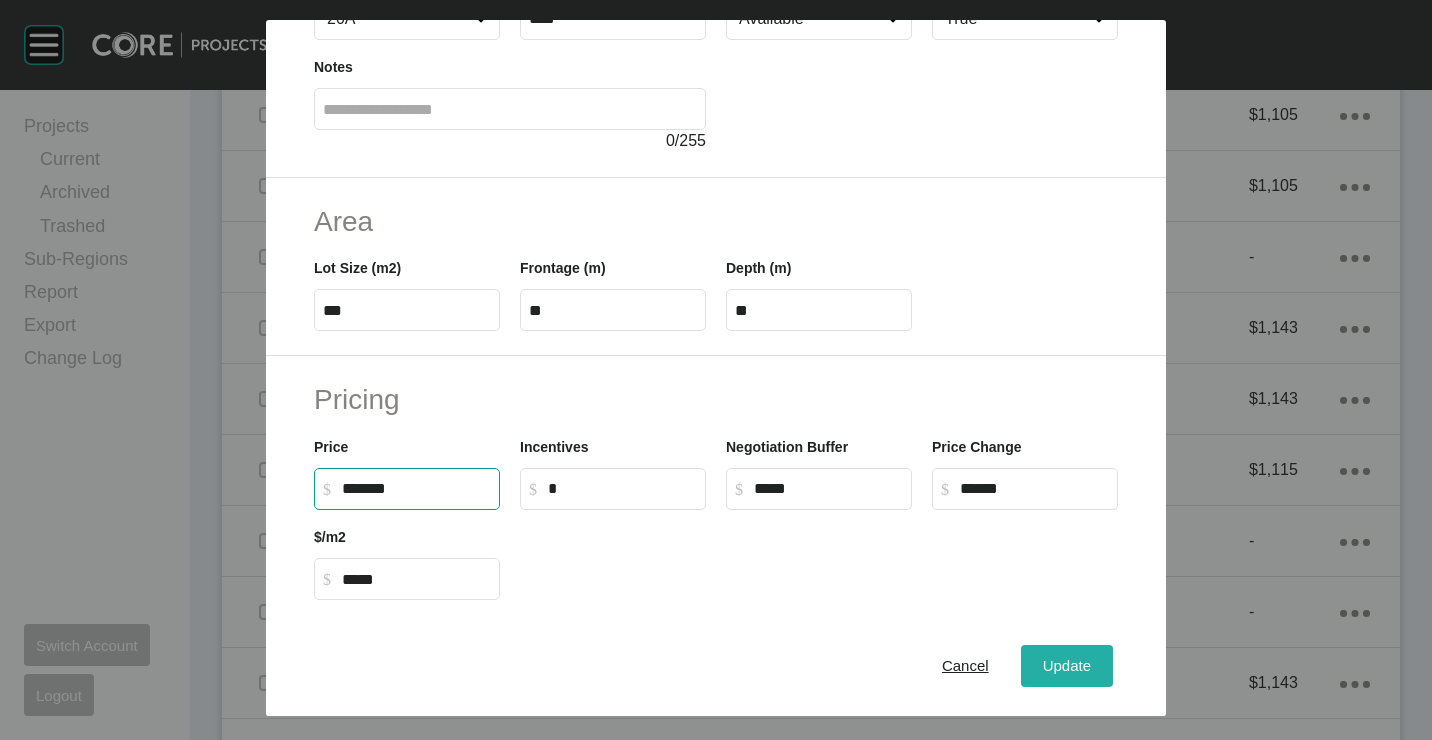 click on "Update" at bounding box center (1067, 665) 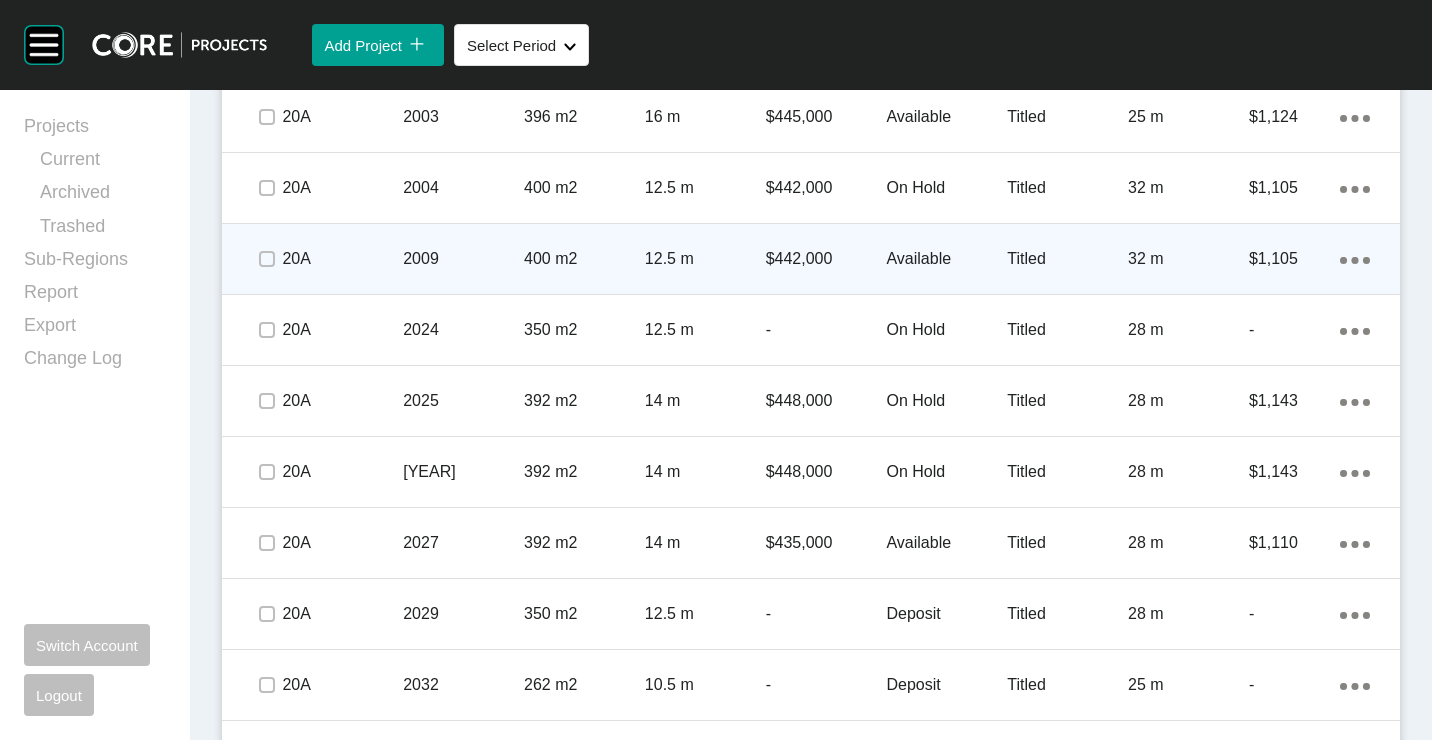 scroll, scrollTop: 3800, scrollLeft: 0, axis: vertical 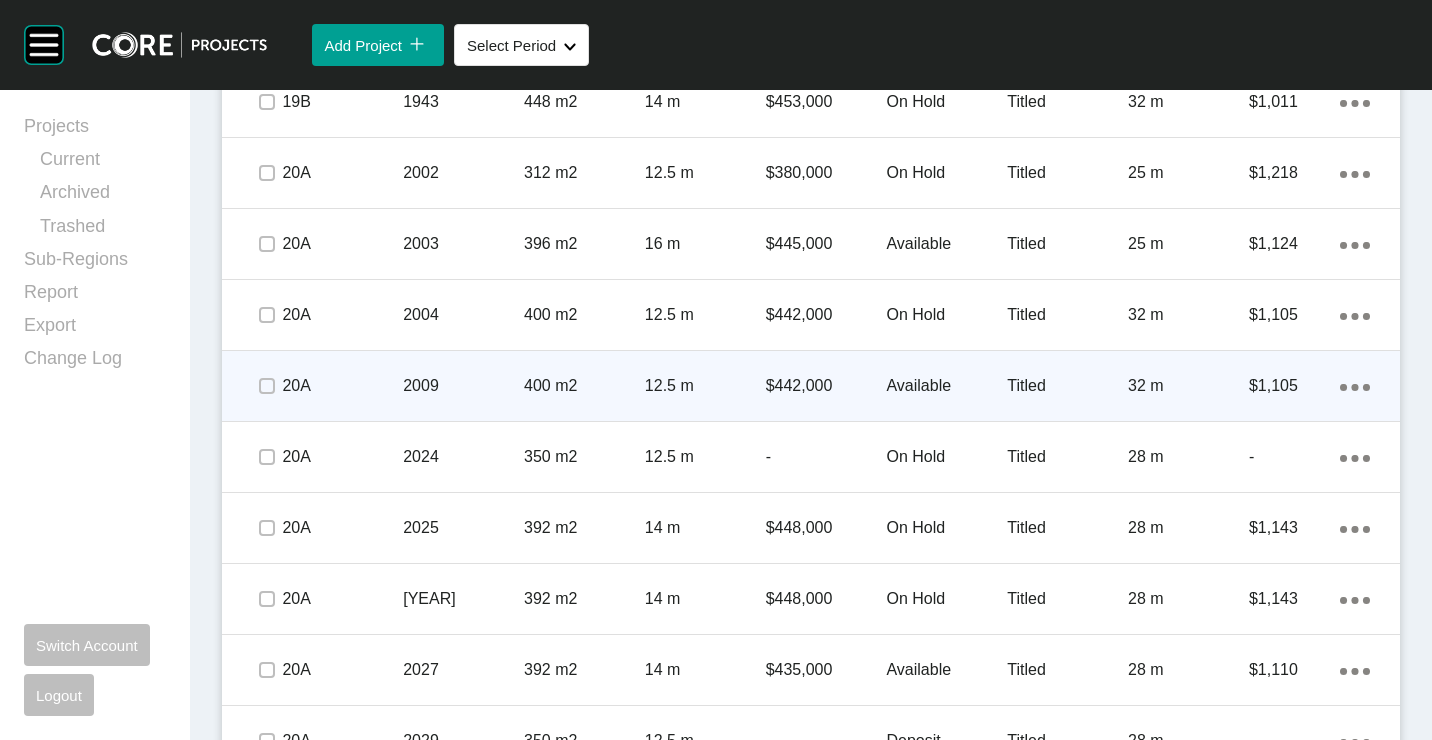 click on "400 m2" at bounding box center [584, 386] 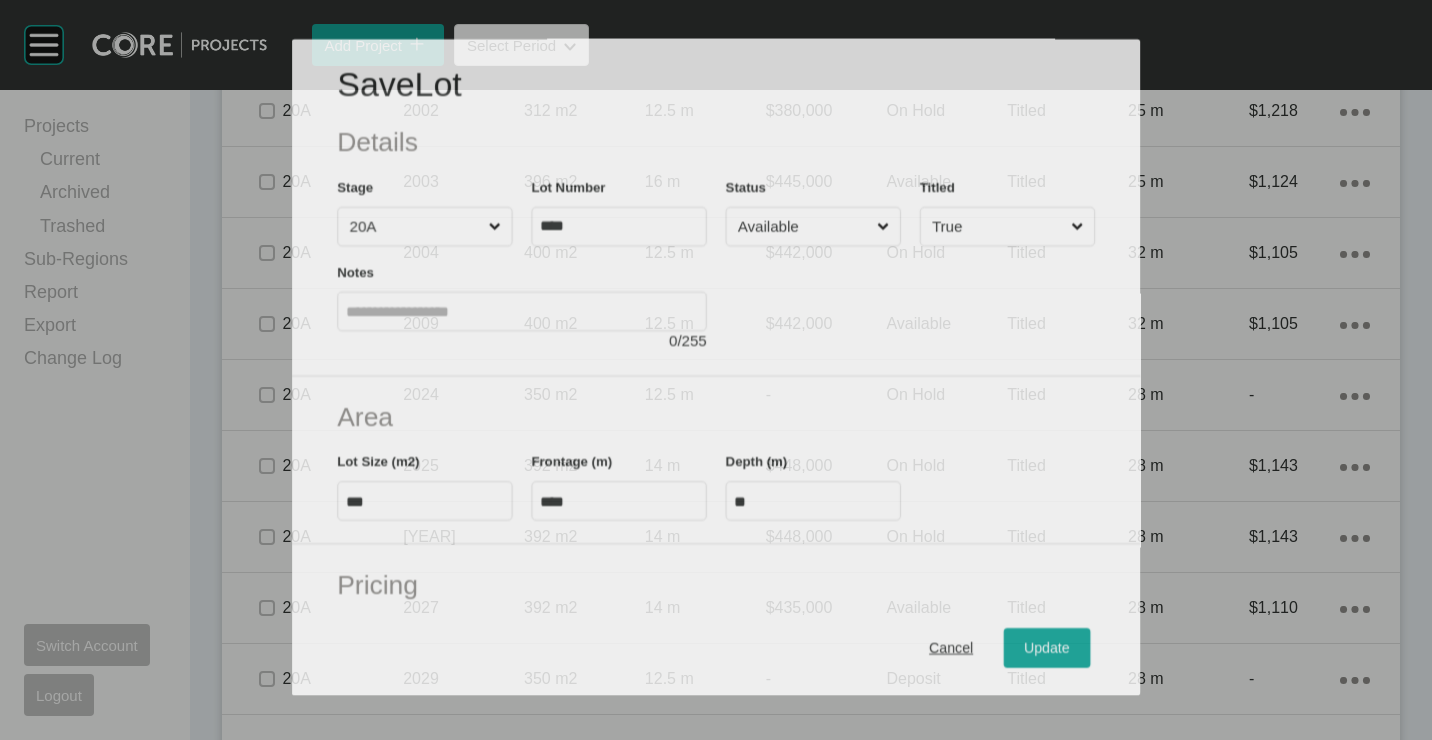scroll, scrollTop: 3738, scrollLeft: 0, axis: vertical 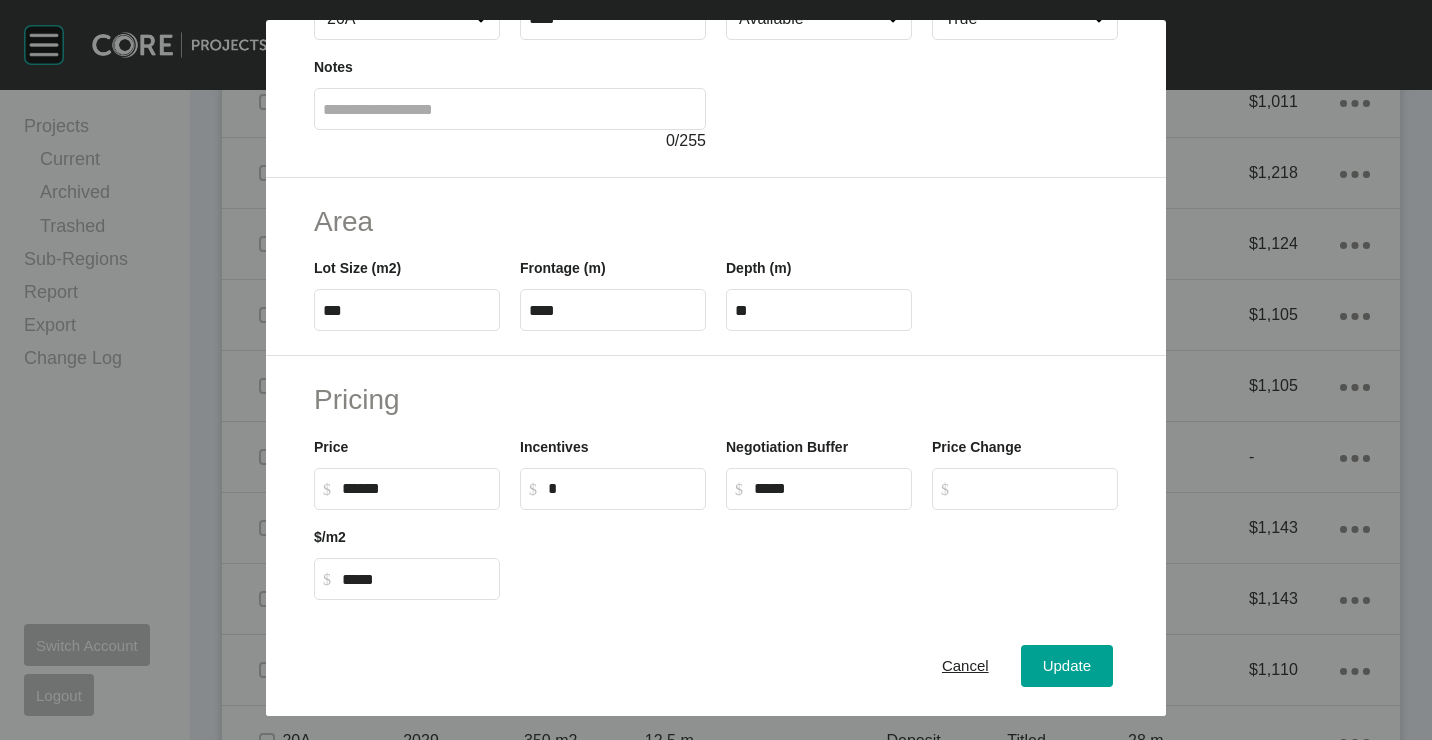 click on "******" at bounding box center (416, 488) 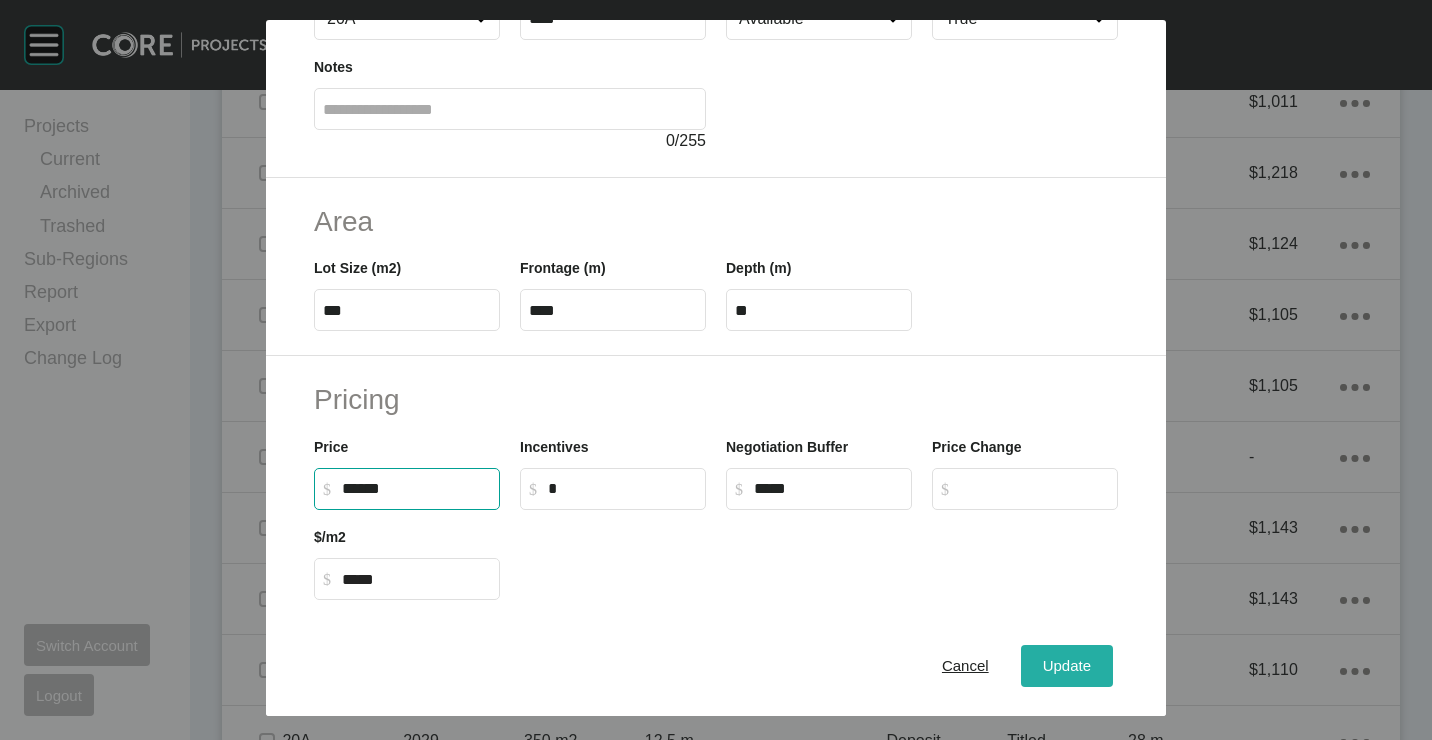 type on "*******" 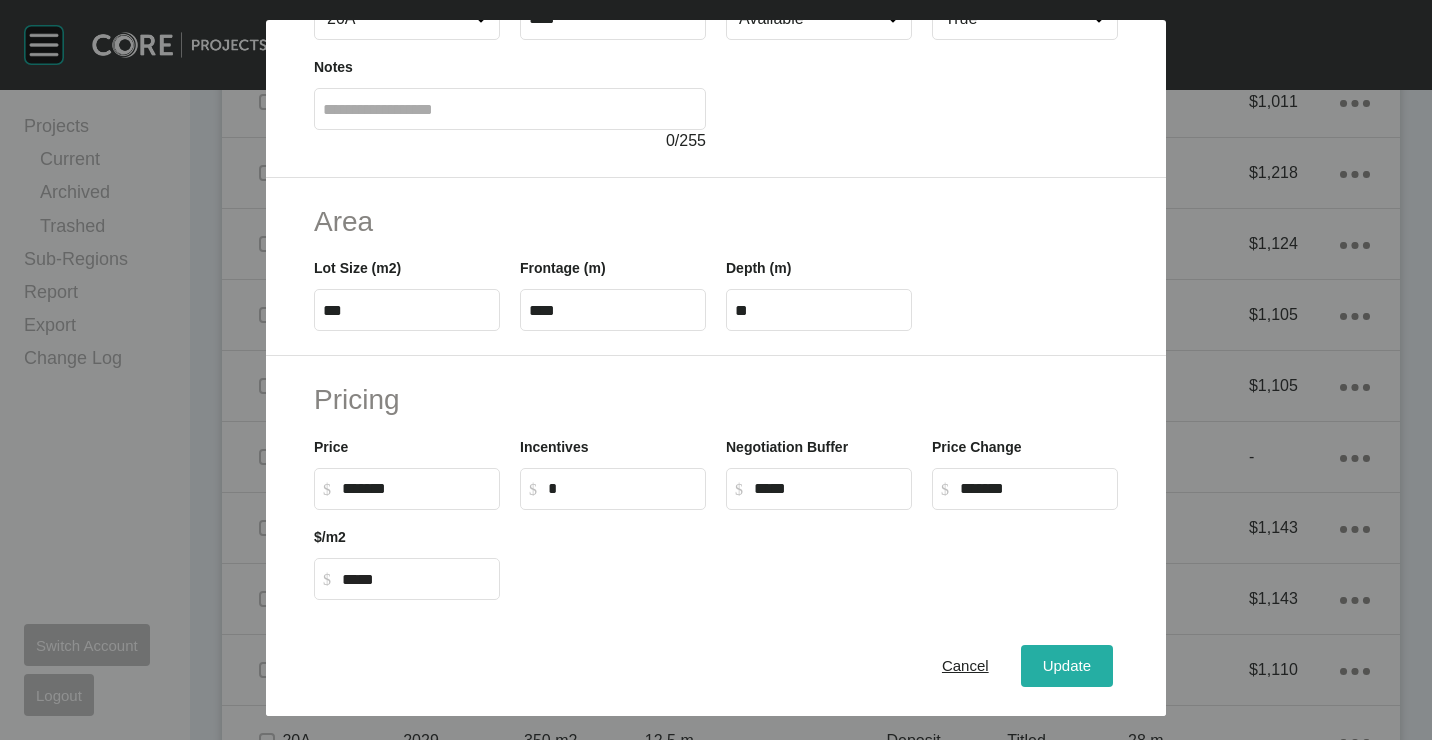 click on "Update" at bounding box center (1067, 666) 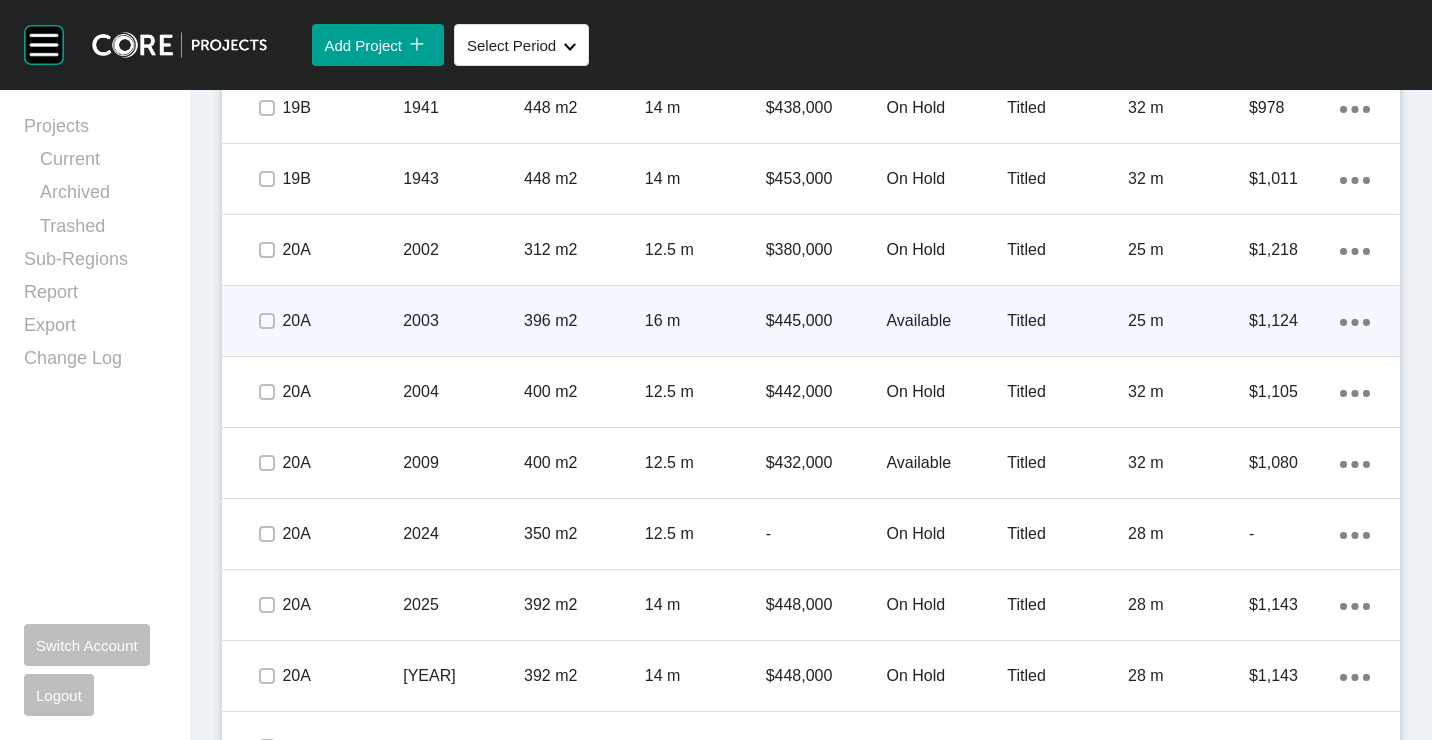 scroll, scrollTop: 3700, scrollLeft: 0, axis: vertical 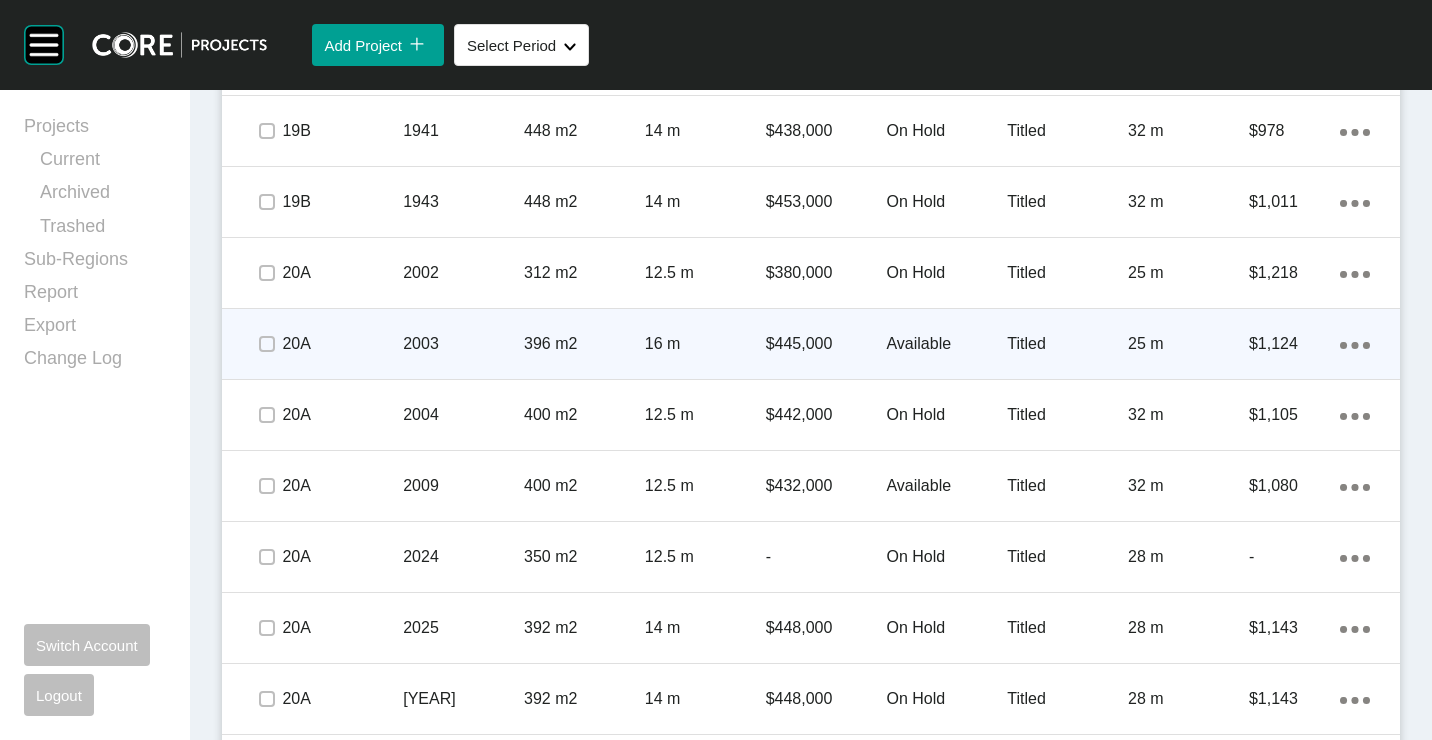 click on "2003" at bounding box center (463, 344) 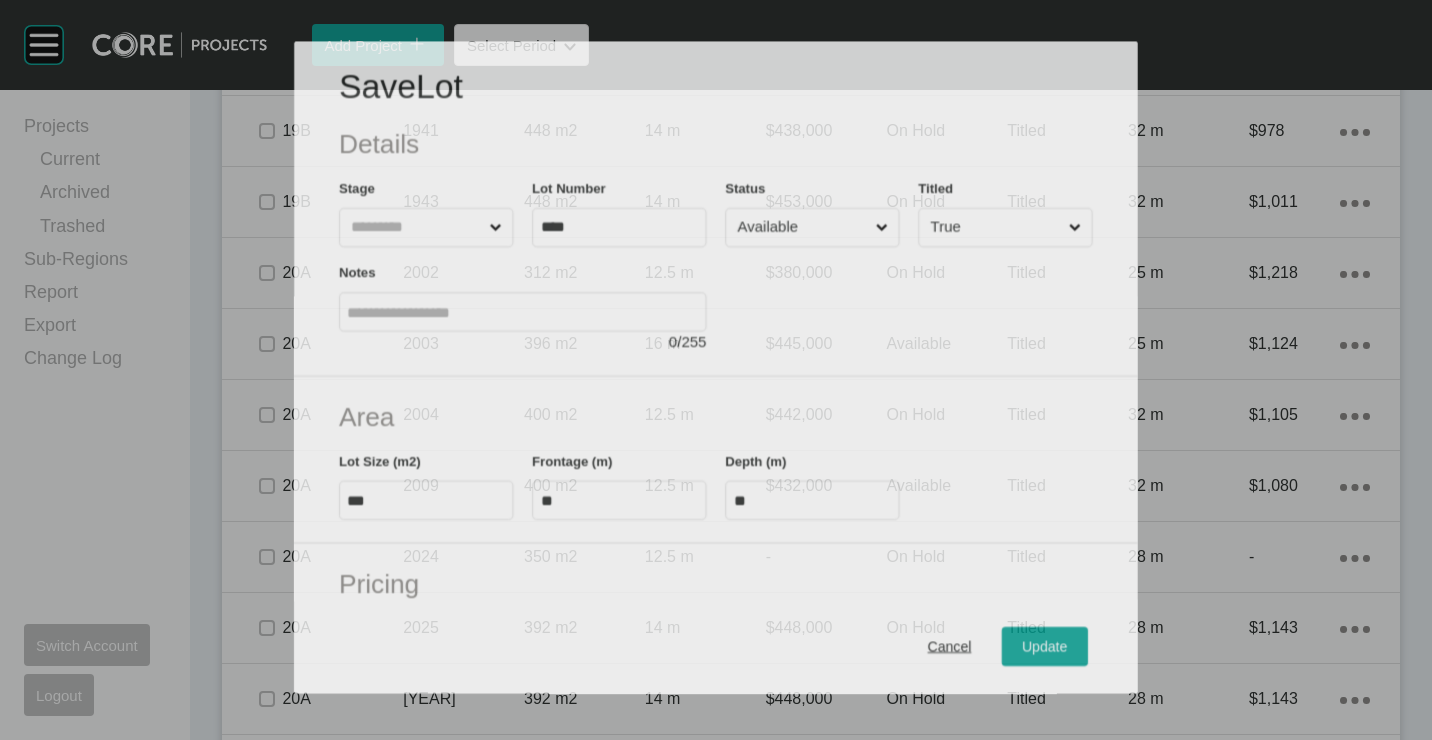 scroll, scrollTop: 3638, scrollLeft: 0, axis: vertical 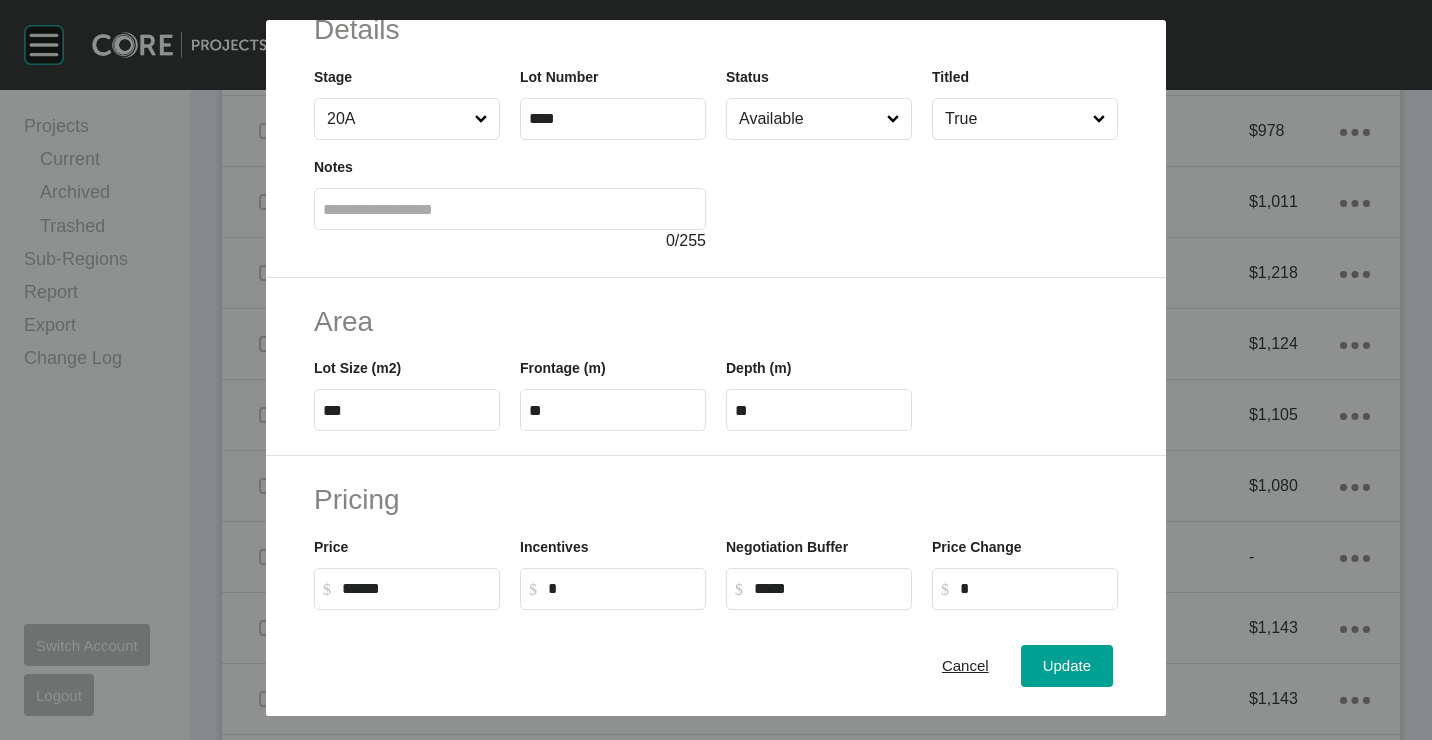 click on "******" at bounding box center [416, 588] 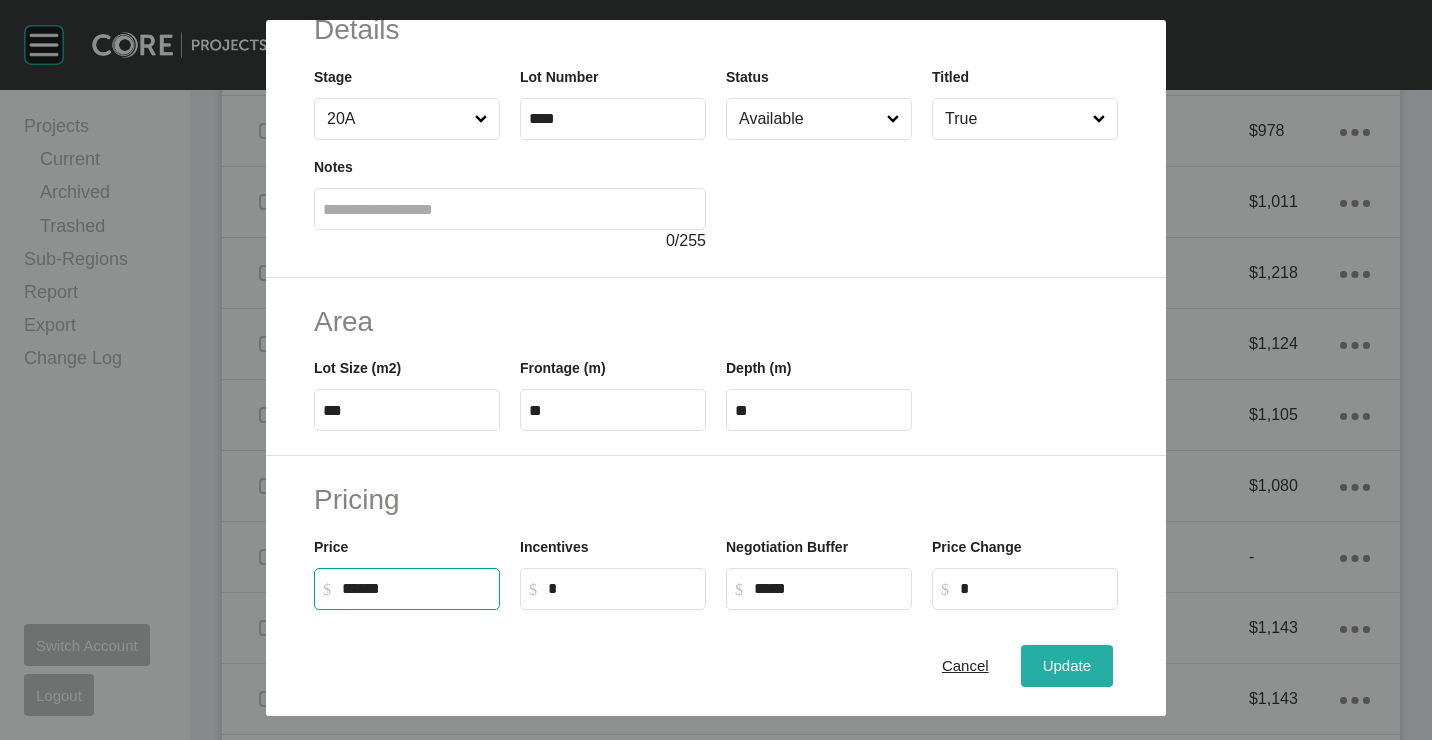 type on "*******" 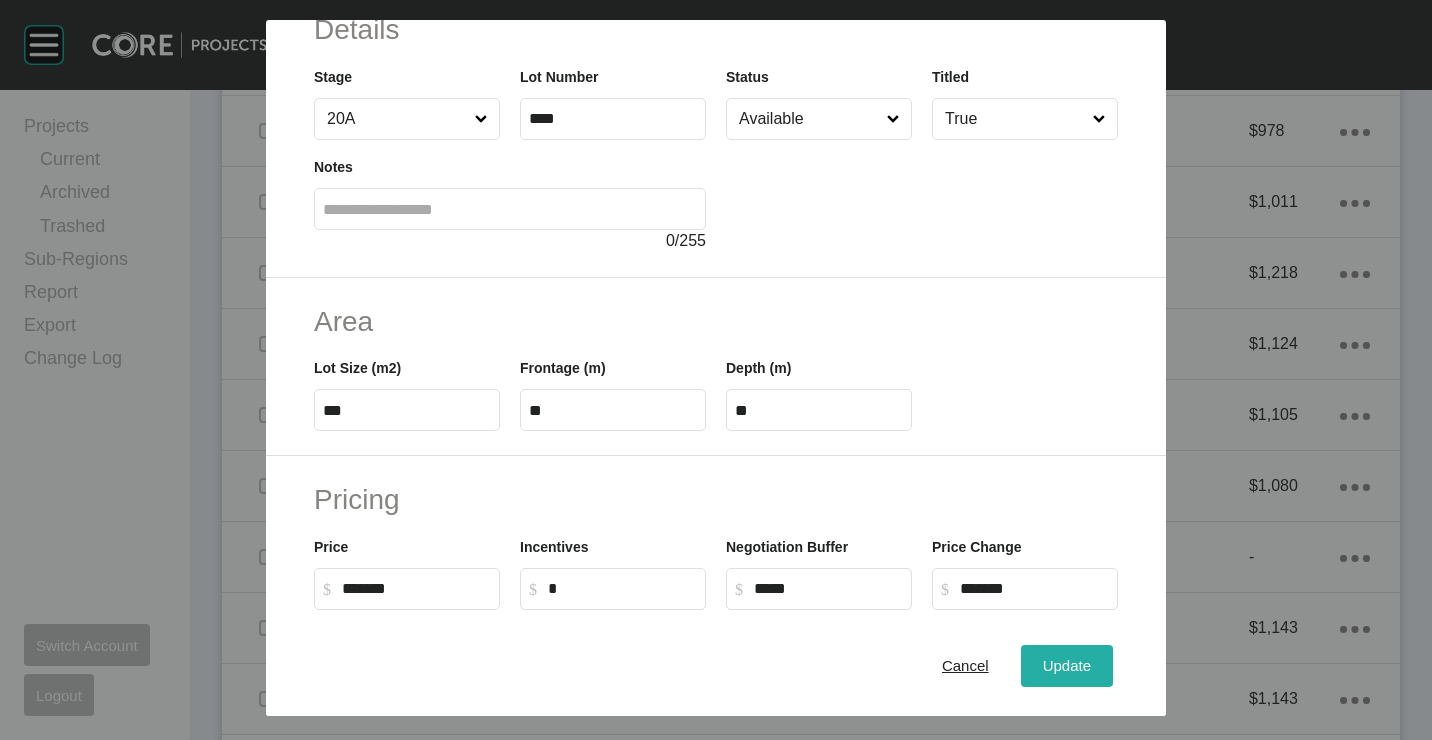 click on "Update" at bounding box center [1067, 665] 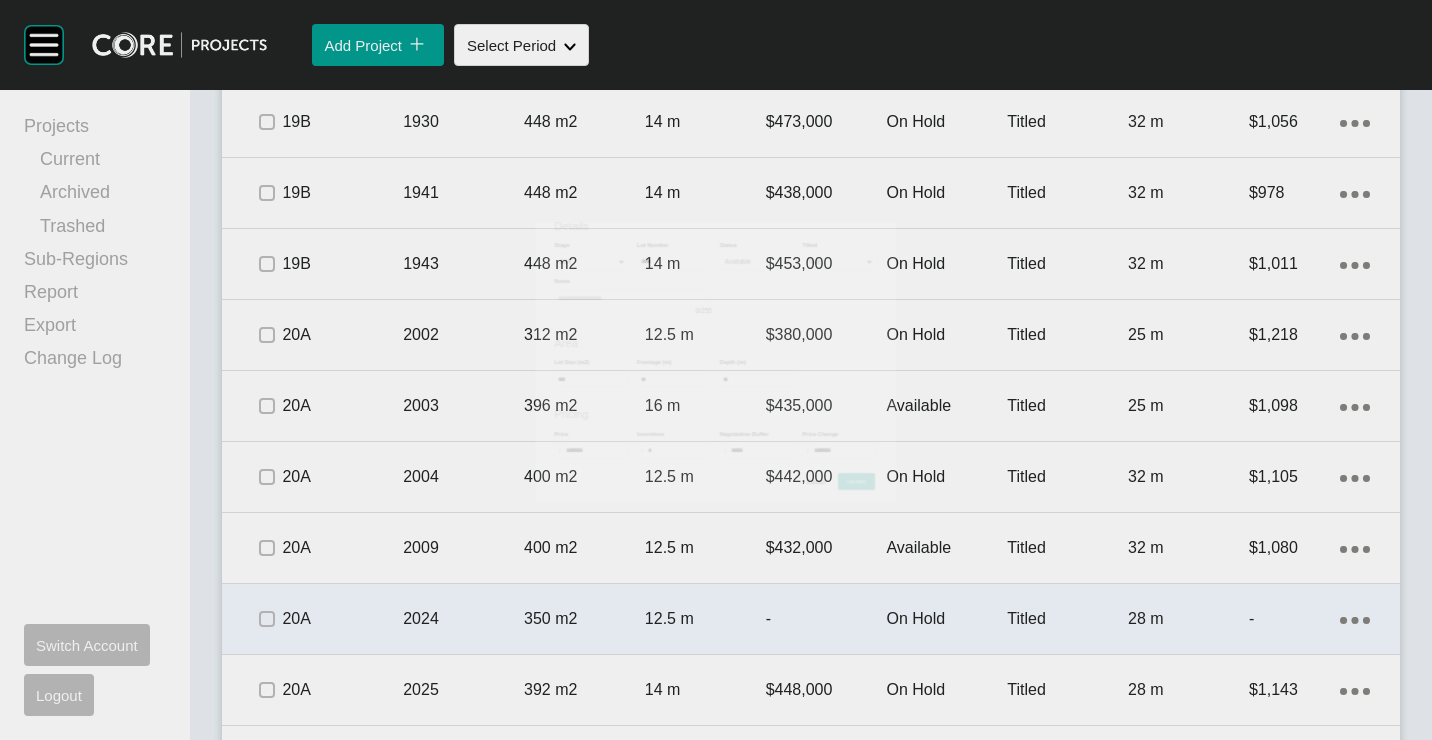 scroll, scrollTop: 3700, scrollLeft: 0, axis: vertical 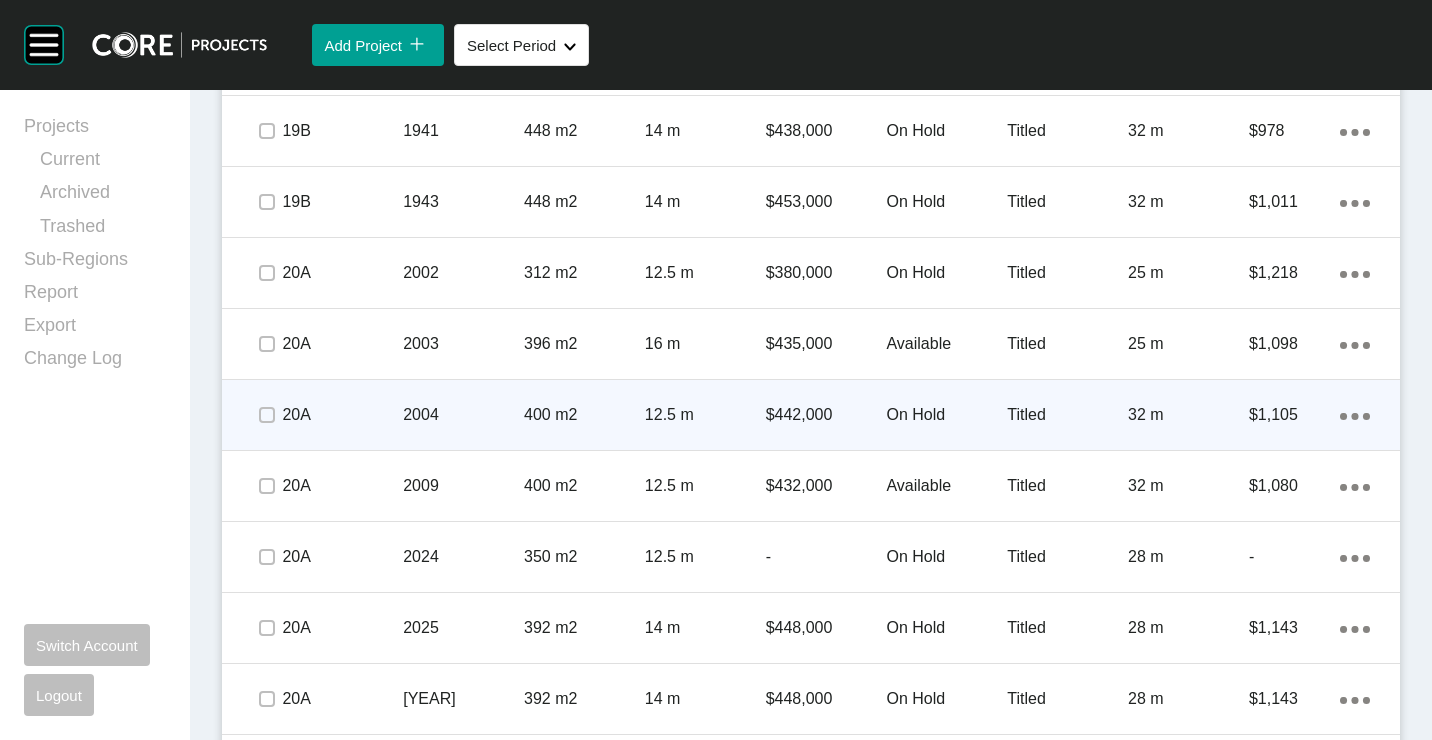 click on "400 m2" at bounding box center (584, 415) 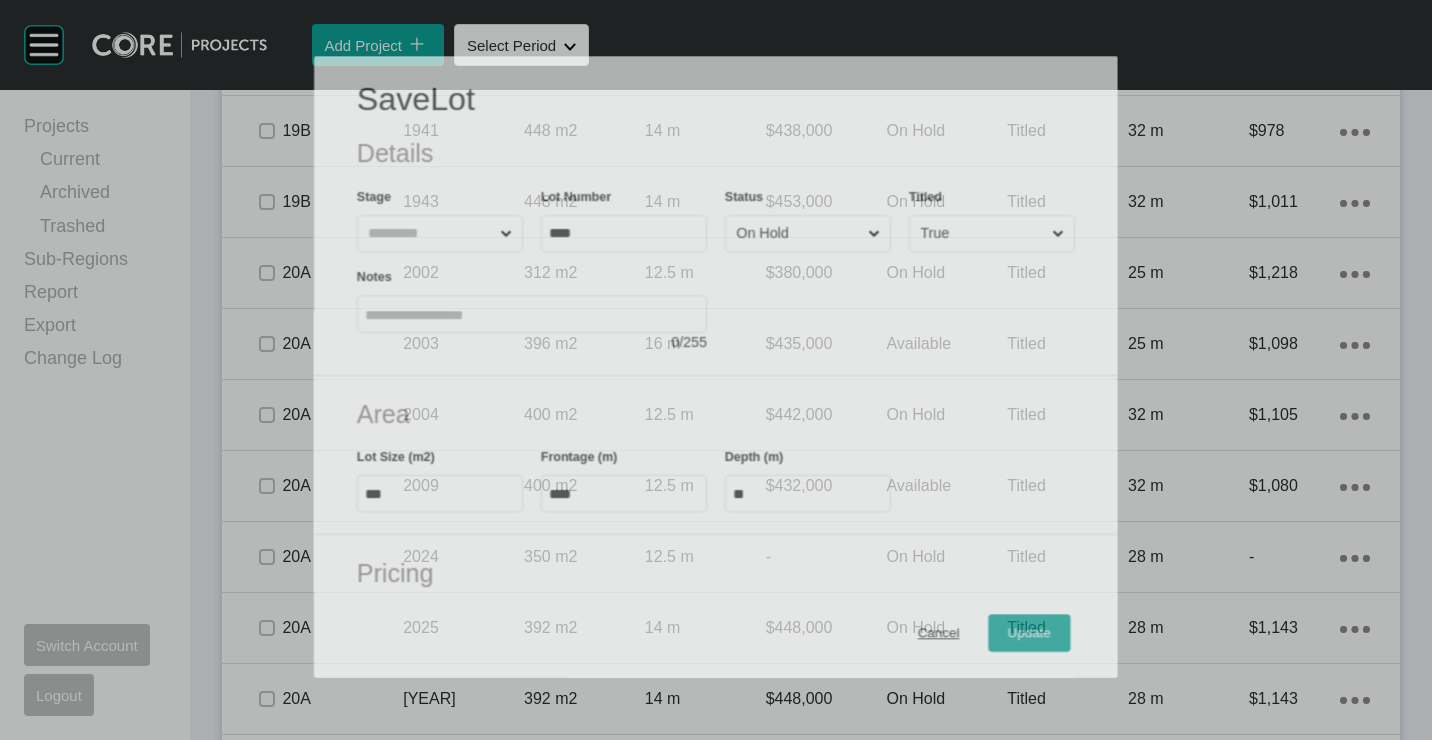 scroll, scrollTop: 3638, scrollLeft: 0, axis: vertical 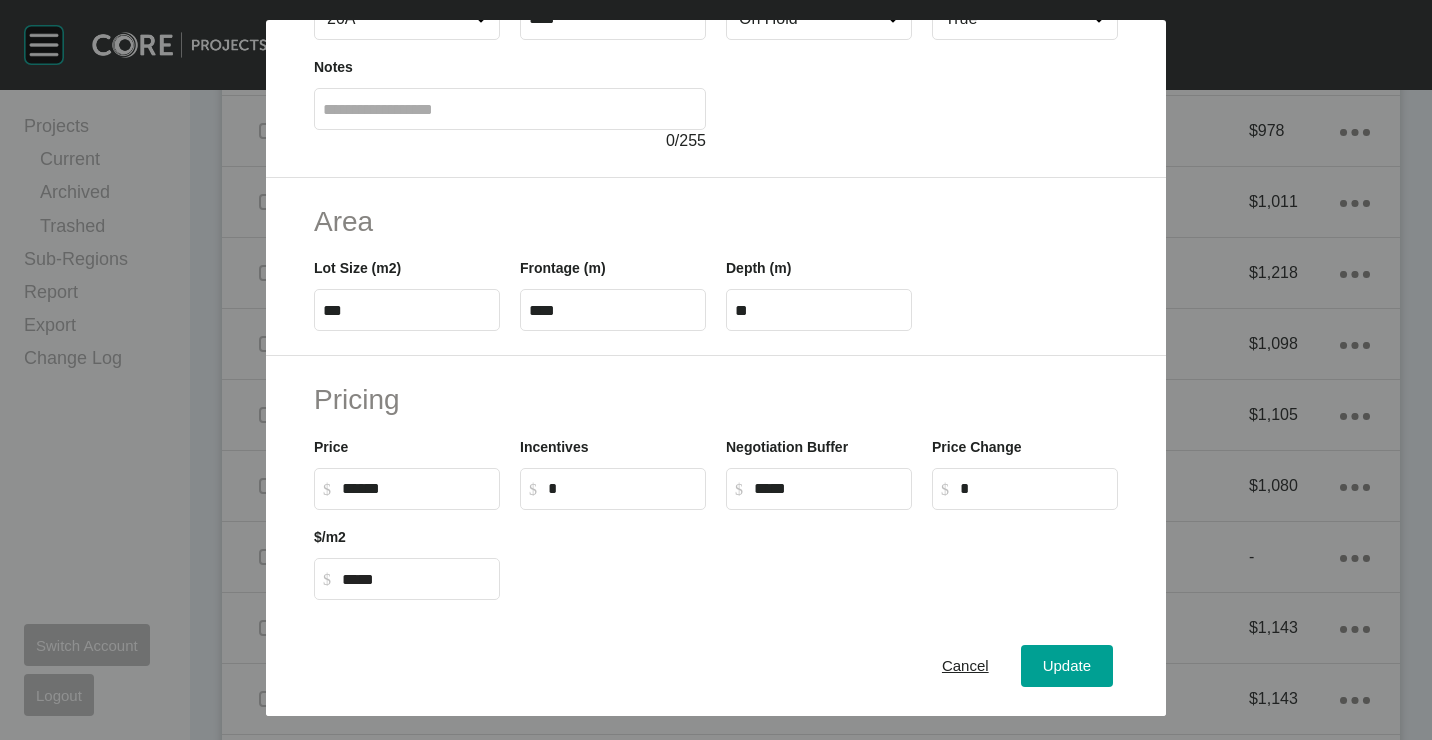 click on "******" at bounding box center [416, 488] 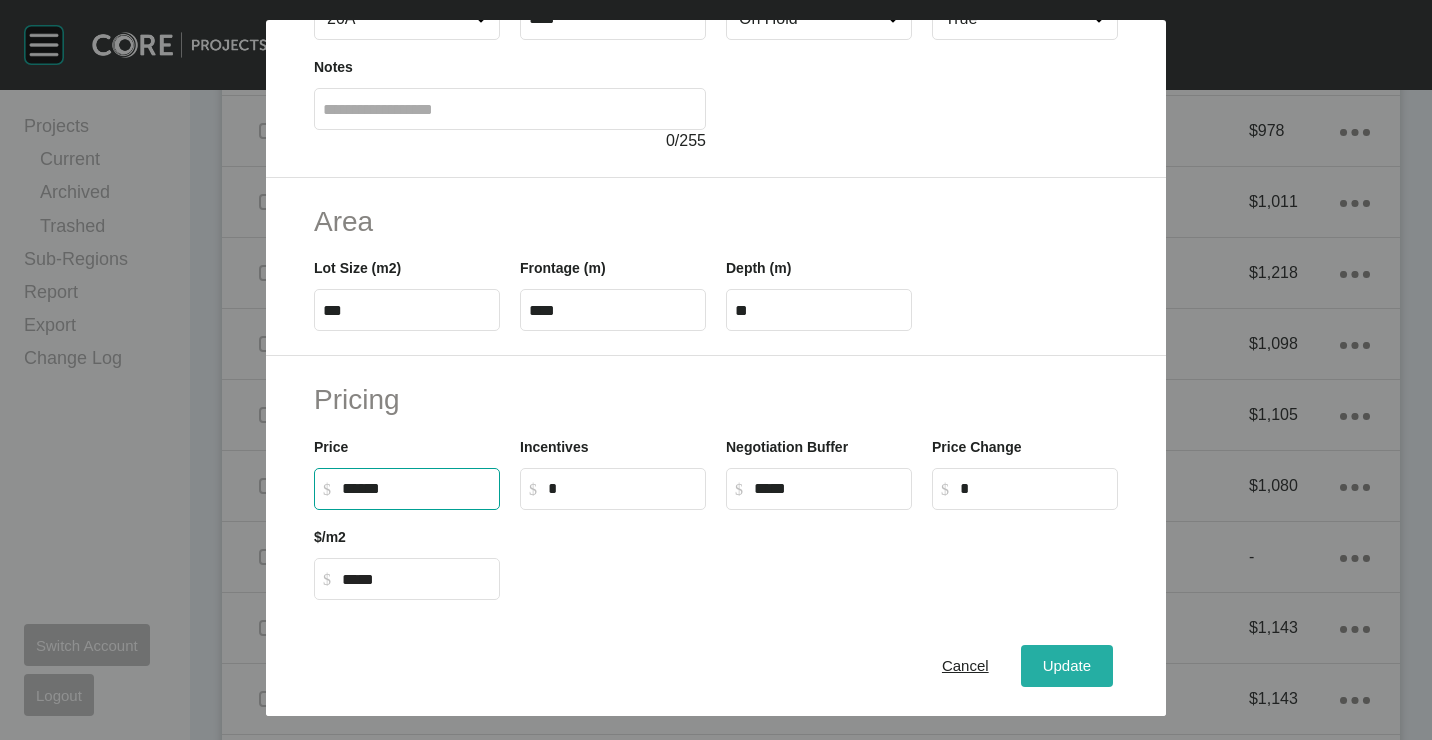 type on "*******" 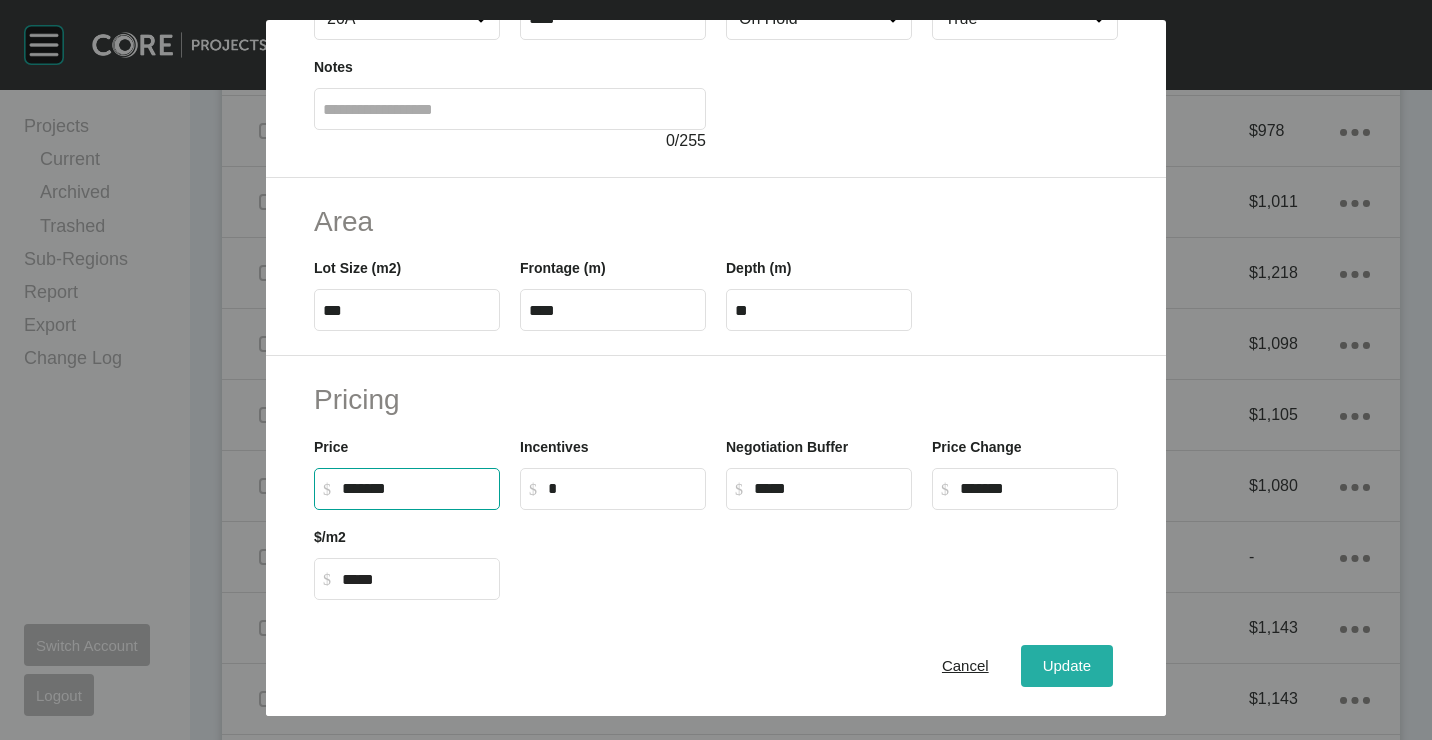 click on "Update" at bounding box center [1067, 665] 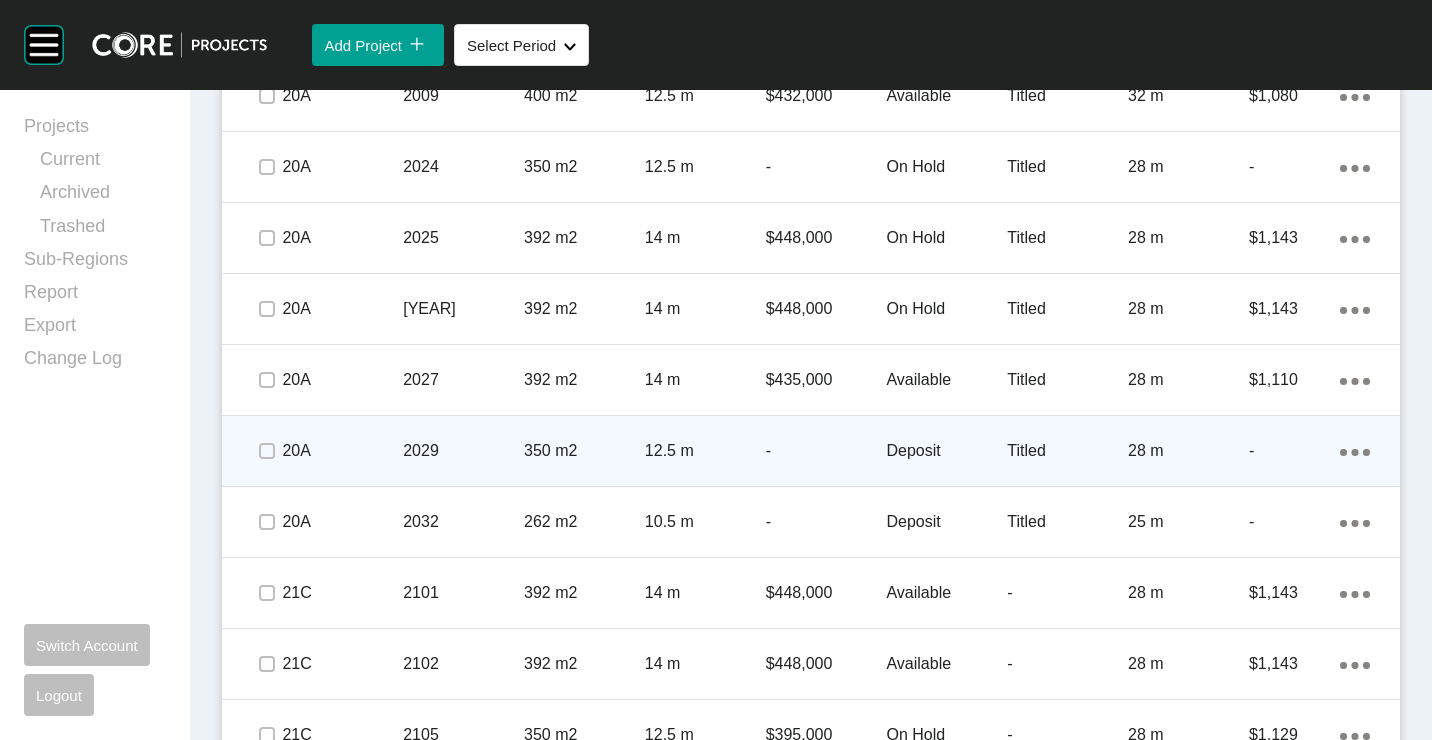 scroll, scrollTop: 4200, scrollLeft: 0, axis: vertical 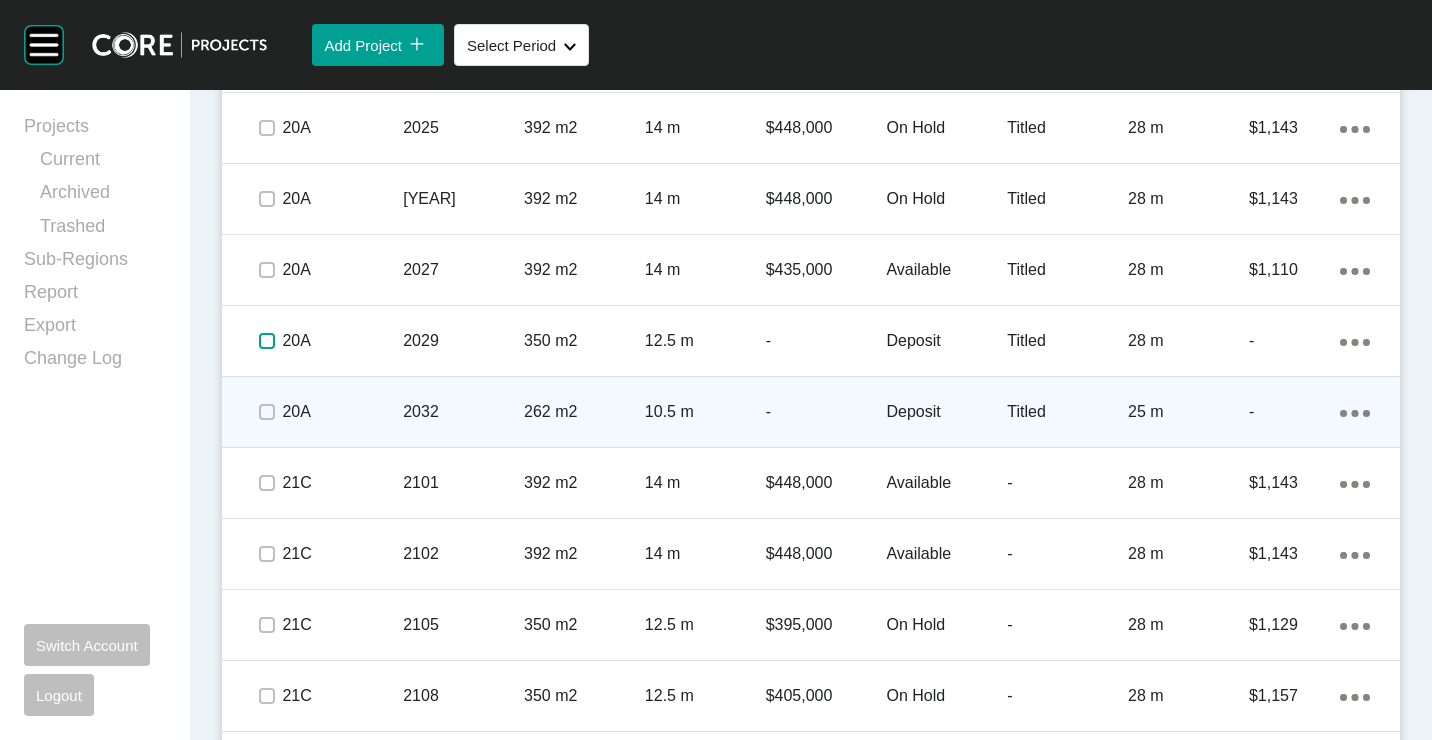 drag, startPoint x: 266, startPoint y: 340, endPoint x: 270, endPoint y: 385, distance: 45.17743 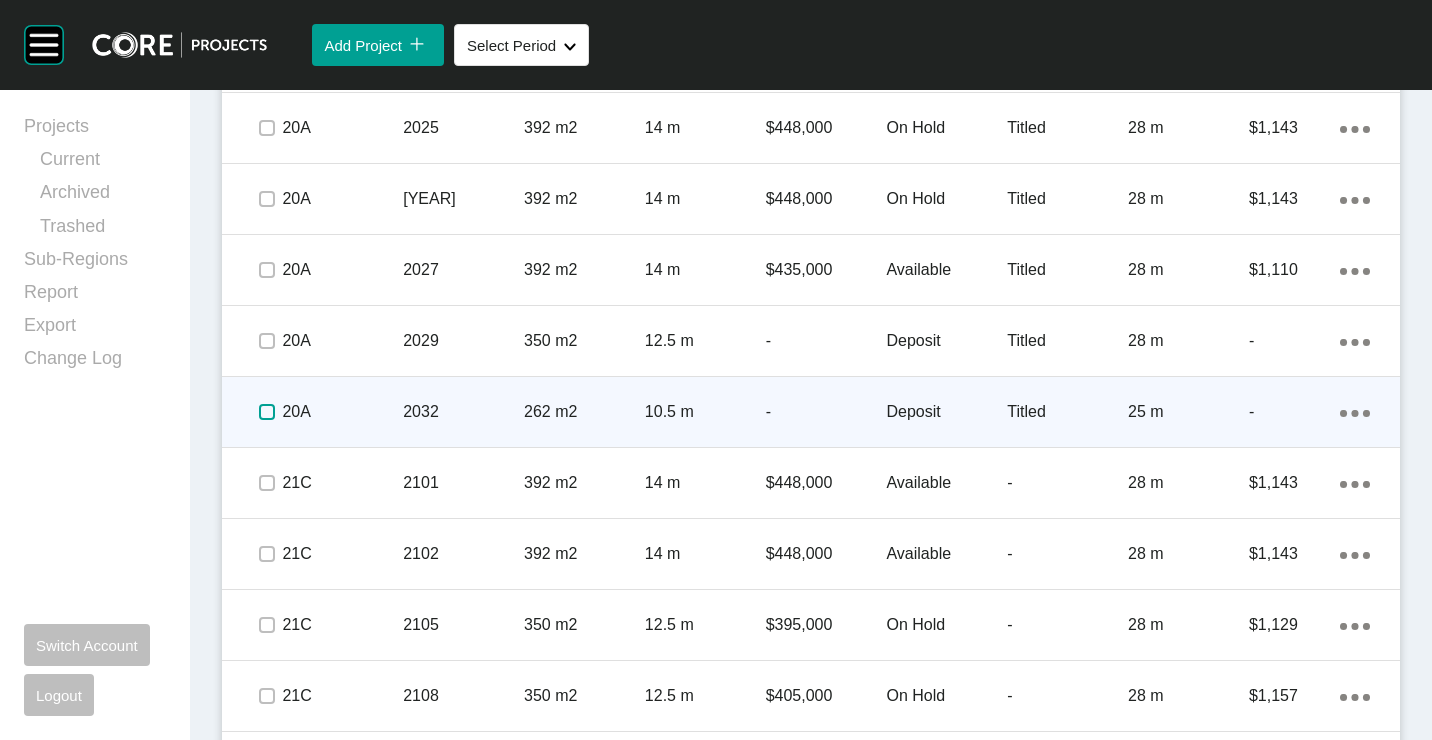click at bounding box center (267, 412) 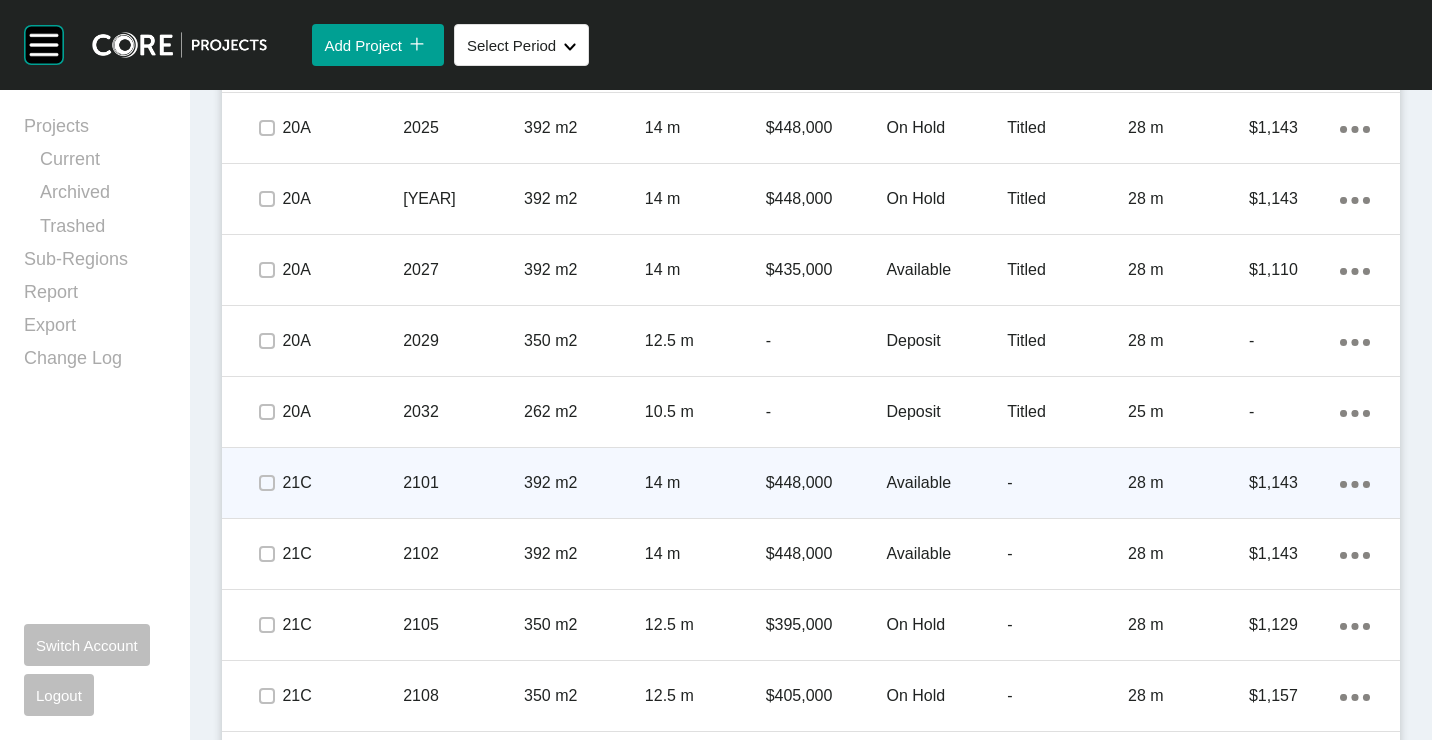 click on "392 m2" at bounding box center [584, 483] 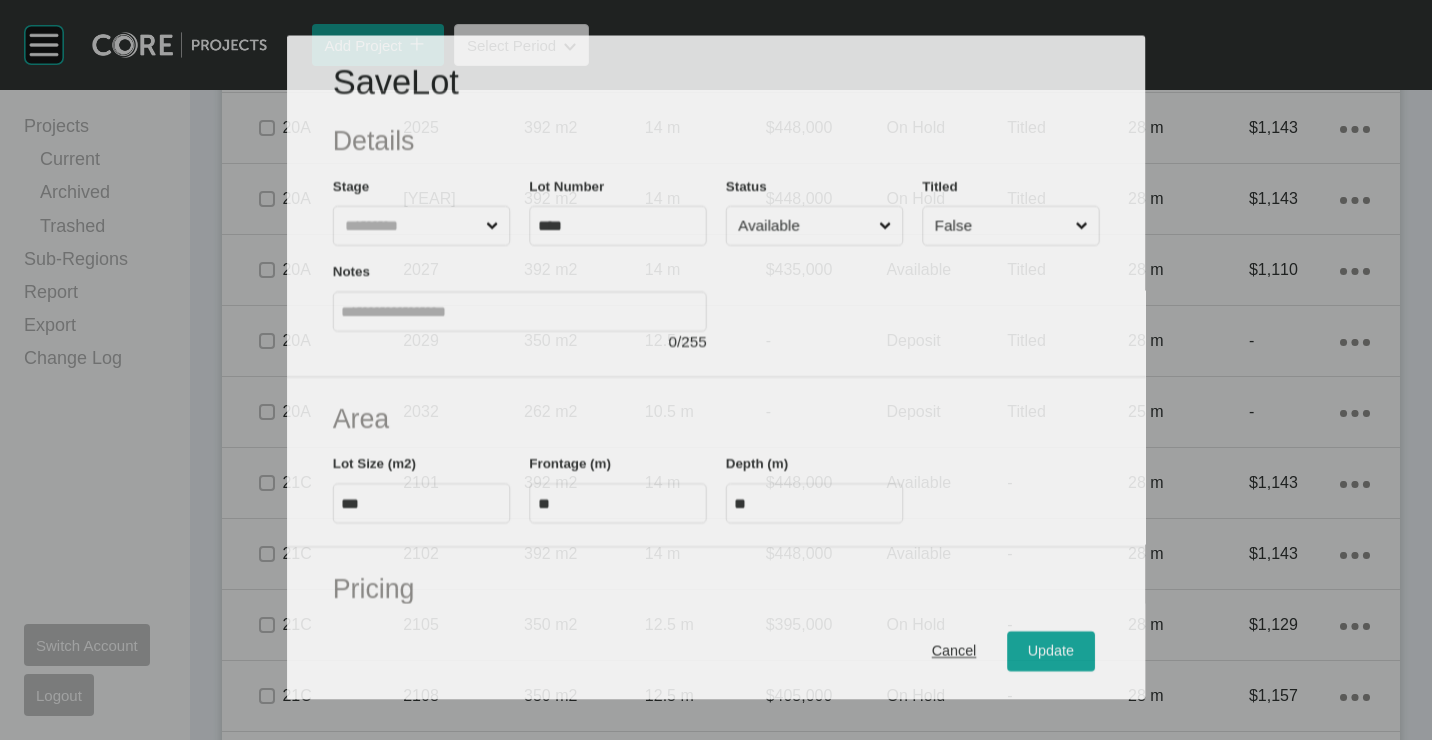 scroll, scrollTop: 4138, scrollLeft: 0, axis: vertical 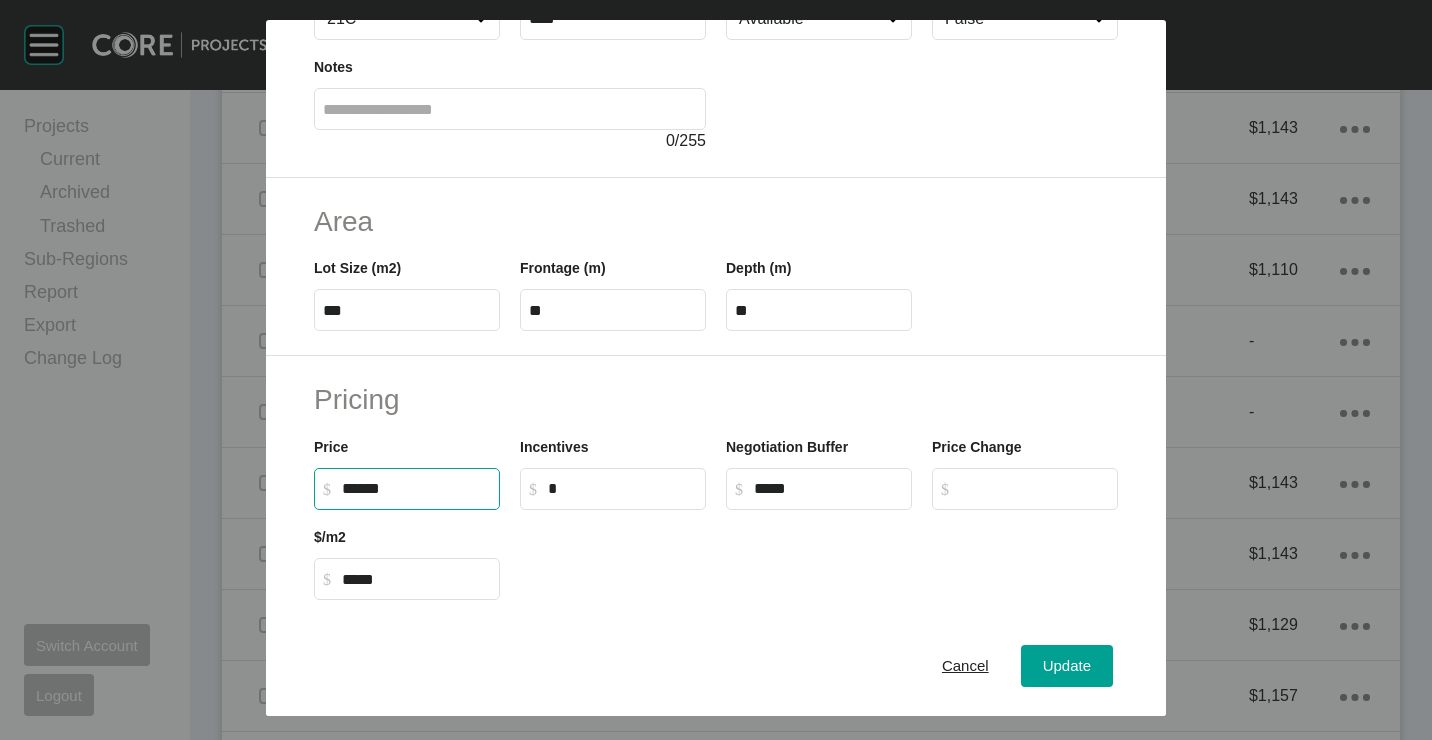 drag, startPoint x: 414, startPoint y: 487, endPoint x: 218, endPoint y: 477, distance: 196.25494 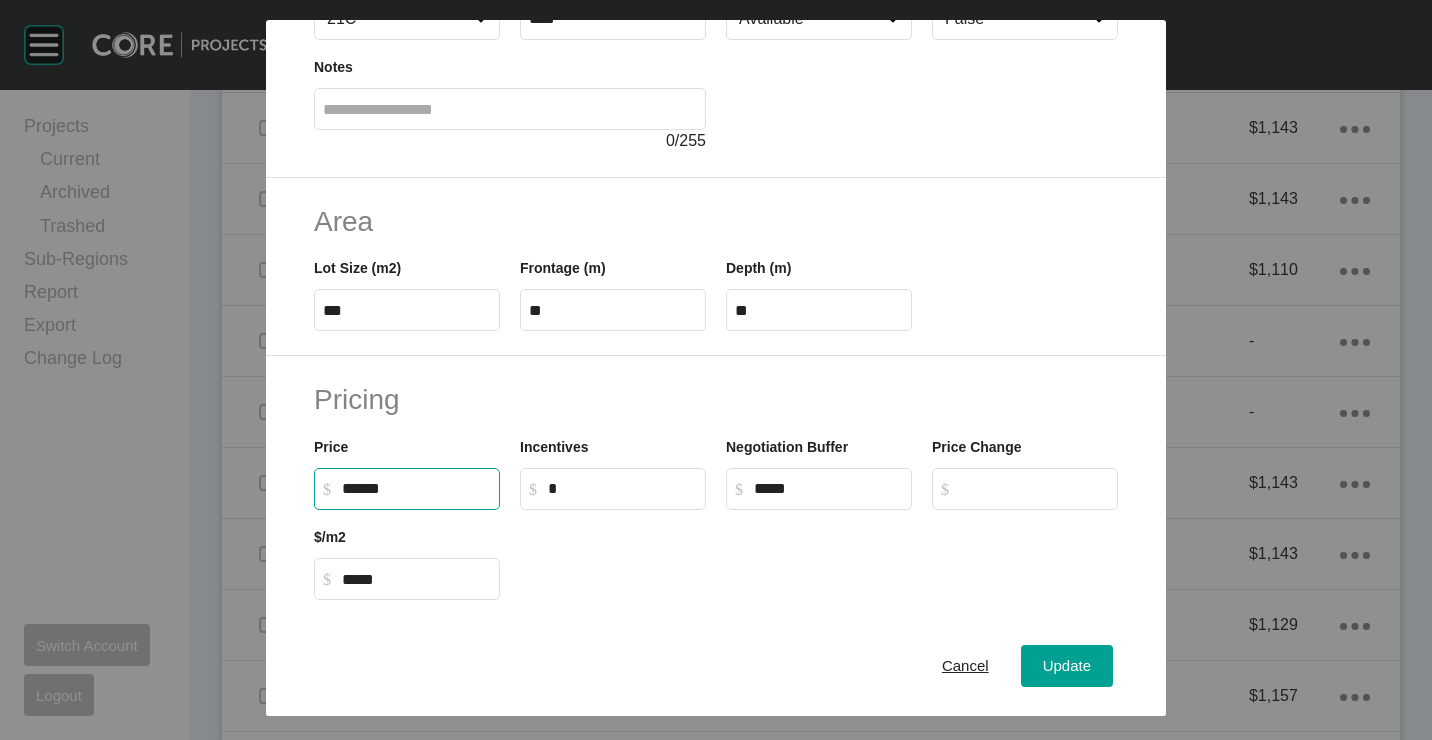 type on "*******" 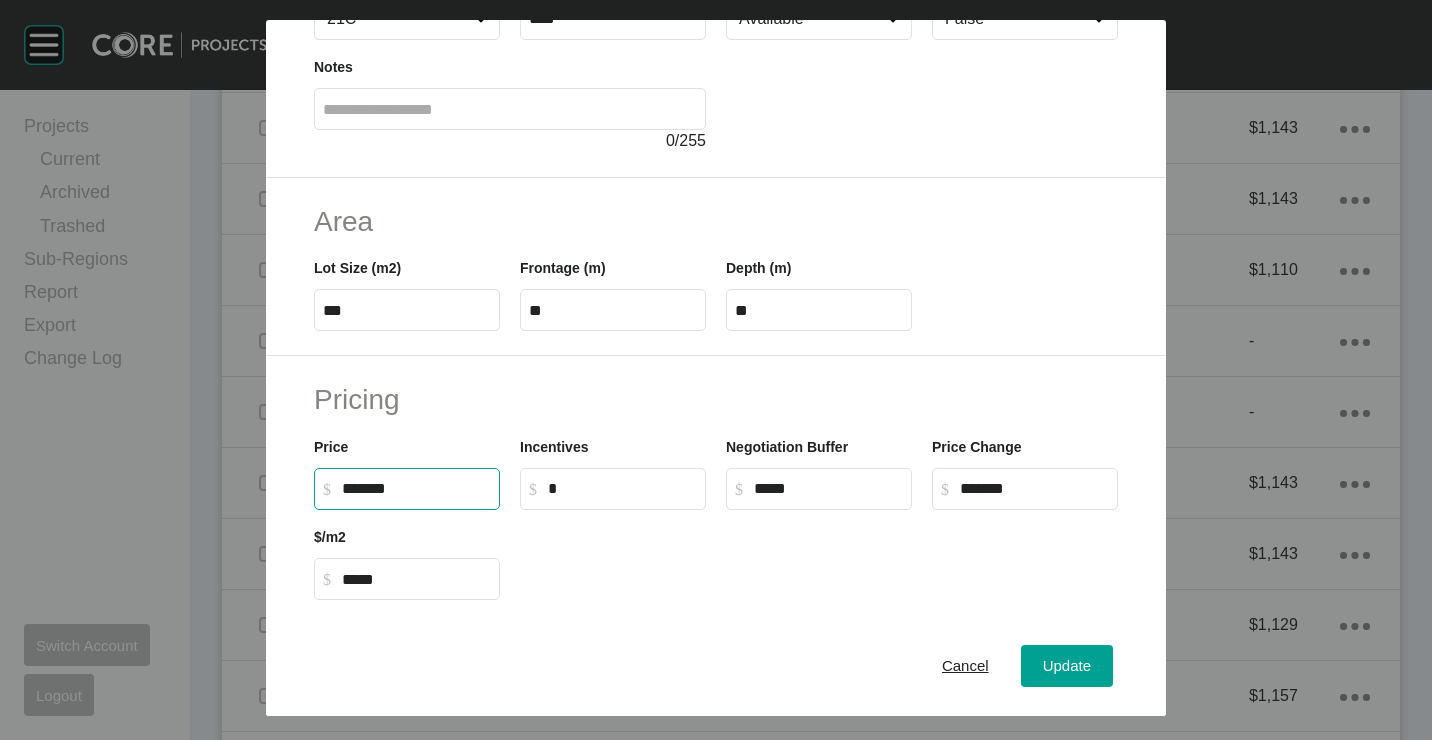 click at bounding box center [819, 555] 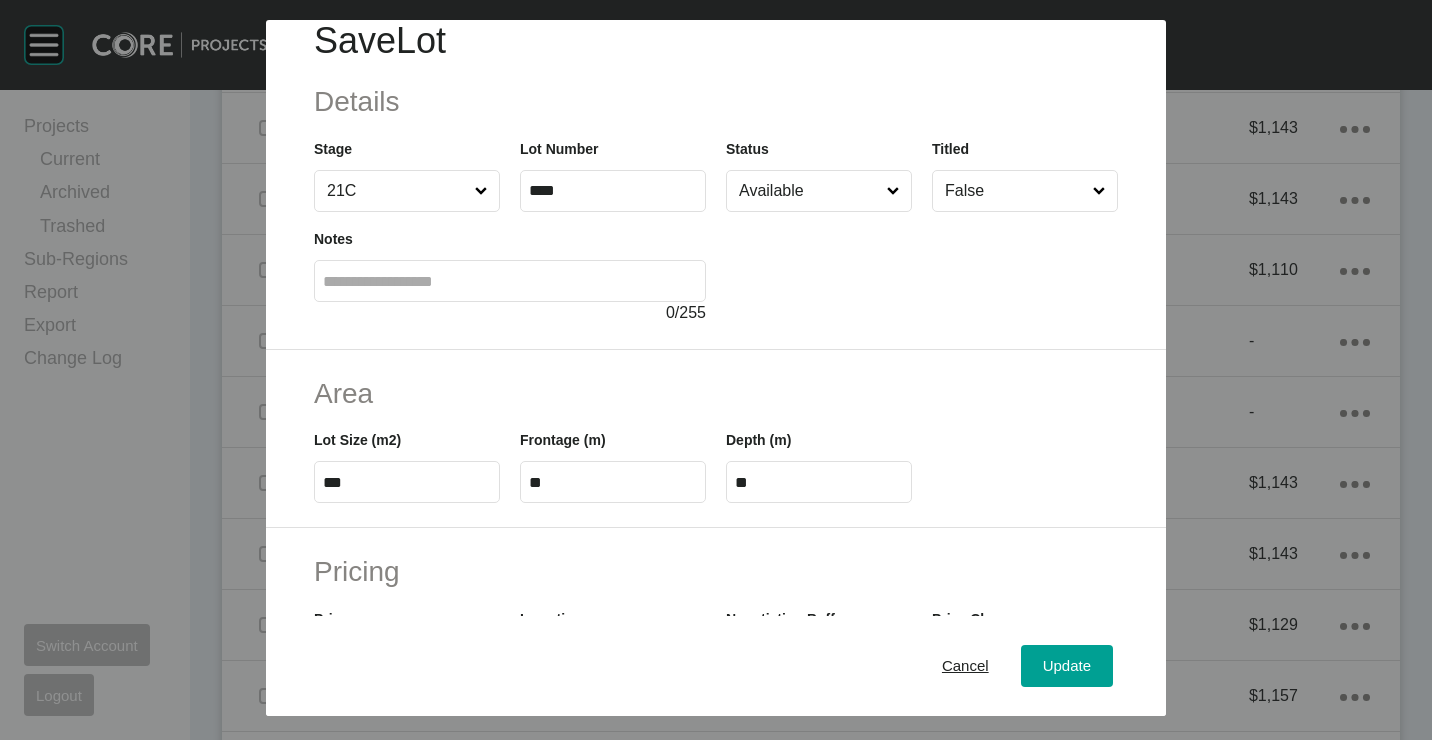 scroll, scrollTop: 0, scrollLeft: 0, axis: both 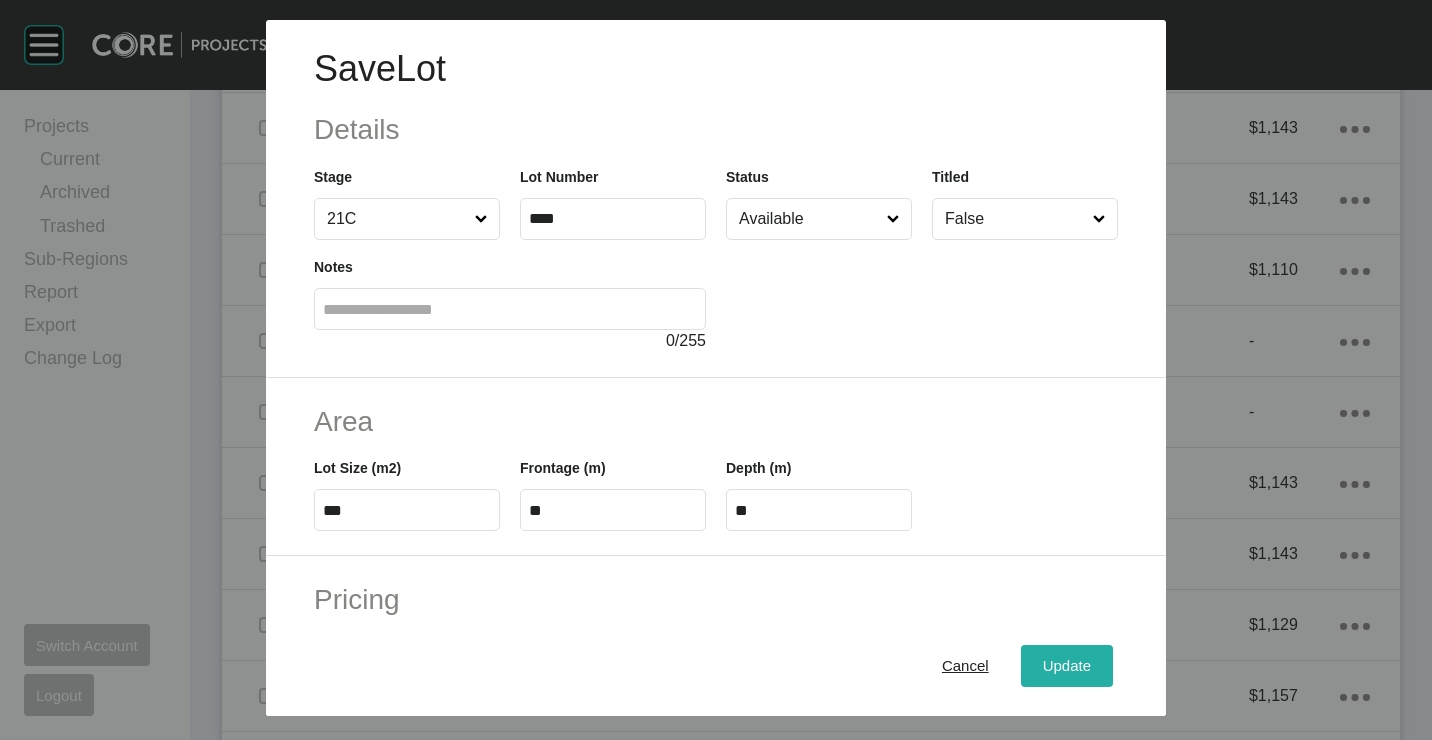 click on "Update" at bounding box center (1067, 665) 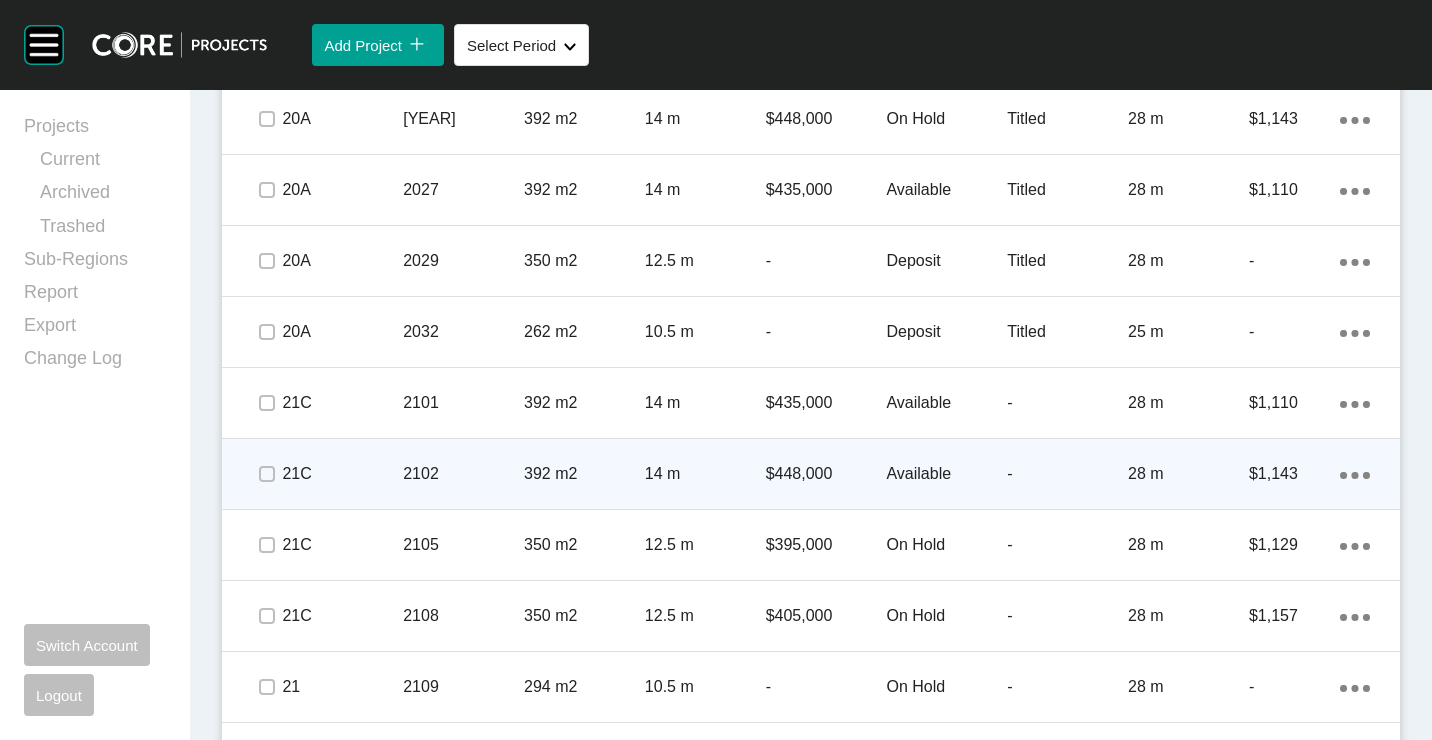 scroll, scrollTop: 4300, scrollLeft: 0, axis: vertical 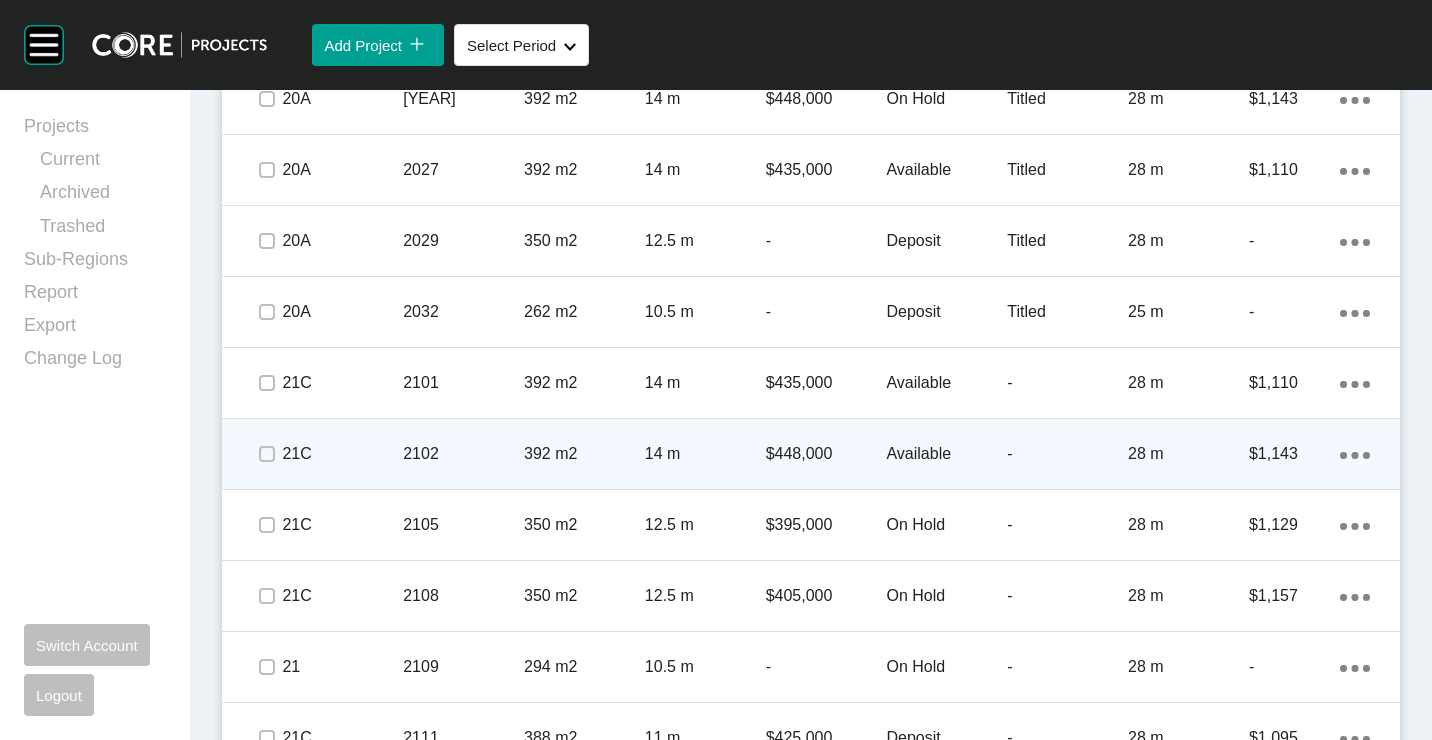 click on "392 m2" at bounding box center [584, 454] 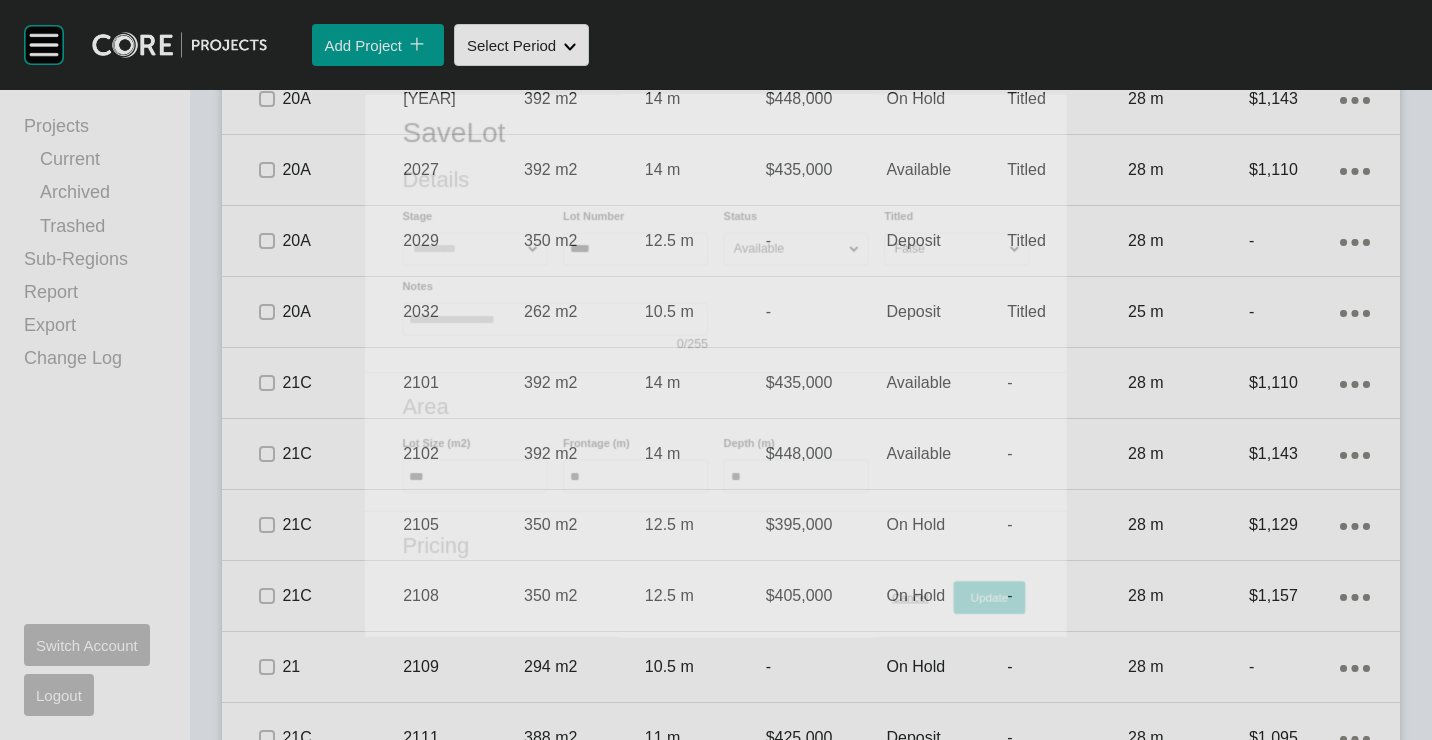scroll, scrollTop: 4238, scrollLeft: 0, axis: vertical 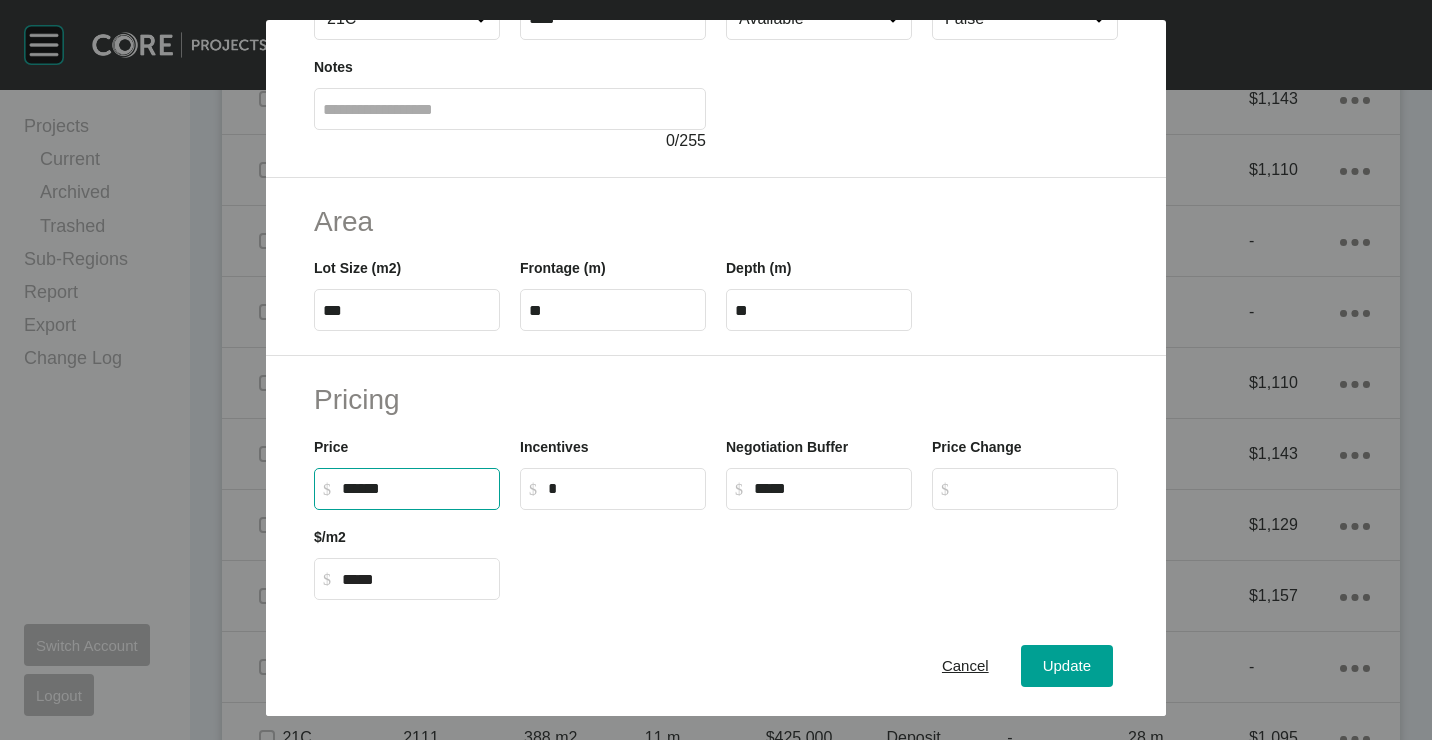 drag, startPoint x: 410, startPoint y: 483, endPoint x: 224, endPoint y: 454, distance: 188.24718 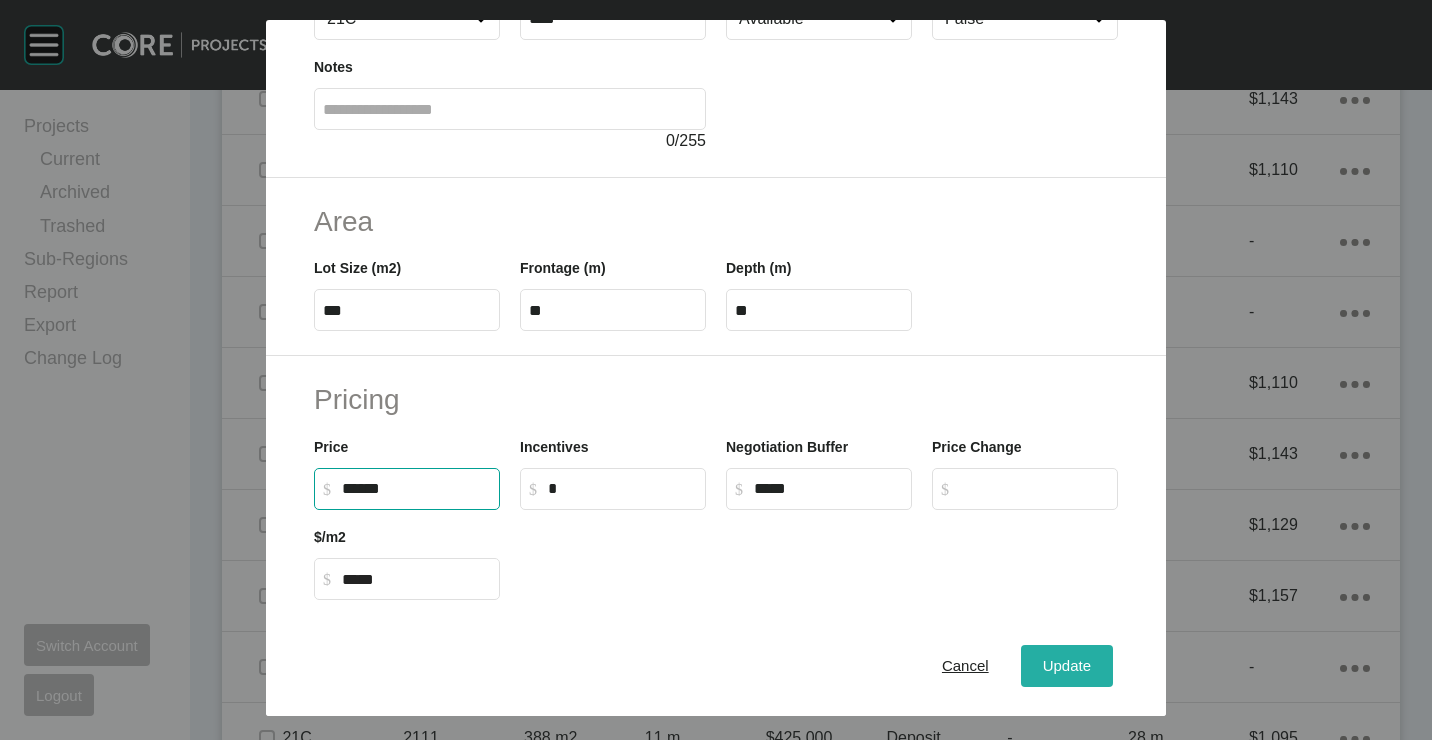 type on "*******" 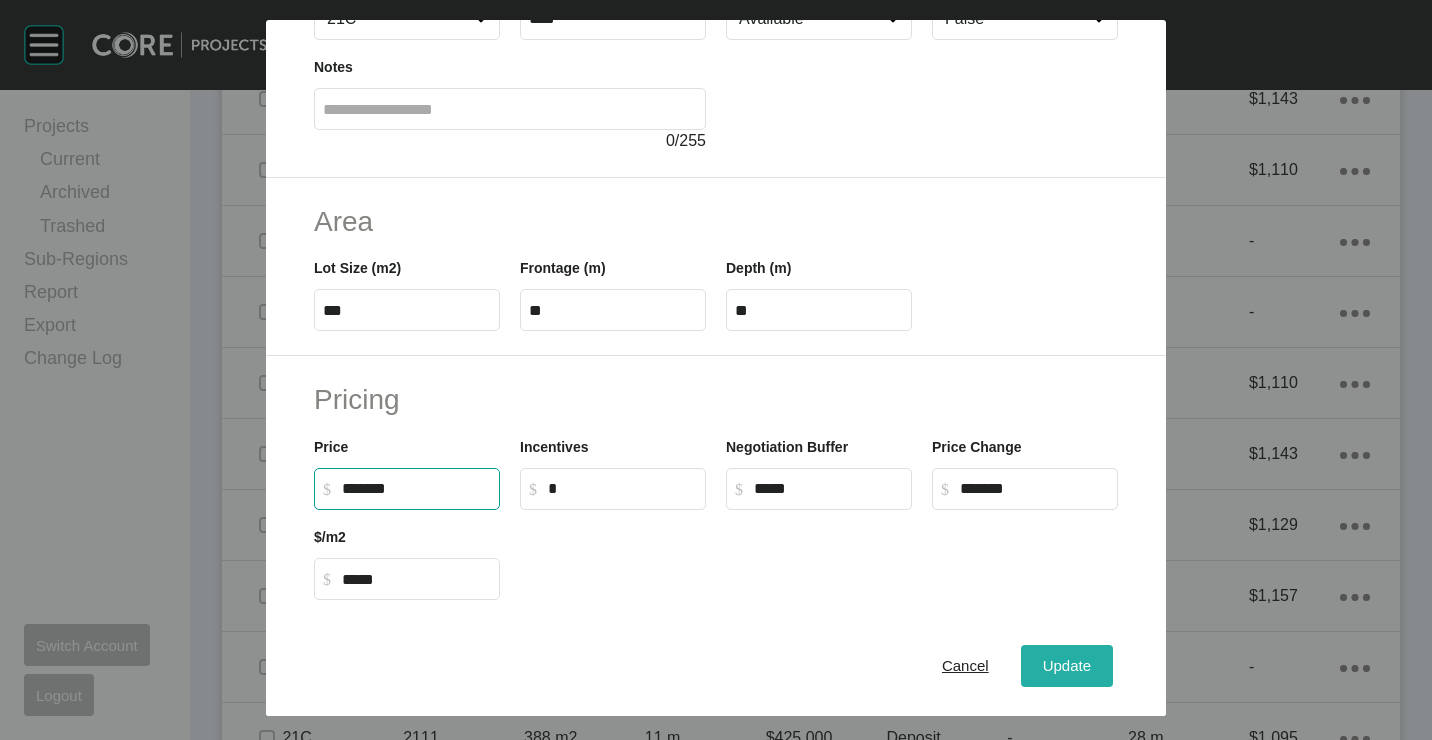 click on "Update" at bounding box center (1067, 666) 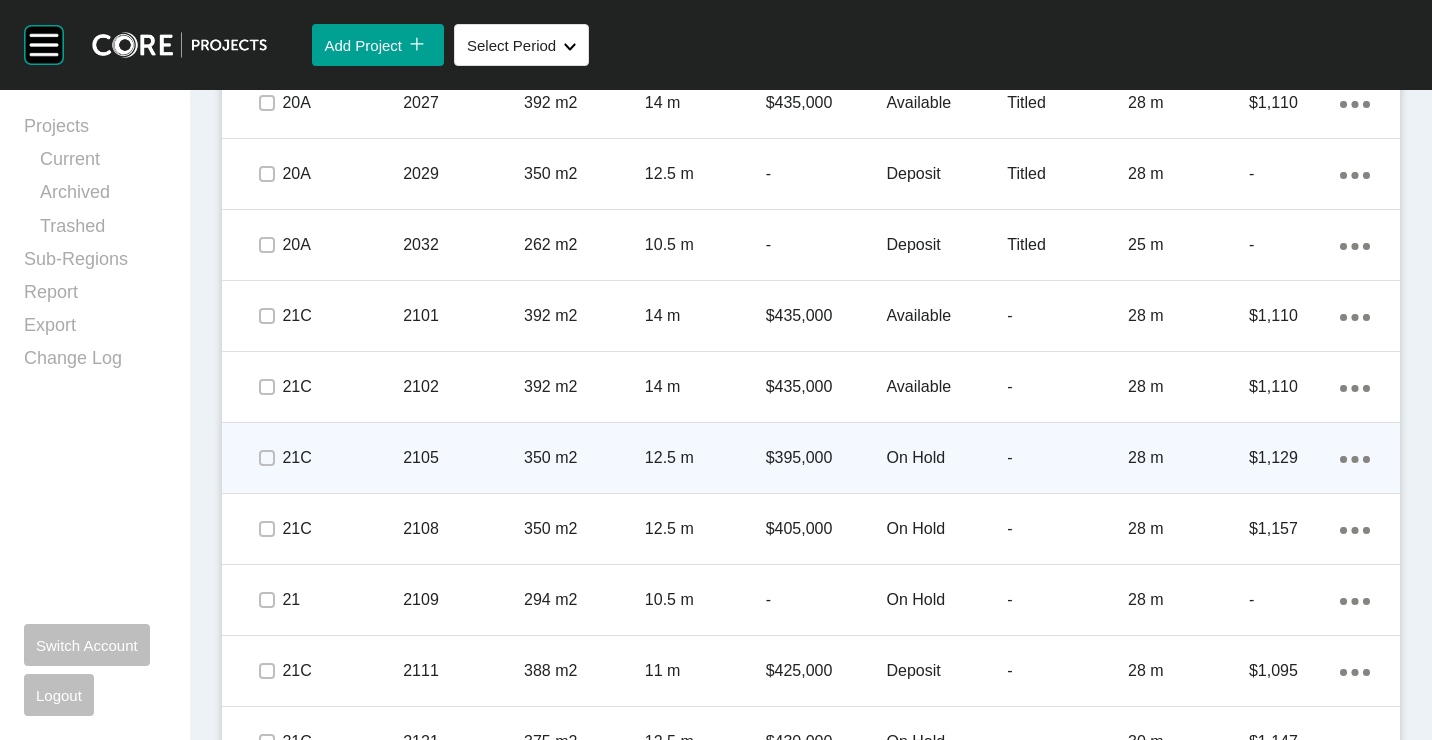 scroll, scrollTop: 4400, scrollLeft: 0, axis: vertical 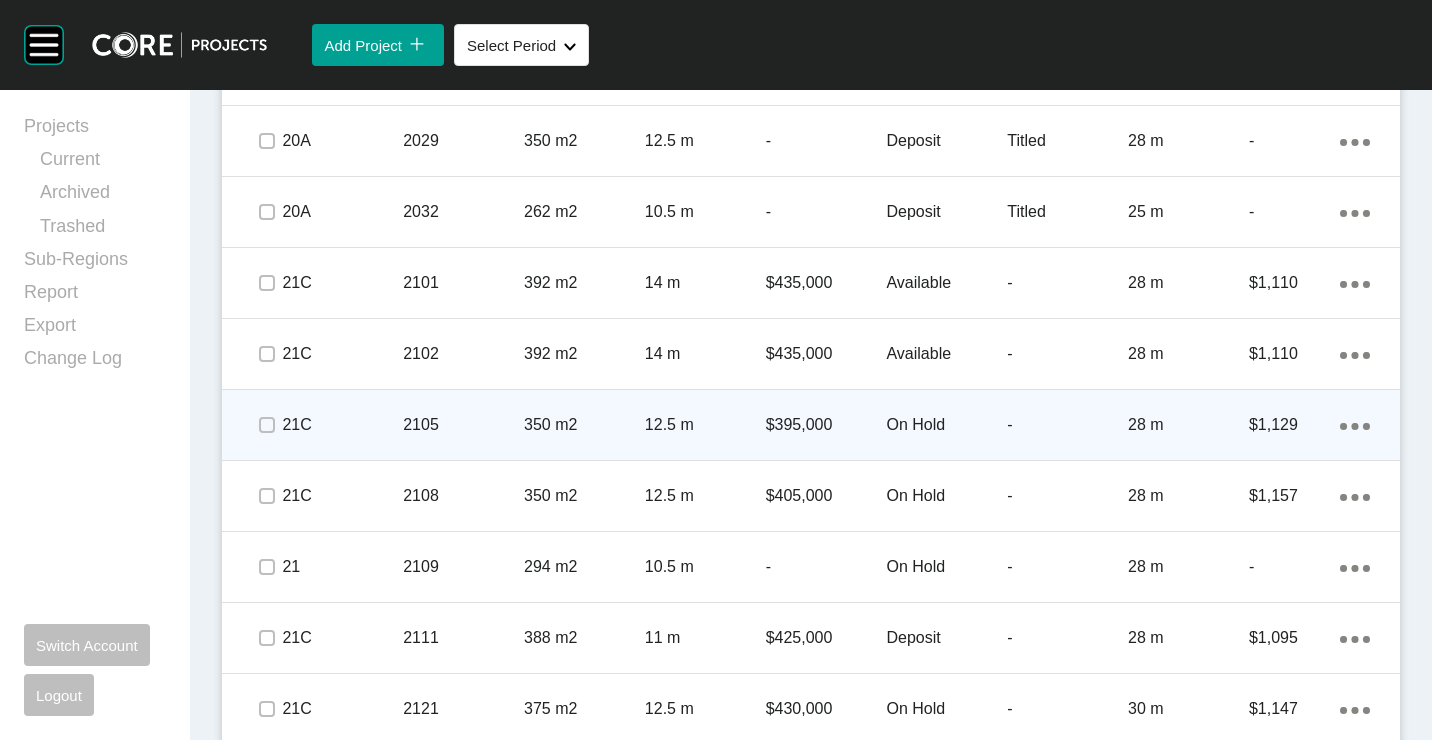 click on "2105" at bounding box center (463, 425) 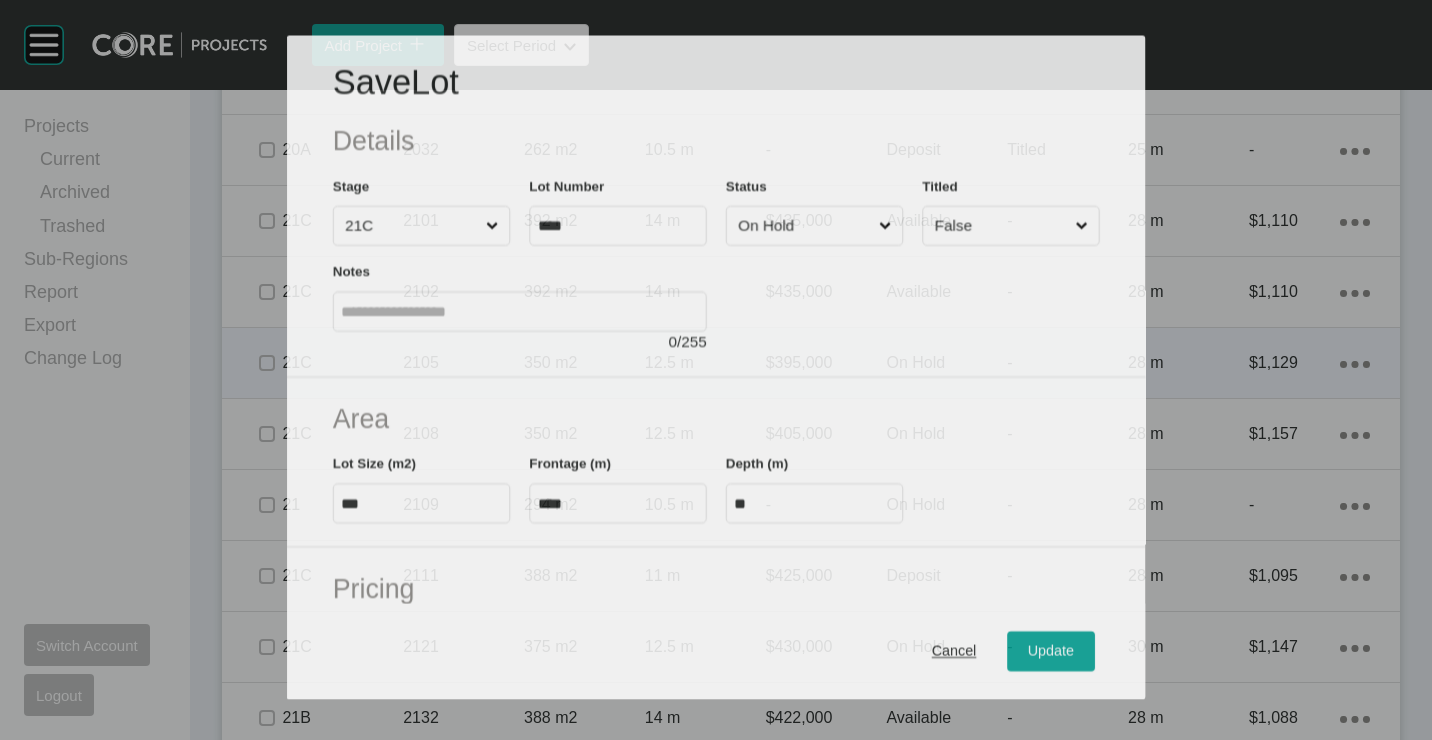 scroll, scrollTop: 4338, scrollLeft: 0, axis: vertical 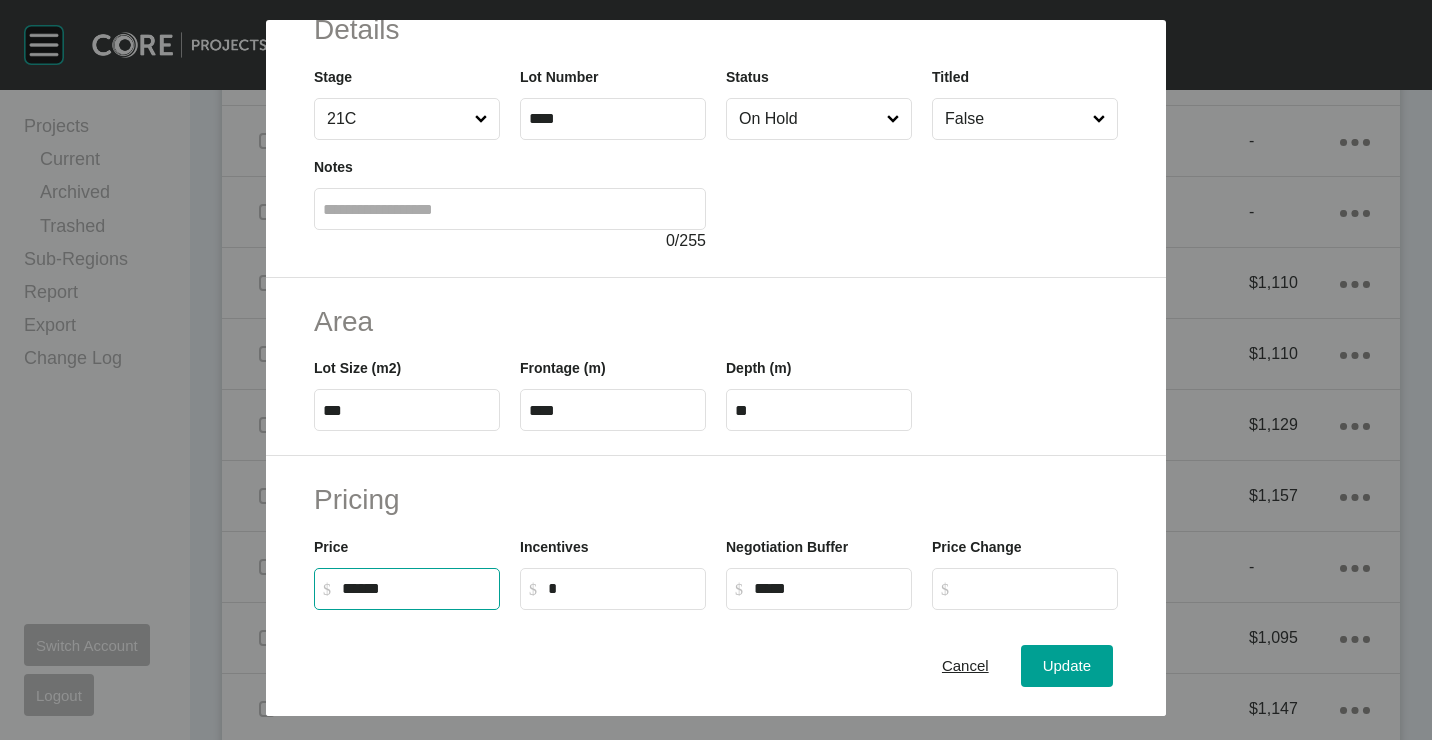 click on "******" at bounding box center (416, 588) 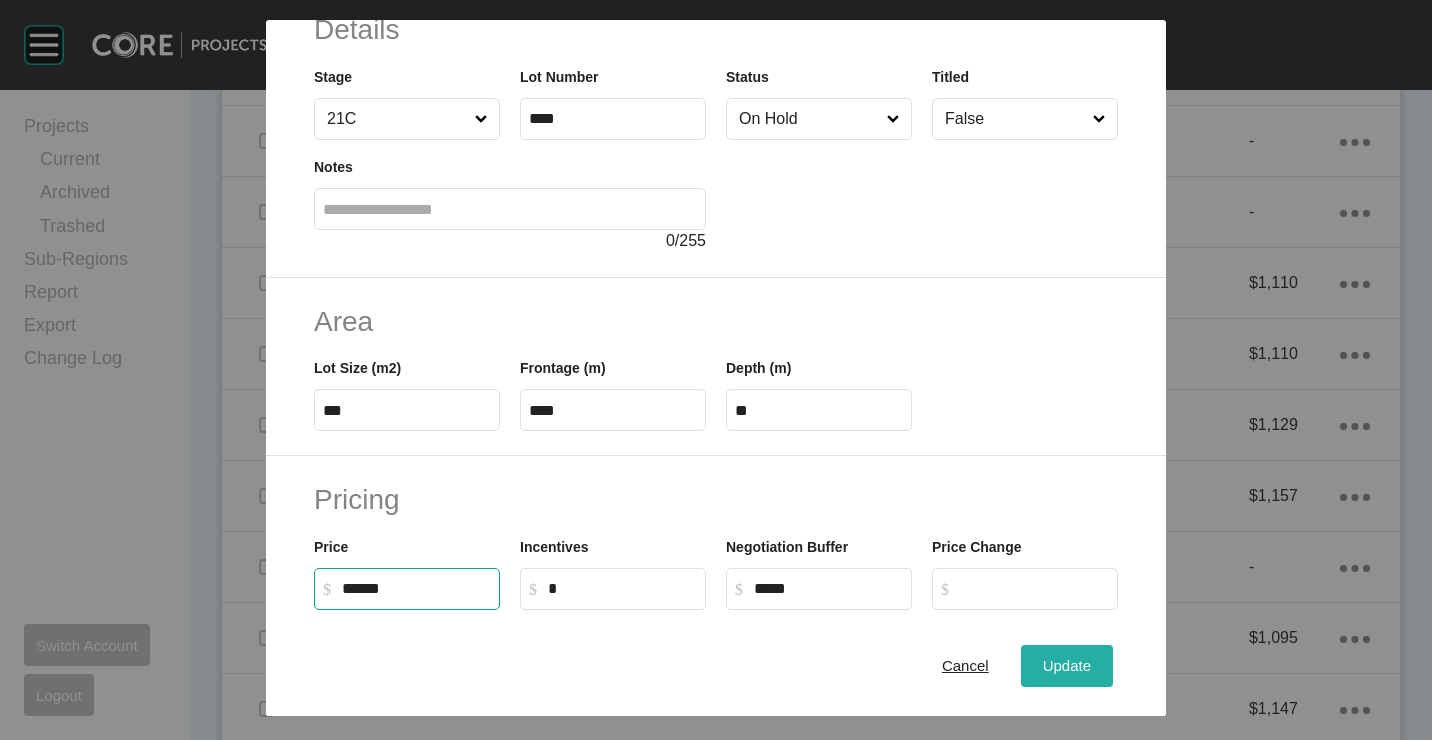 type on "*******" 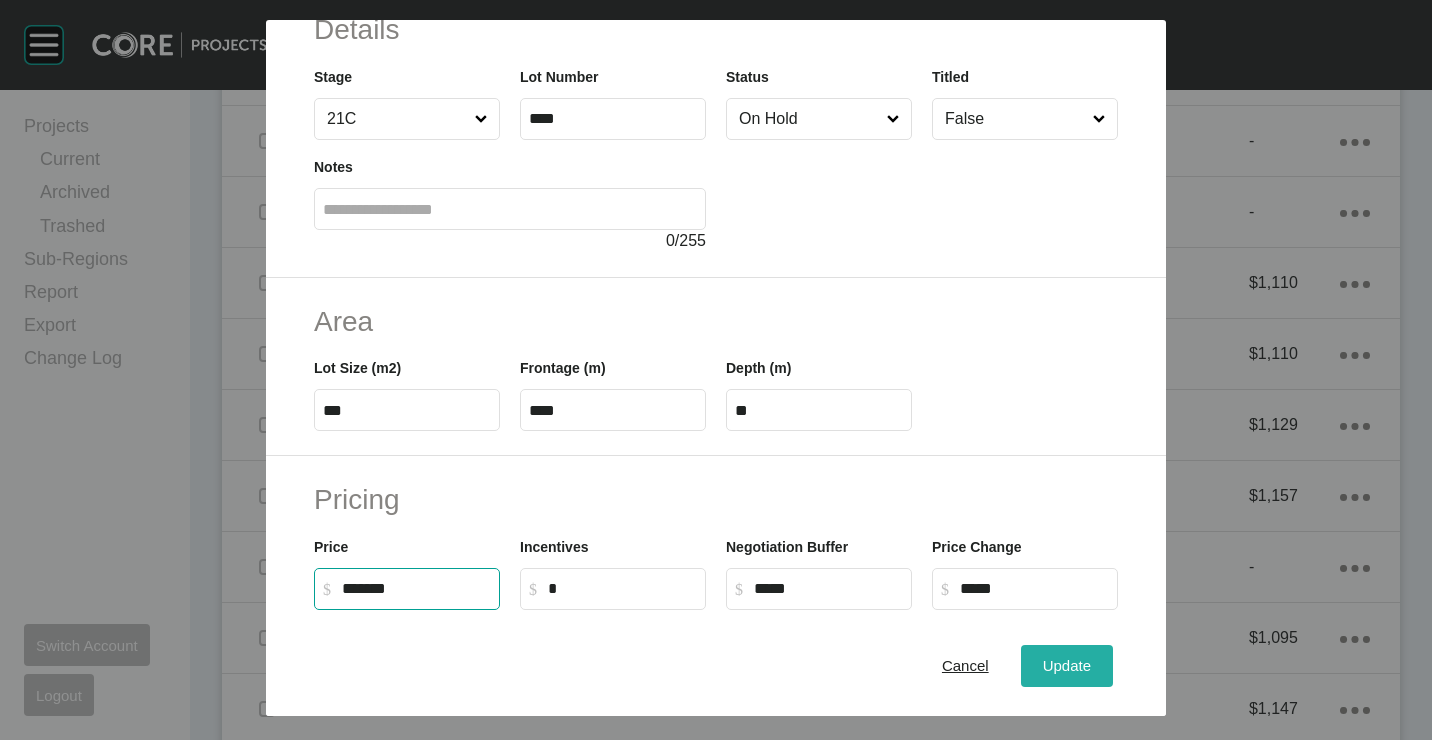 click on "Update" at bounding box center (1067, 665) 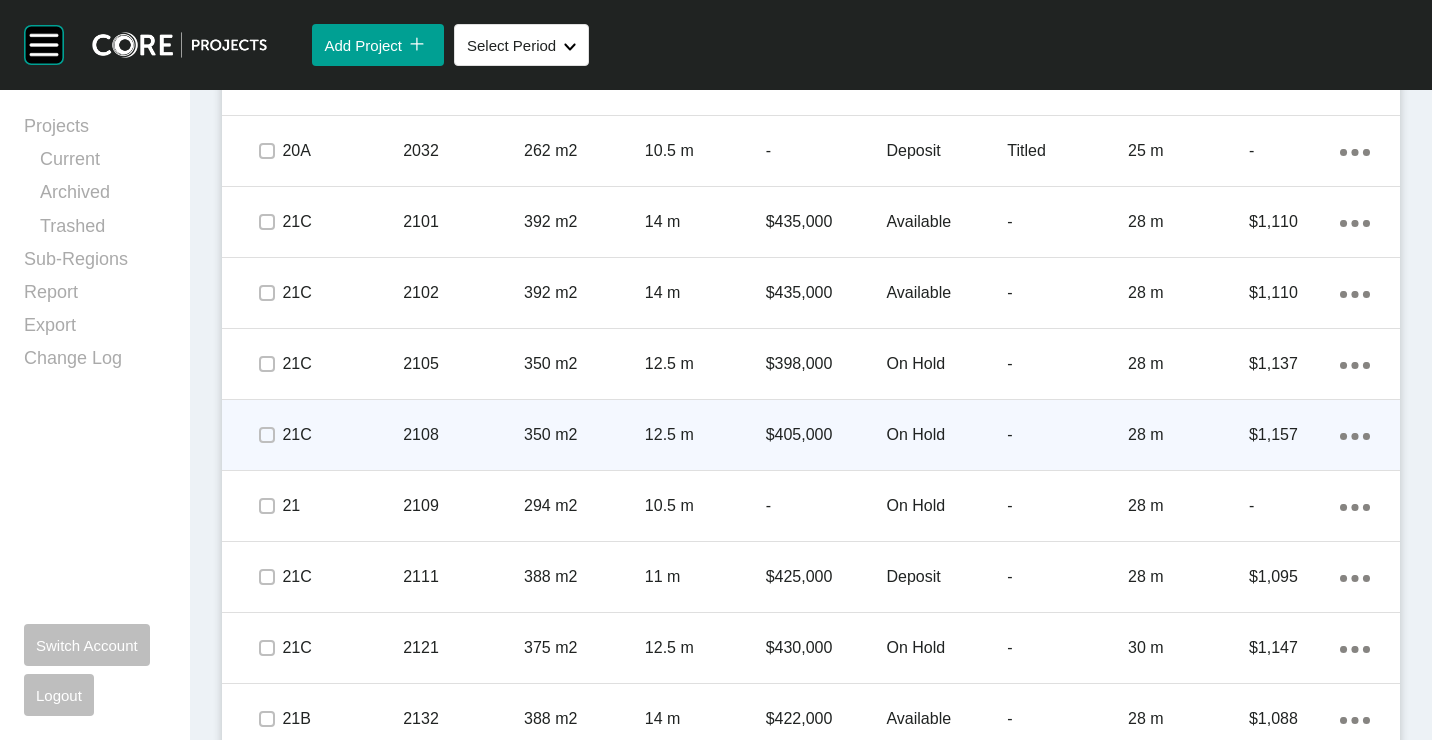 scroll, scrollTop: 4500, scrollLeft: 0, axis: vertical 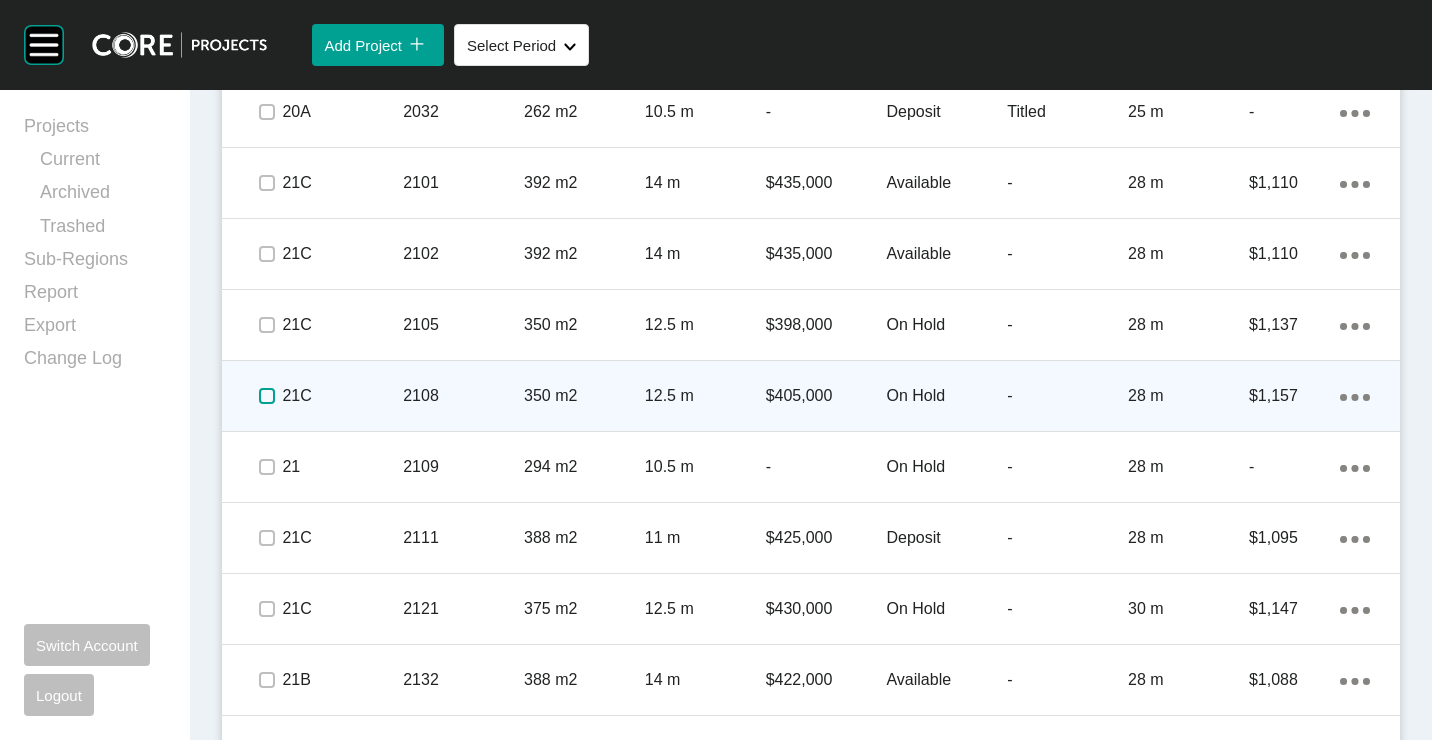 click at bounding box center [267, 396] 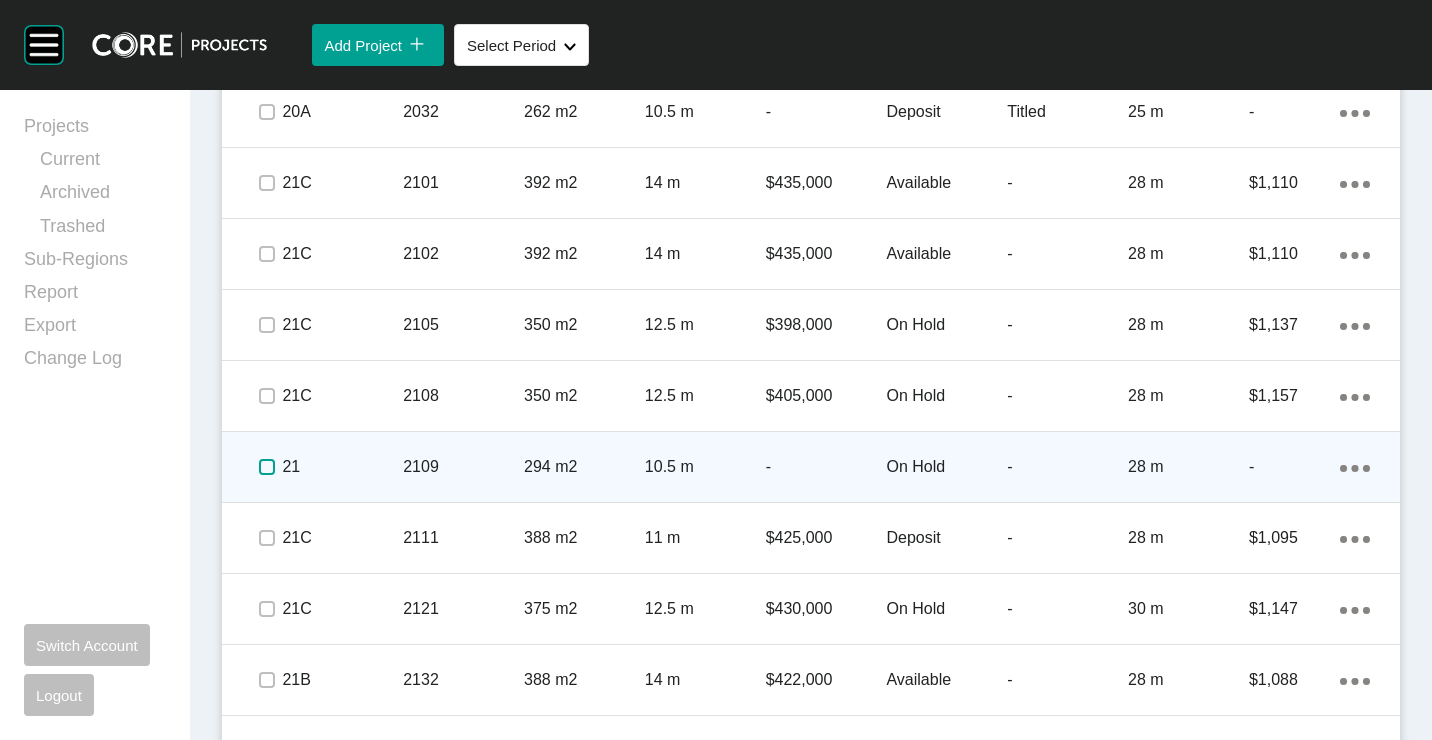 click at bounding box center [267, 467] 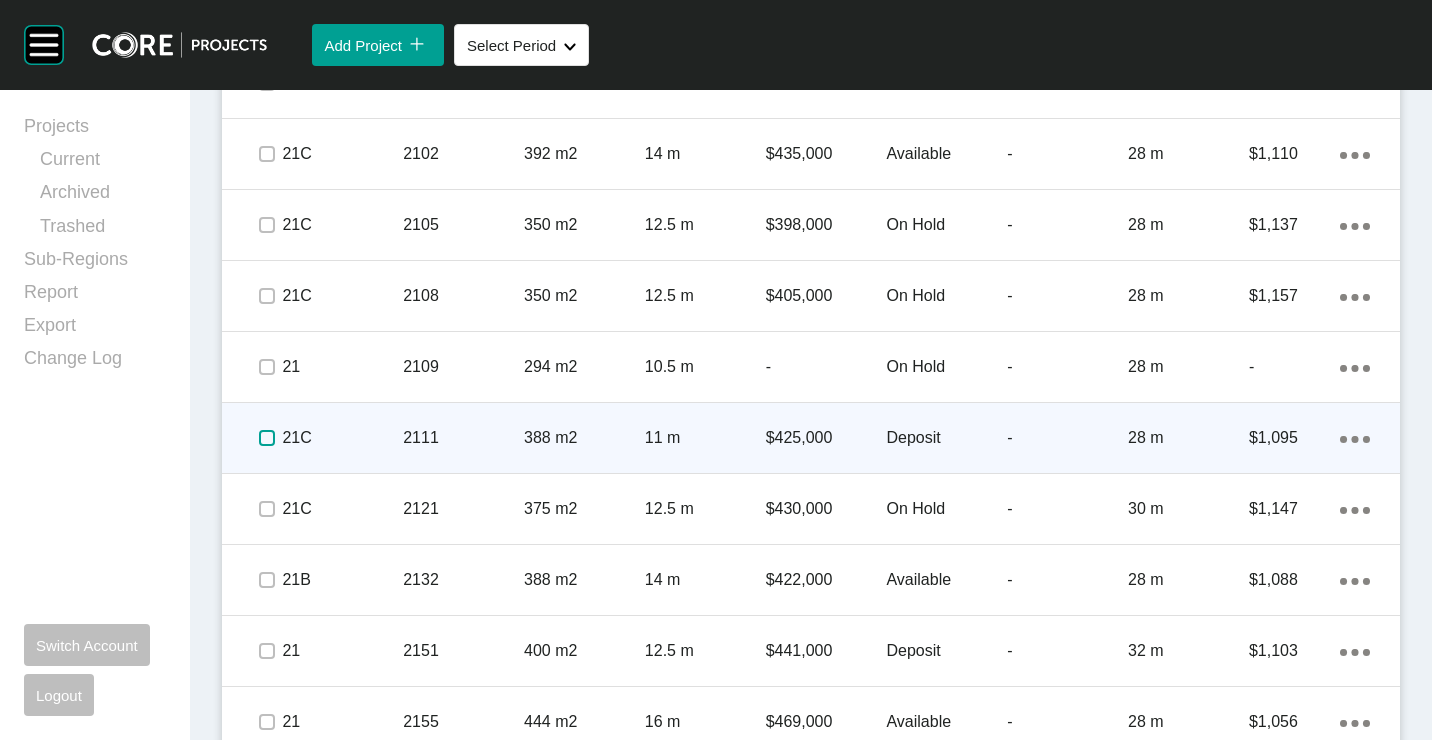 drag, startPoint x: 260, startPoint y: 434, endPoint x: 257, endPoint y: 464, distance: 30.149628 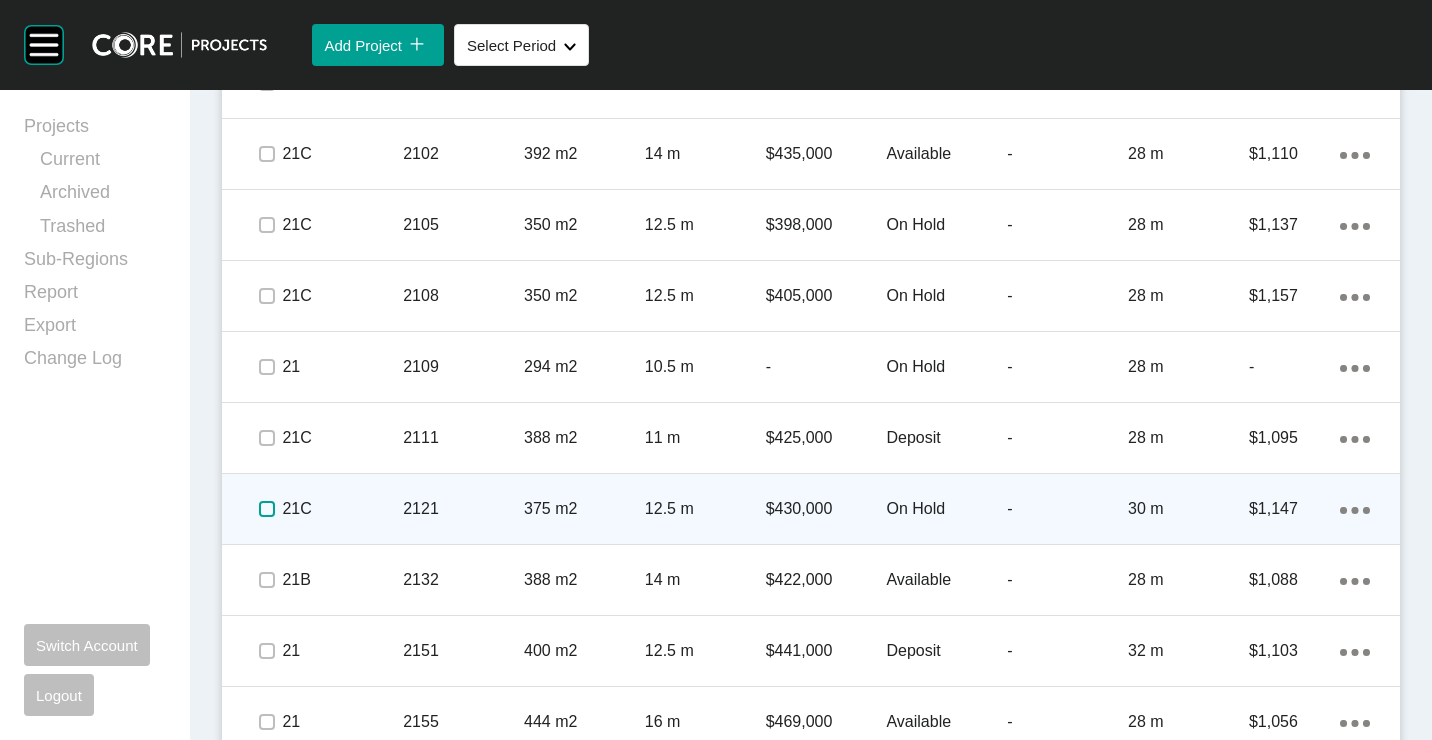 click at bounding box center (267, 509) 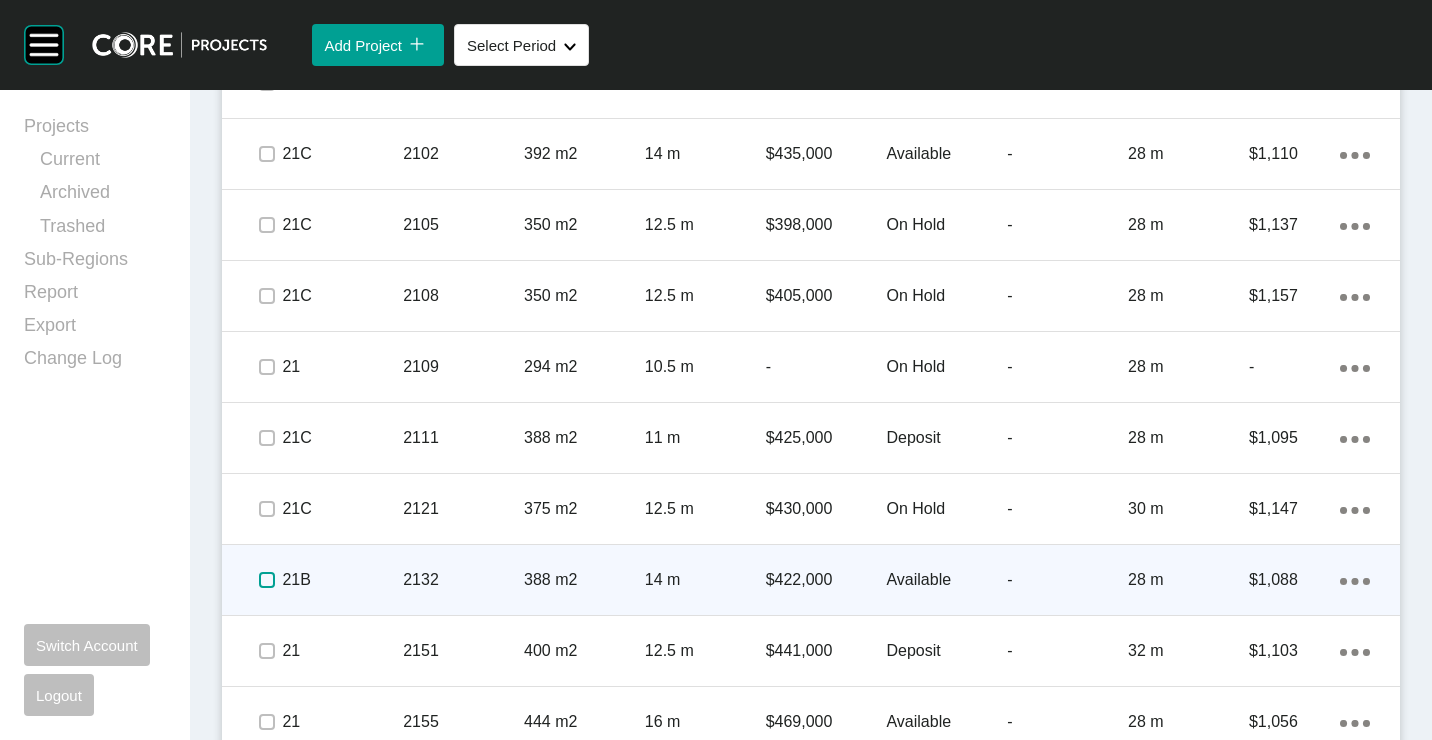 click at bounding box center (267, 580) 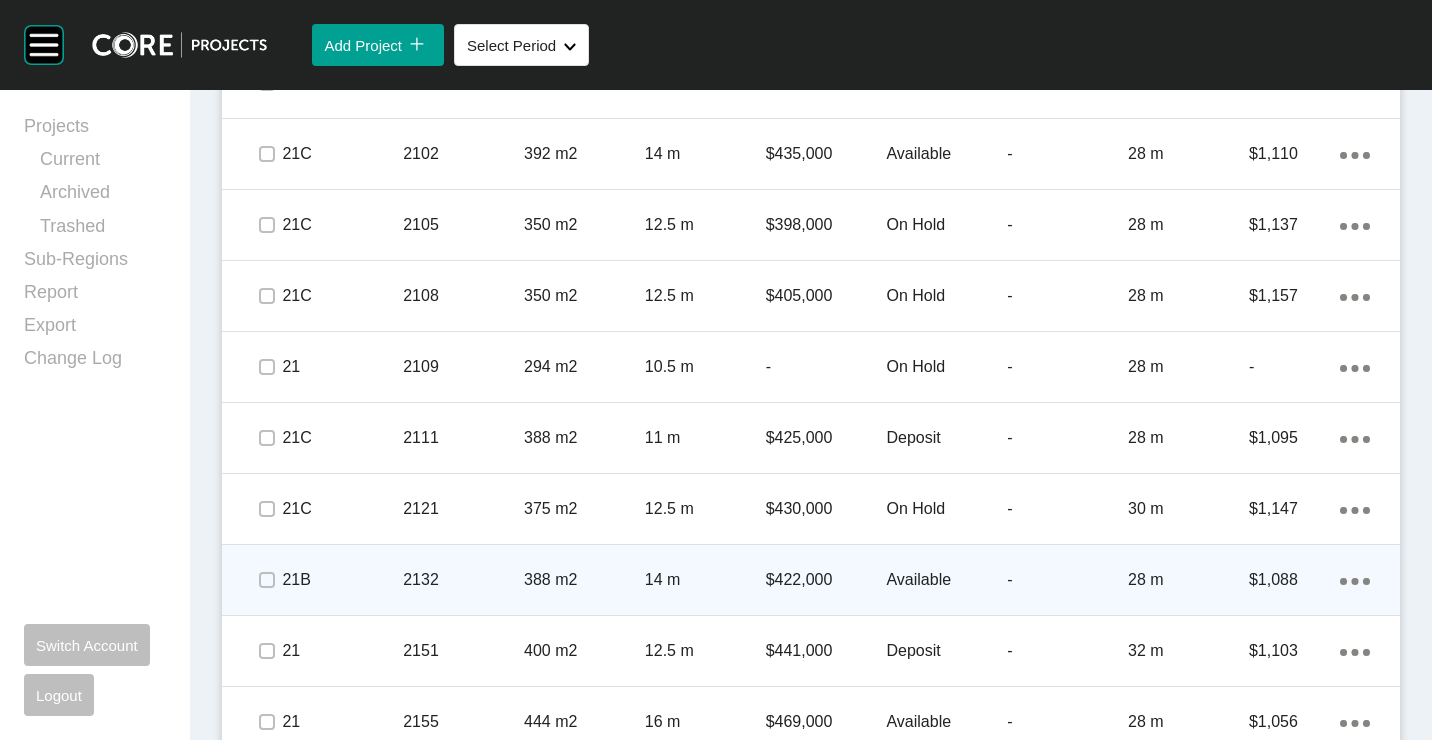 click on "2132" at bounding box center (463, 580) 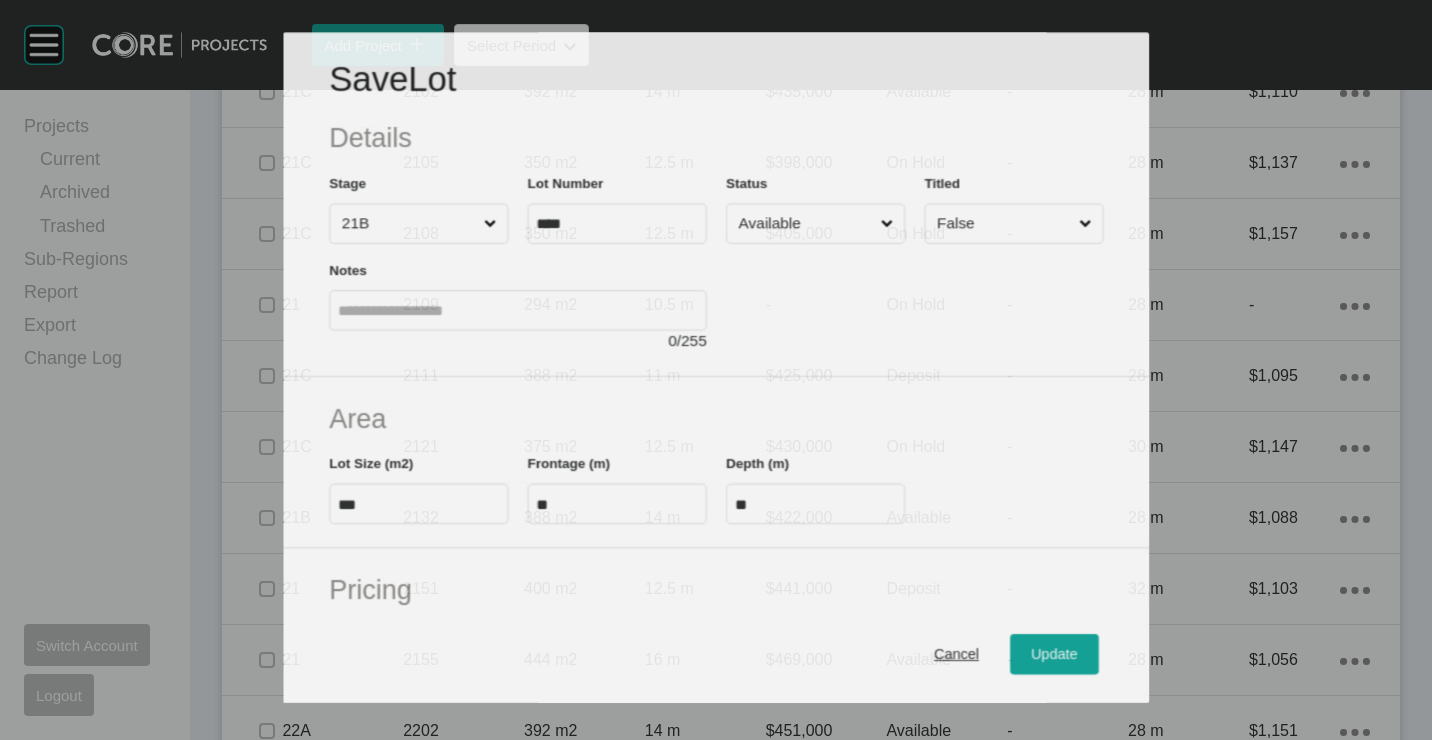 scroll, scrollTop: 200, scrollLeft: 0, axis: vertical 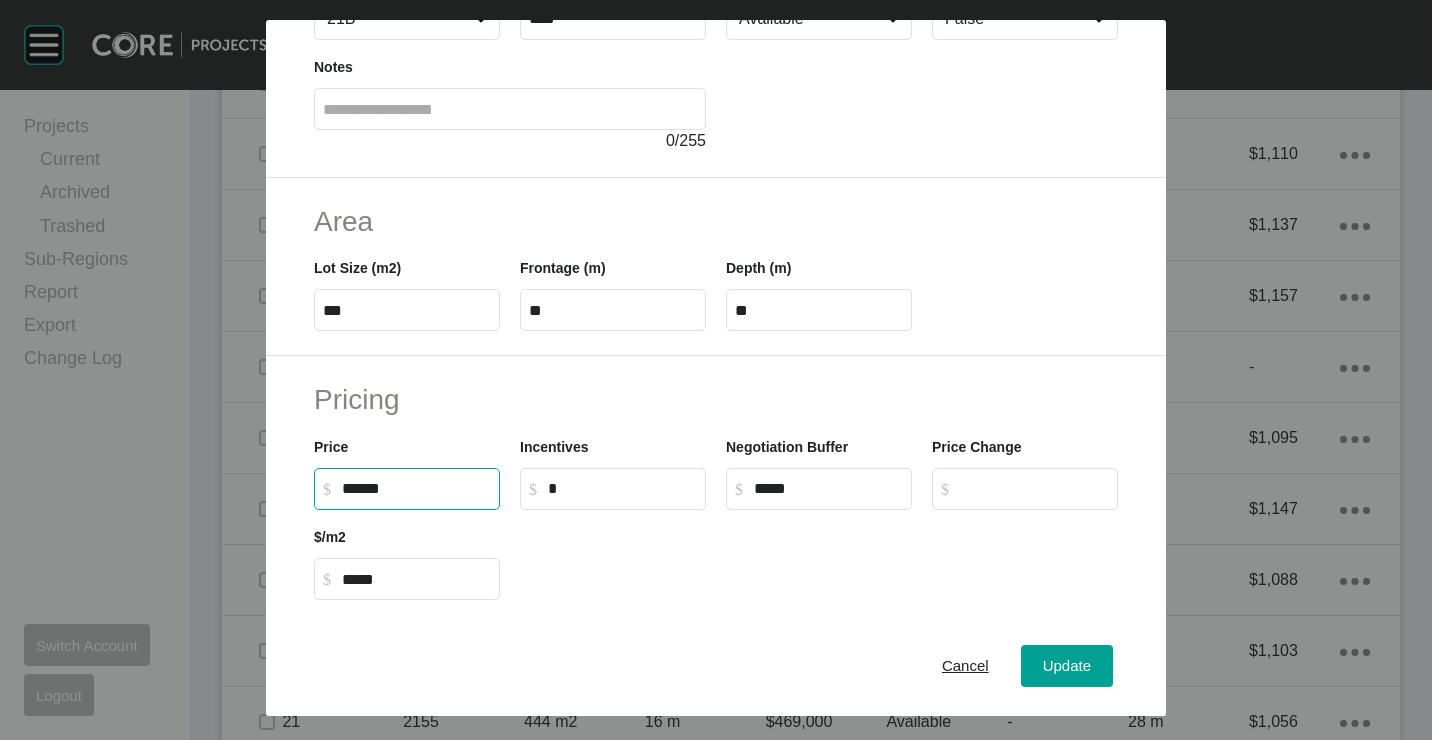 drag, startPoint x: 427, startPoint y: 493, endPoint x: 186, endPoint y: 482, distance: 241.2509 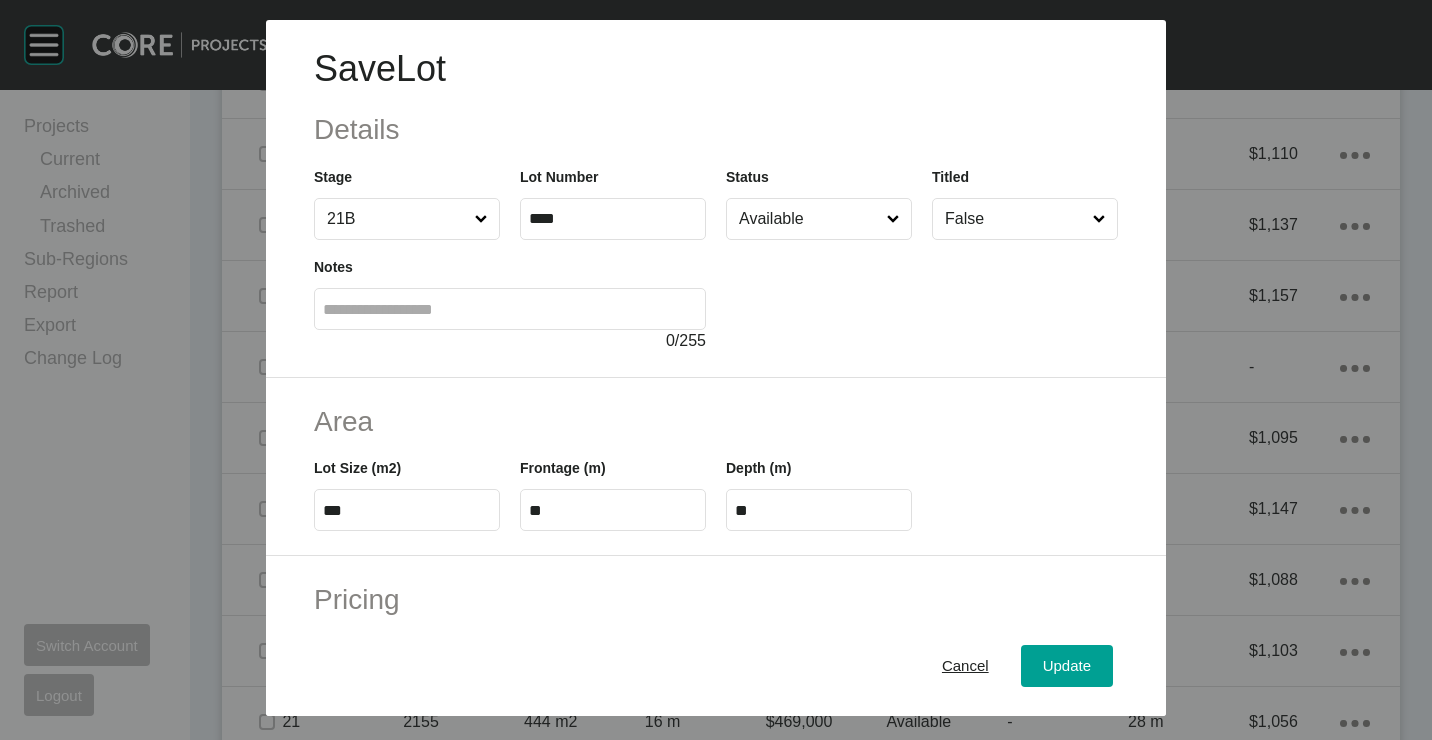 scroll, scrollTop: 200, scrollLeft: 0, axis: vertical 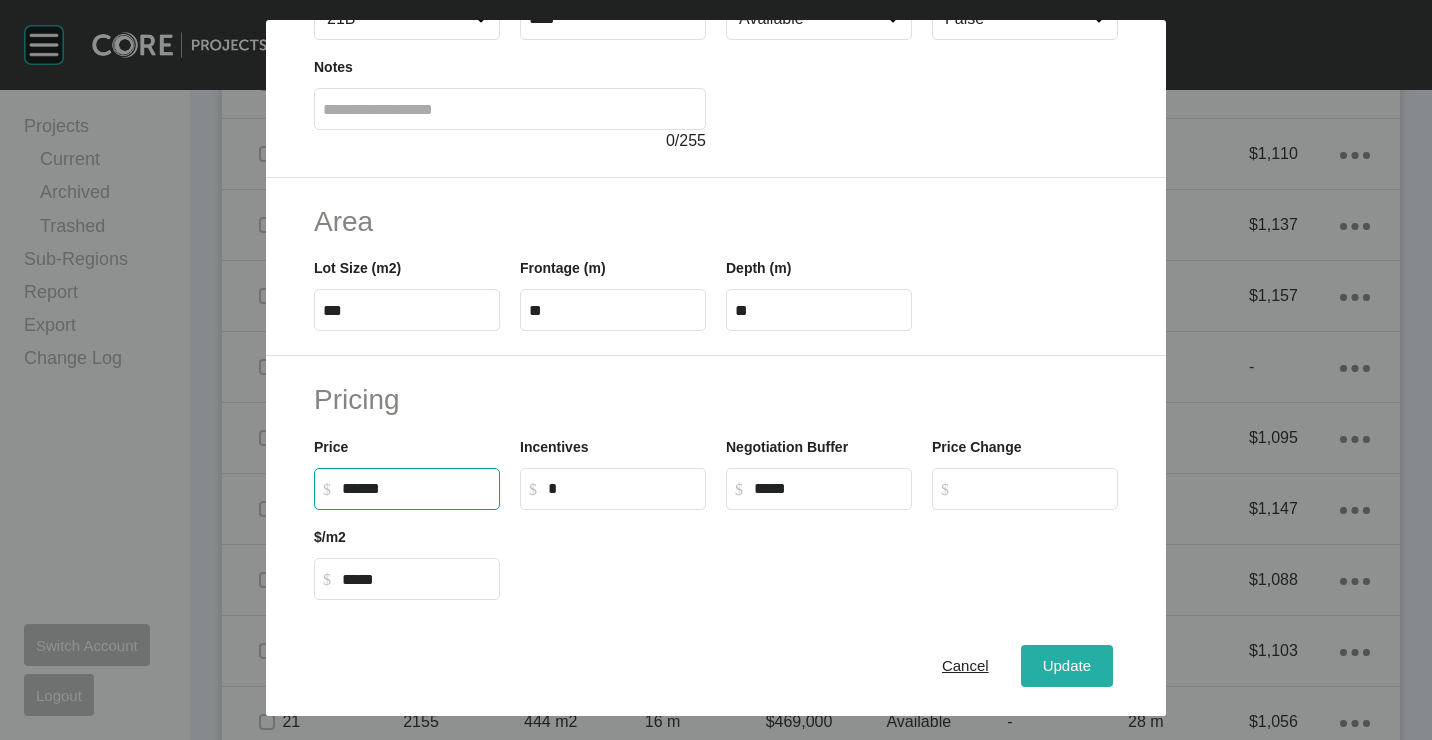 type on "*******" 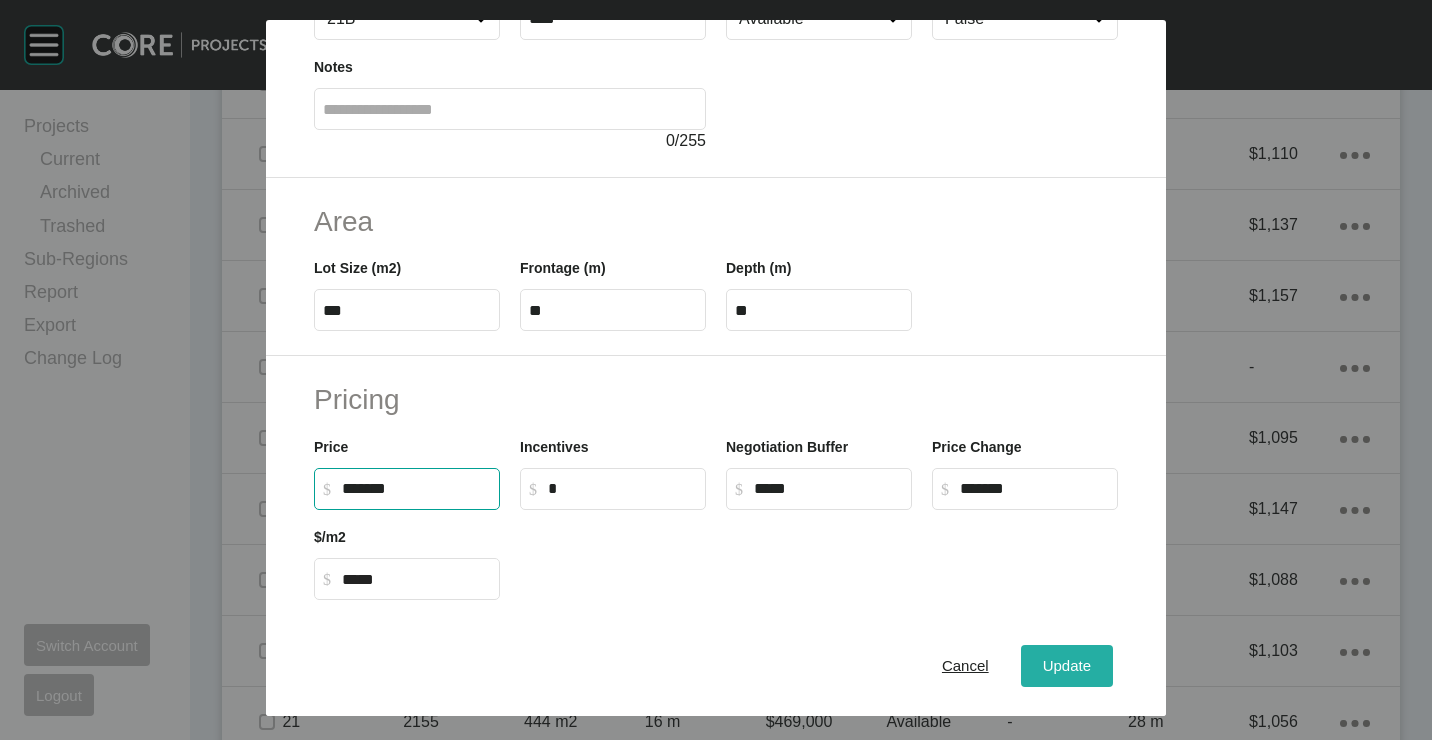 drag, startPoint x: 1064, startPoint y: 656, endPoint x: 1037, endPoint y: 667, distance: 29.15476 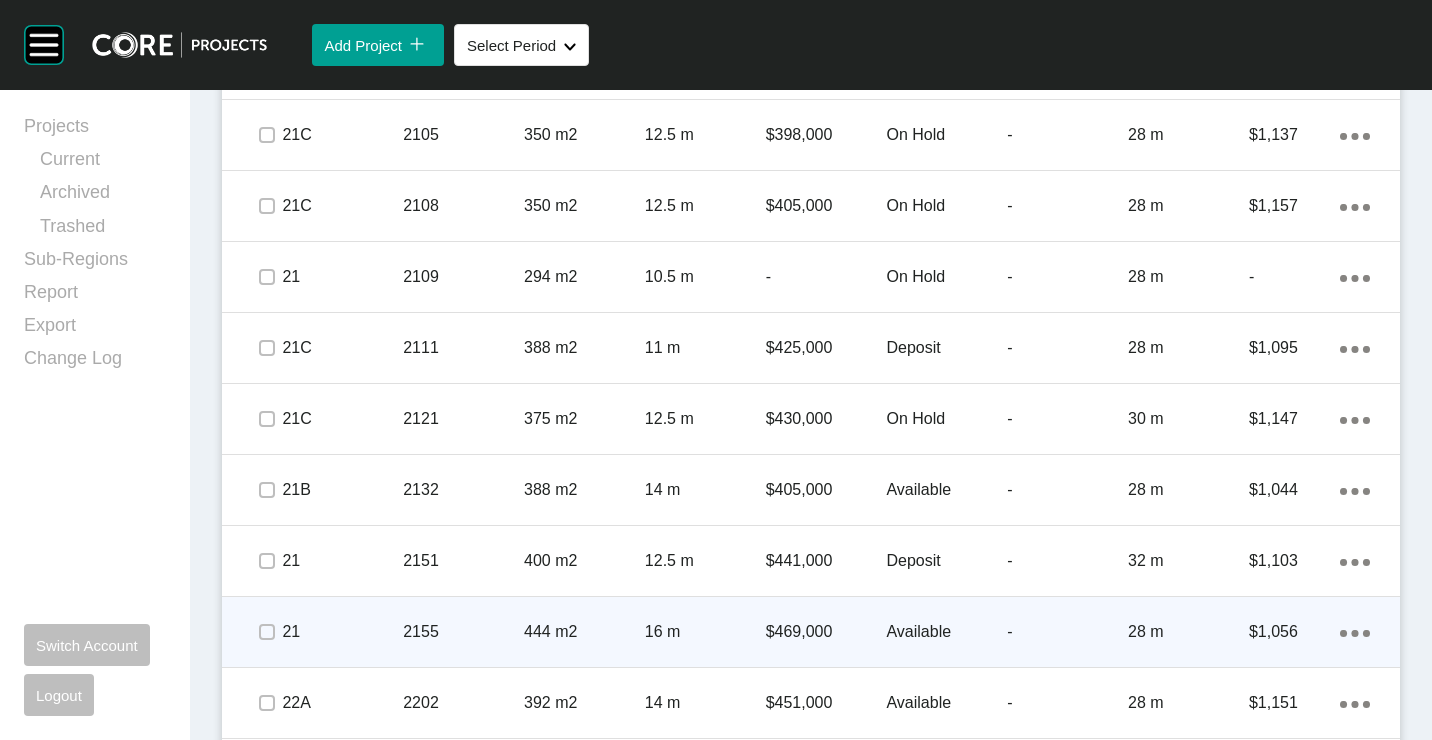 scroll, scrollTop: 4800, scrollLeft: 0, axis: vertical 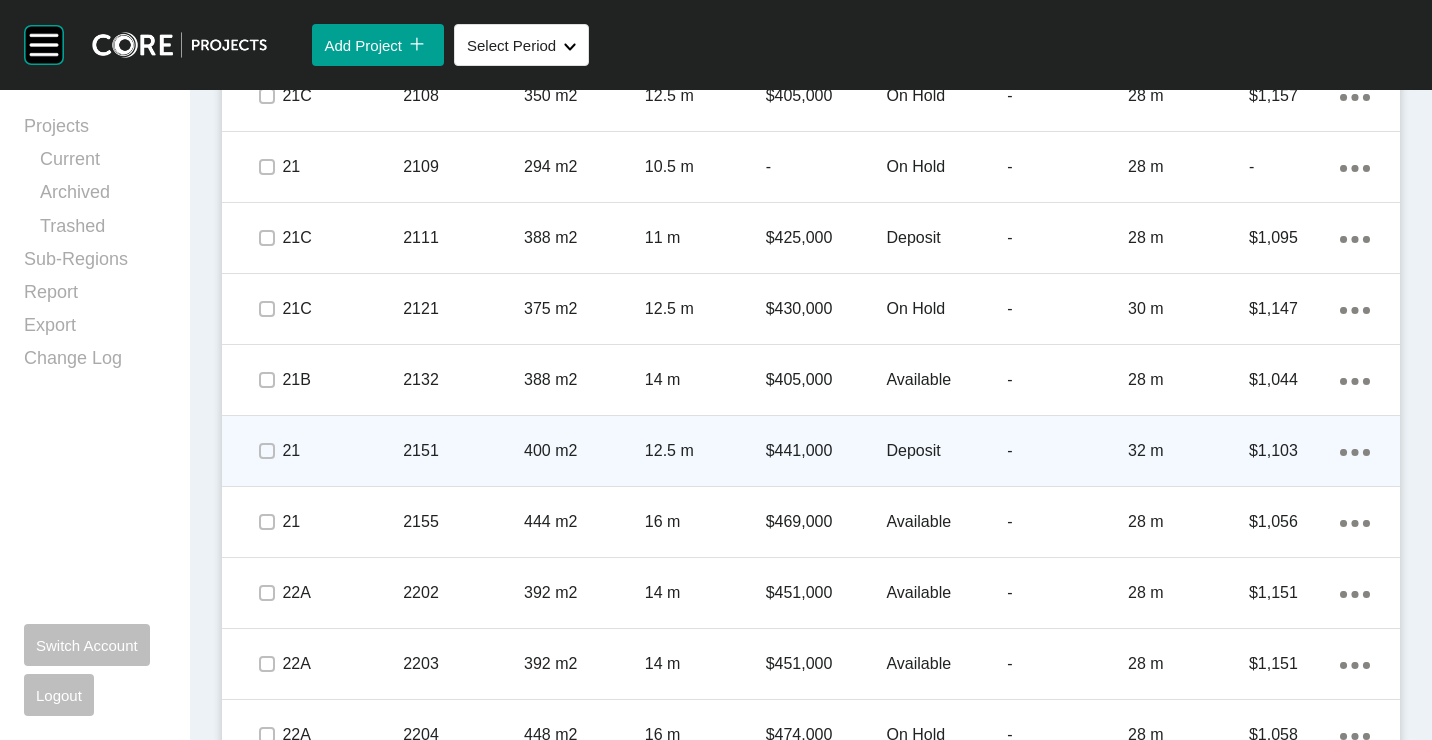 click on "2151" at bounding box center [463, 451] 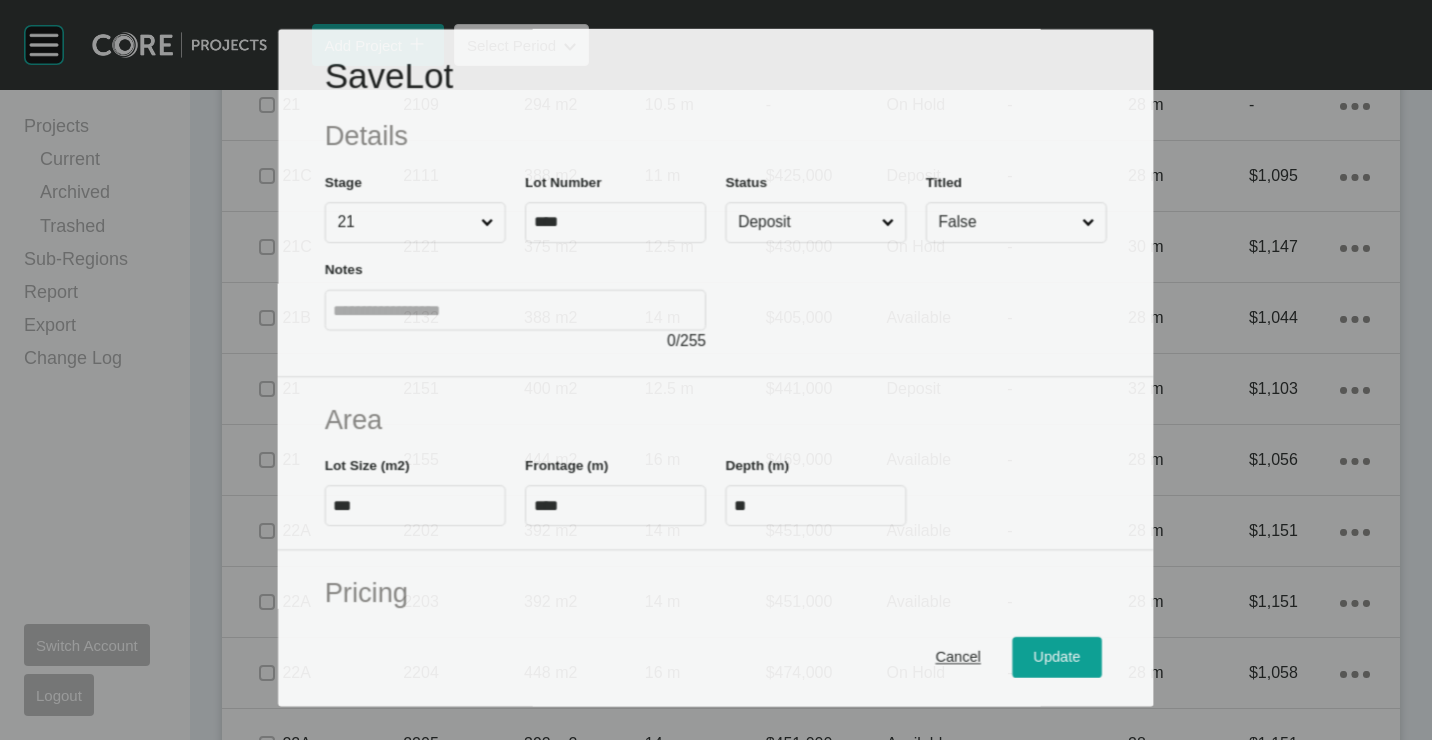 scroll, scrollTop: 4738, scrollLeft: 0, axis: vertical 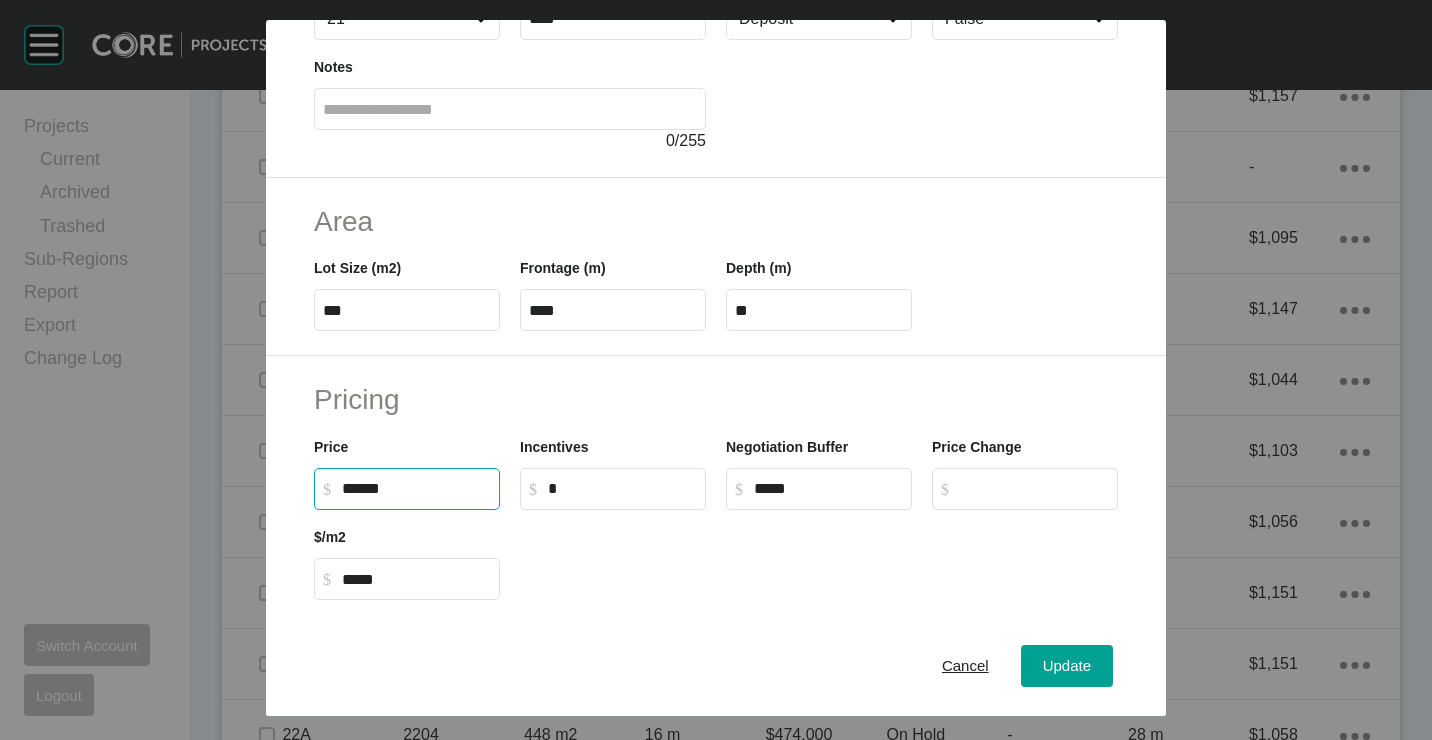 drag, startPoint x: 431, startPoint y: 485, endPoint x: 228, endPoint y: 485, distance: 203 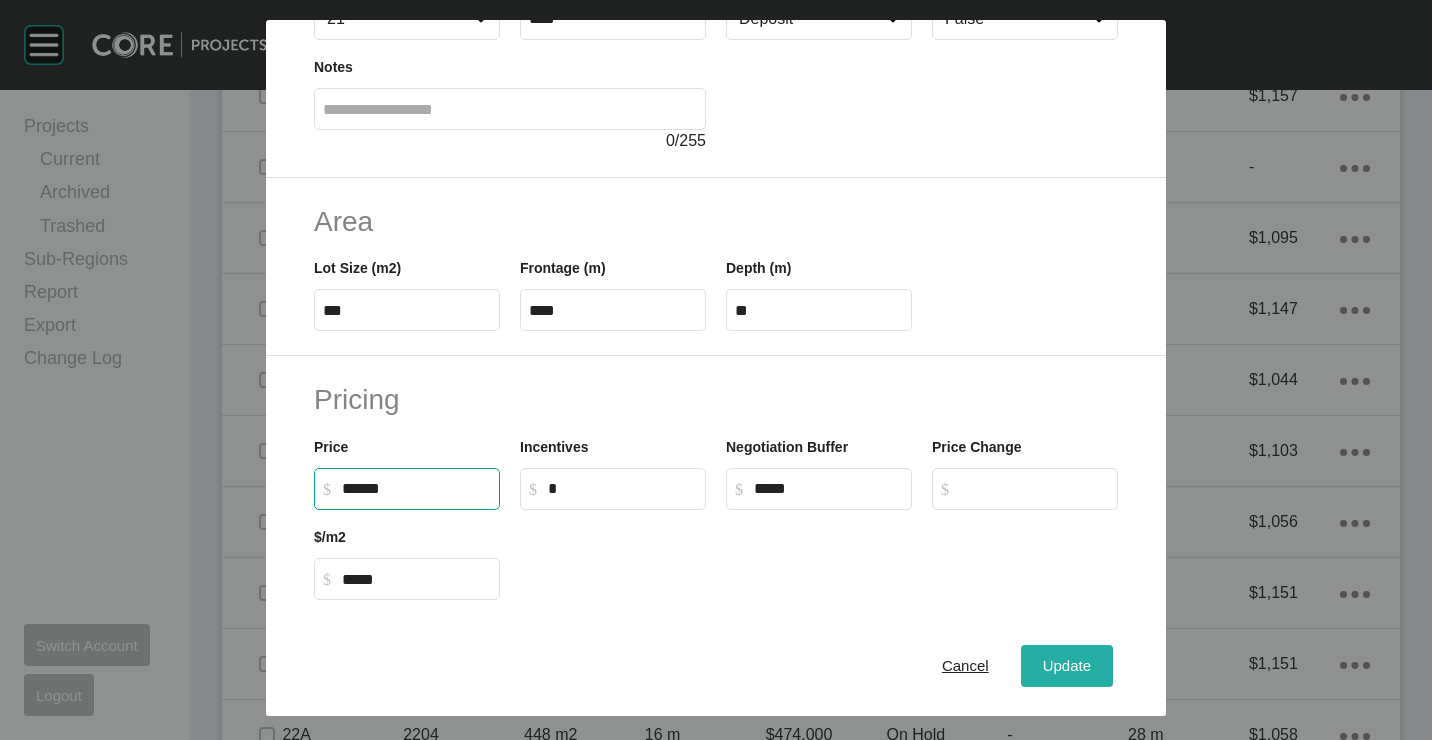 type on "*******" 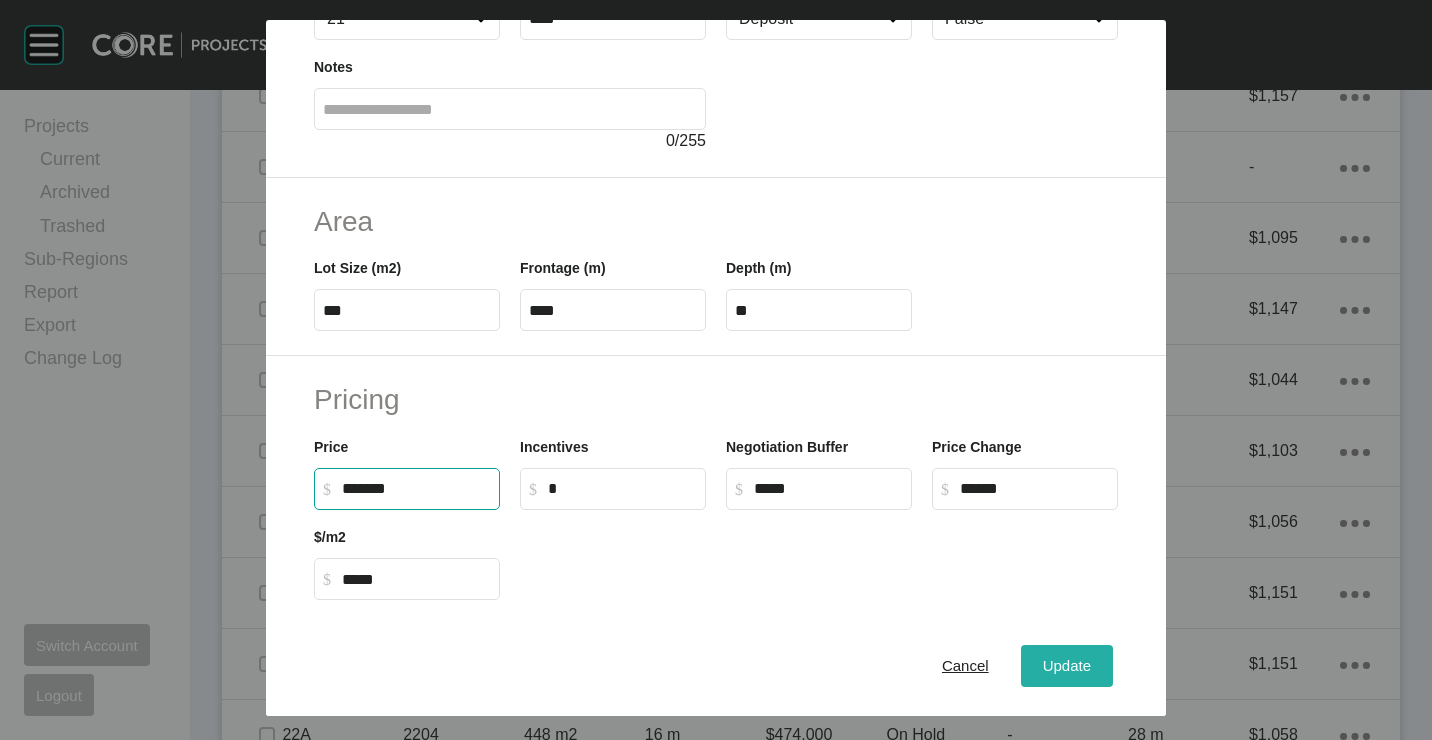 click on "Update" at bounding box center (1067, 665) 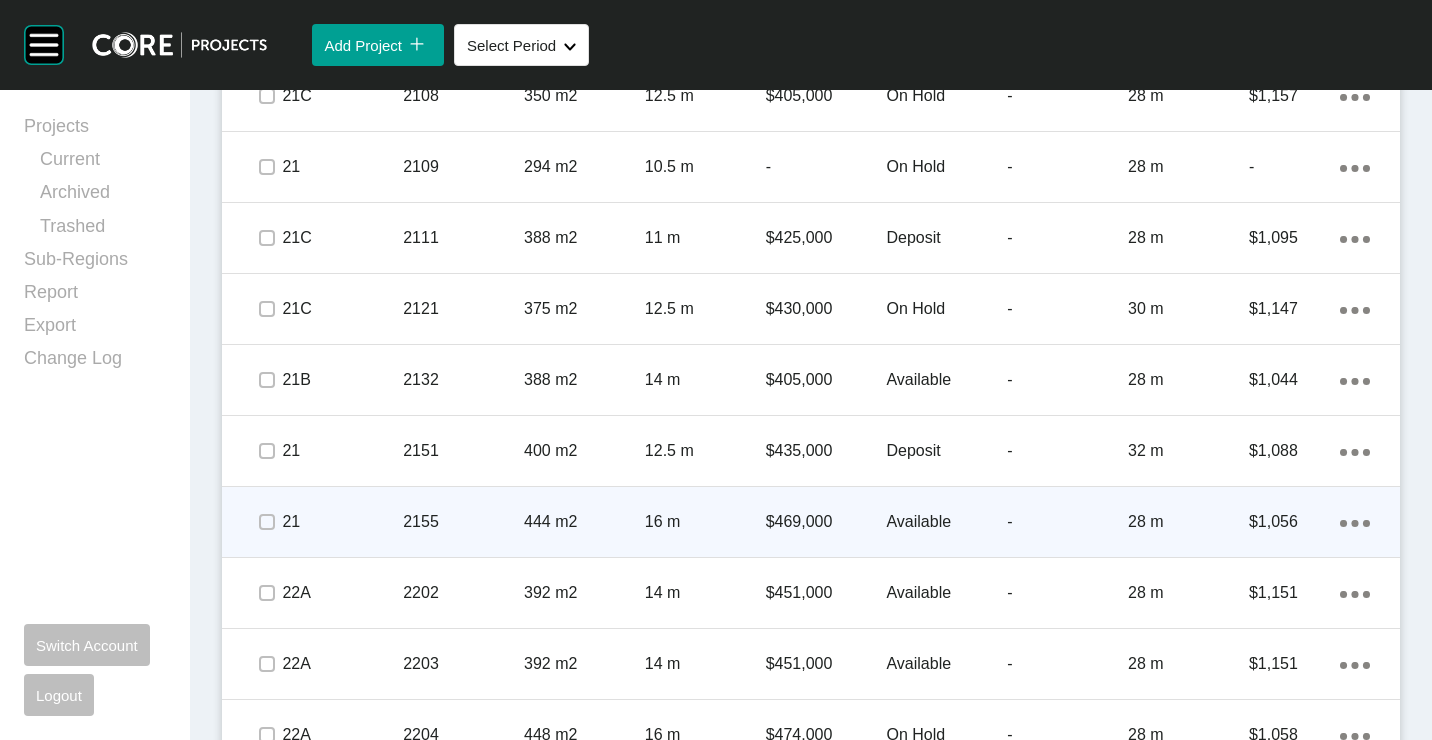 scroll, scrollTop: 4900, scrollLeft: 0, axis: vertical 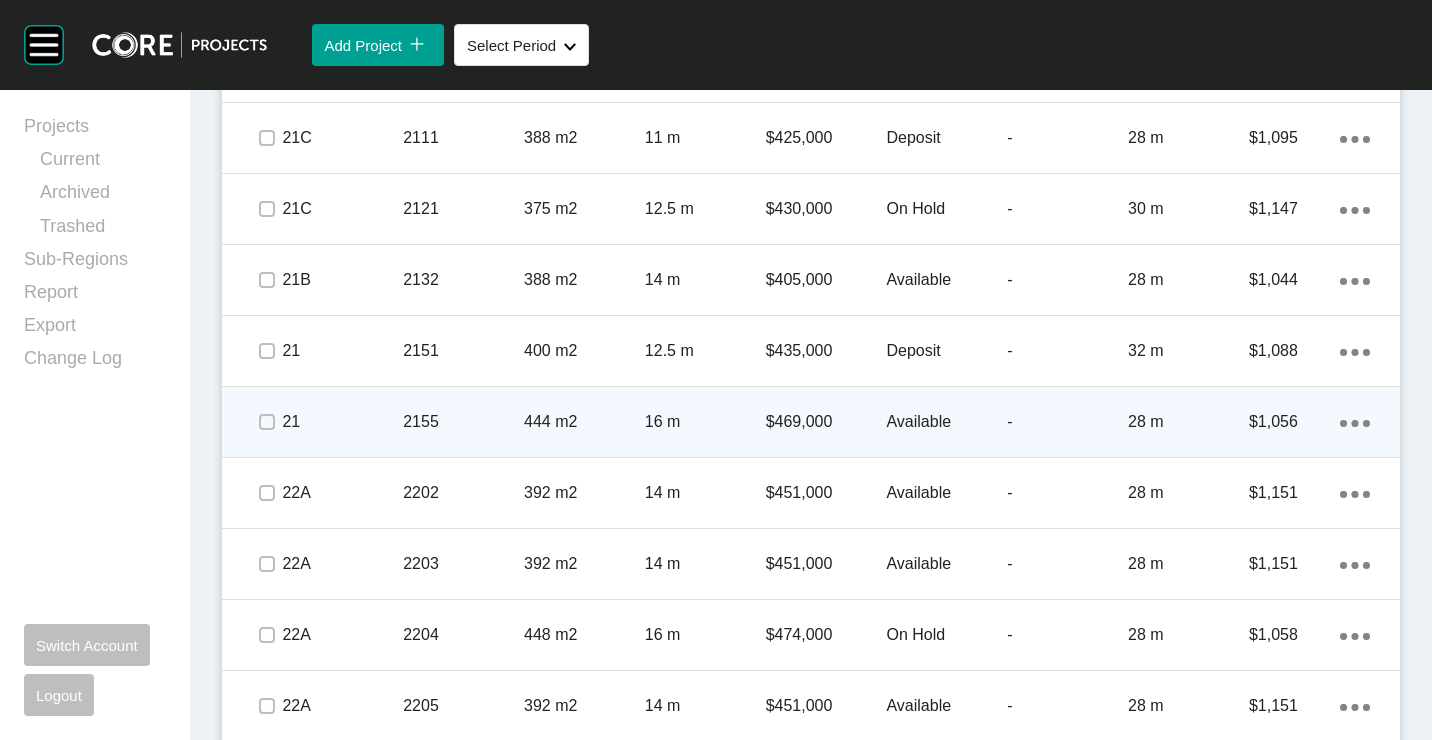 click on "2155" at bounding box center [463, 422] 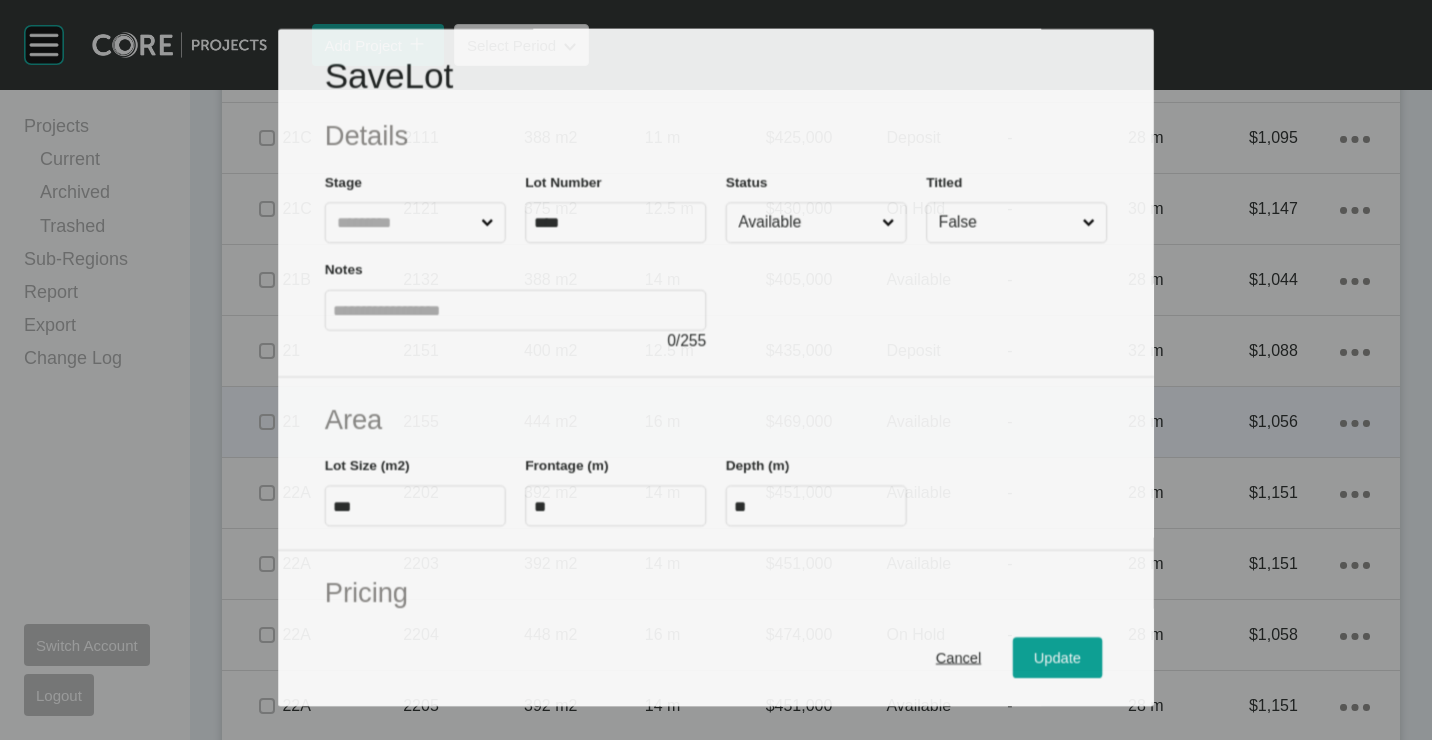 scroll, scrollTop: 4838, scrollLeft: 0, axis: vertical 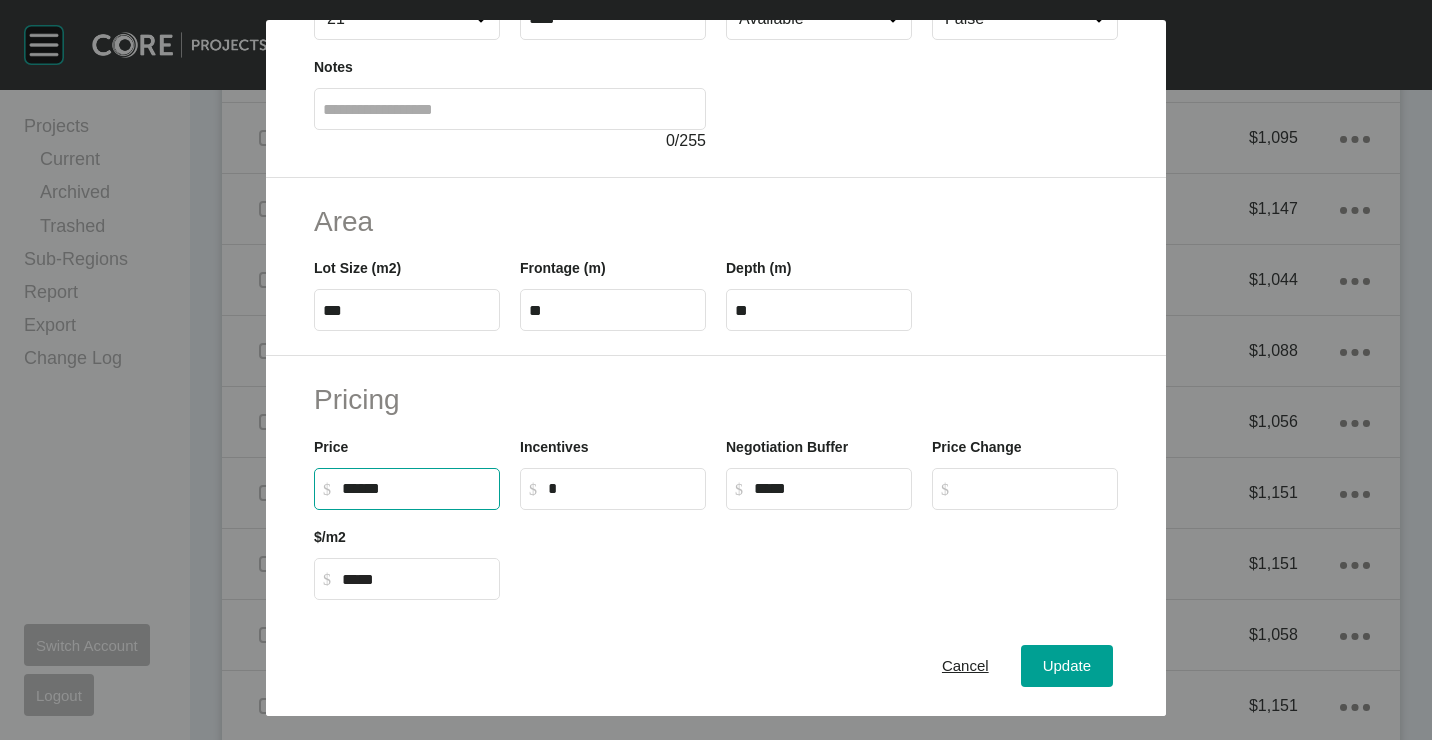 drag, startPoint x: 434, startPoint y: 492, endPoint x: 239, endPoint y: 467, distance: 196.59604 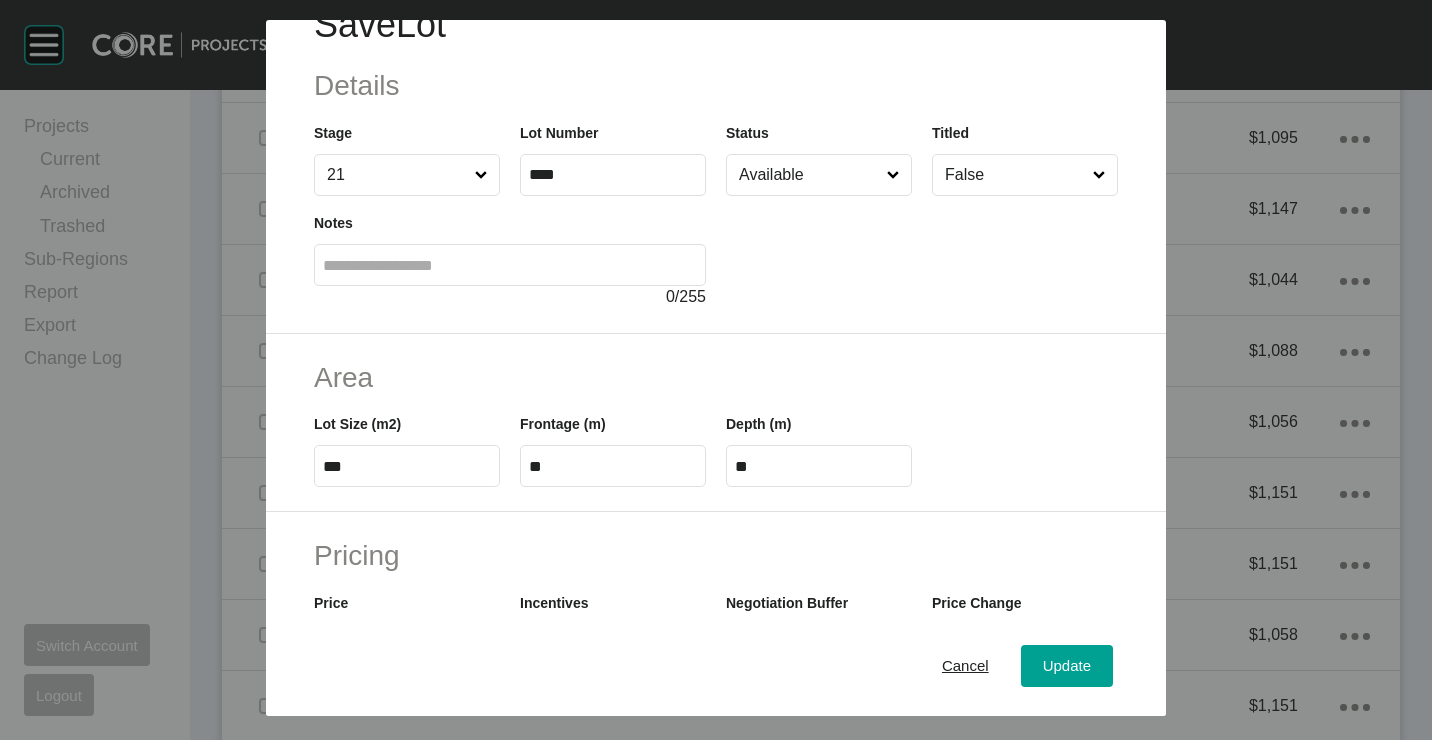 scroll, scrollTop: 0, scrollLeft: 0, axis: both 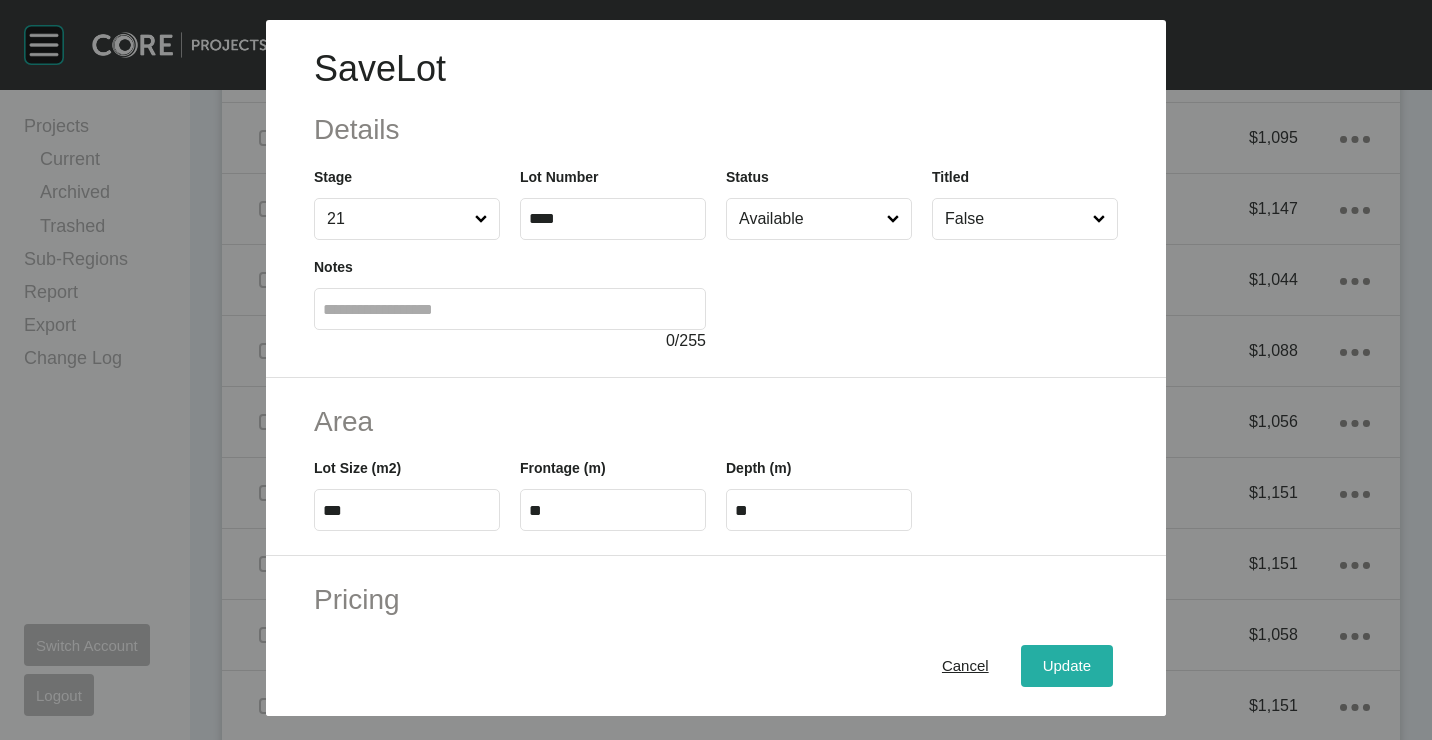 type on "*******" 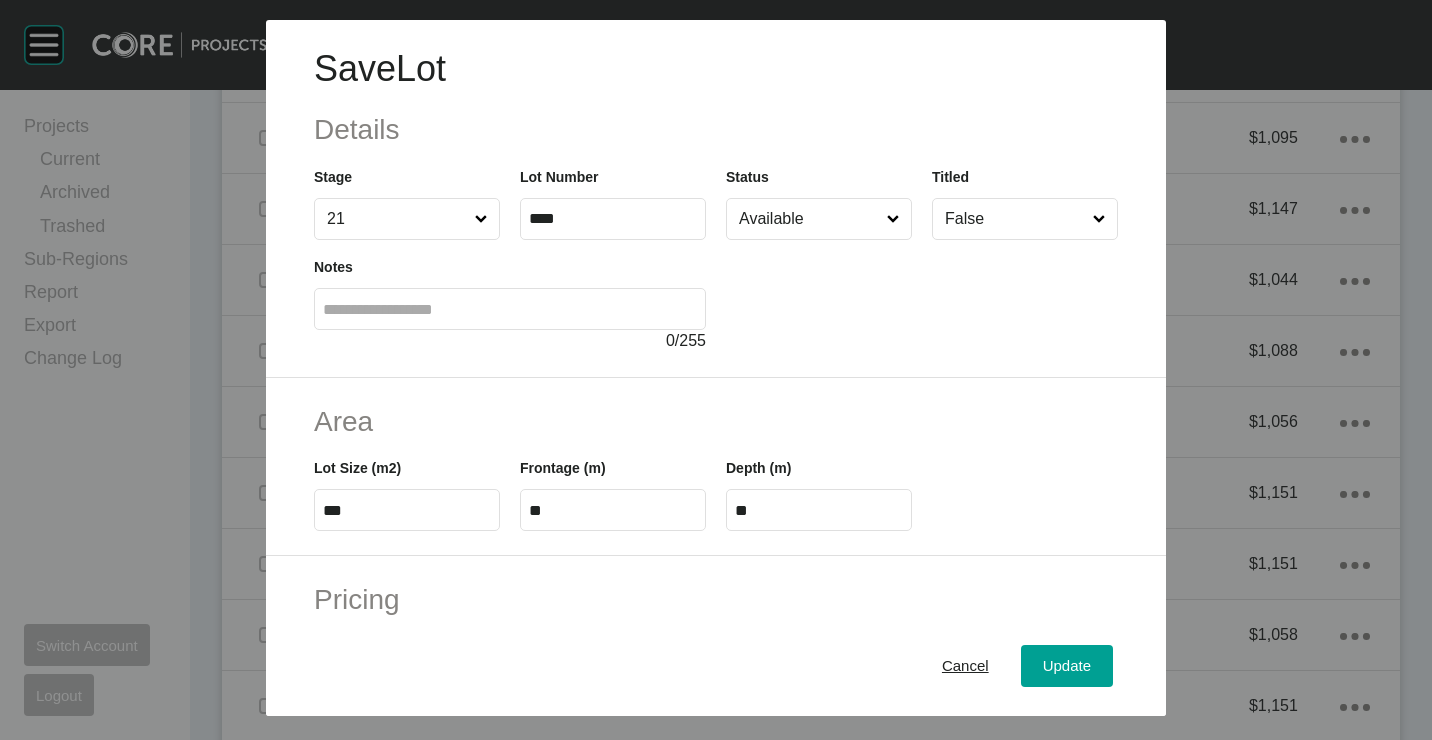 click on "Update" at bounding box center [1067, 666] 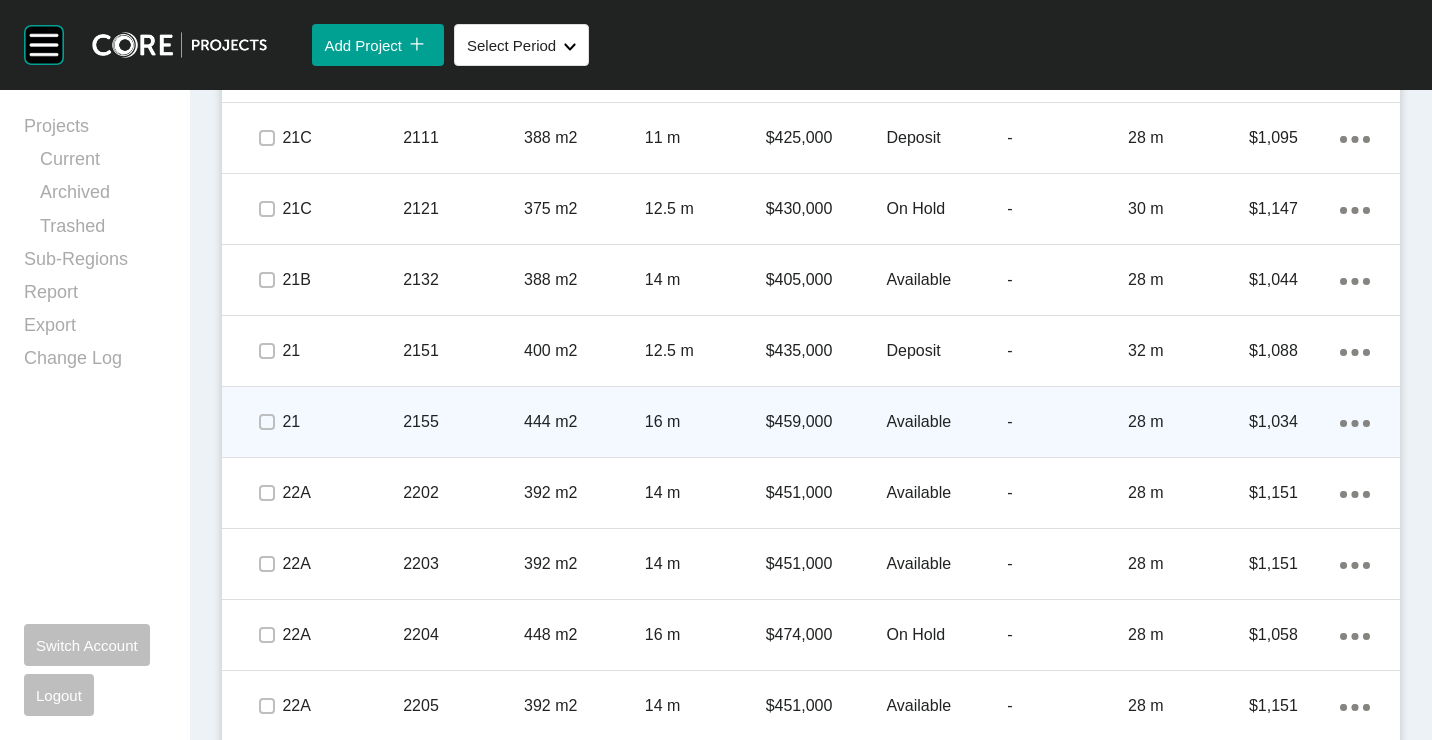 scroll, scrollTop: 5000, scrollLeft: 0, axis: vertical 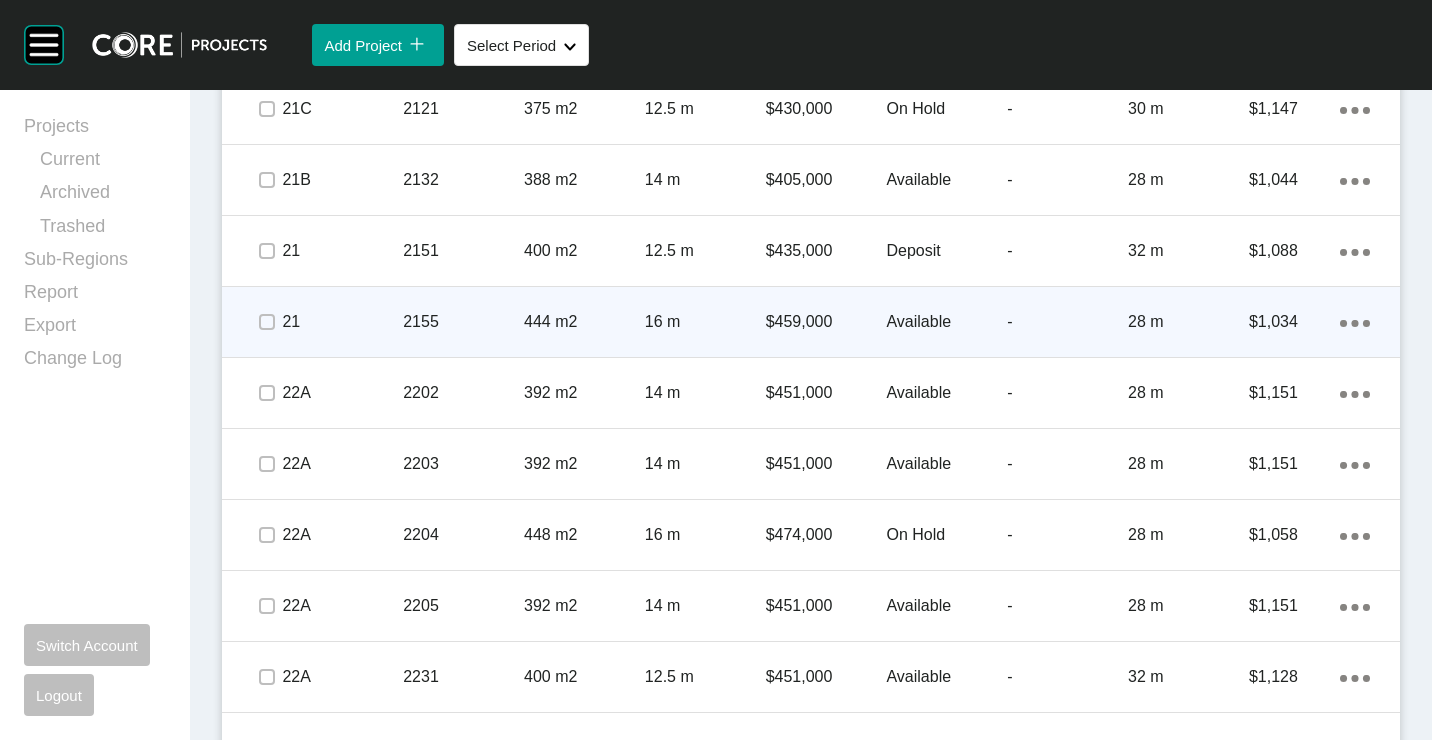drag, startPoint x: 1338, startPoint y: 322, endPoint x: 1308, endPoint y: 329, distance: 30.805843 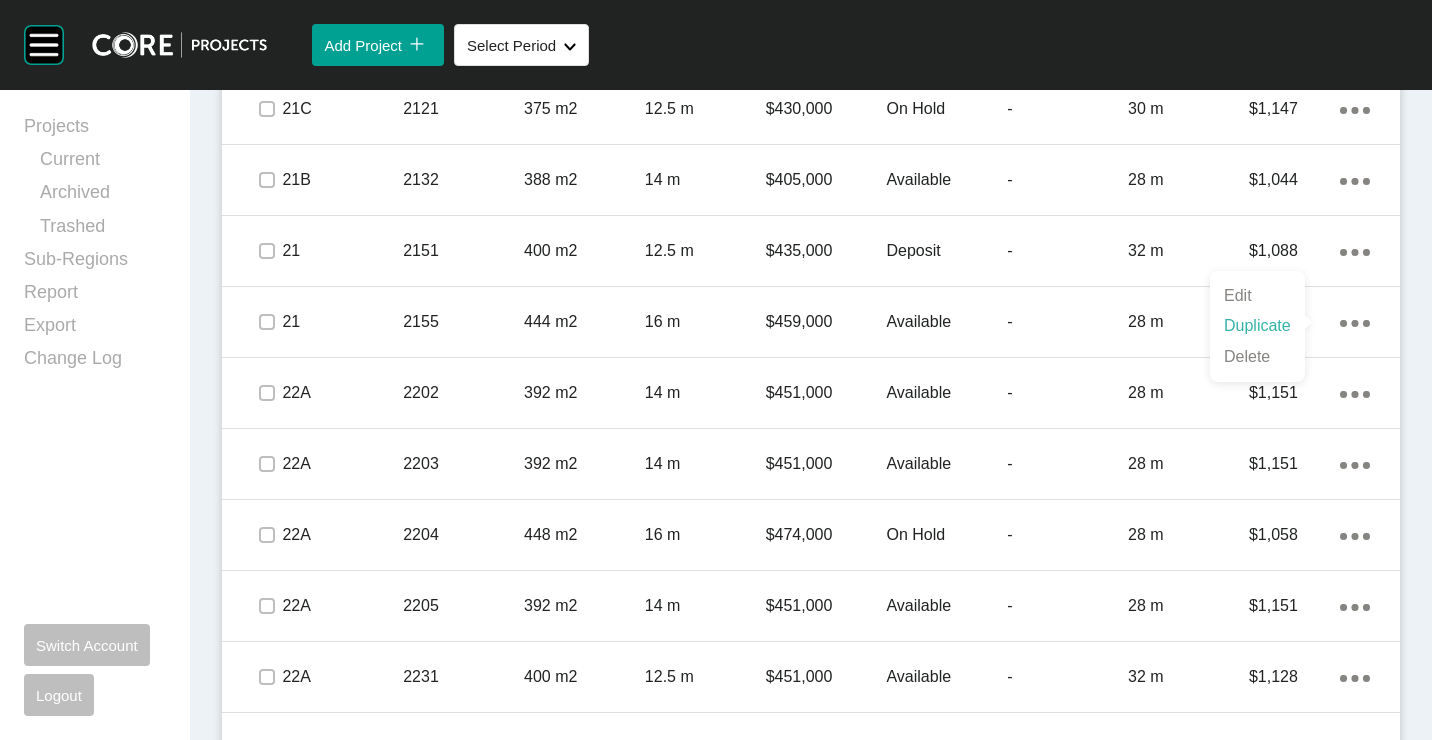 click on "Duplicate" at bounding box center (1257, 326) 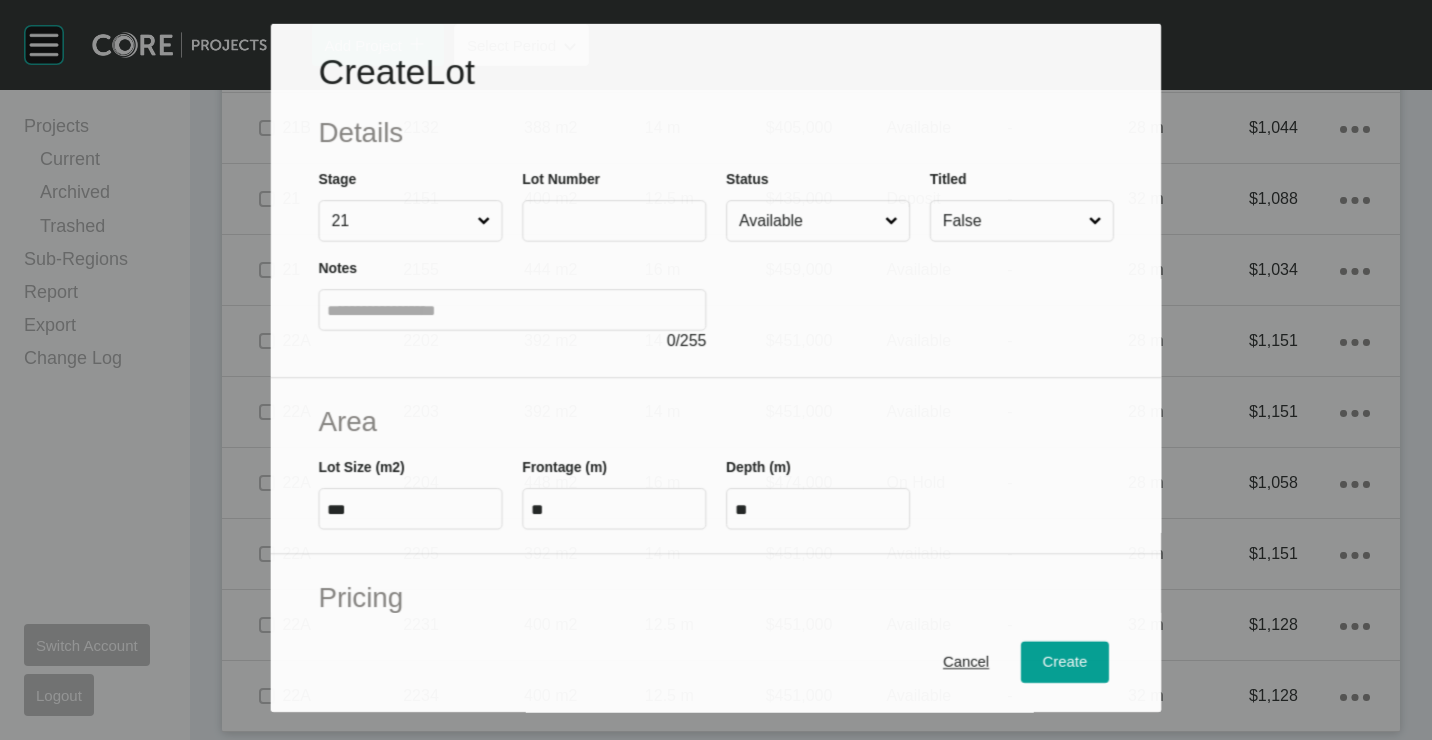 scroll, scrollTop: 4938, scrollLeft: 0, axis: vertical 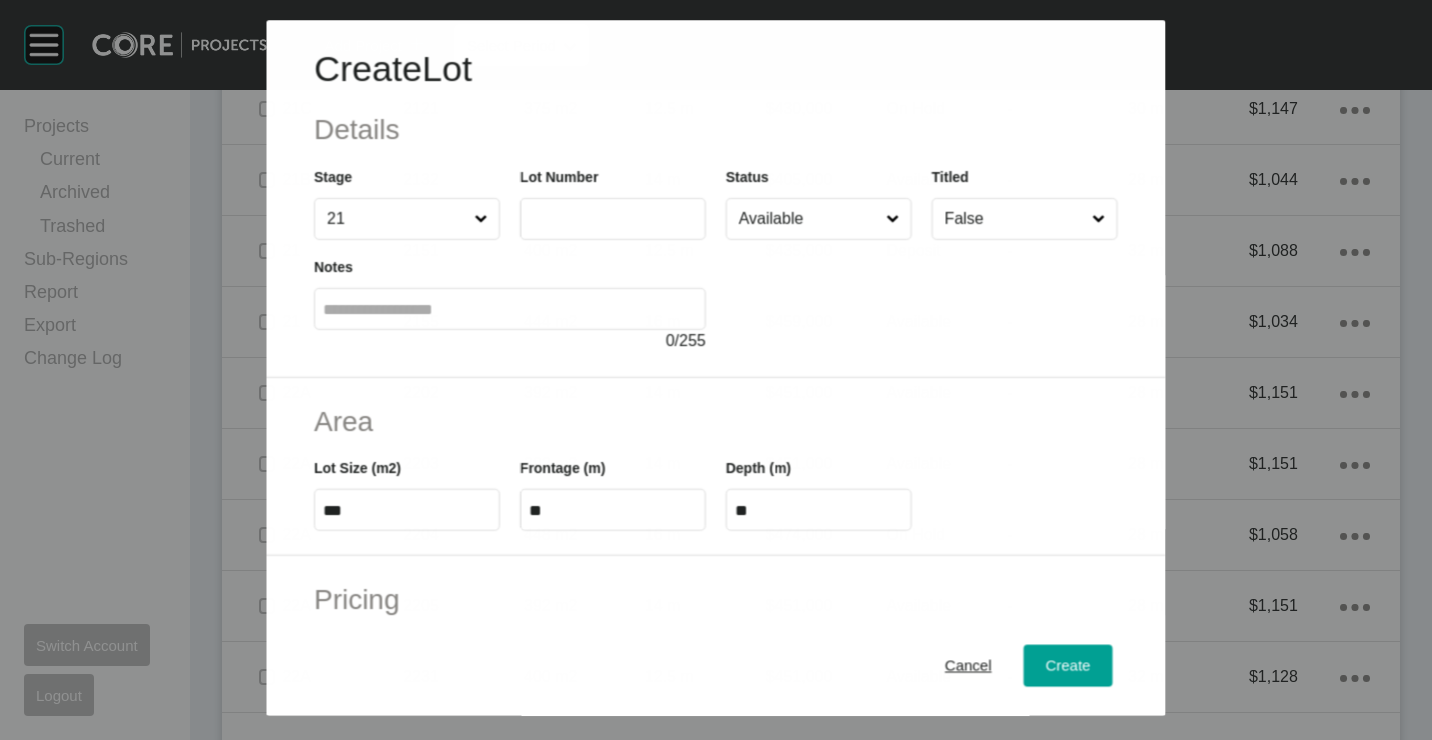 click on "Lot Number" at bounding box center (613, 203) 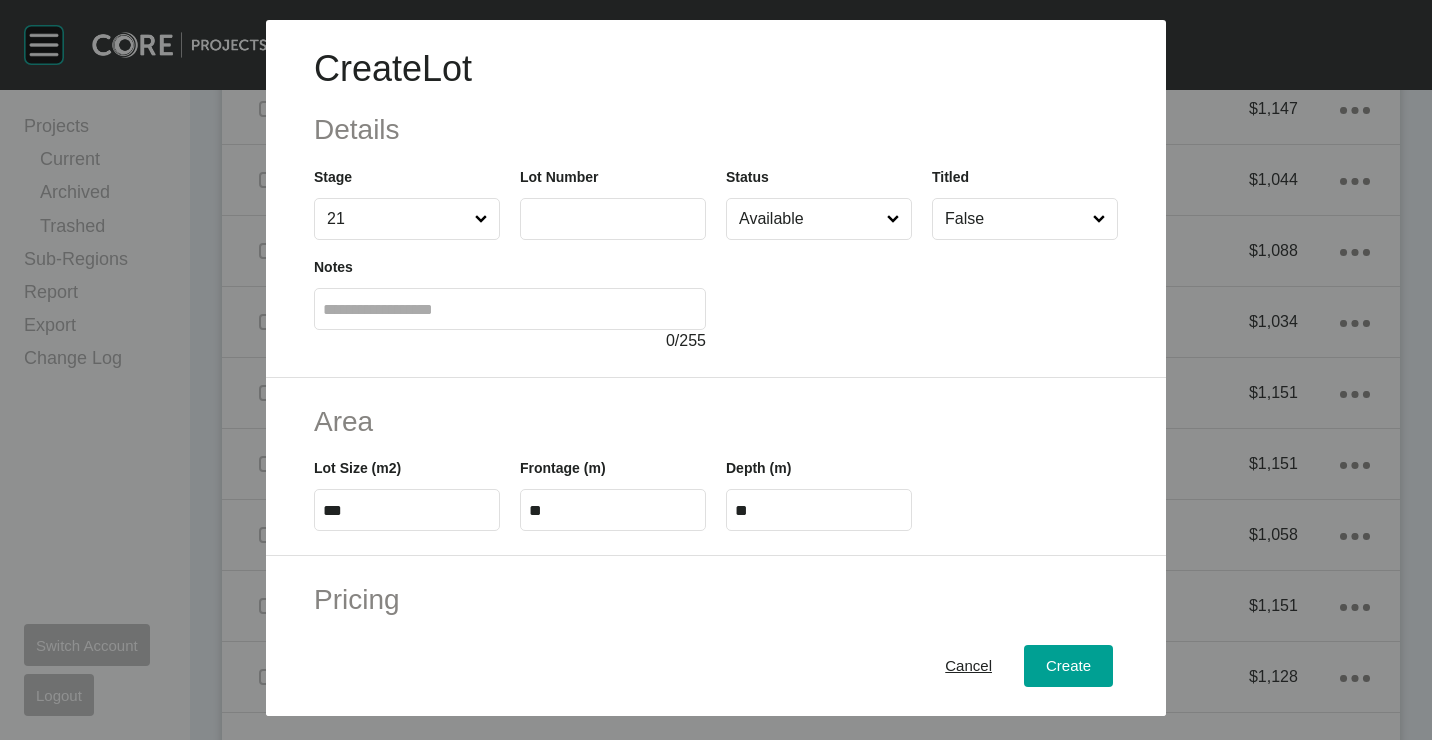 click at bounding box center (613, 219) 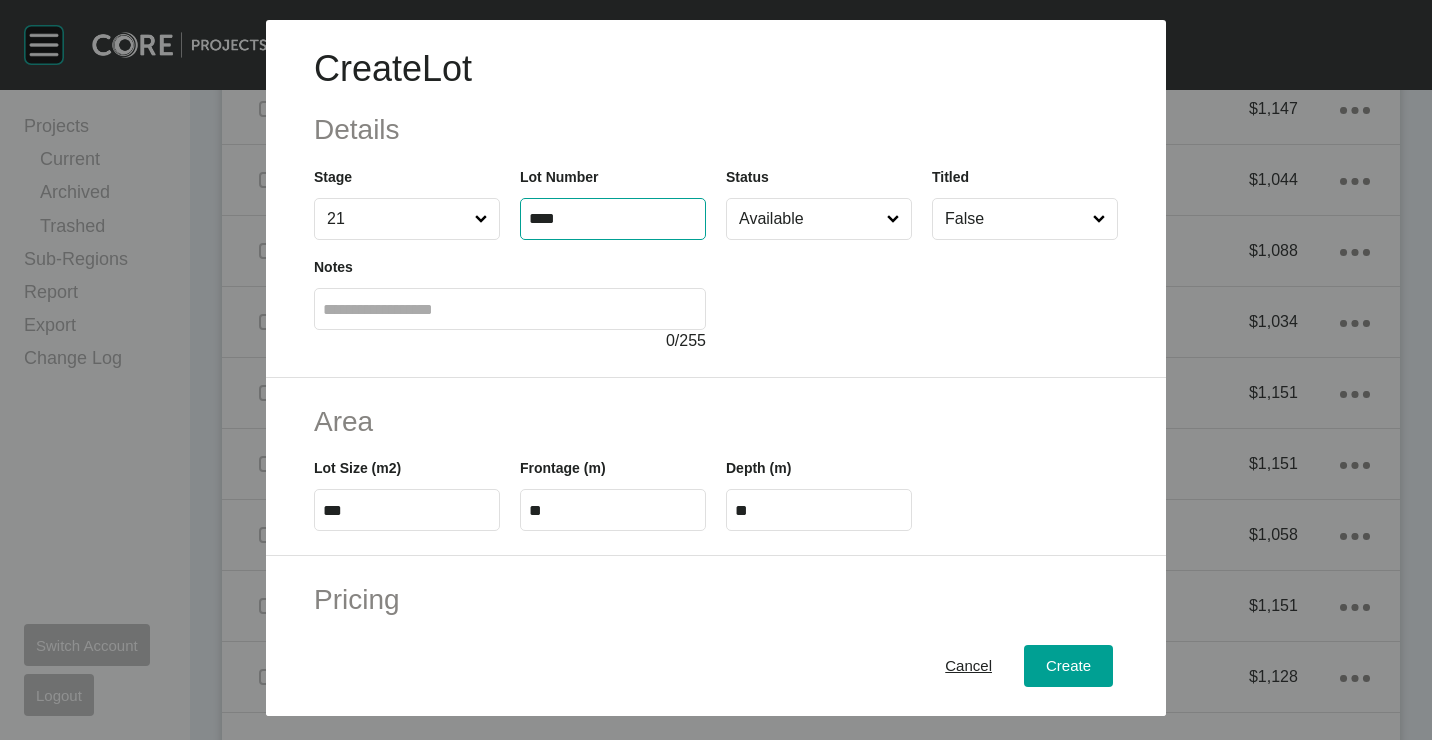 type on "****" 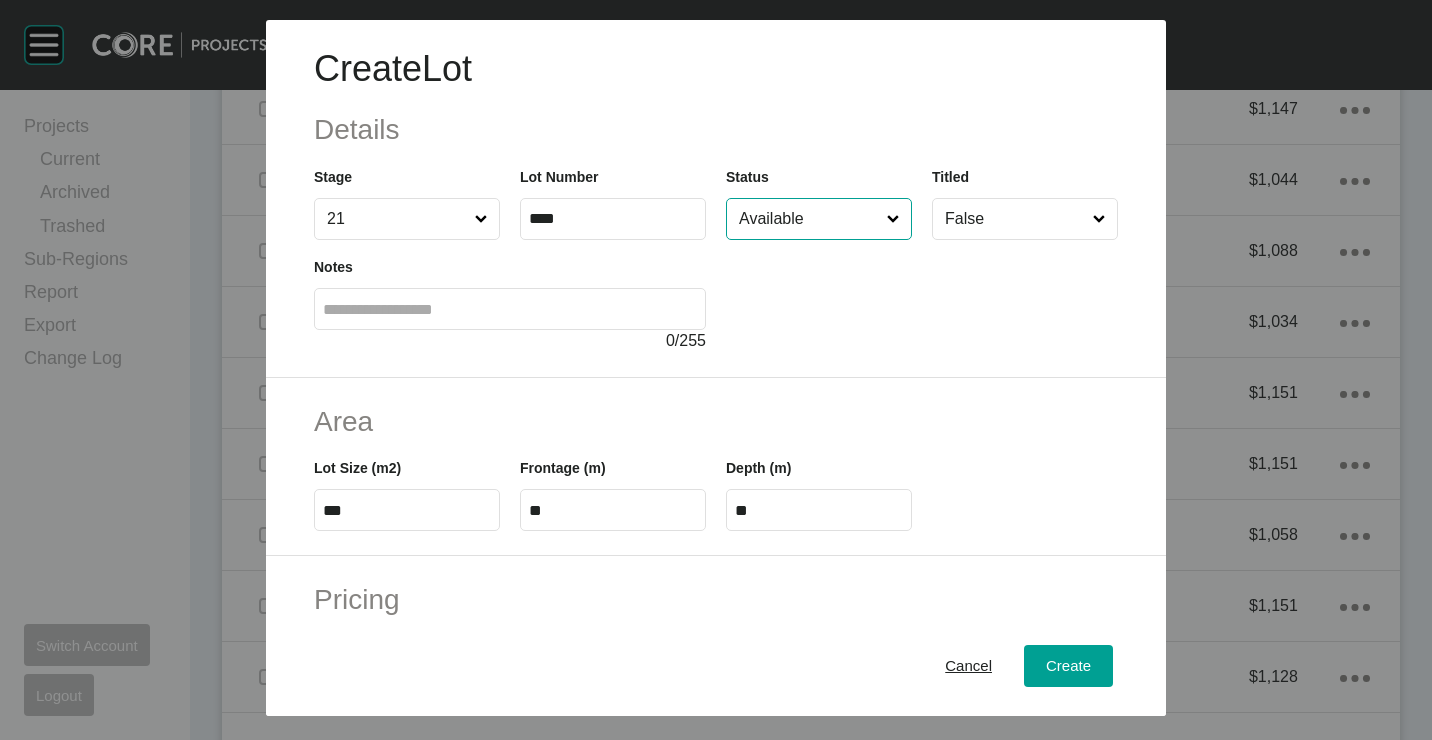 type on "******" 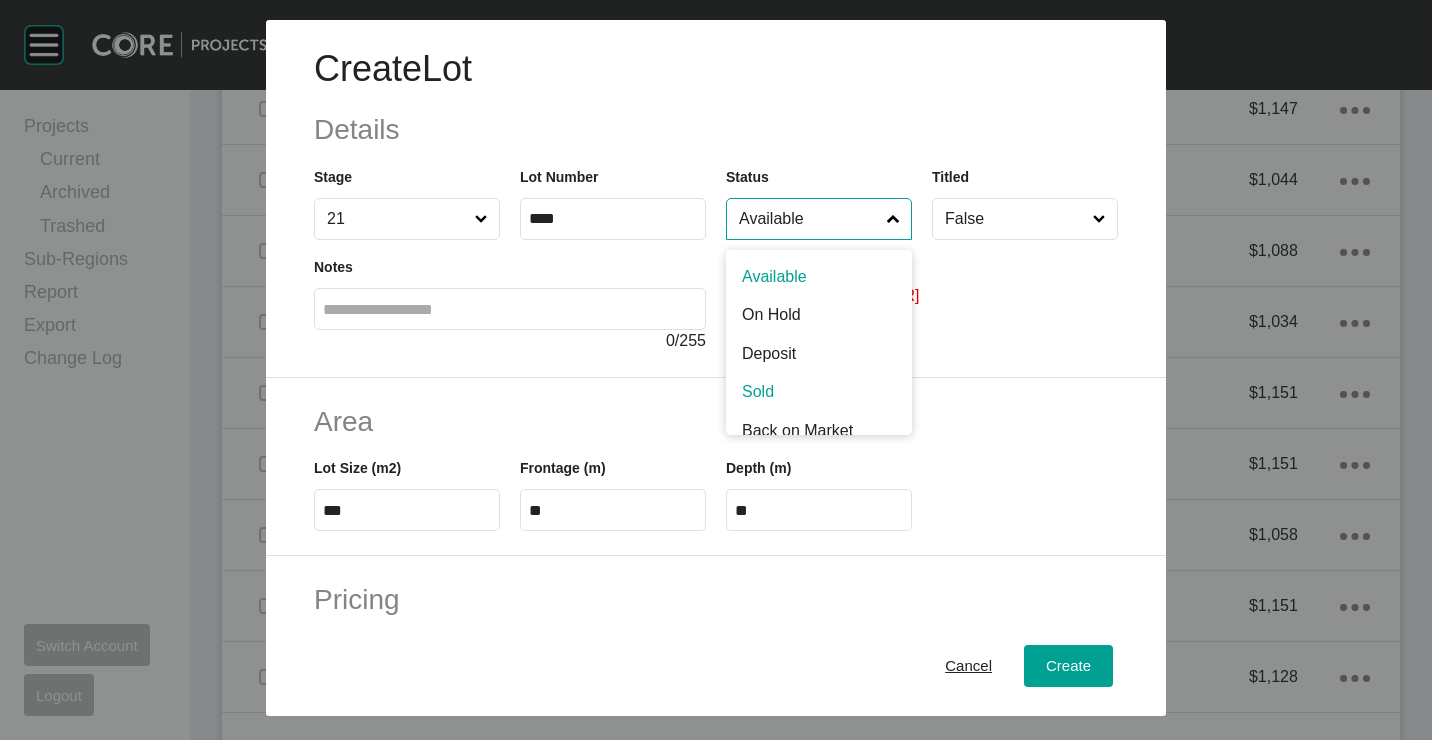 scroll, scrollTop: 15, scrollLeft: 0, axis: vertical 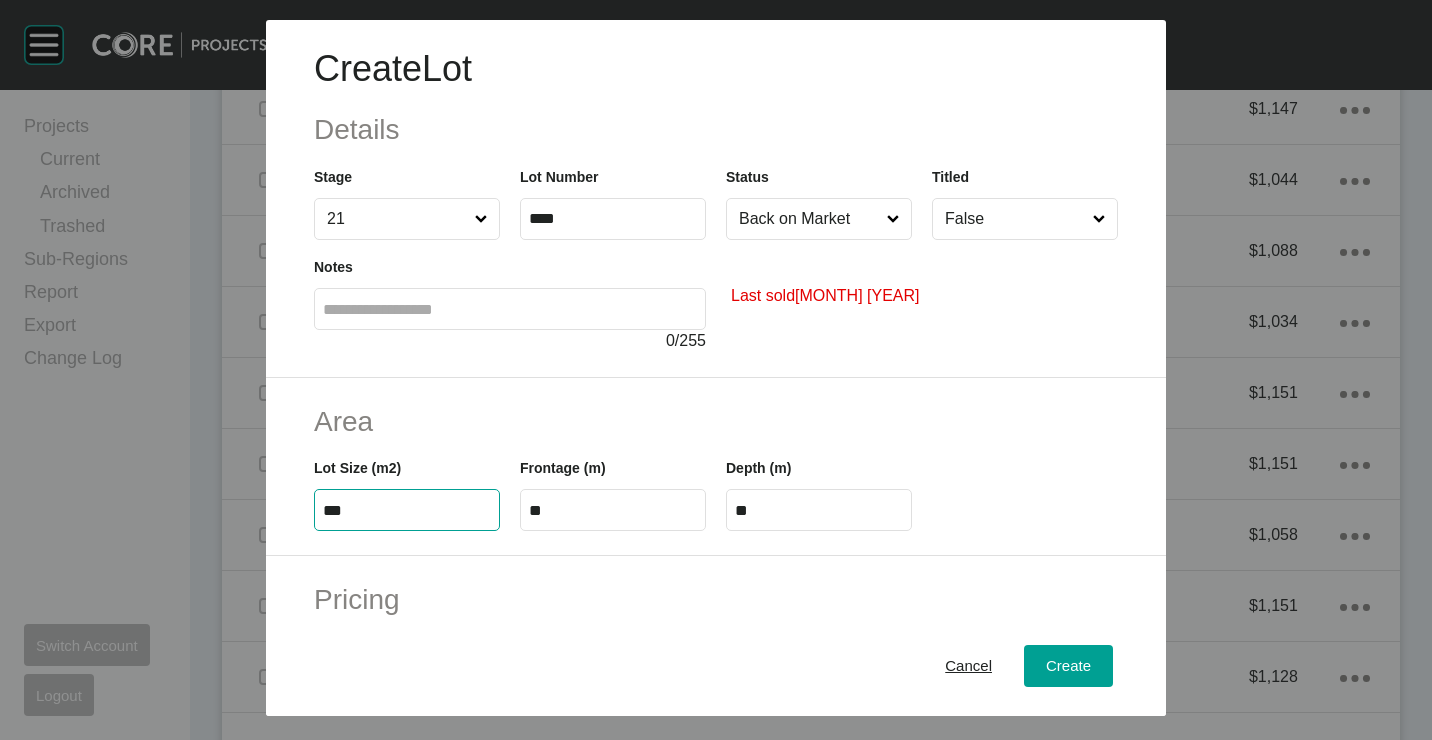 type on "***" 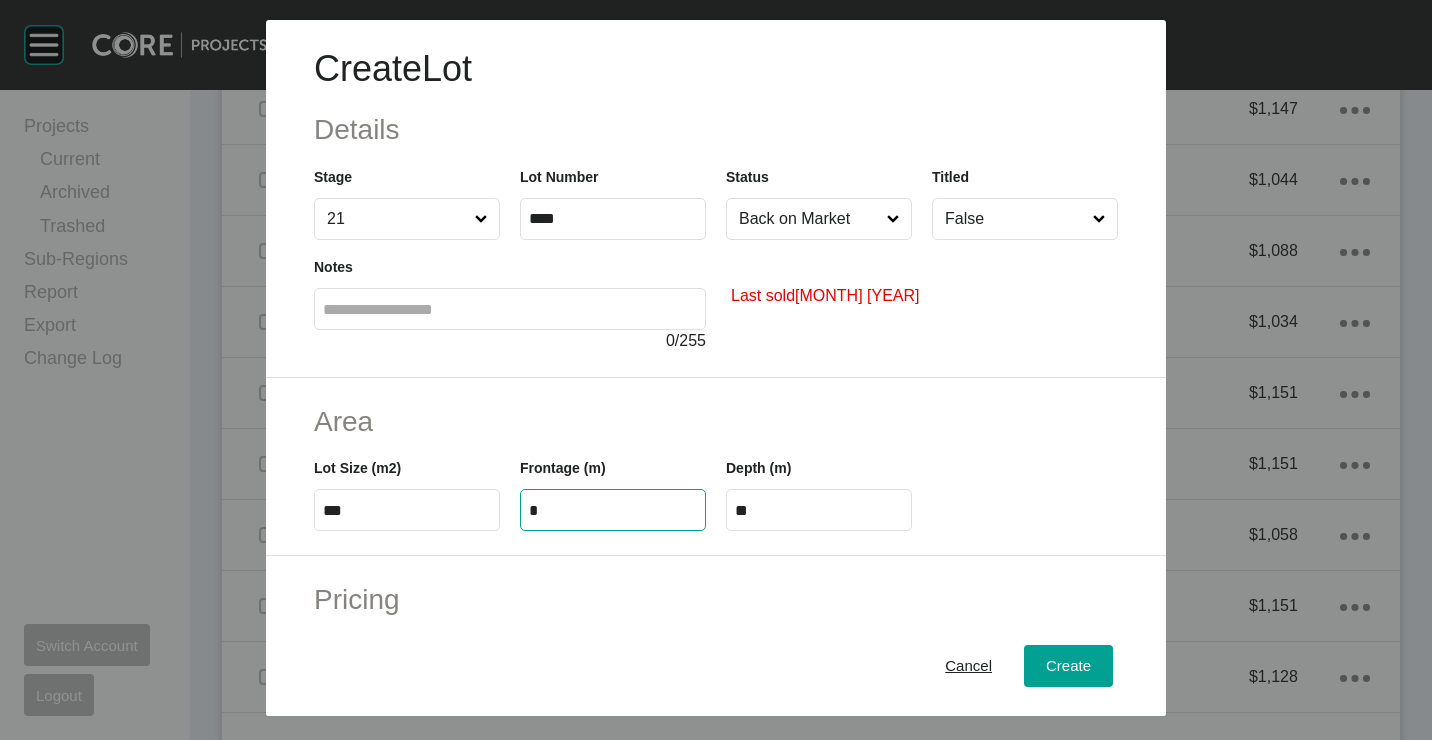 type on "**" 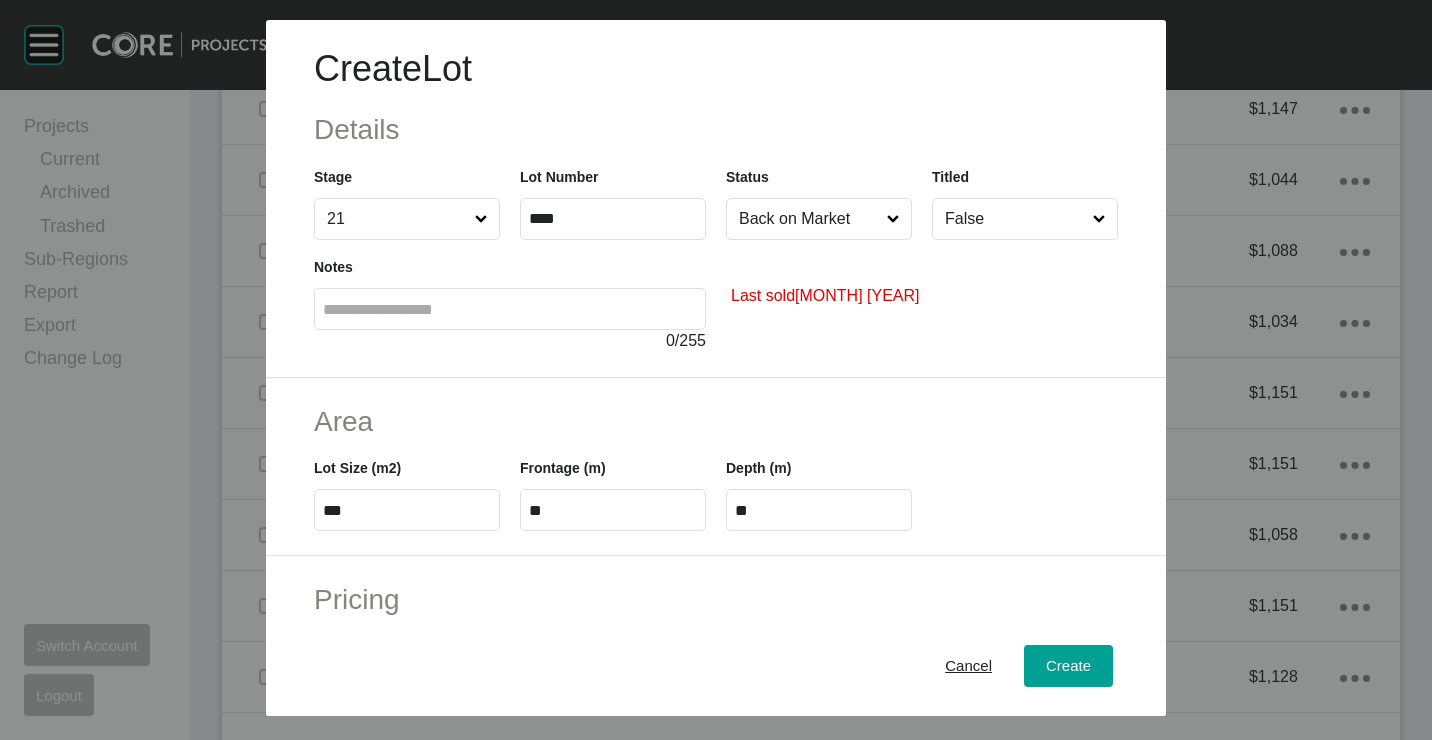type on "*" 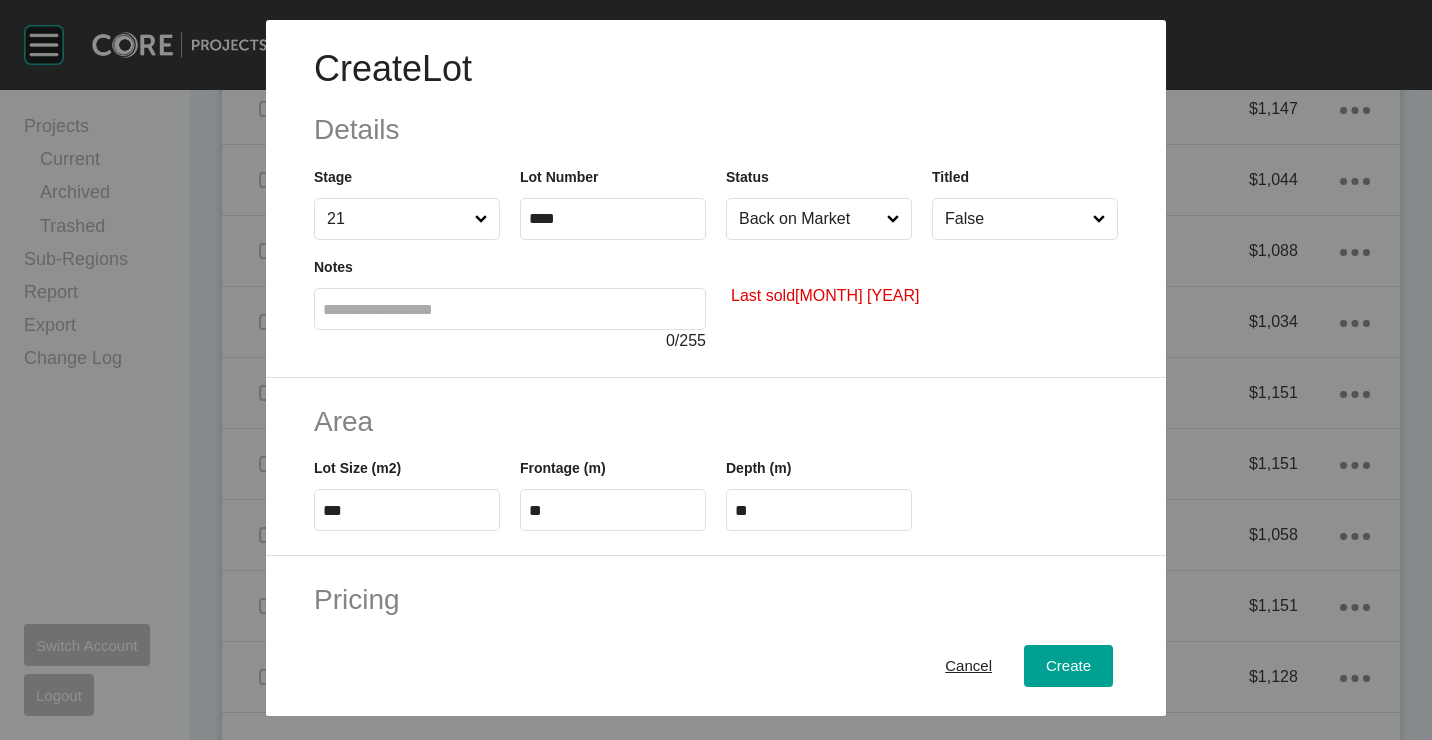 type on "*******" 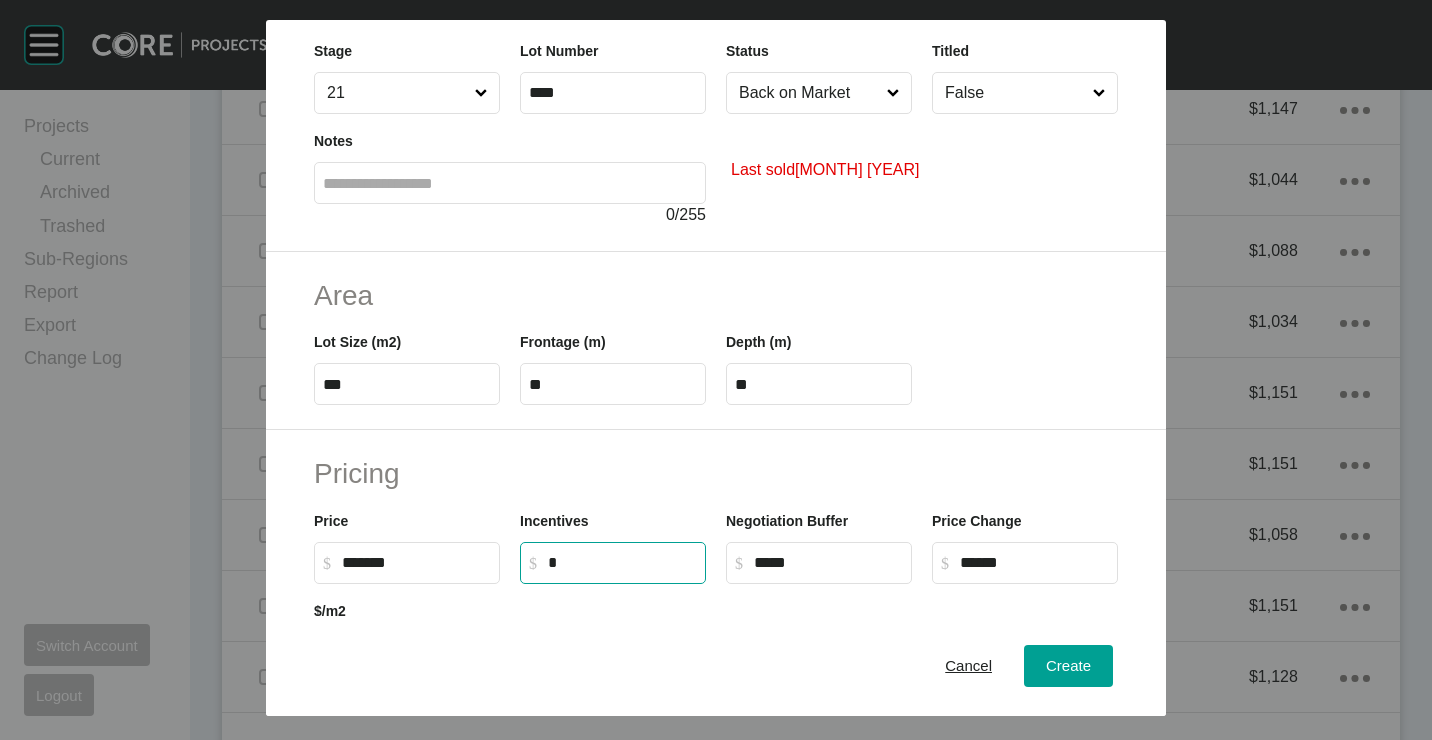 scroll, scrollTop: 200, scrollLeft: 0, axis: vertical 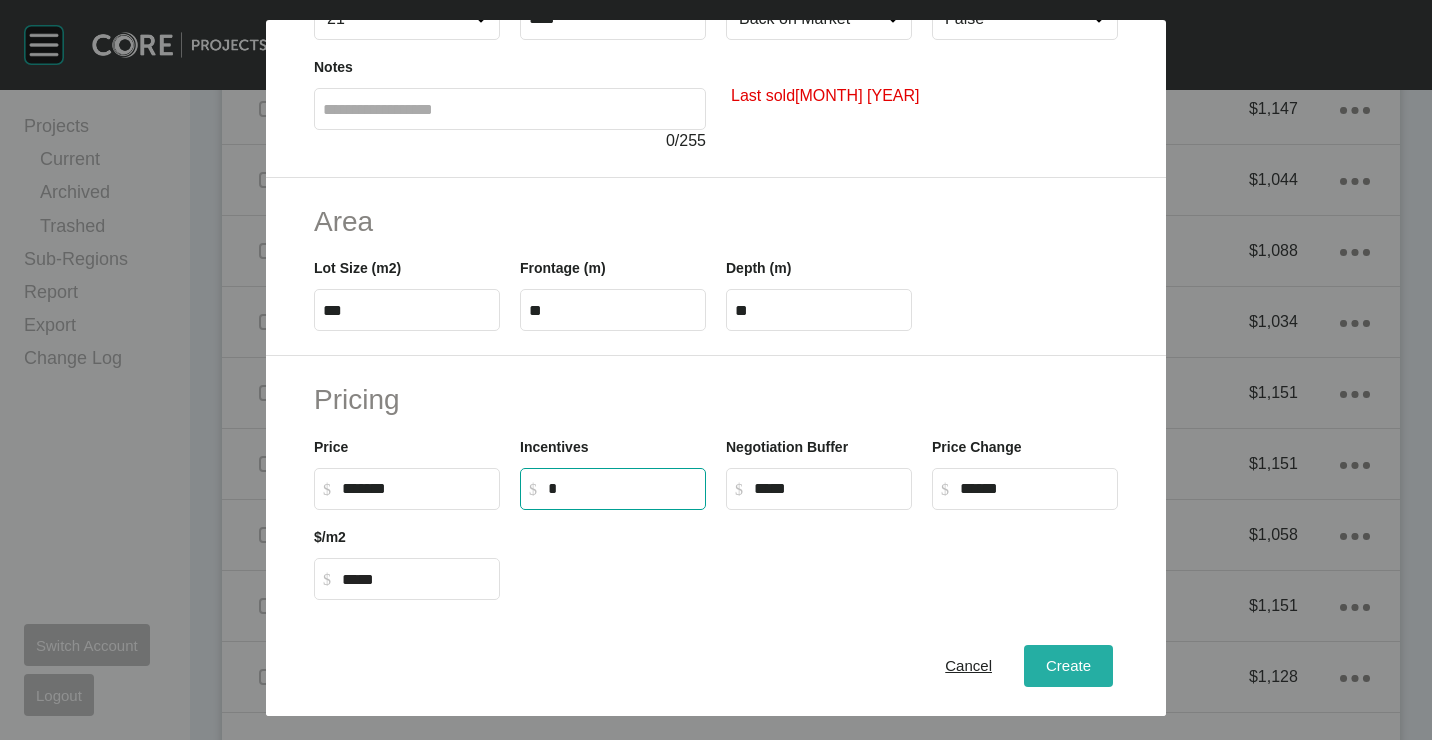 click on "Create" at bounding box center (1068, 666) 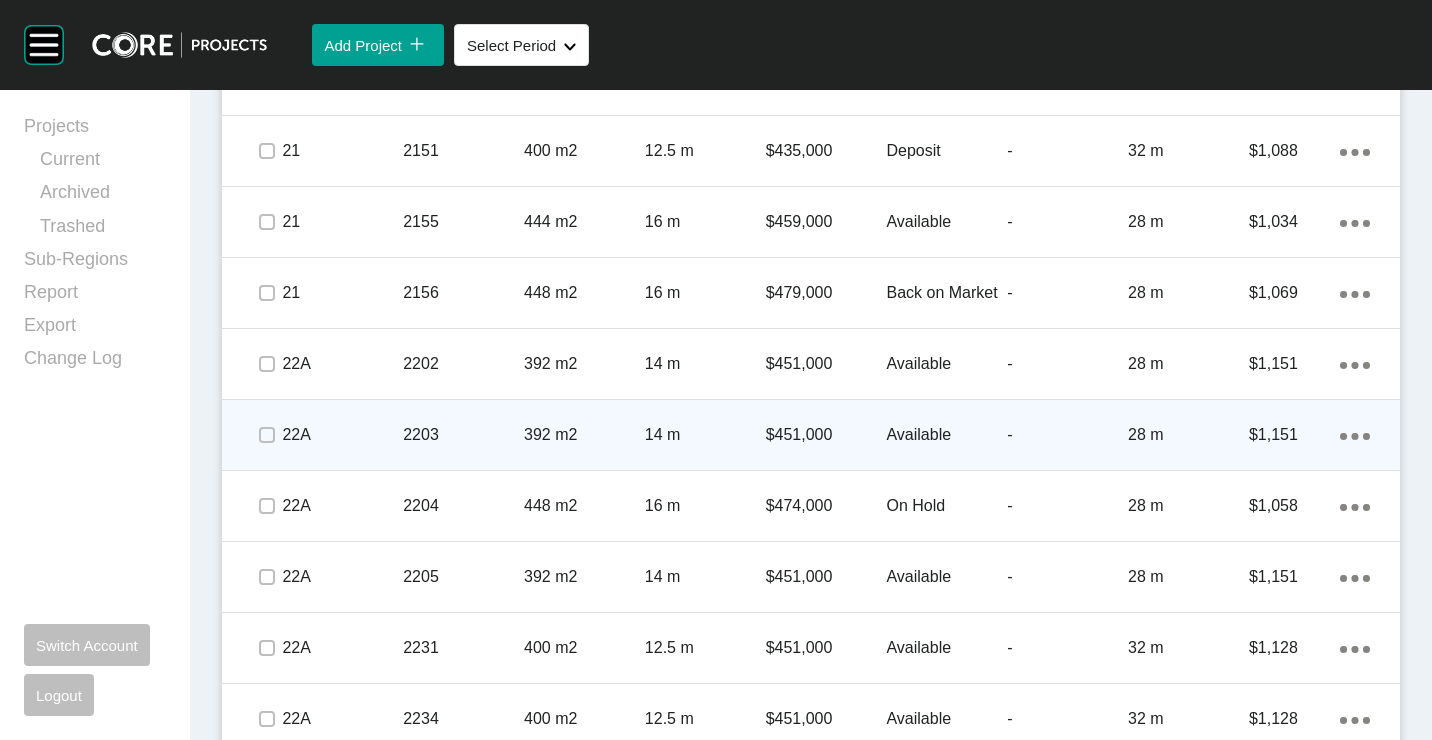 scroll, scrollTop: 5123, scrollLeft: 0, axis: vertical 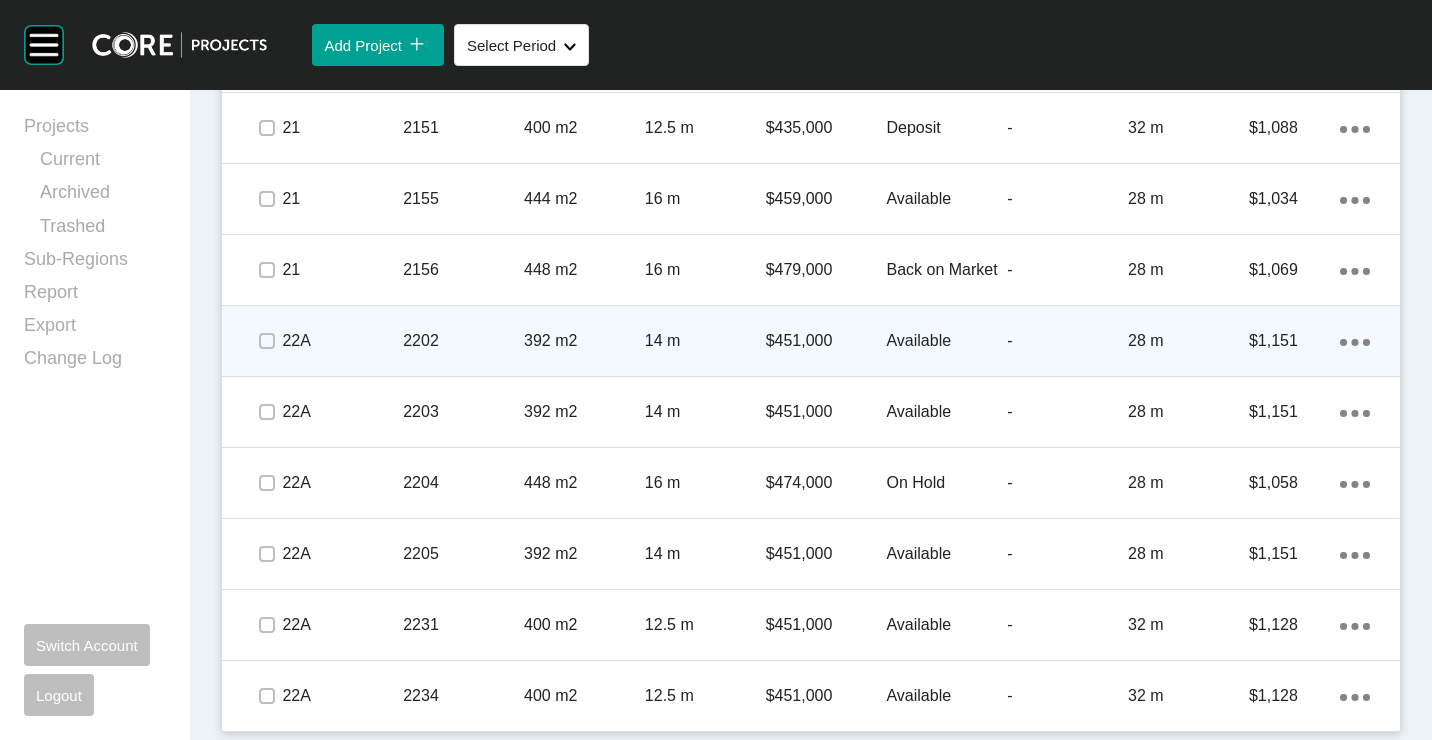 click on "2202" at bounding box center (463, 341) 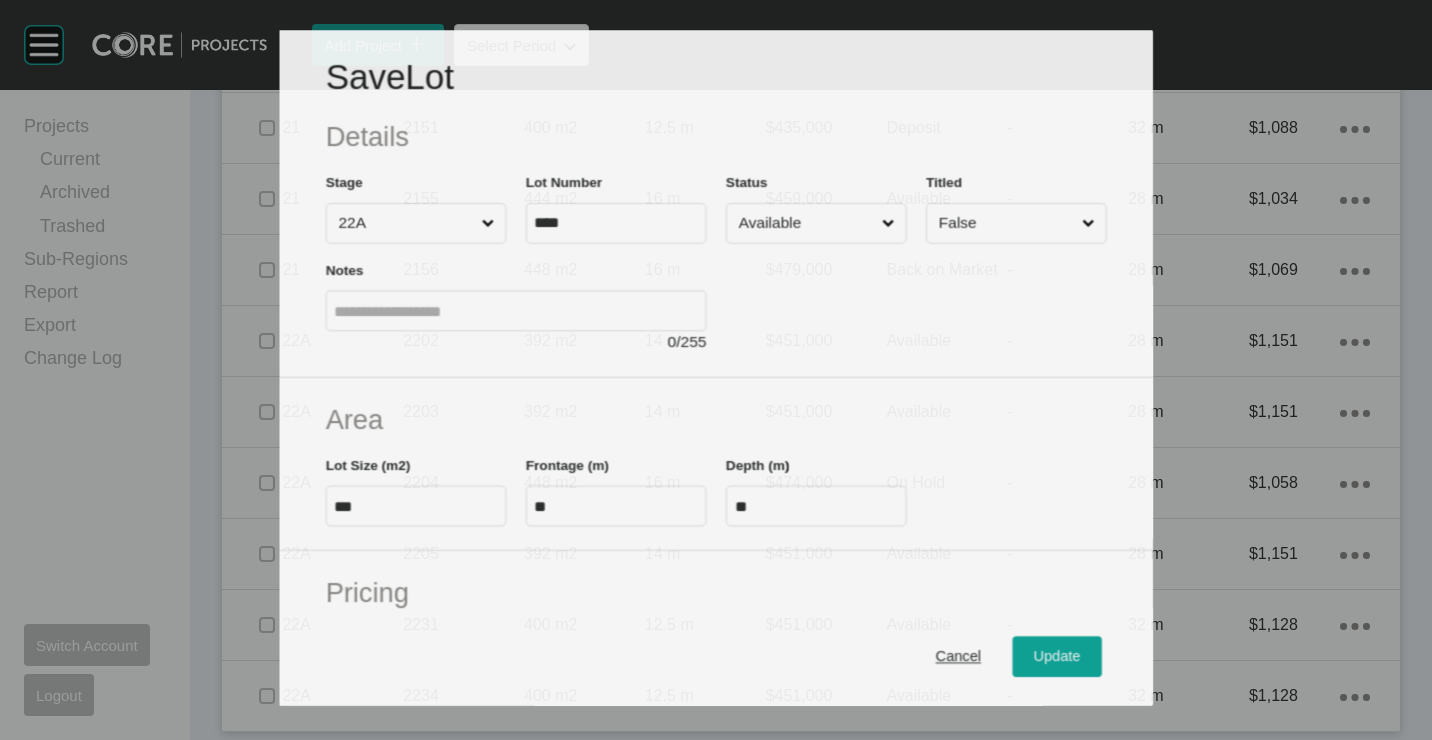 scroll, scrollTop: 5061, scrollLeft: 0, axis: vertical 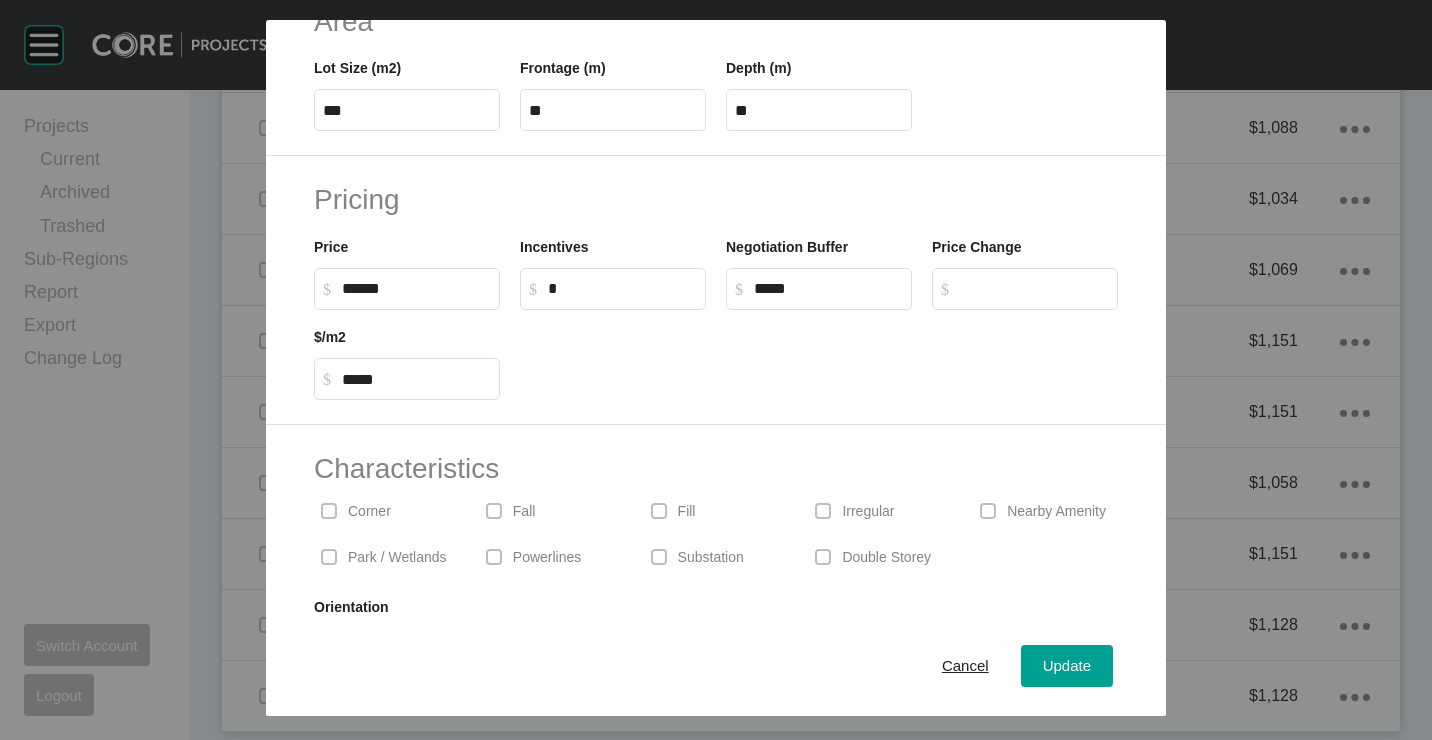 drag, startPoint x: 427, startPoint y: 289, endPoint x: 20, endPoint y: 268, distance: 407.5414 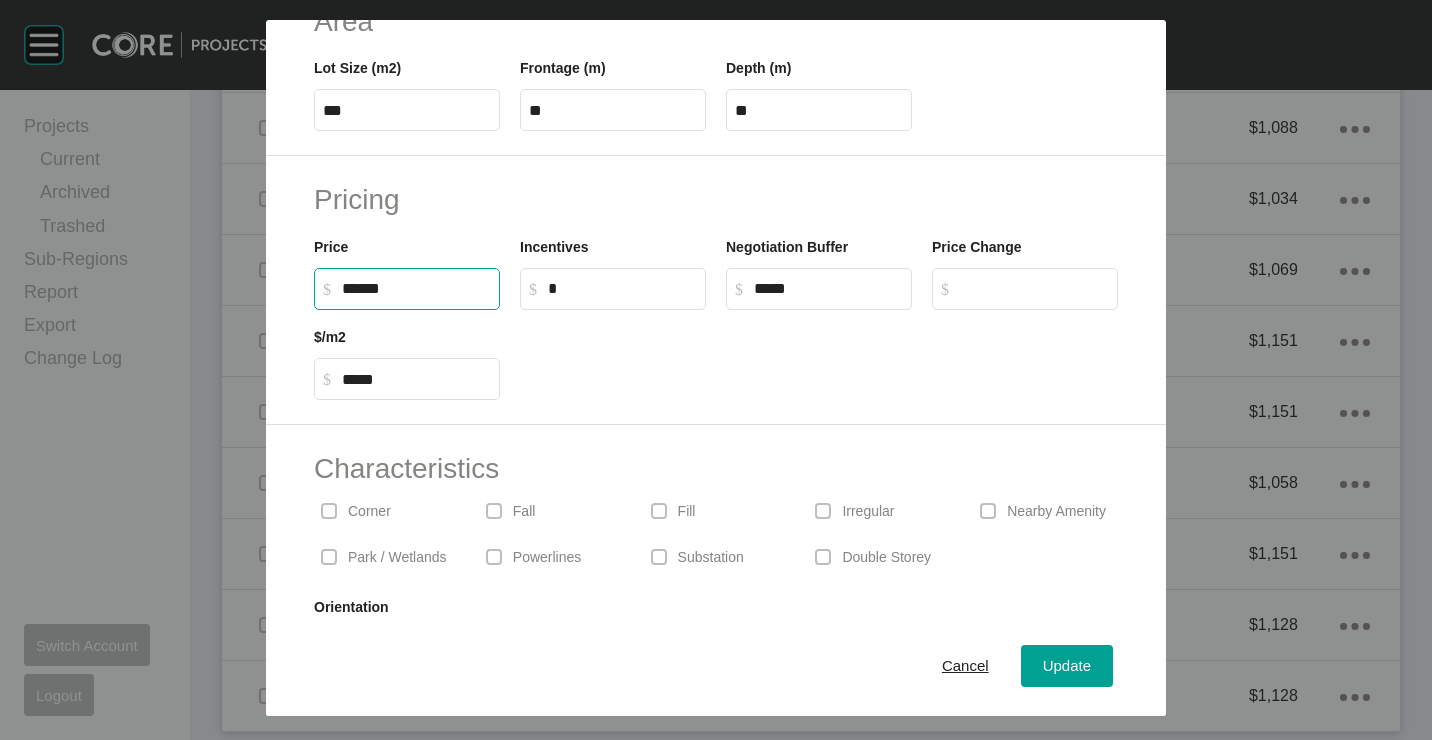 type on "*******" 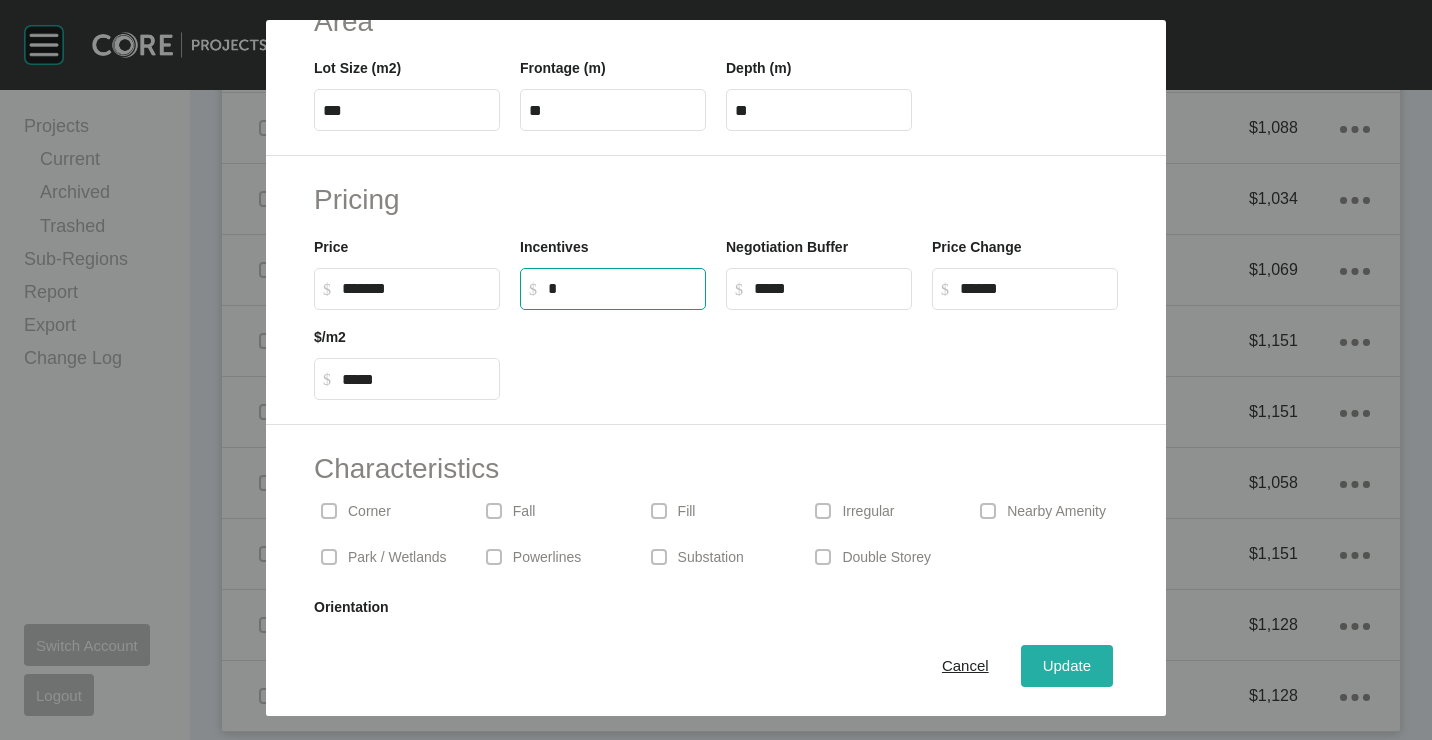 click on "Update" at bounding box center (1067, 666) 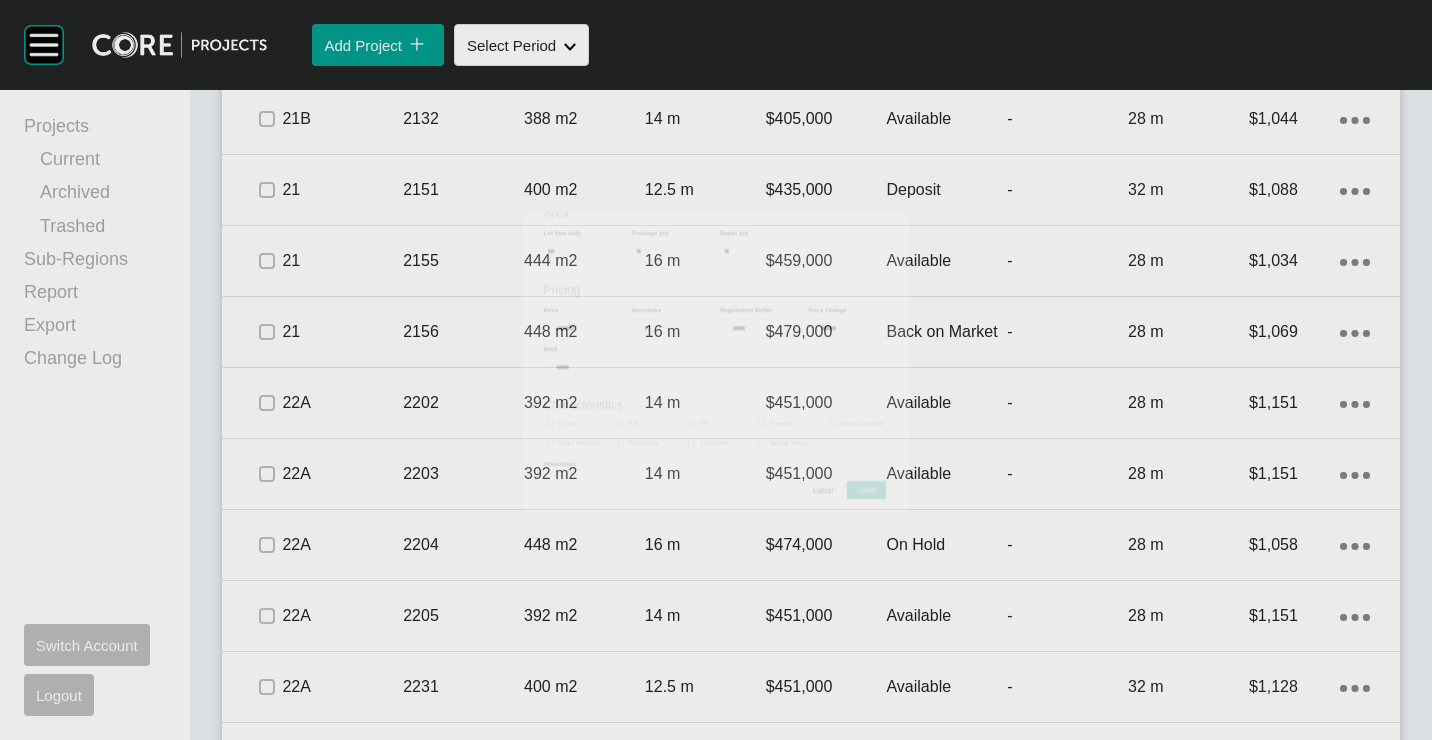 scroll, scrollTop: 5123, scrollLeft: 0, axis: vertical 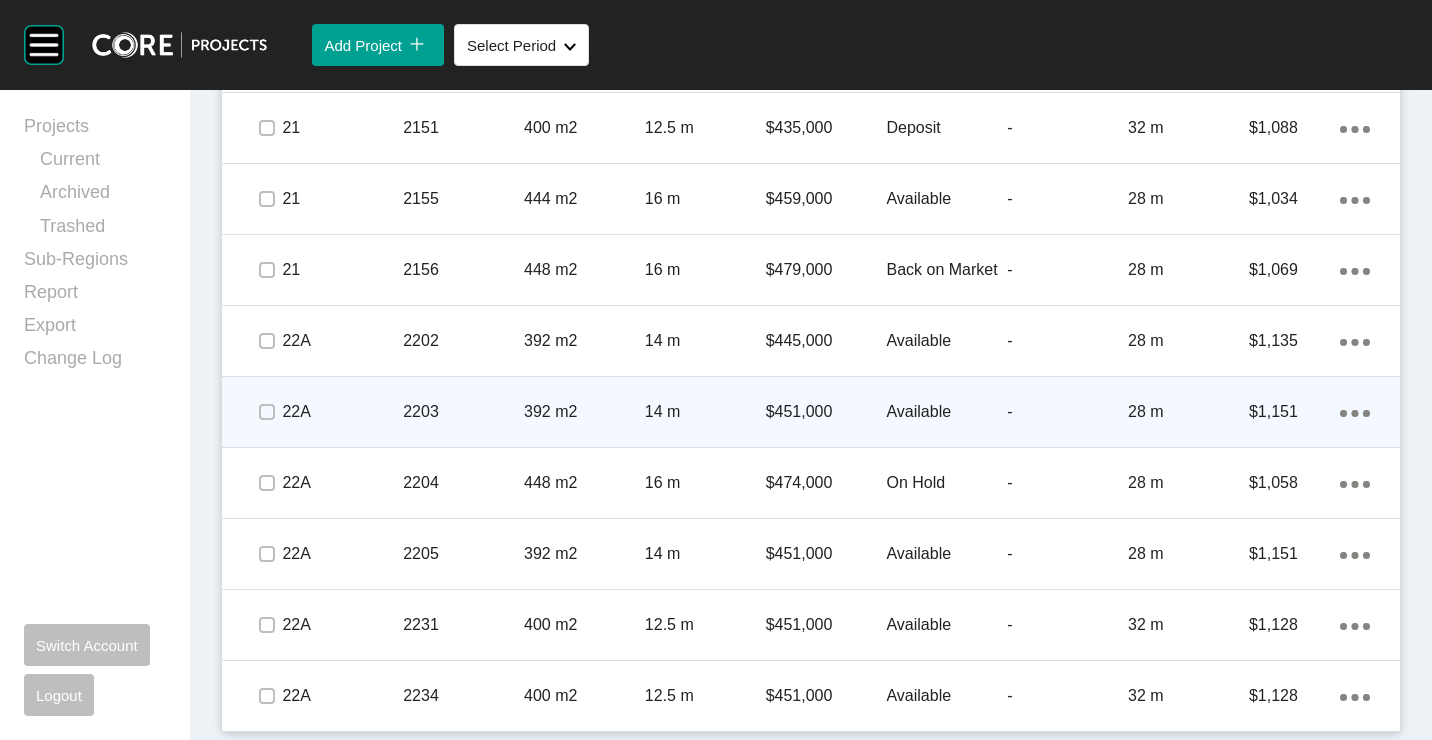 click on "2203" at bounding box center [463, 412] 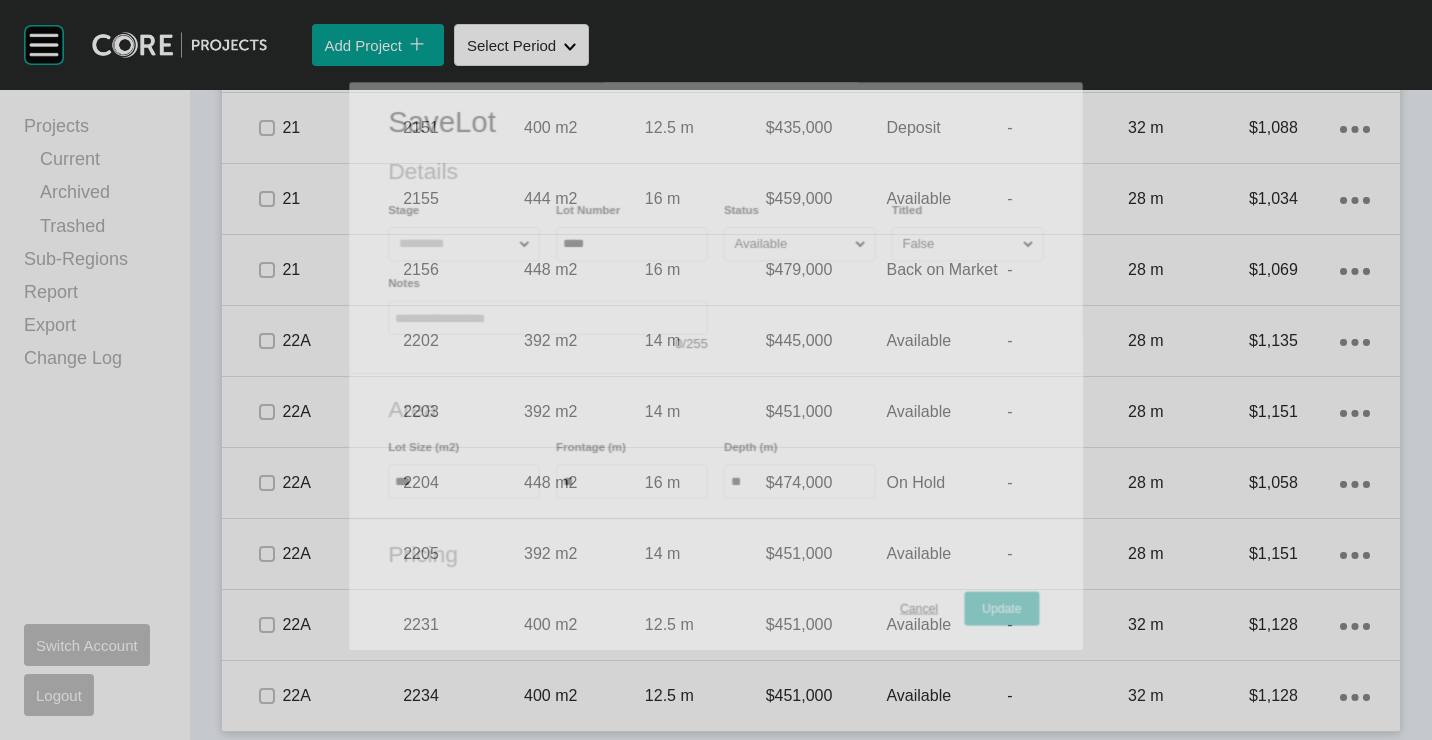 scroll, scrollTop: 5061, scrollLeft: 0, axis: vertical 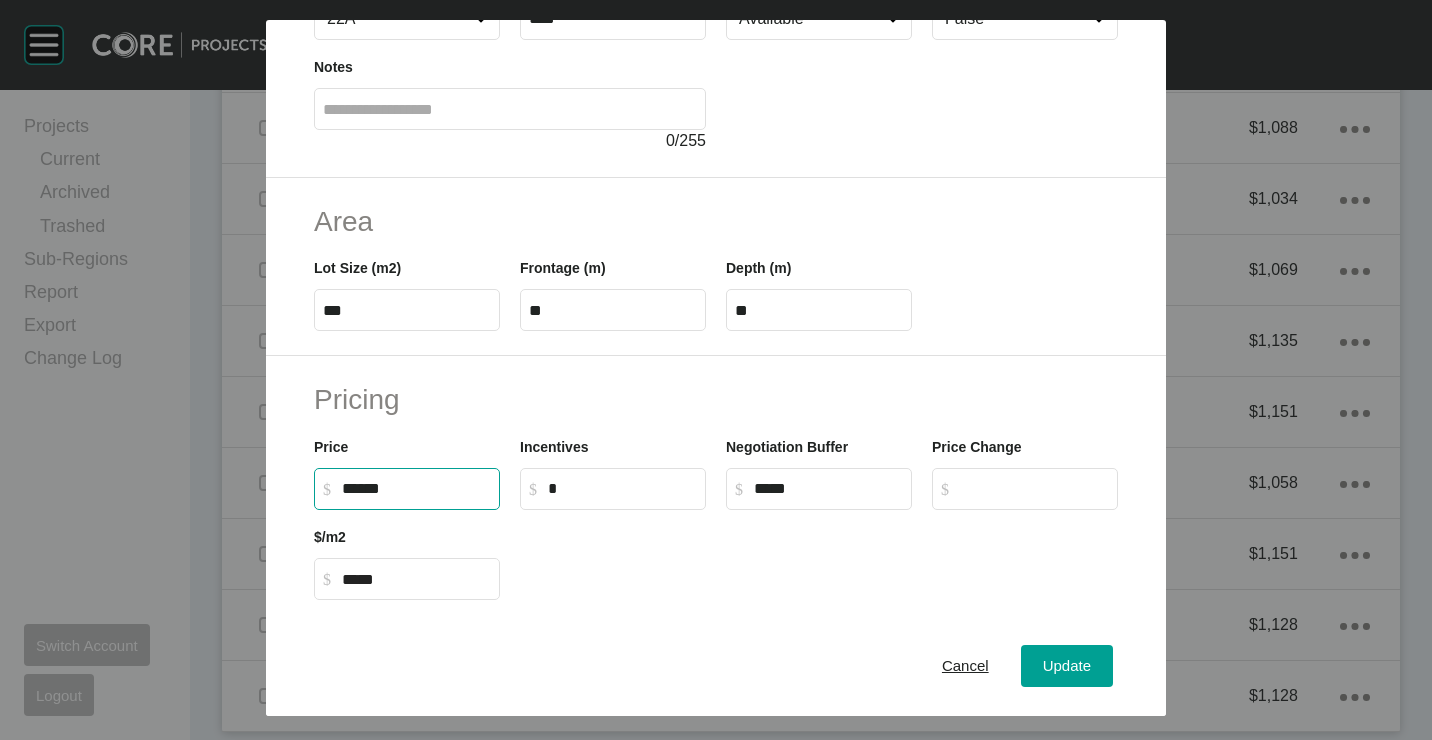 drag, startPoint x: 426, startPoint y: 489, endPoint x: 204, endPoint y: 482, distance: 222.11034 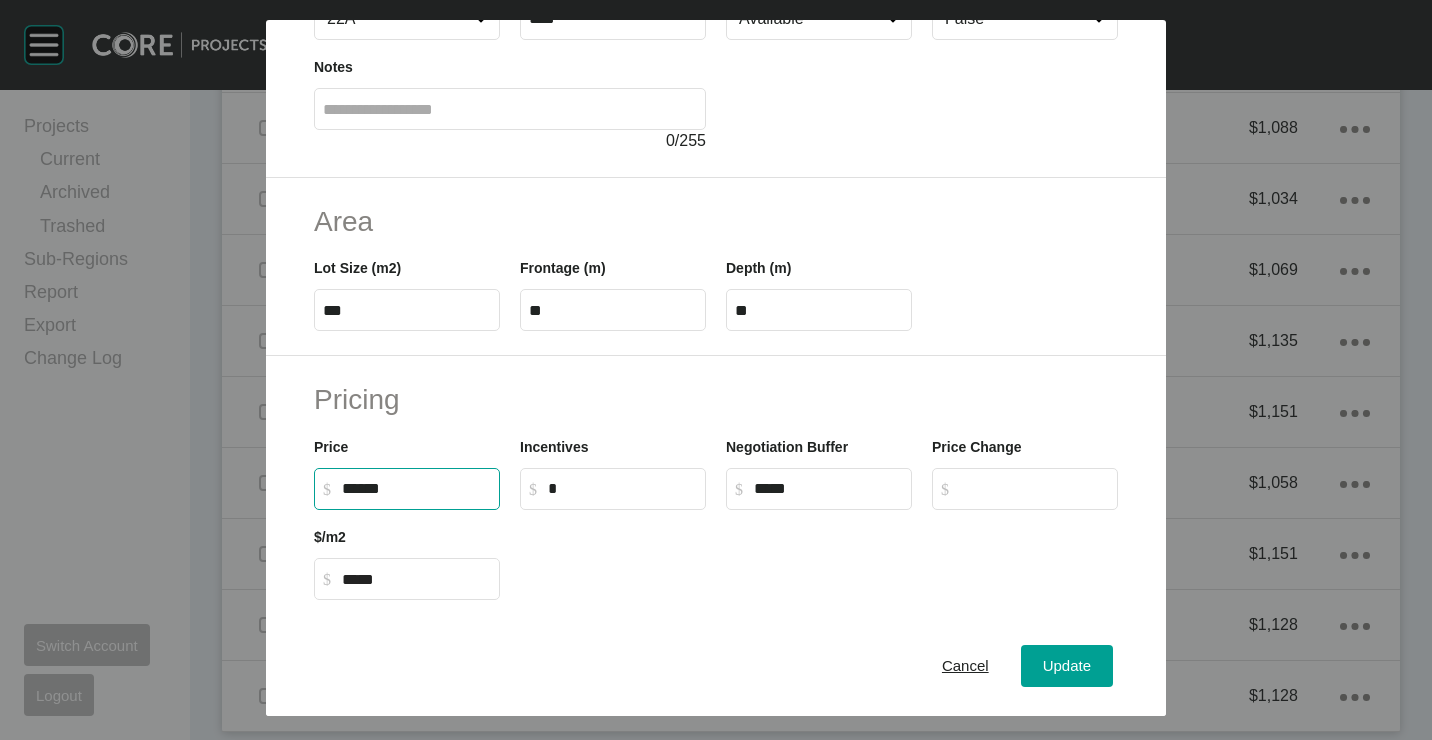 type on "*******" 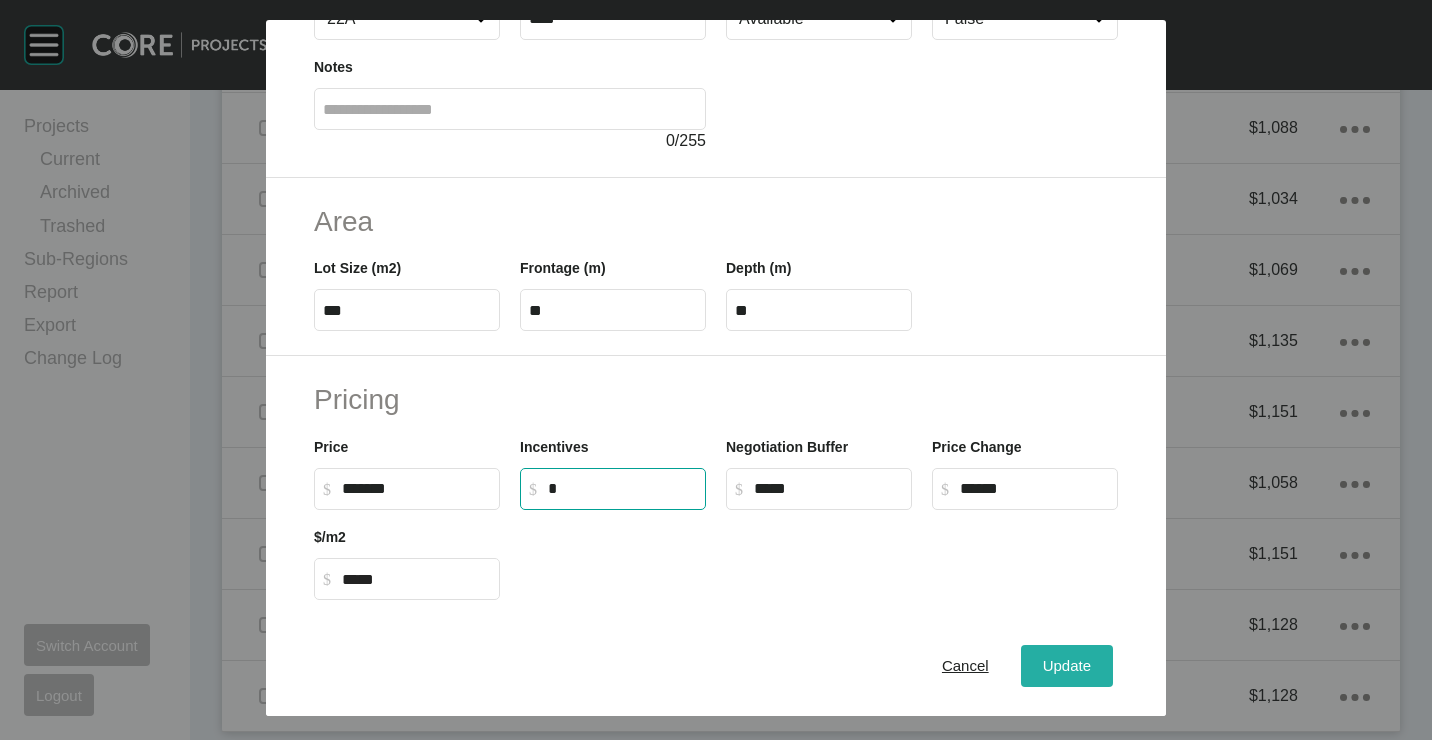 click on "Update" at bounding box center [1067, 665] 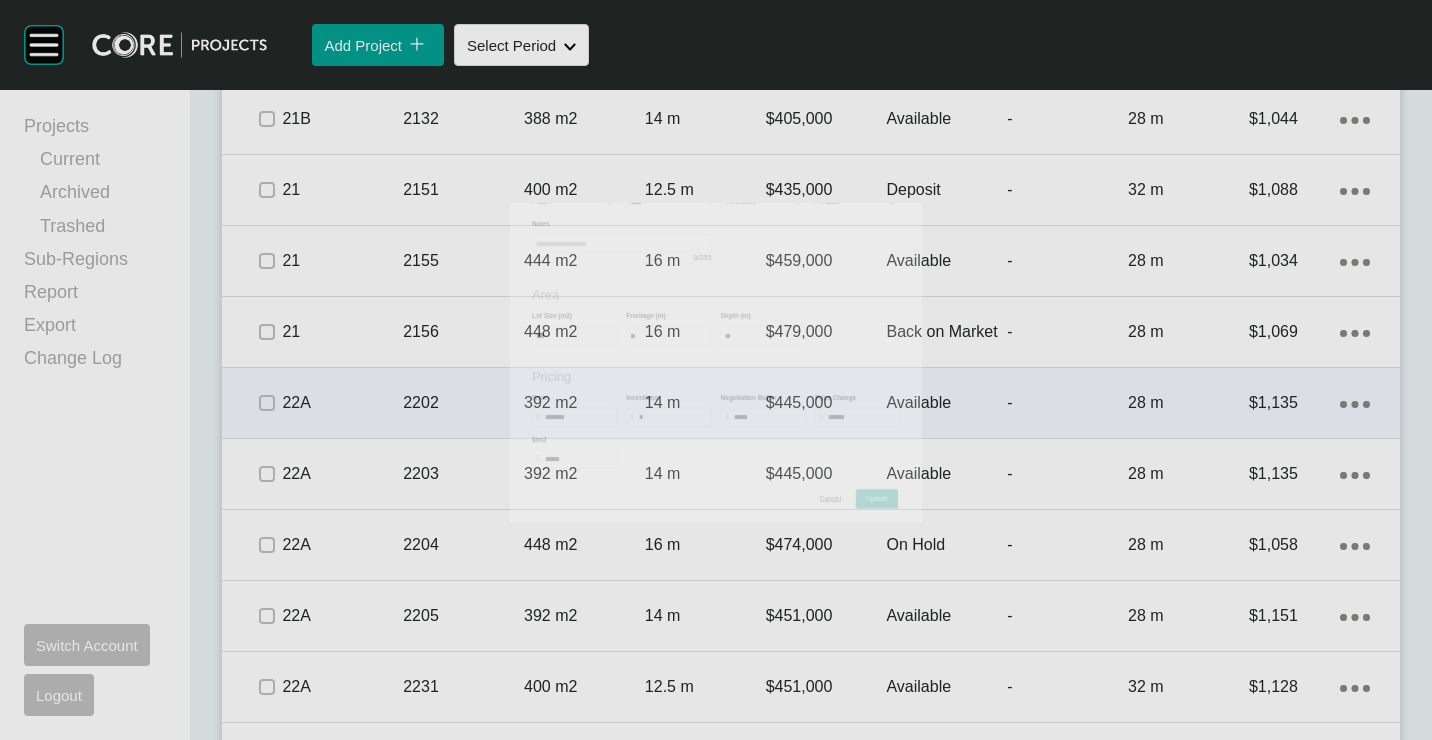 scroll, scrollTop: 5123, scrollLeft: 0, axis: vertical 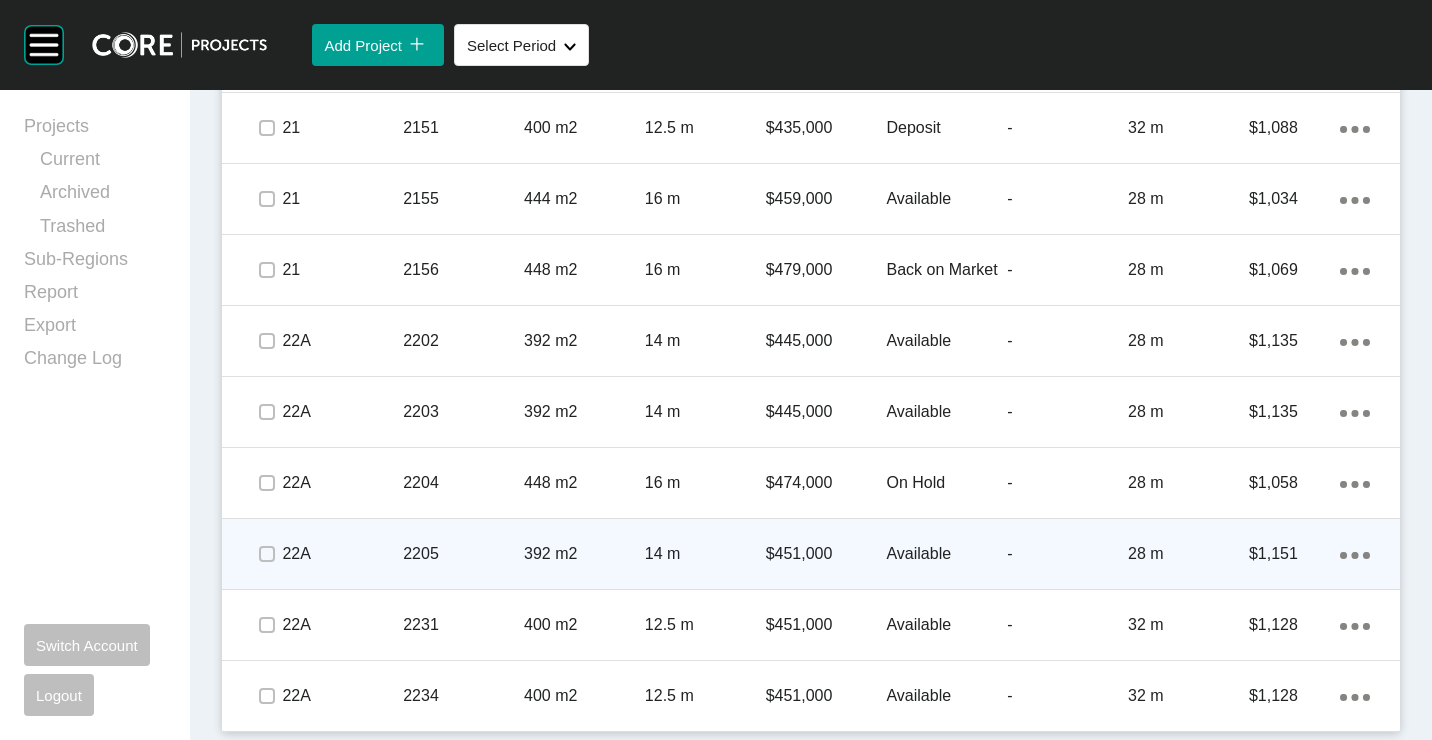 click on "2205" at bounding box center (463, 554) 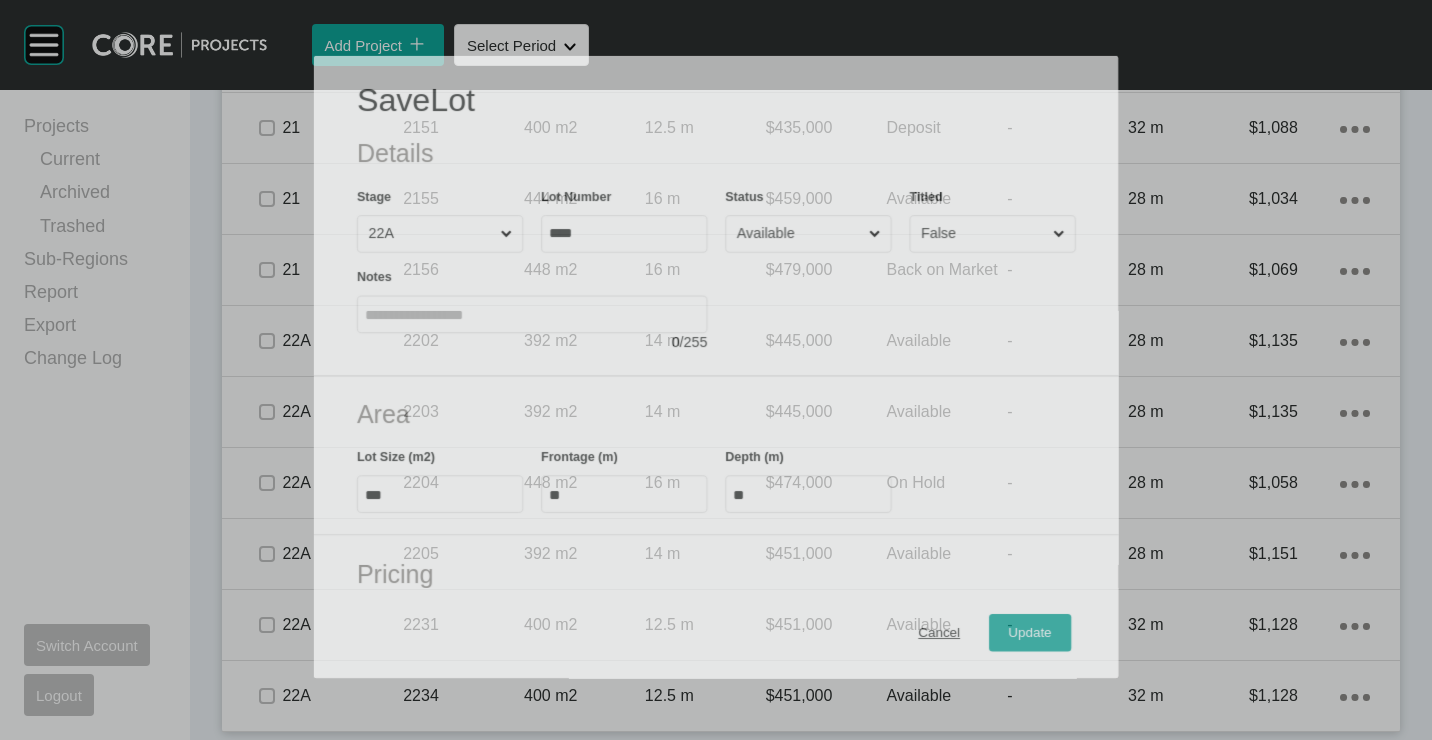 scroll, scrollTop: 5061, scrollLeft: 0, axis: vertical 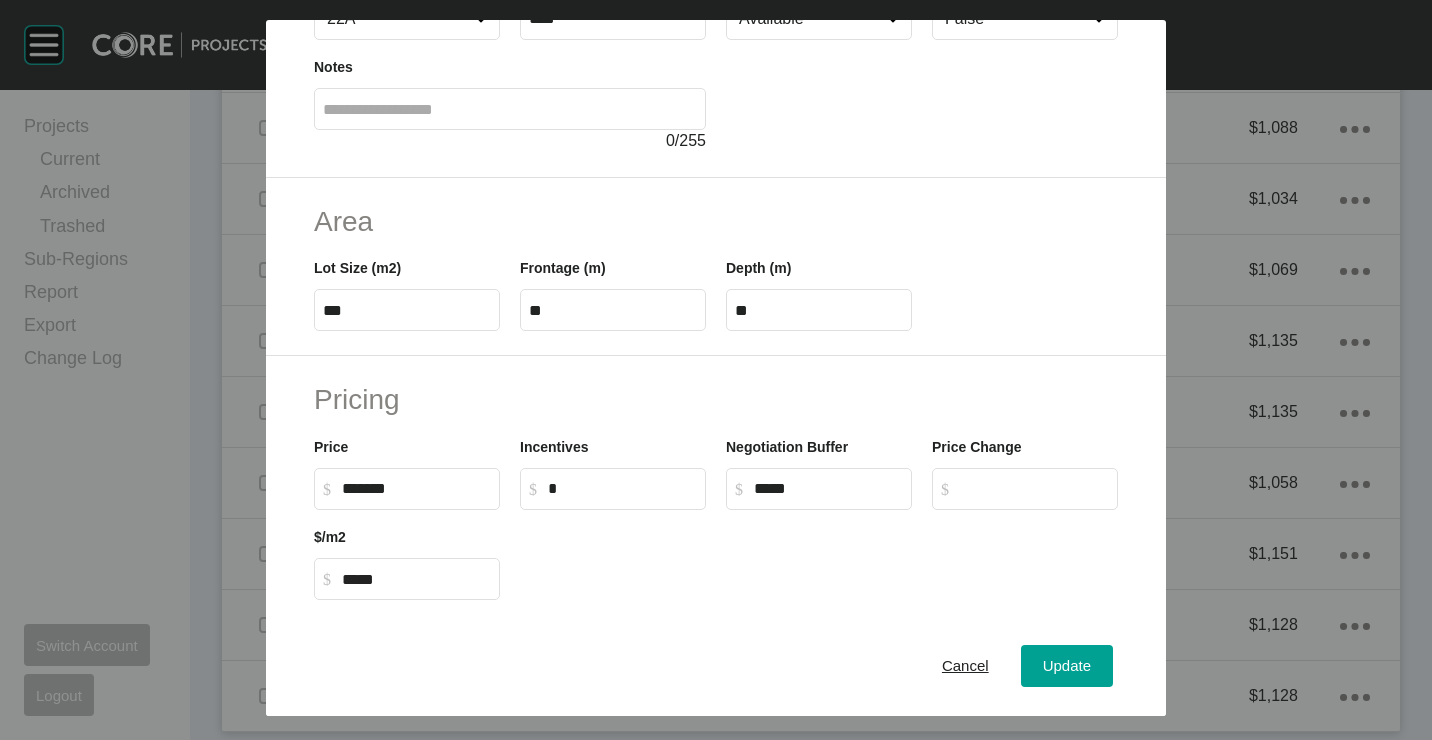 drag, startPoint x: 430, startPoint y: 498, endPoint x: 231, endPoint y: 471, distance: 200.8233 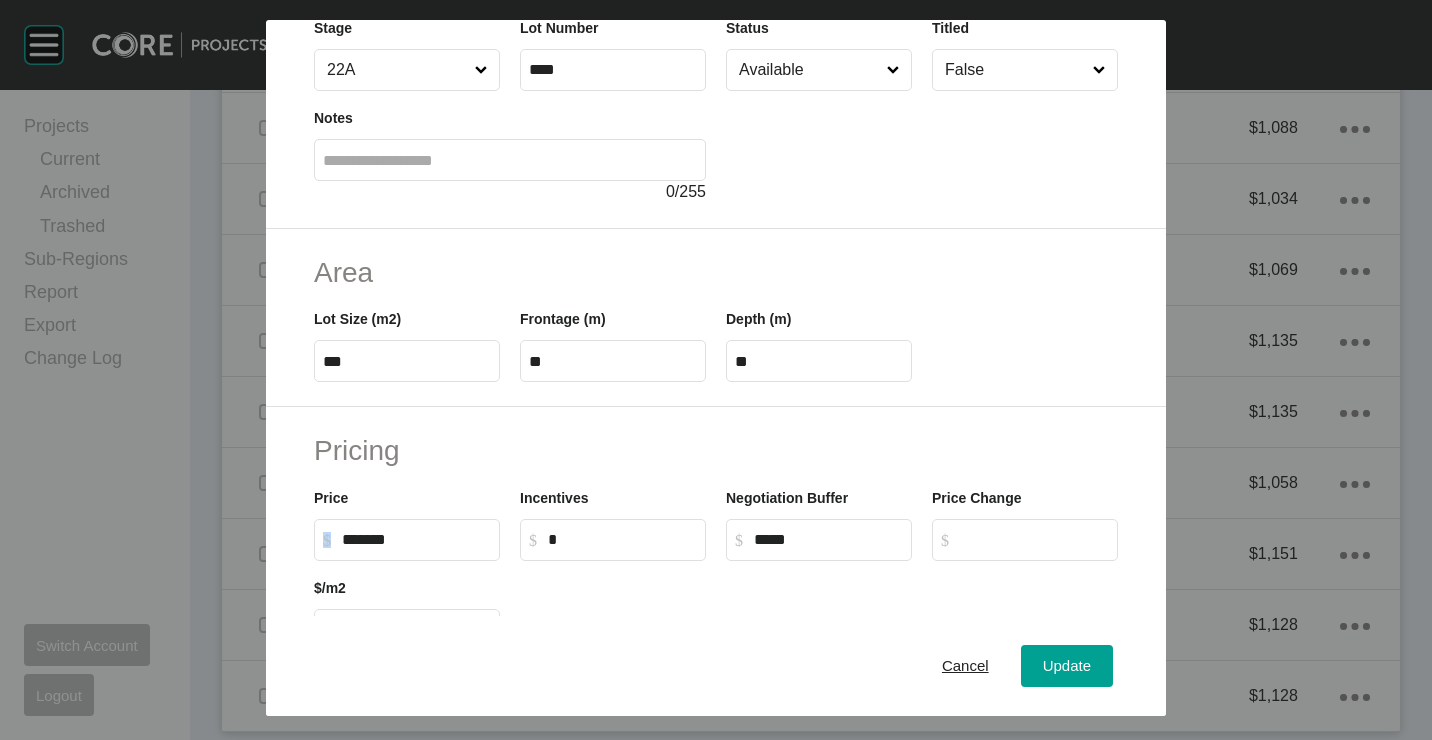 scroll, scrollTop: 300, scrollLeft: 0, axis: vertical 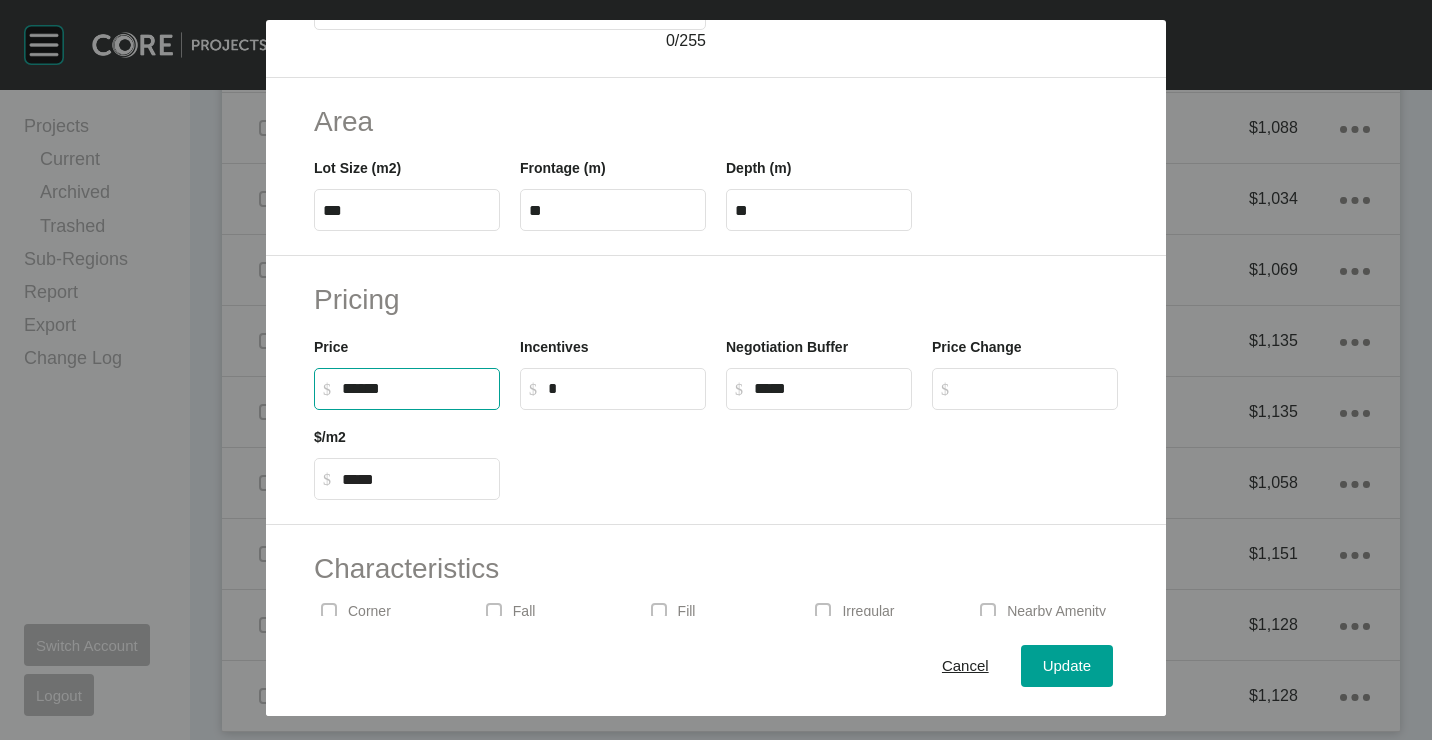 click on "******" at bounding box center [416, 388] 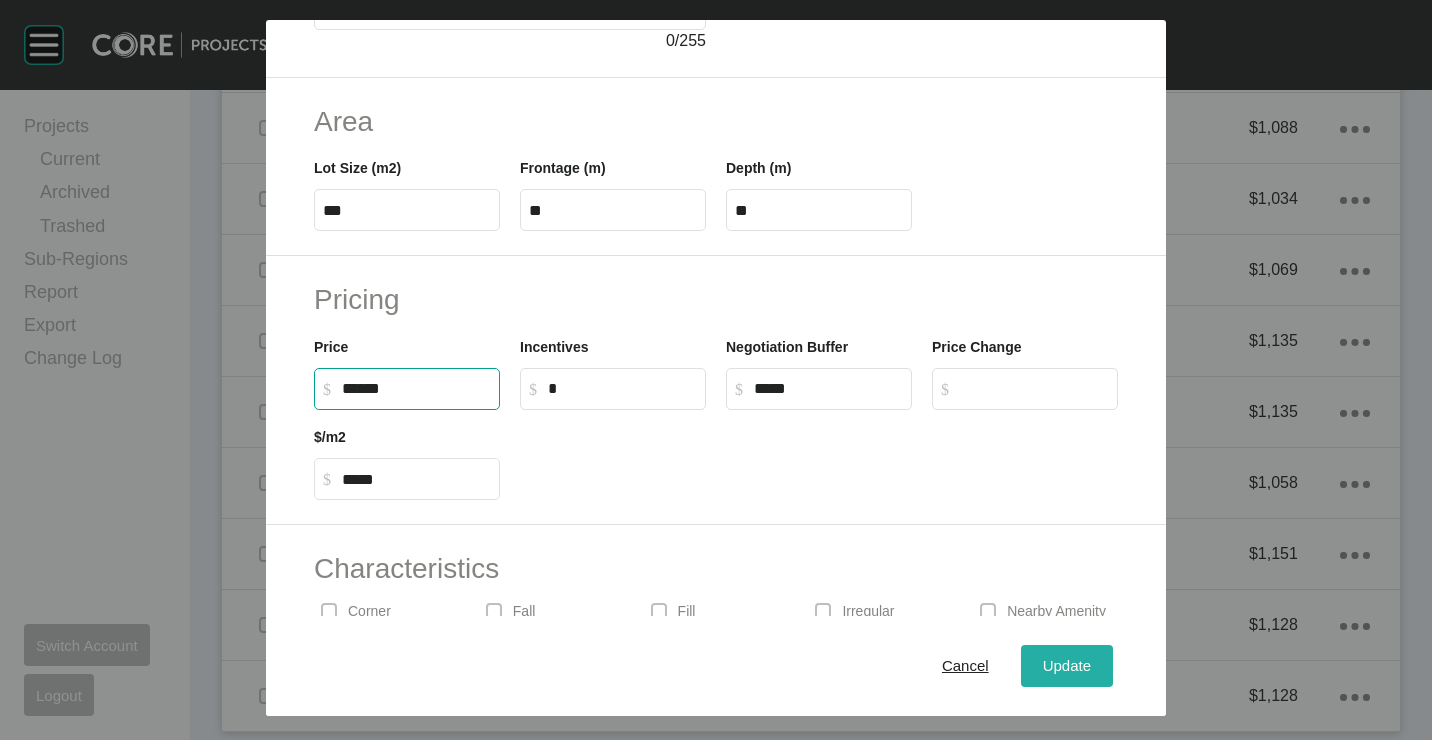type on "*******" 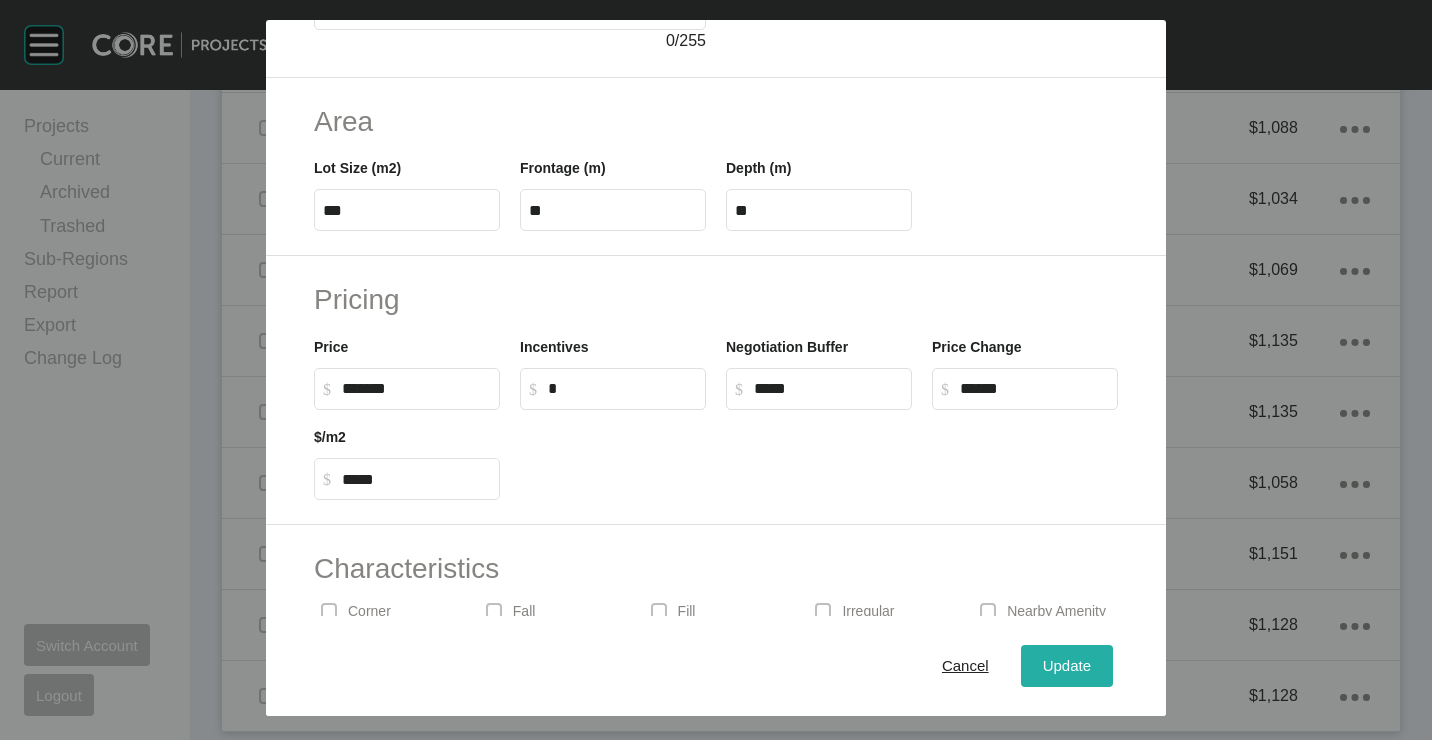 click on "Update" at bounding box center (1067, 665) 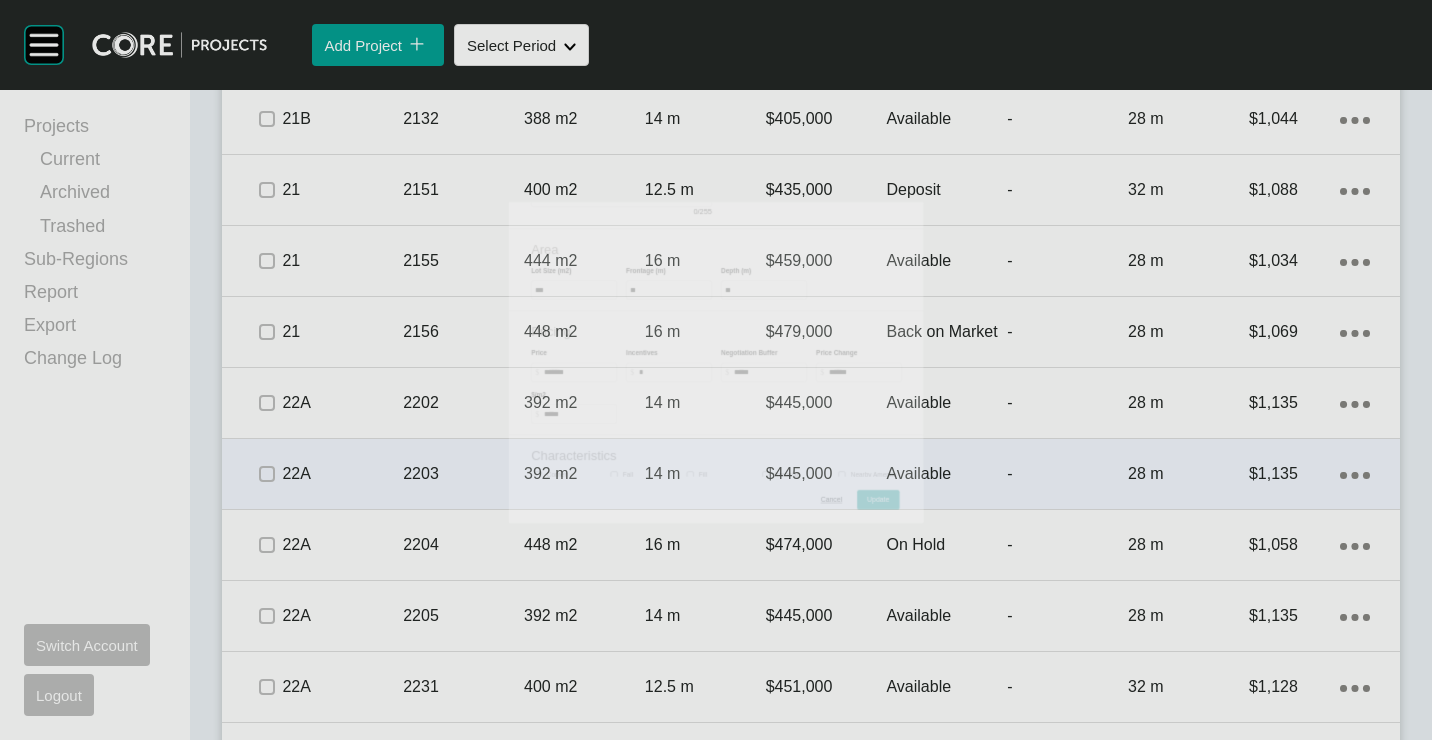 scroll, scrollTop: 5123, scrollLeft: 0, axis: vertical 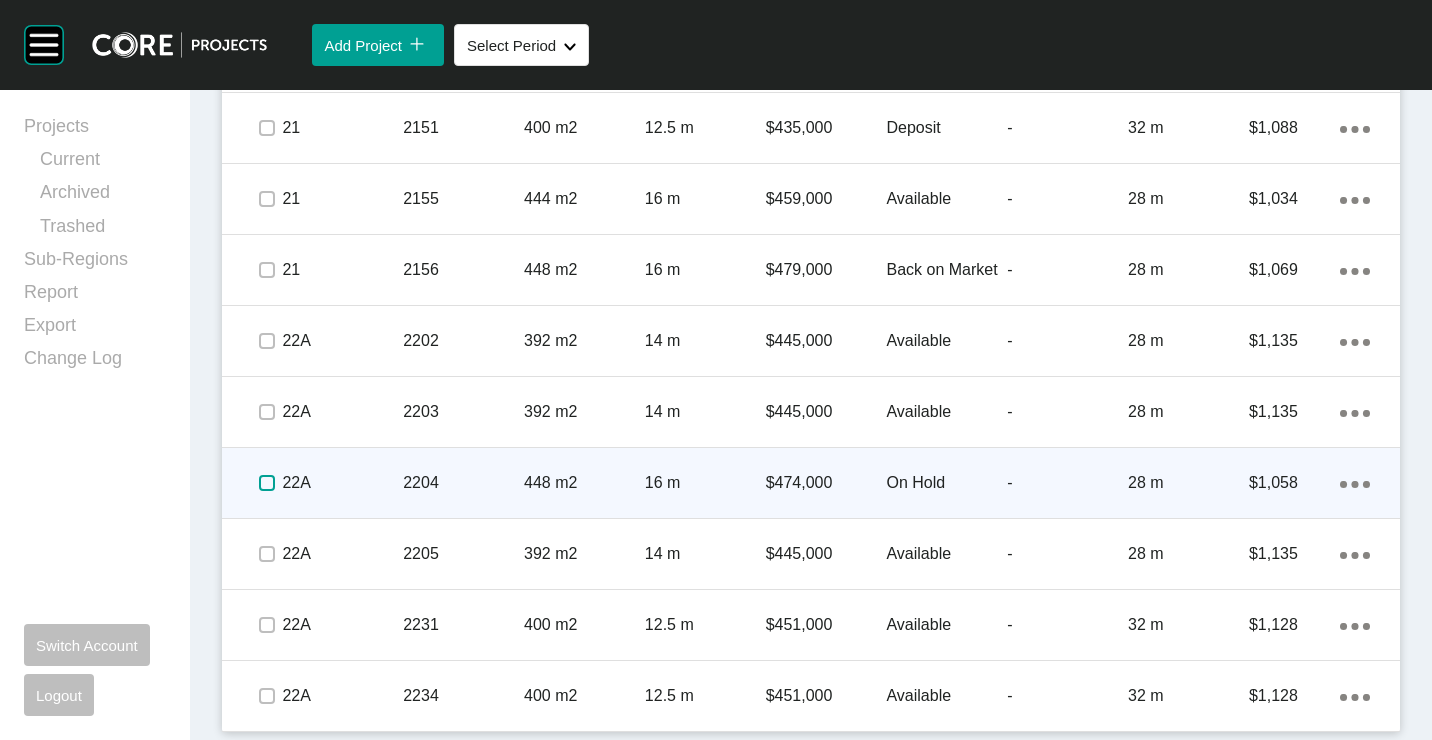 click at bounding box center (267, 483) 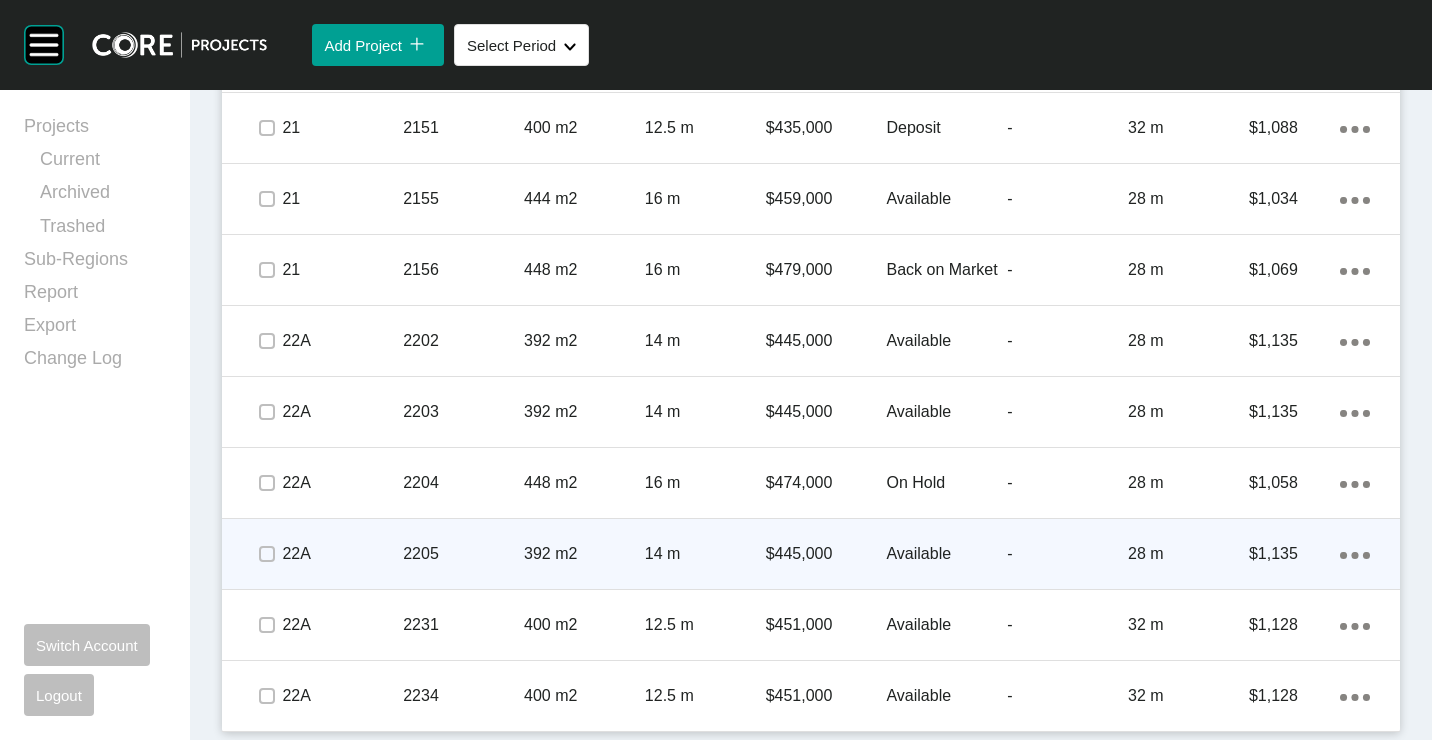 click 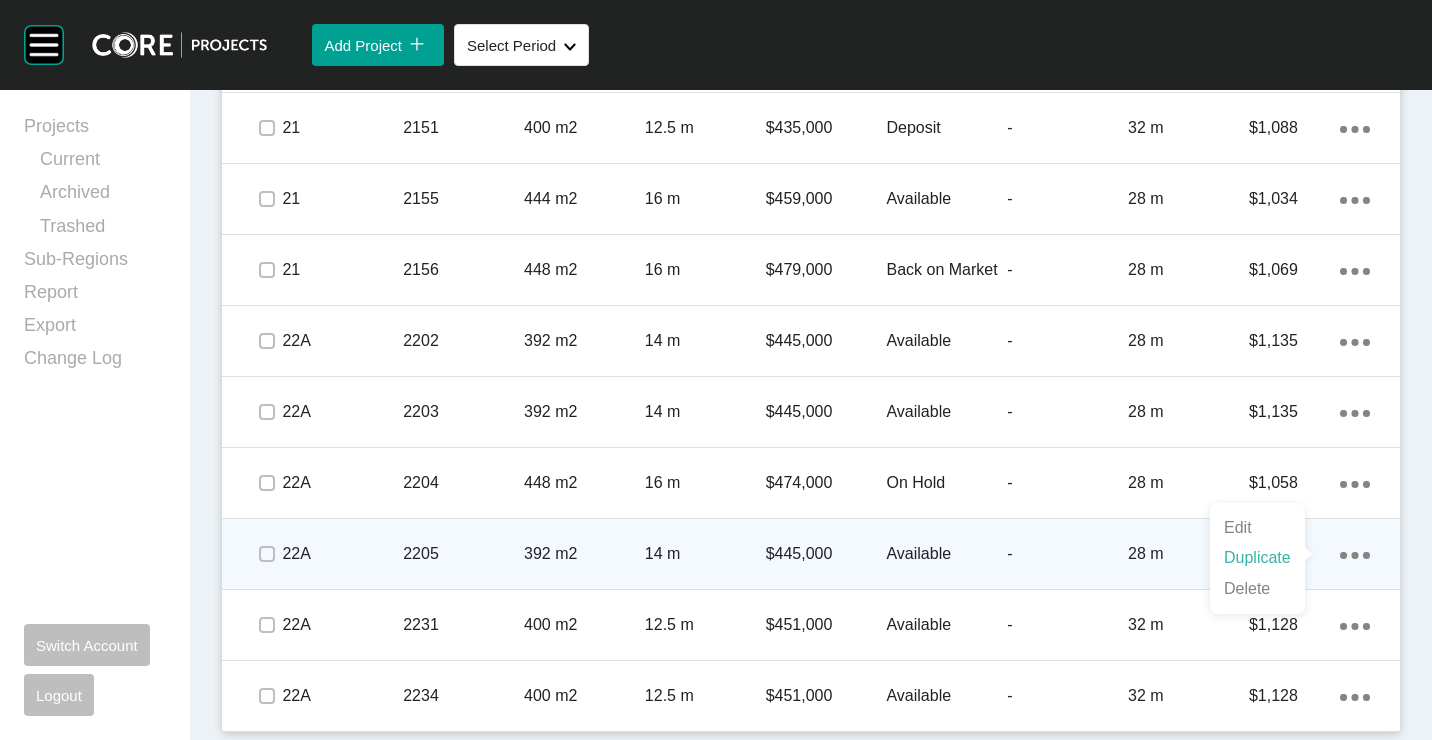 click on "Duplicate" at bounding box center [1257, 558] 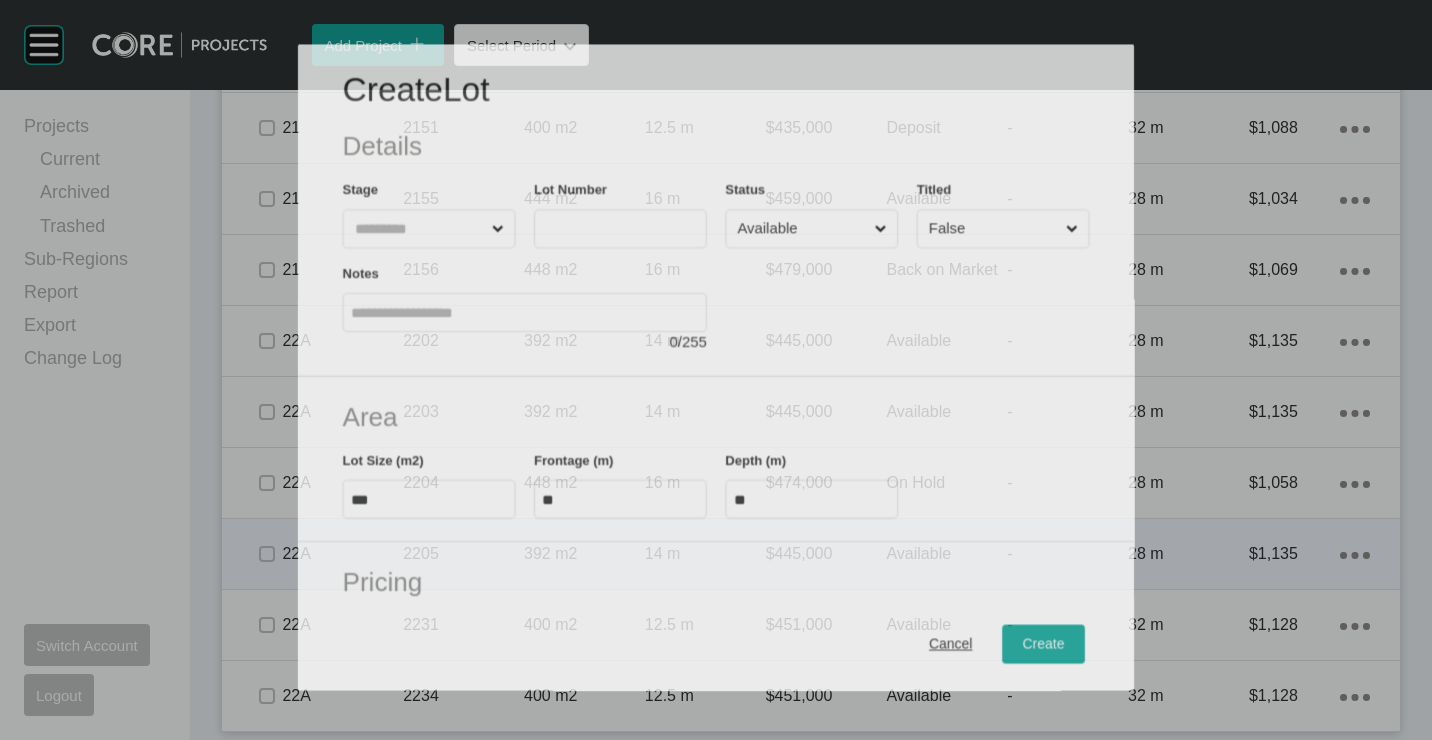 scroll, scrollTop: 5061, scrollLeft: 0, axis: vertical 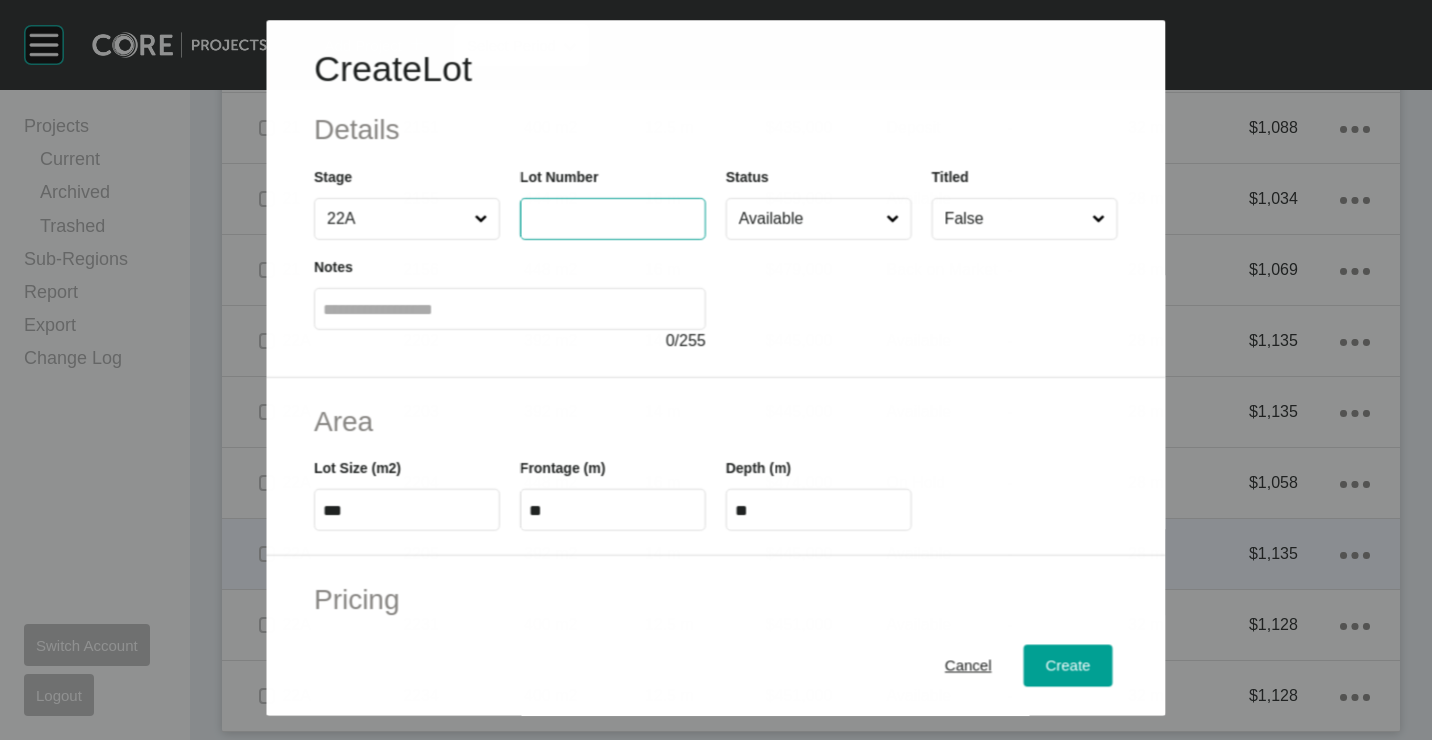 click at bounding box center [613, 219] 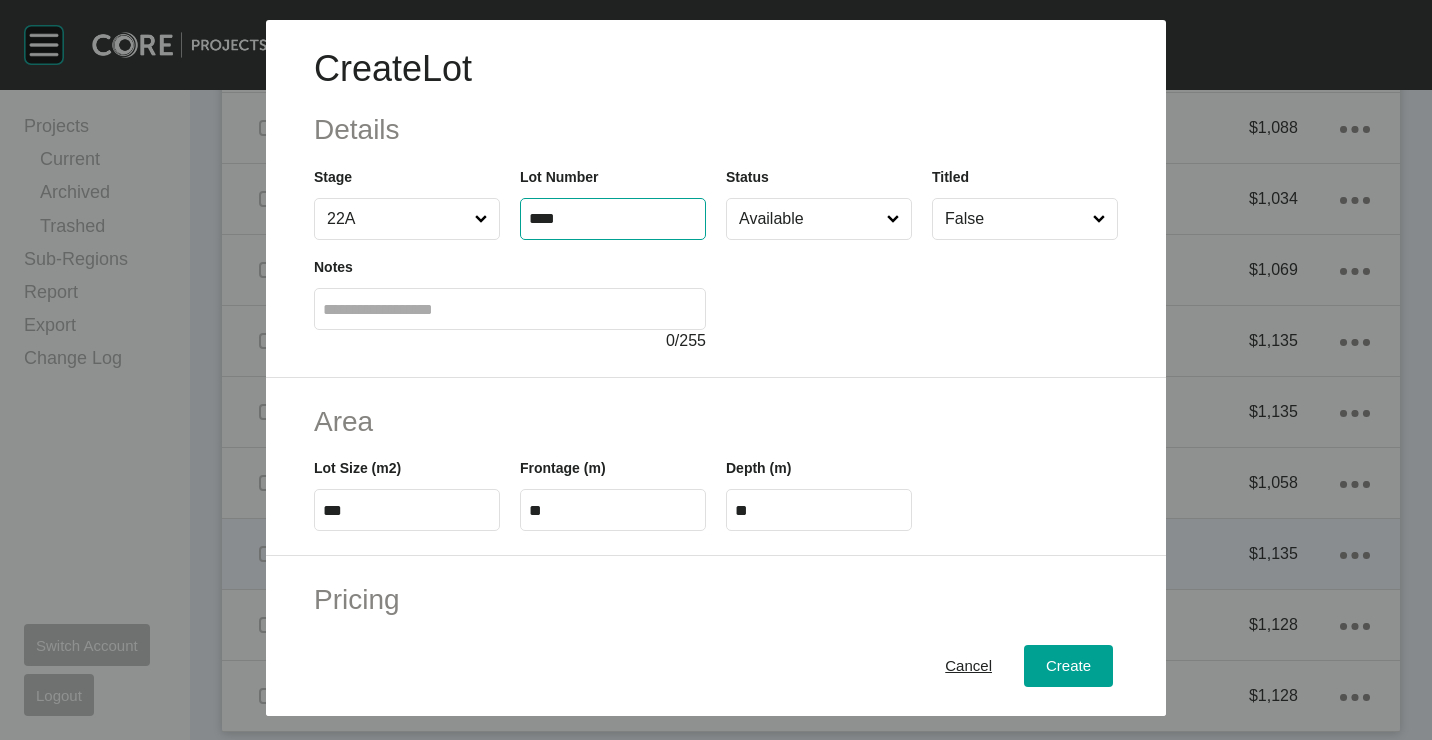 type on "****" 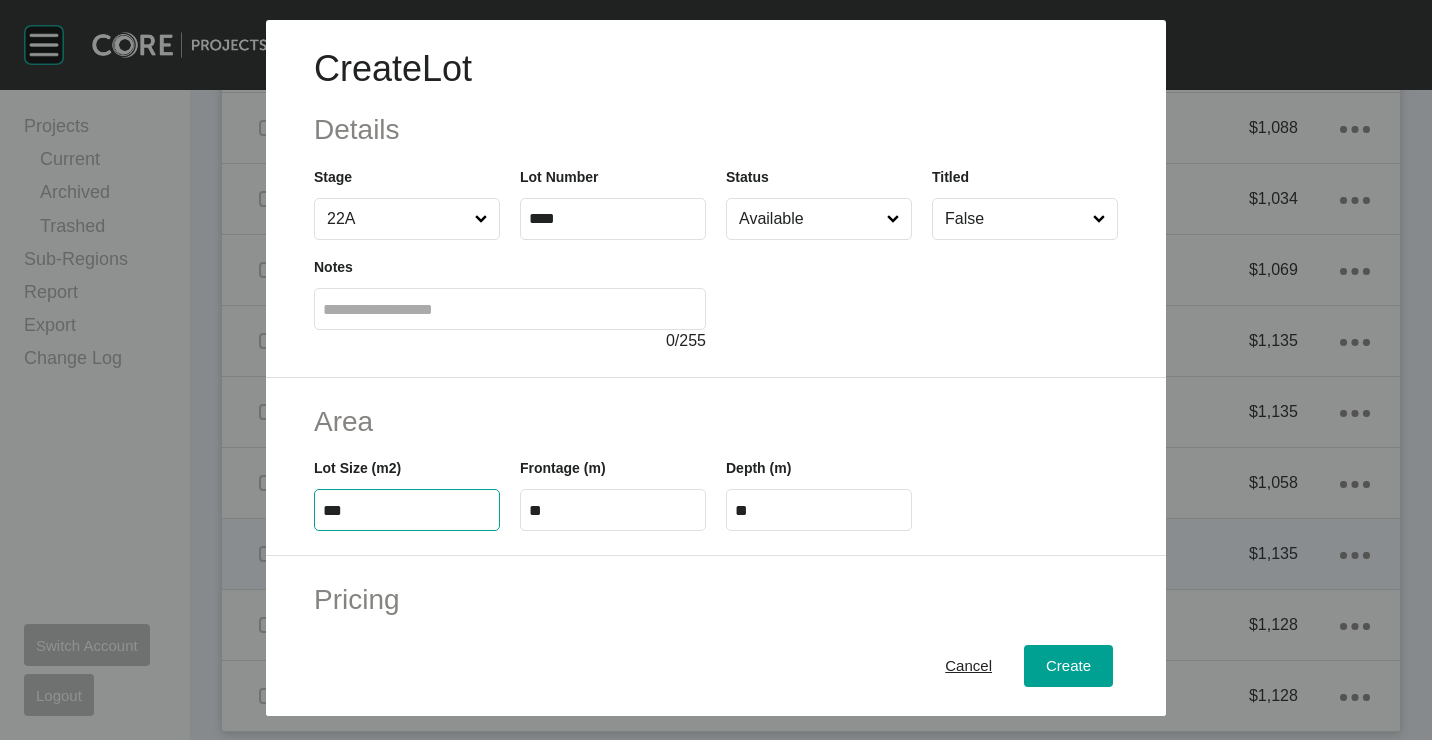 type on "***" 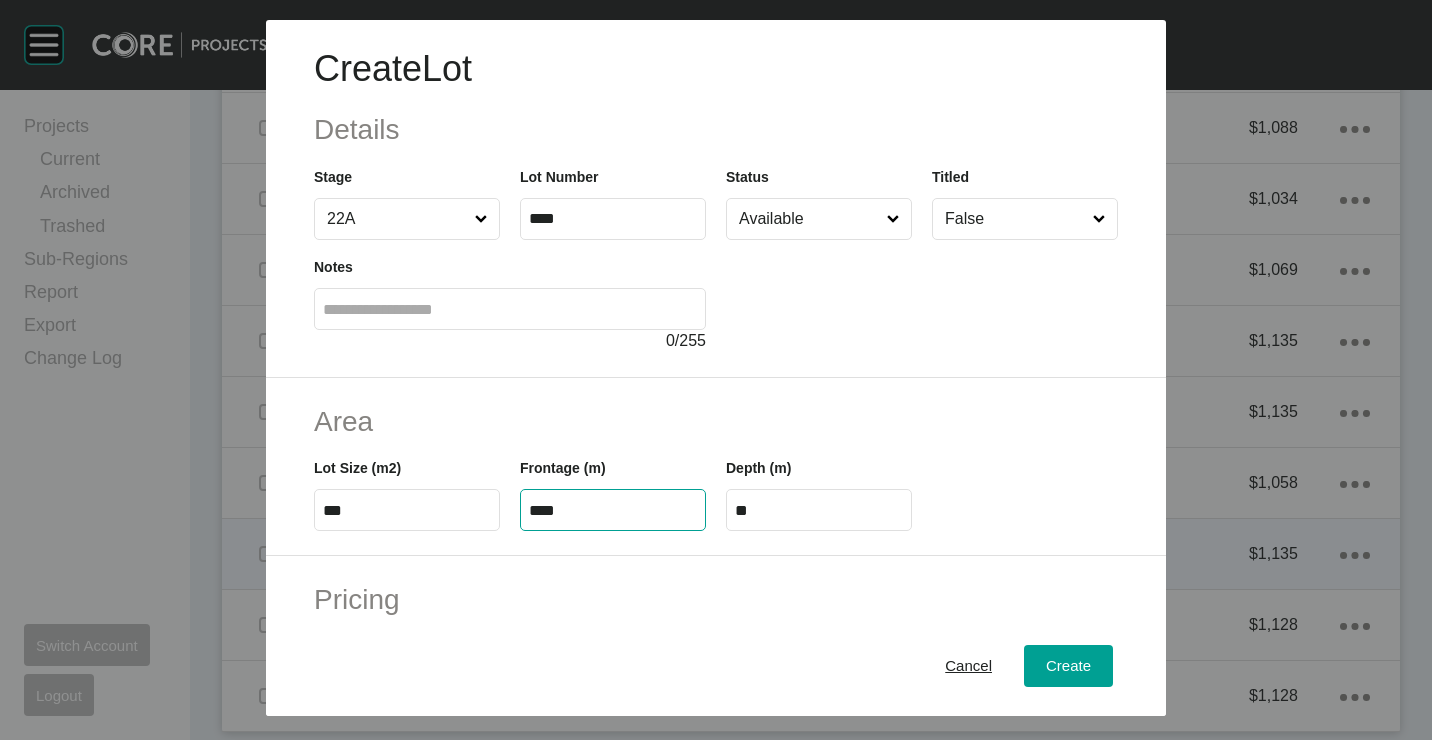 type on "****" 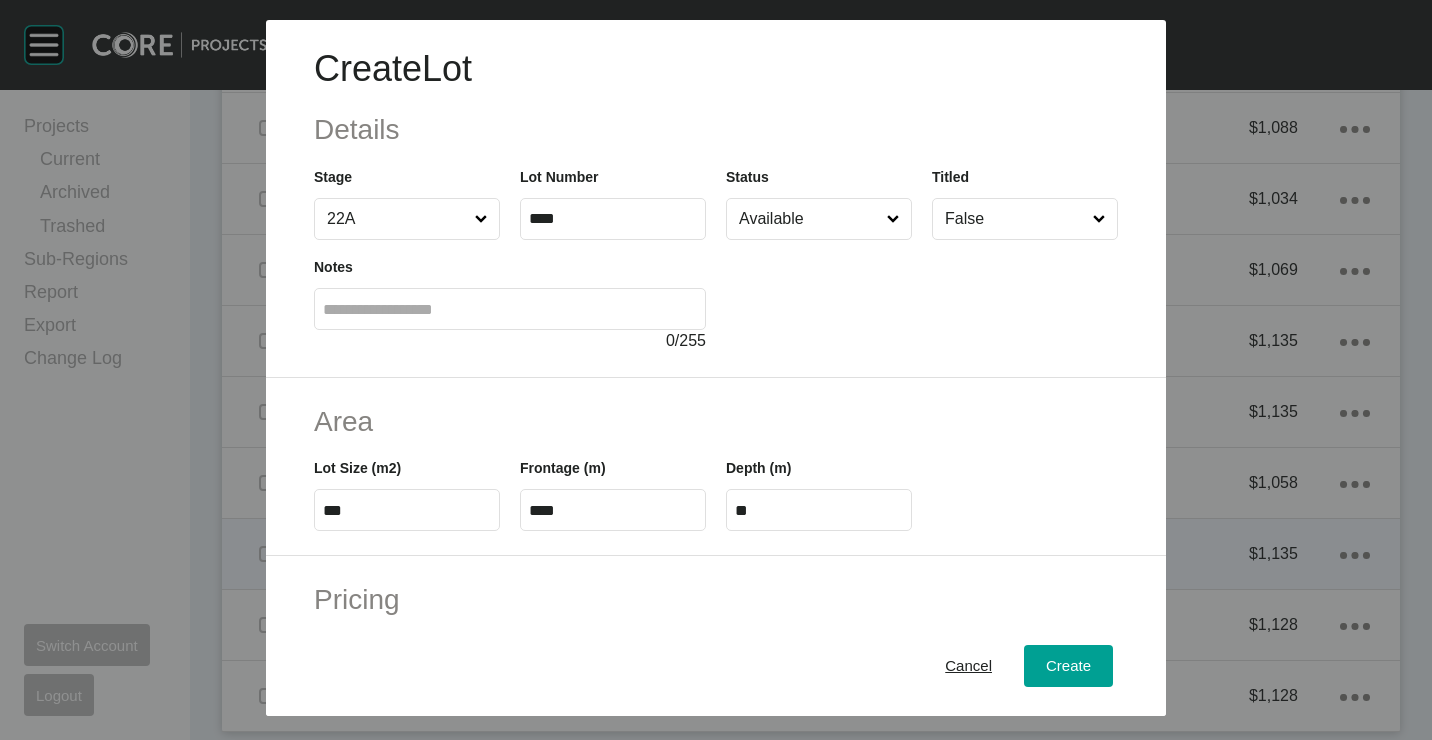 type on "*" 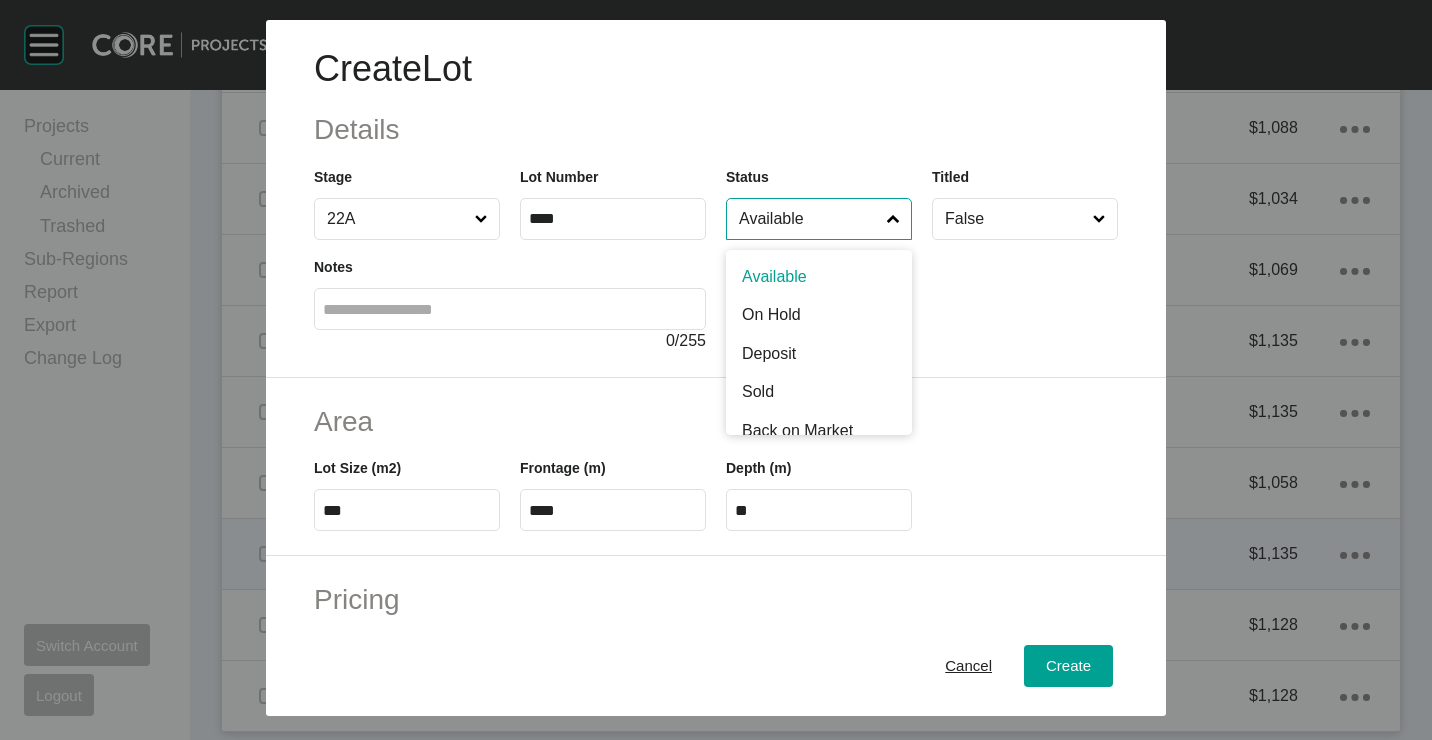 click on "Available" at bounding box center [809, 219] 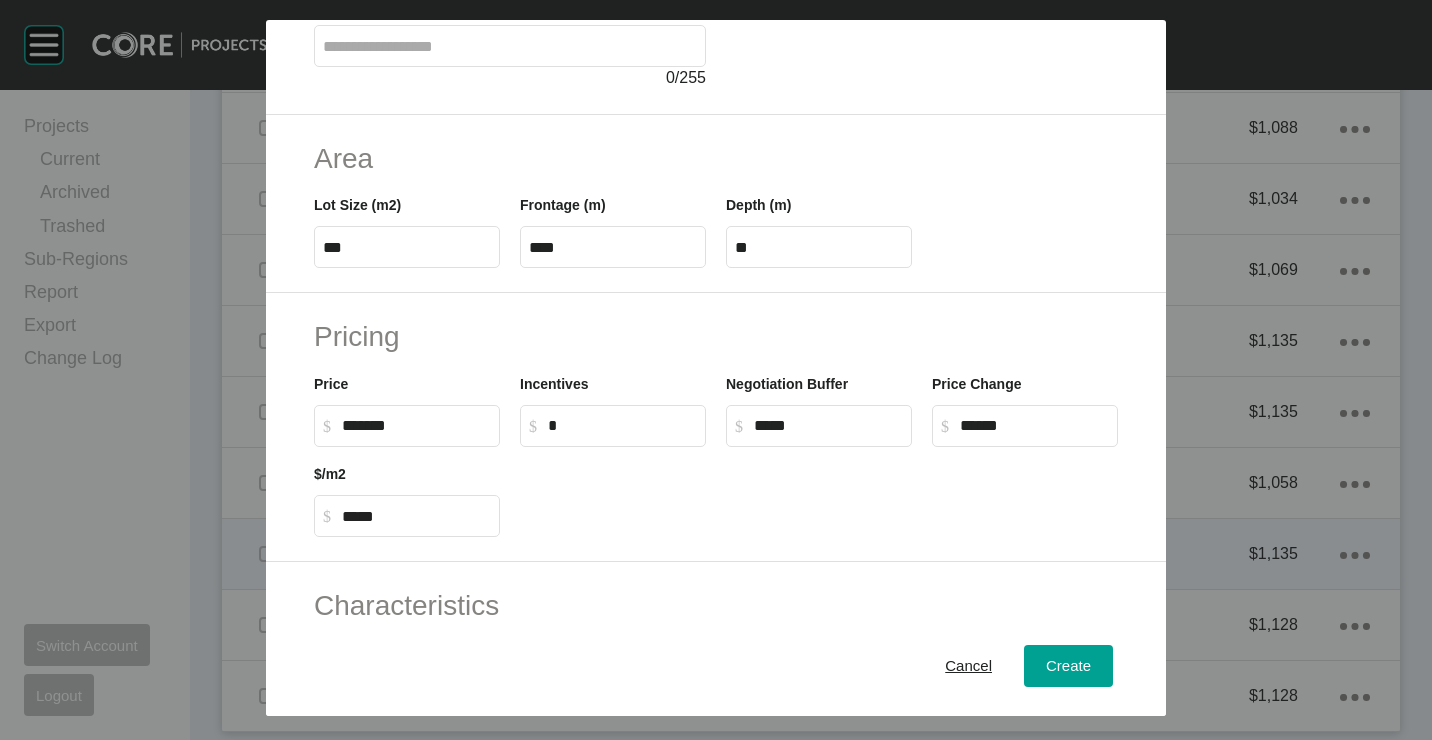 scroll, scrollTop: 480, scrollLeft: 0, axis: vertical 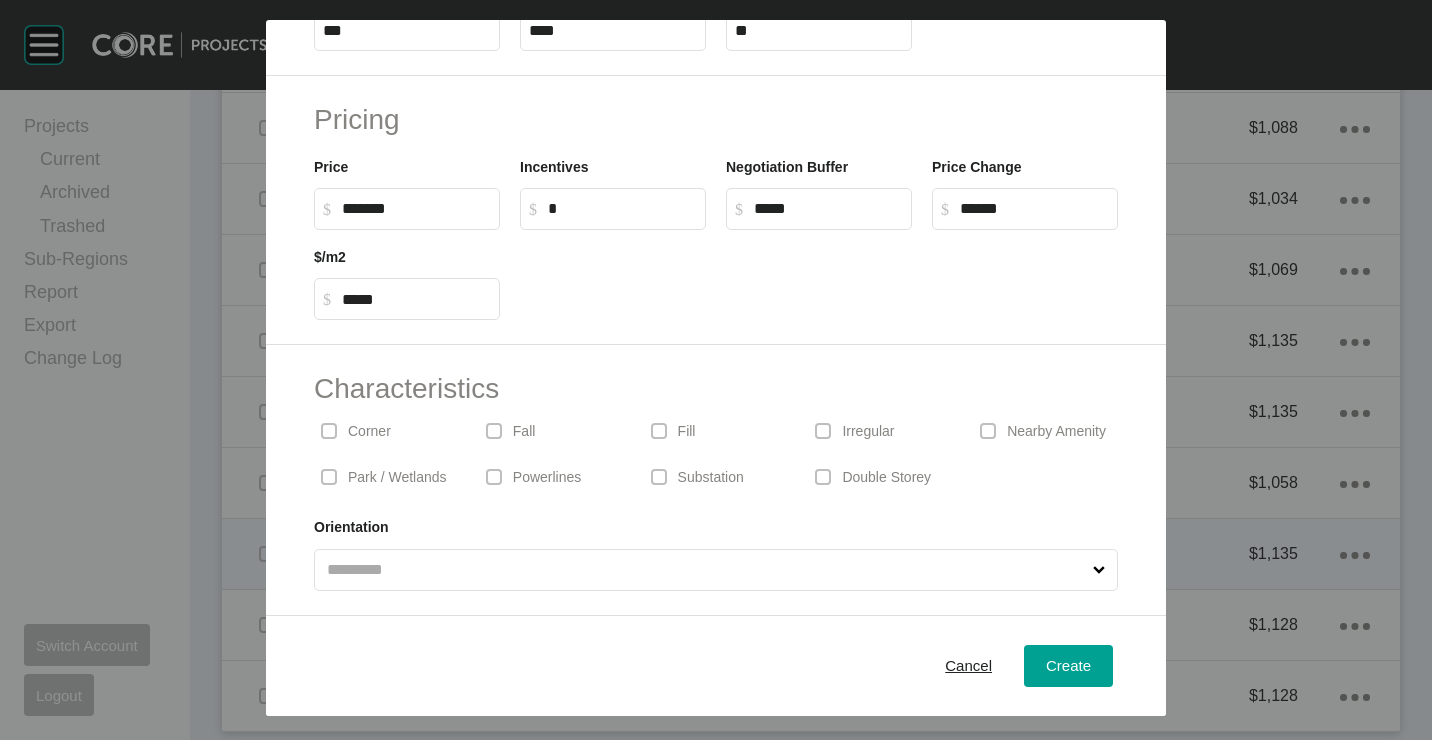 click on "Cancel Create" at bounding box center (716, 666) 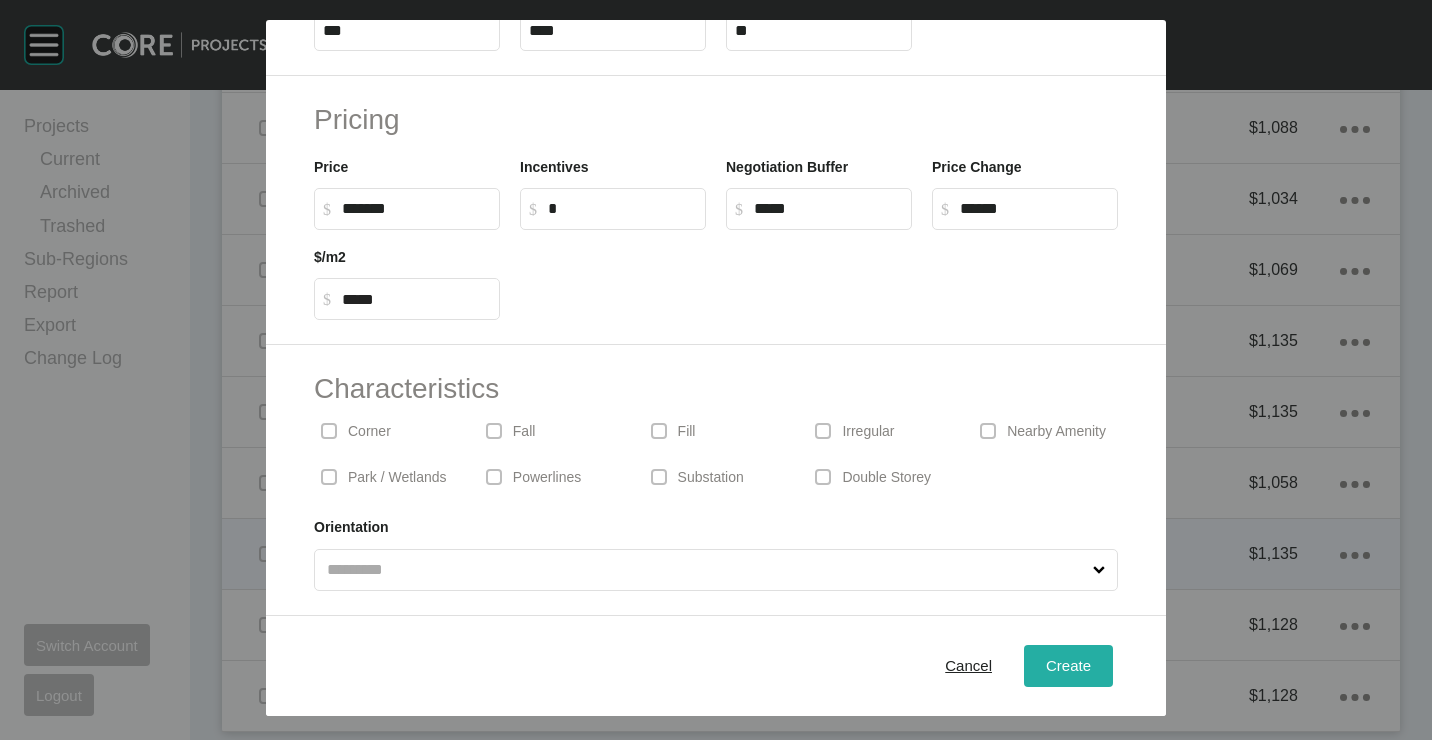 click on "Create" at bounding box center [1068, 665] 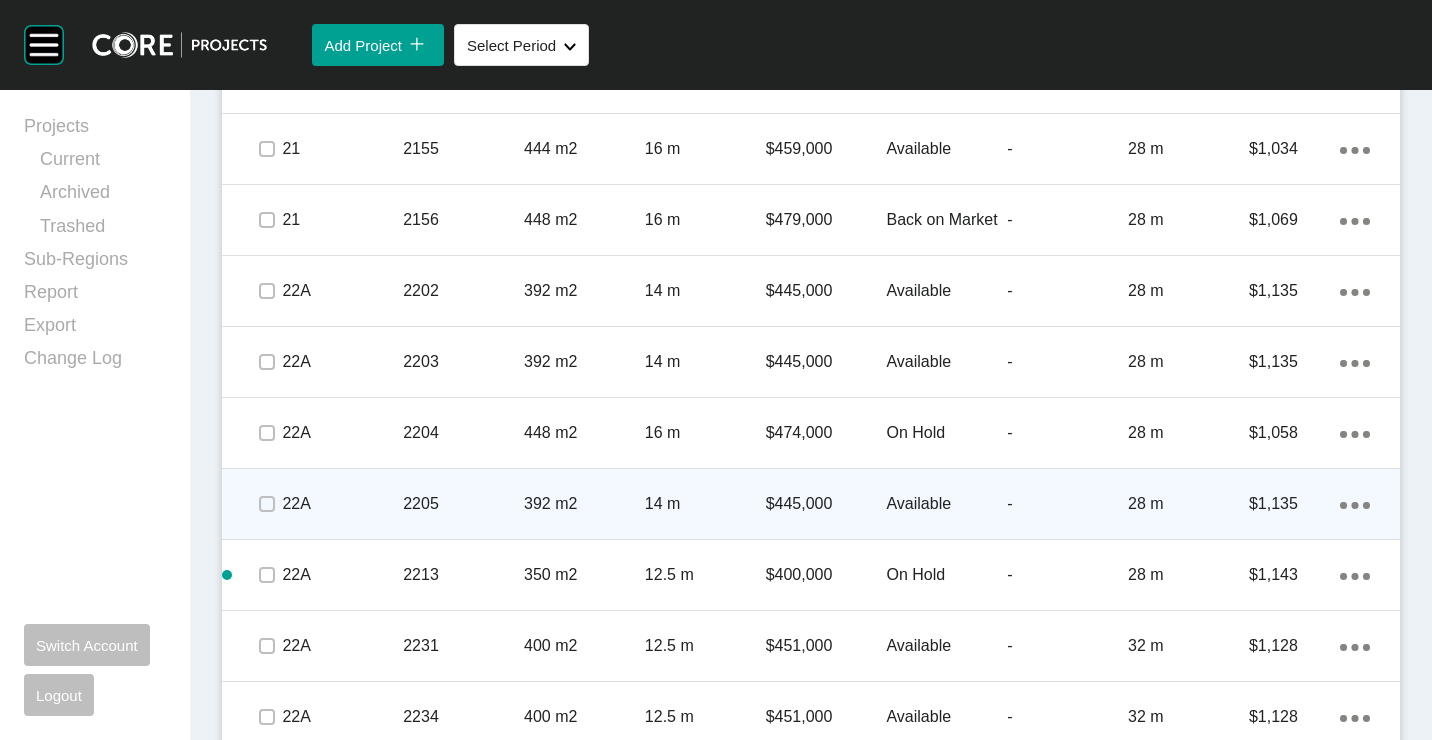 scroll, scrollTop: 5194, scrollLeft: 0, axis: vertical 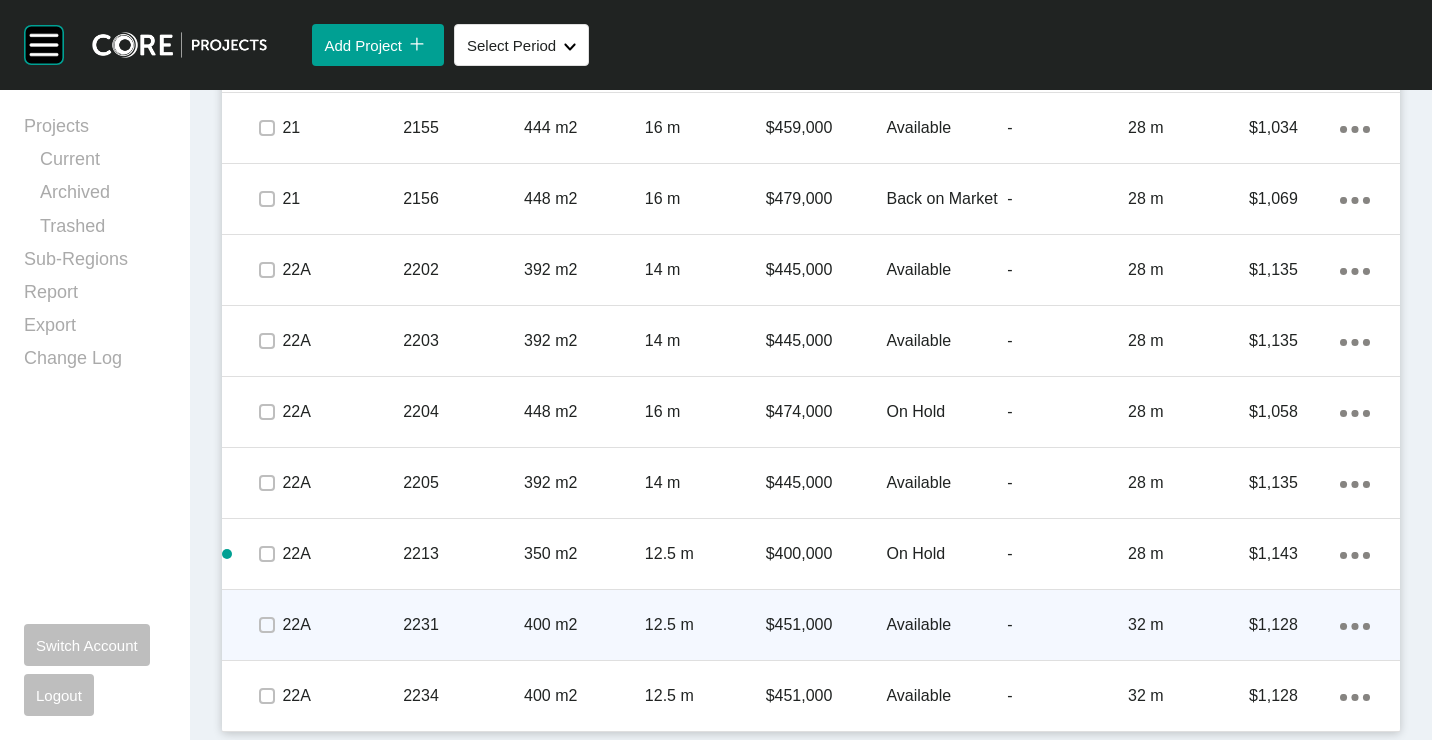 click on "2231" at bounding box center [463, 625] 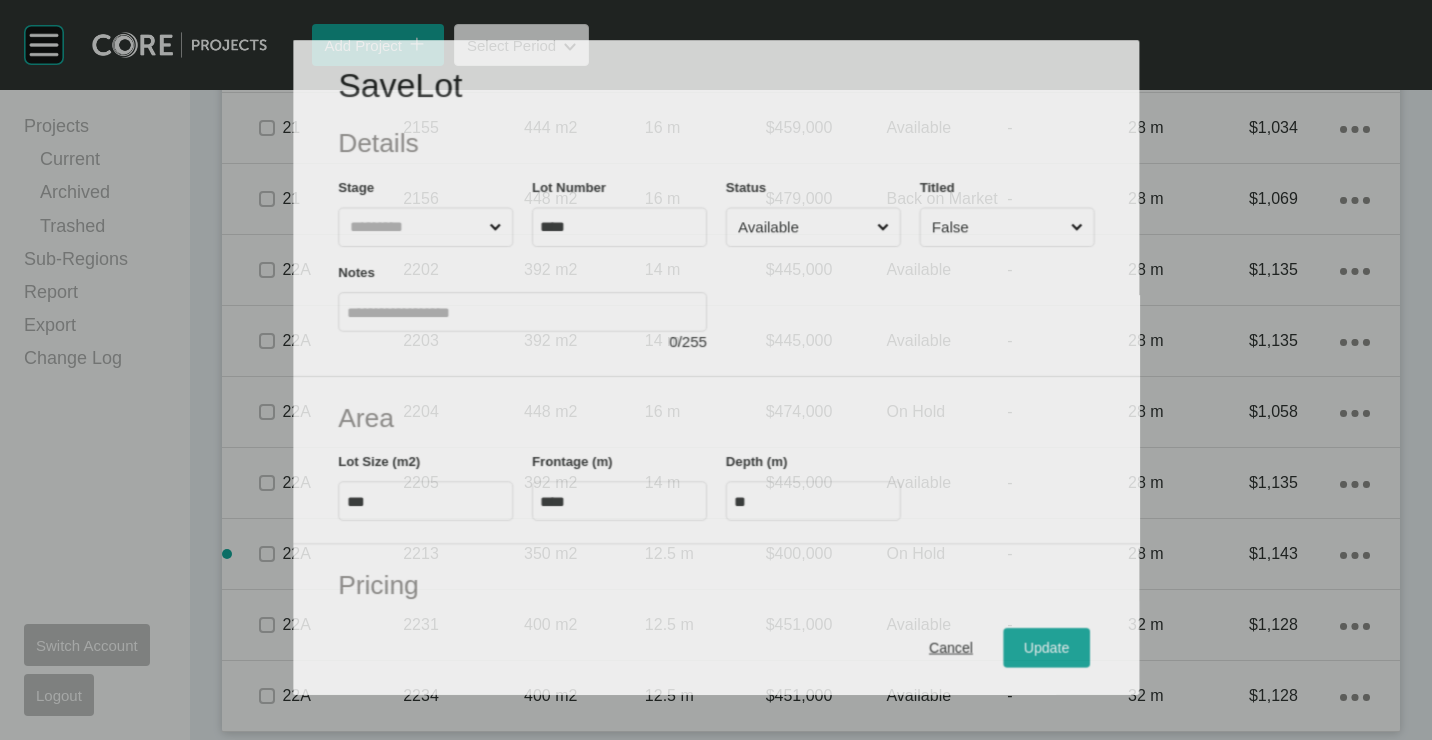 scroll, scrollTop: 5132, scrollLeft: 0, axis: vertical 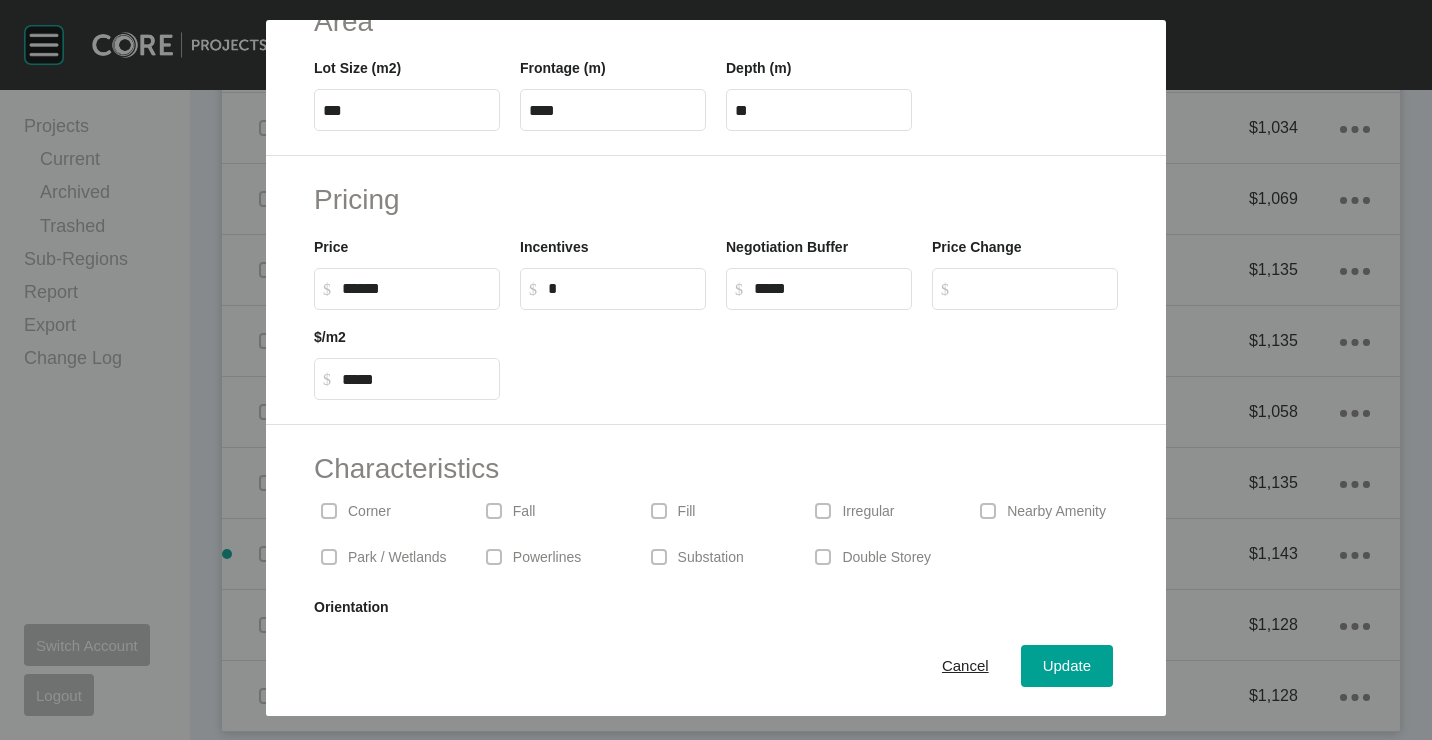 drag, startPoint x: 413, startPoint y: 285, endPoint x: 200, endPoint y: 284, distance: 213.00235 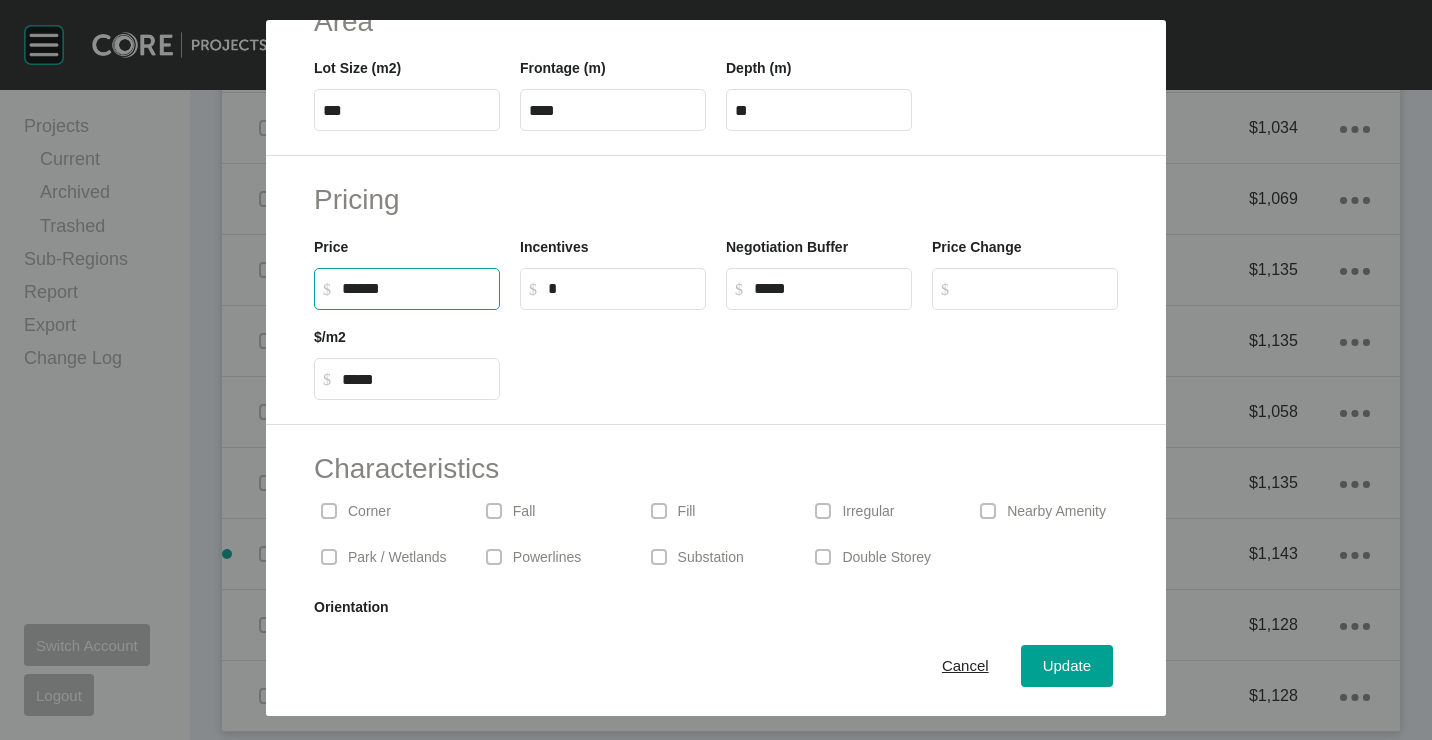 type on "*******" 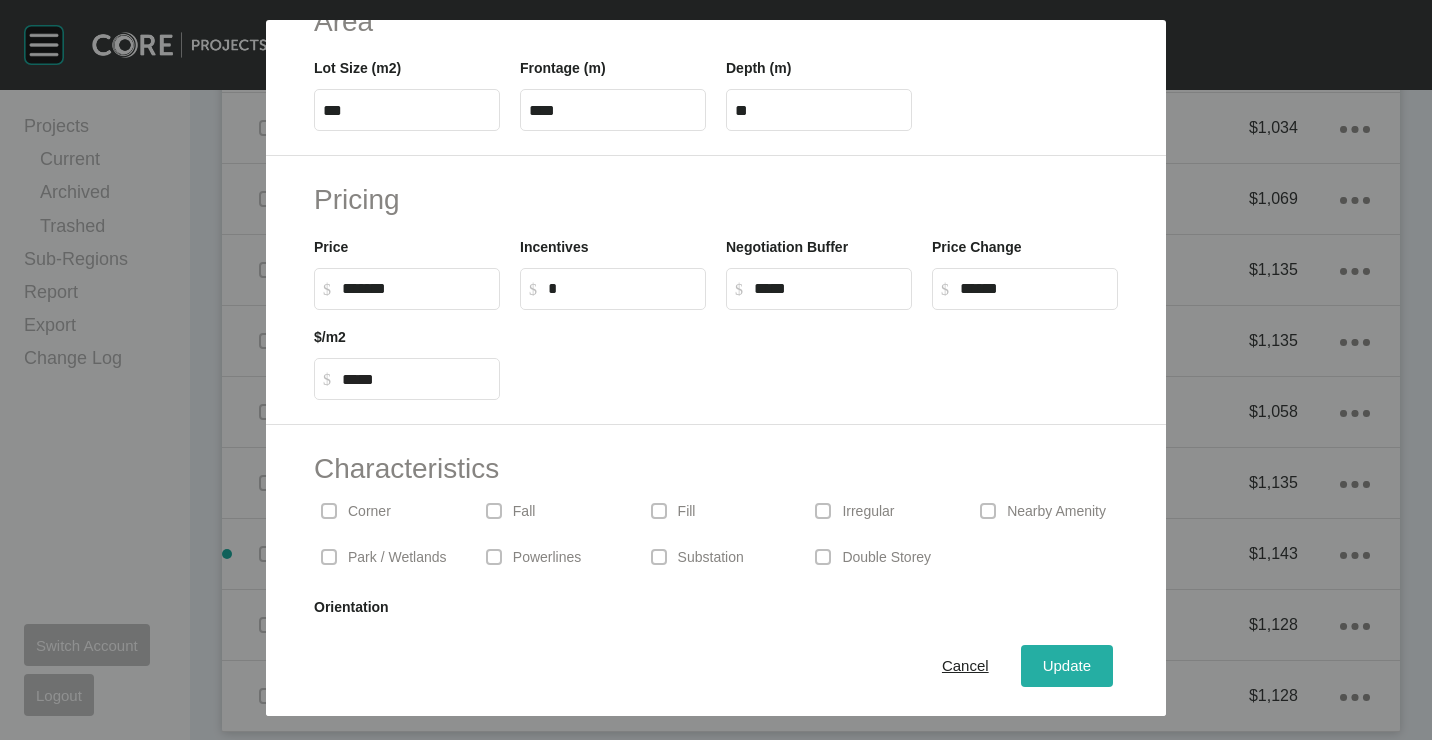 click on "Update" at bounding box center (1067, 665) 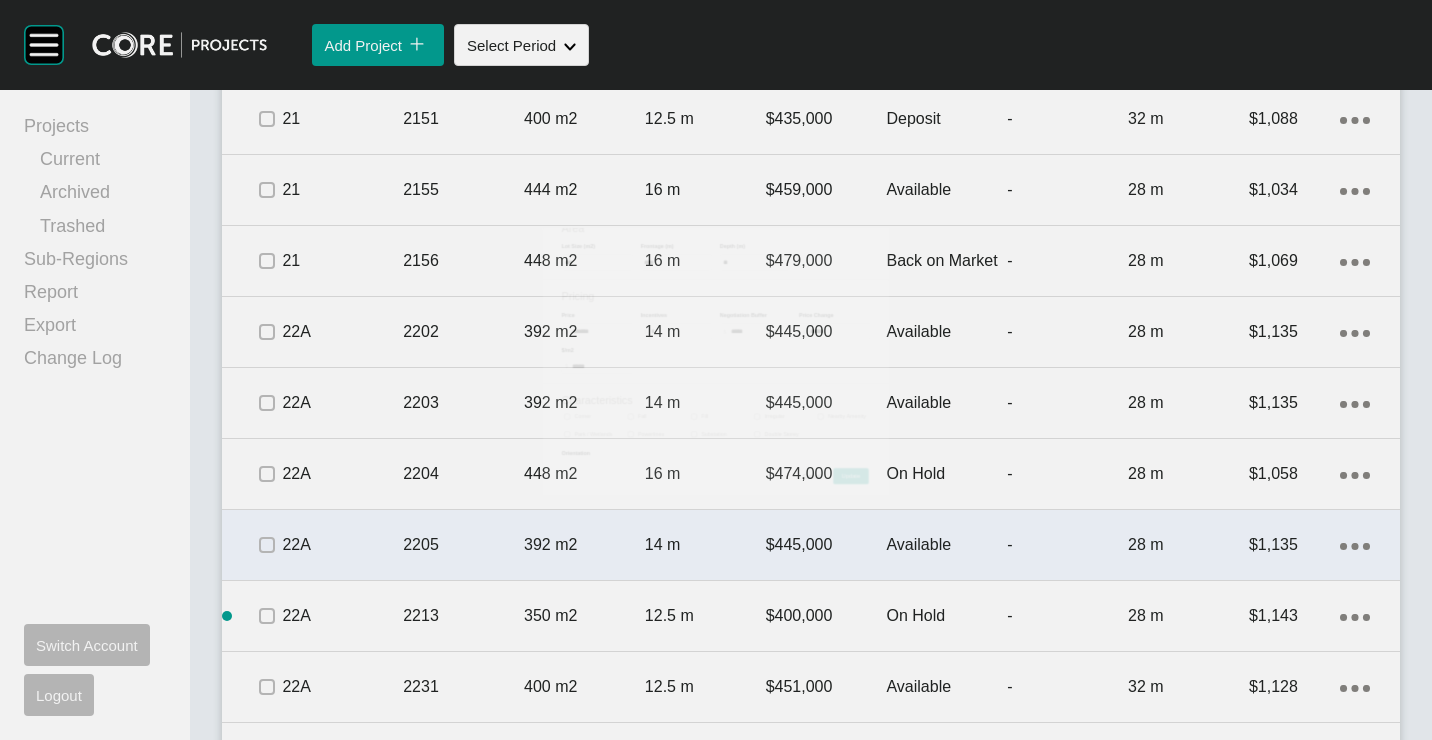 scroll, scrollTop: 5194, scrollLeft: 0, axis: vertical 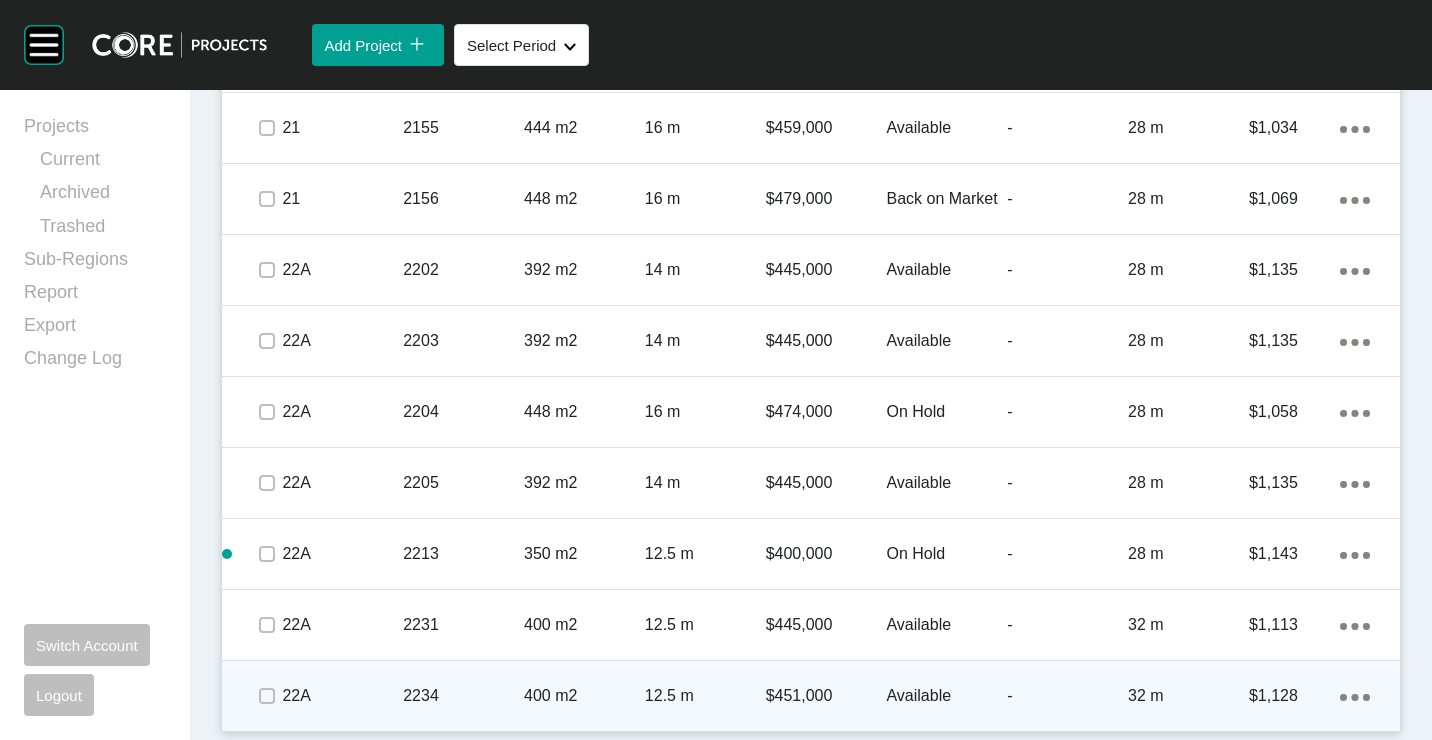 click on "2234" at bounding box center (463, 696) 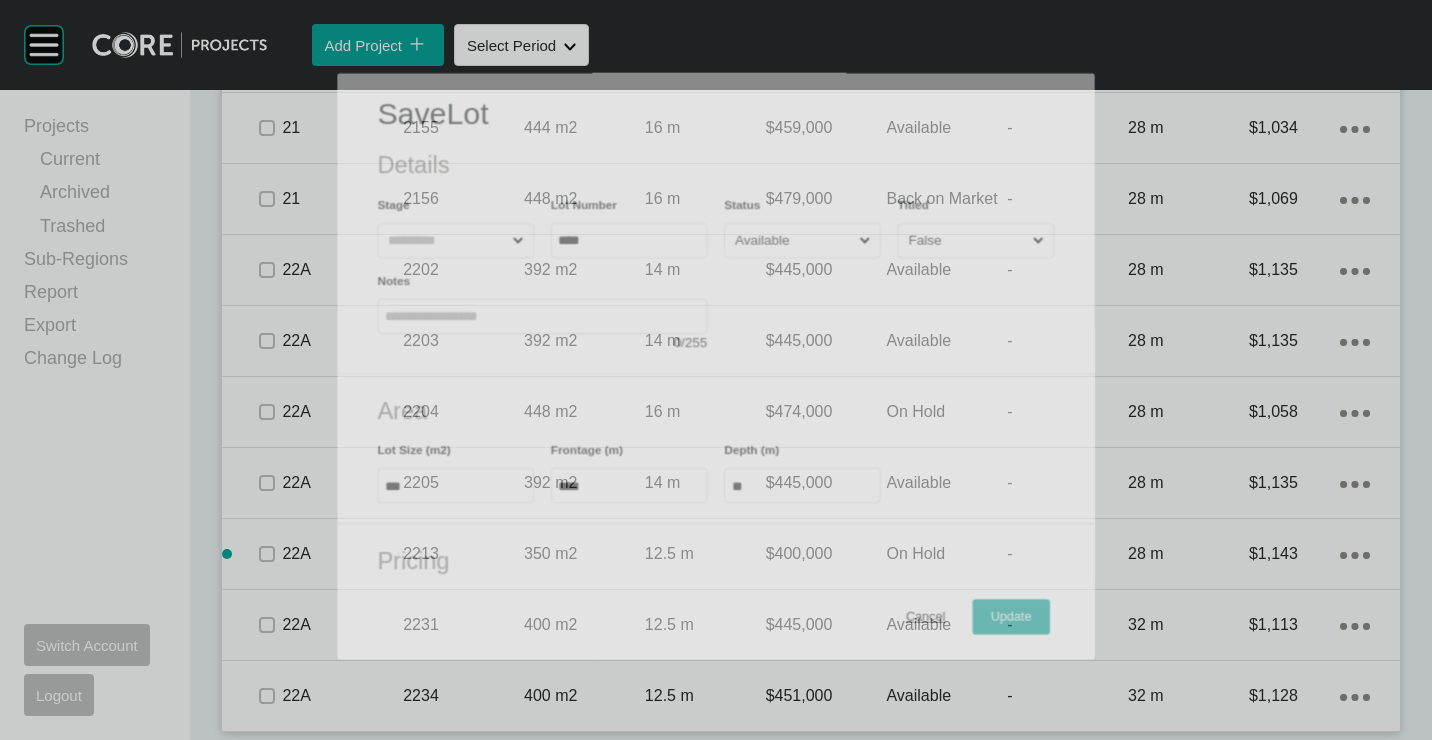 scroll, scrollTop: 5132, scrollLeft: 0, axis: vertical 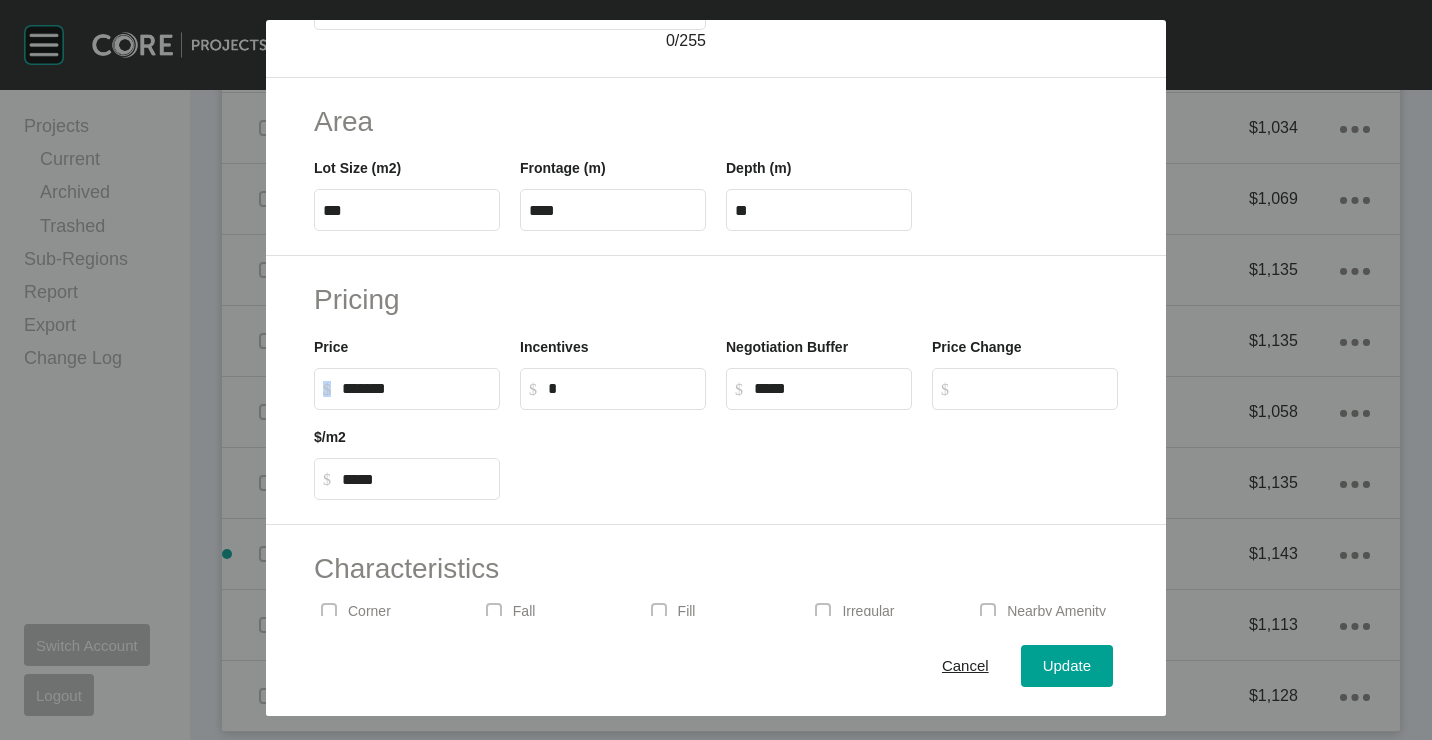 drag, startPoint x: 426, startPoint y: 378, endPoint x: 228, endPoint y: 360, distance: 198.8165 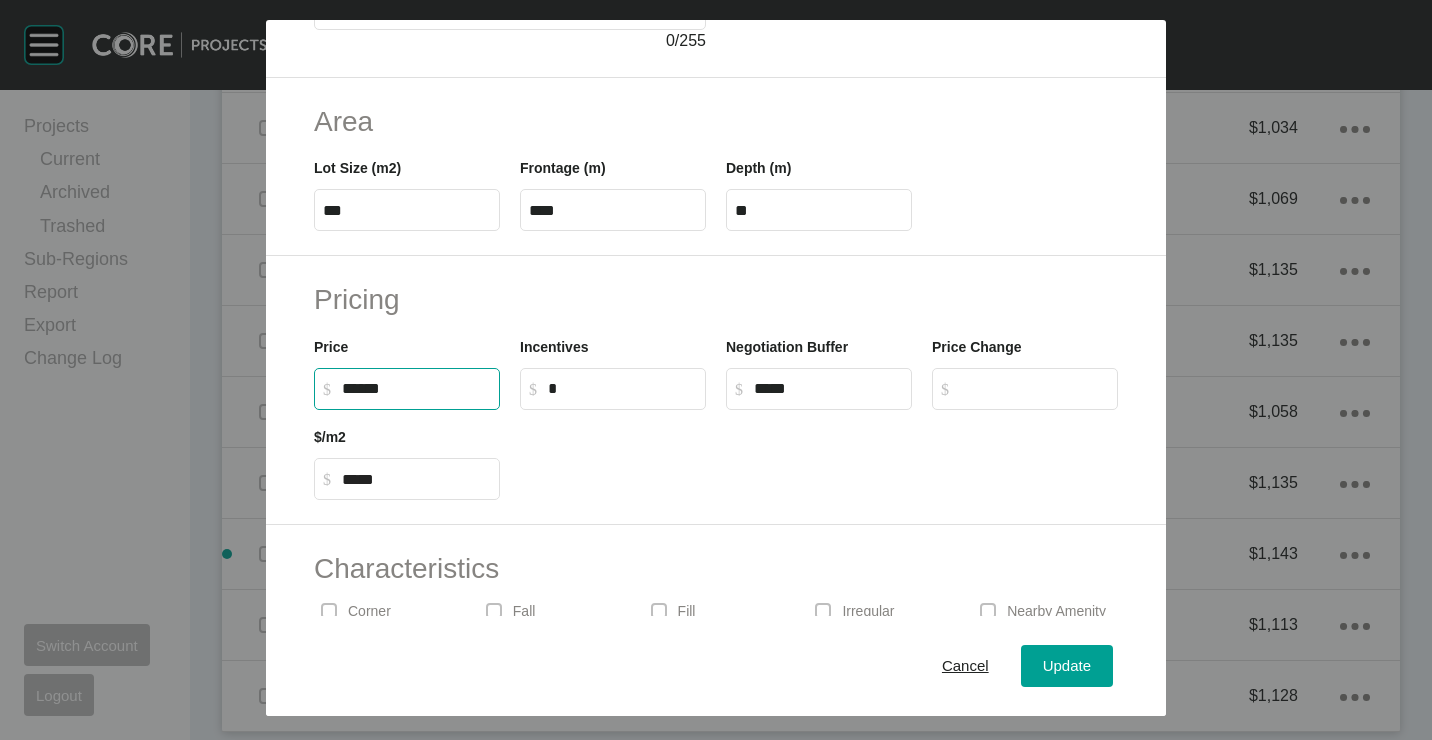 drag, startPoint x: 435, startPoint y: 384, endPoint x: 247, endPoint y: 372, distance: 188.38258 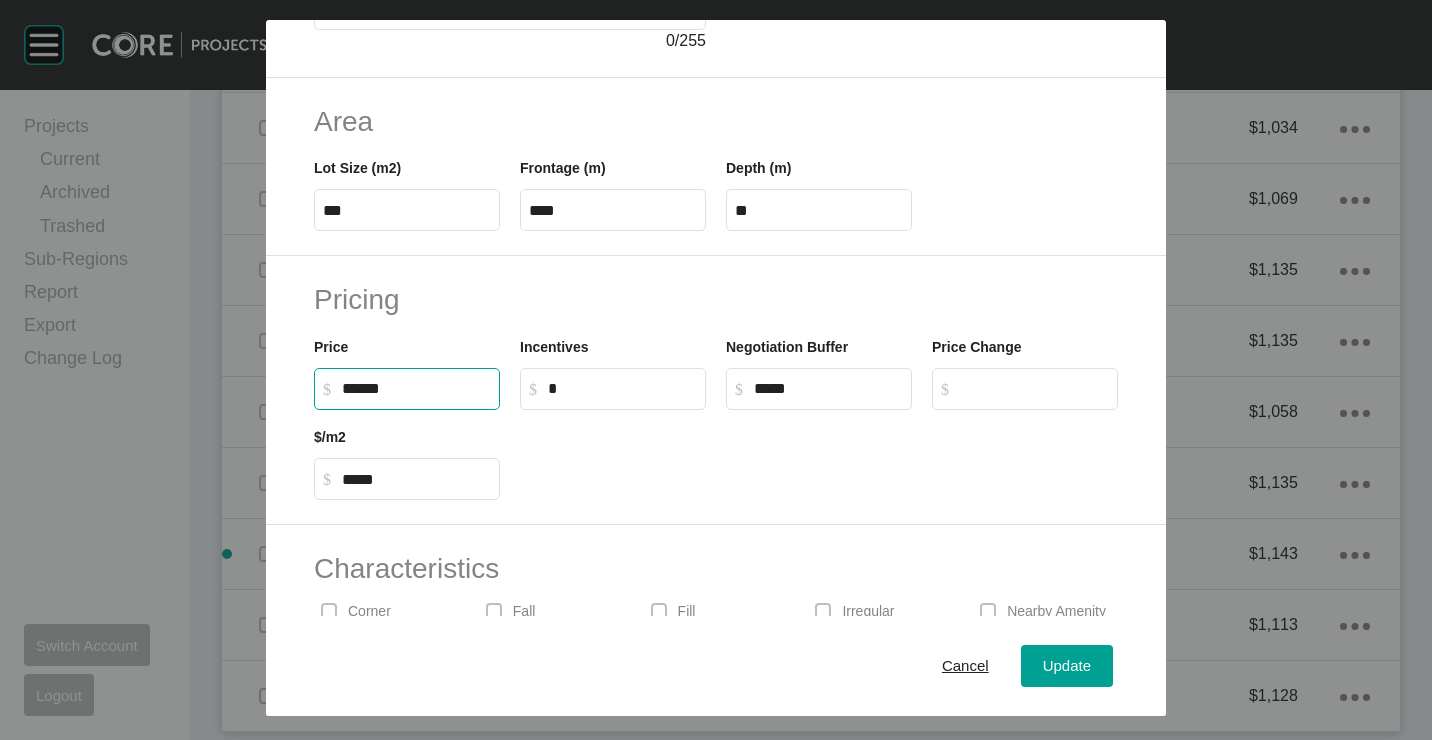type on "*******" 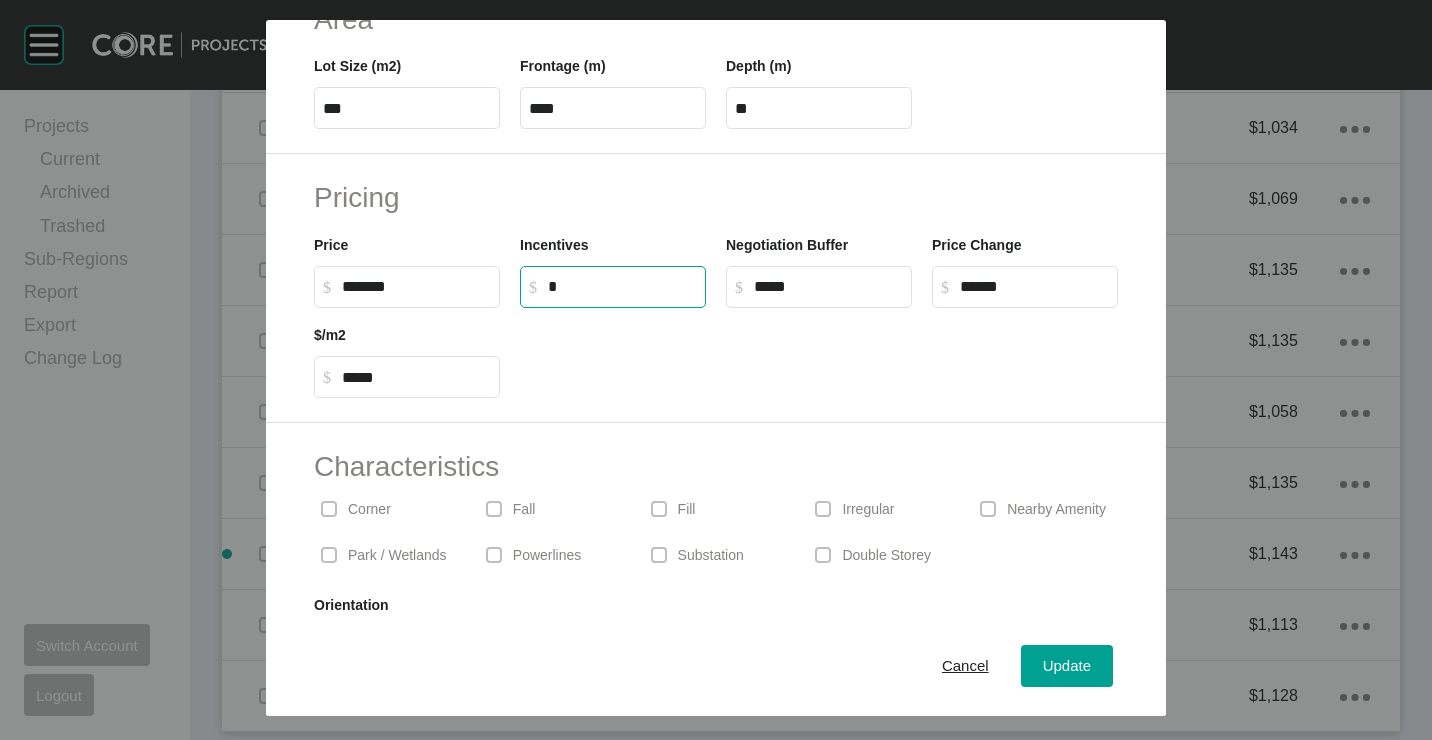 scroll, scrollTop: 480, scrollLeft: 0, axis: vertical 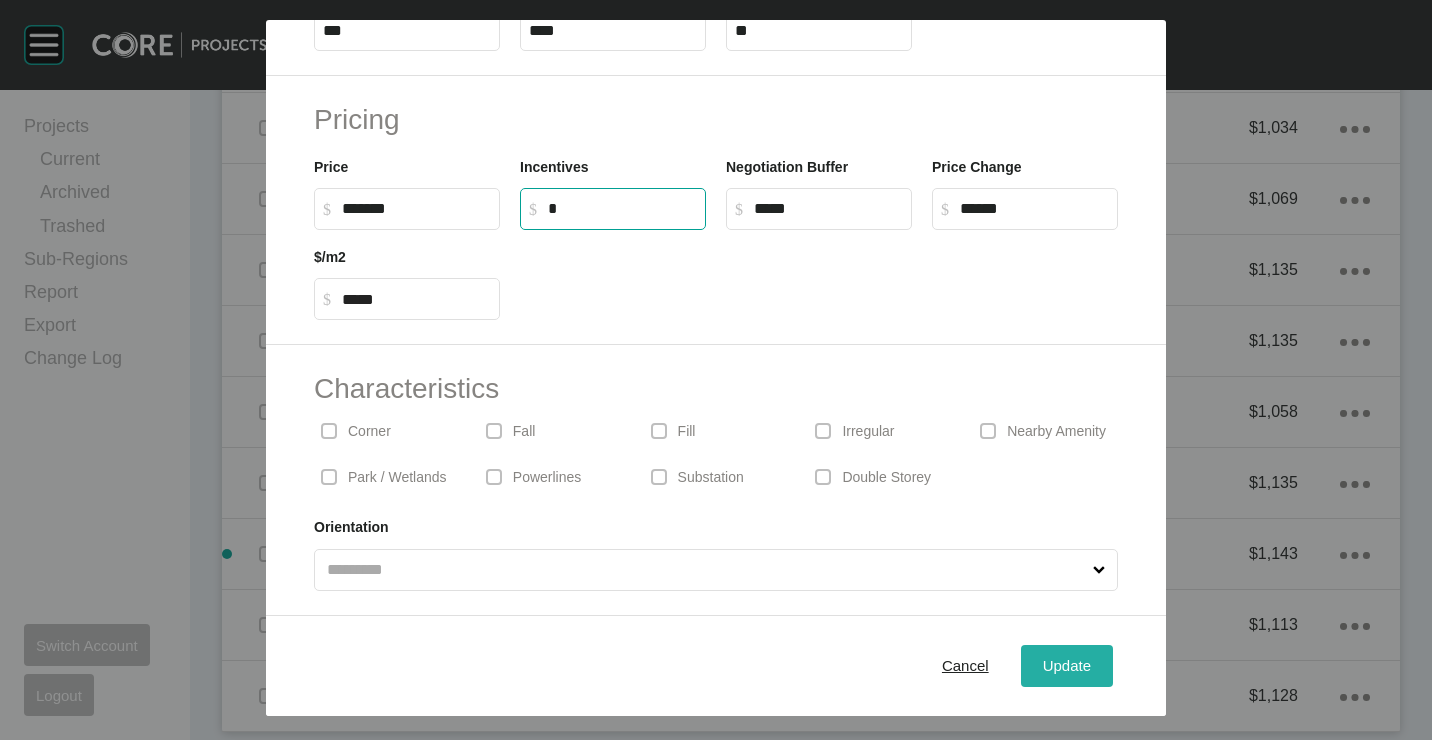 click on "Update" at bounding box center (1067, 665) 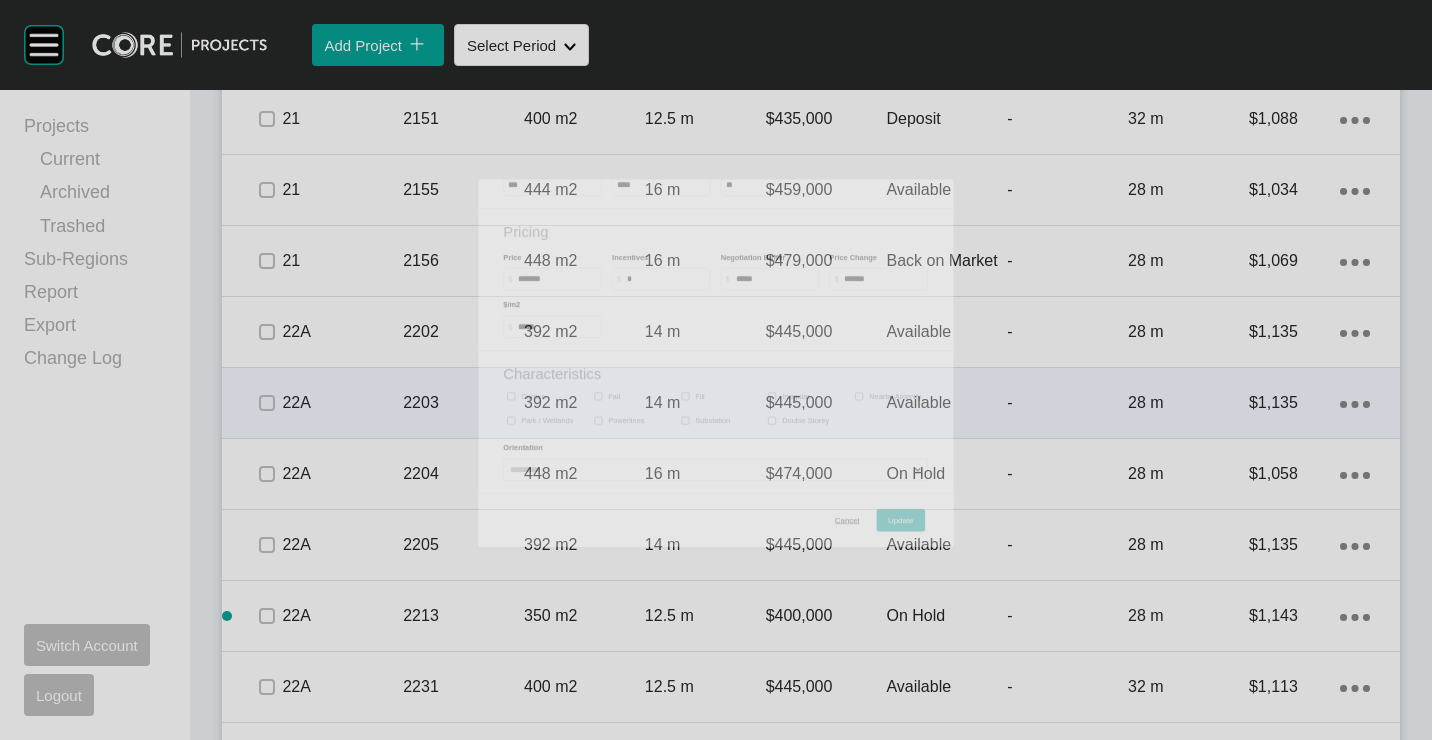 scroll, scrollTop: 5194, scrollLeft: 0, axis: vertical 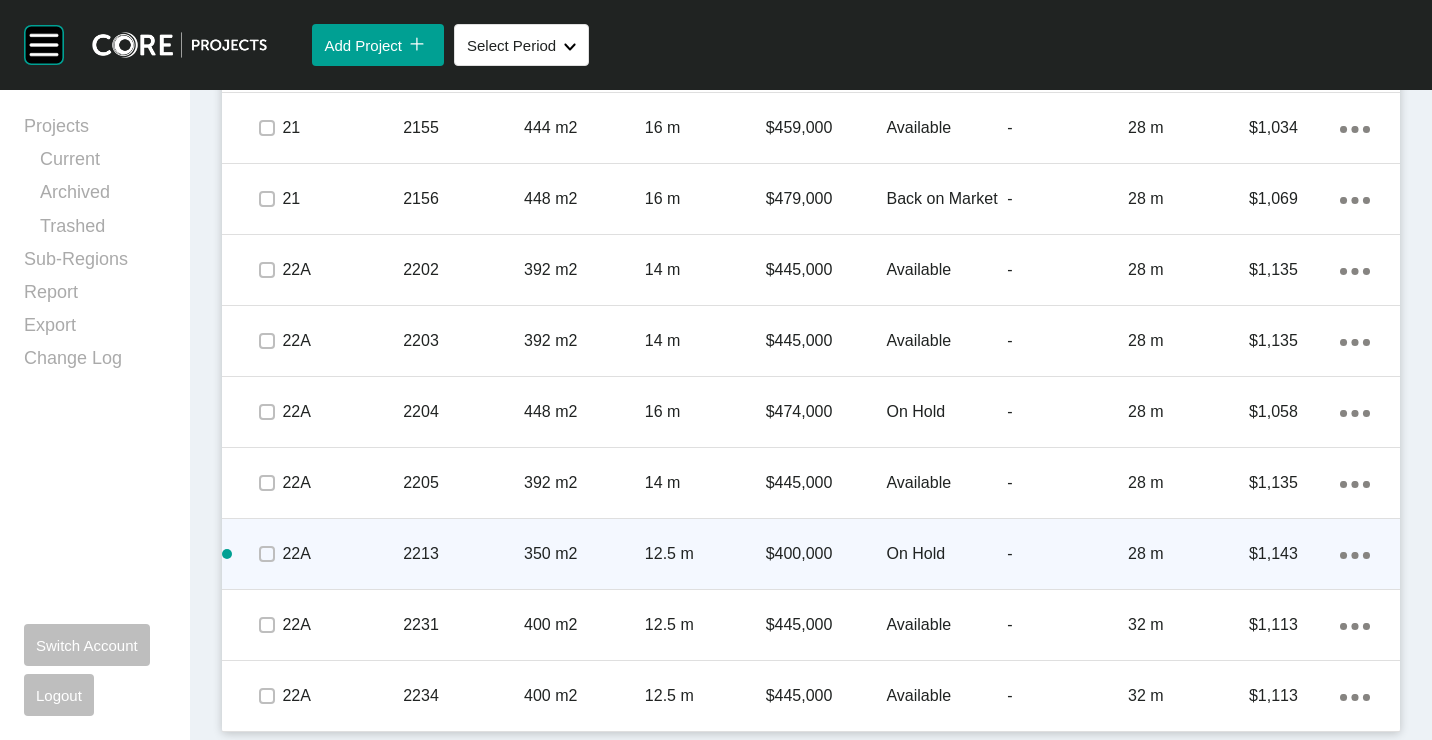 click on "Action Menu Dots Copy 6 Created with Sketch." at bounding box center (1355, 554) 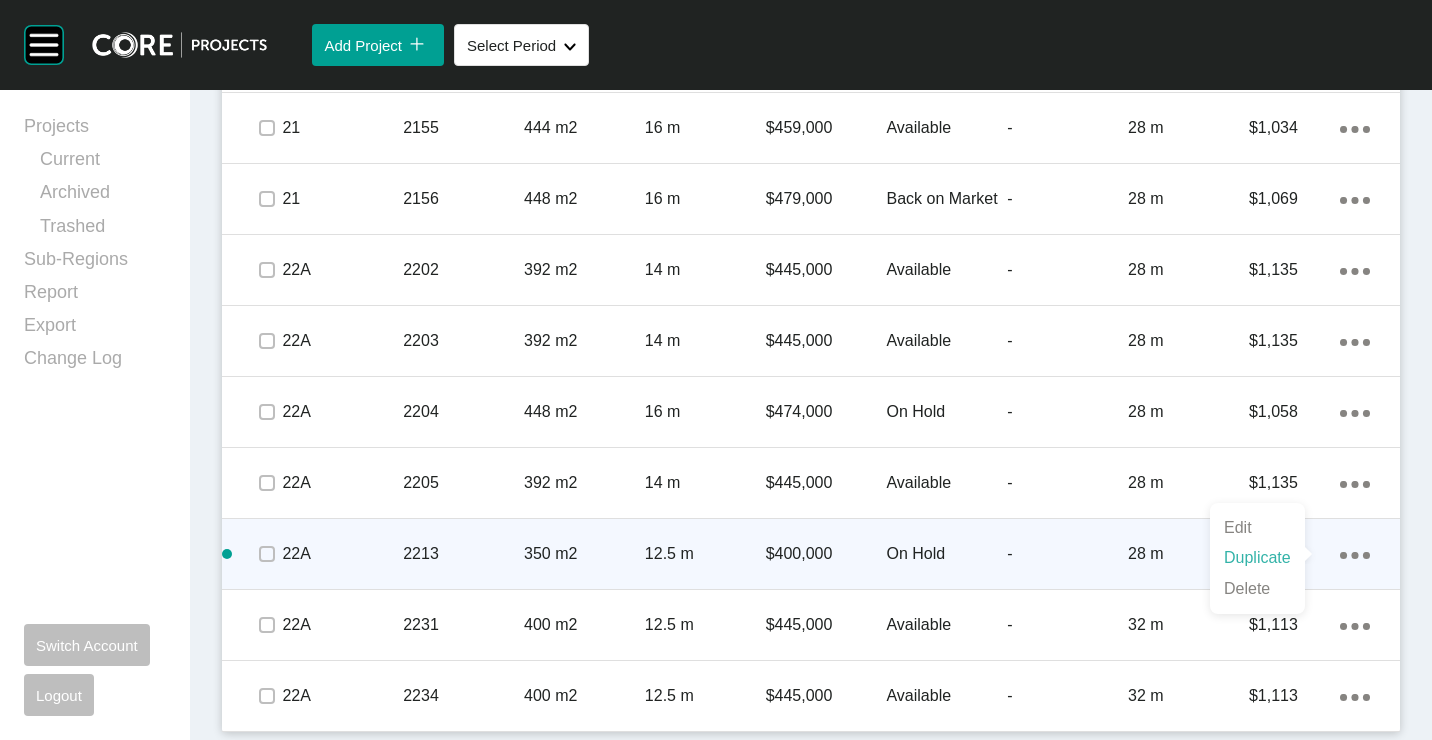click on "Duplicate" at bounding box center (1257, 558) 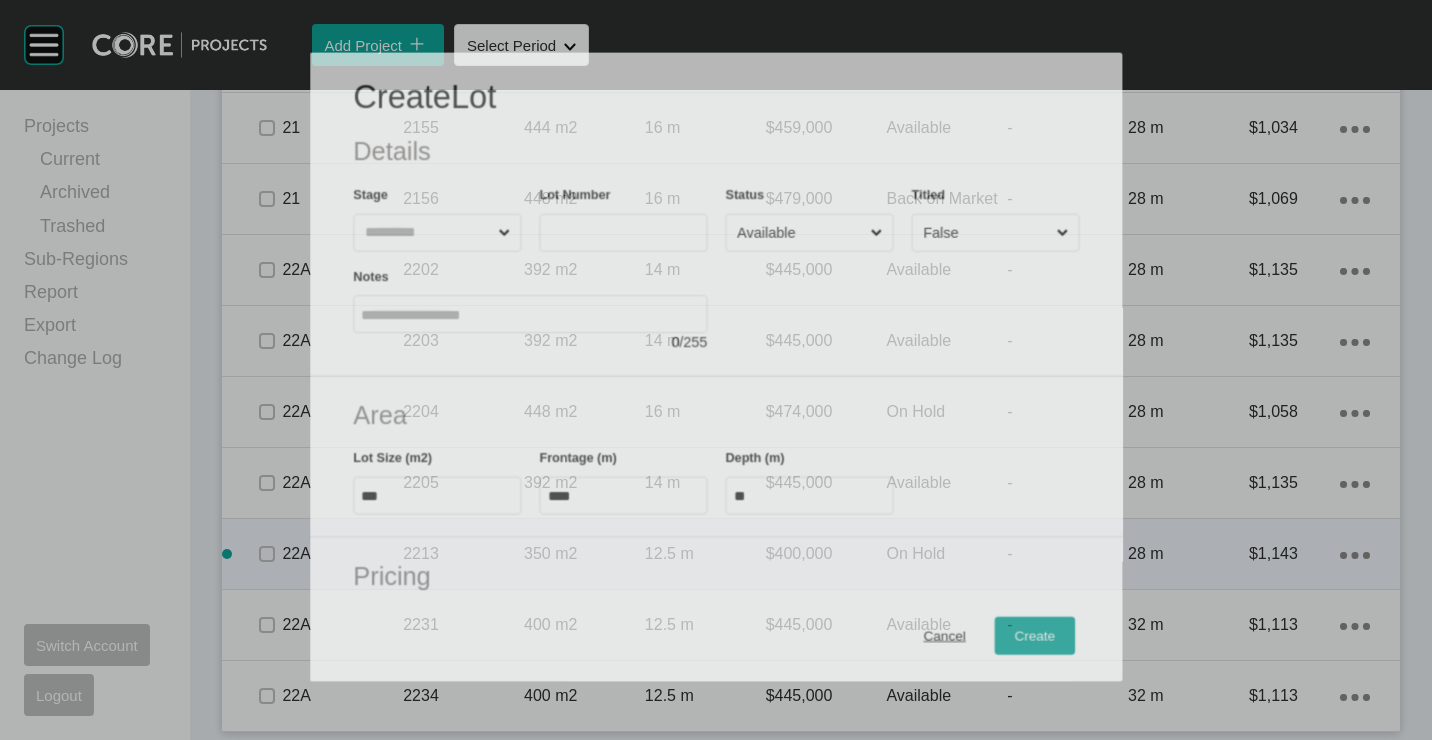 scroll, scrollTop: 5132, scrollLeft: 0, axis: vertical 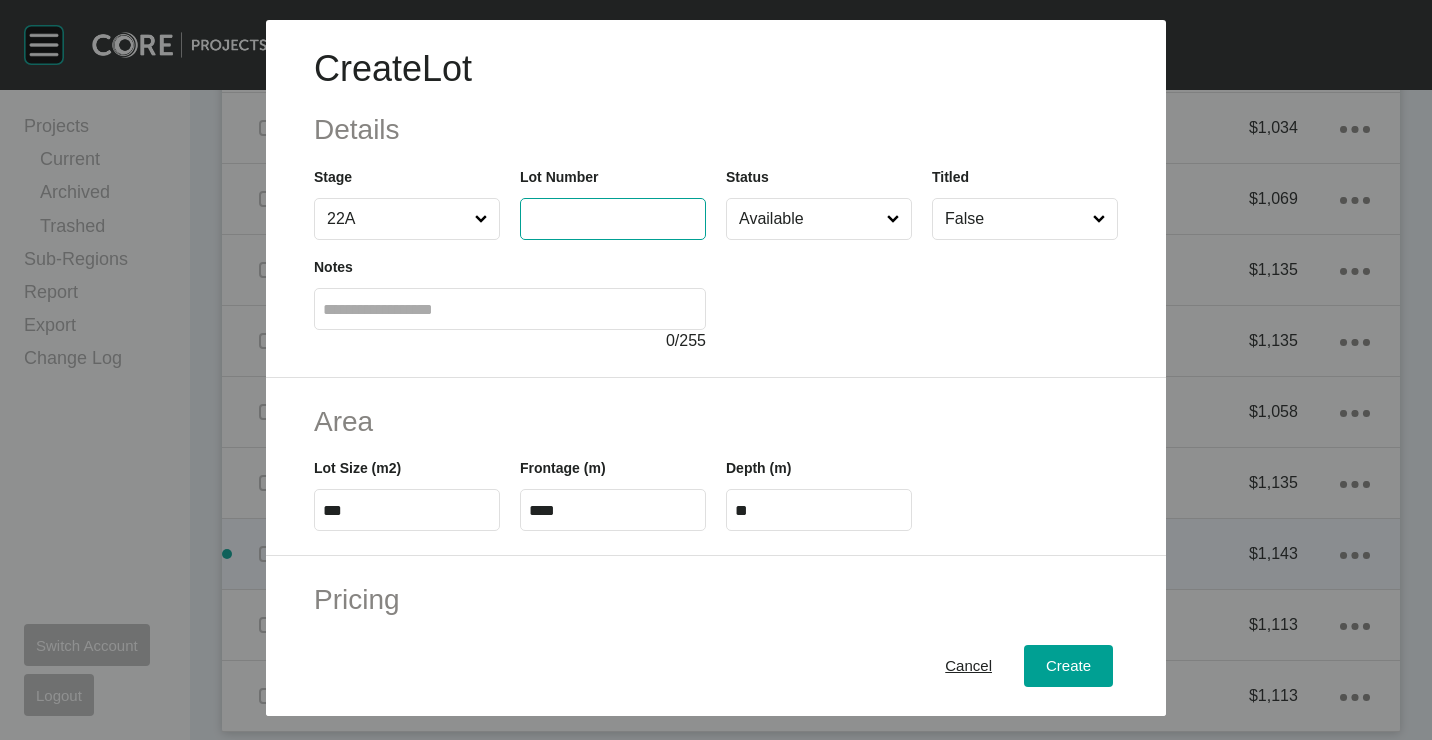 click at bounding box center [613, 218] 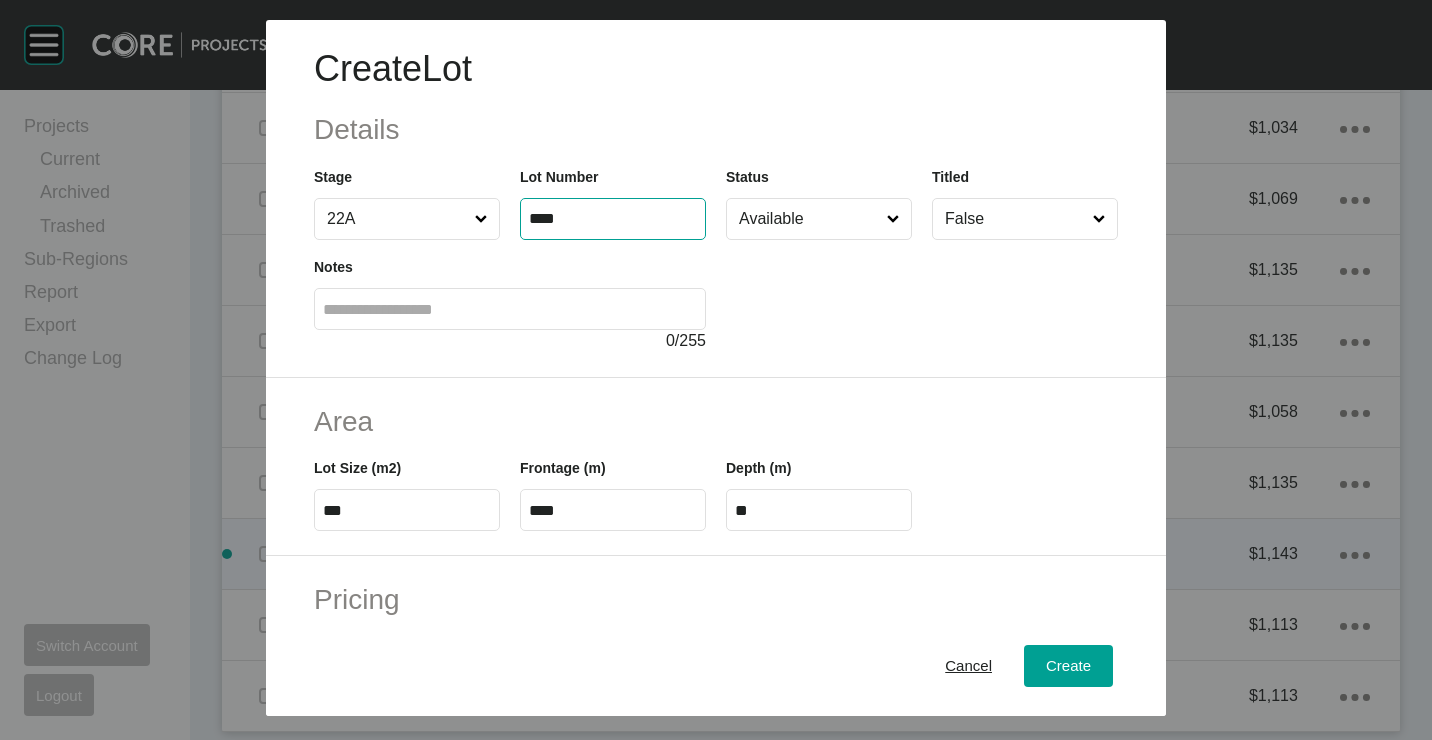type on "****" 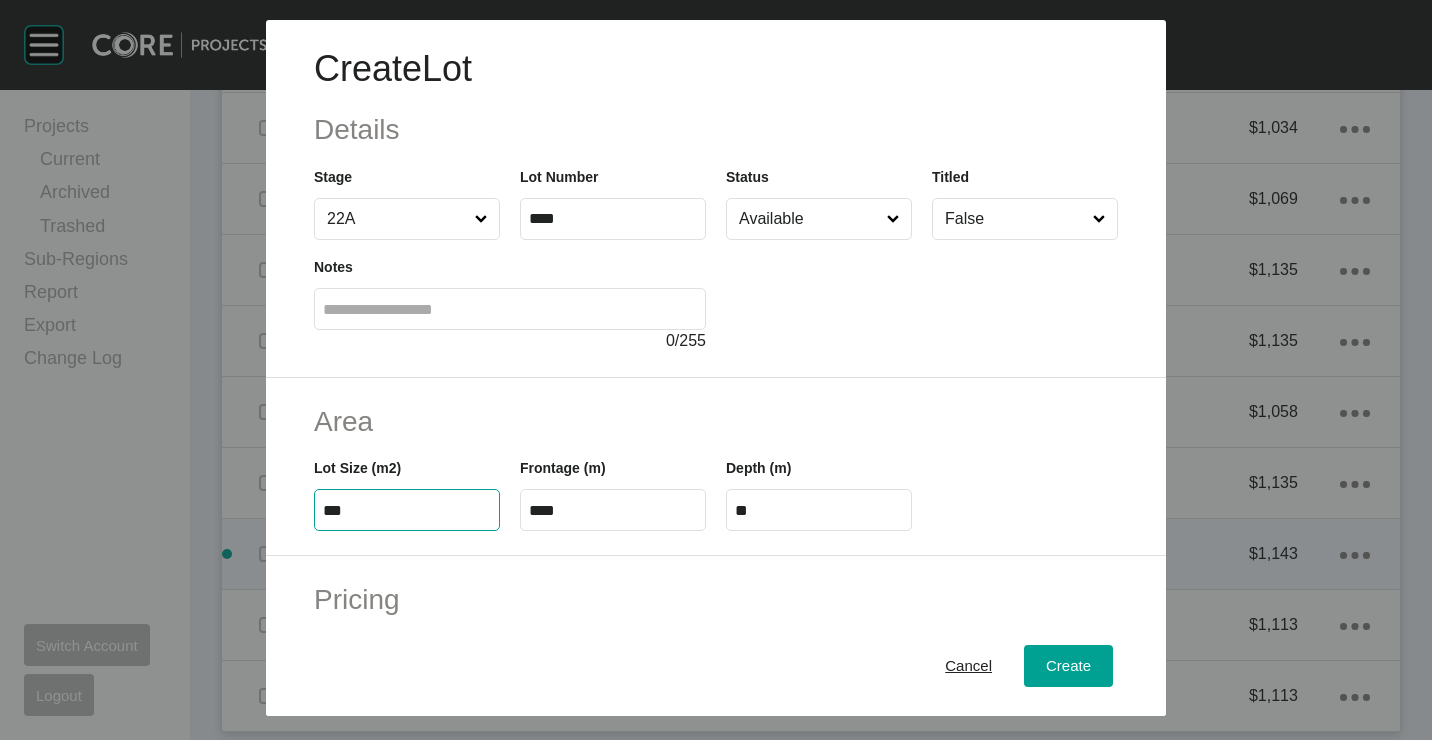 type on "***" 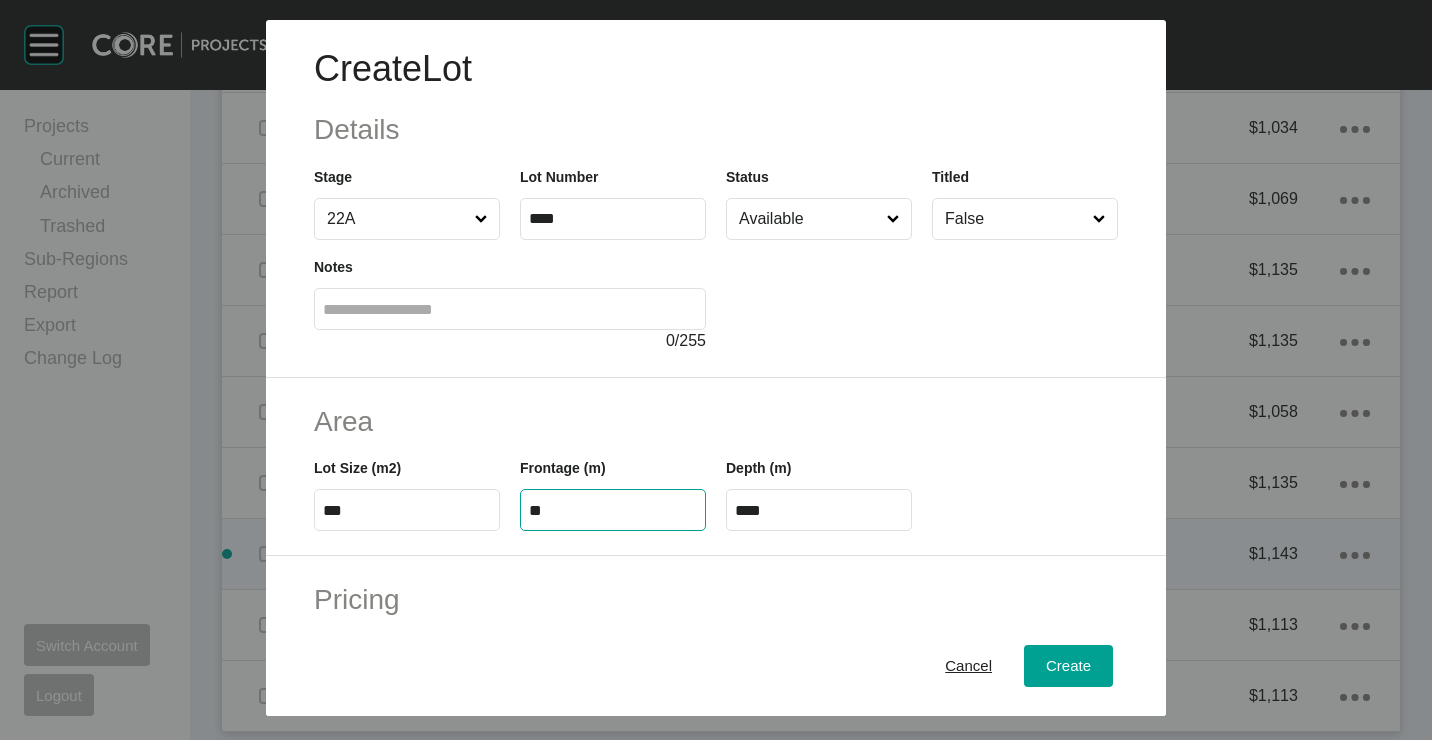type on "**" 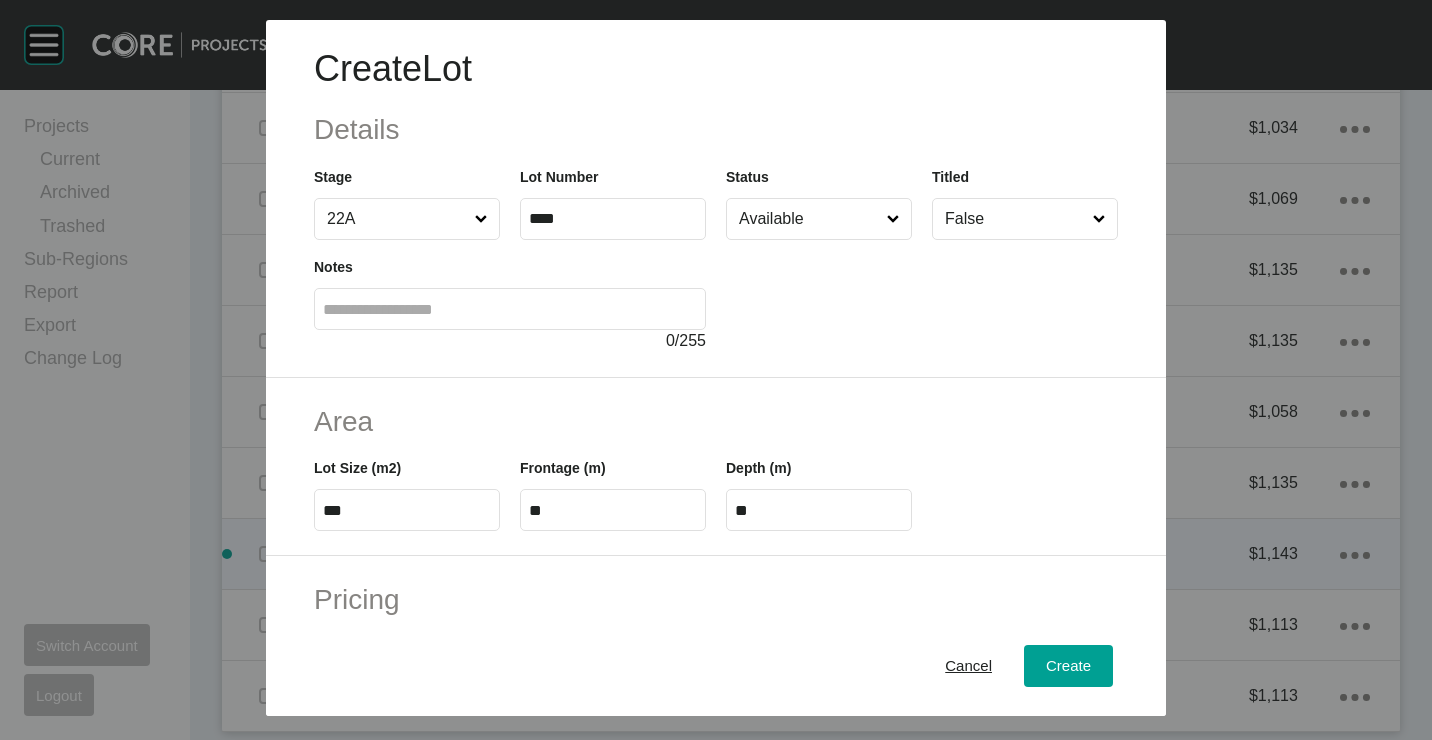 type on "*" 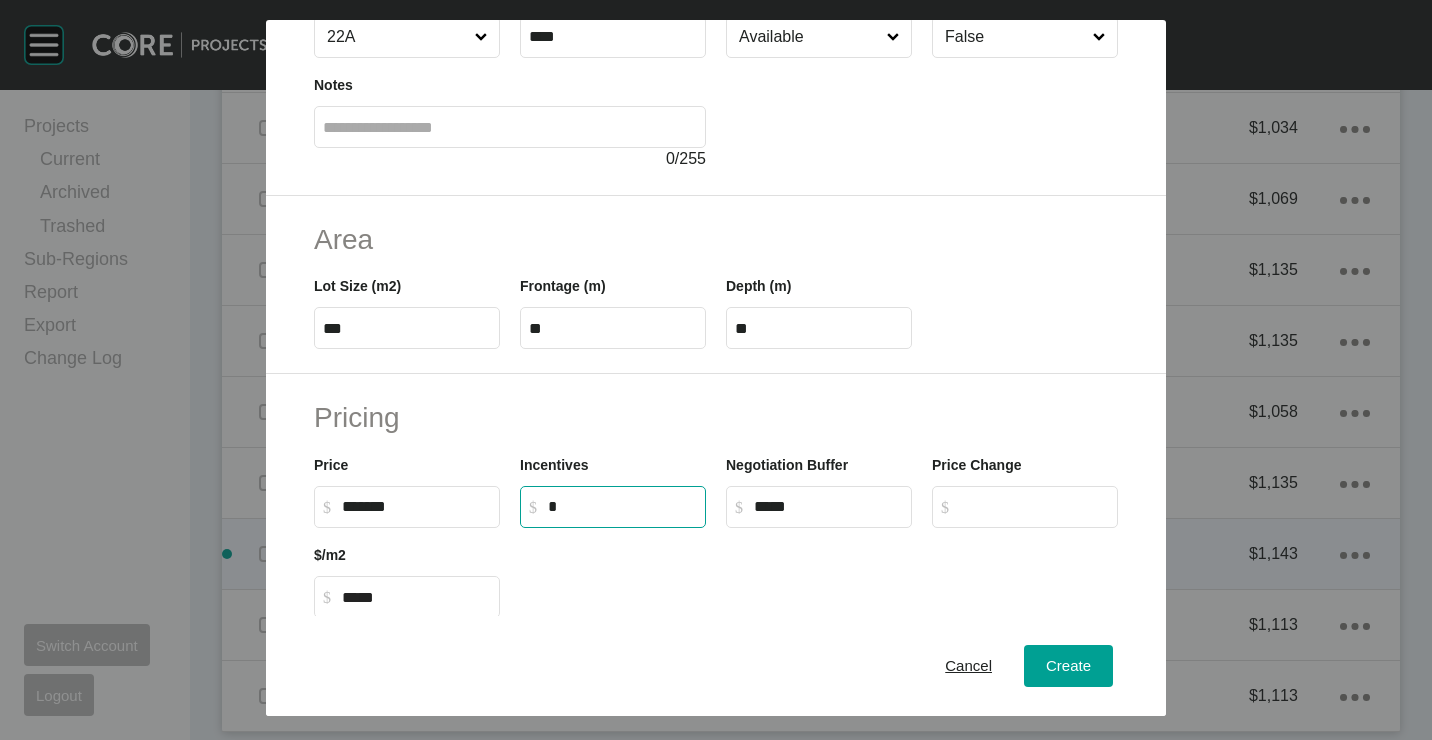 scroll, scrollTop: 480, scrollLeft: 0, axis: vertical 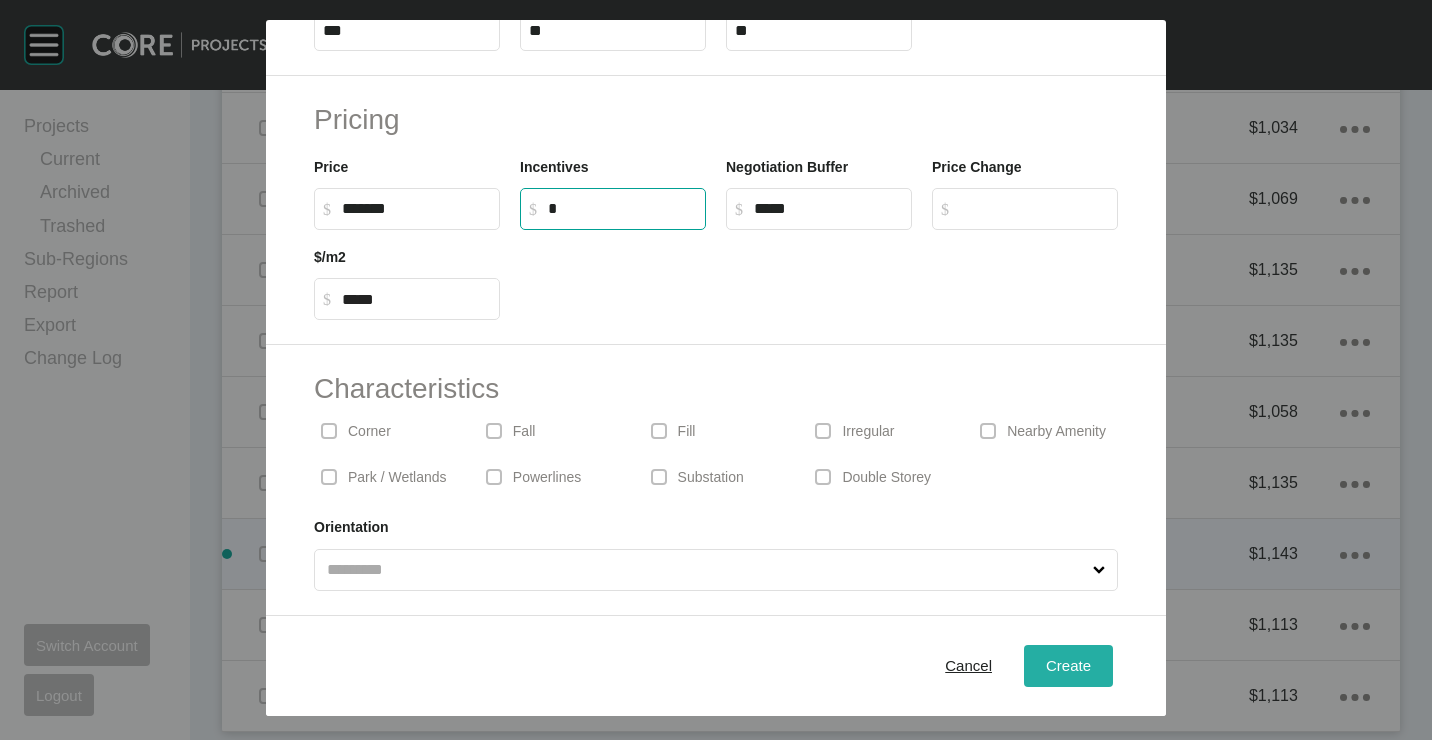 click on "Create" at bounding box center [1068, 665] 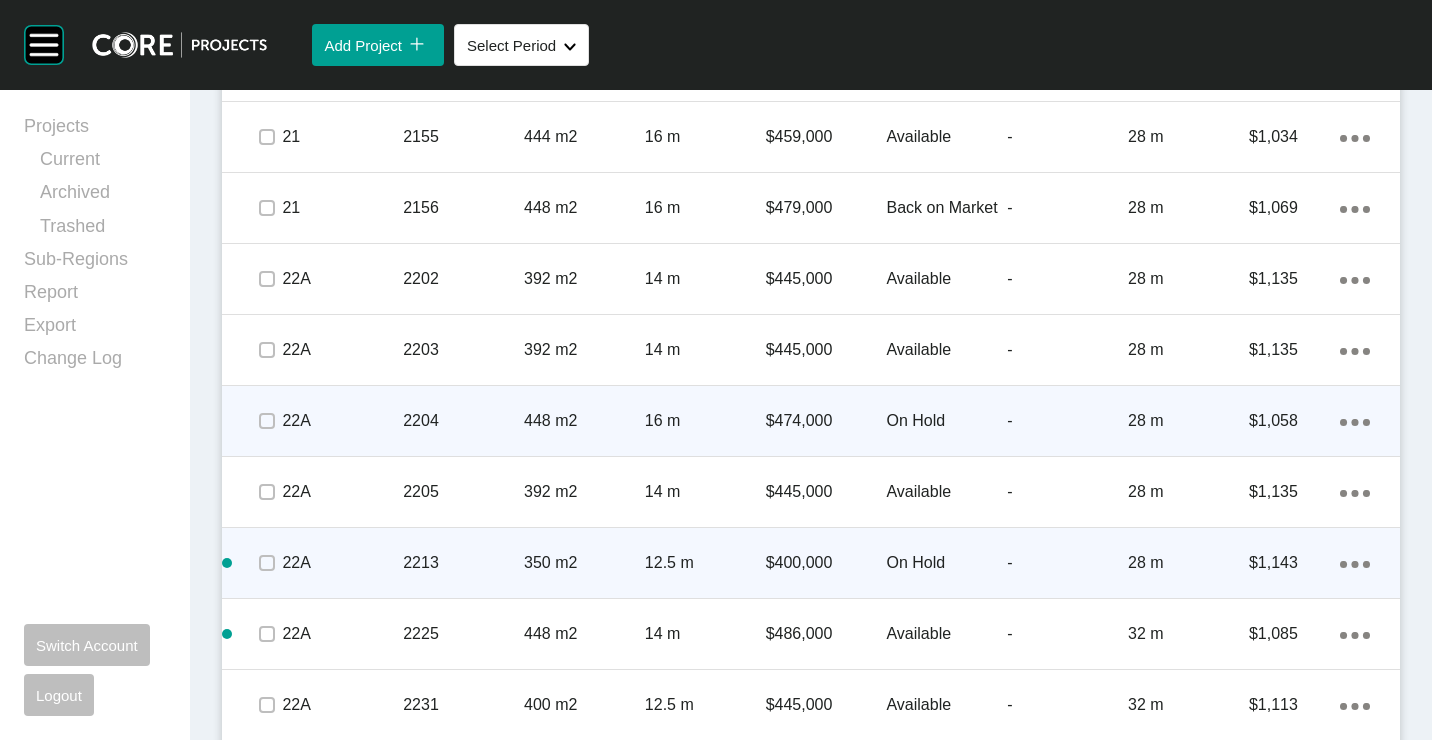 scroll, scrollTop: 5165, scrollLeft: 0, axis: vertical 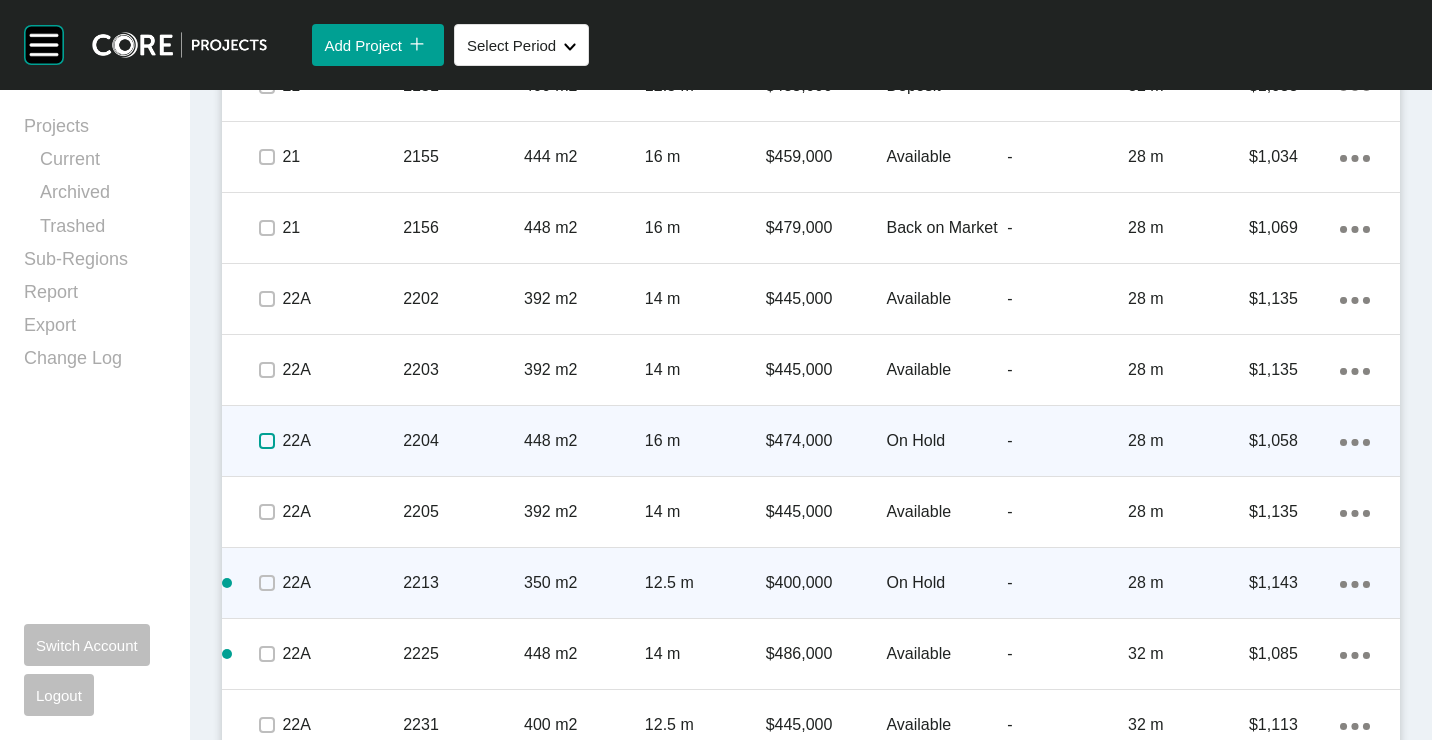 drag, startPoint x: 271, startPoint y: 438, endPoint x: 339, endPoint y: 459, distance: 71.168816 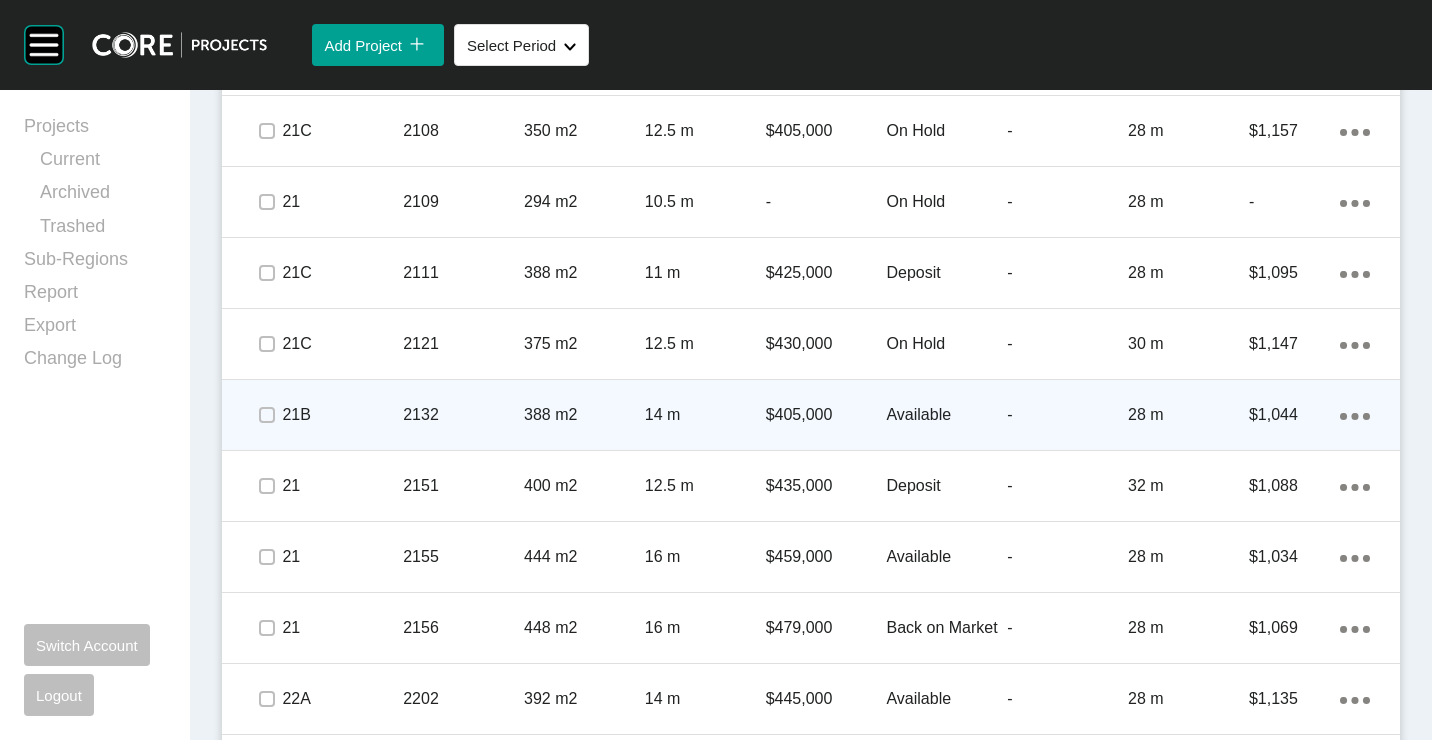 scroll, scrollTop: 4565, scrollLeft: 0, axis: vertical 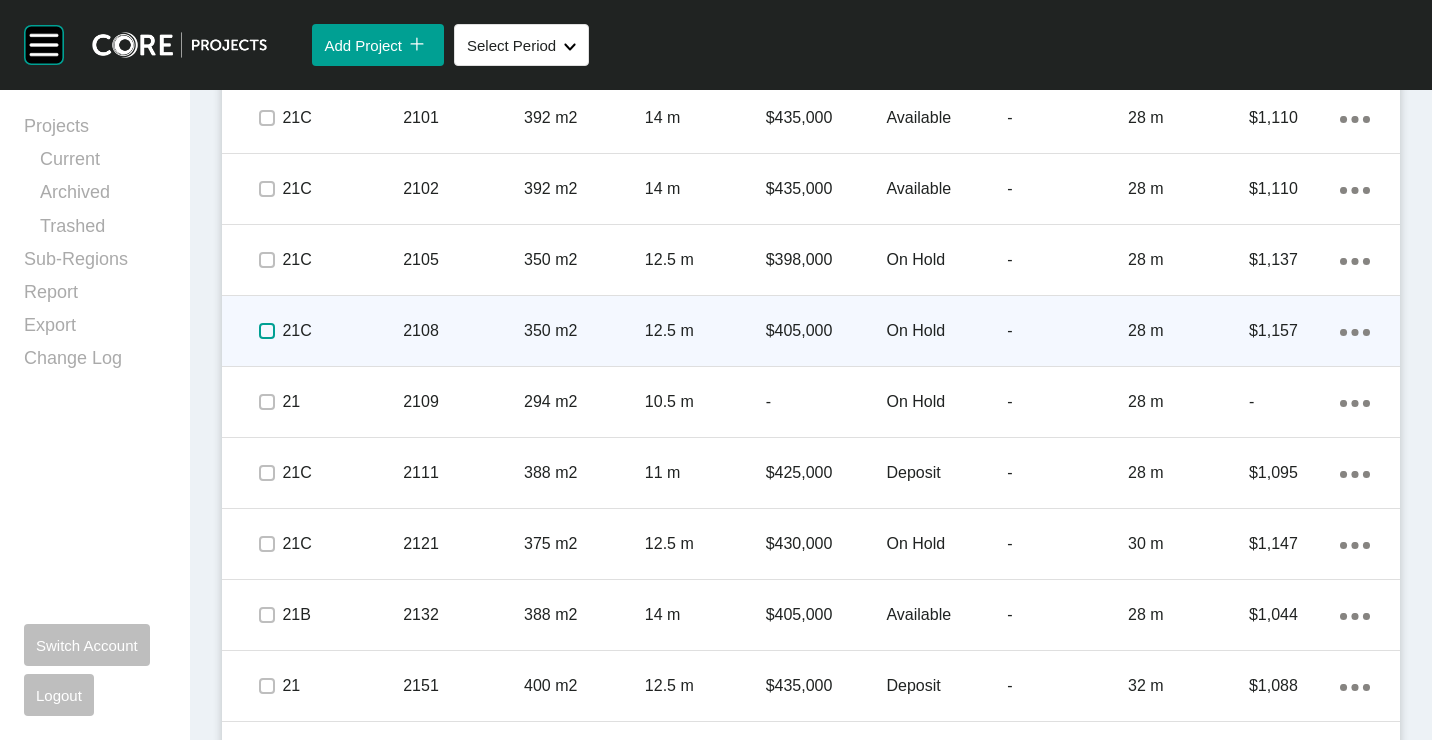 drag, startPoint x: 260, startPoint y: 327, endPoint x: 252, endPoint y: 351, distance: 25.298222 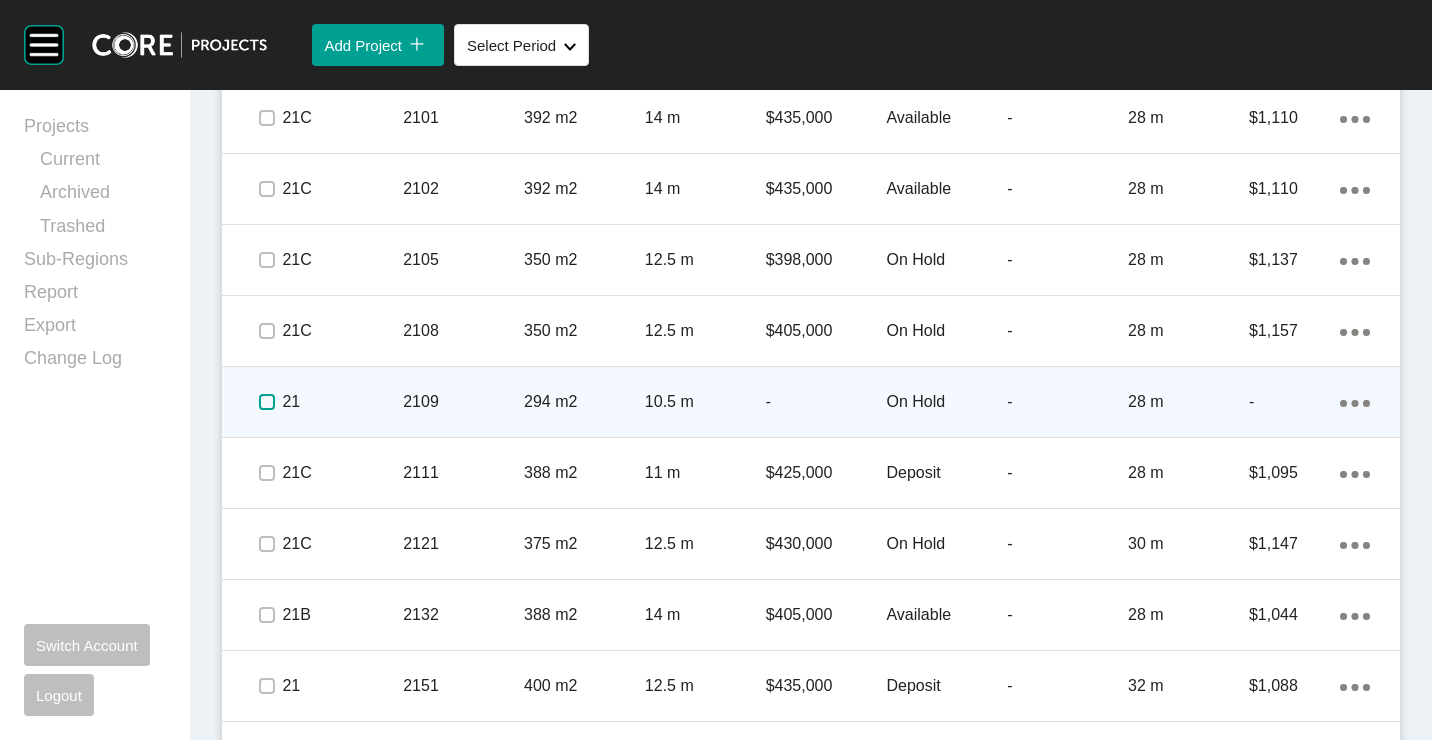 click at bounding box center (267, 402) 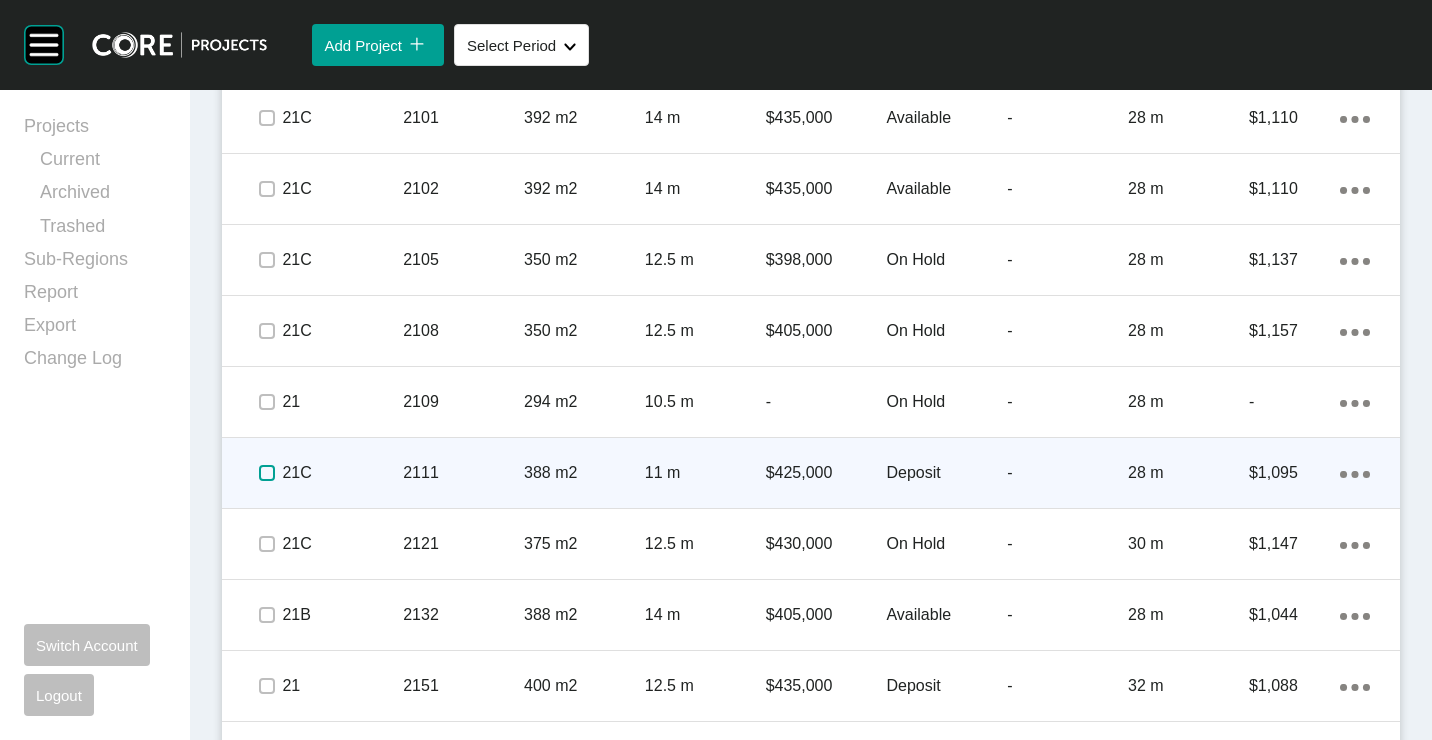 click at bounding box center [267, 473] 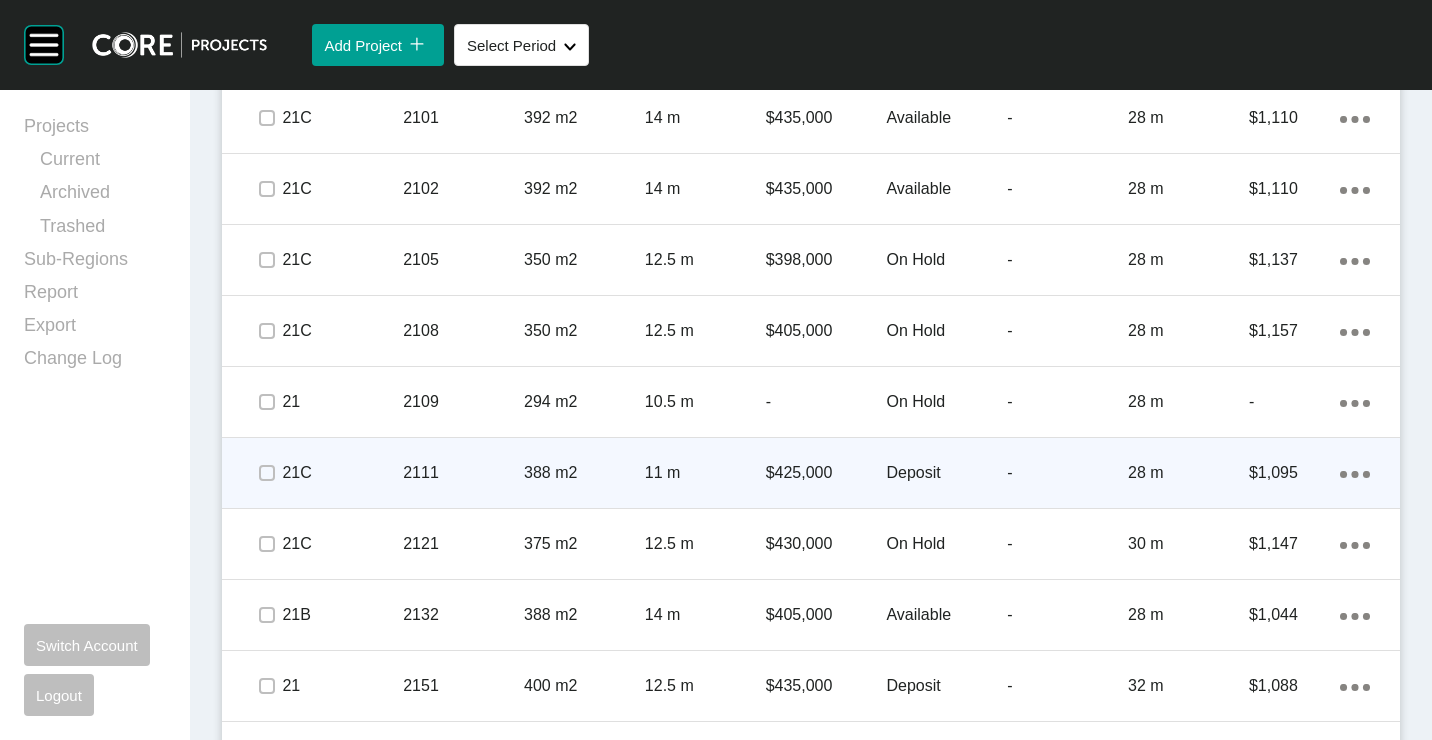click on "388 m2" at bounding box center (584, 473) 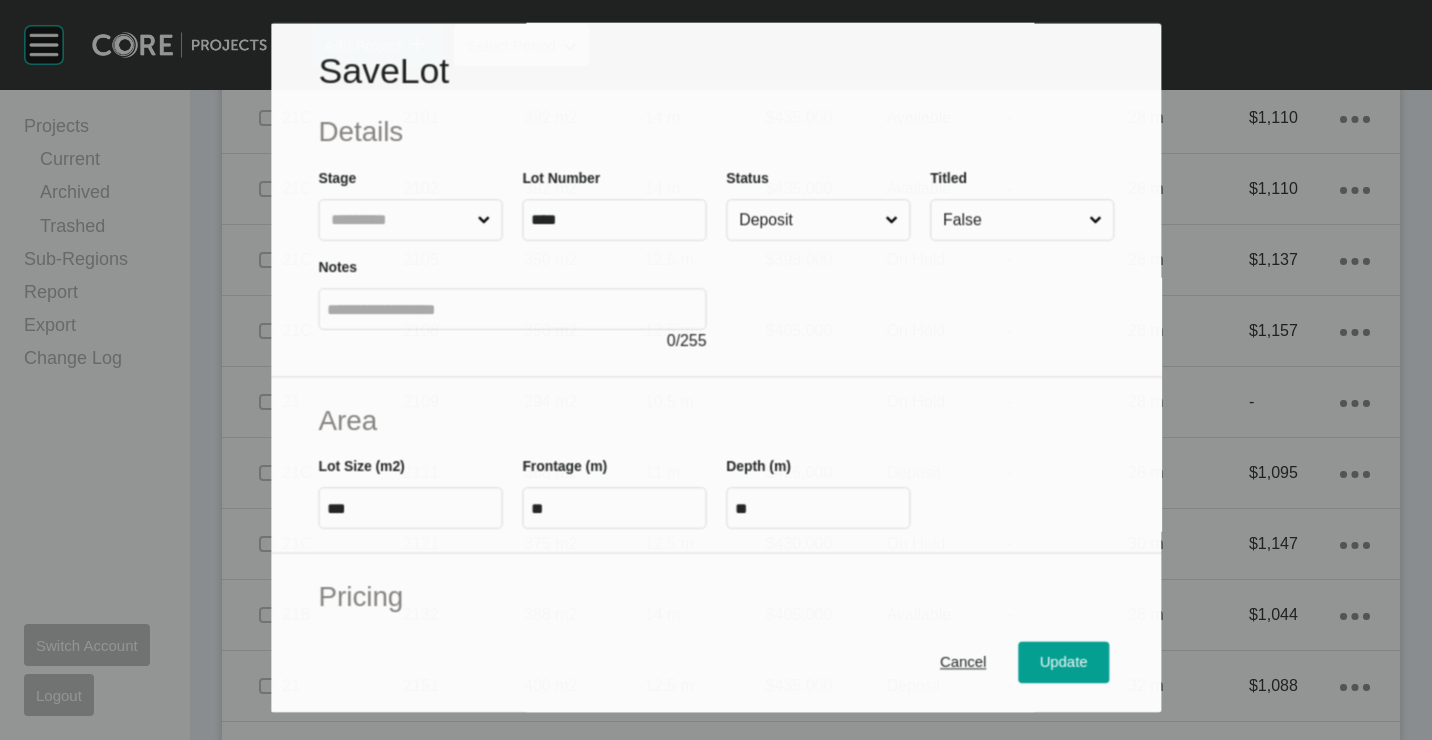 click on "Deposit" at bounding box center (808, 221) 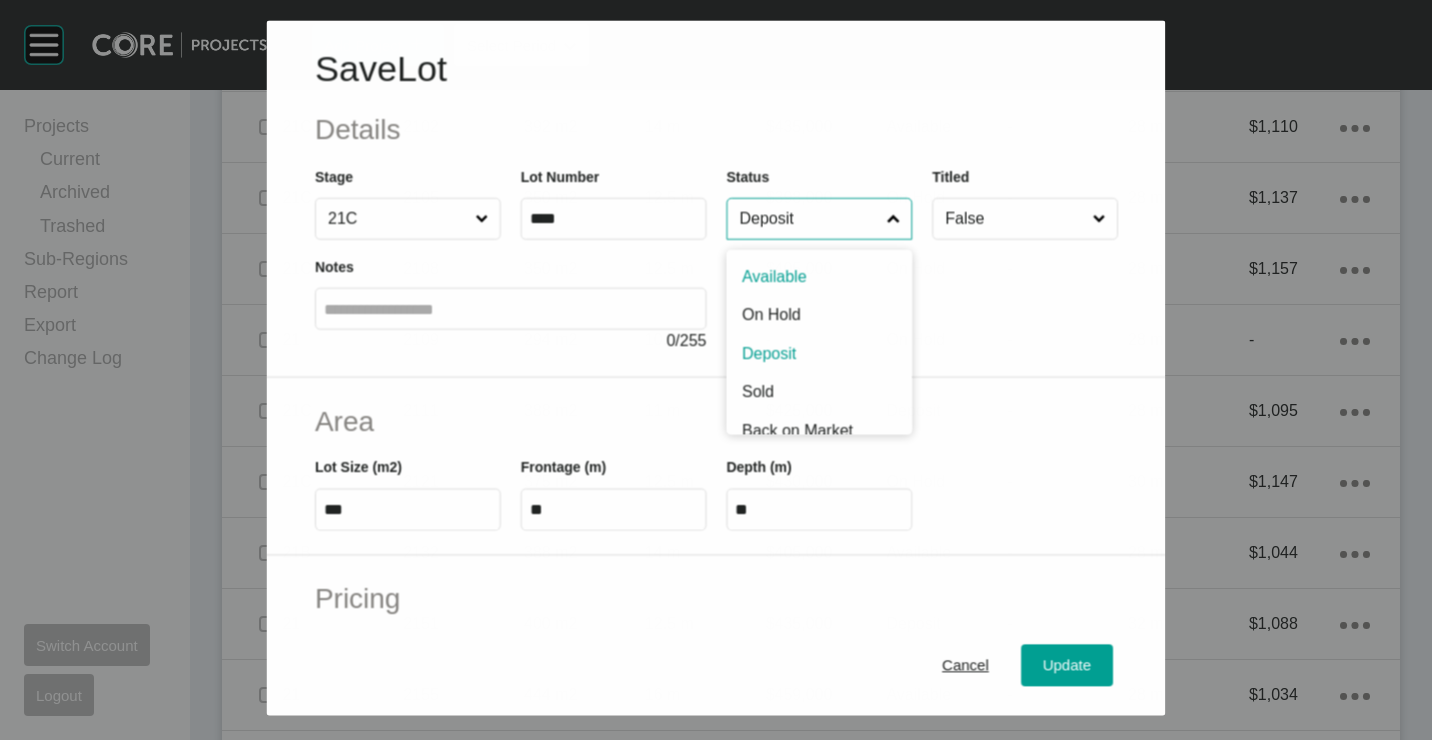 scroll, scrollTop: 4503, scrollLeft: 0, axis: vertical 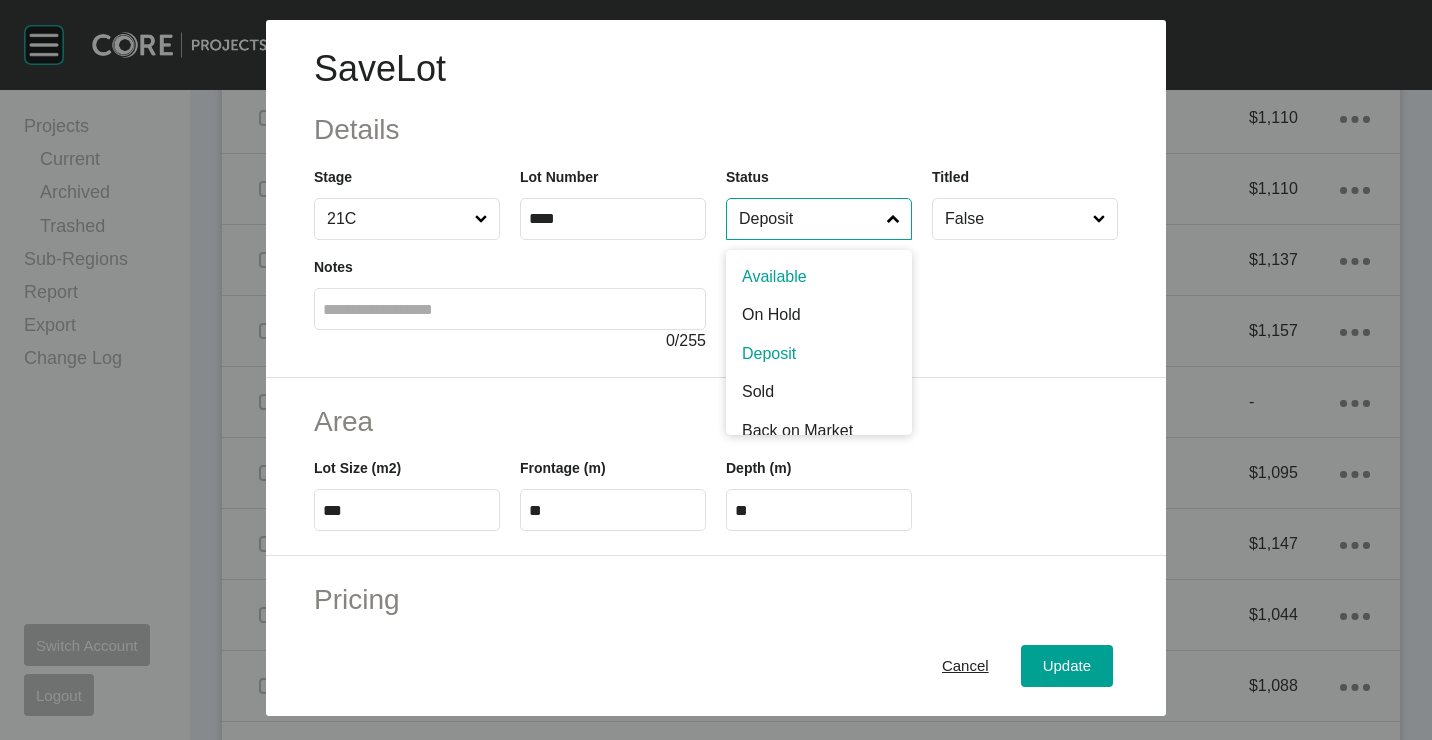 drag, startPoint x: 825, startPoint y: 271, endPoint x: 914, endPoint y: 443, distance: 193.66208 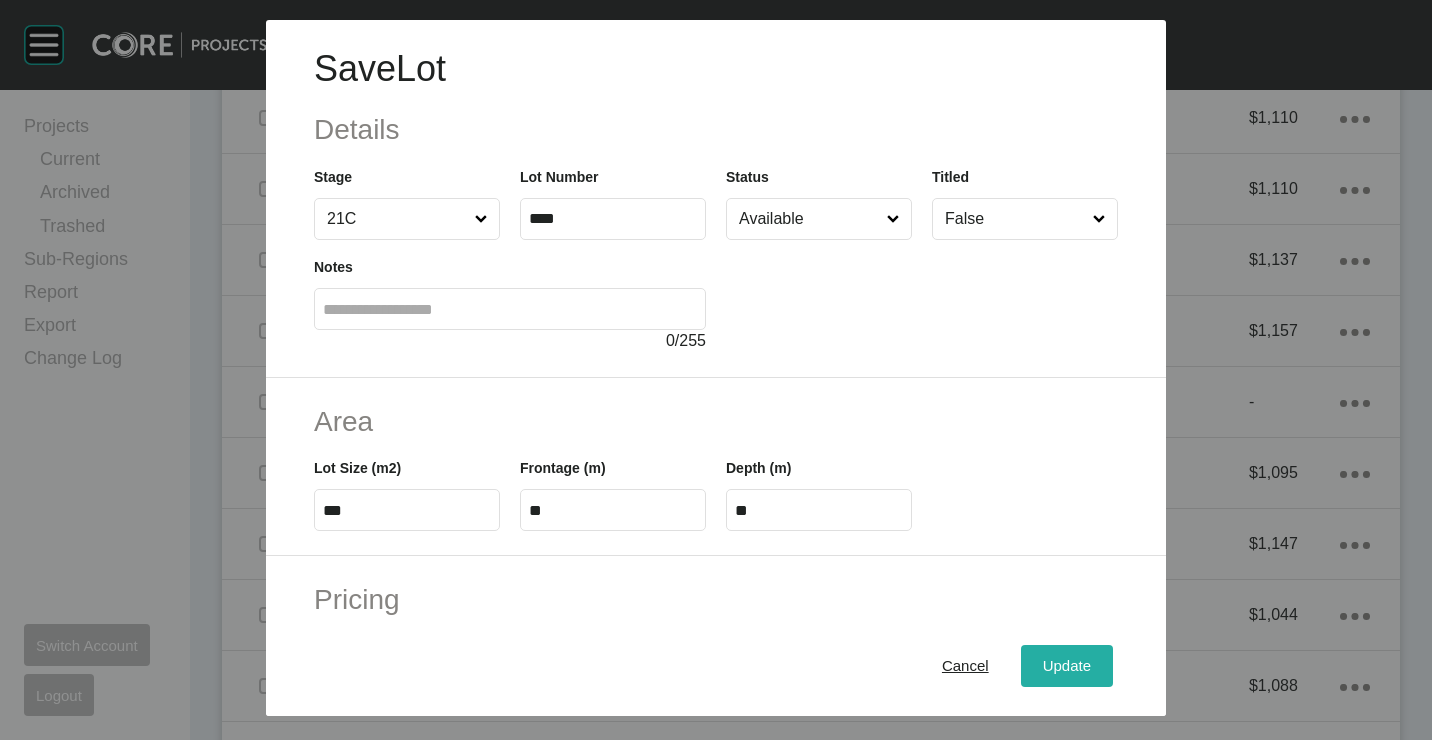 click on "Update" at bounding box center [1067, 665] 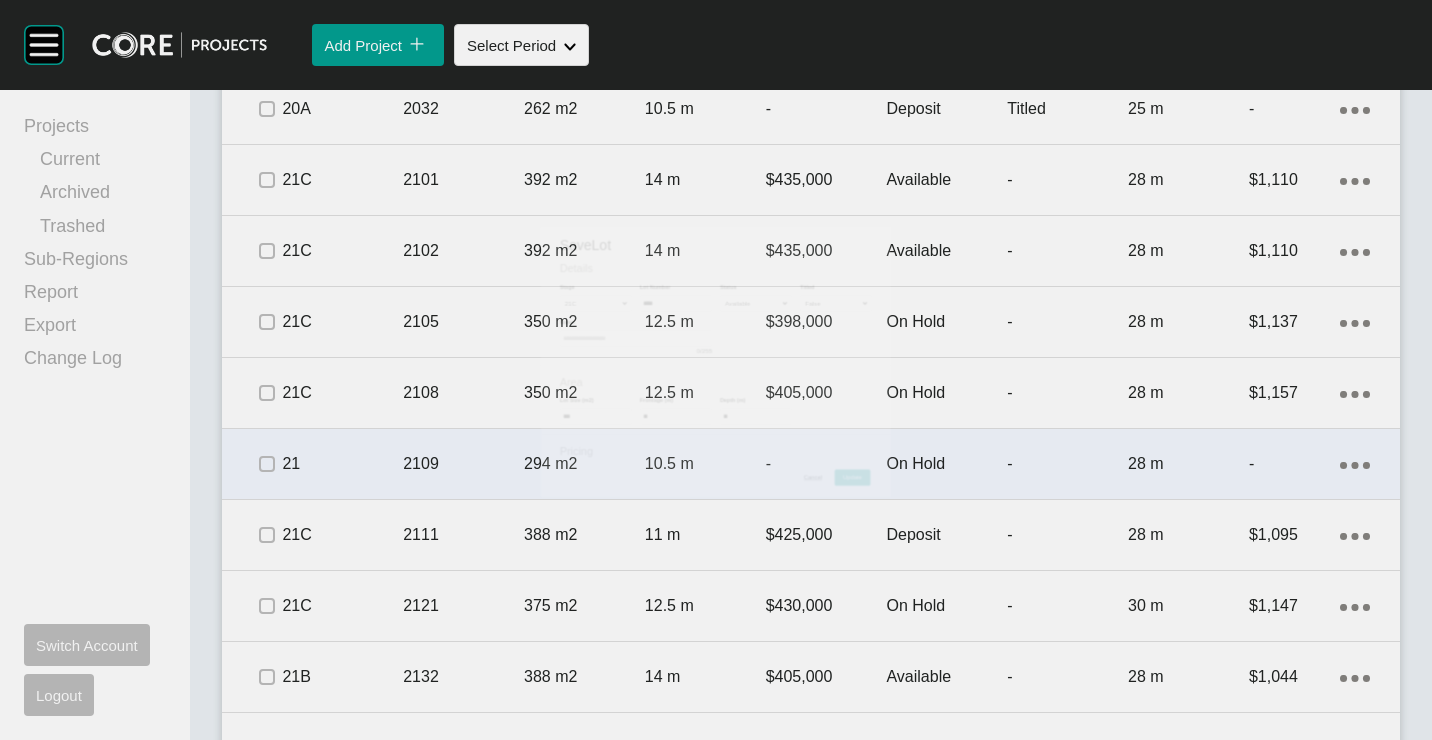 scroll, scrollTop: 4565, scrollLeft: 0, axis: vertical 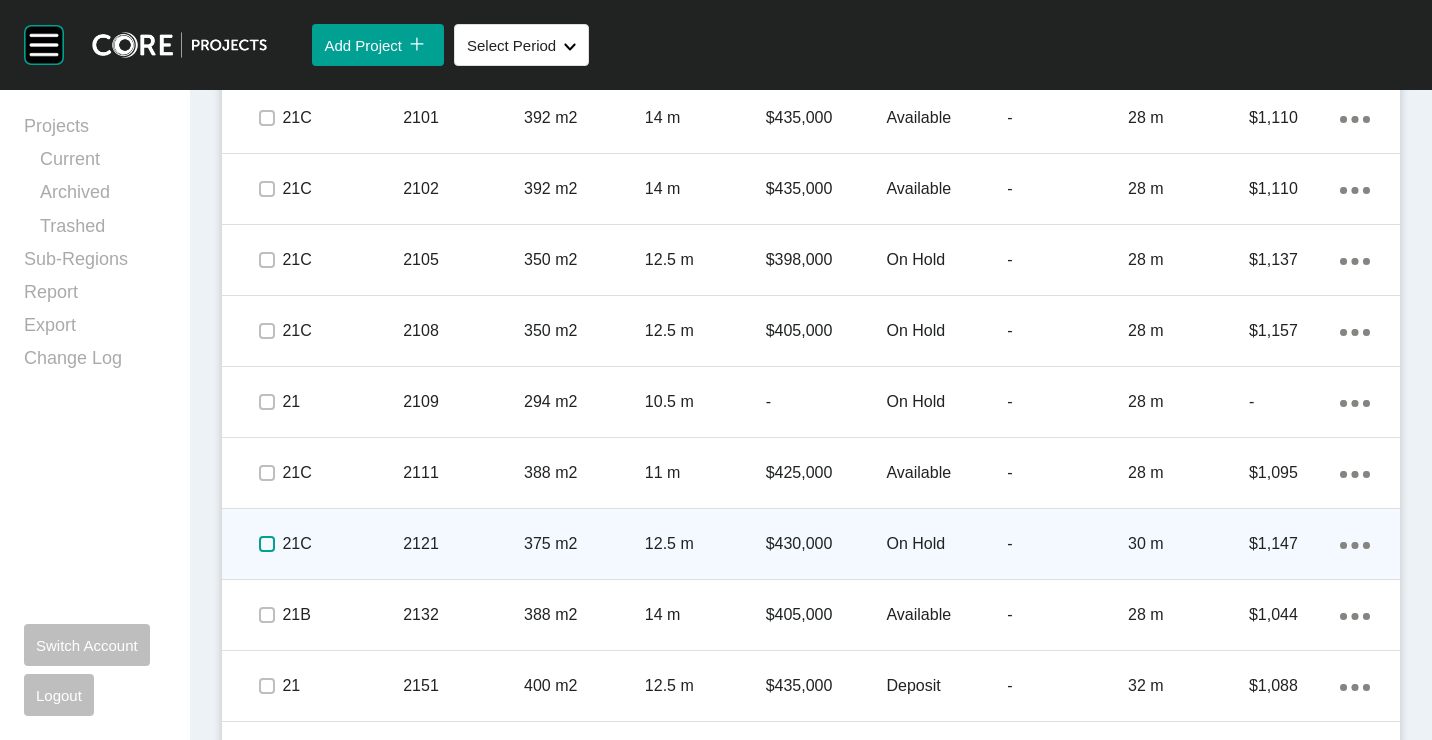 click at bounding box center (267, 544) 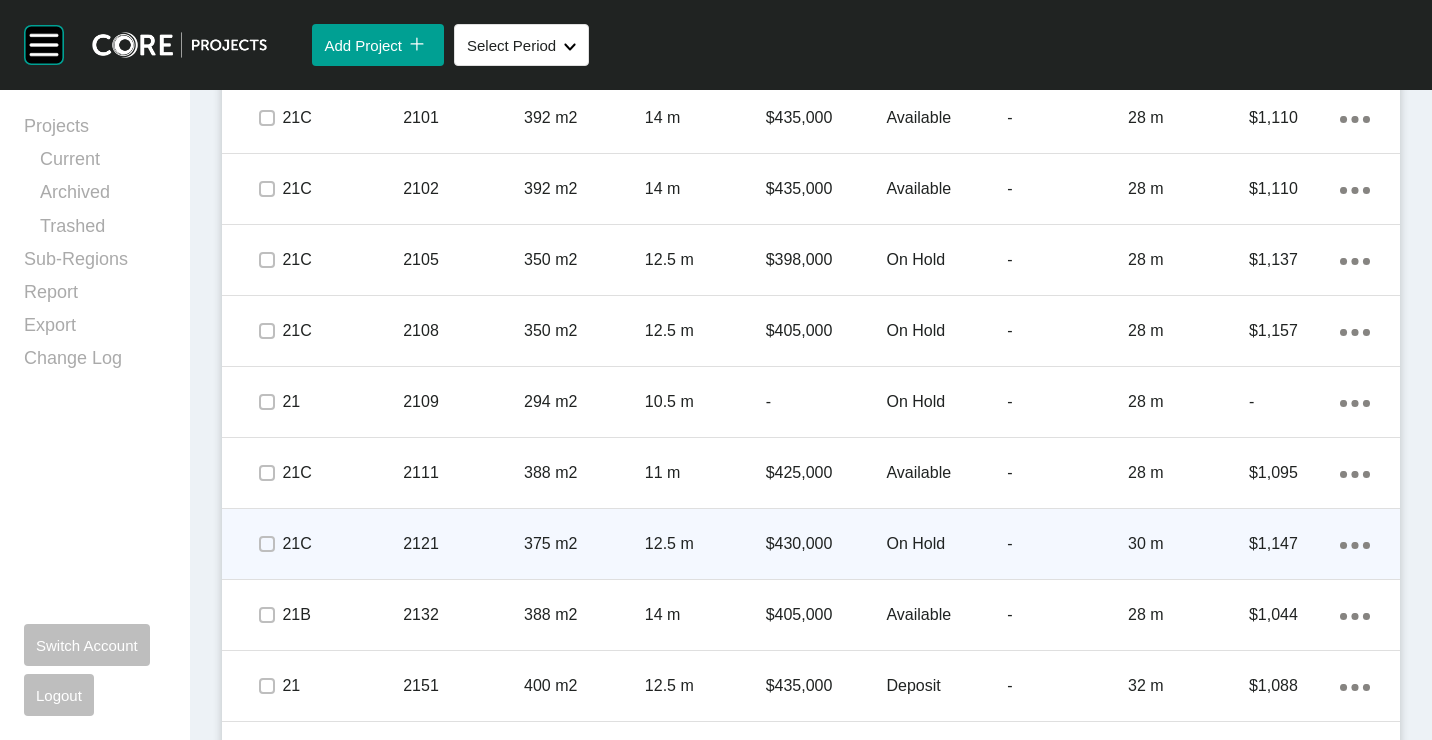 click on "2121" at bounding box center (463, 544) 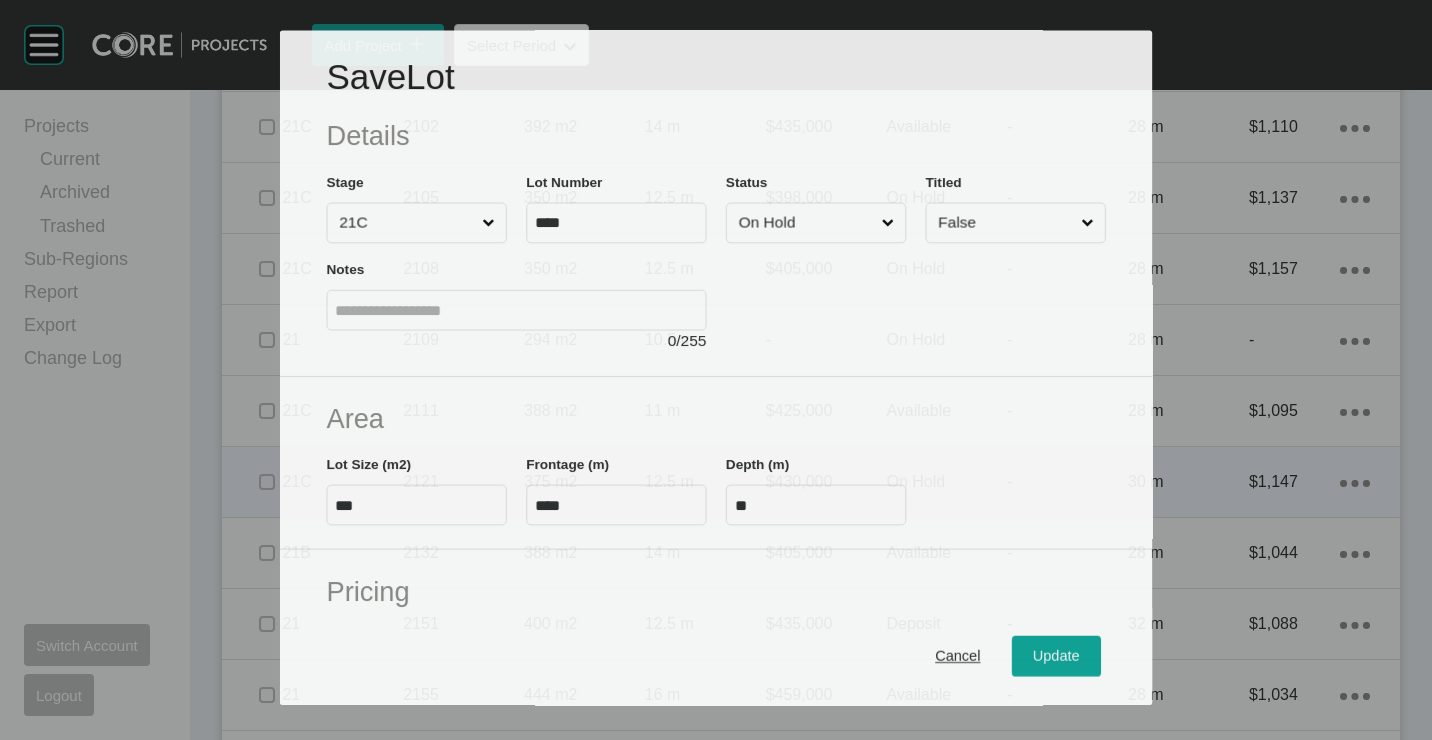 scroll, scrollTop: 4503, scrollLeft: 0, axis: vertical 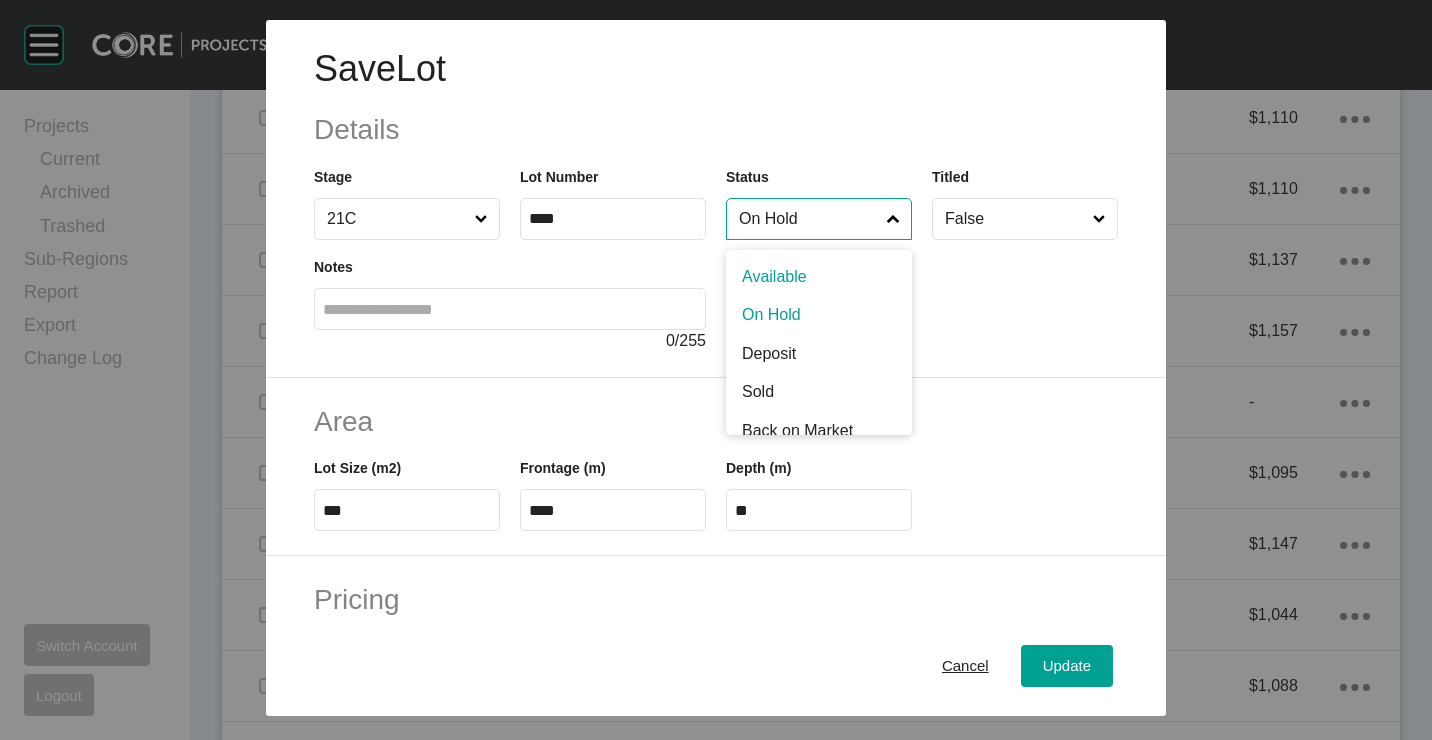 drag, startPoint x: 814, startPoint y: 209, endPoint x: 803, endPoint y: 231, distance: 24.596748 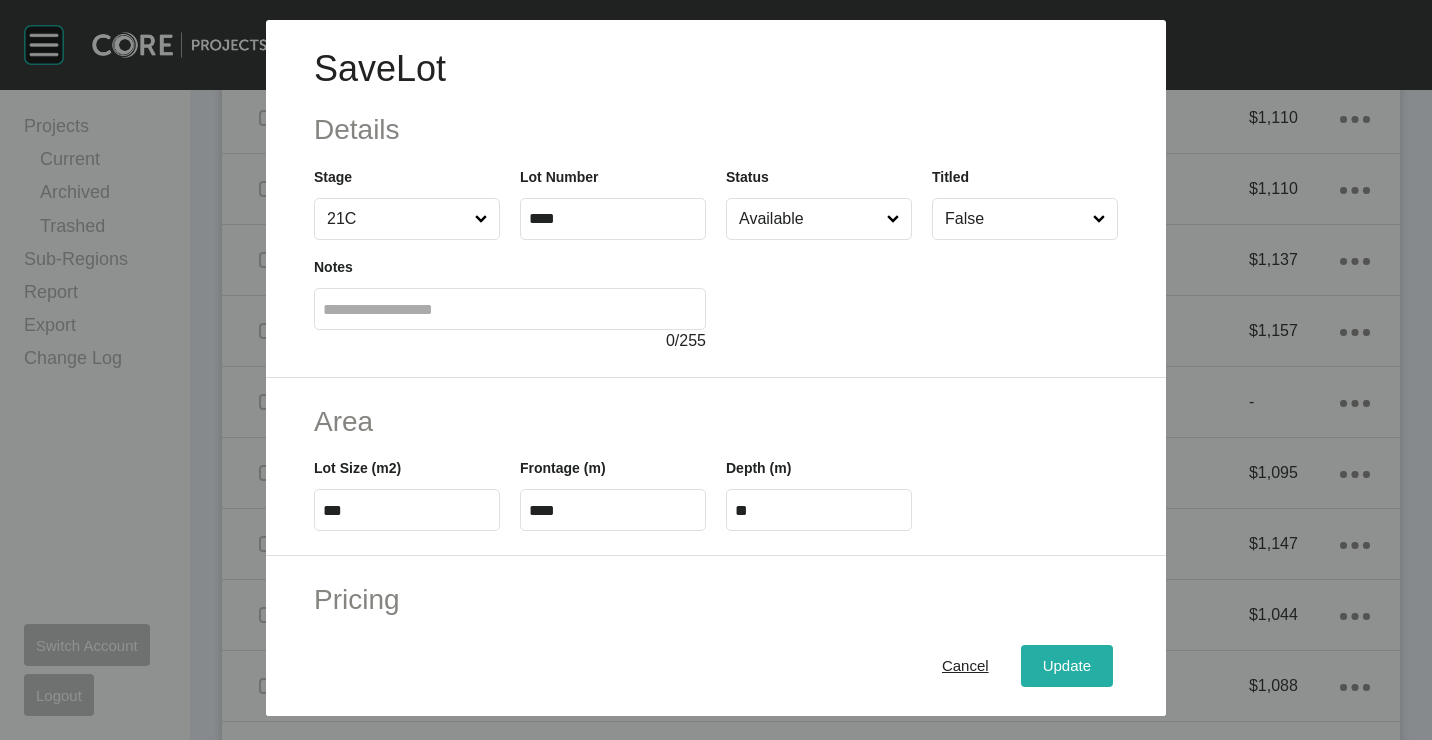 click on "Update" at bounding box center [1067, 665] 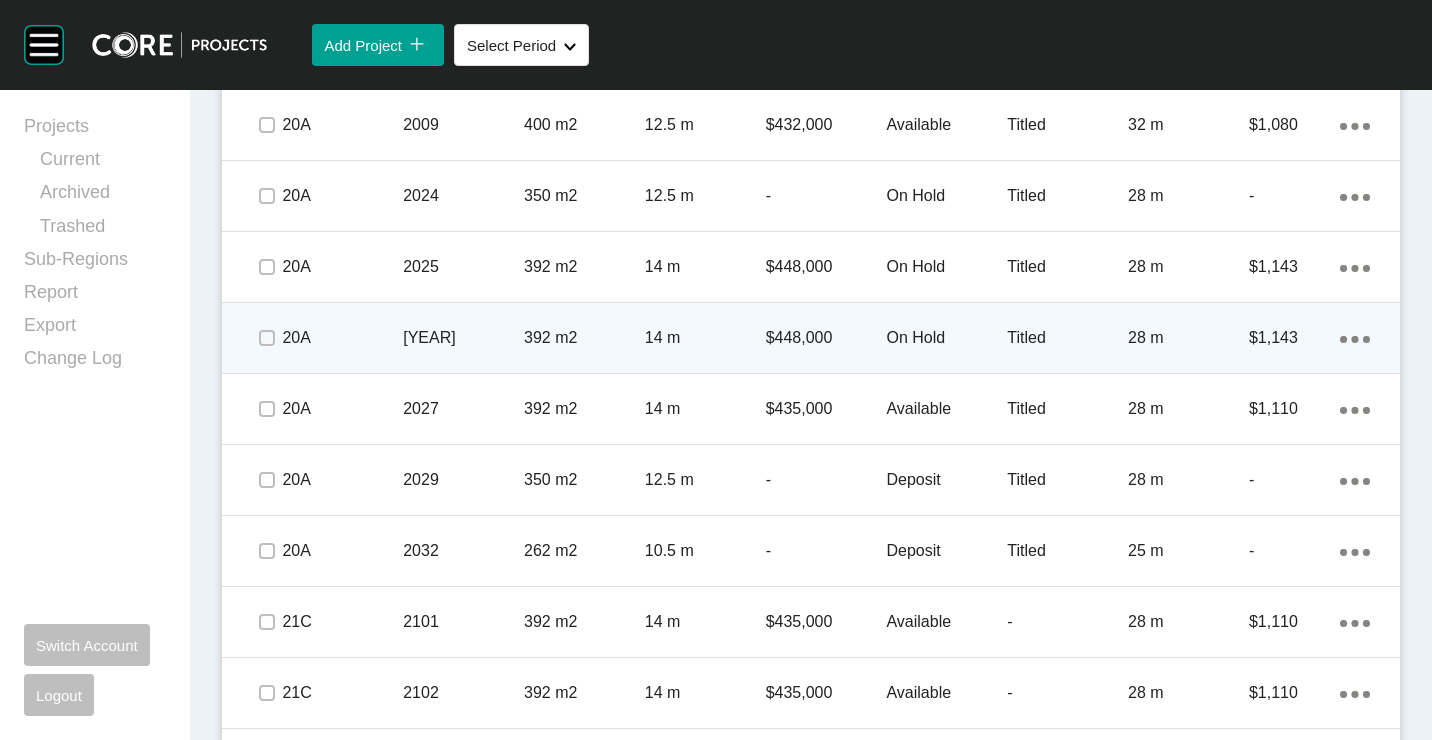 scroll, scrollTop: 4065, scrollLeft: 0, axis: vertical 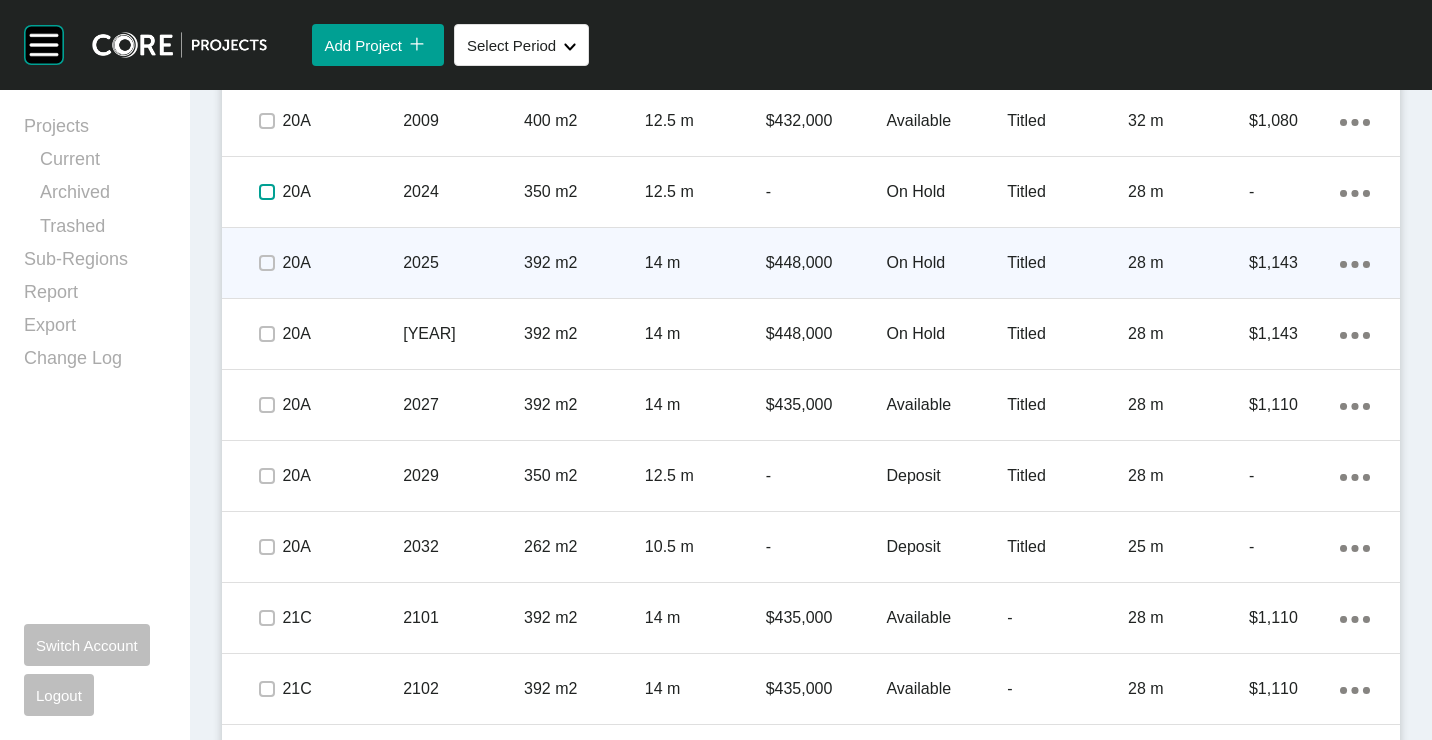 drag, startPoint x: 272, startPoint y: 186, endPoint x: 252, endPoint y: 236, distance: 53.851646 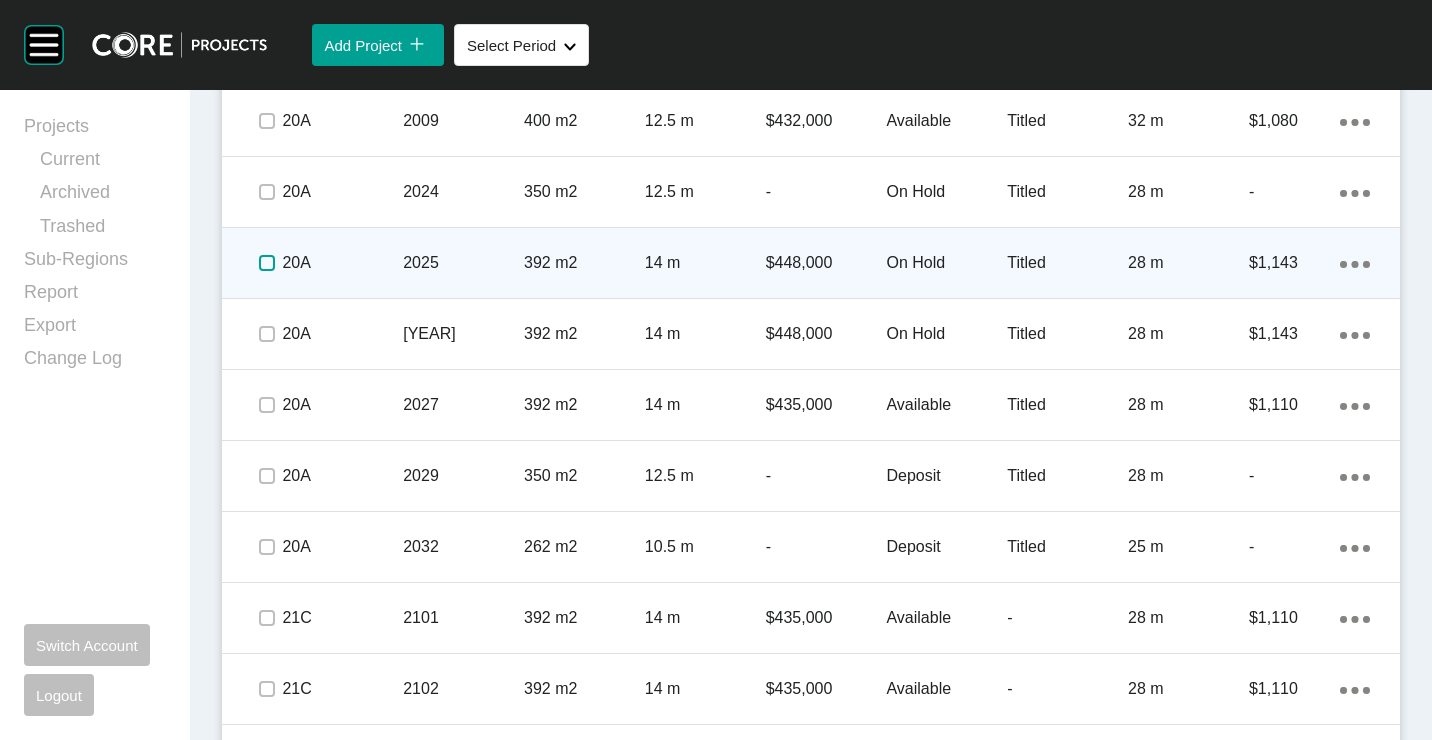 drag, startPoint x: 263, startPoint y: 265, endPoint x: 270, endPoint y: 286, distance: 22.135944 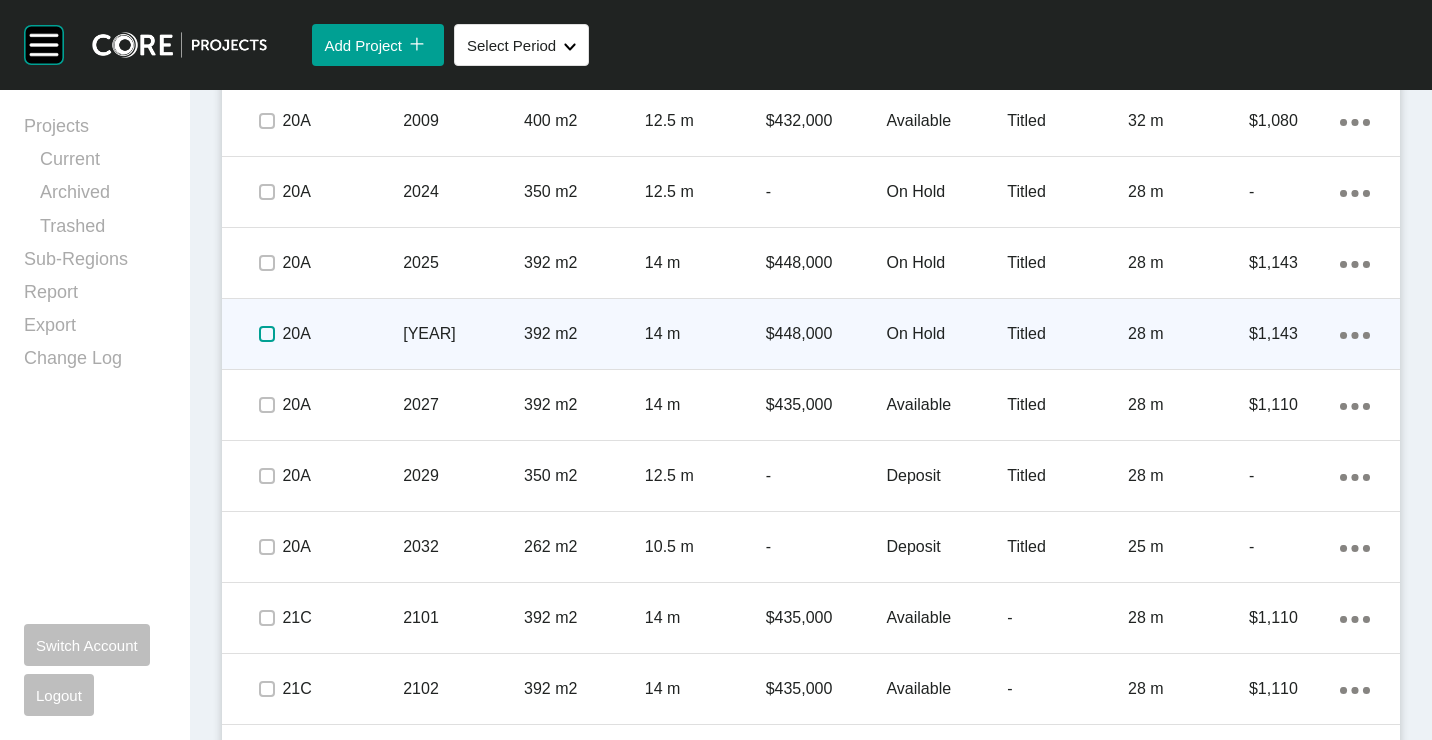 click at bounding box center [267, 334] 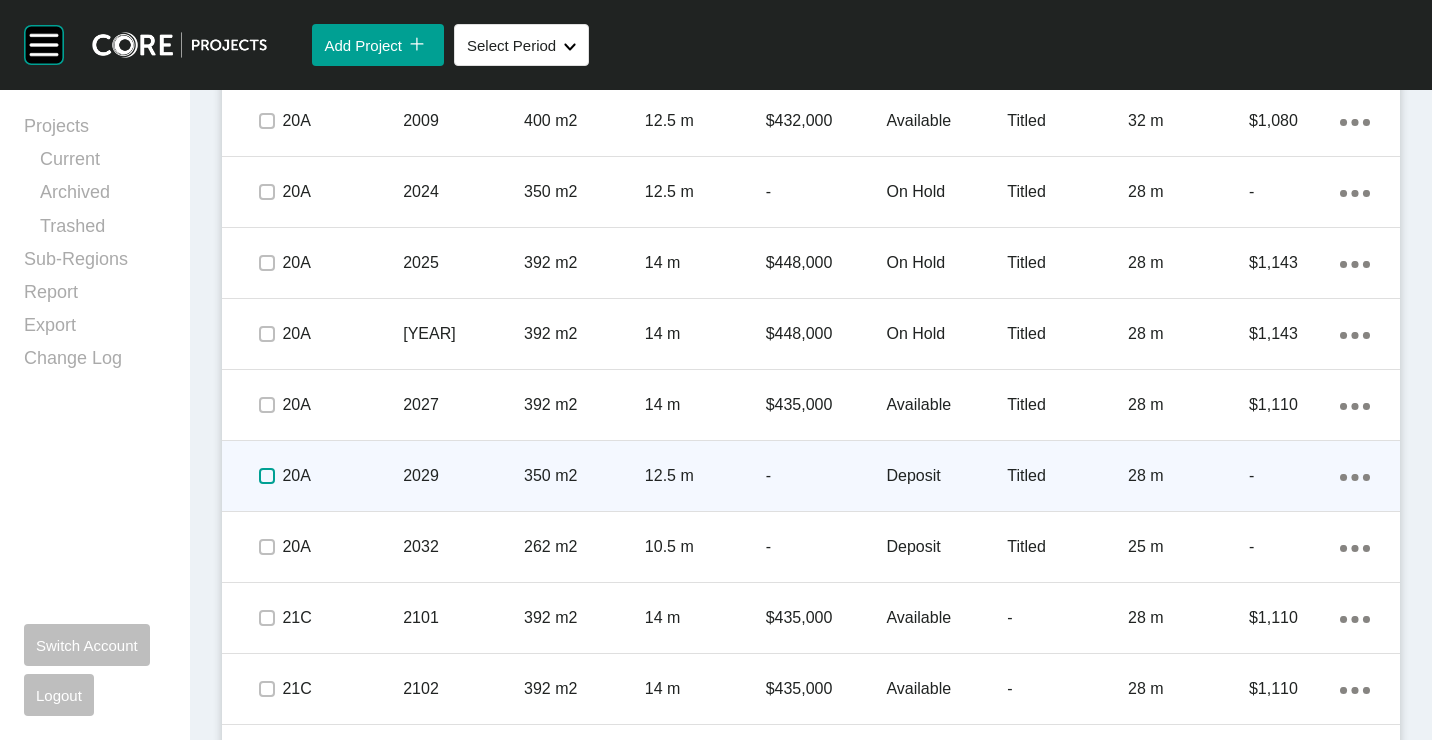 click at bounding box center (267, 476) 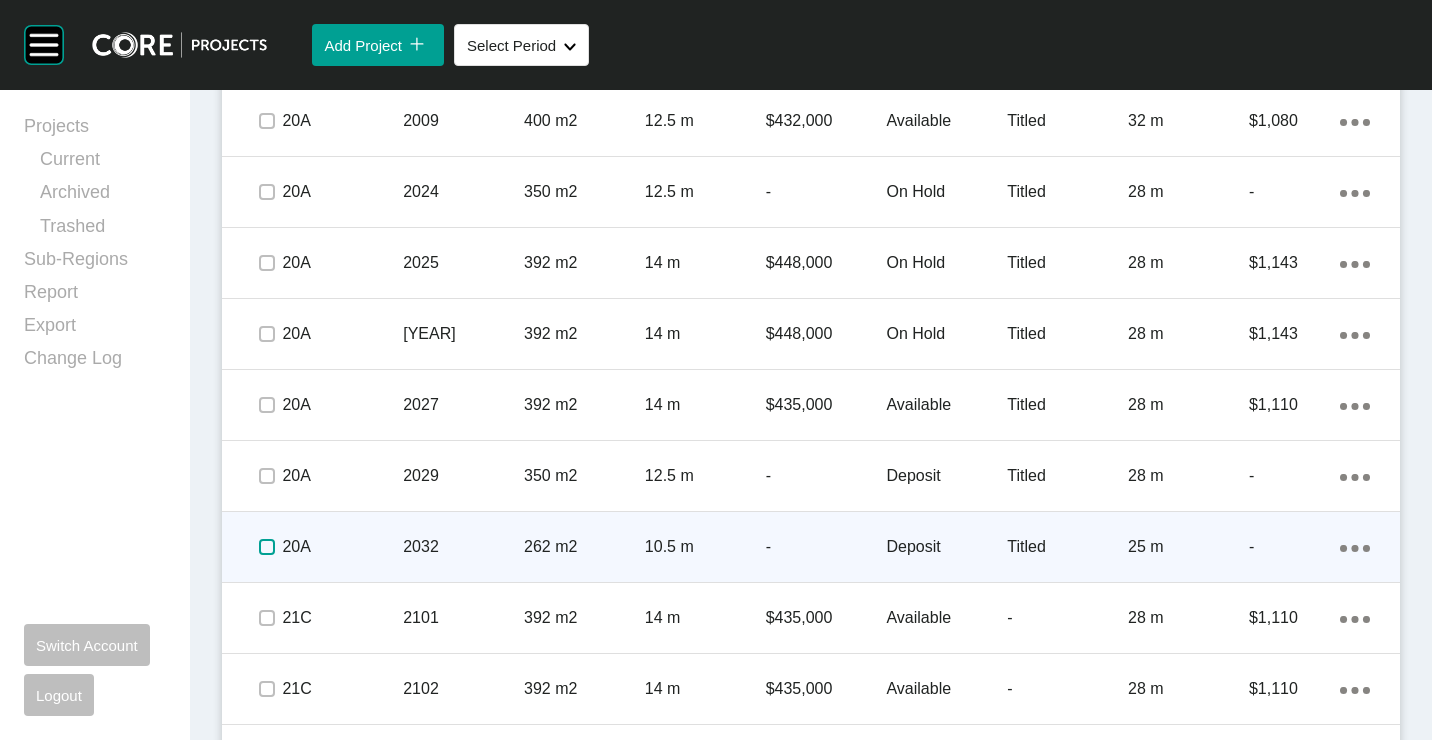 click at bounding box center (267, 547) 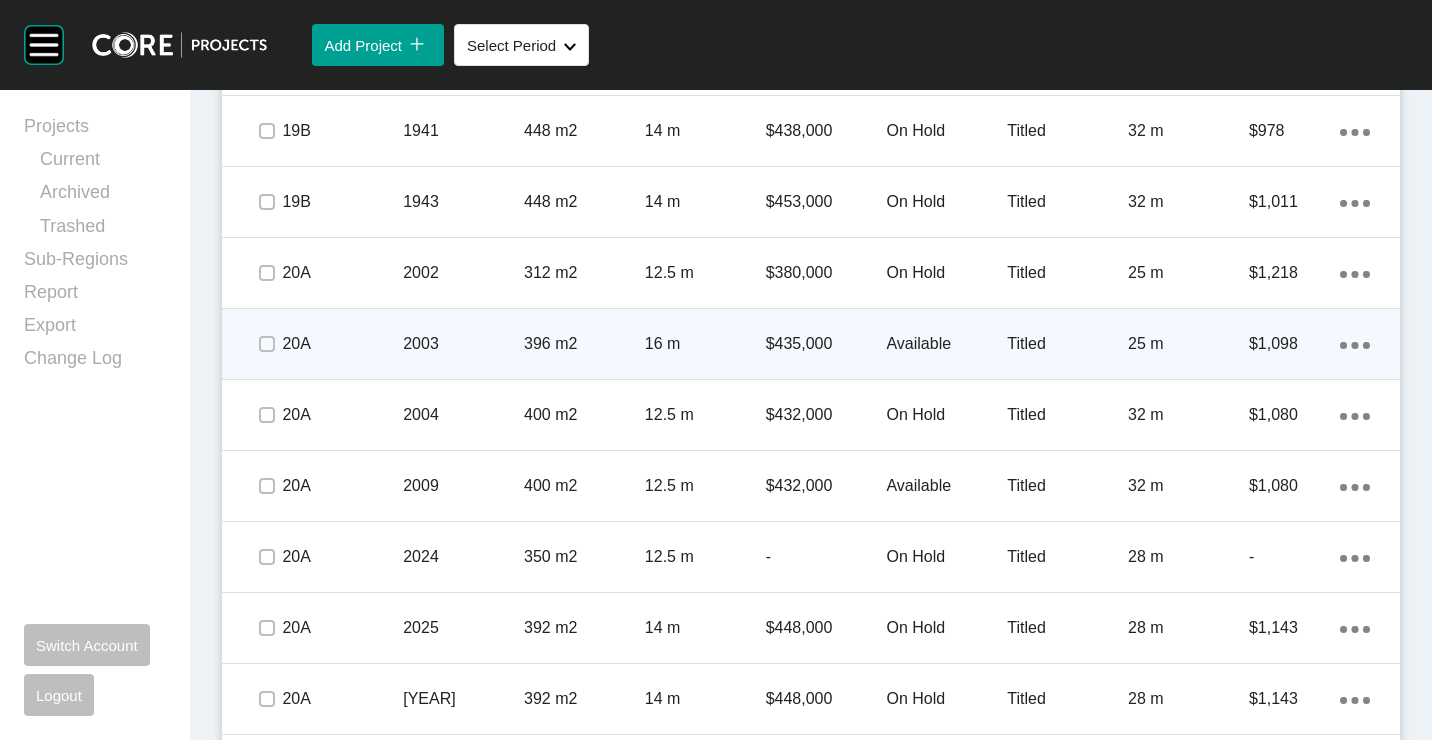 scroll, scrollTop: 3665, scrollLeft: 0, axis: vertical 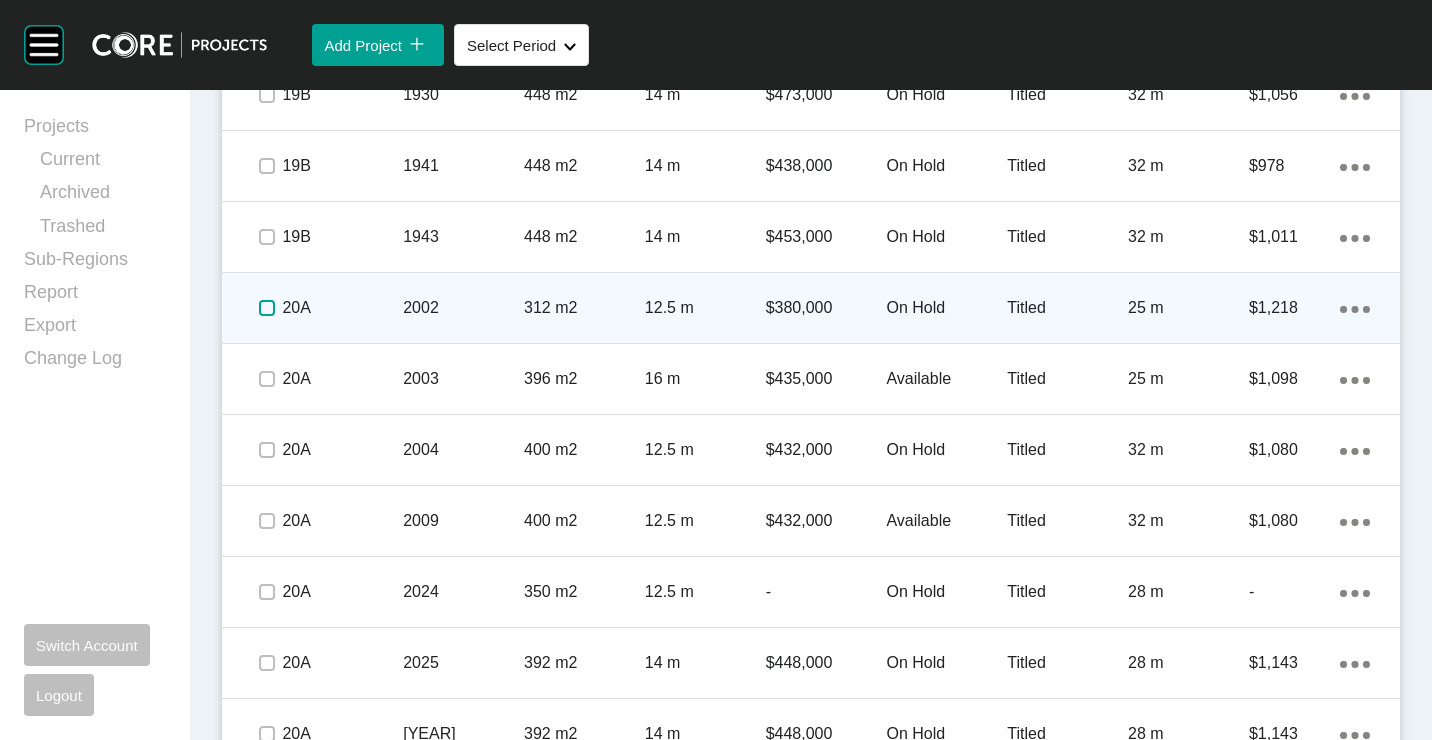 click at bounding box center [267, 308] 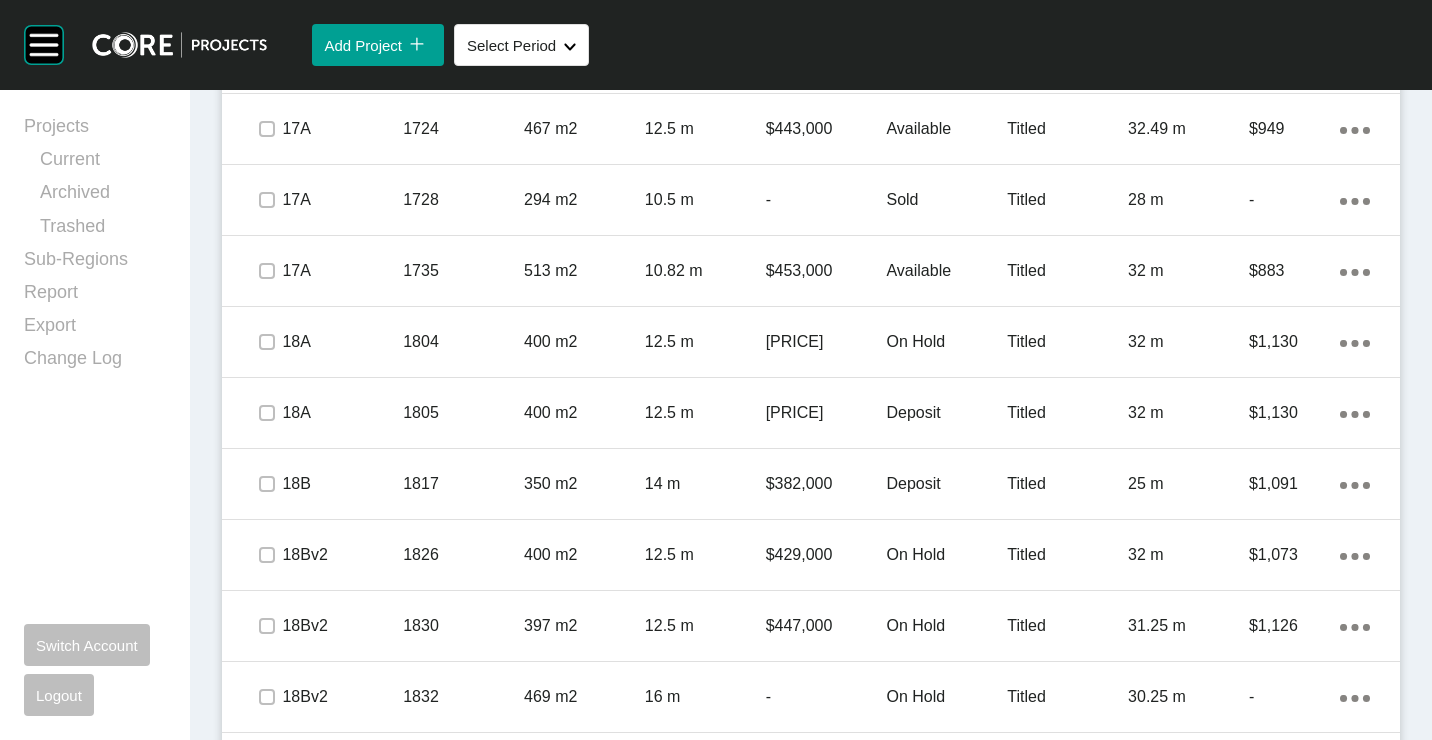 scroll, scrollTop: 1265, scrollLeft: 0, axis: vertical 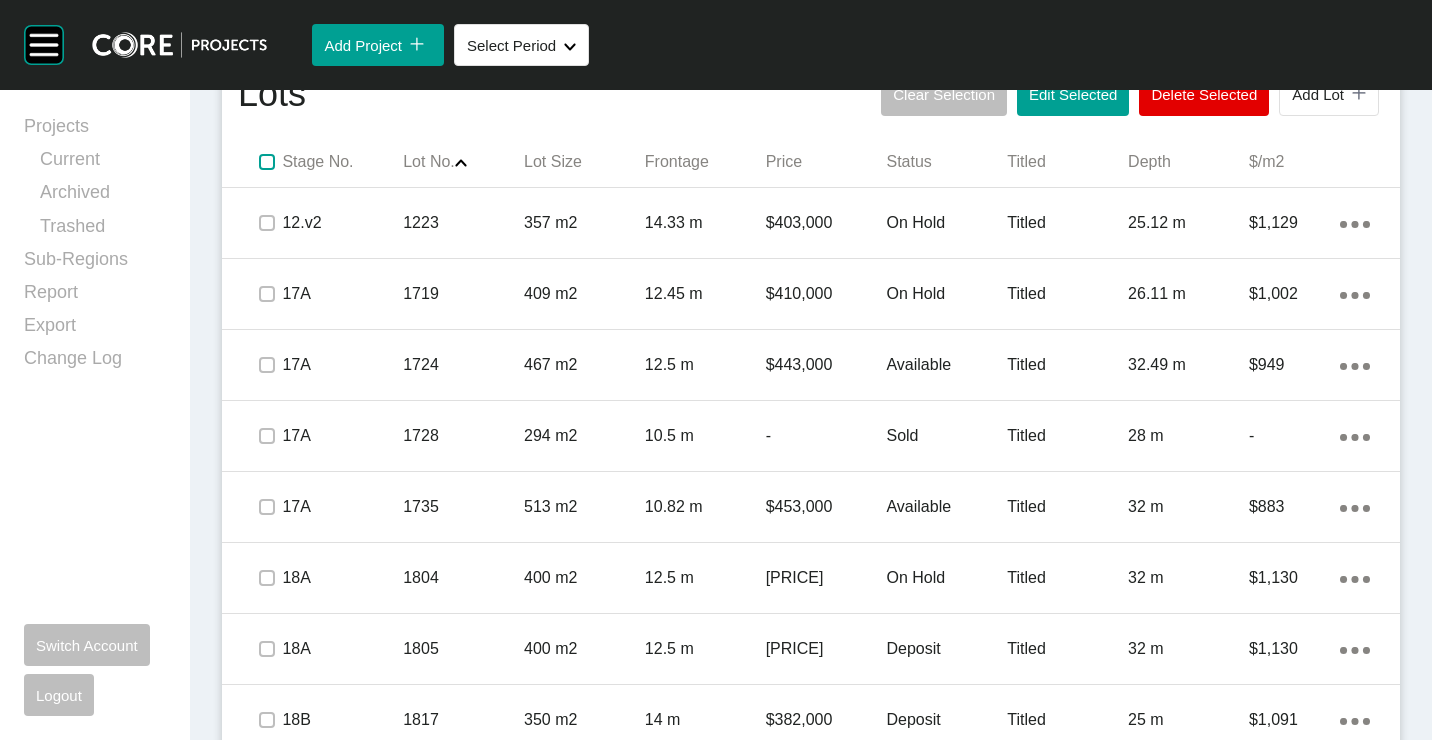 click at bounding box center (267, 162) 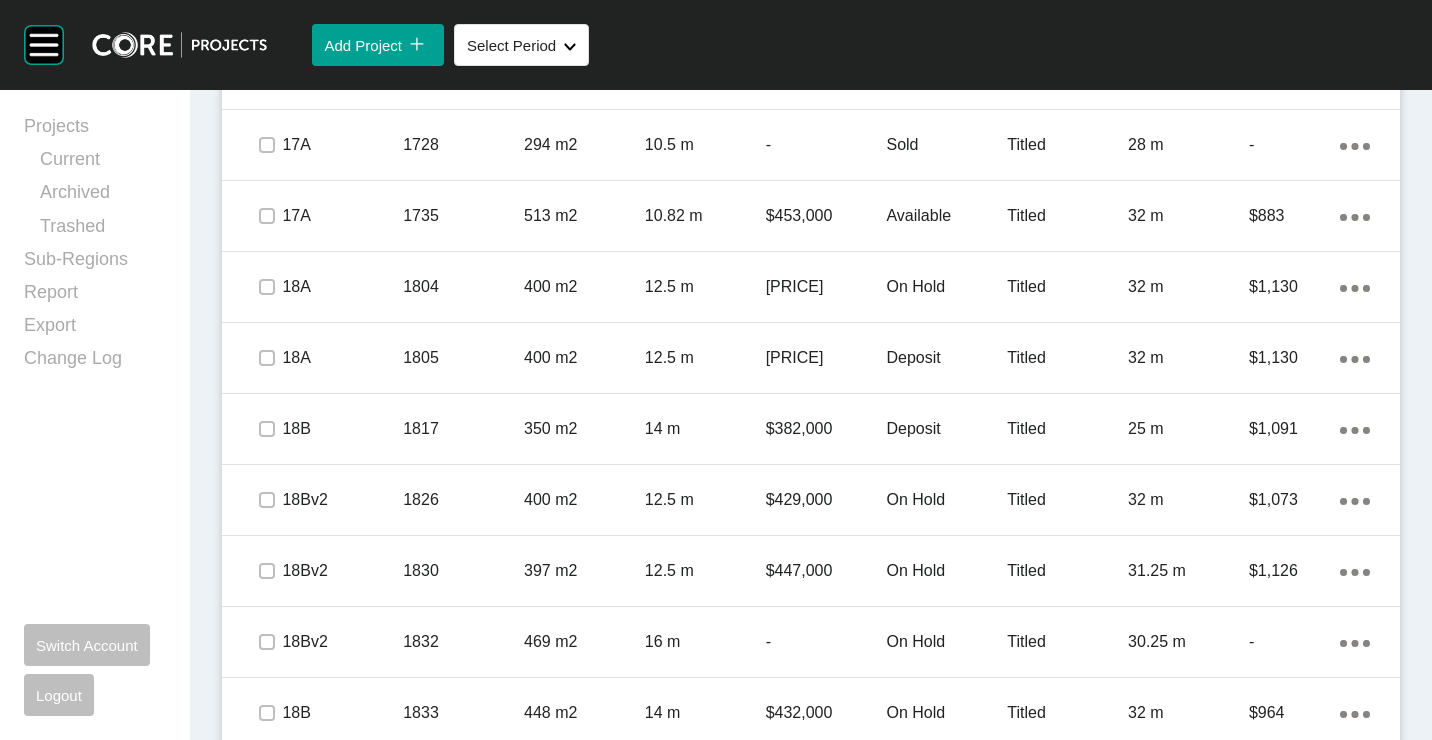 scroll, scrollTop: 1165, scrollLeft: 0, axis: vertical 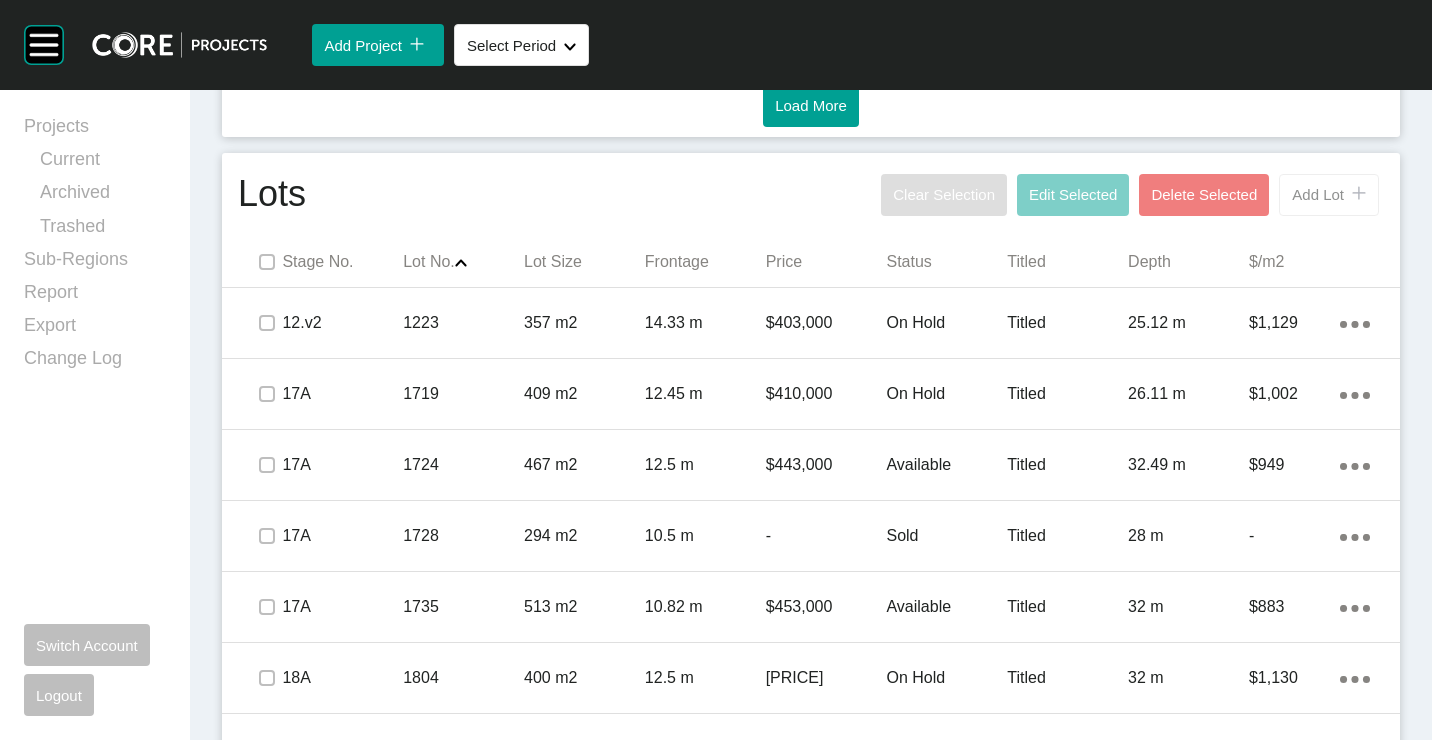 click on "icon/tick copy 11 Created with Sketch." at bounding box center [1355, 194] 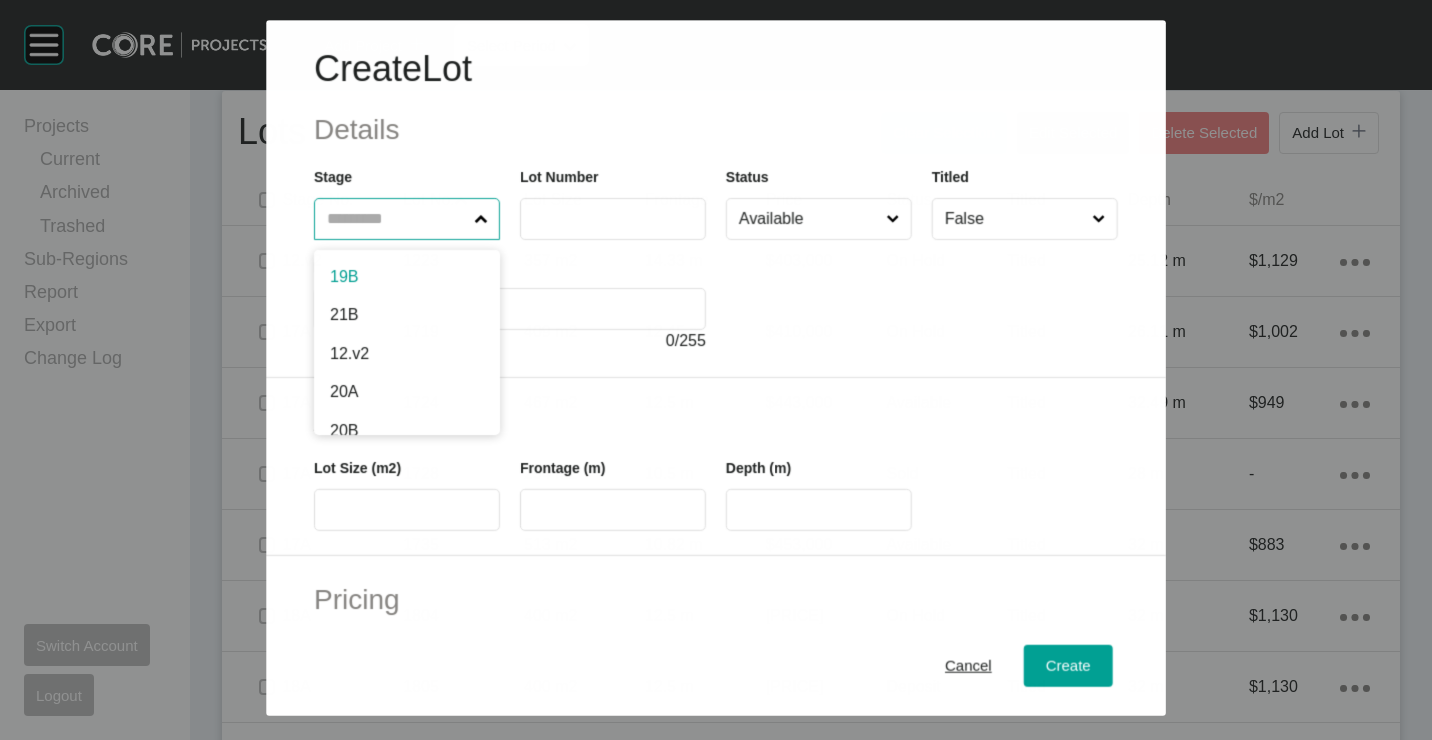 click at bounding box center (396, 219) 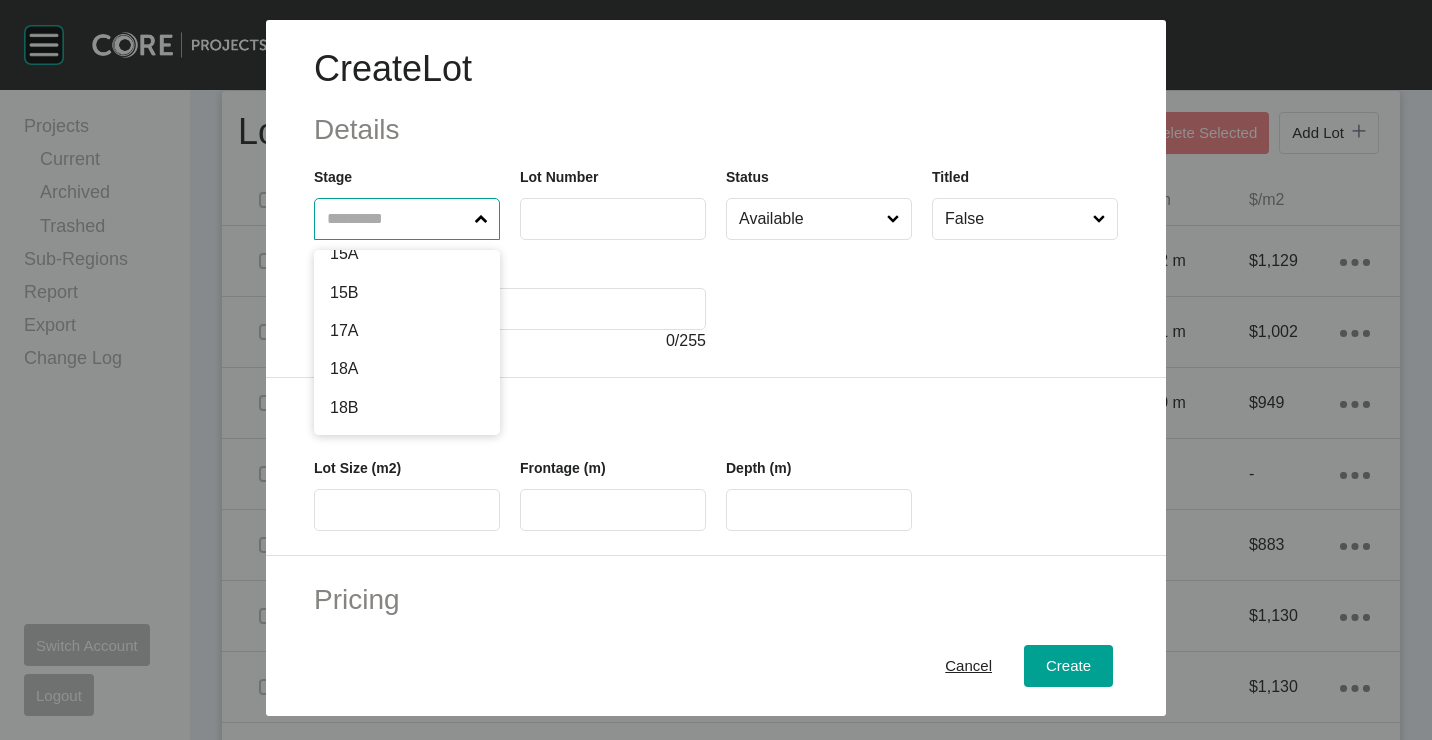 scroll, scrollTop: 1175, scrollLeft: 0, axis: vertical 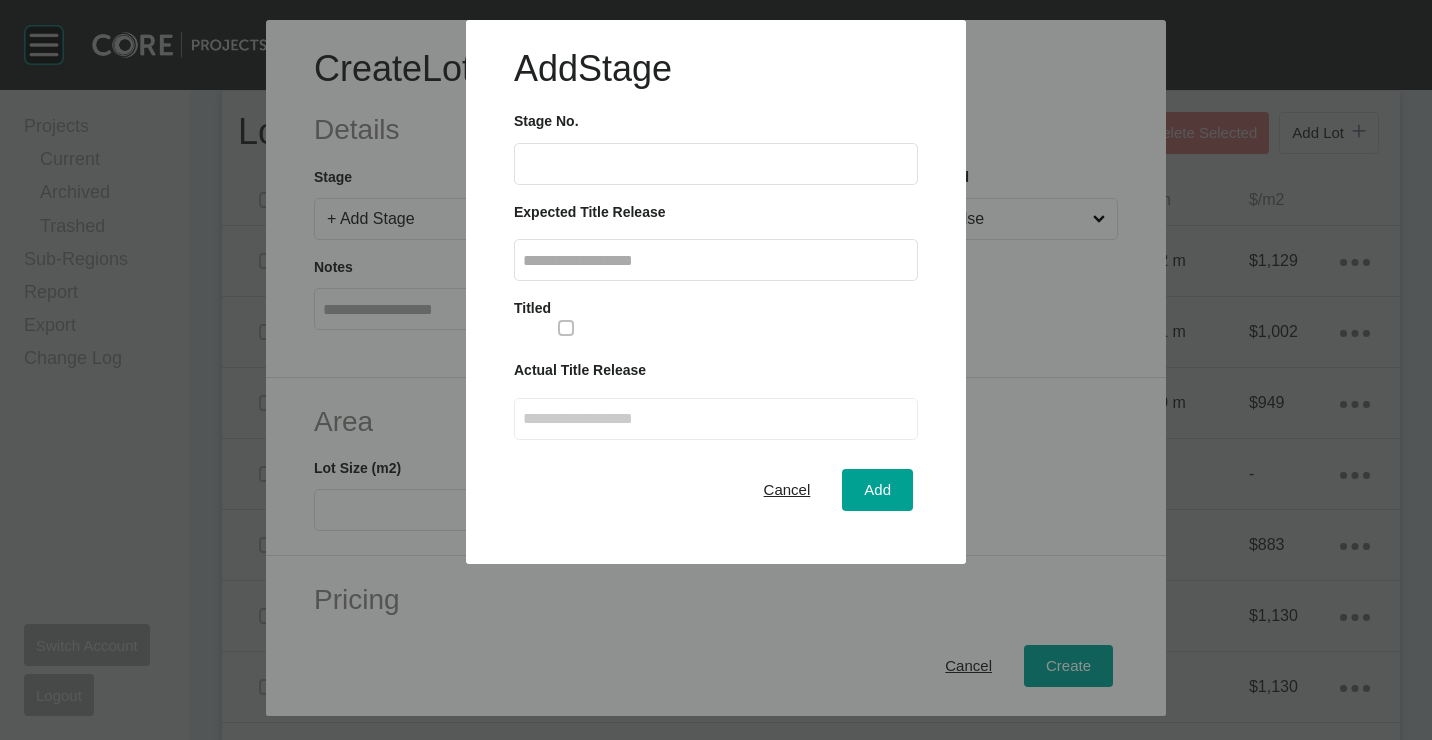 click at bounding box center (716, 164) 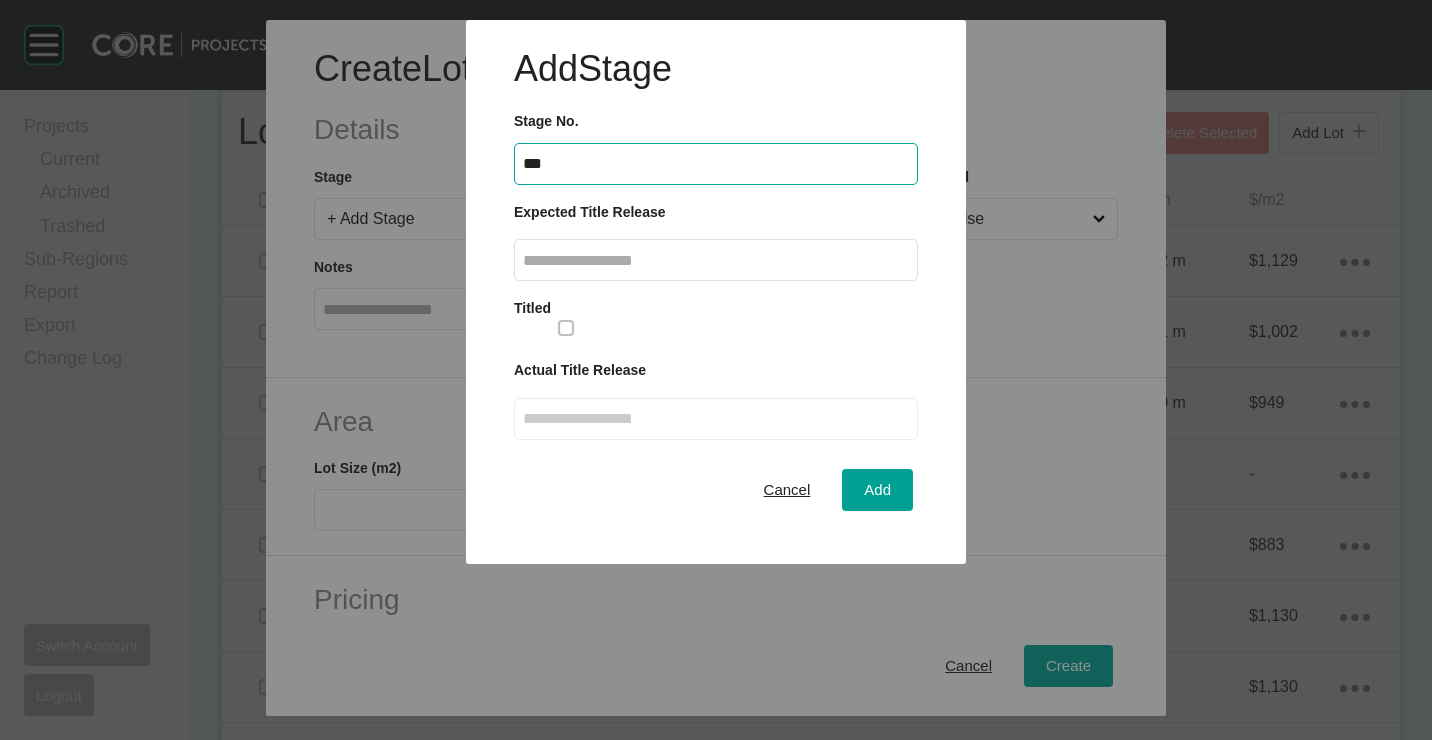 type on "***" 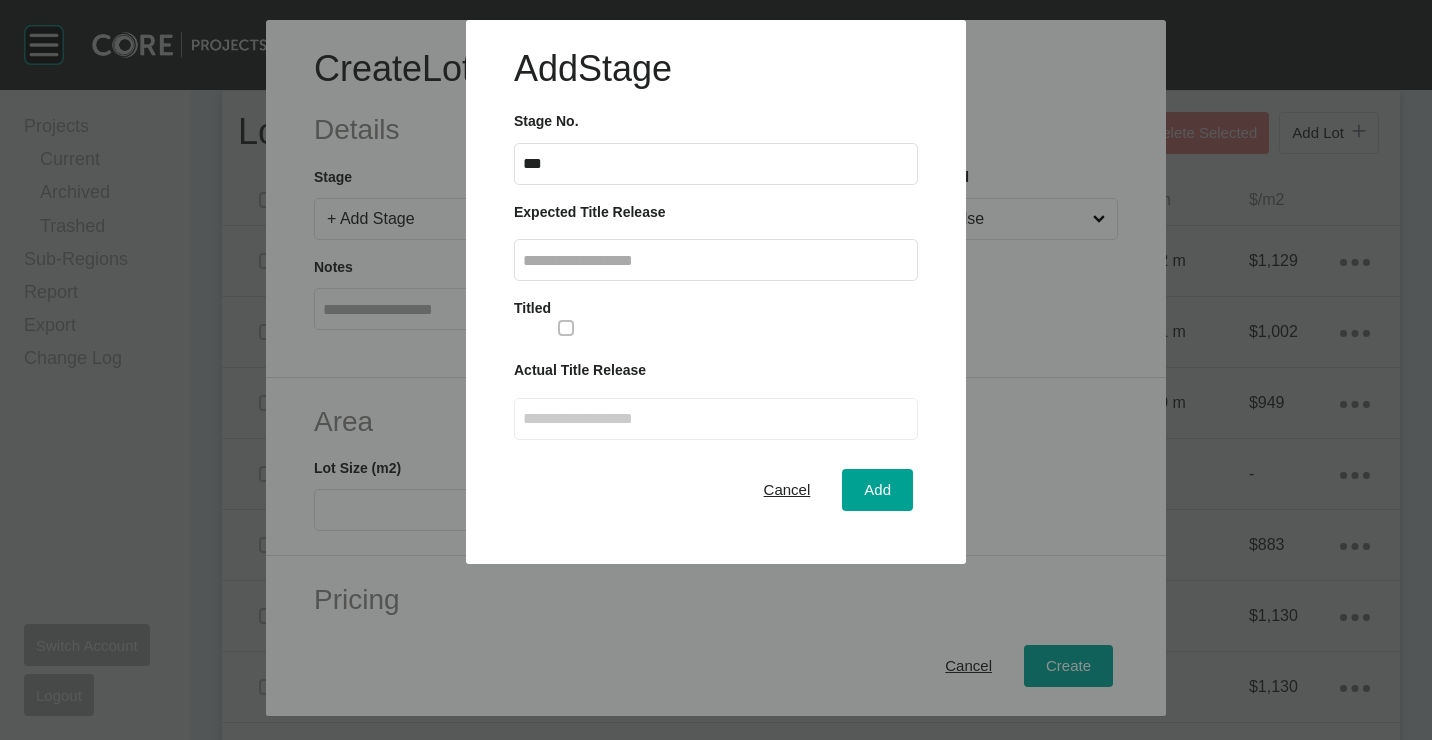 click at bounding box center (716, 260) 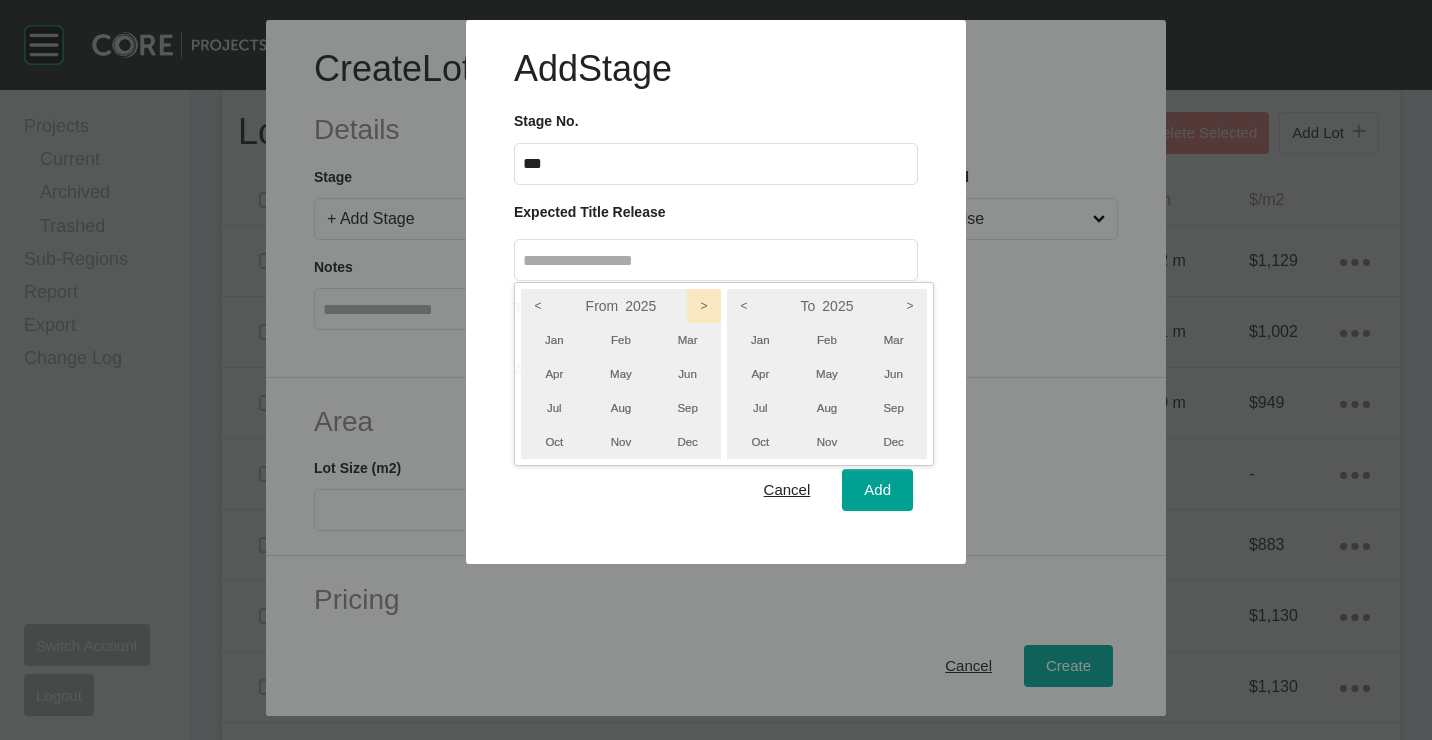 click on ">" at bounding box center [704, 306] 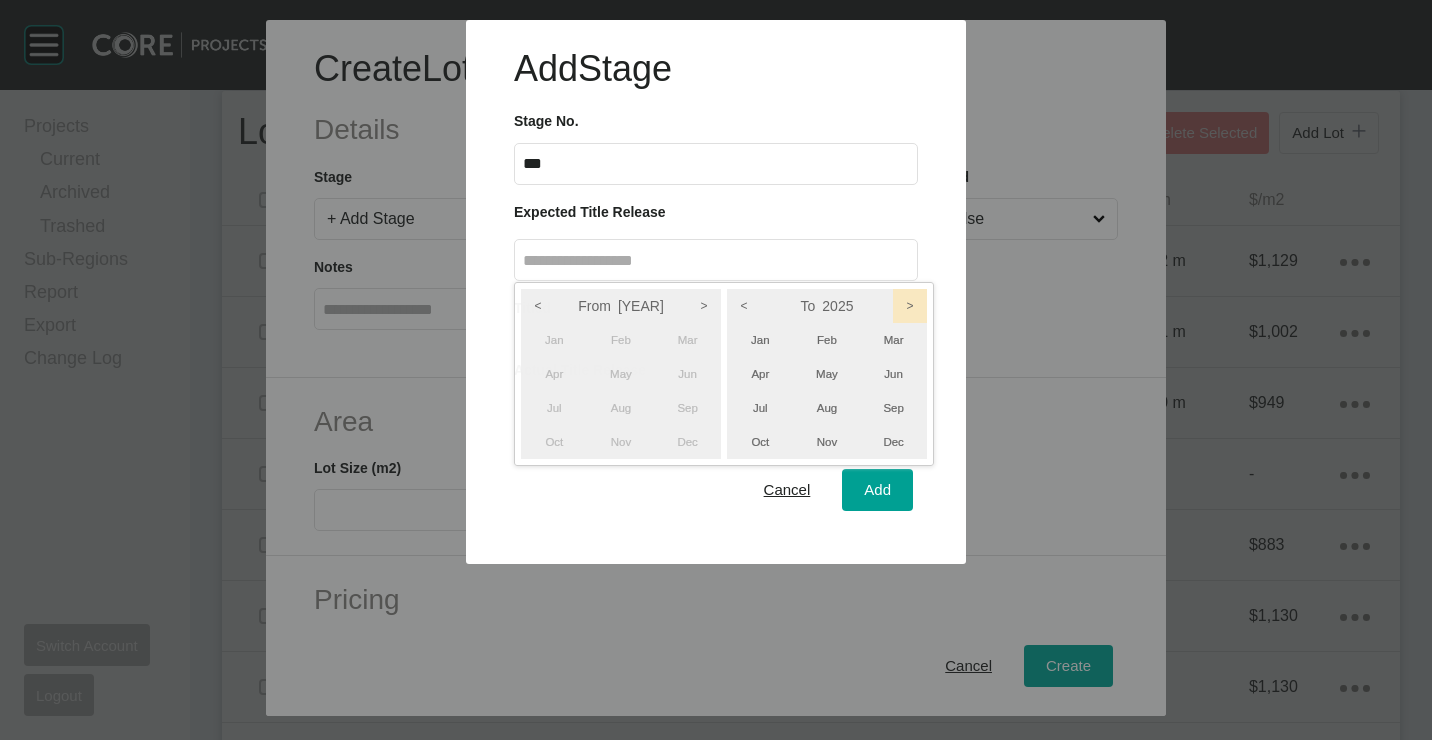 click on ">" at bounding box center [910, 306] 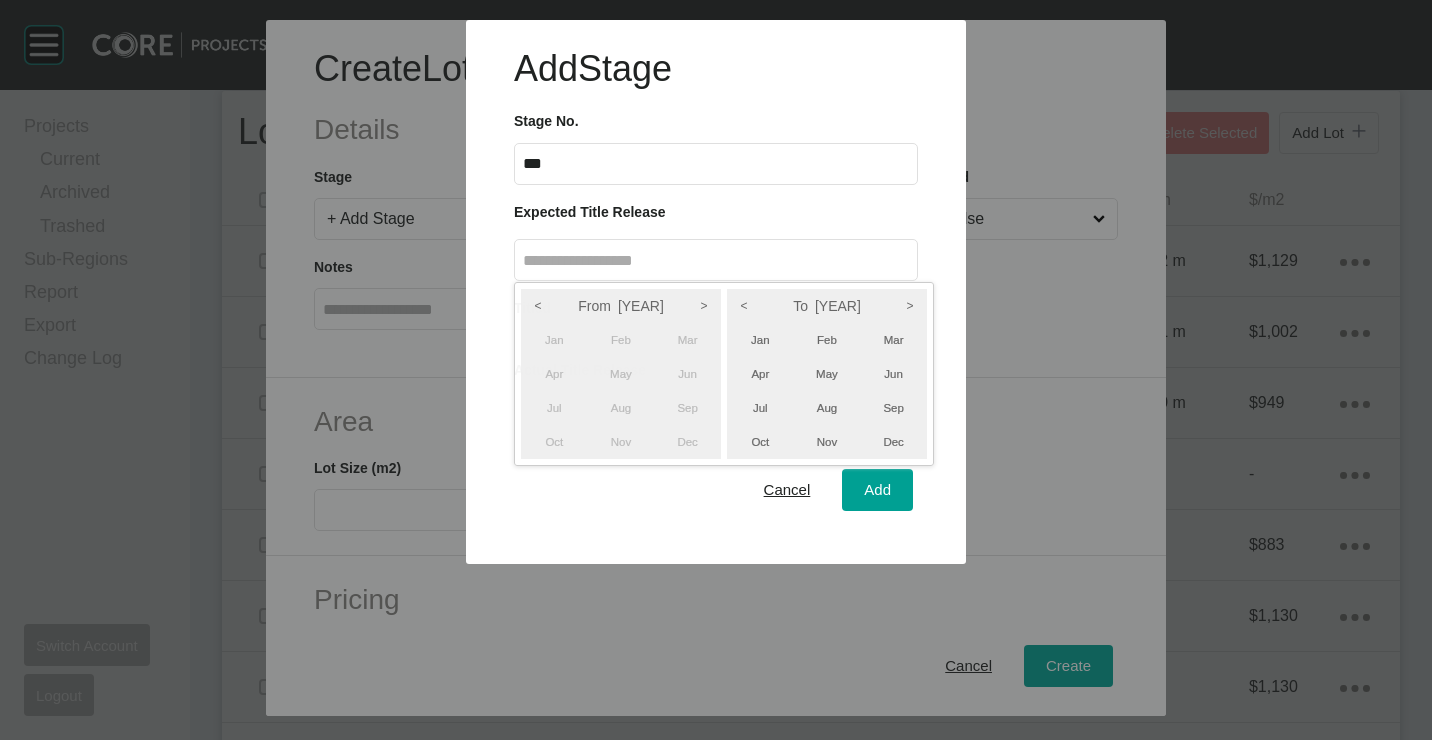 click on "Jul" at bounding box center [554, 408] 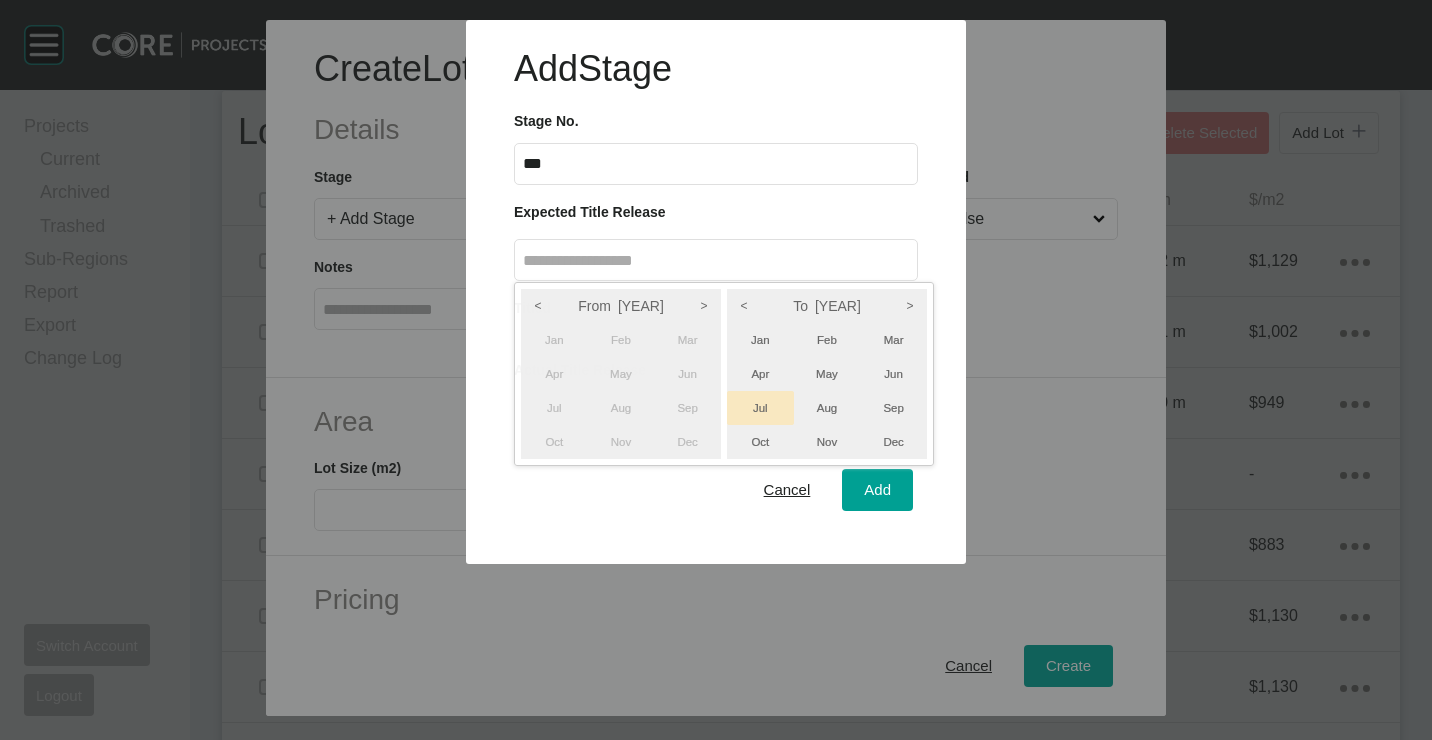 click on "Jul" at bounding box center [760, 408] 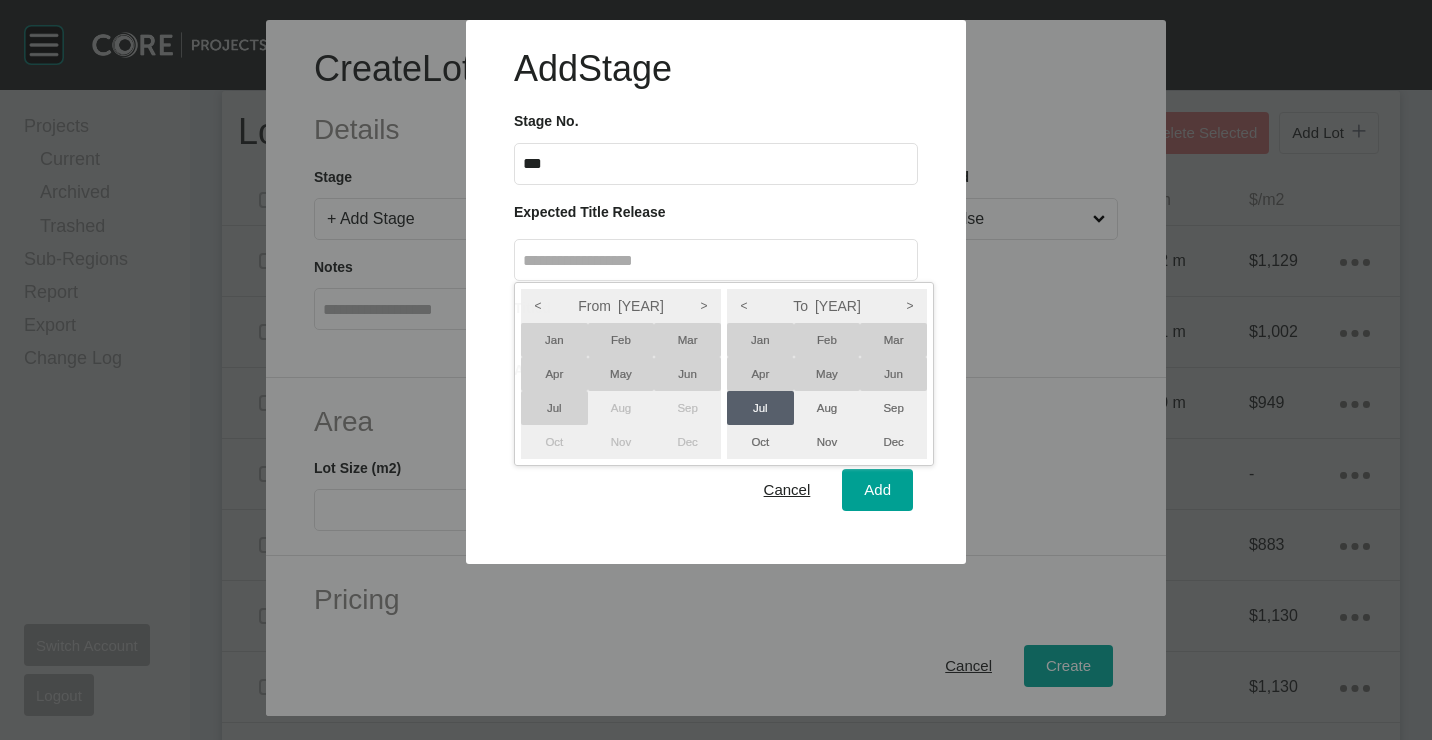 click on "Jul" at bounding box center (554, 408) 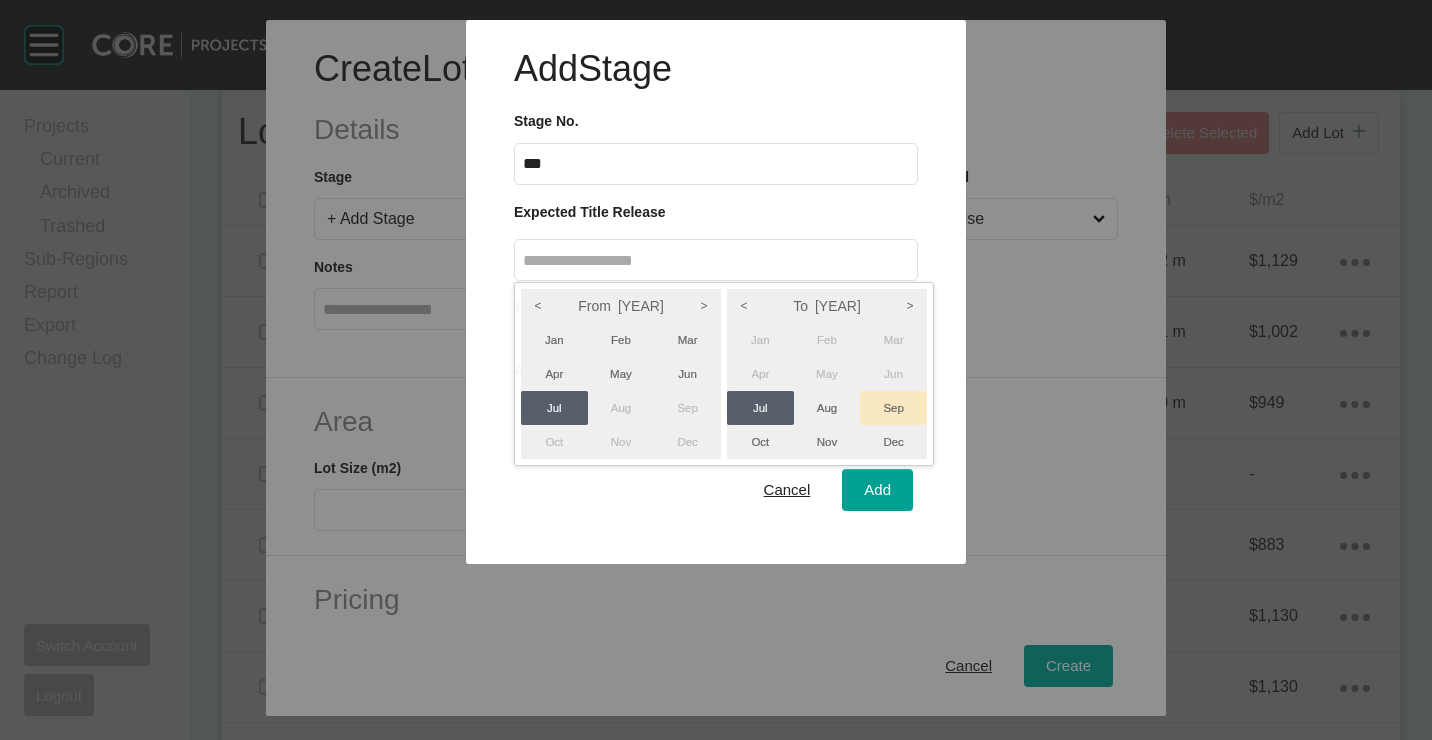click on "Sep" at bounding box center [893, 408] 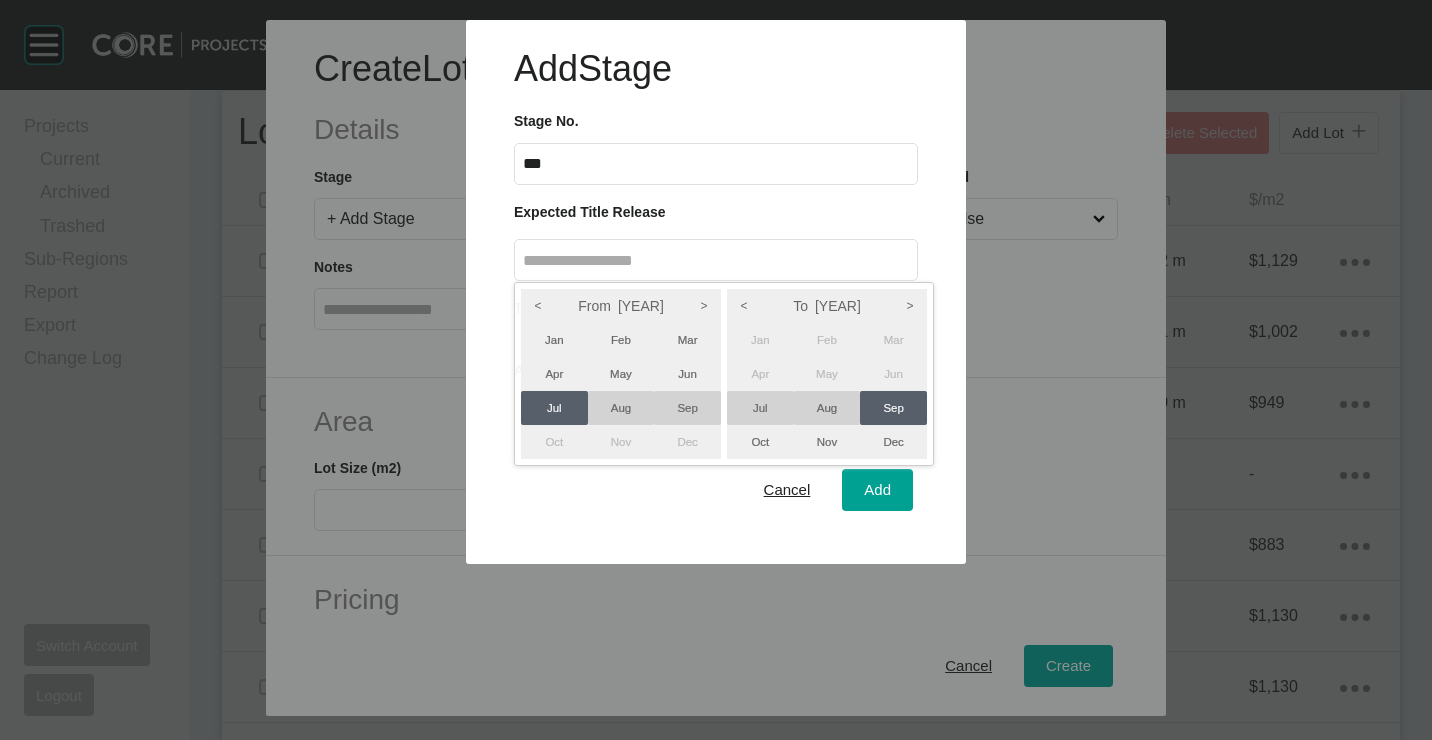 click at bounding box center (716, 282) 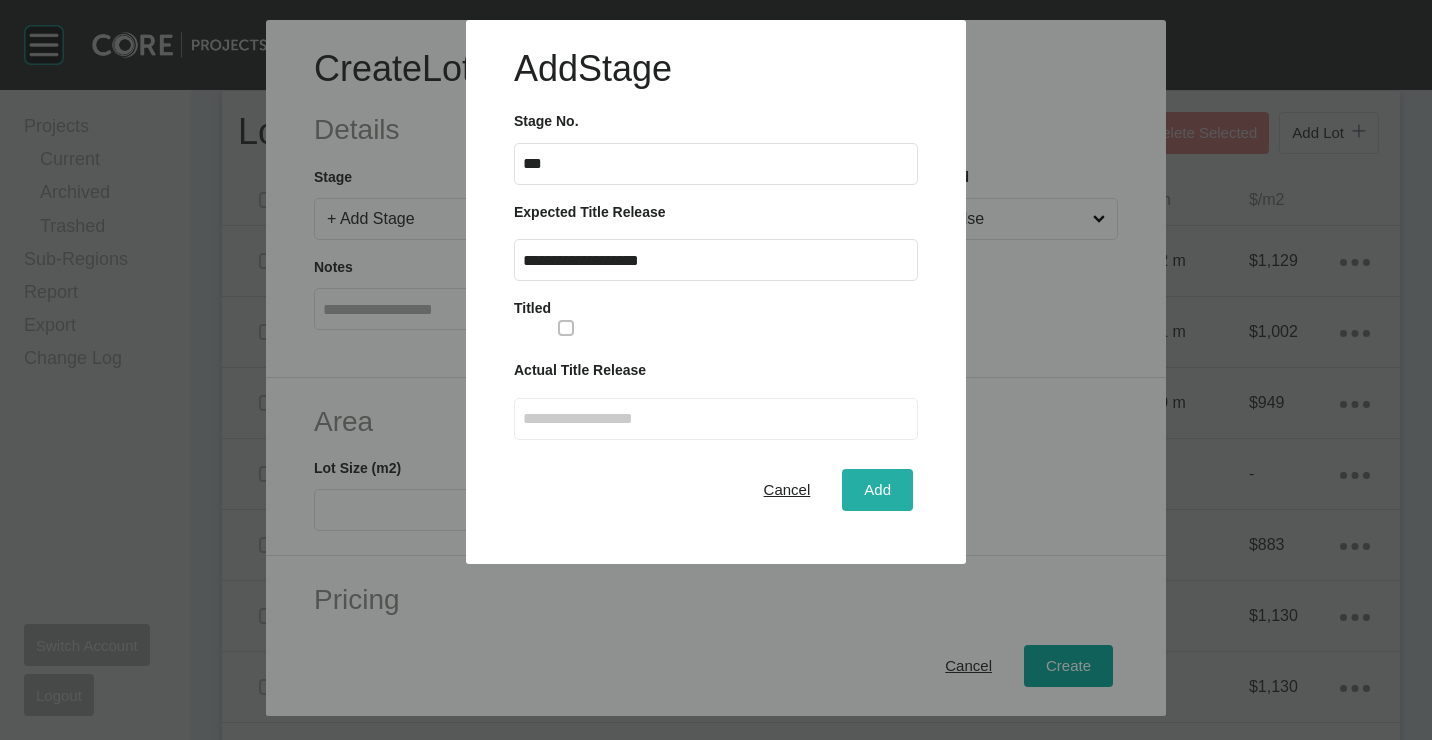 click on "Add" at bounding box center [877, 489] 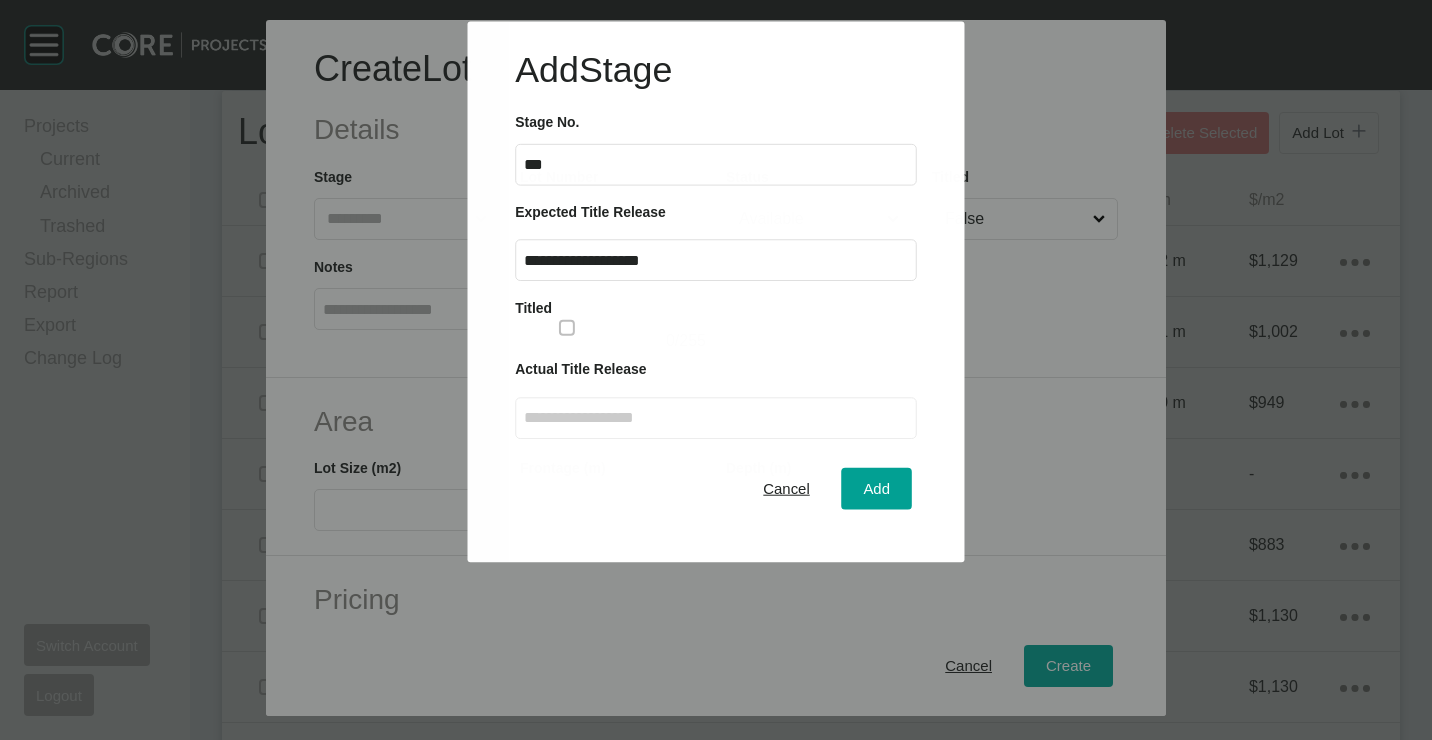 scroll, scrollTop: 90, scrollLeft: 0, axis: vertical 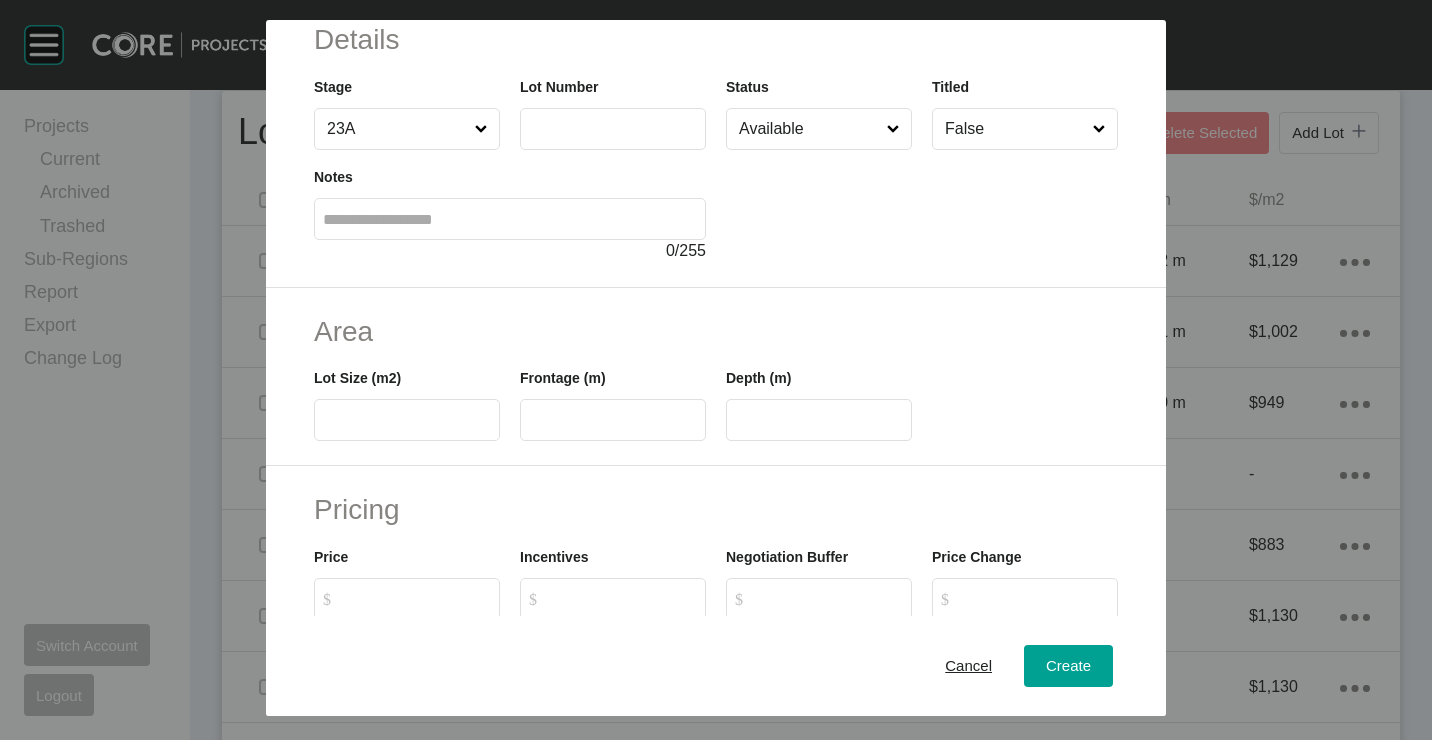 click at bounding box center (613, 128) 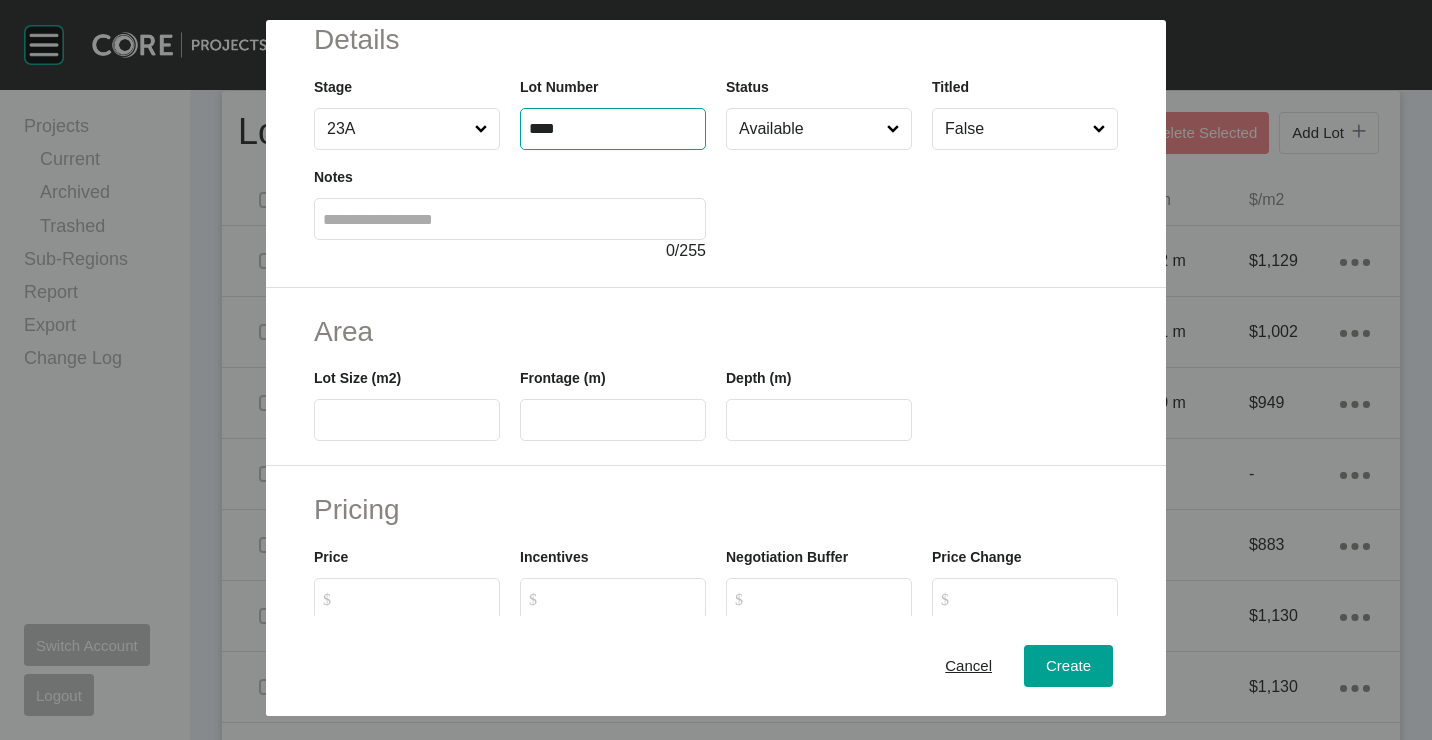 type on "****" 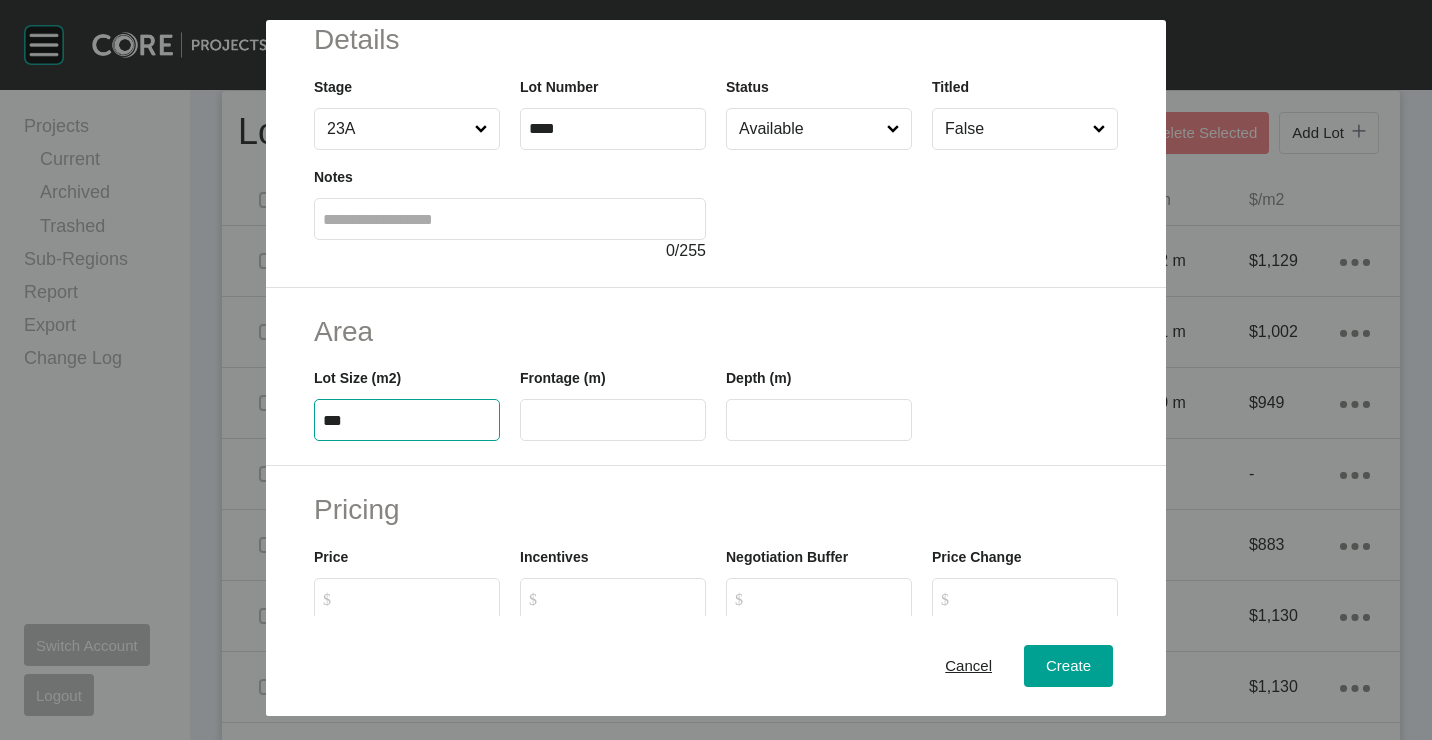 type on "***" 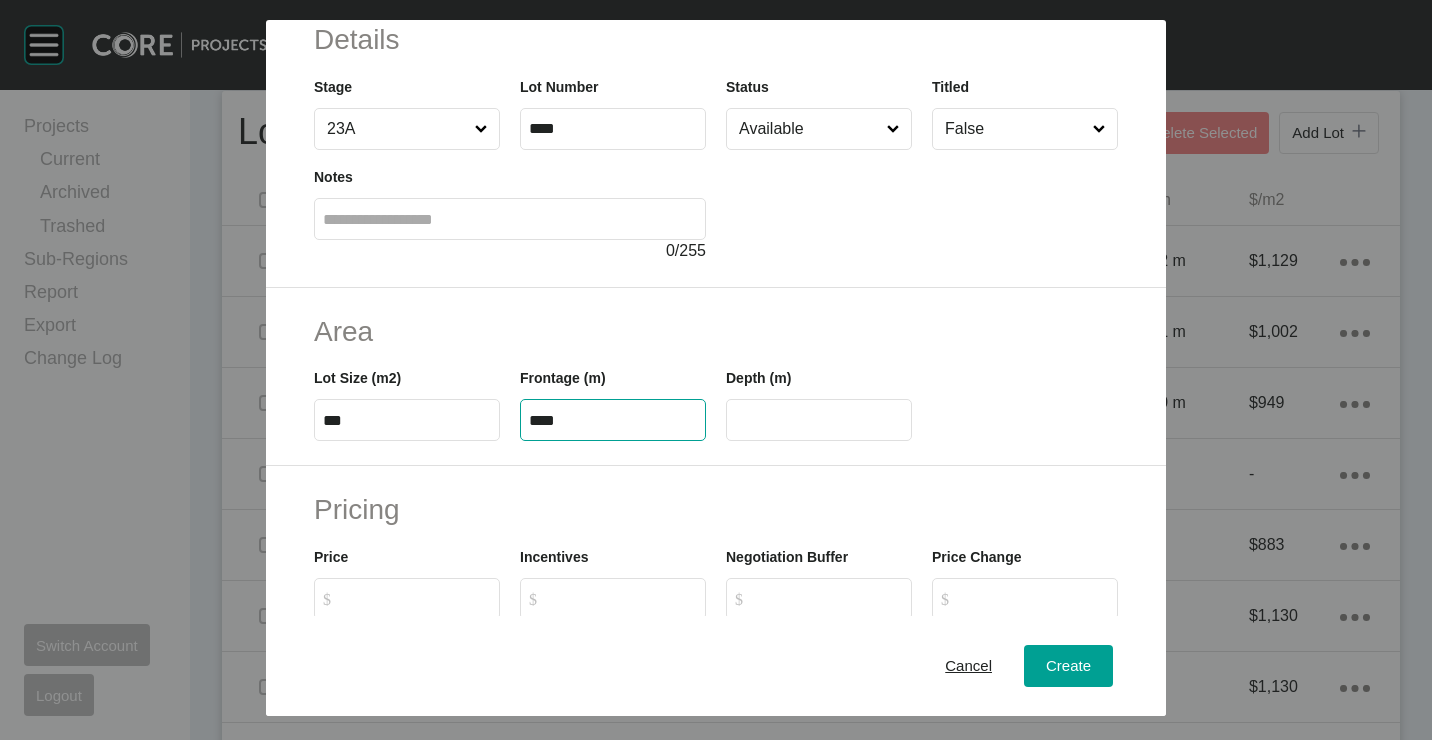 type on "****" 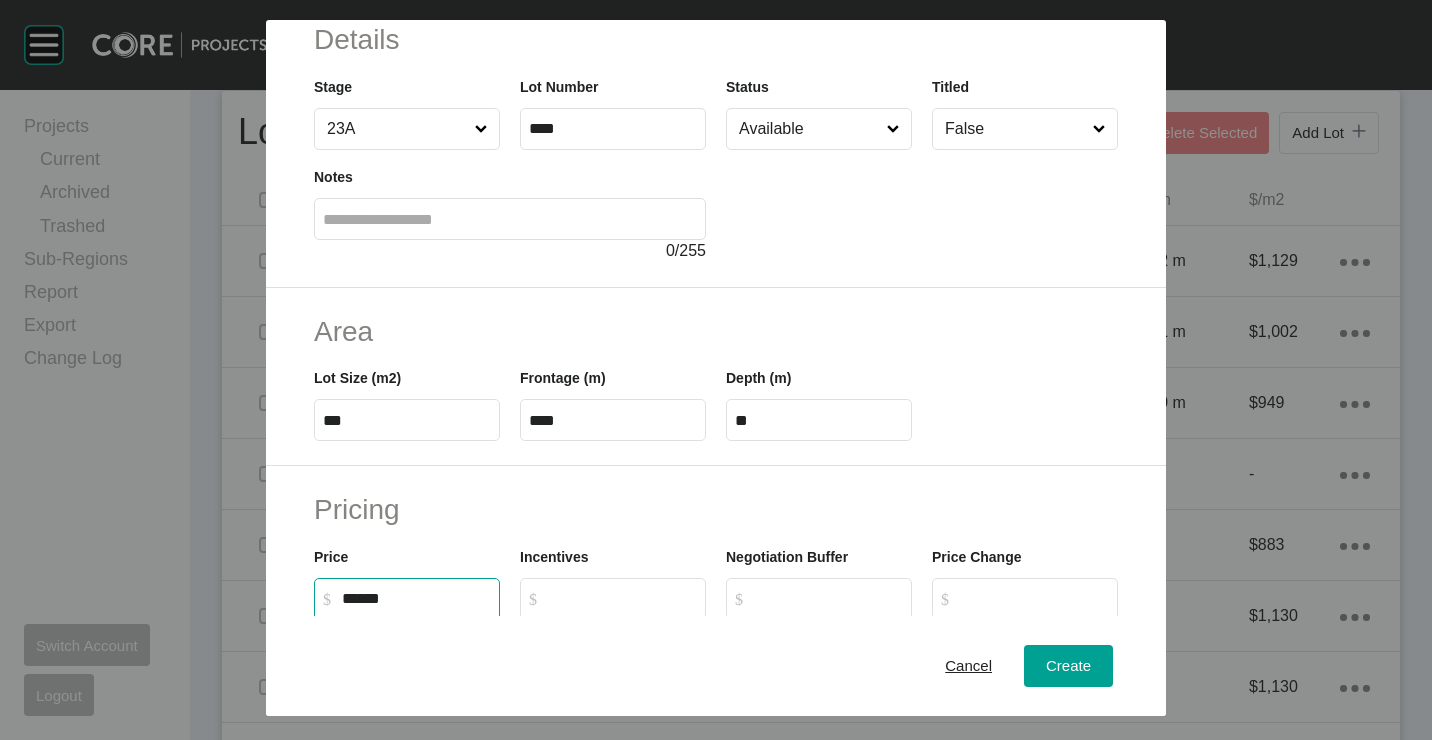 type on "*******" 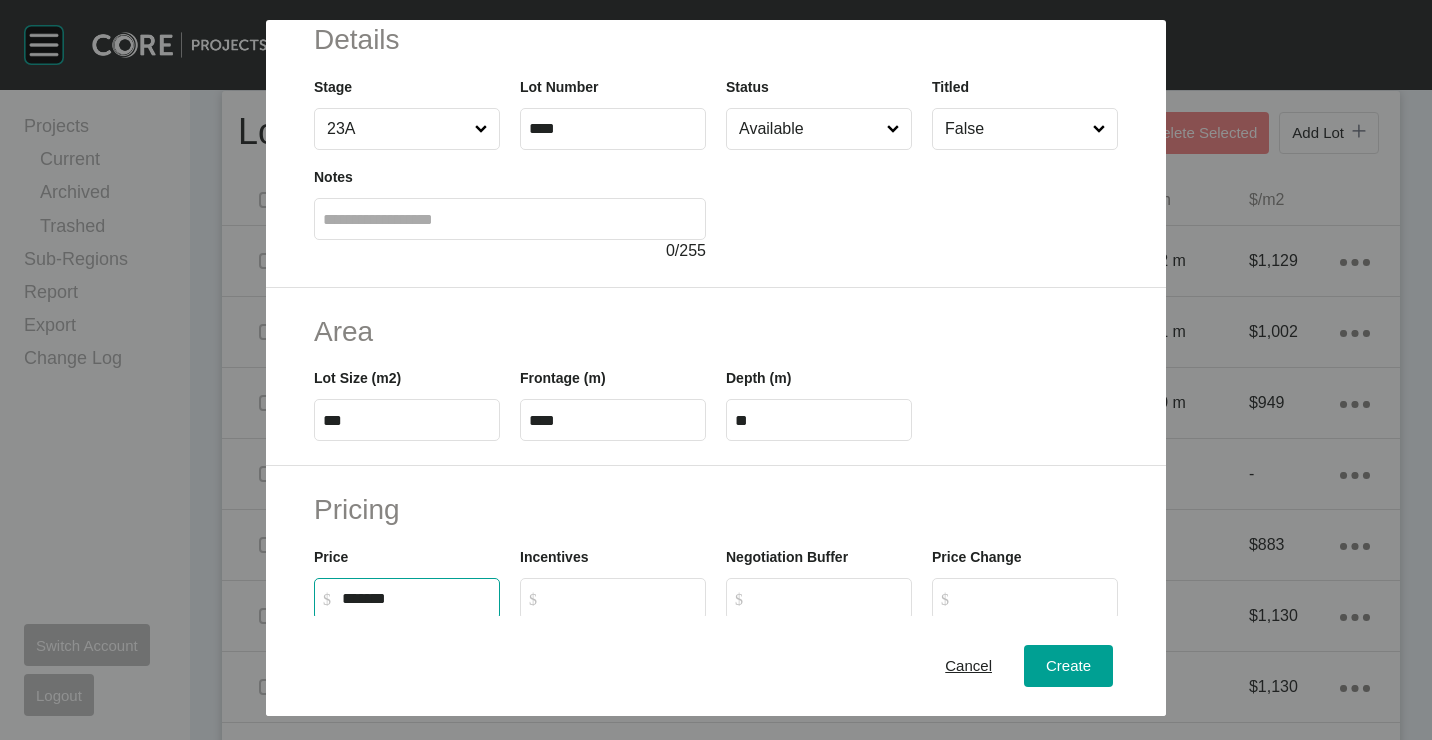 click at bounding box center (922, 206) 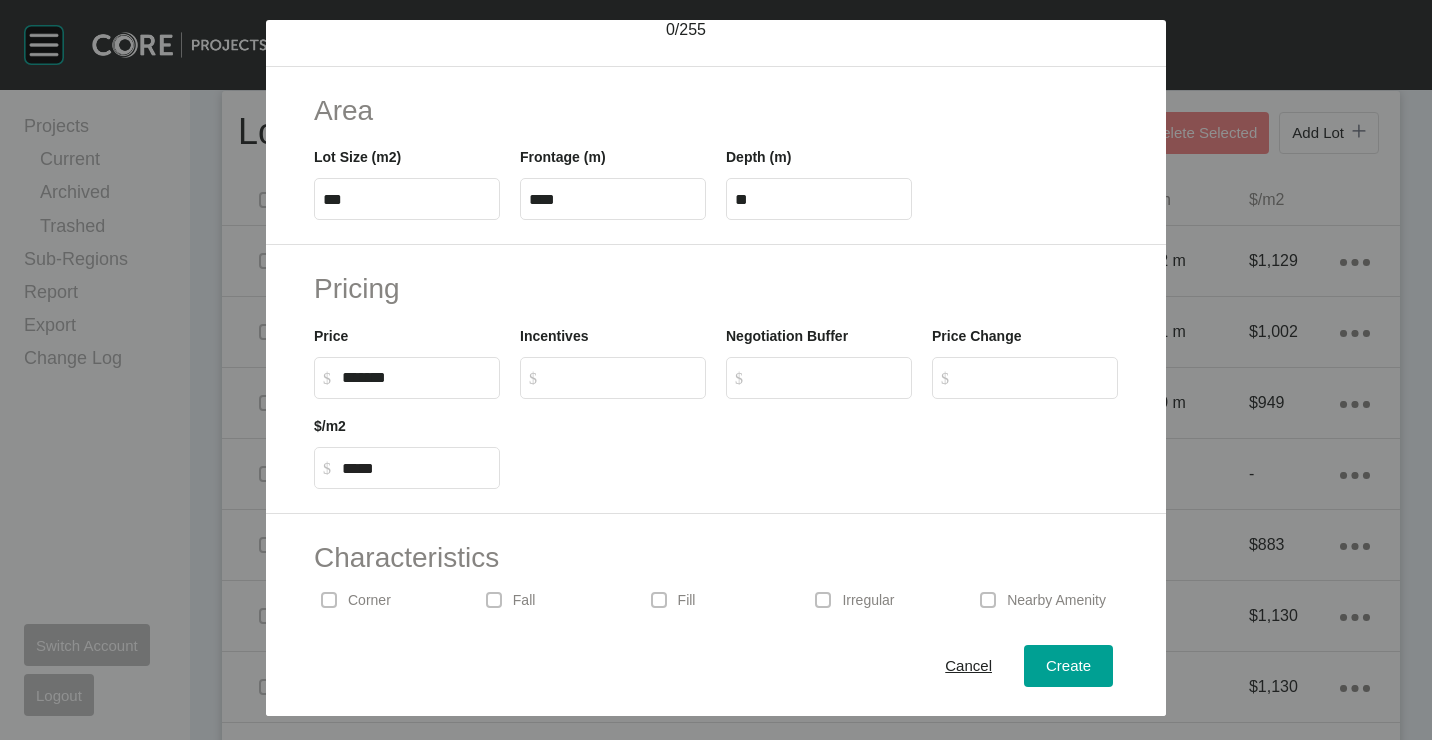 scroll, scrollTop: 480, scrollLeft: 0, axis: vertical 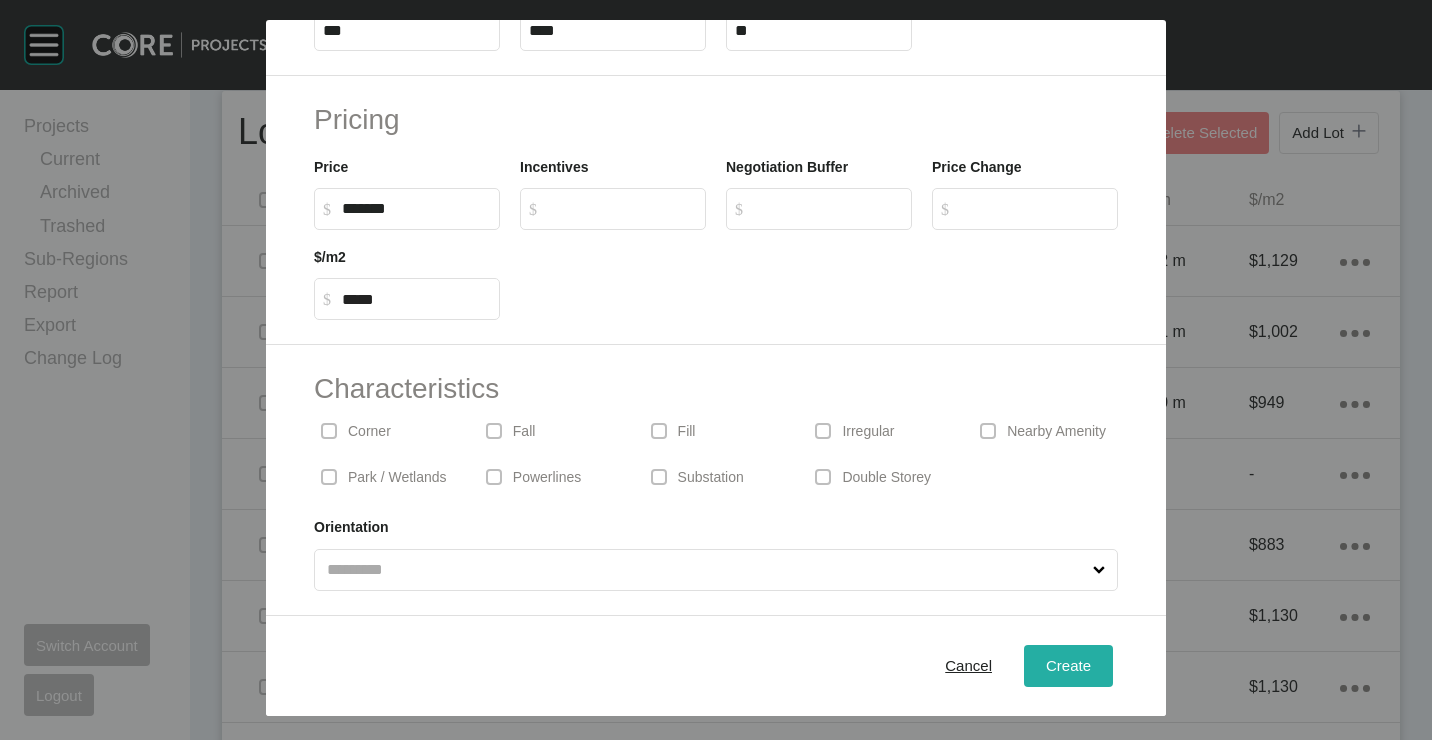 click on "Create" at bounding box center (1068, 665) 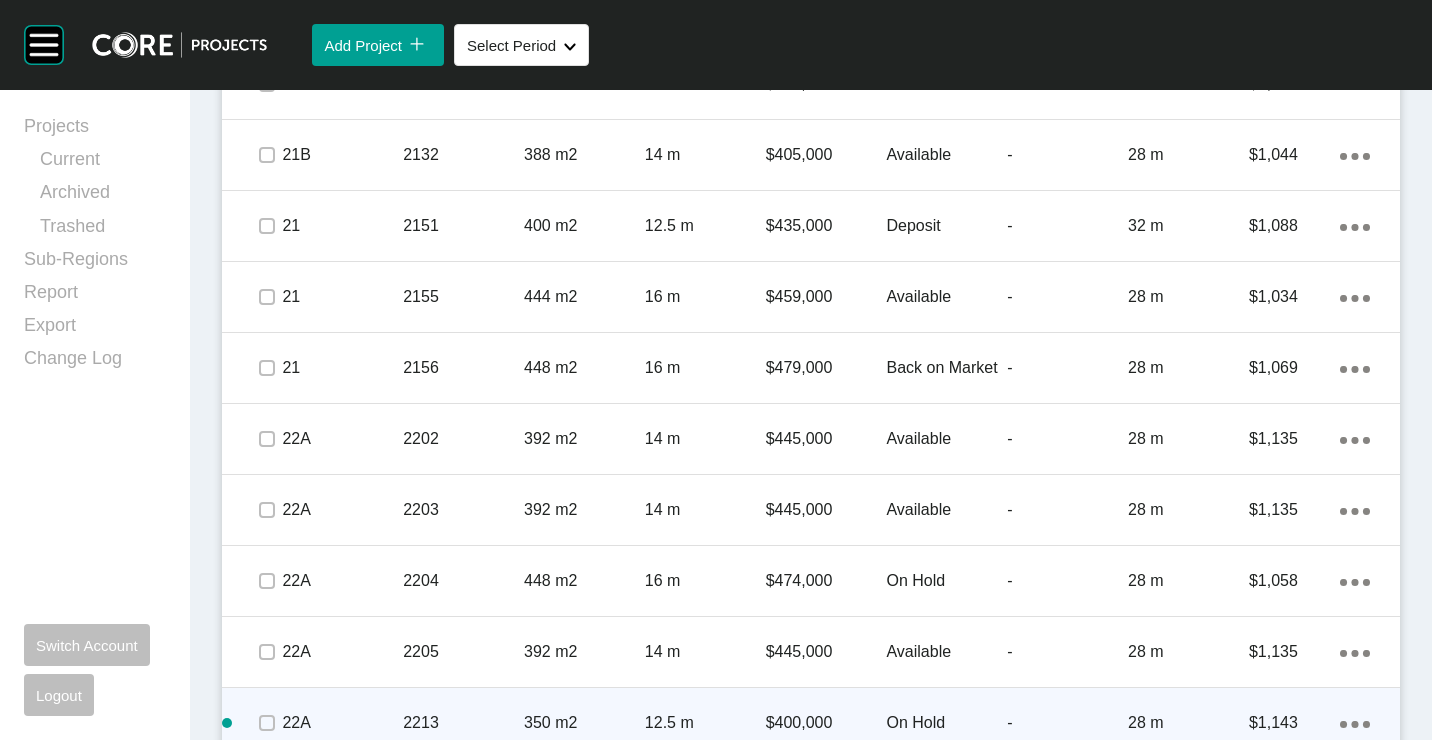 scroll, scrollTop: 5336, scrollLeft: 0, axis: vertical 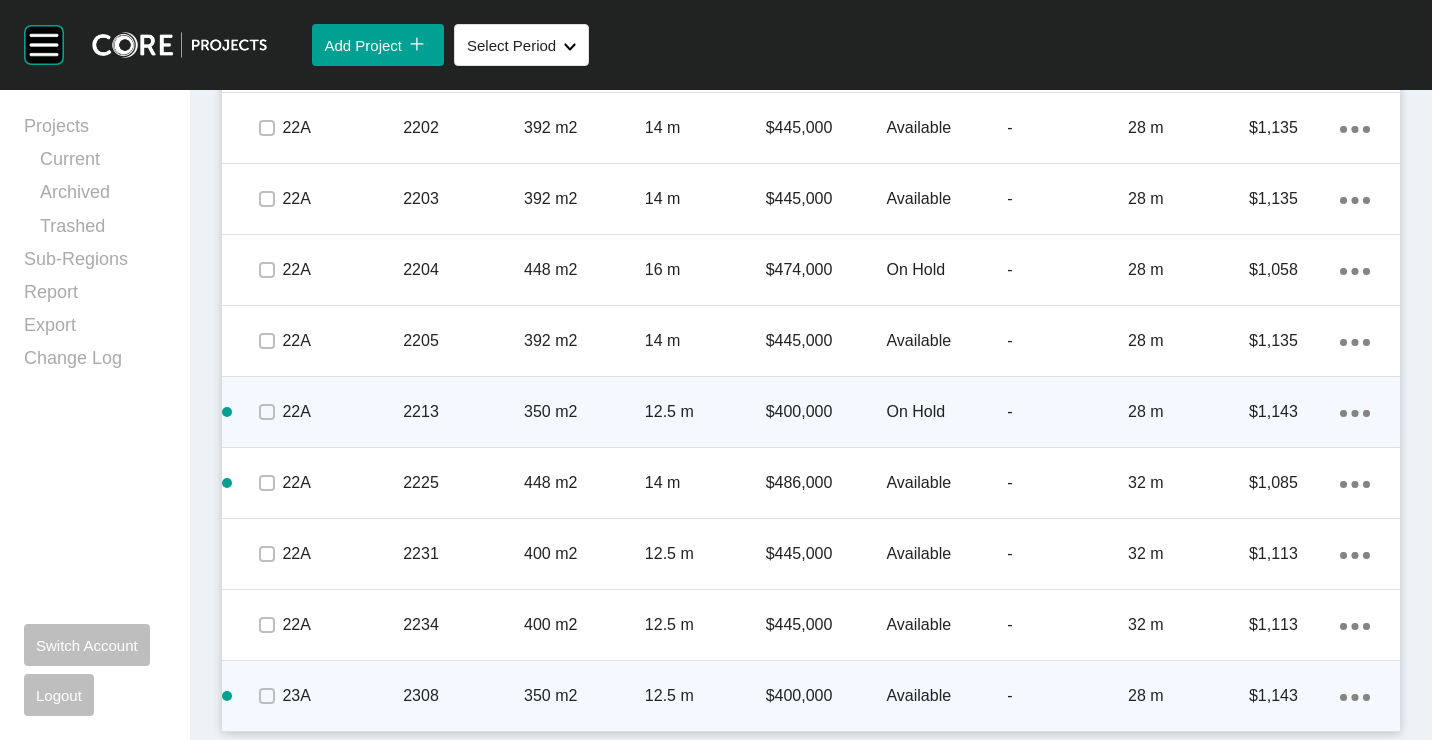 click on "Action Menu Dots Copy 6 Created with Sketch." 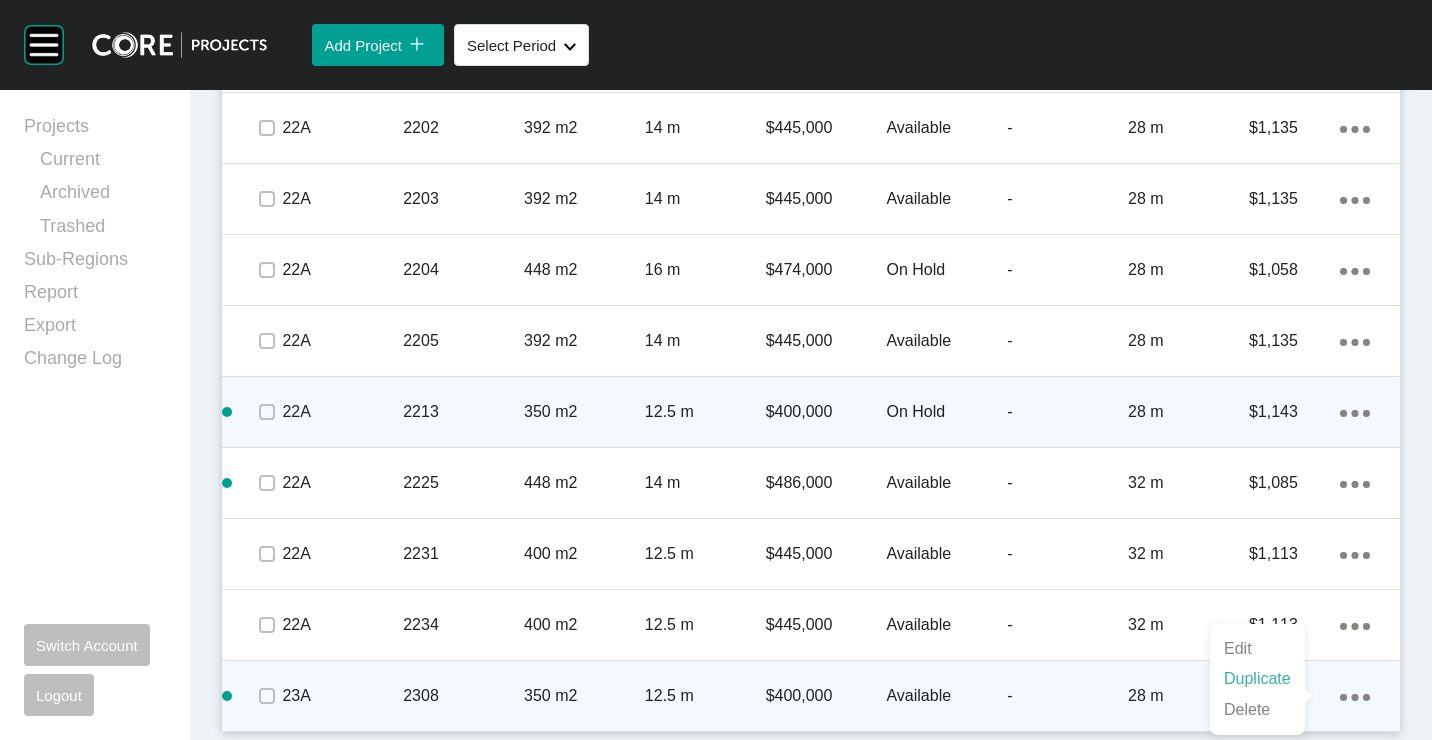 click on "Duplicate" at bounding box center (1257, 679) 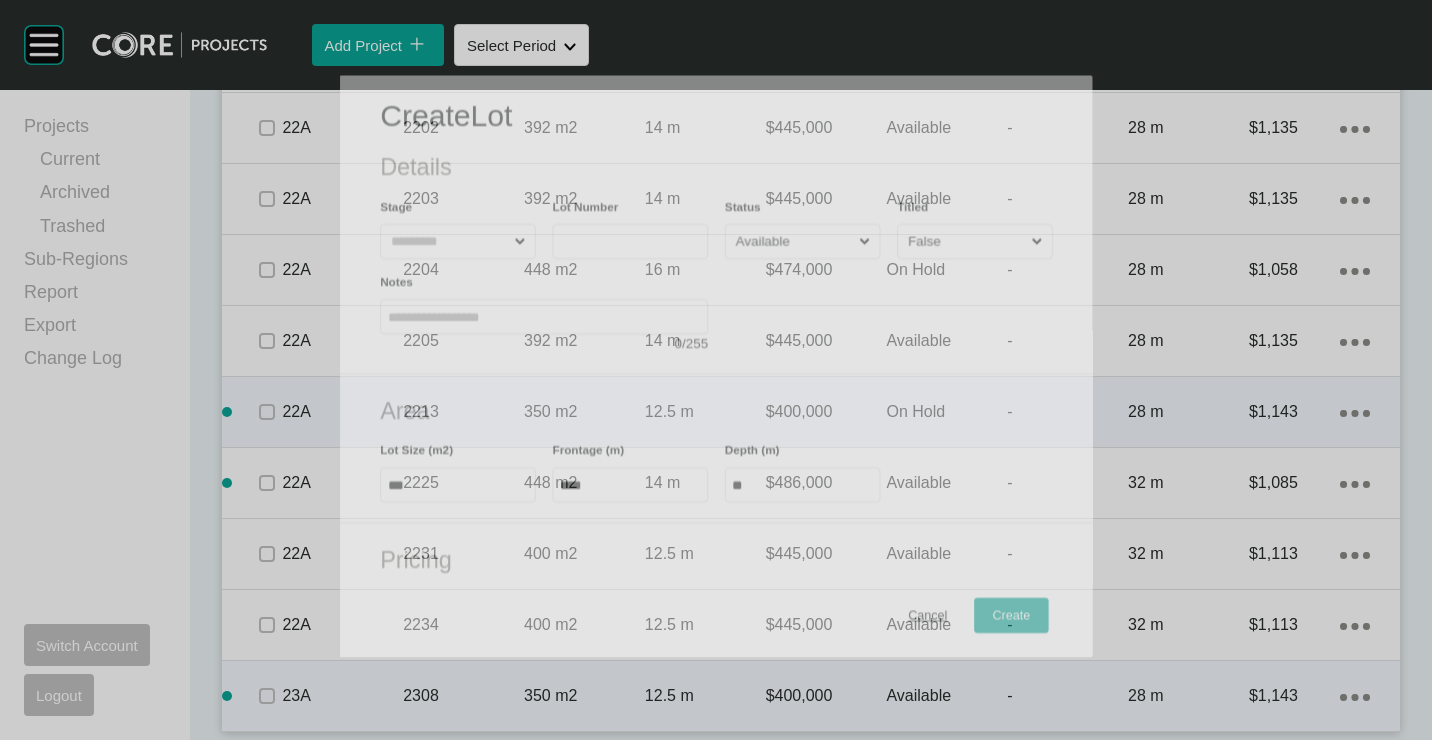 scroll, scrollTop: 5274, scrollLeft: 0, axis: vertical 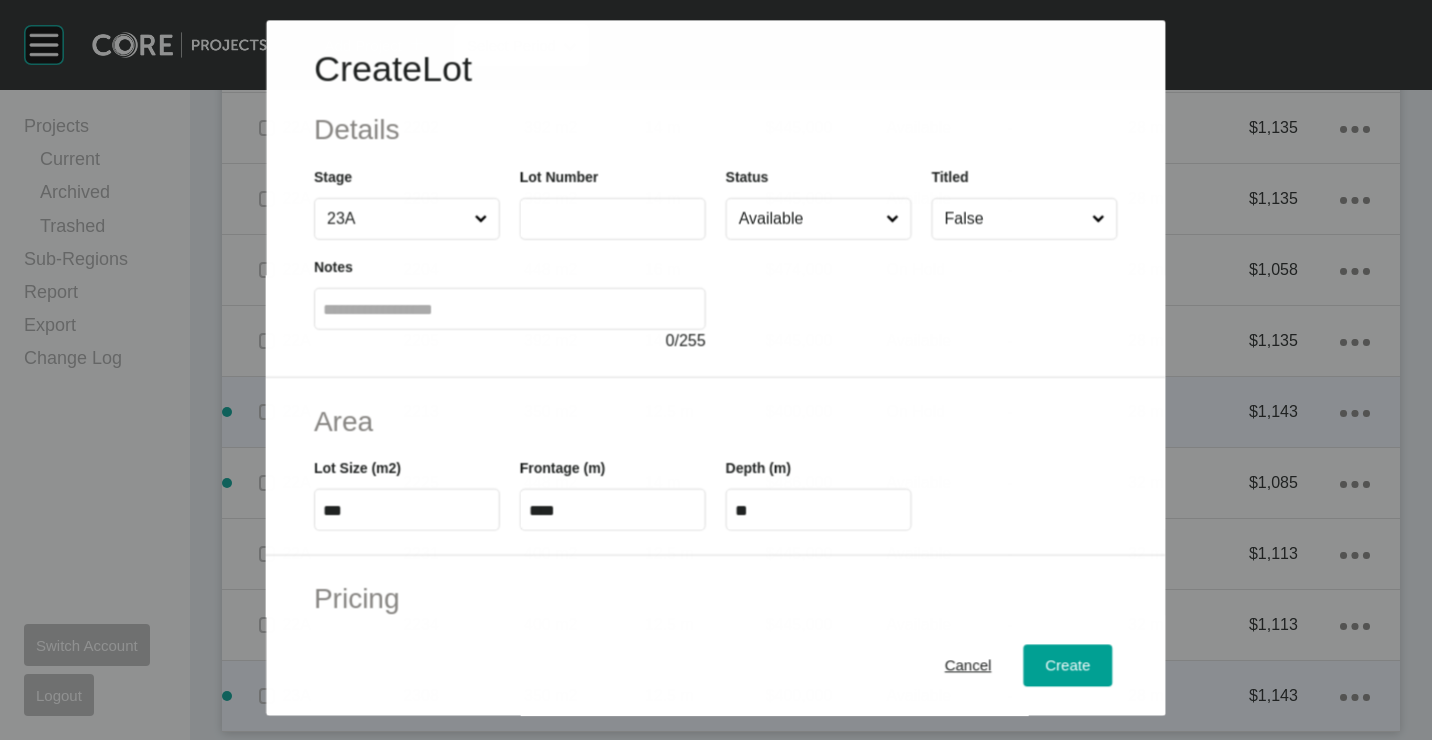 click at bounding box center [613, 219] 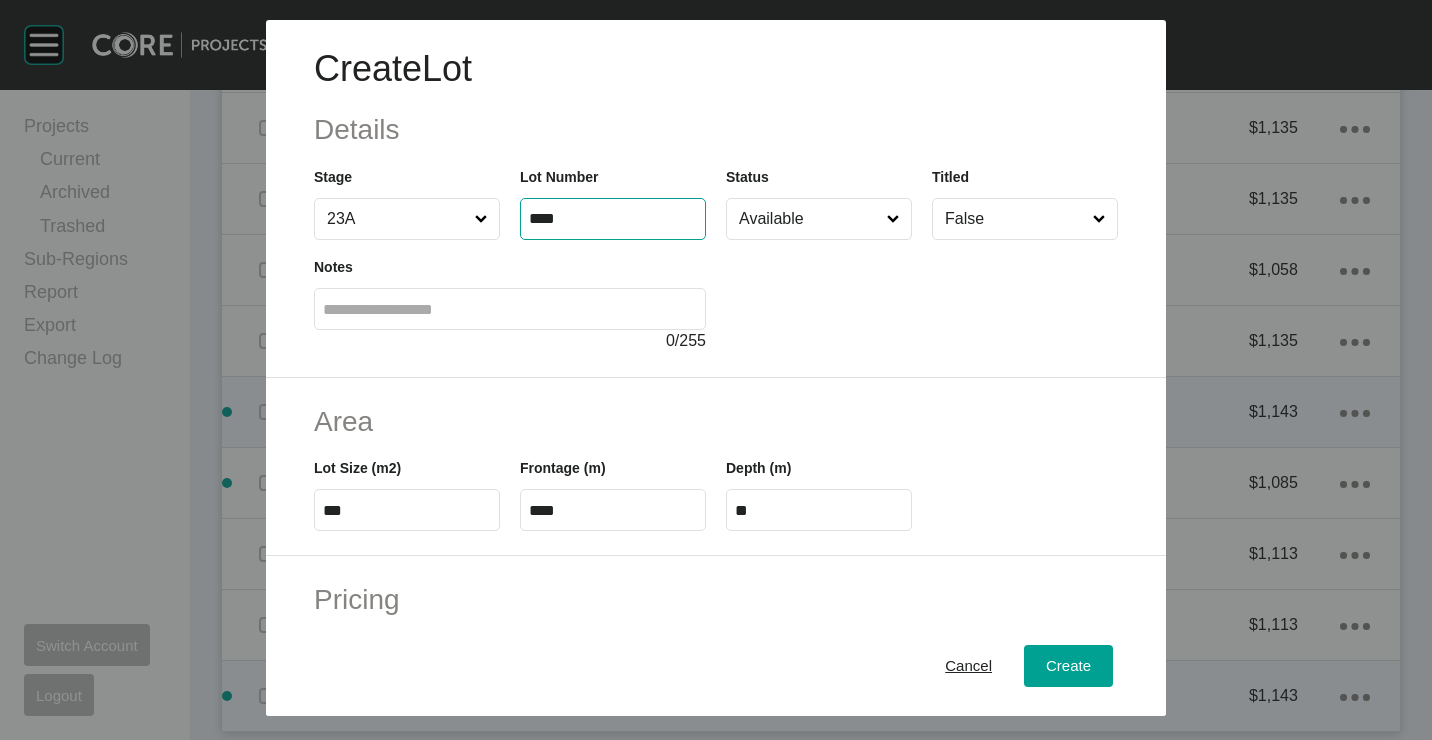 type on "****" 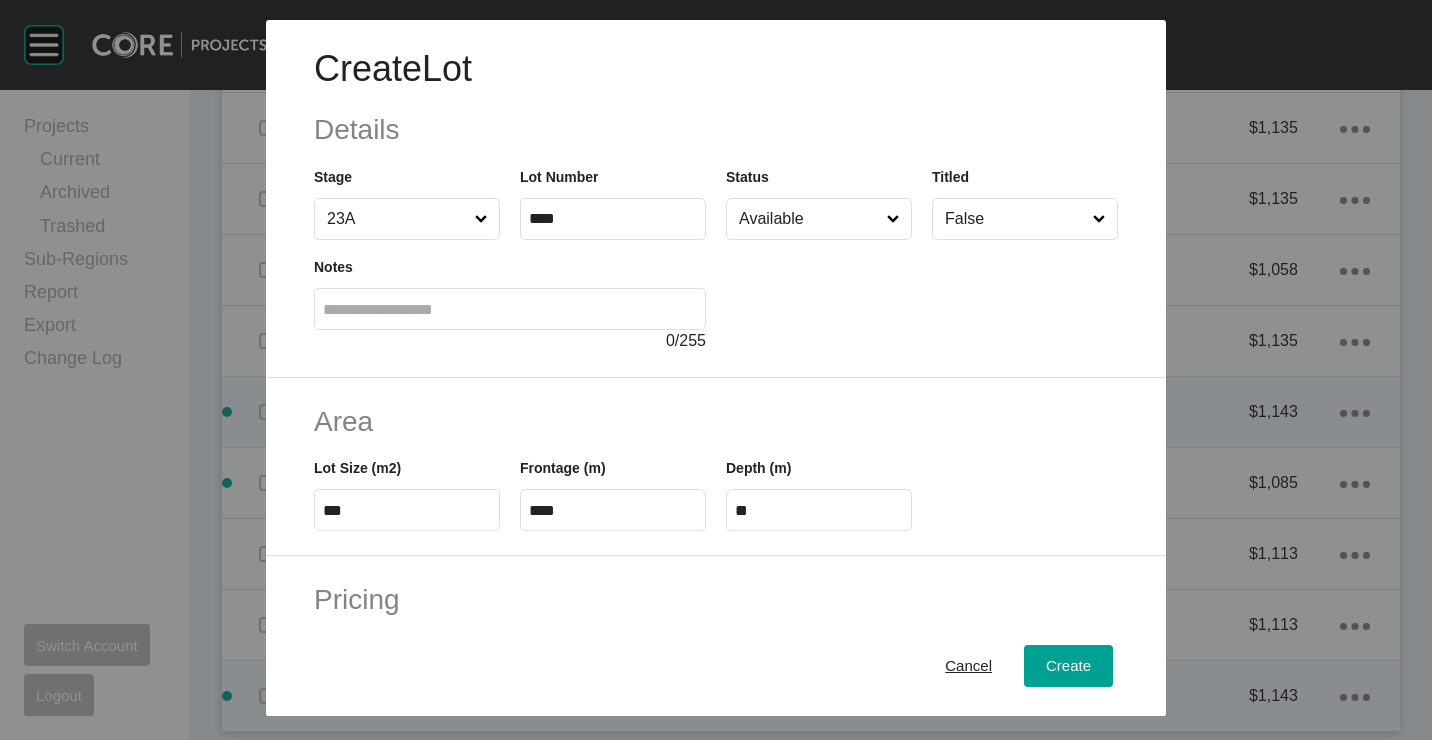click on "Available" at bounding box center [809, 219] 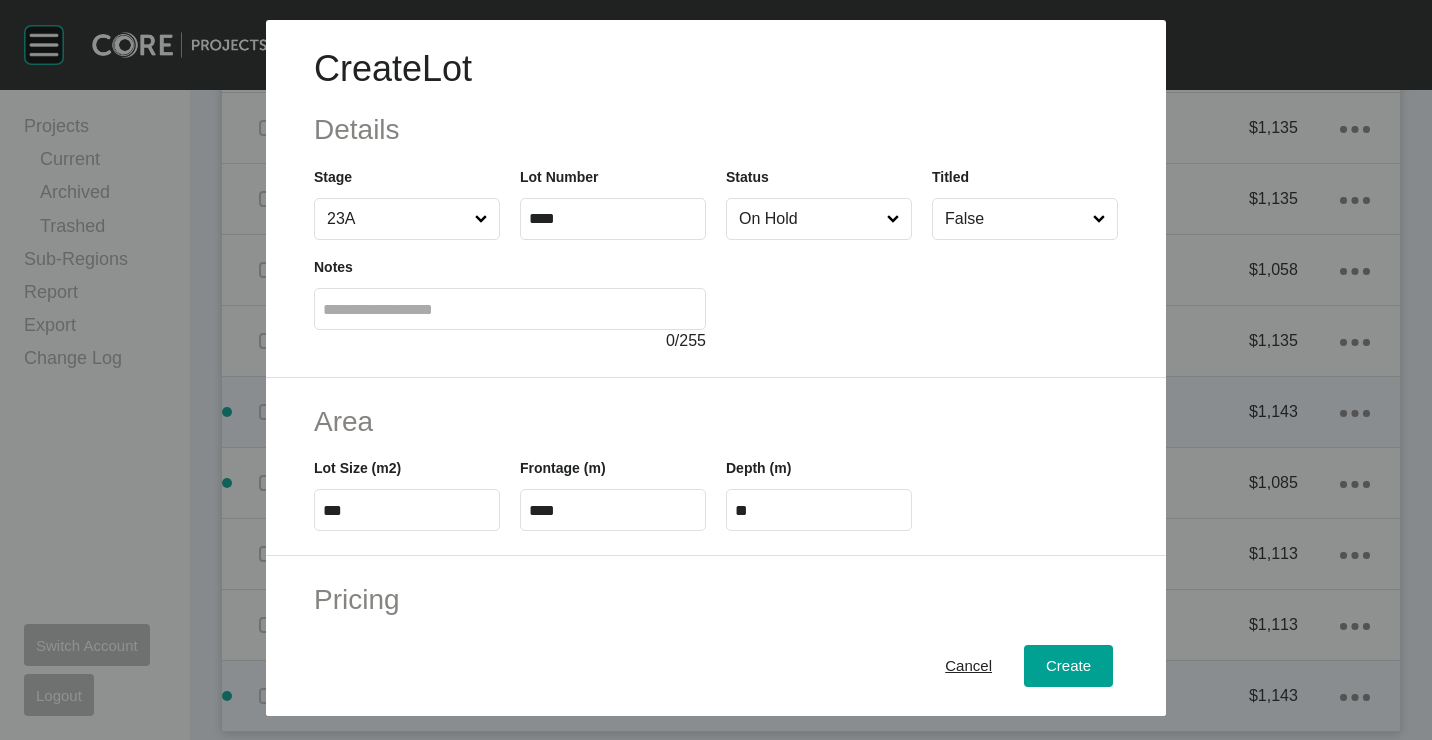 drag, startPoint x: 826, startPoint y: 300, endPoint x: 936, endPoint y: 494, distance: 223.0157 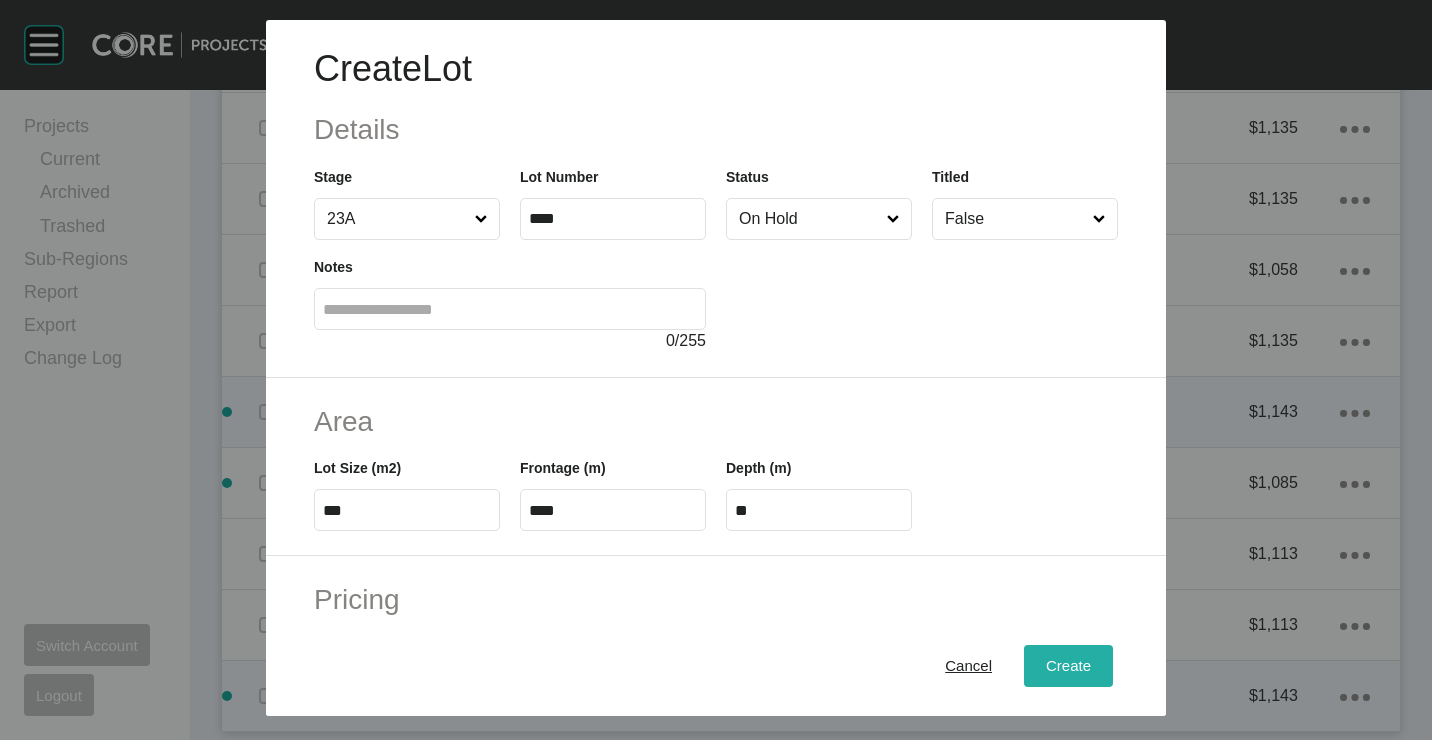 click on "Create" at bounding box center [1068, 666] 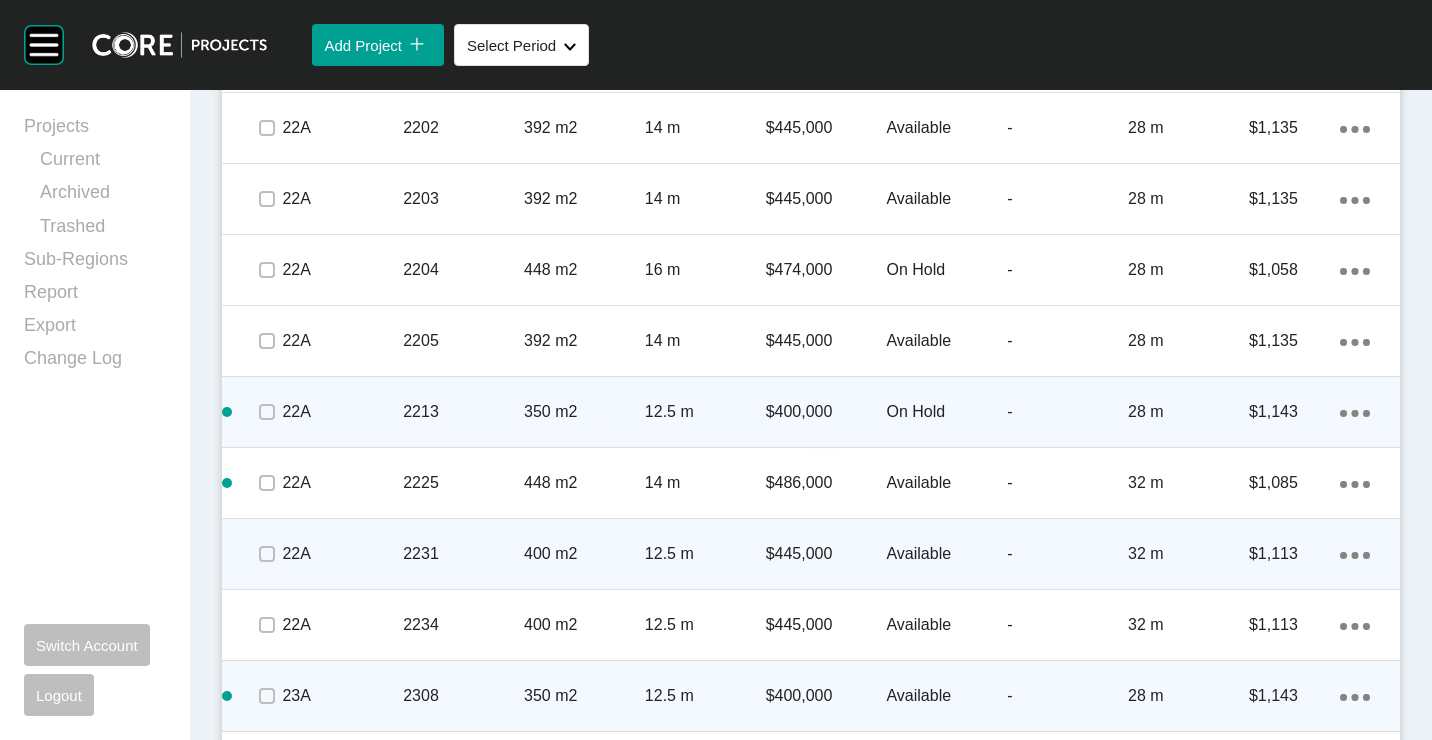 scroll, scrollTop: 5407, scrollLeft: 0, axis: vertical 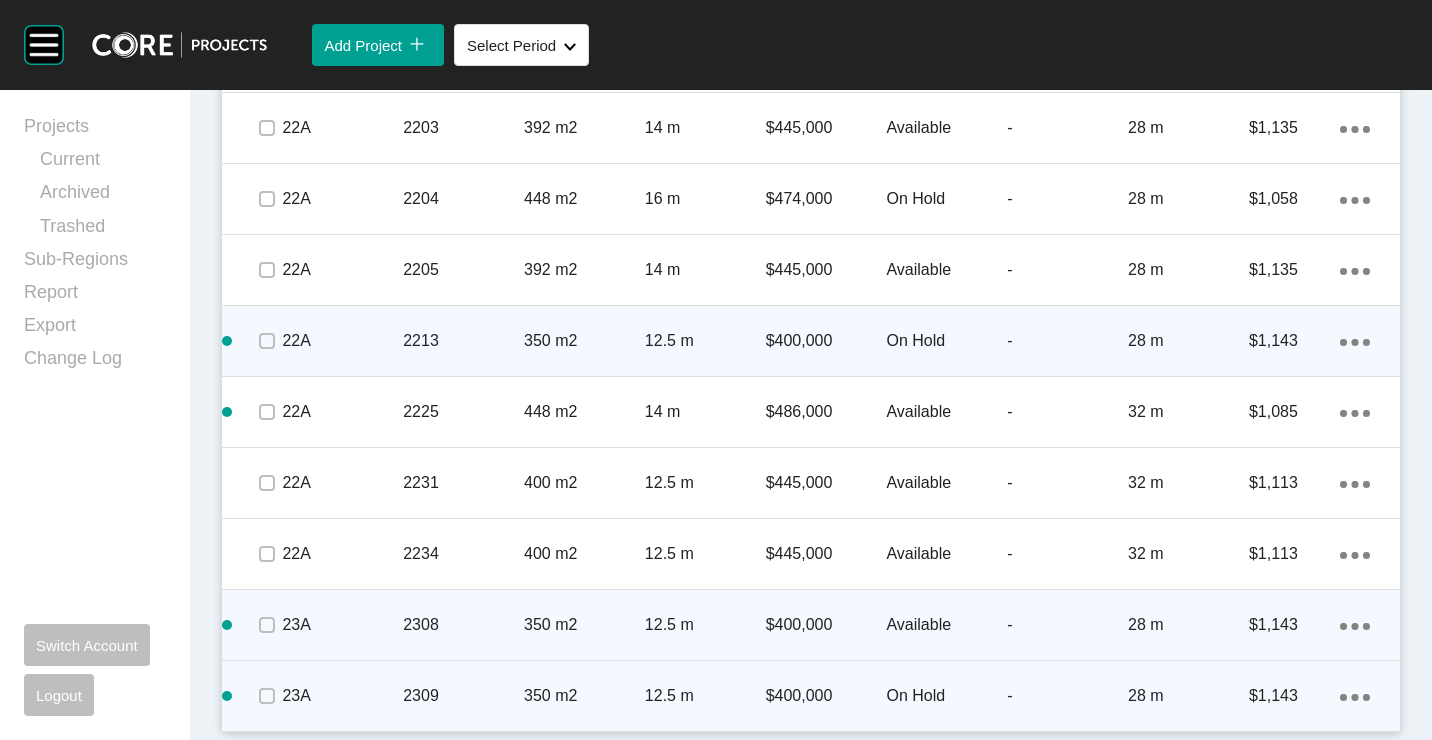 click 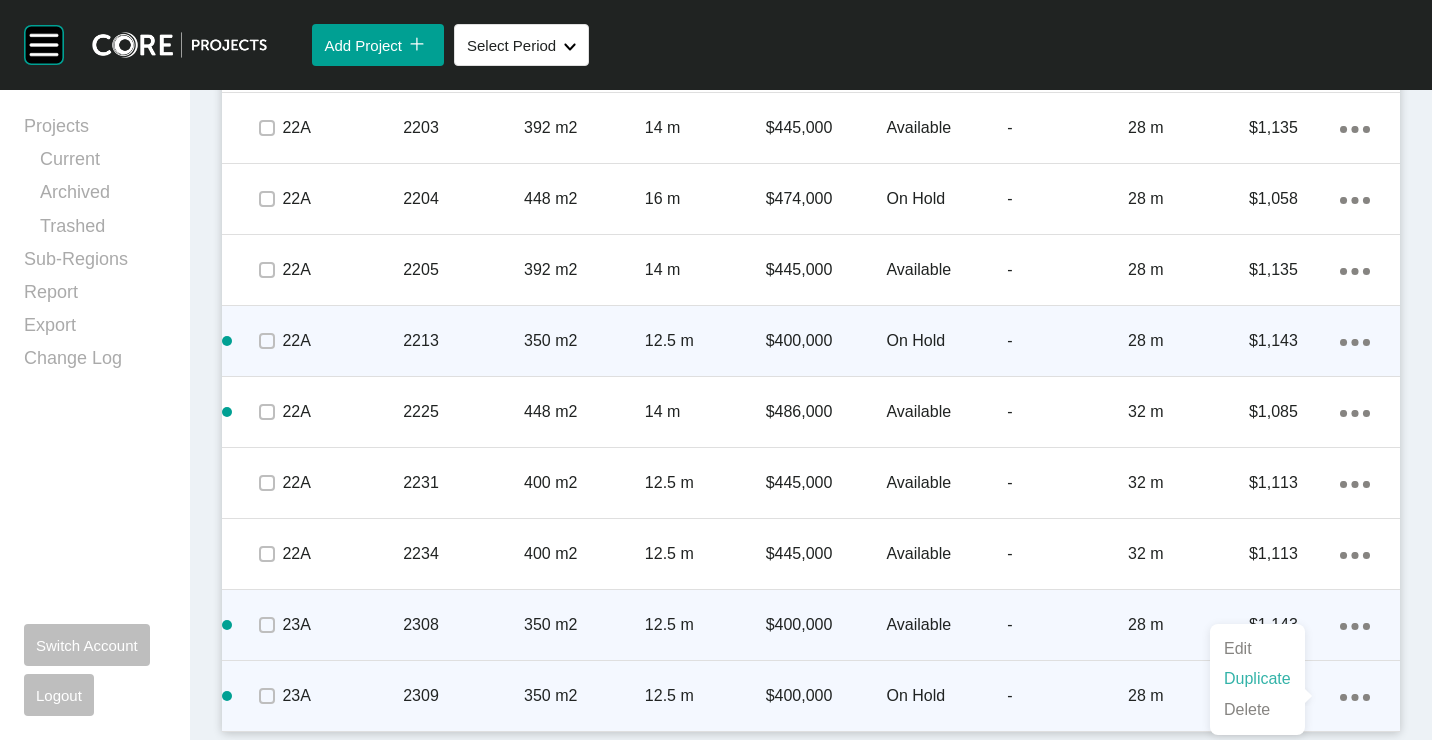 click on "Duplicate" at bounding box center (1257, 679) 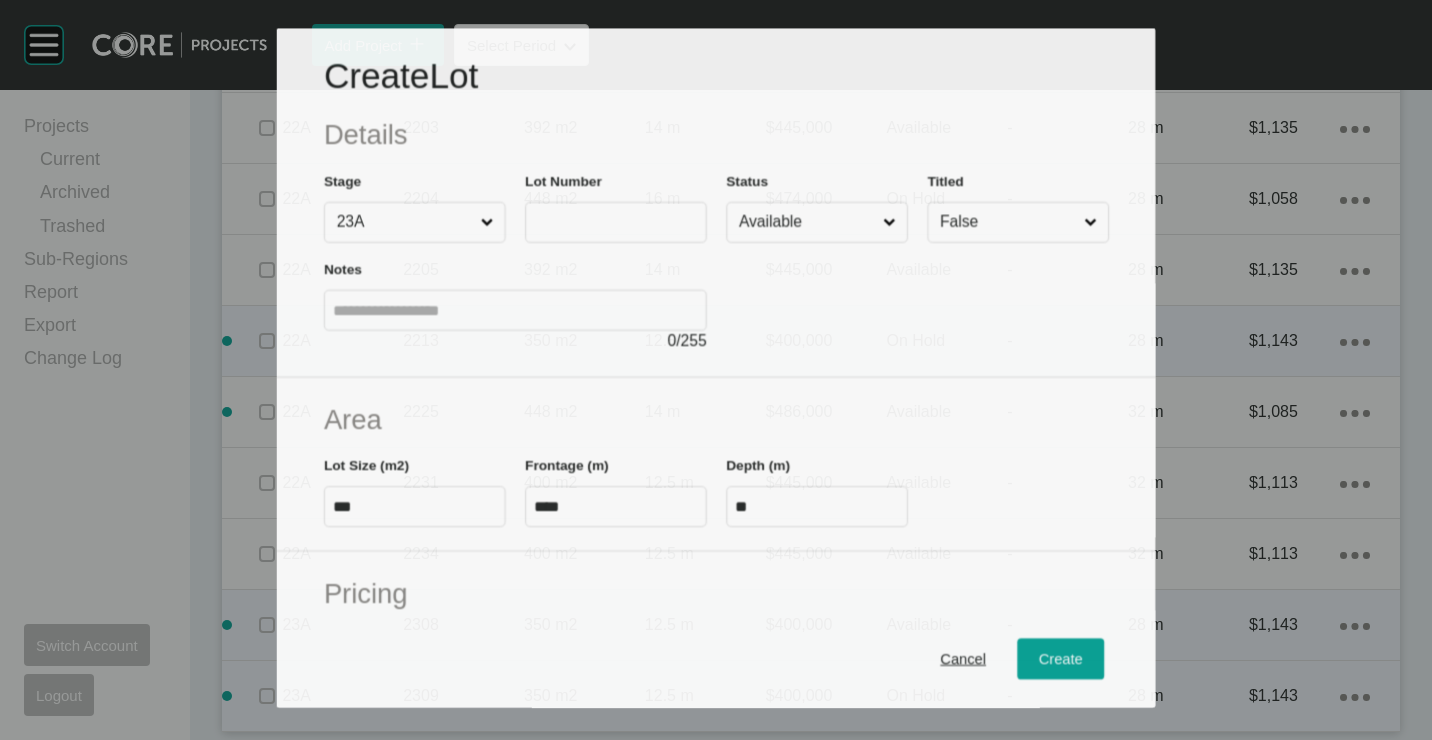 scroll, scrollTop: 5345, scrollLeft: 0, axis: vertical 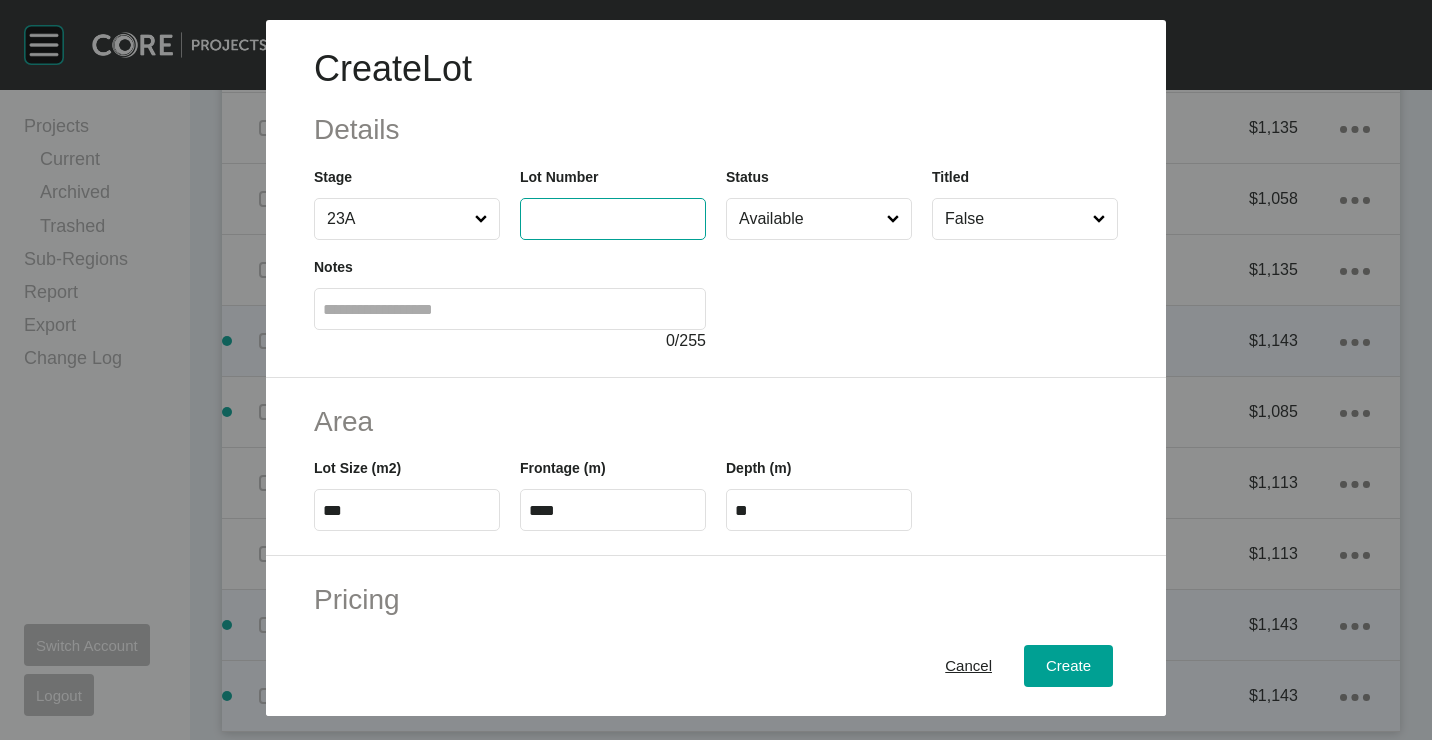 click at bounding box center (613, 218) 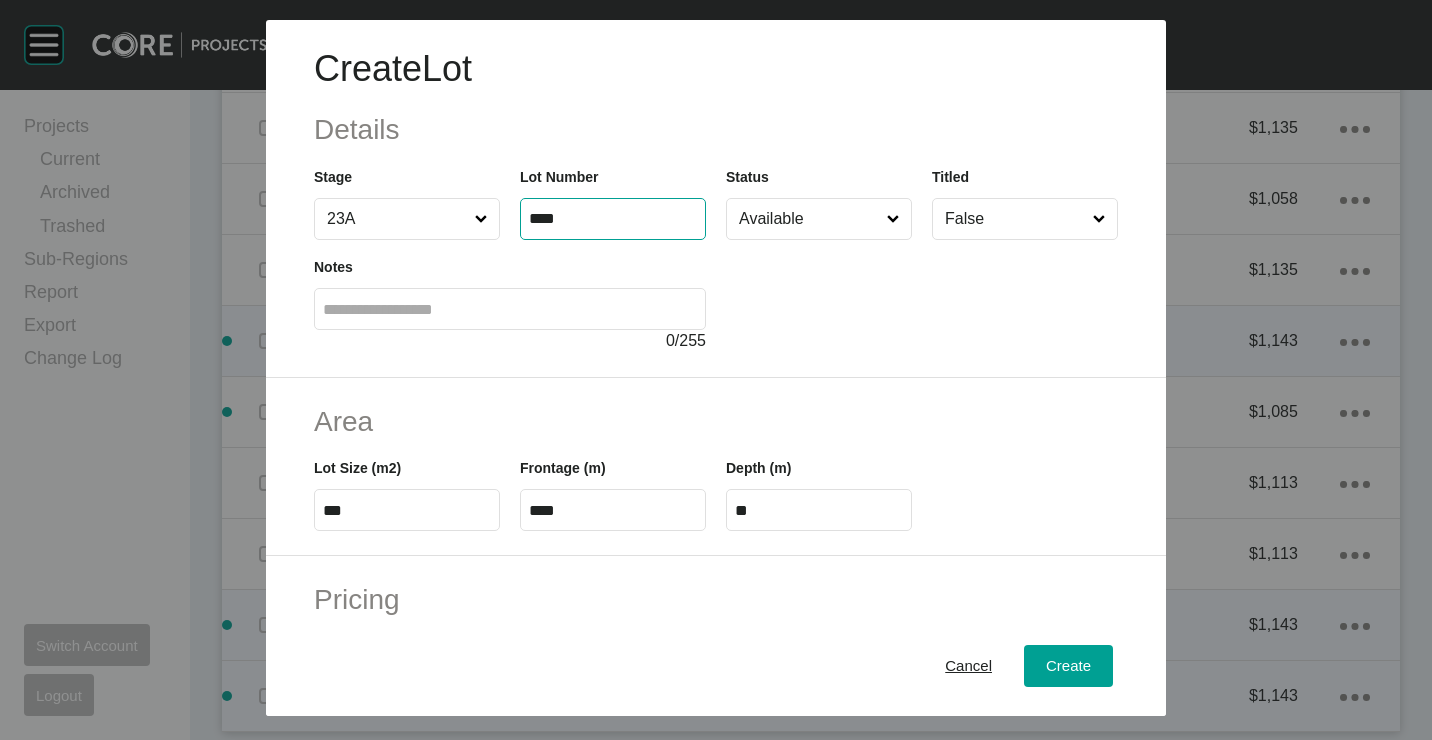 type on "****" 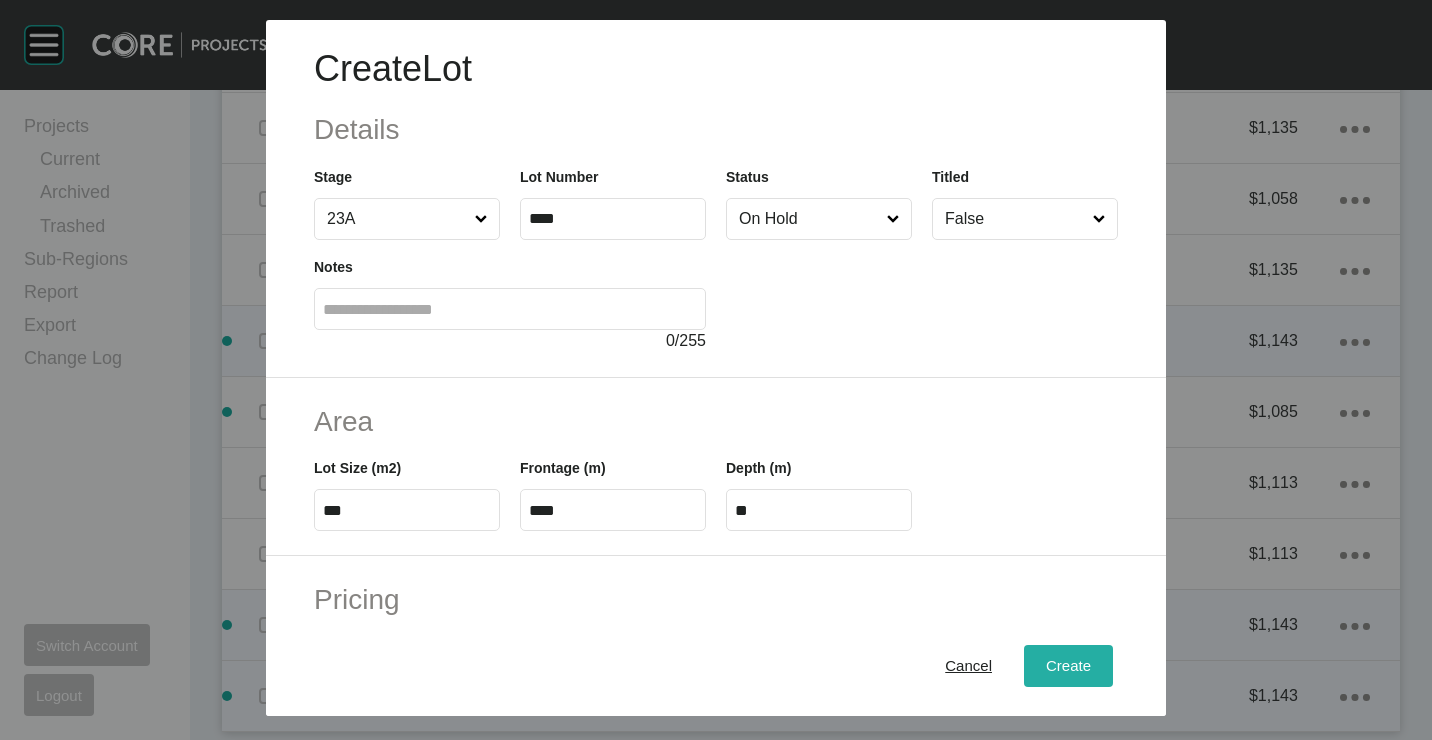 click on "Create" at bounding box center [1068, 665] 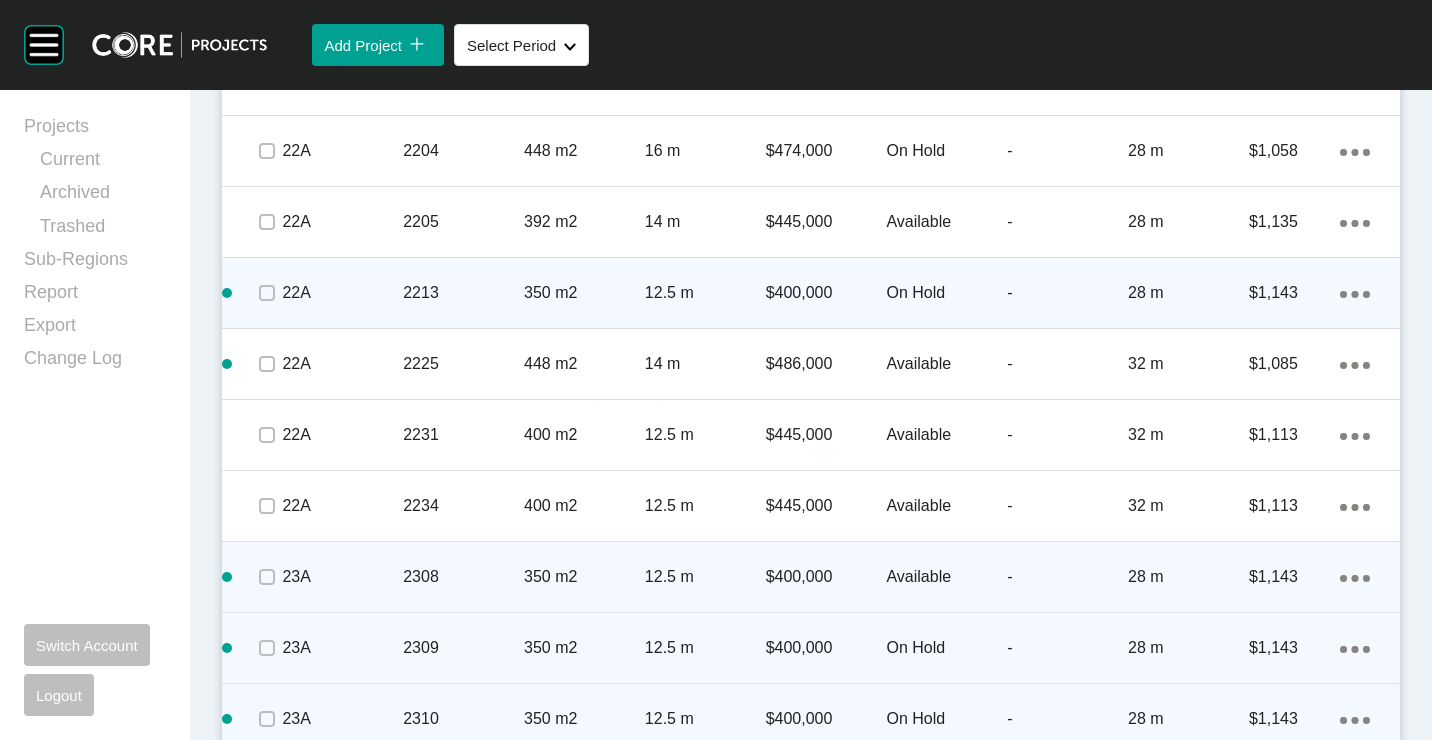 scroll, scrollTop: 5478, scrollLeft: 0, axis: vertical 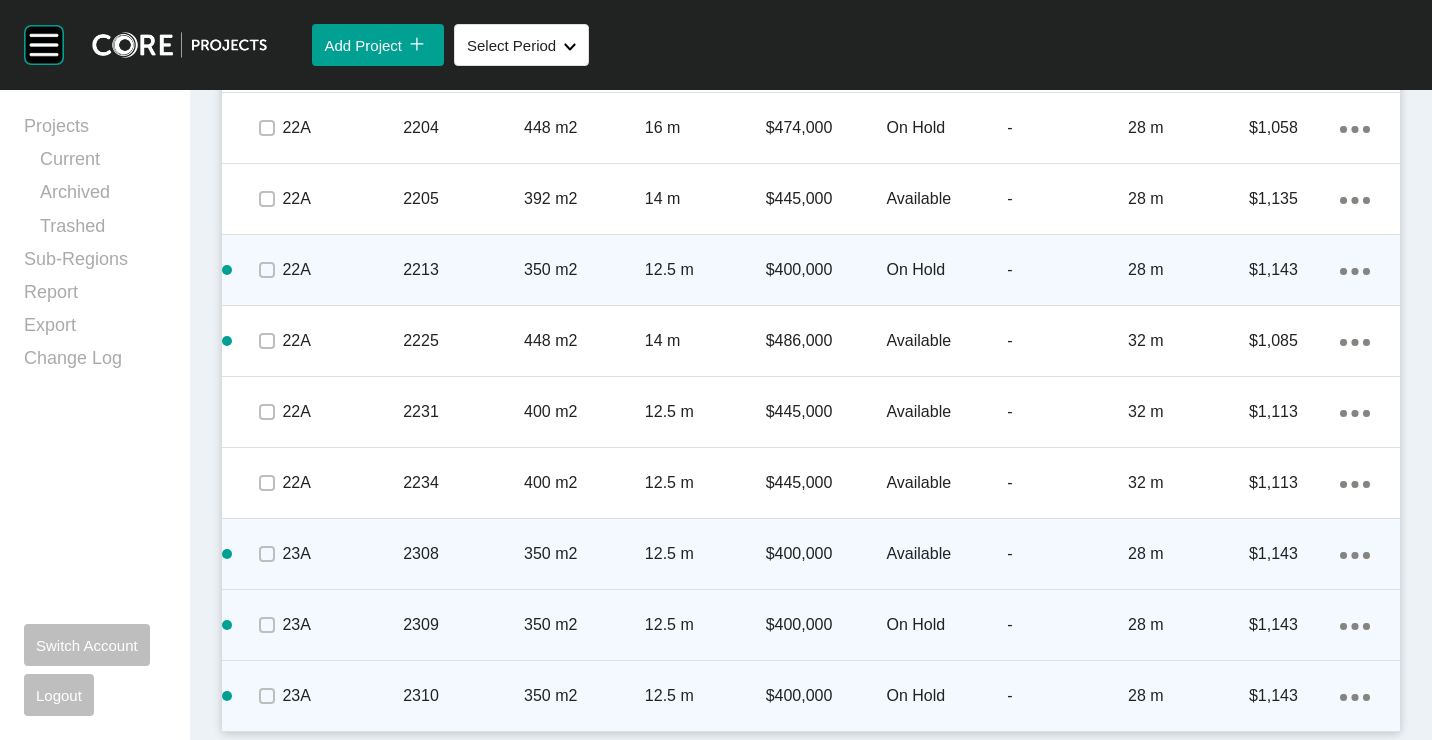 click on "Action Menu Dots Copy 6 Created with Sketch." at bounding box center (1355, 696) 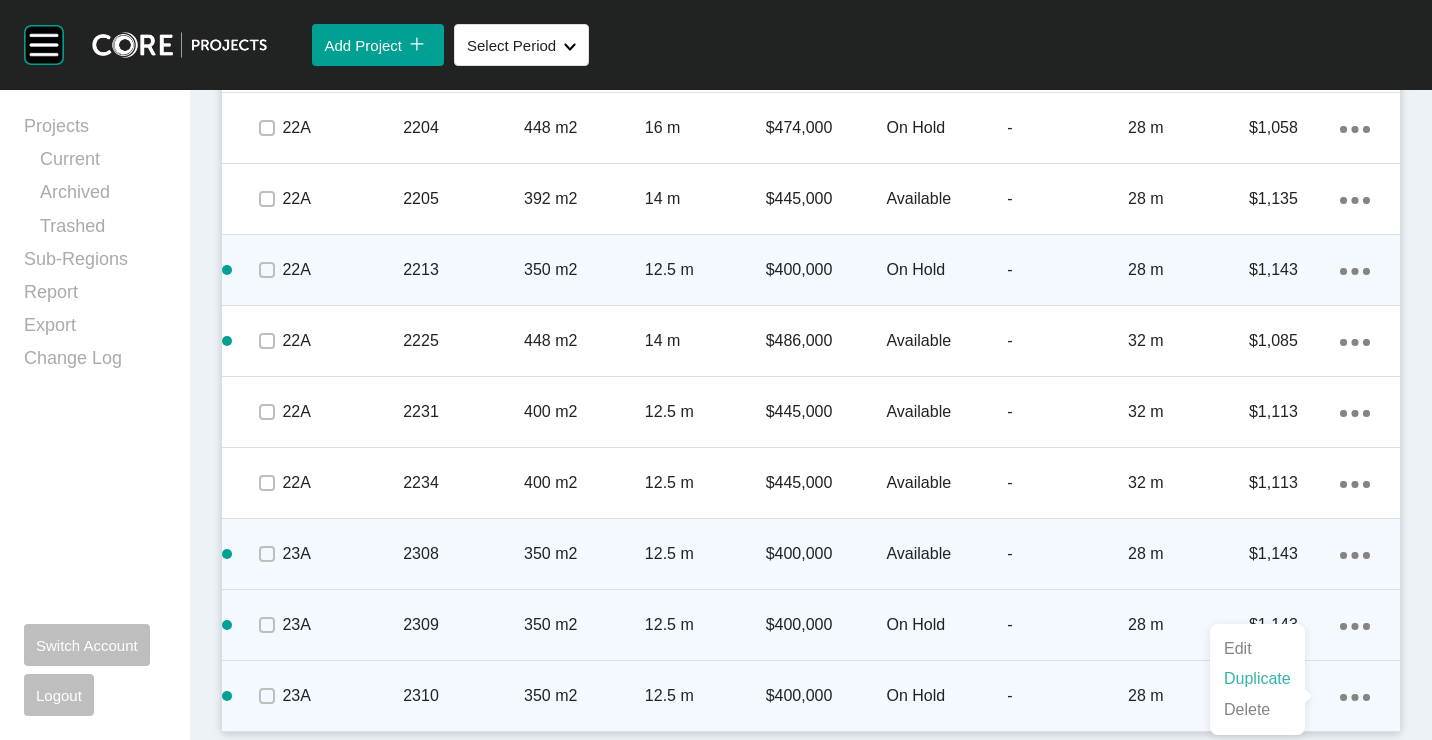 click on "Duplicate" at bounding box center (1257, 679) 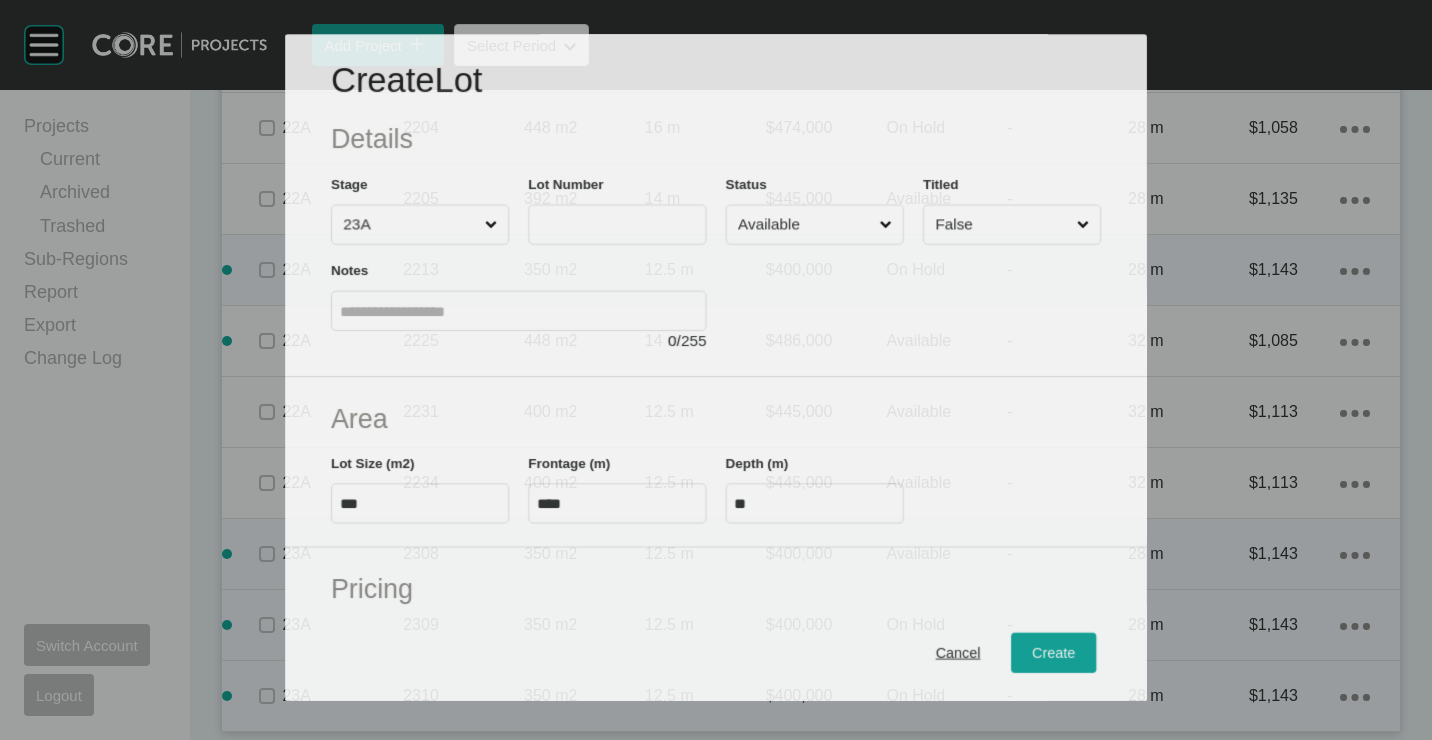 scroll, scrollTop: 5416, scrollLeft: 0, axis: vertical 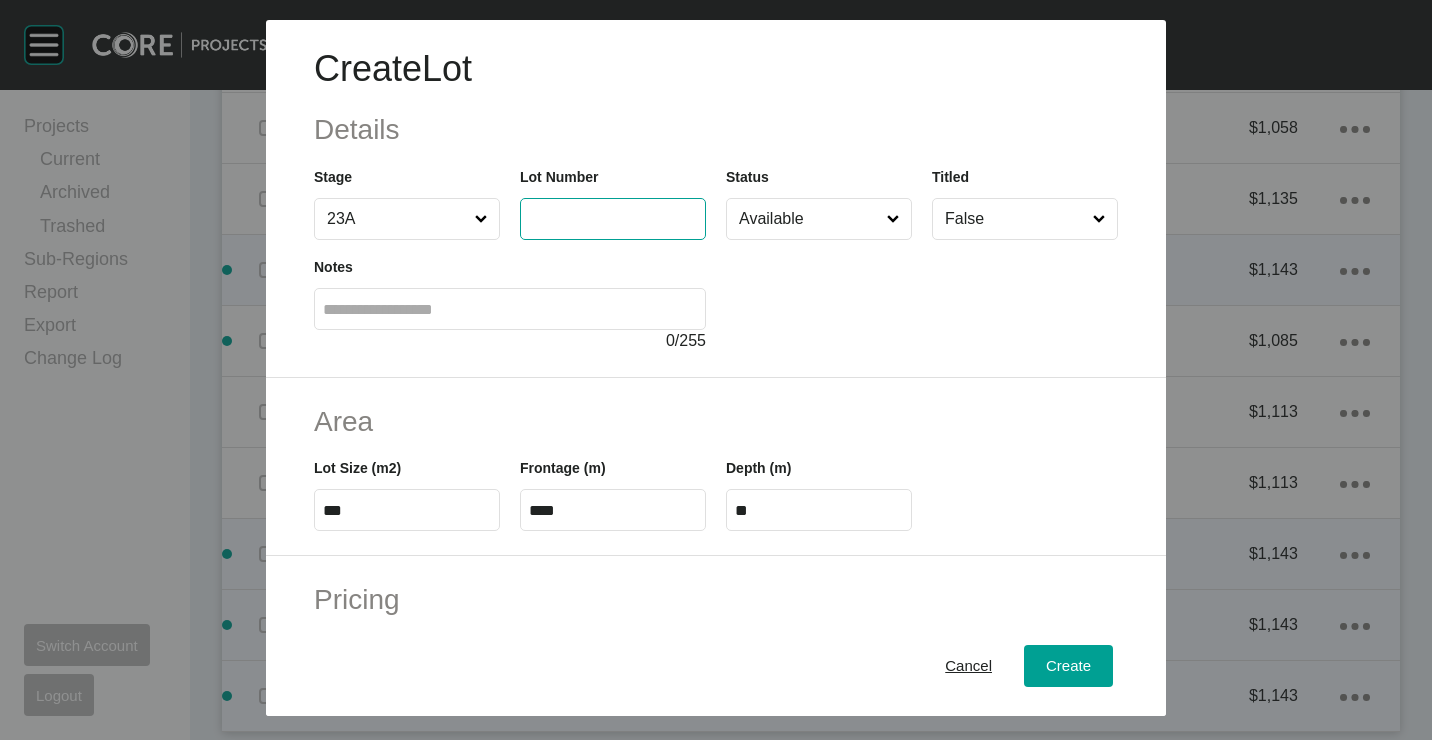 click at bounding box center (613, 218) 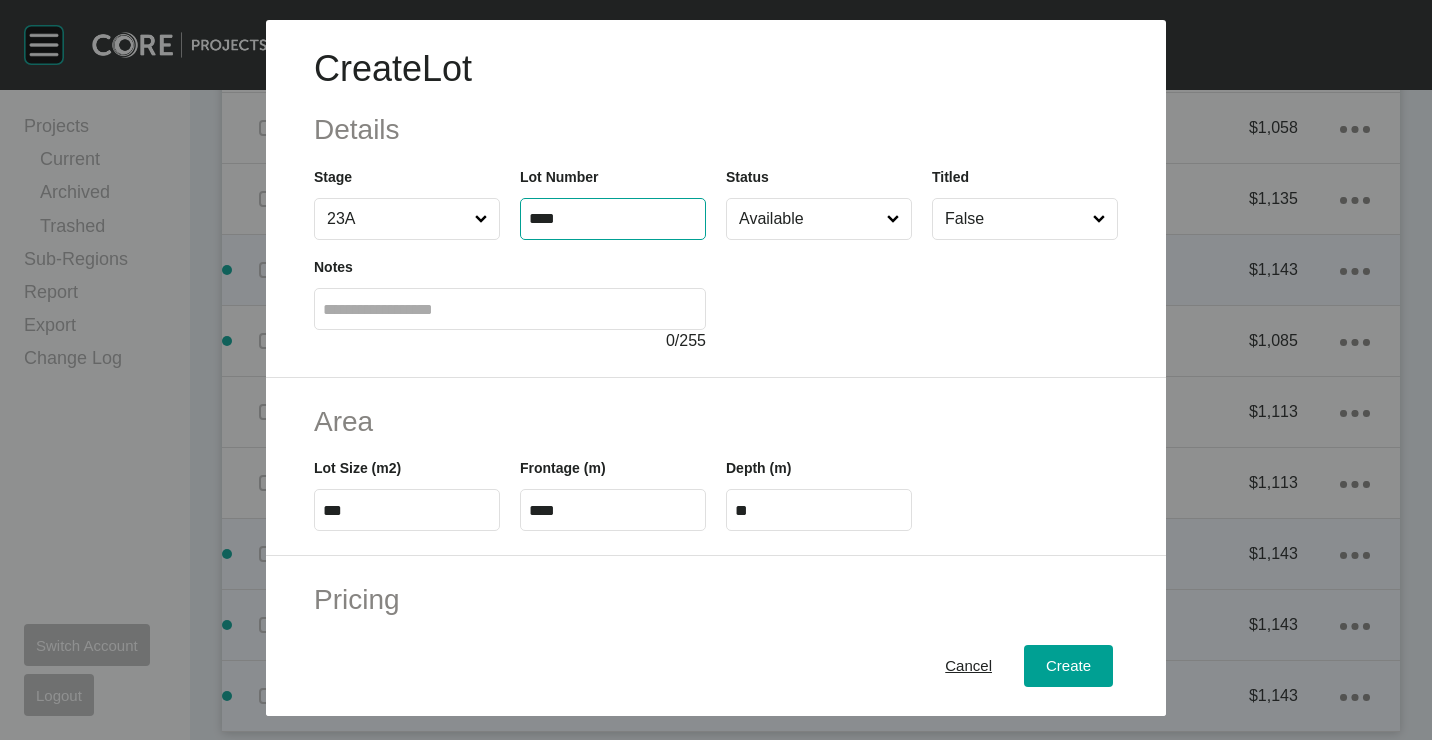 type on "****" 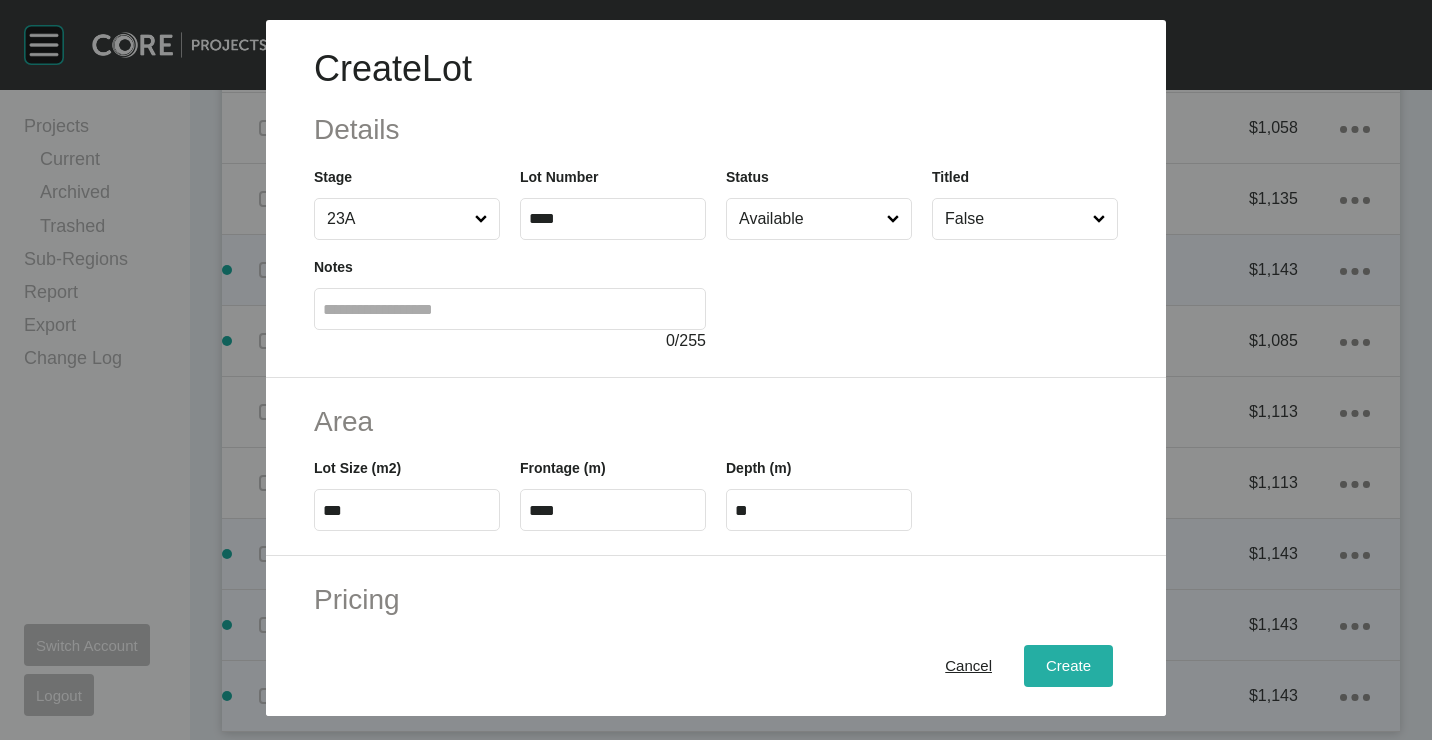 click on "Create" at bounding box center [1068, 665] 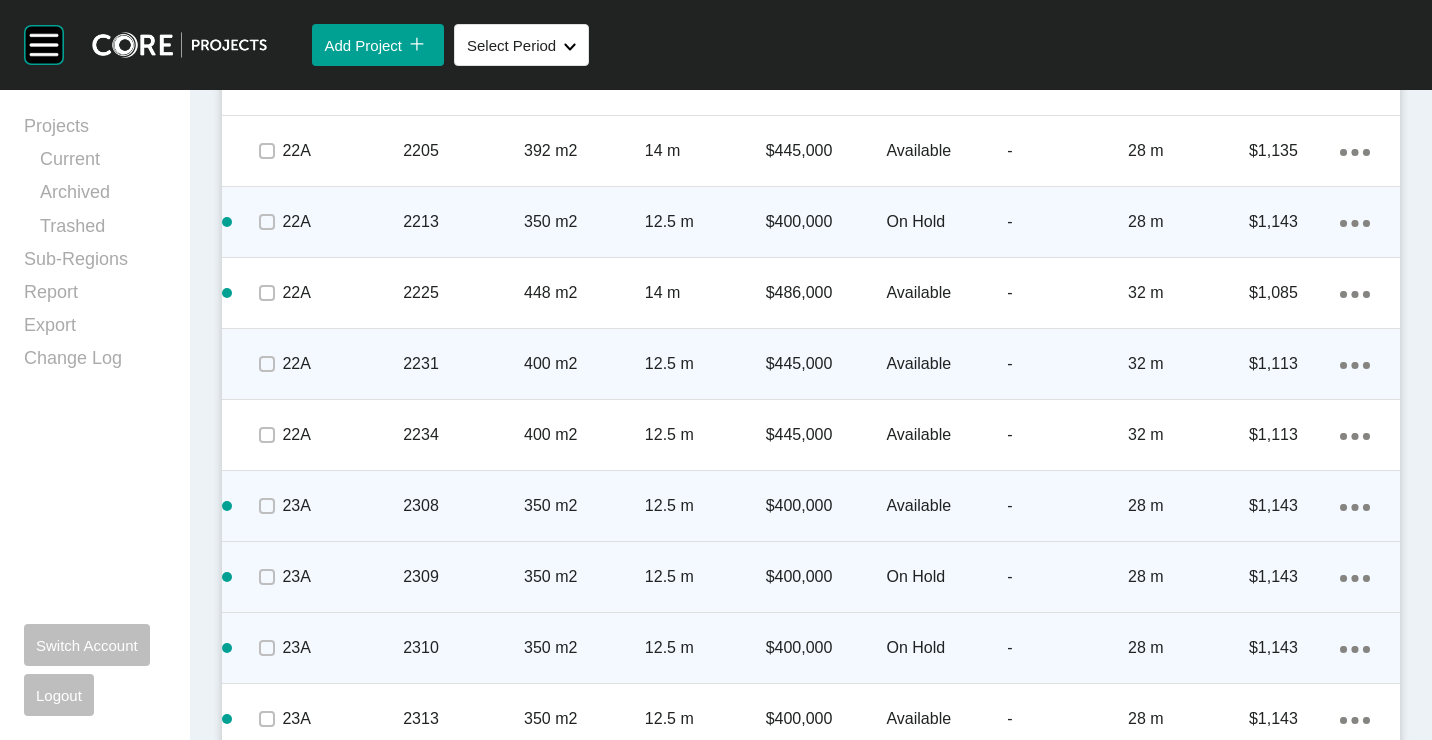 scroll, scrollTop: 5549, scrollLeft: 0, axis: vertical 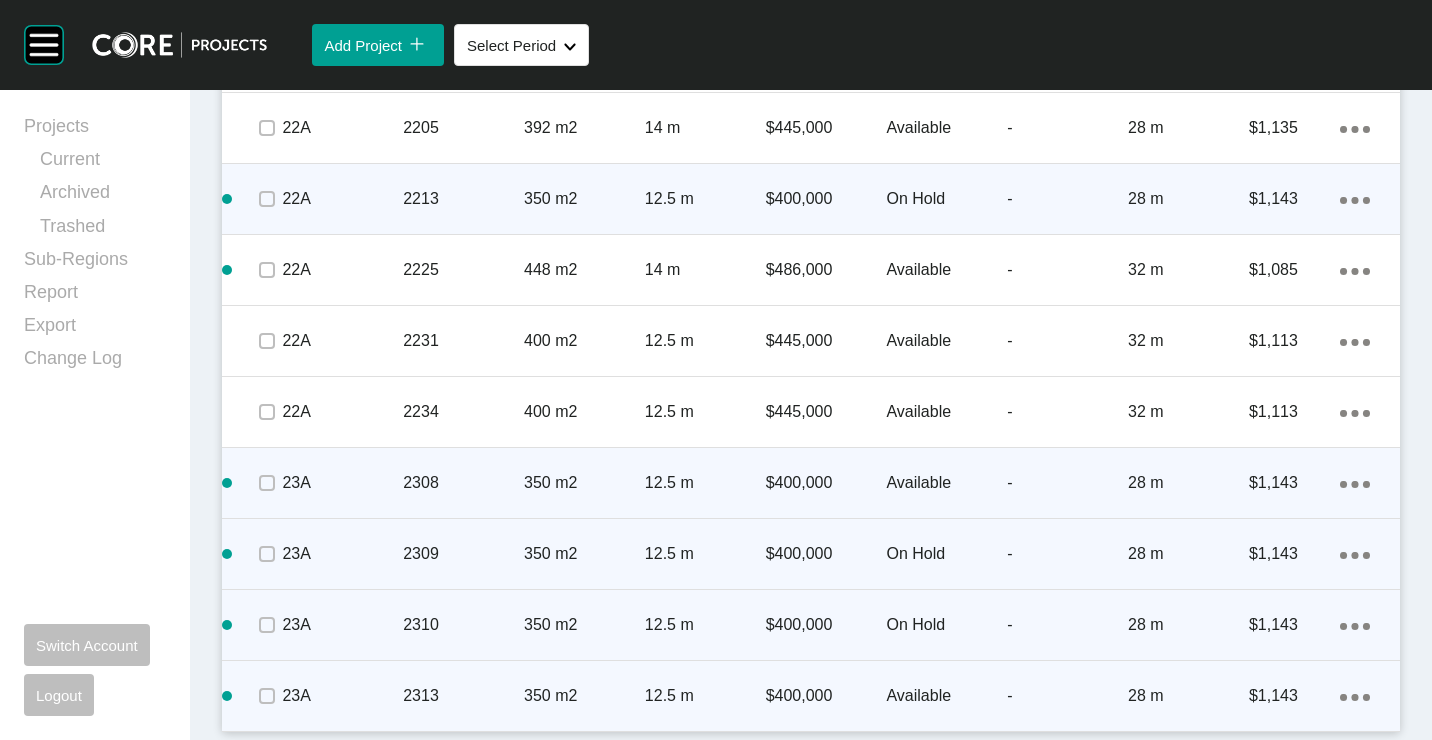 click on "Action Menu Dots Copy 6 Created with Sketch." 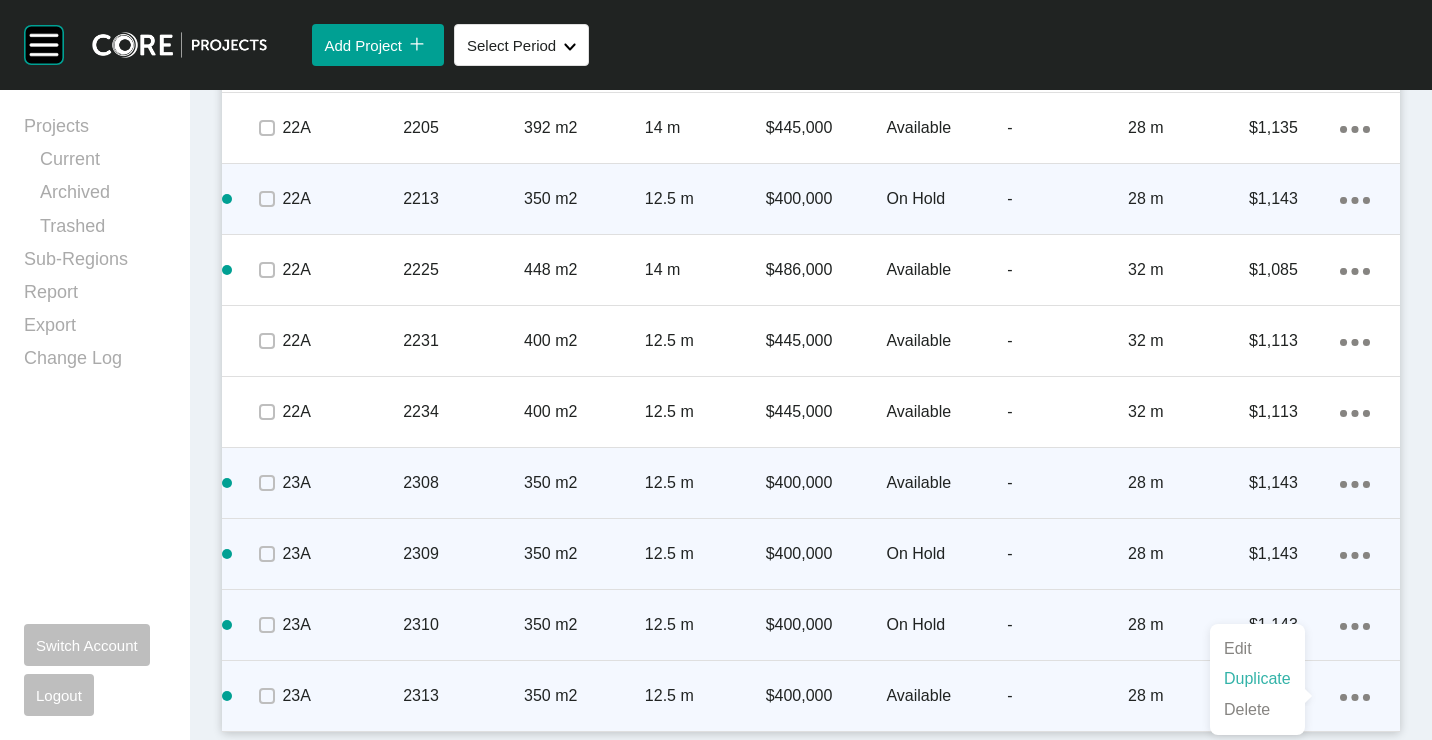 click on "Duplicate" at bounding box center (1257, 679) 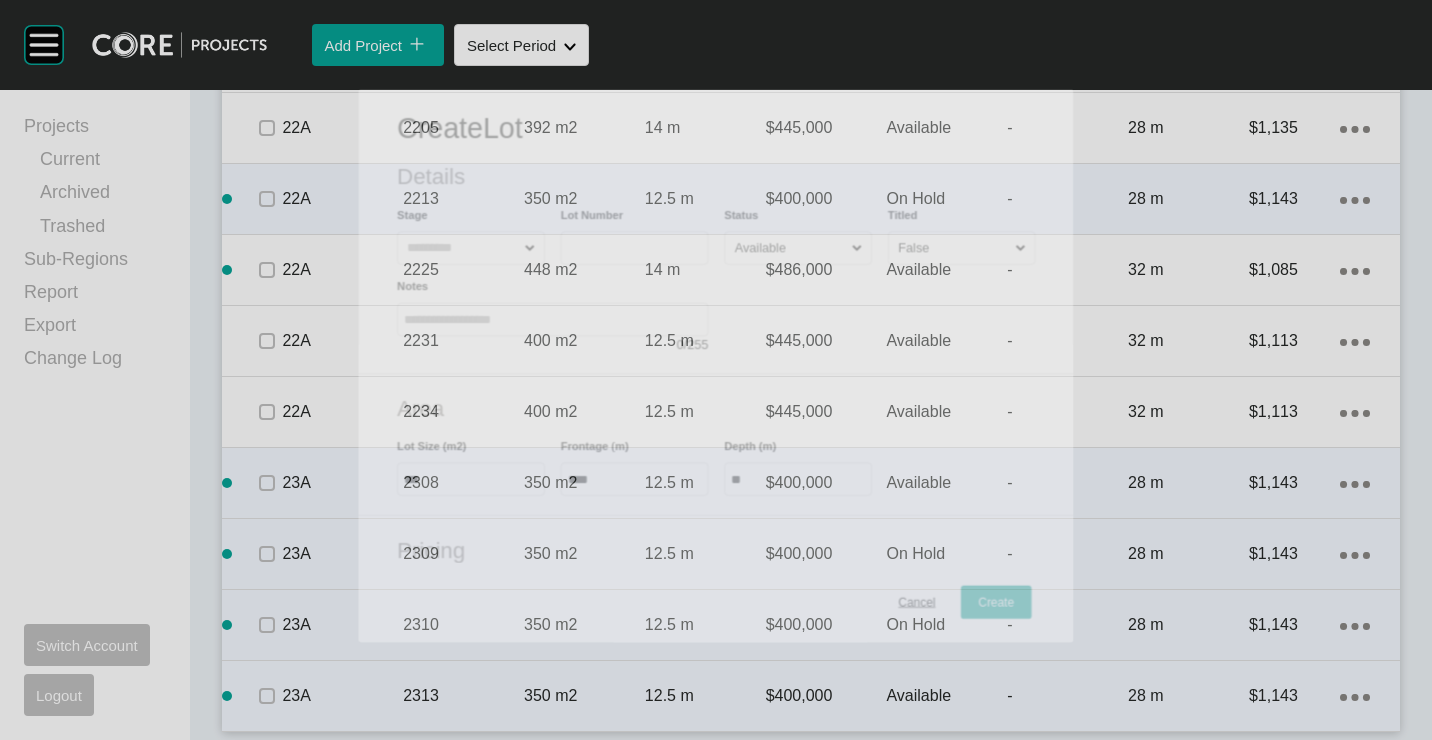 scroll, scrollTop: 5487, scrollLeft: 0, axis: vertical 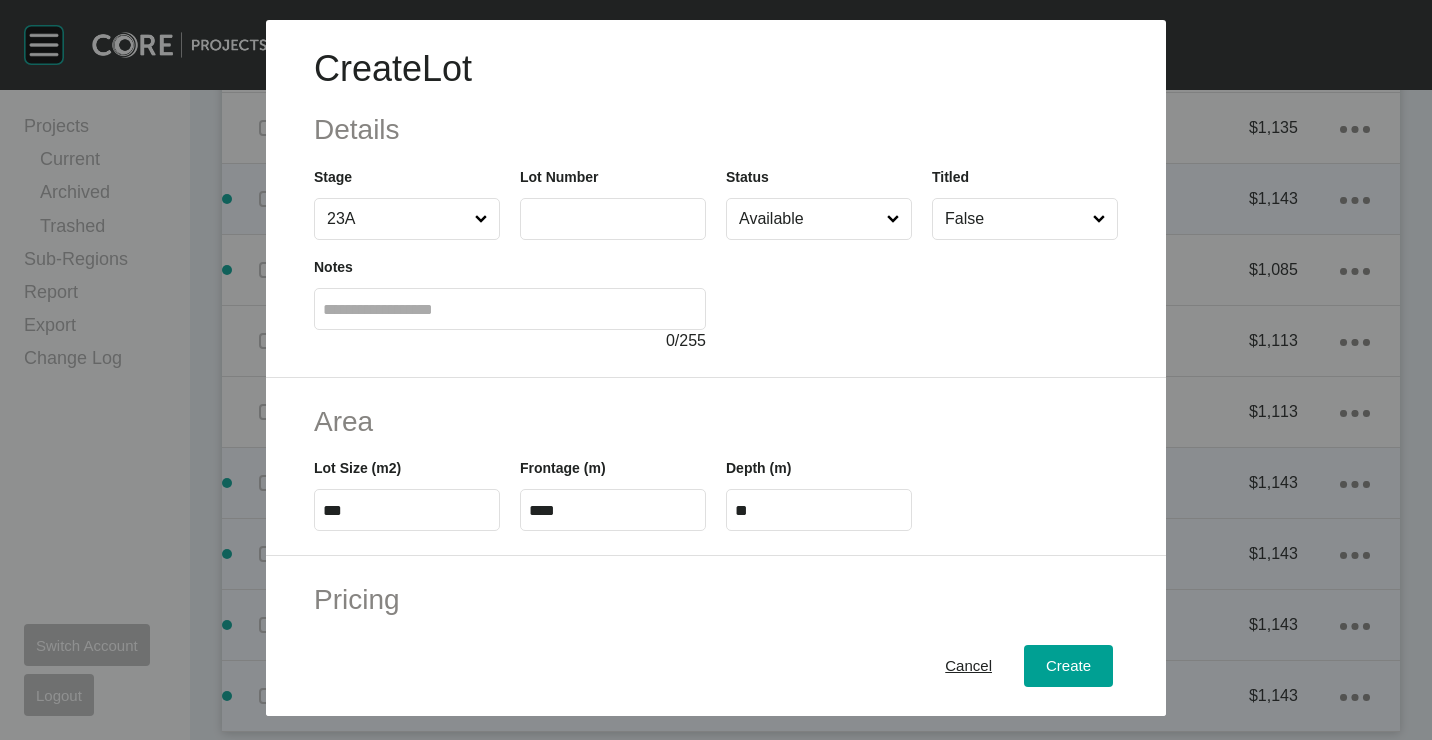 click at bounding box center (613, 218) 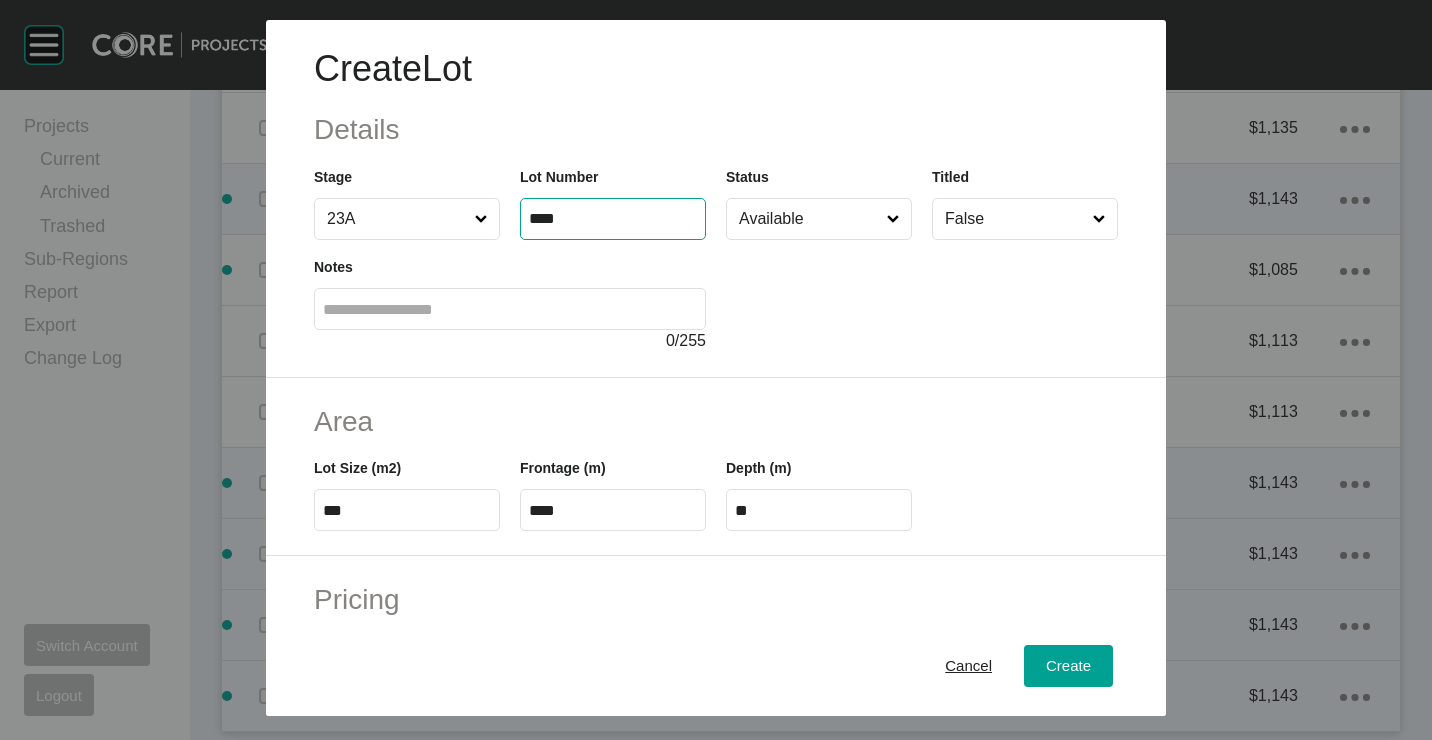 type on "****" 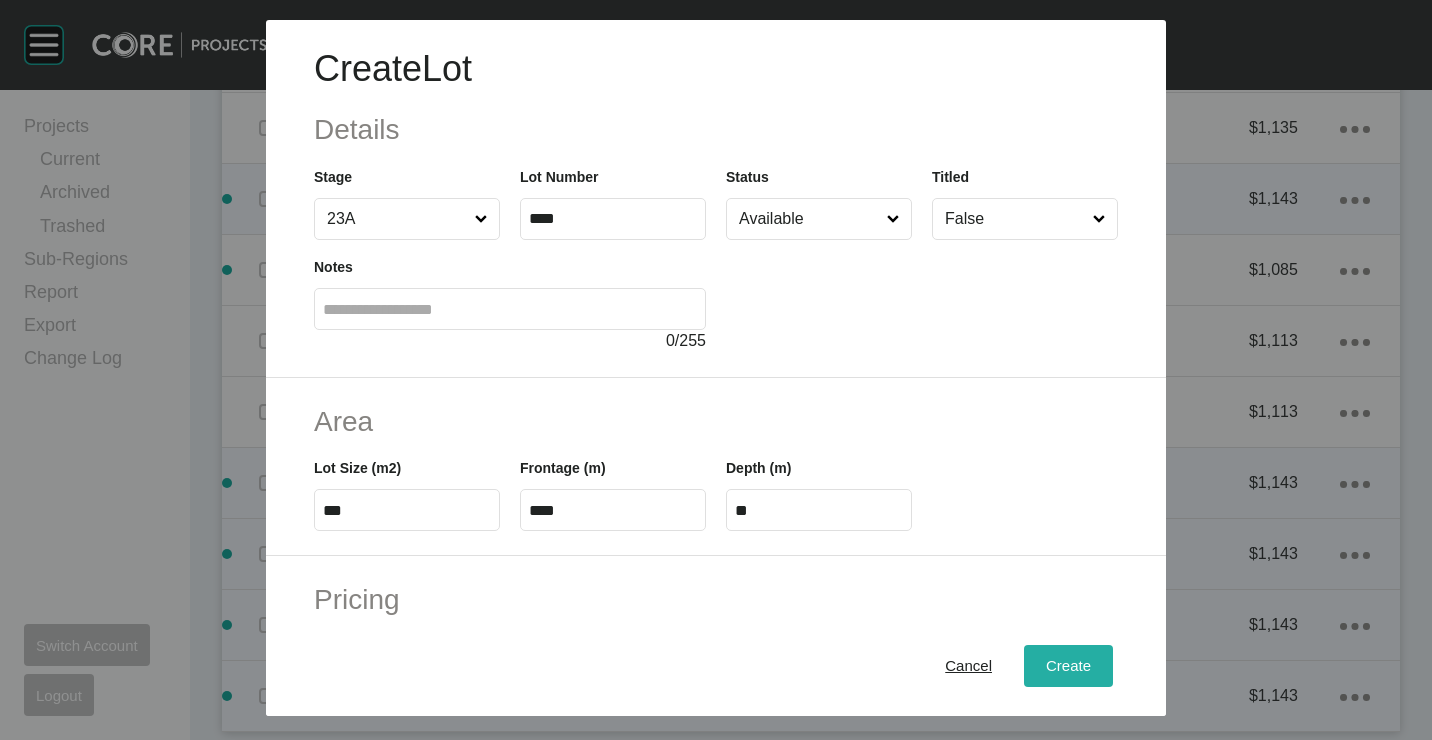click on "Create" at bounding box center [1068, 665] 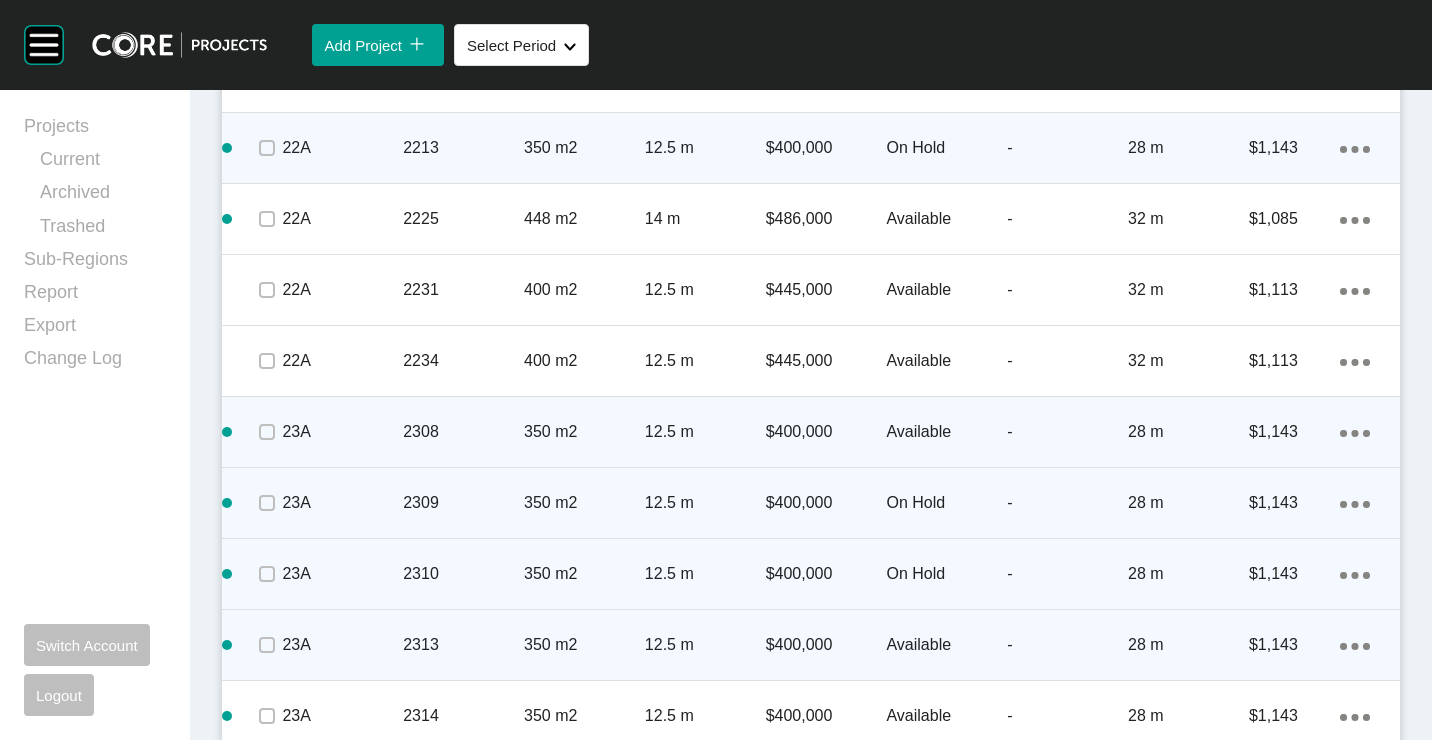 scroll, scrollTop: 5620, scrollLeft: 0, axis: vertical 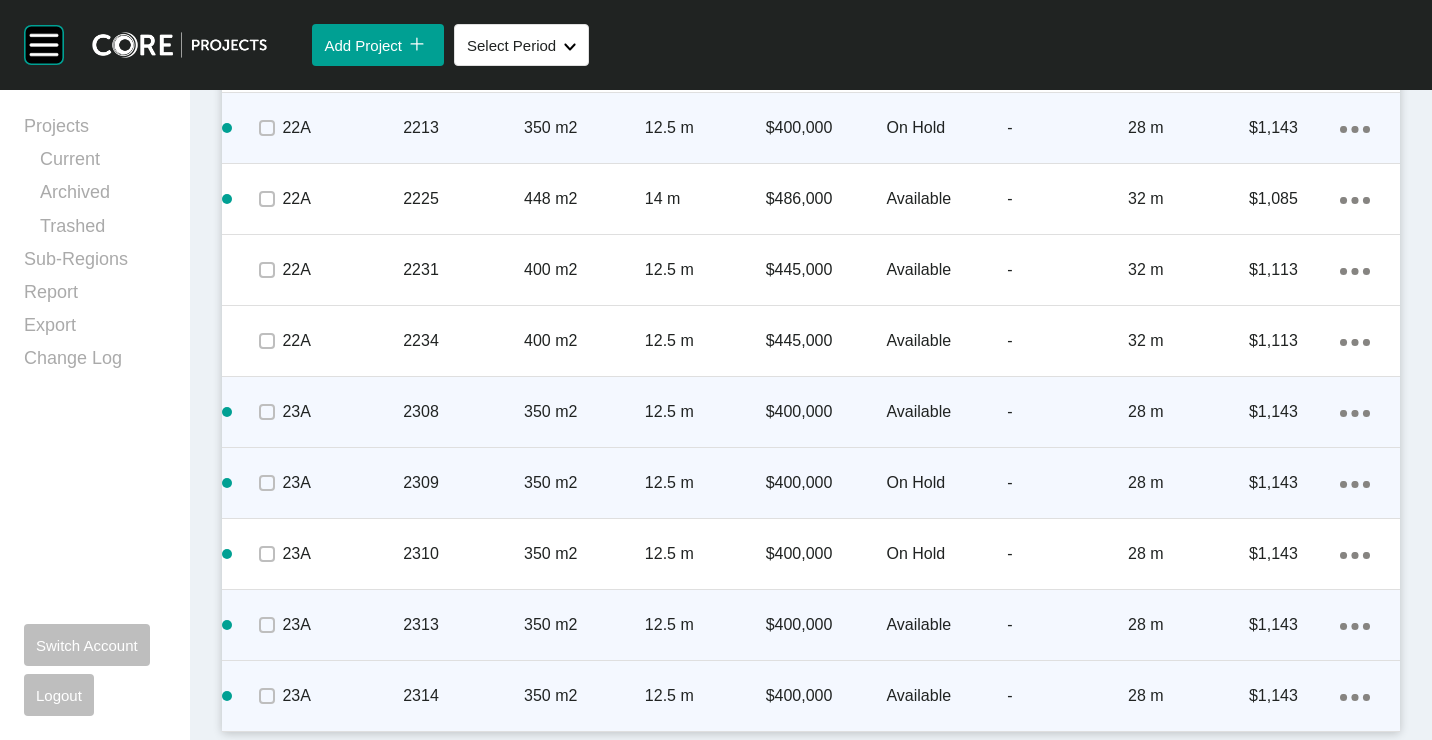 click on "Action Menu Dots Copy 6 Created with Sketch." at bounding box center [1355, 696] 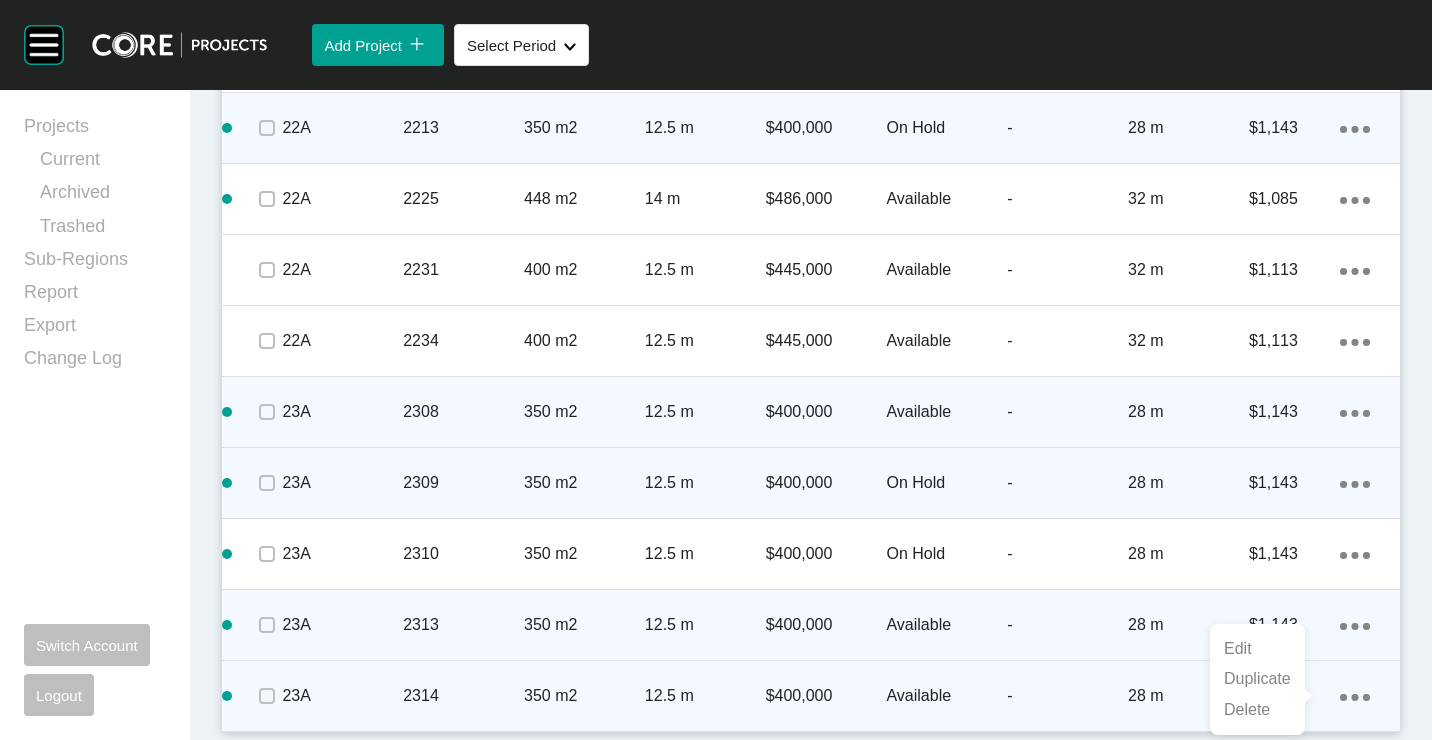 click on "Duplicate" at bounding box center (1257, 679) 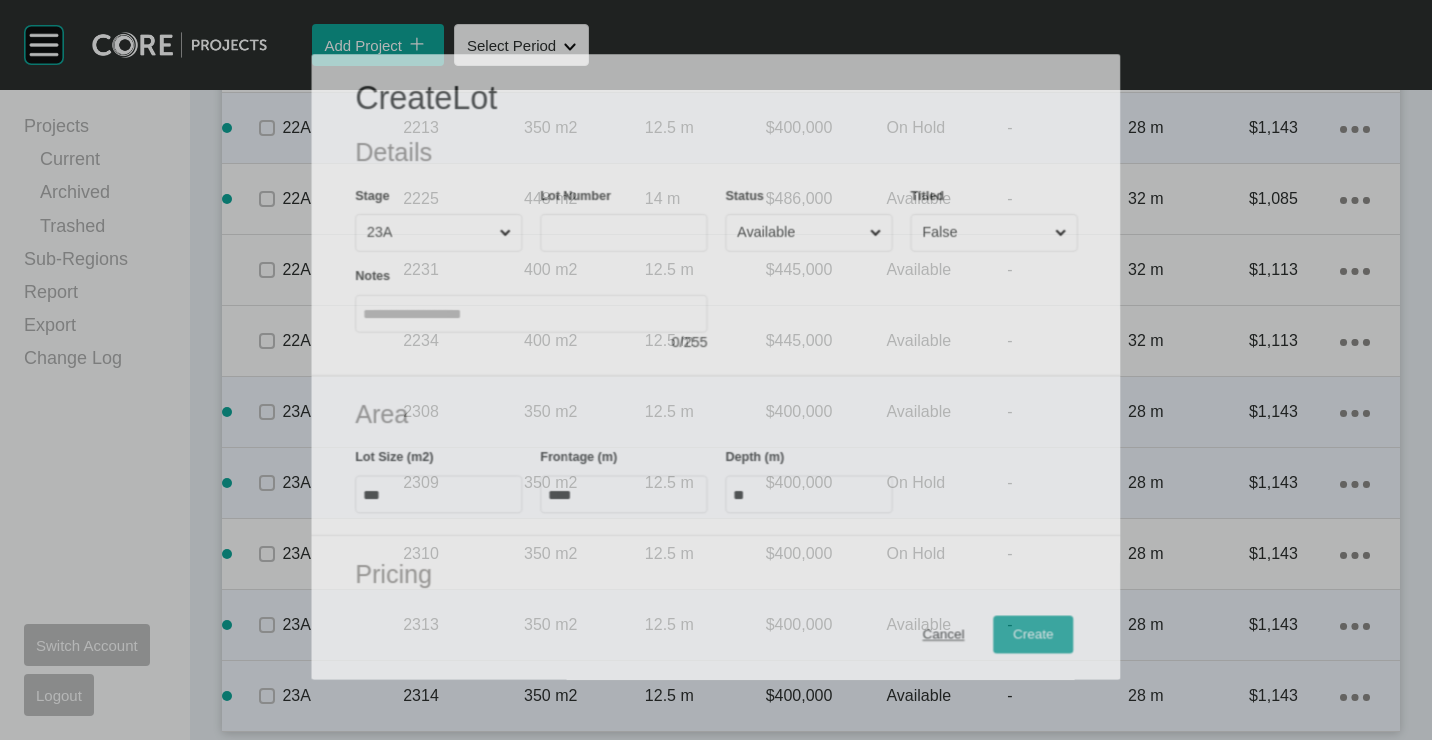 scroll, scrollTop: 5558, scrollLeft: 0, axis: vertical 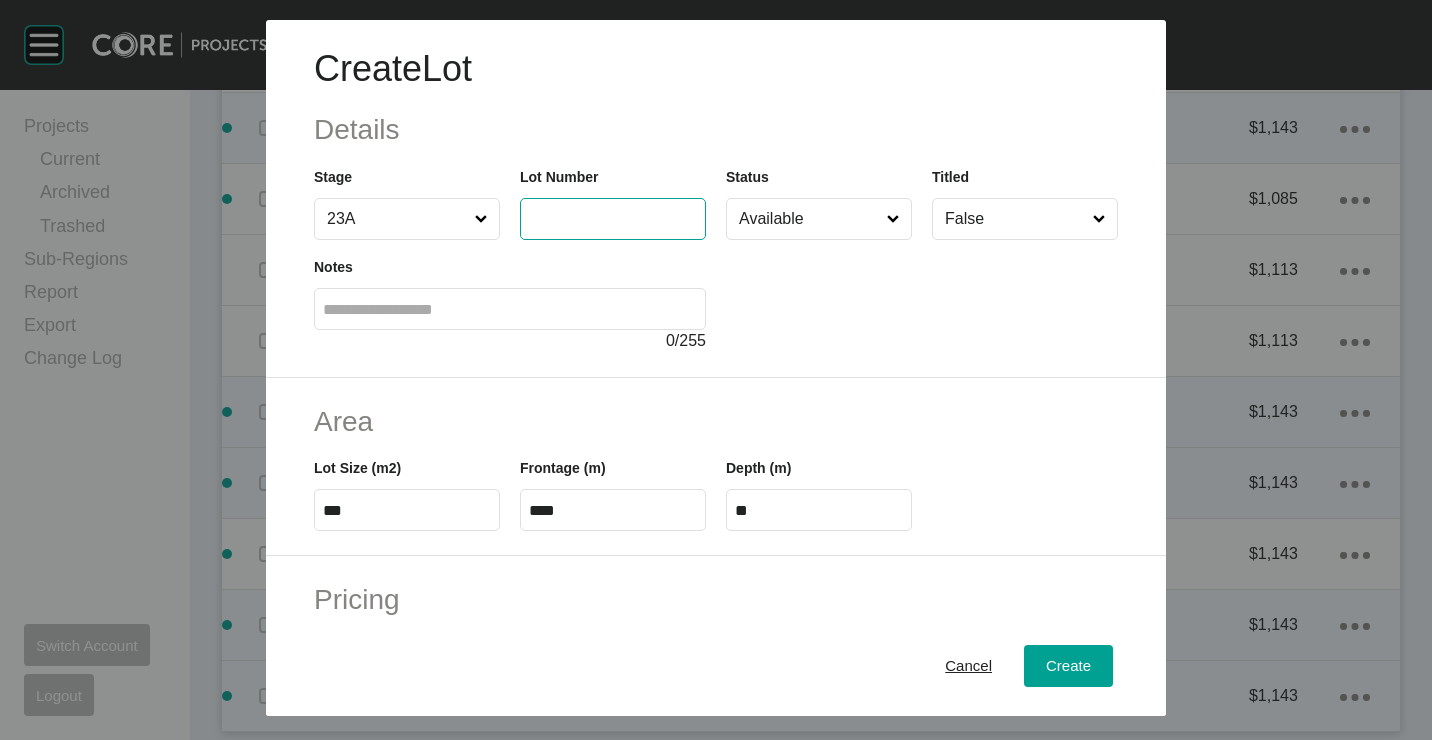 click at bounding box center (613, 218) 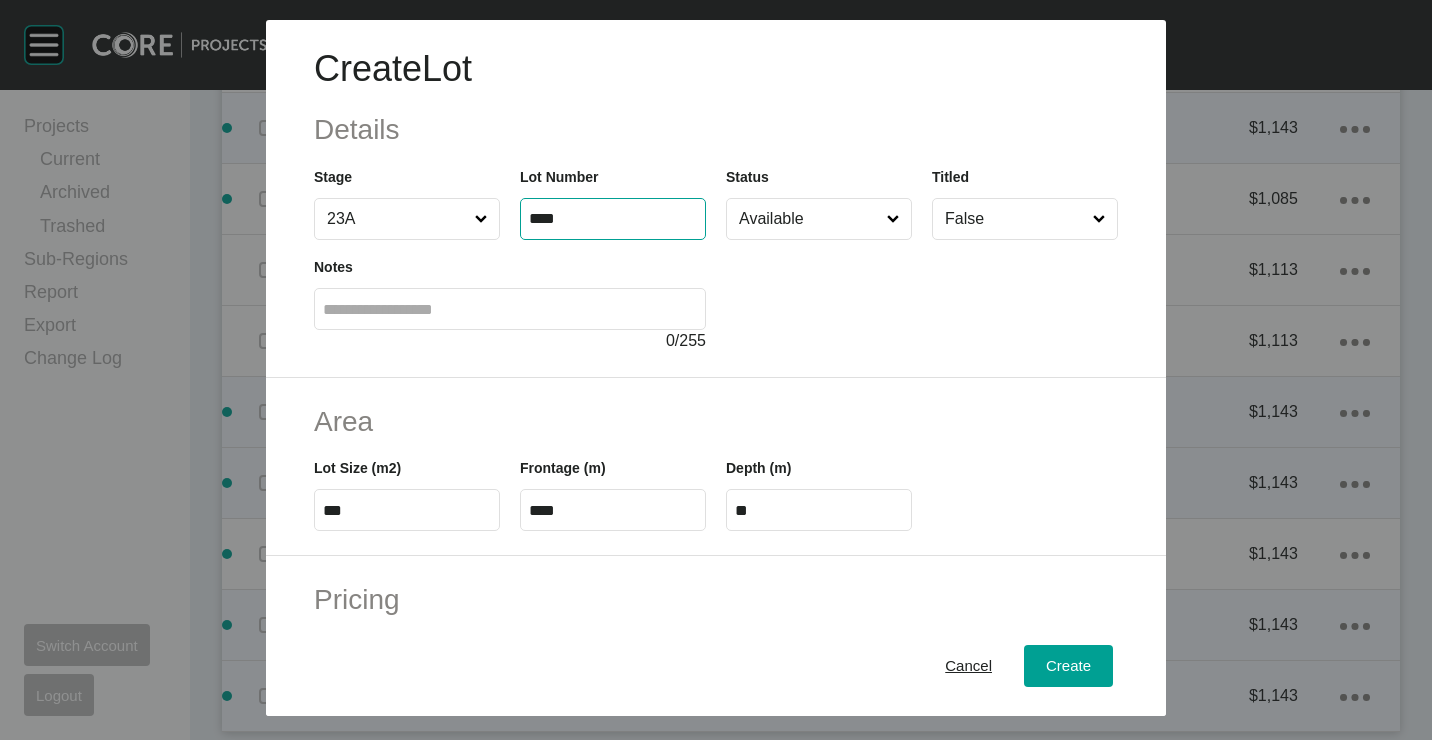 type on "****" 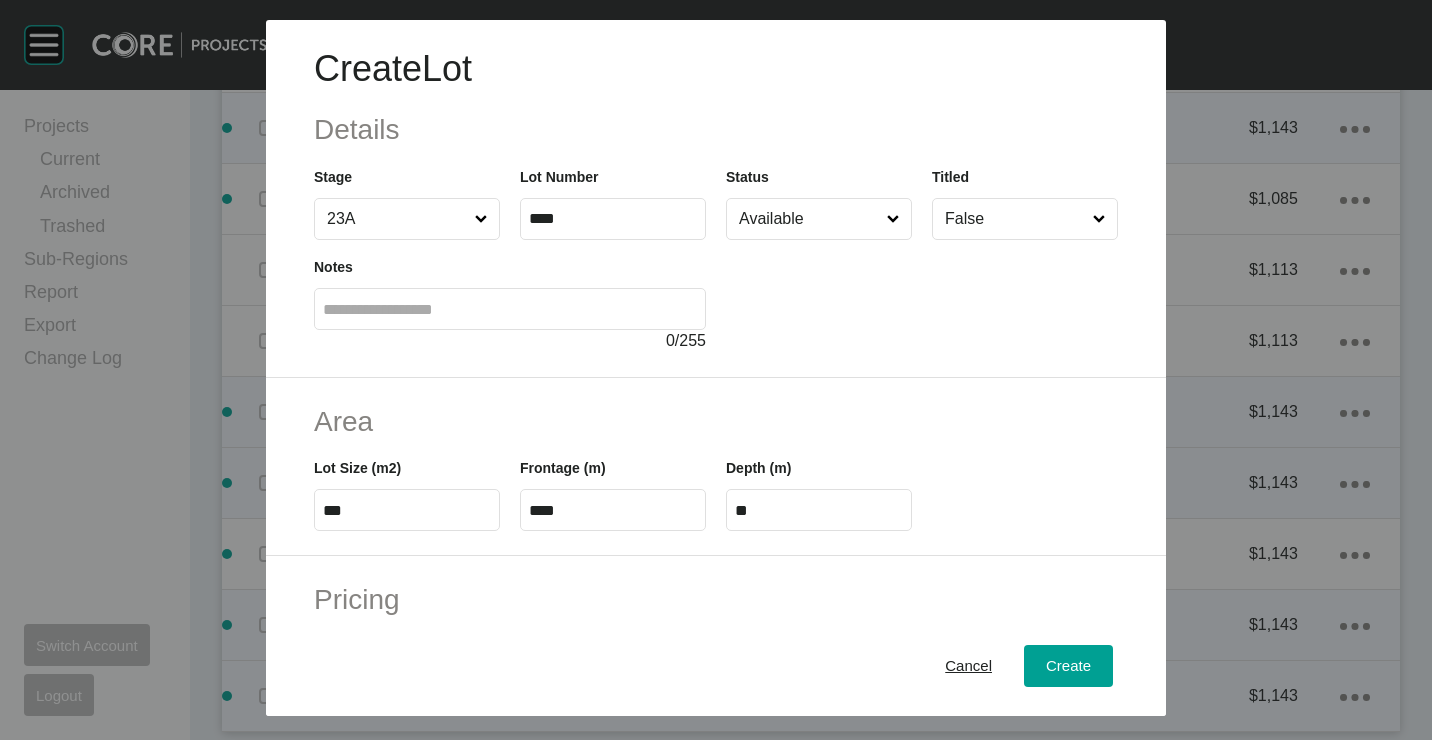 drag, startPoint x: 919, startPoint y: 358, endPoint x: 899, endPoint y: 284, distance: 76.655075 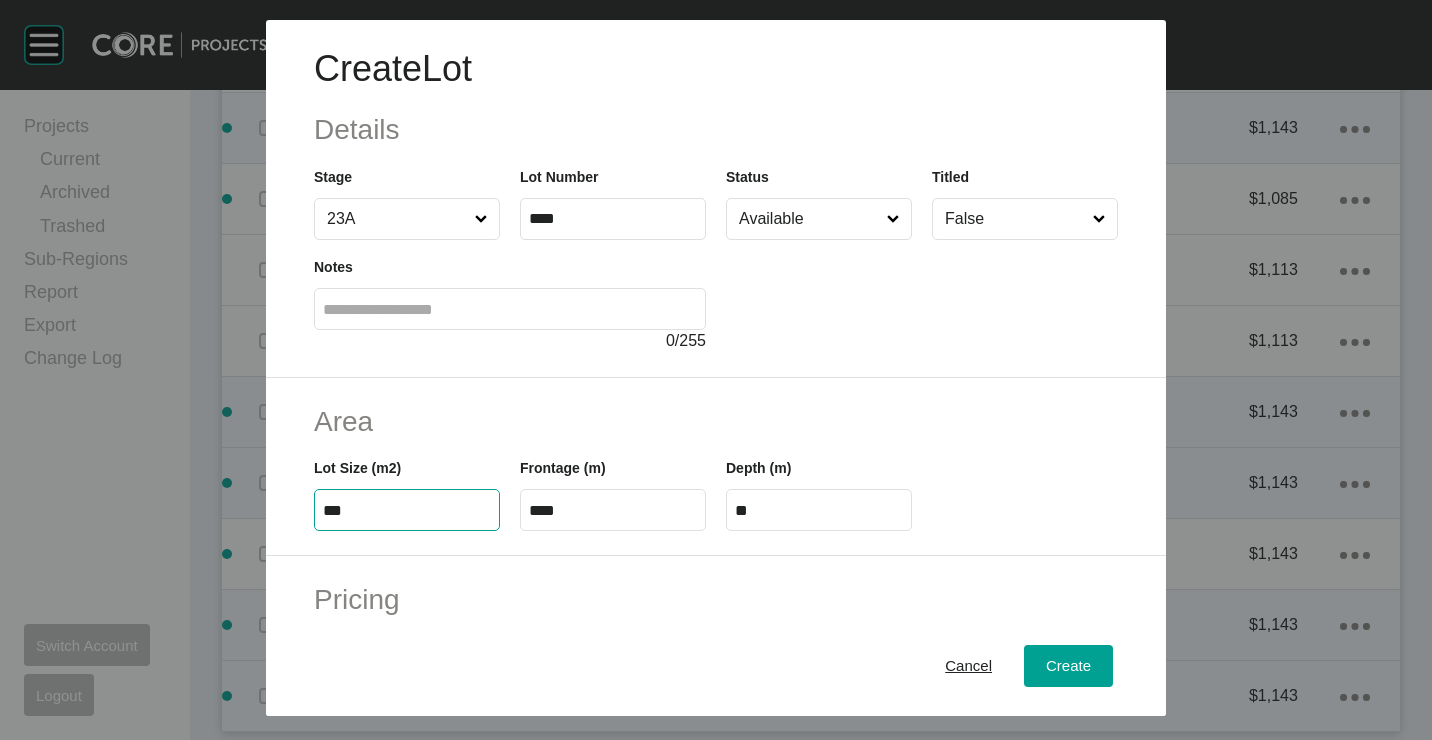 click on "***" at bounding box center (407, 510) 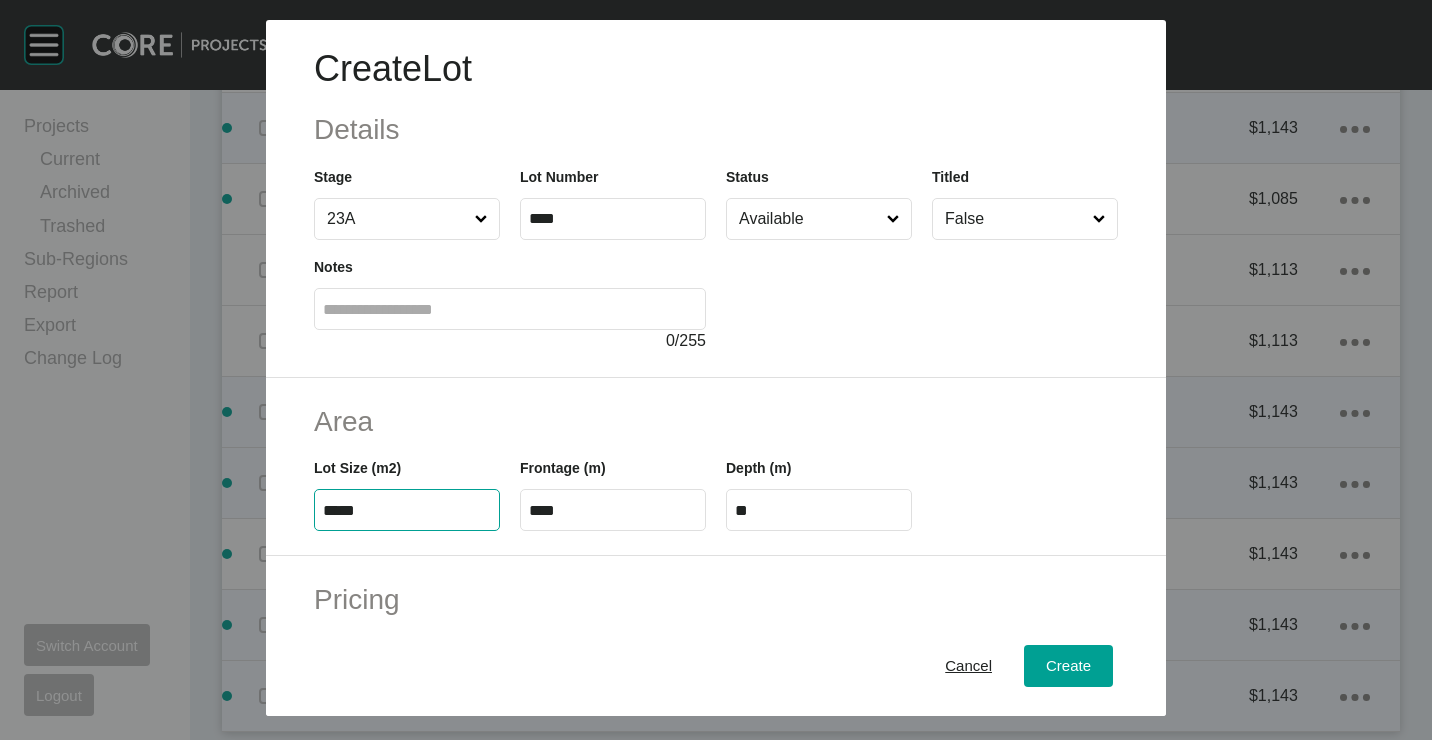 type on "*****" 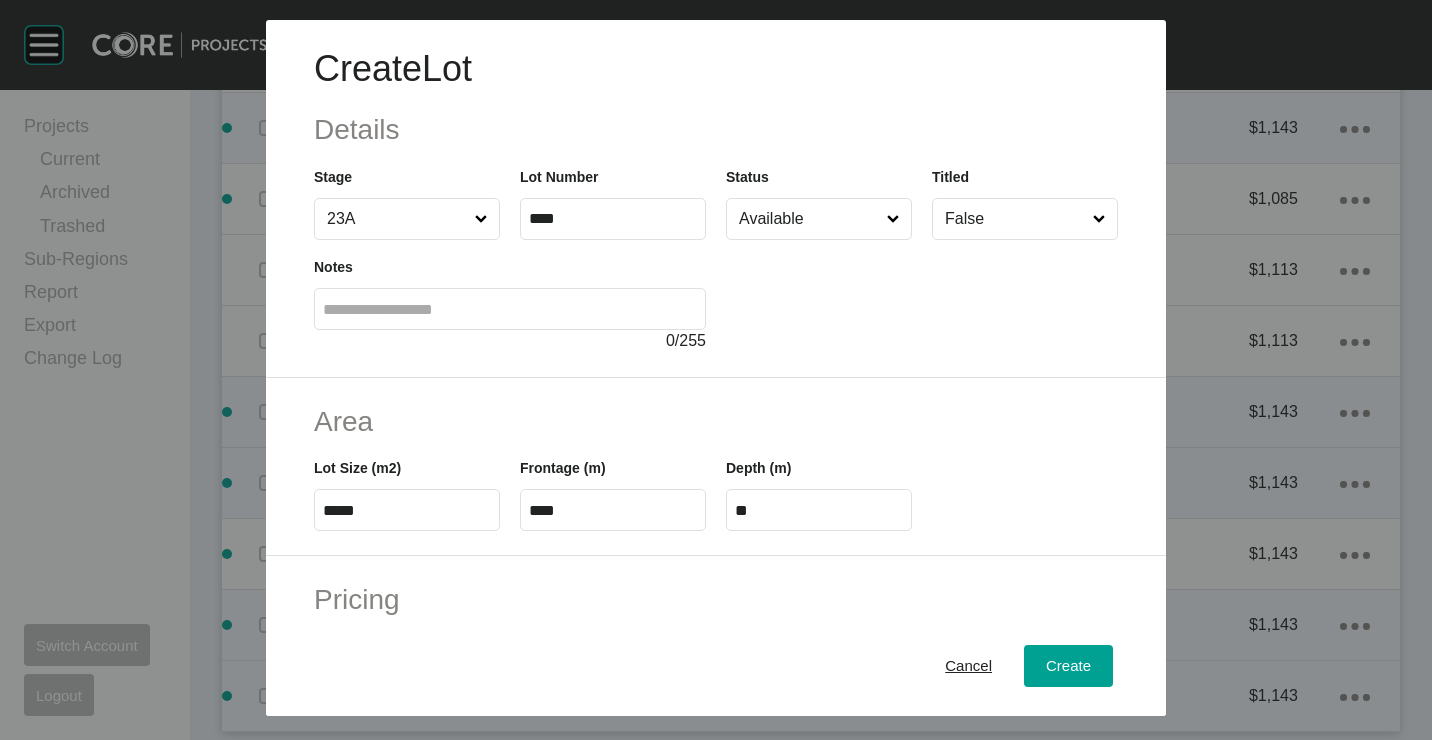 type on "*" 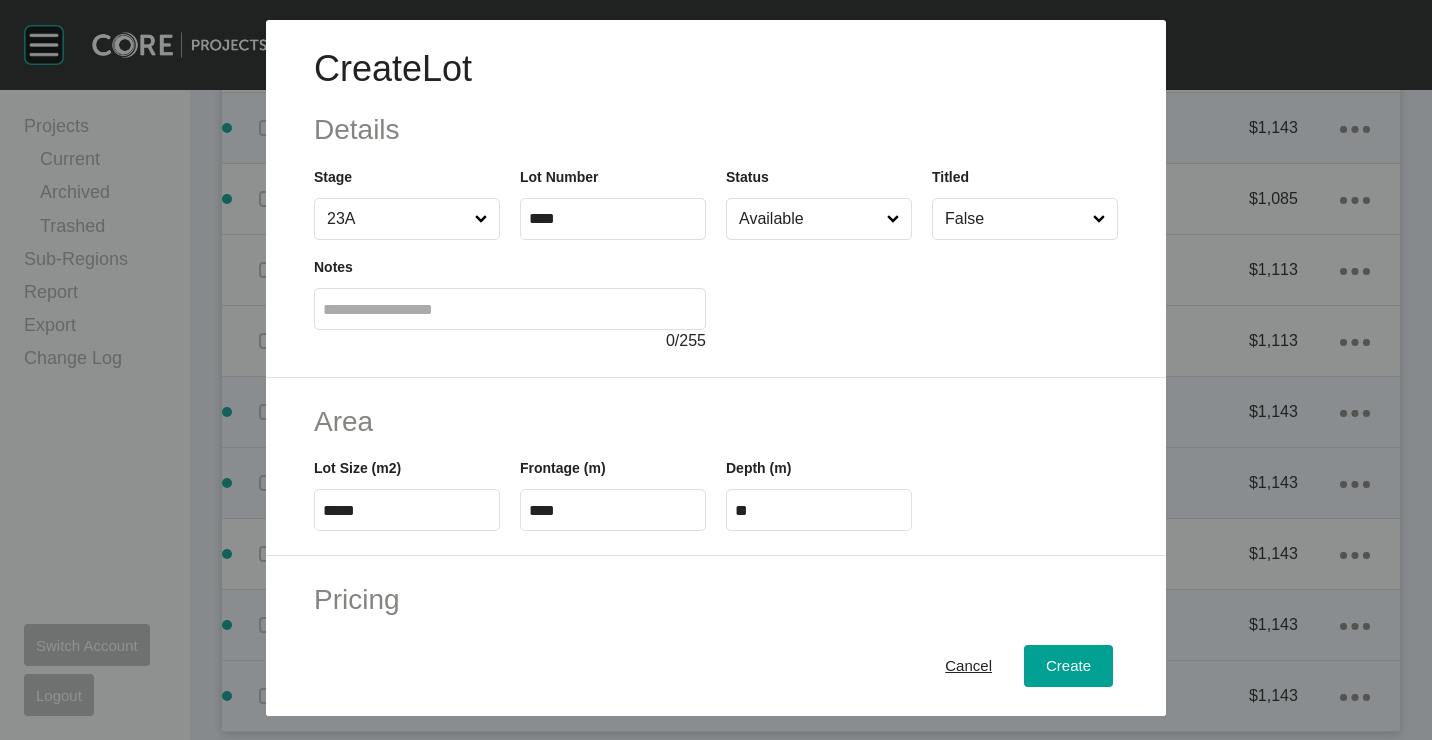 type on "*******" 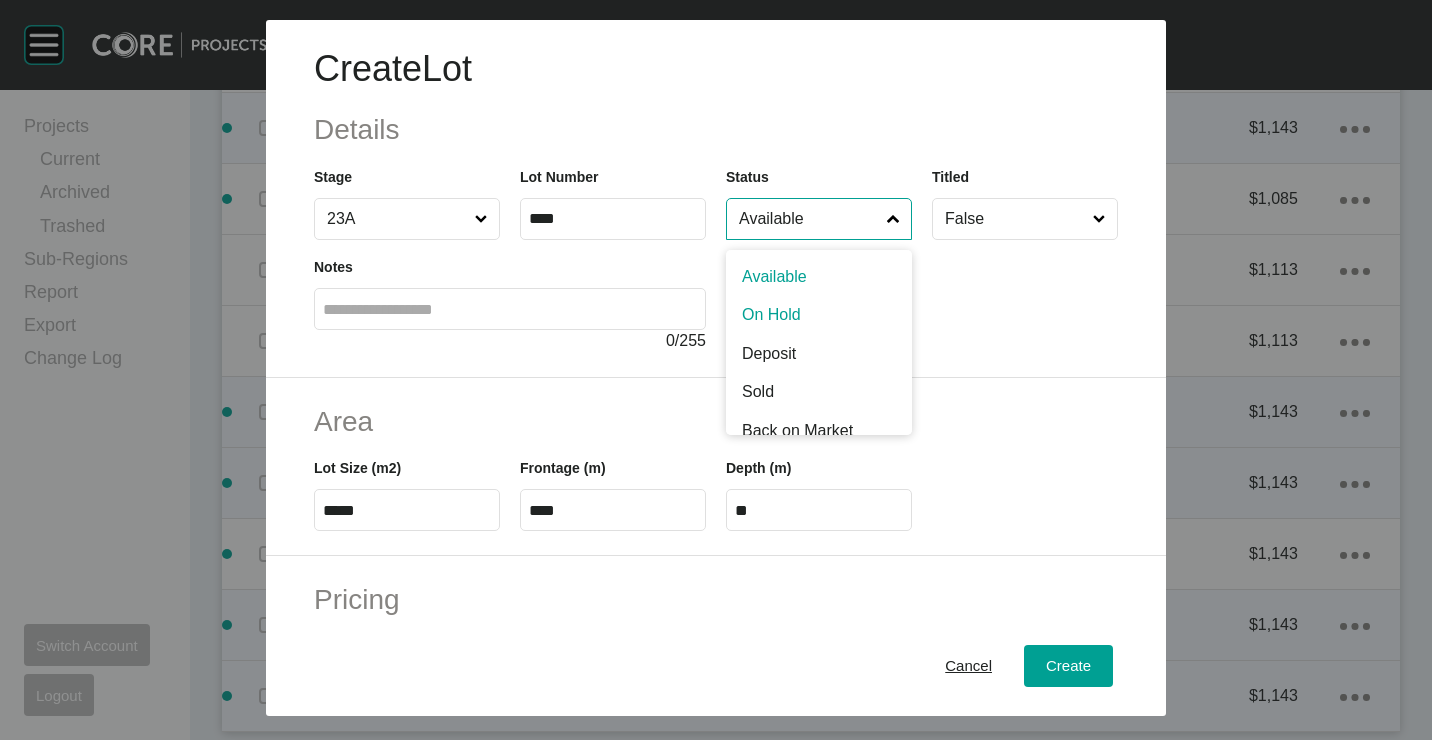 drag, startPoint x: 792, startPoint y: 313, endPoint x: 927, endPoint y: 502, distance: 232.26279 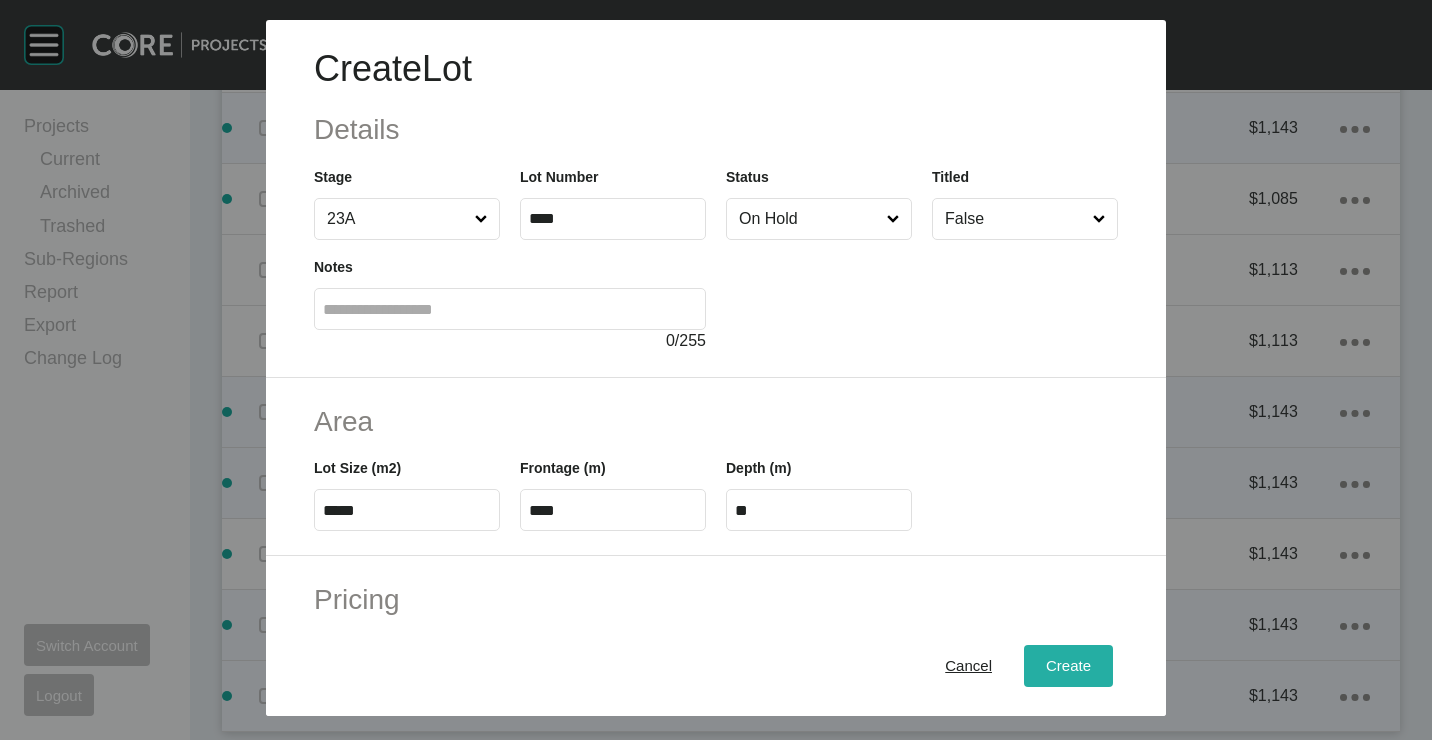 click on "Create" at bounding box center [1068, 665] 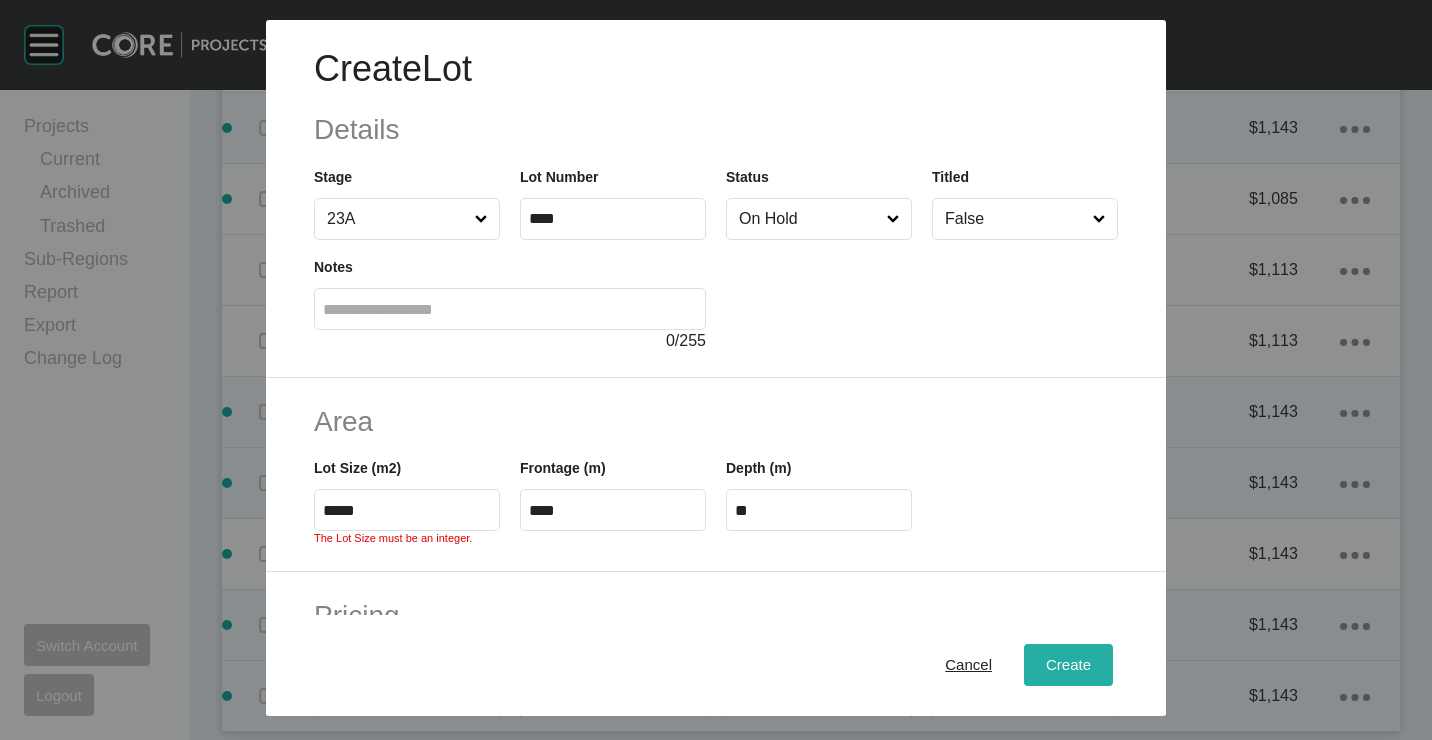 scroll, scrollTop: 382, scrollLeft: 0, axis: vertical 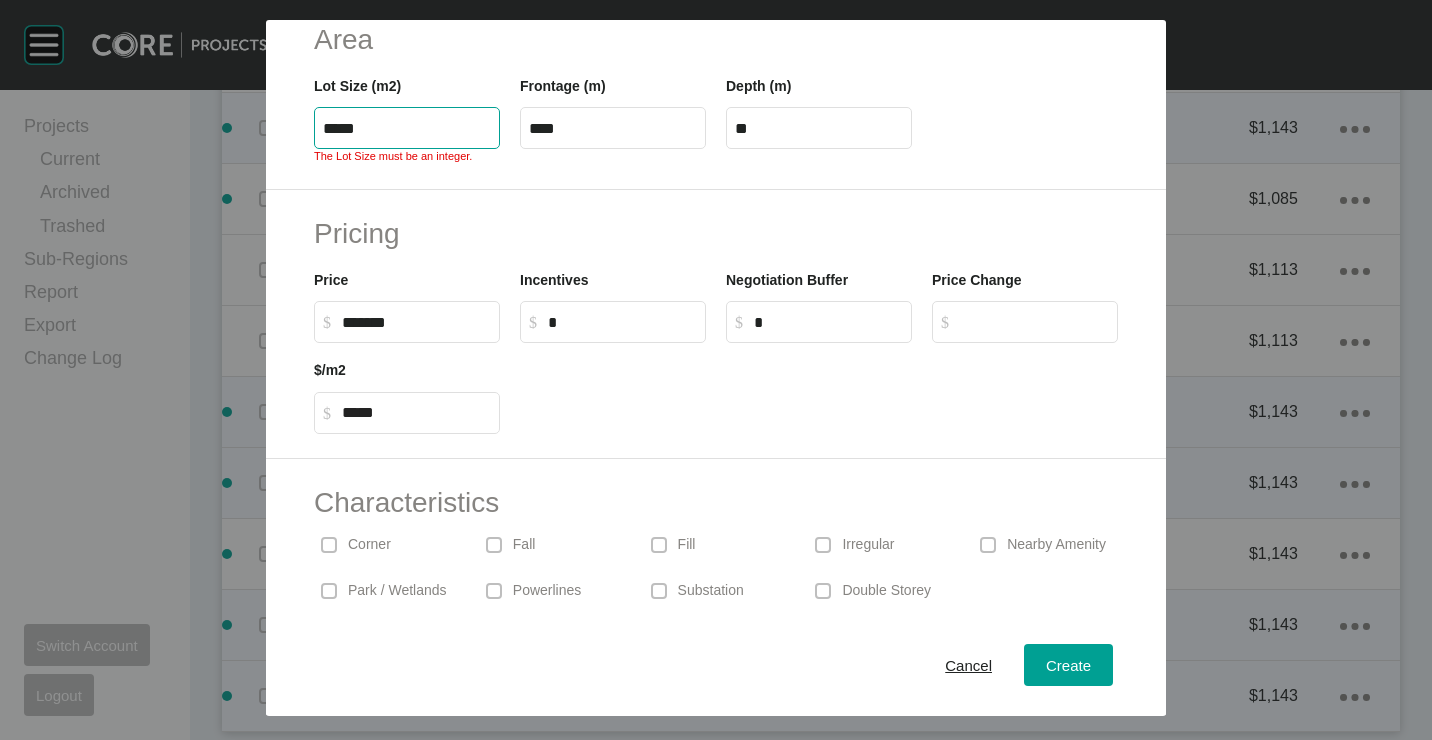click on "*****" at bounding box center [407, 128] 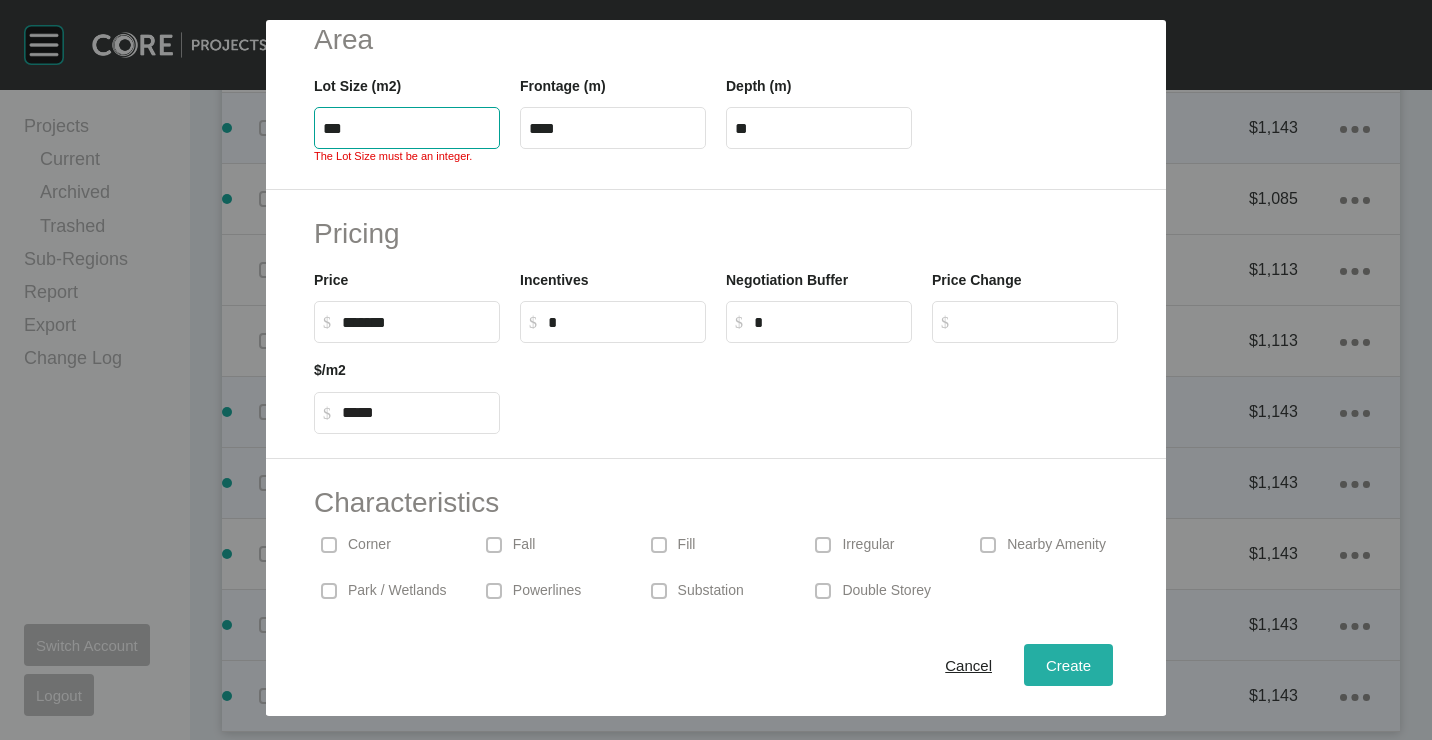 type on "***" 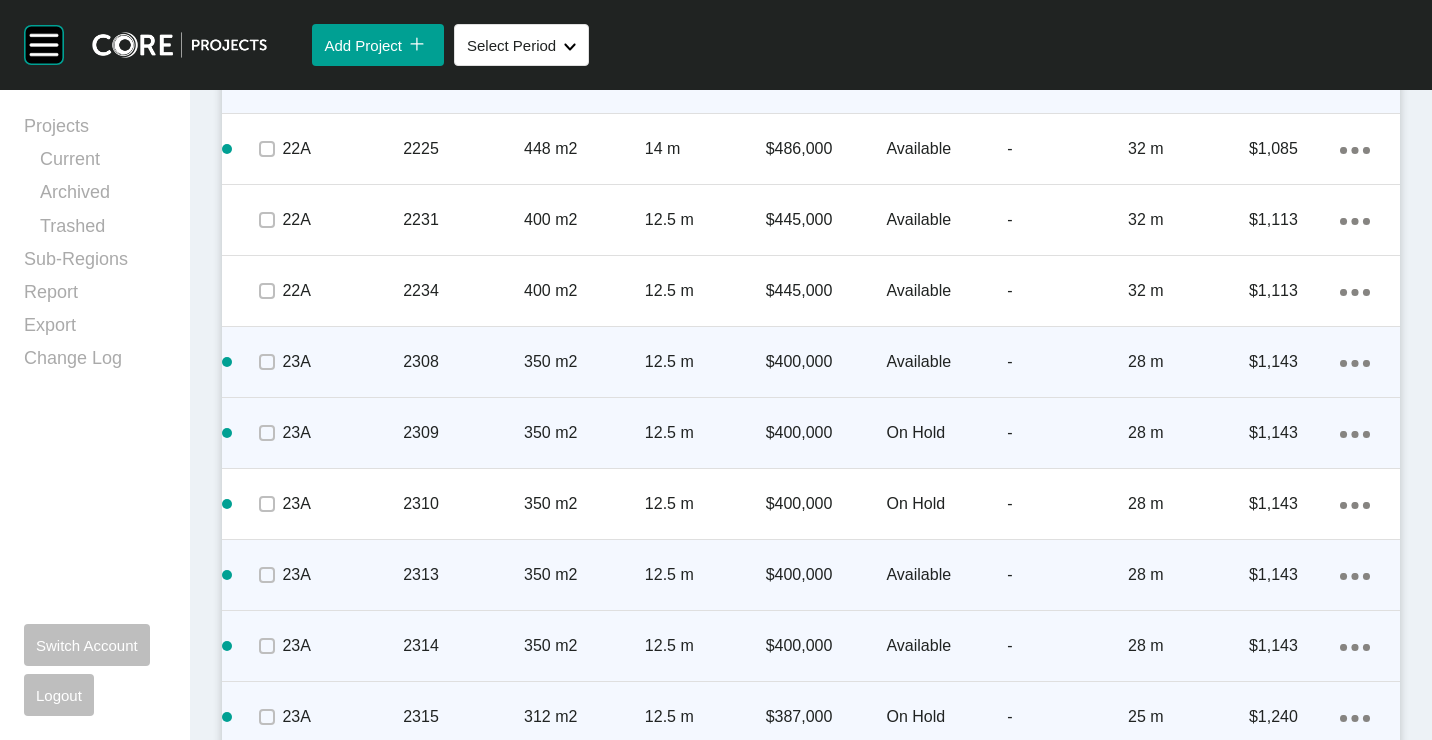 scroll, scrollTop: 5691, scrollLeft: 0, axis: vertical 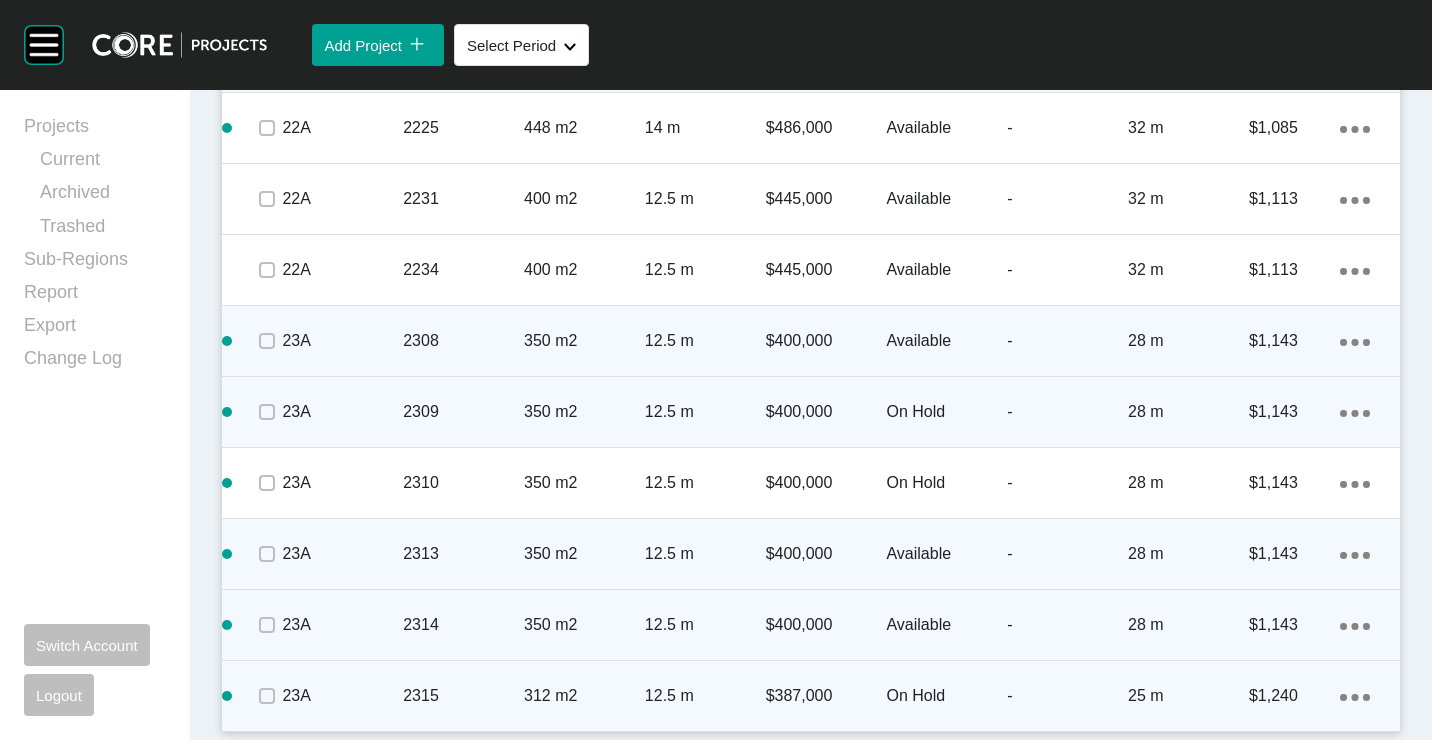 click on "Action Menu Dots Copy 6 Created with Sketch." at bounding box center (1355, 696) 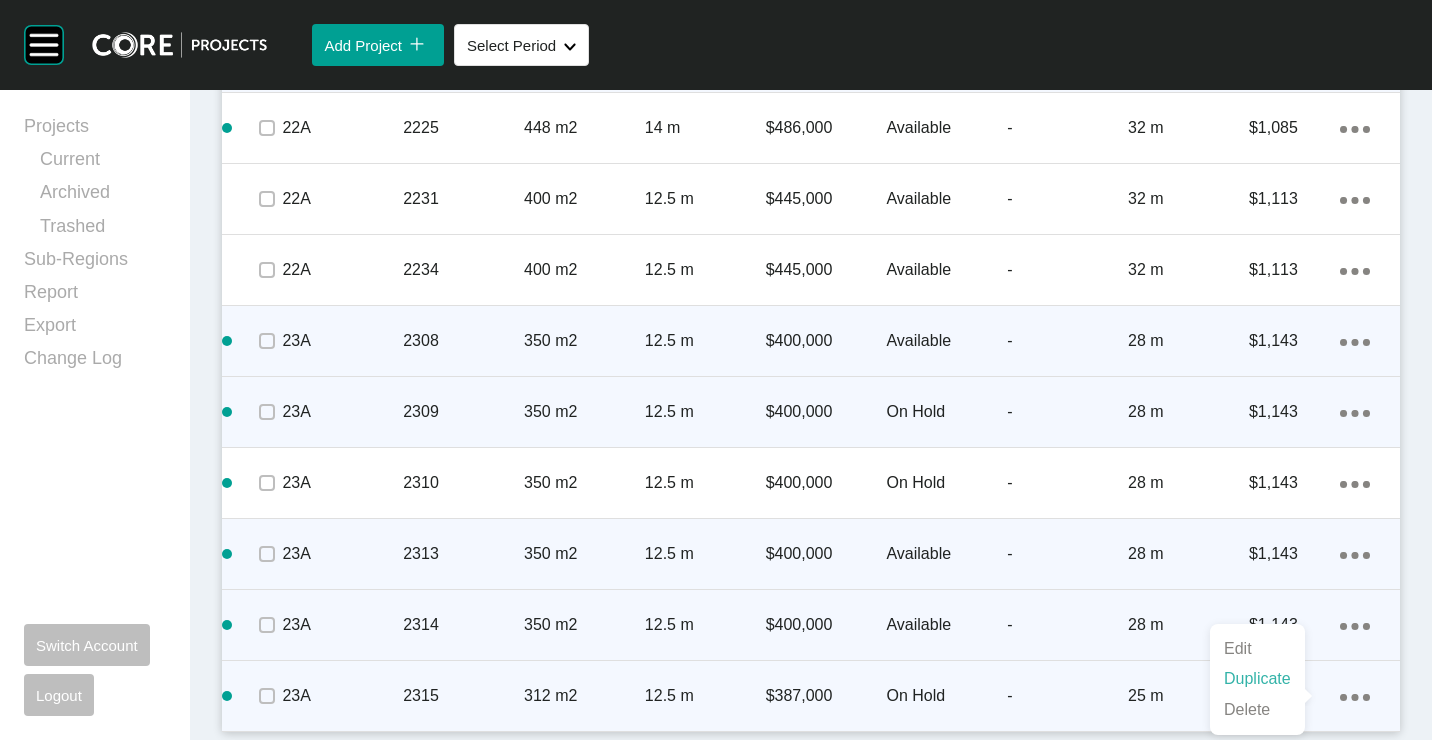 click on "Duplicate" at bounding box center (1257, 679) 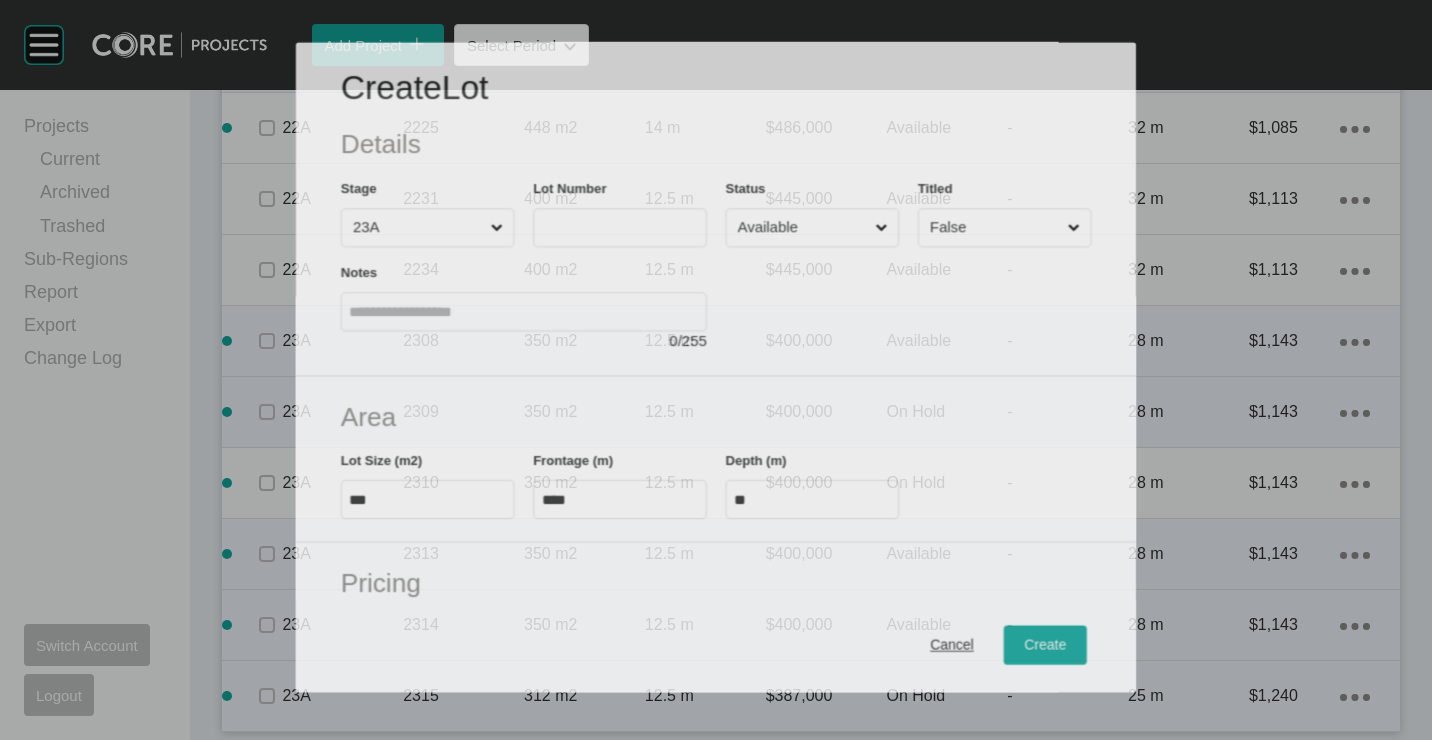 scroll, scrollTop: 5629, scrollLeft: 0, axis: vertical 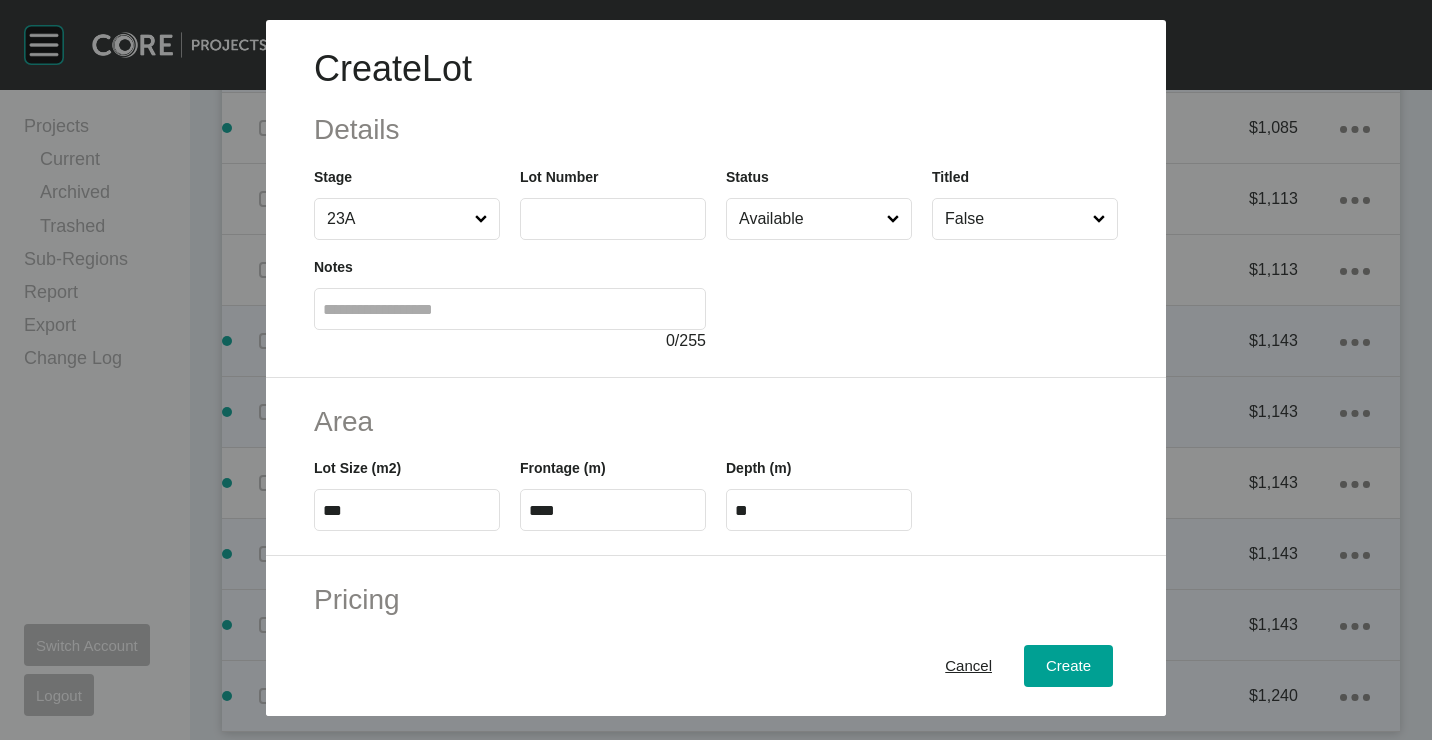 click at bounding box center [613, 219] 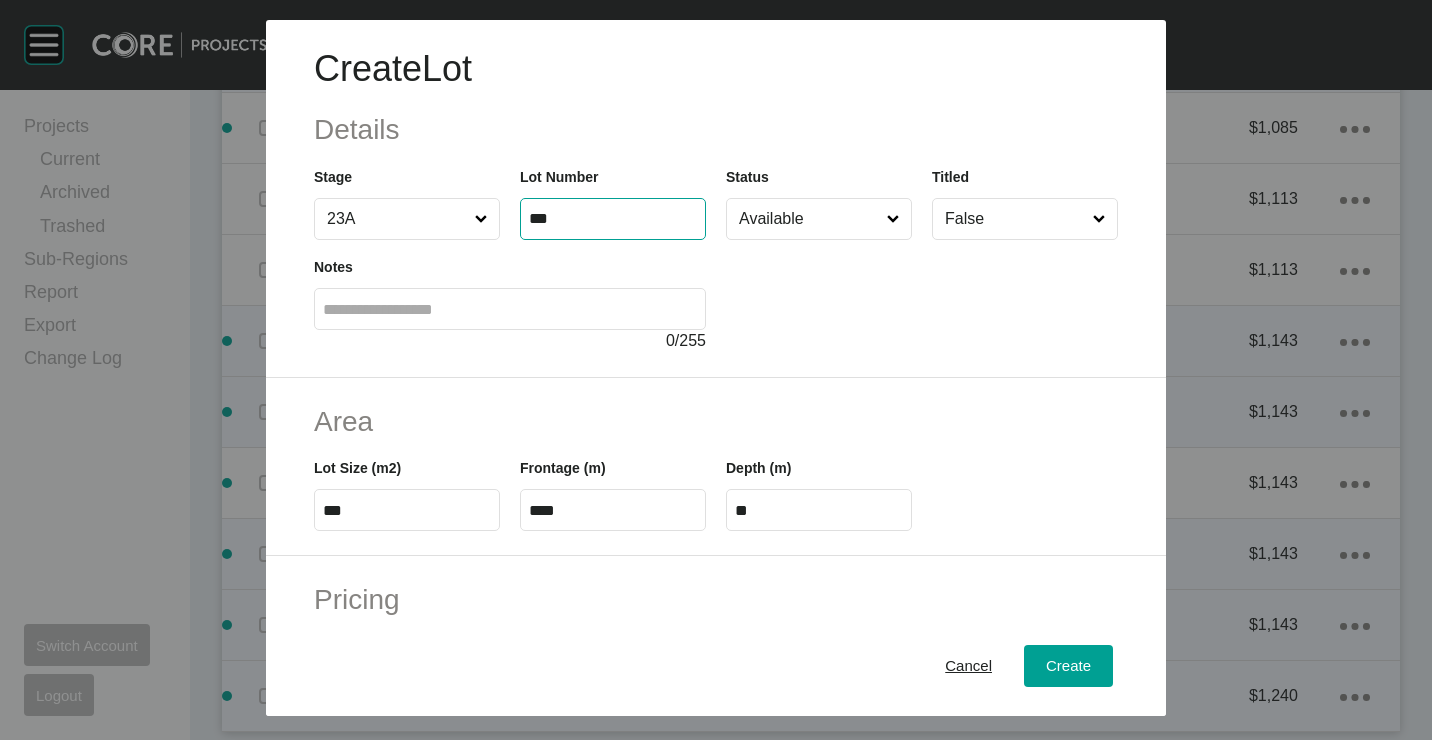 type on "***" 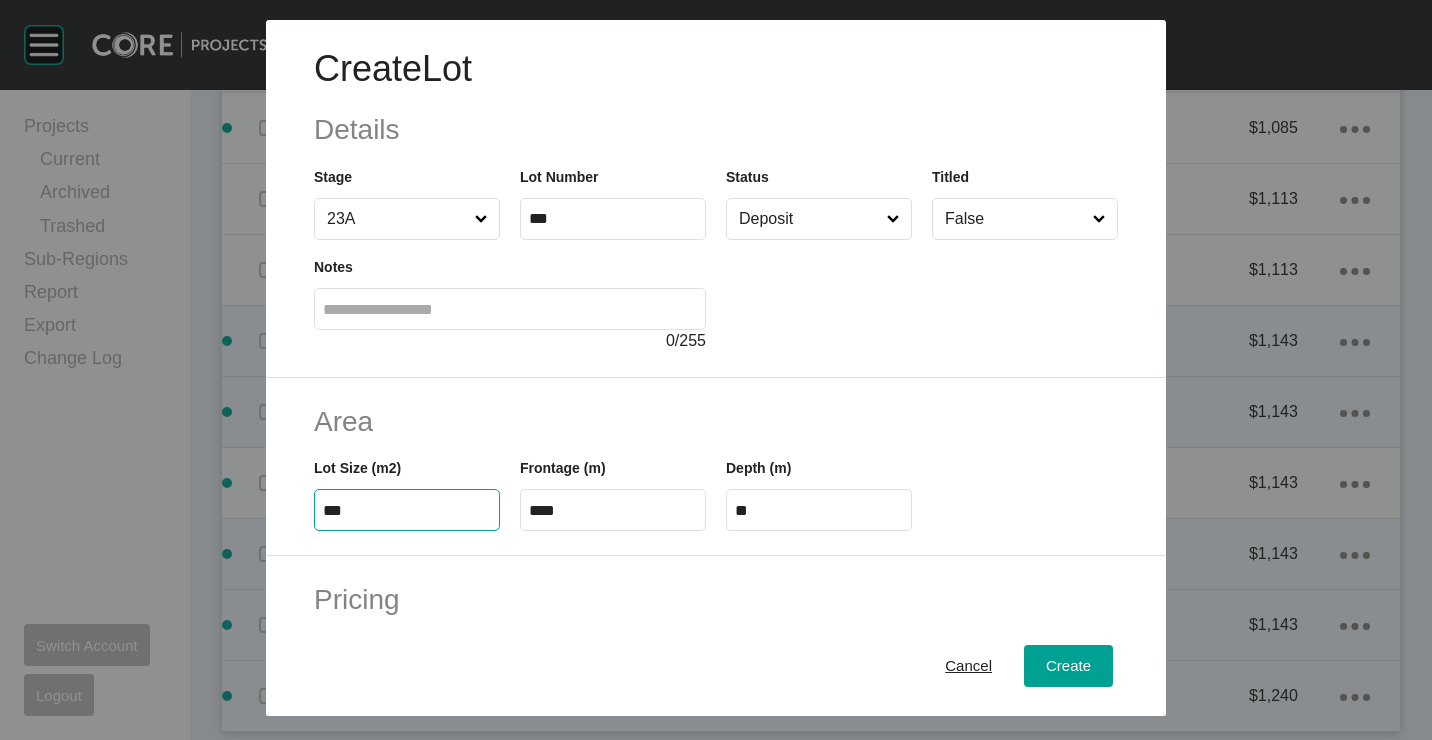 type on "***" 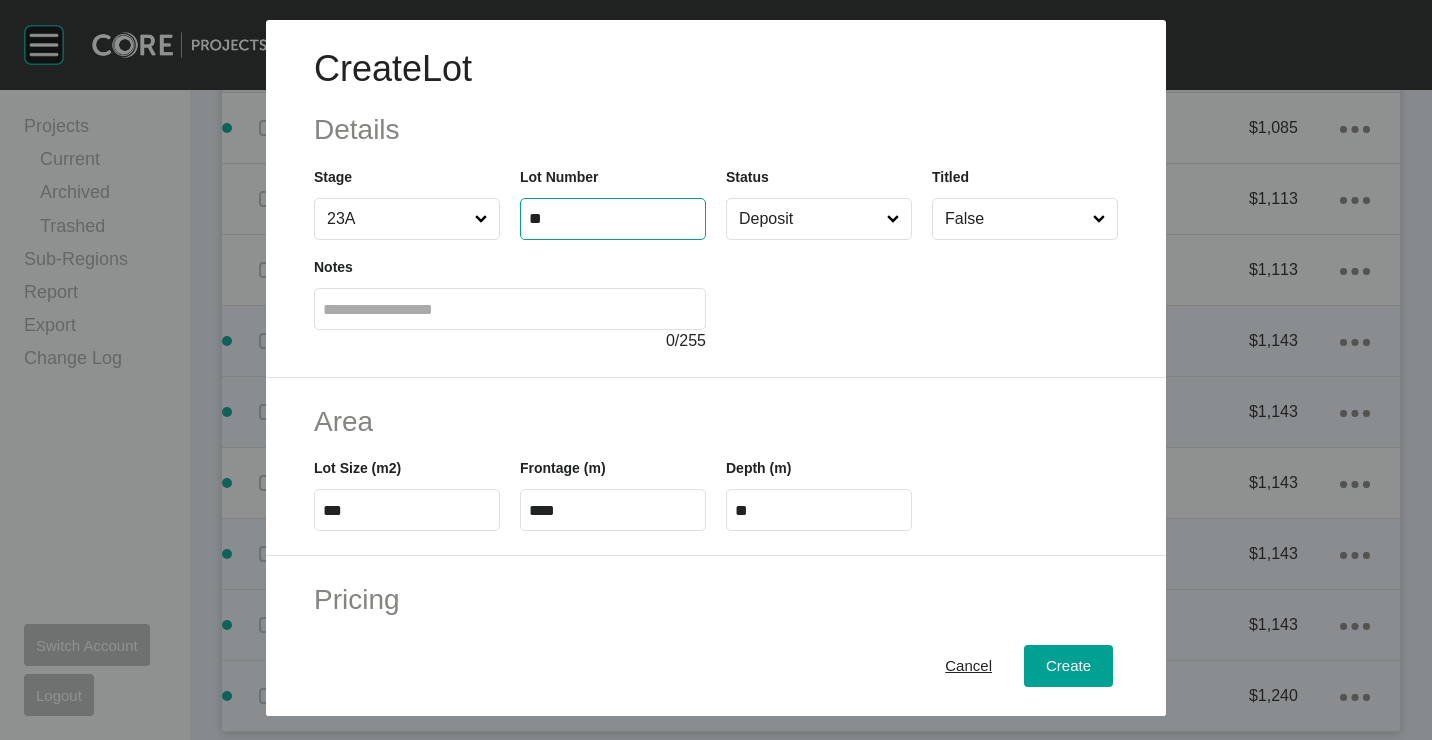 type on "*" 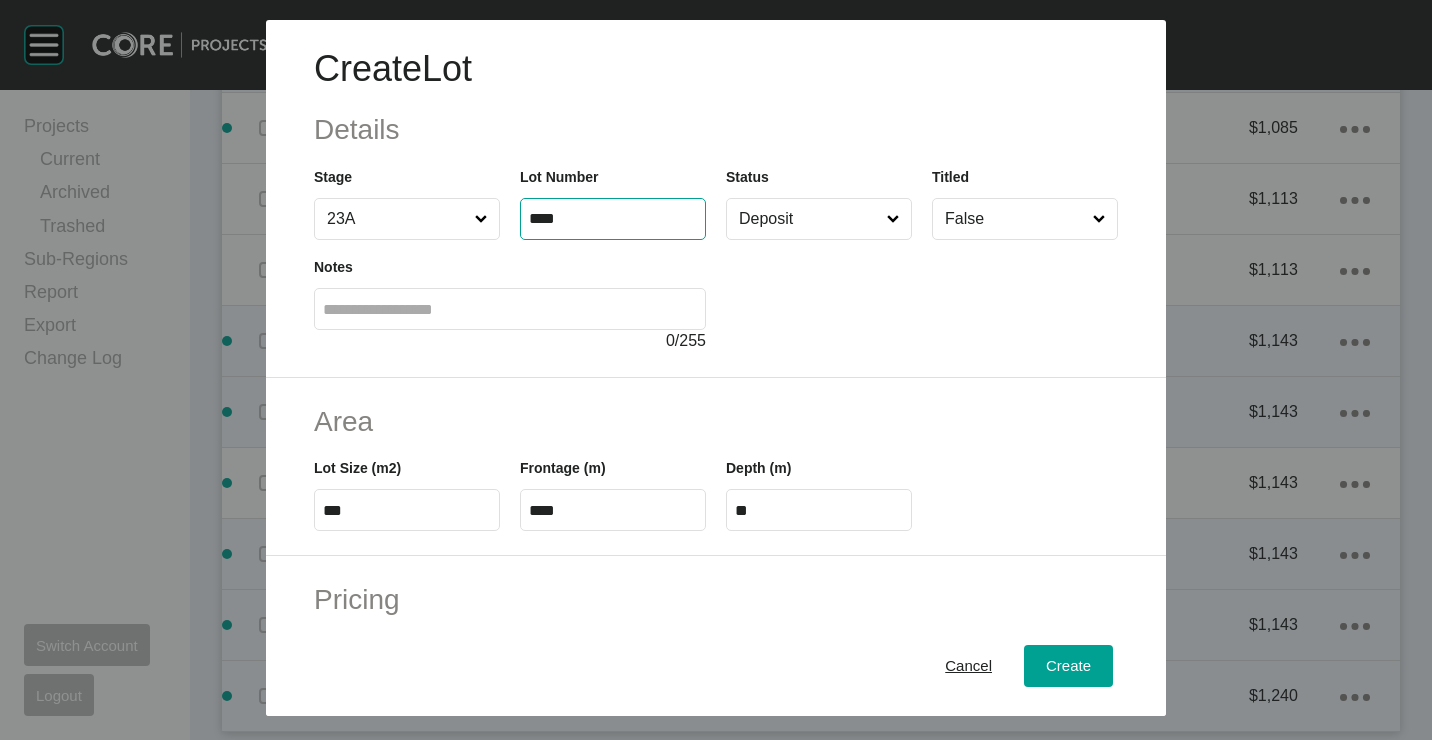 type on "****" 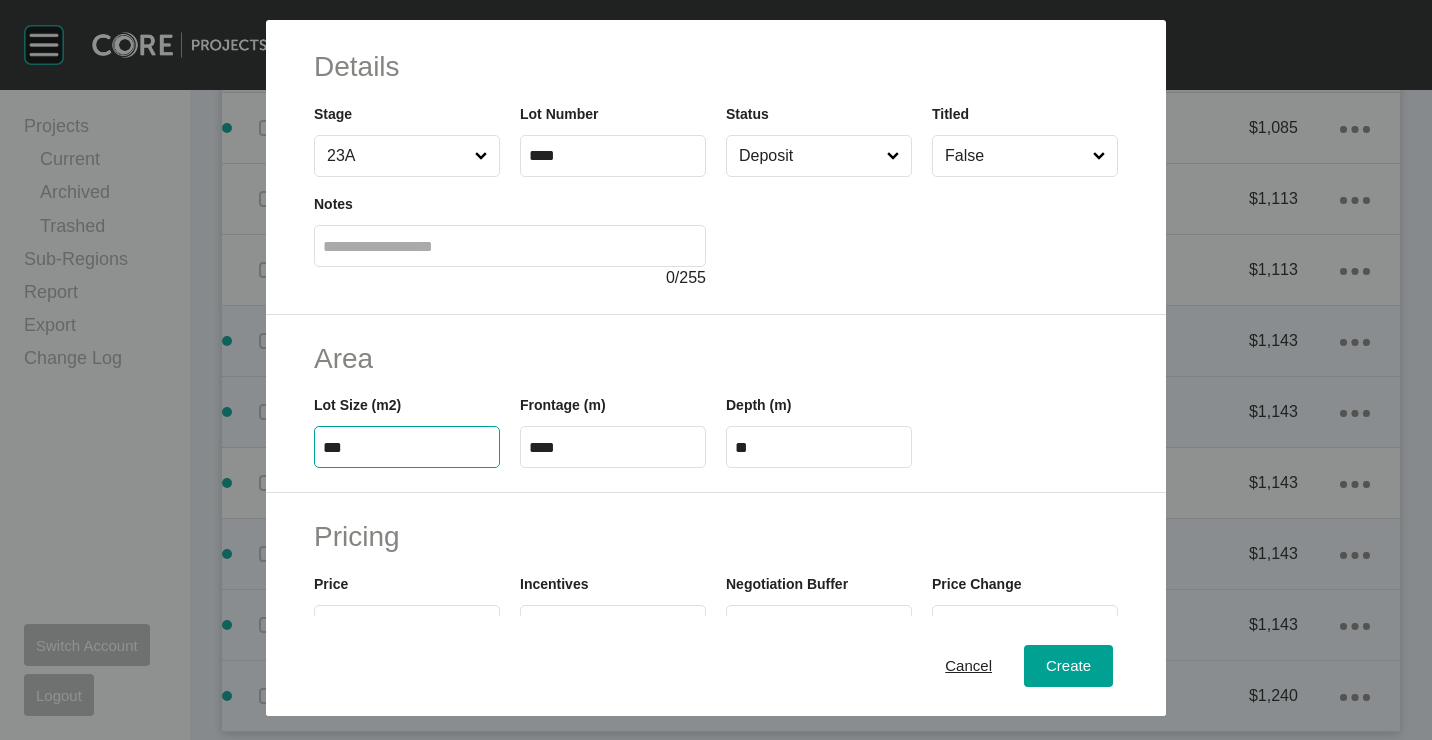 scroll, scrollTop: 0, scrollLeft: 0, axis: both 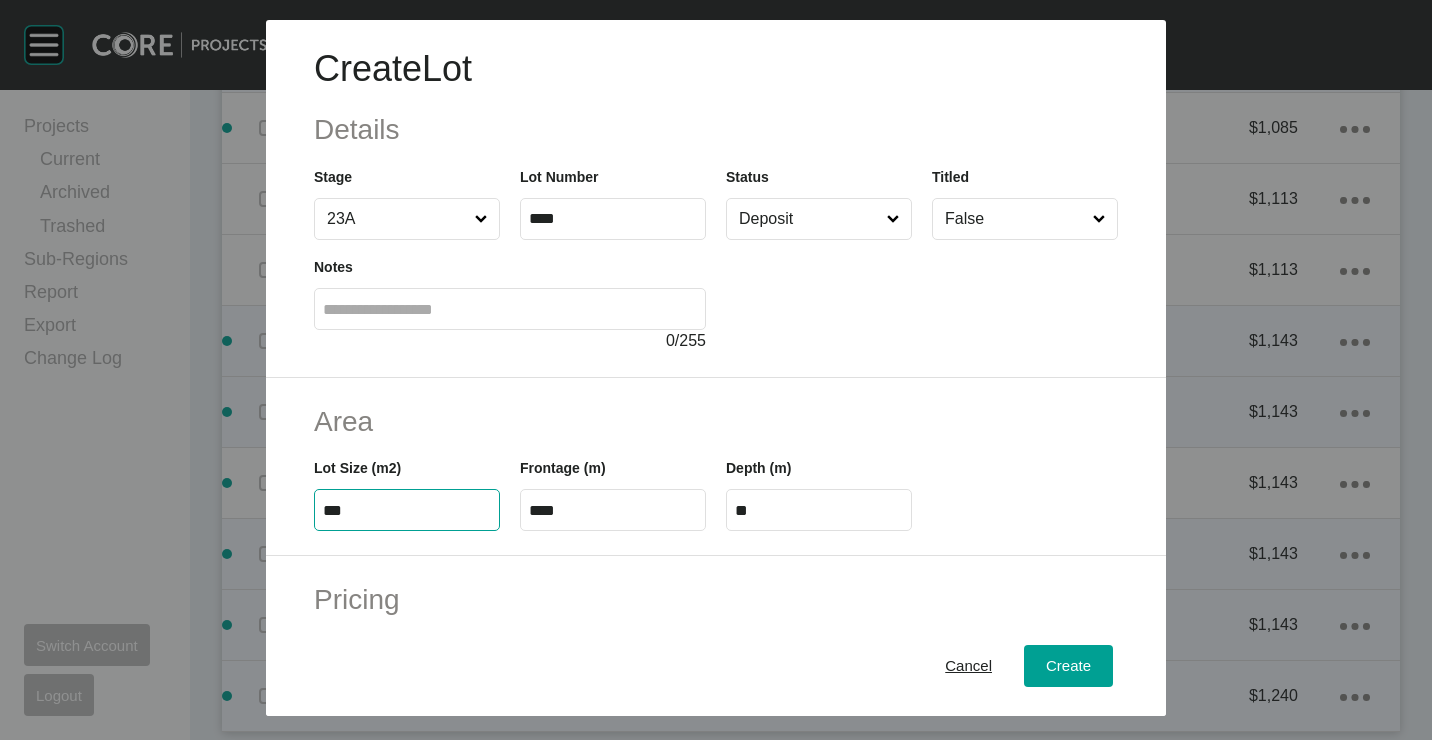 click at bounding box center (893, 219) 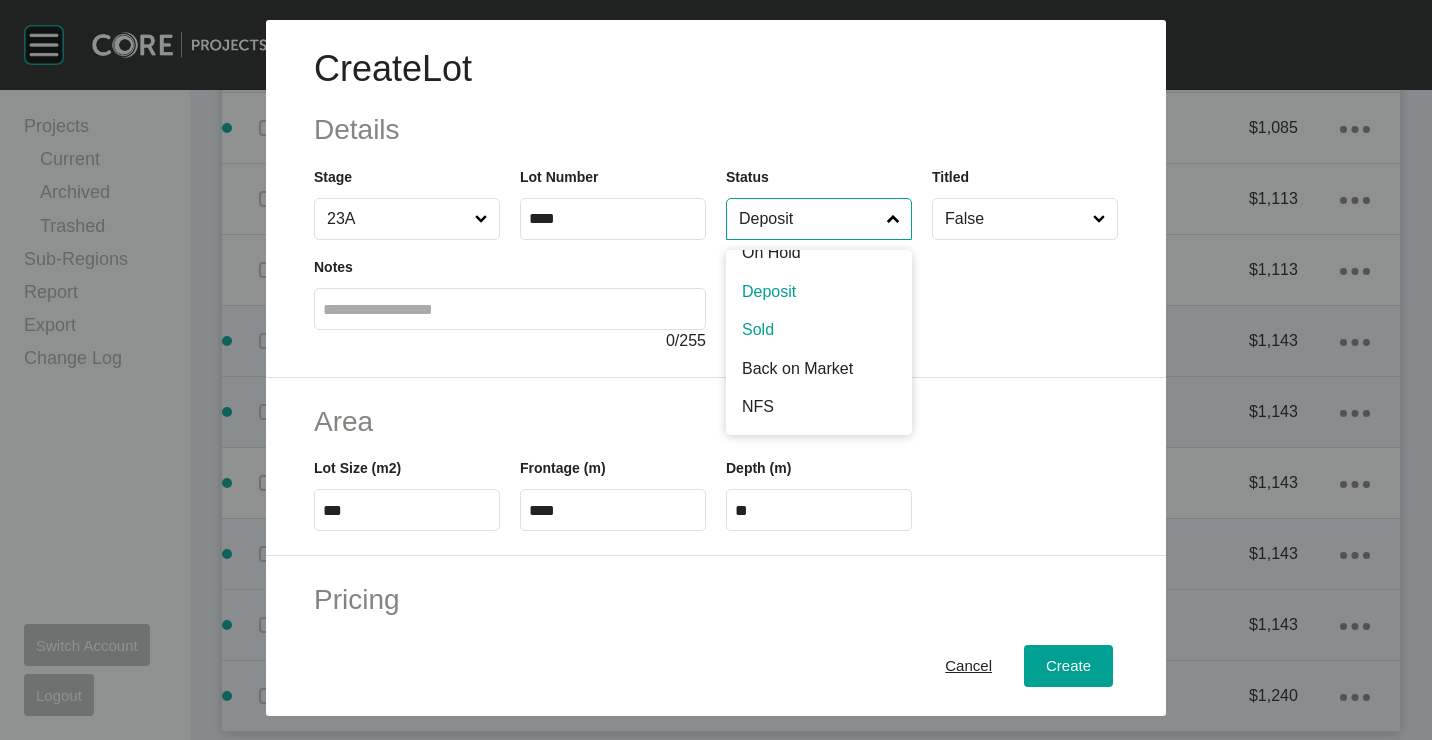 scroll, scrollTop: 100, scrollLeft: 0, axis: vertical 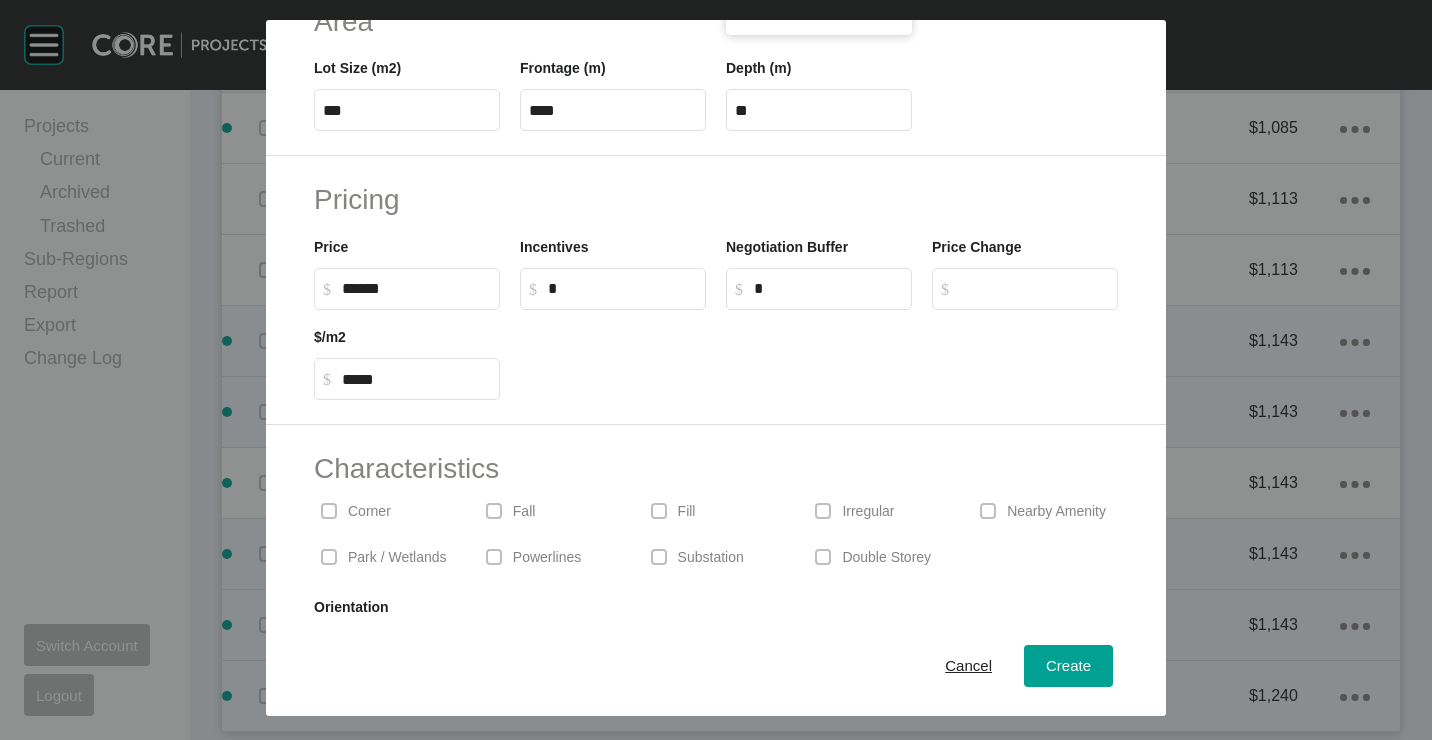 click on "******" at bounding box center (416, 288) 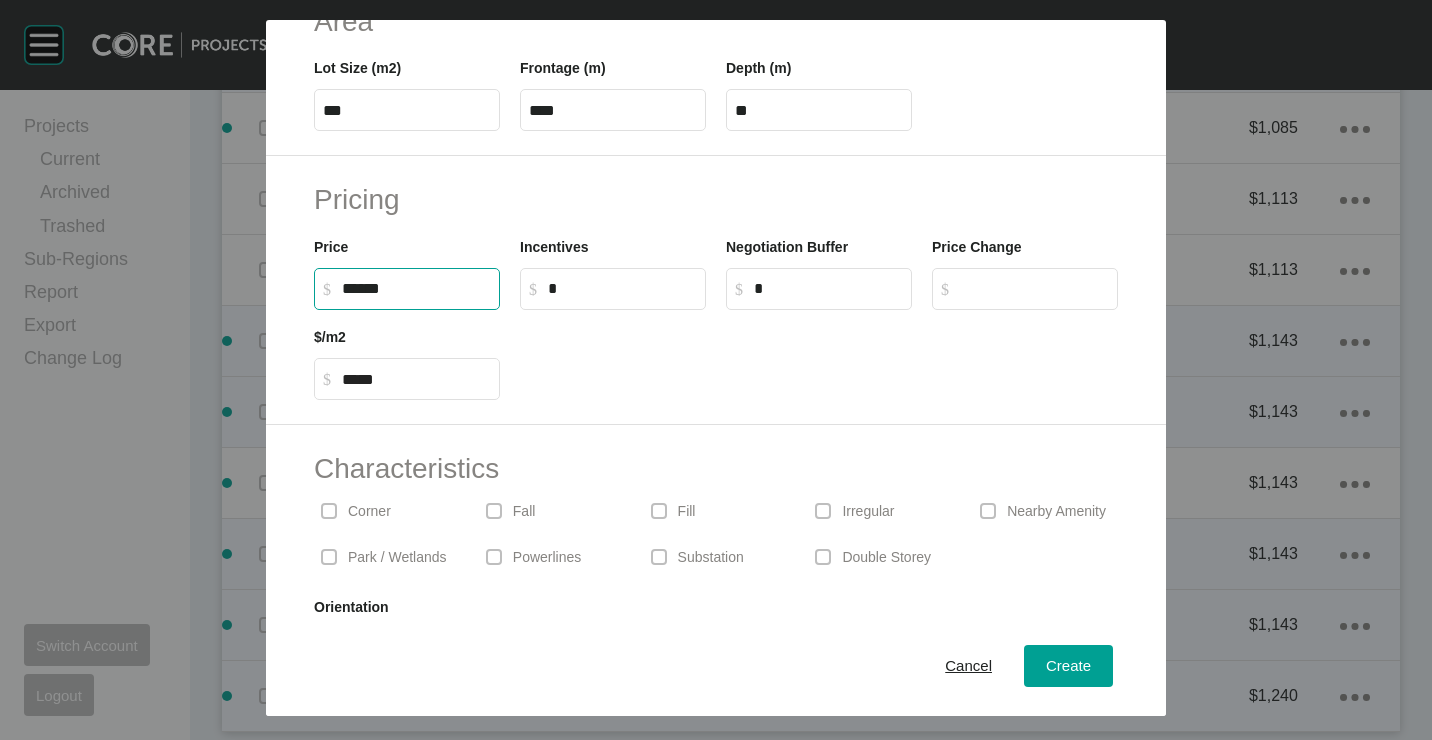 drag, startPoint x: 425, startPoint y: 280, endPoint x: 271, endPoint y: 260, distance: 155.29327 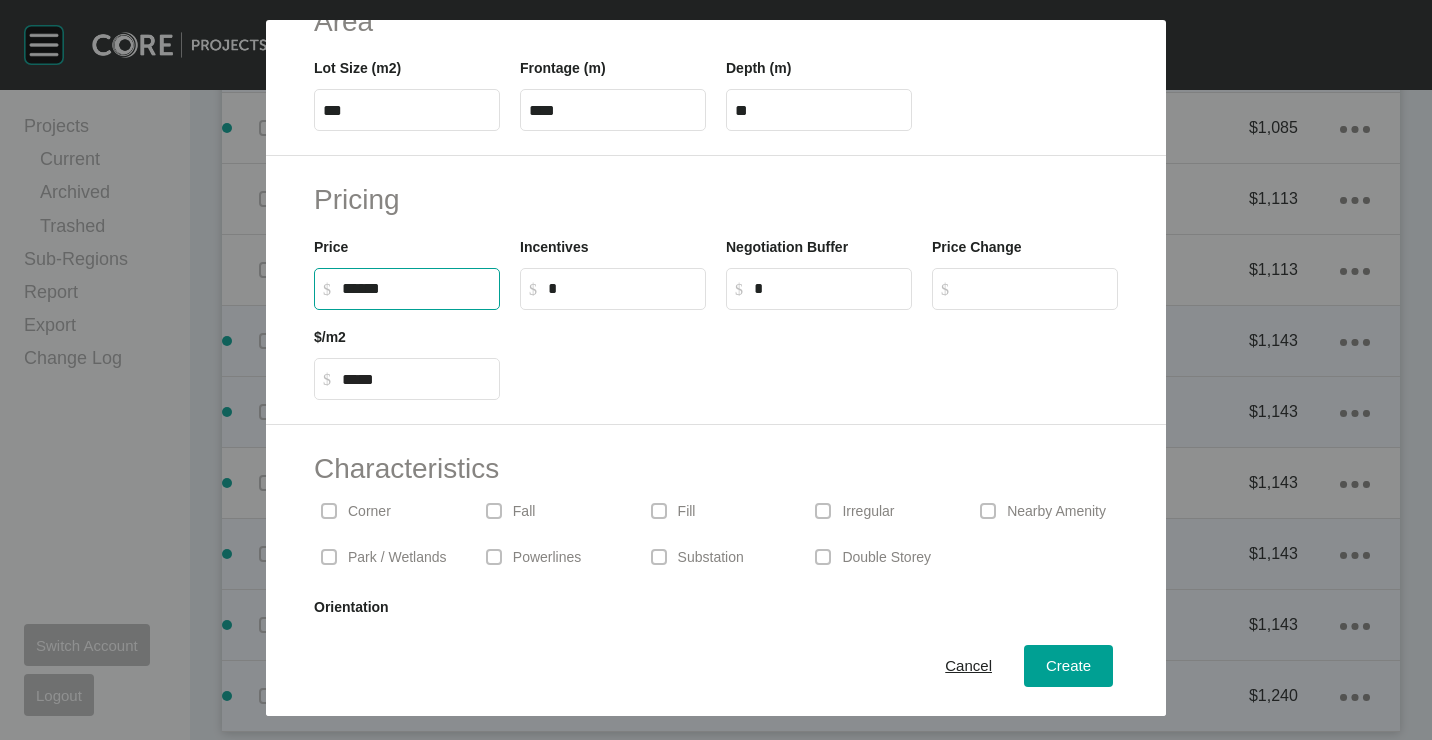 type on "*******" 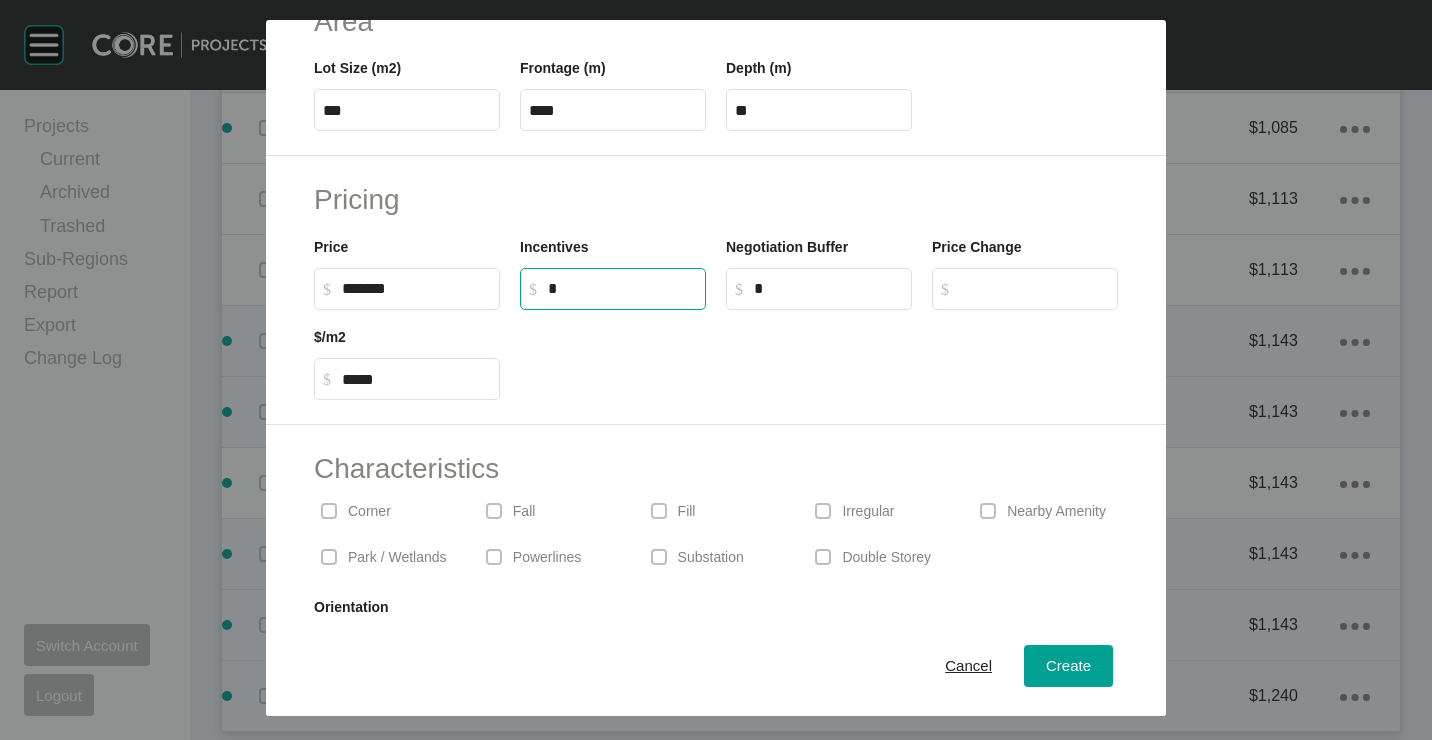 drag, startPoint x: 1041, startPoint y: 655, endPoint x: 1027, endPoint y: 633, distance: 26.076809 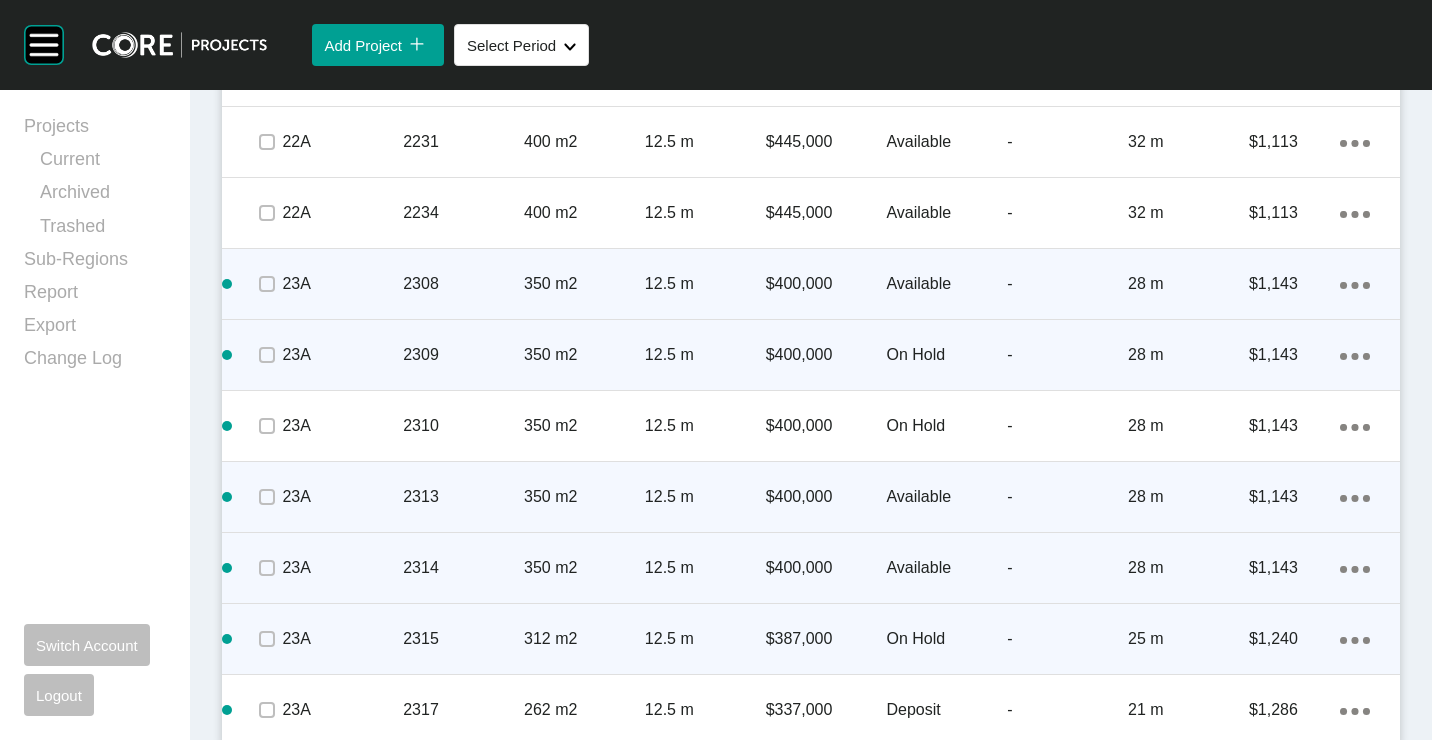 scroll, scrollTop: 5762, scrollLeft: 0, axis: vertical 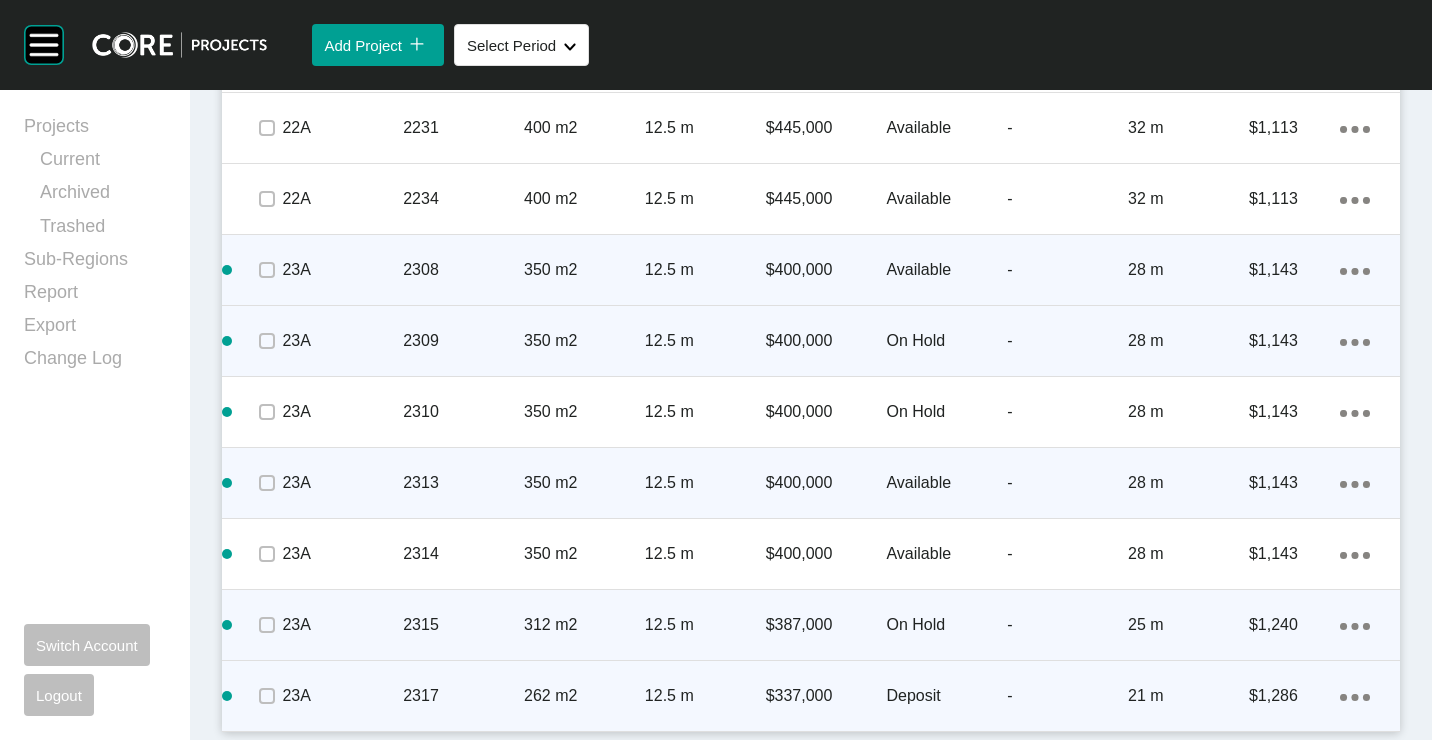 click on "Action Menu Dots Copy 6 Created with Sketch." 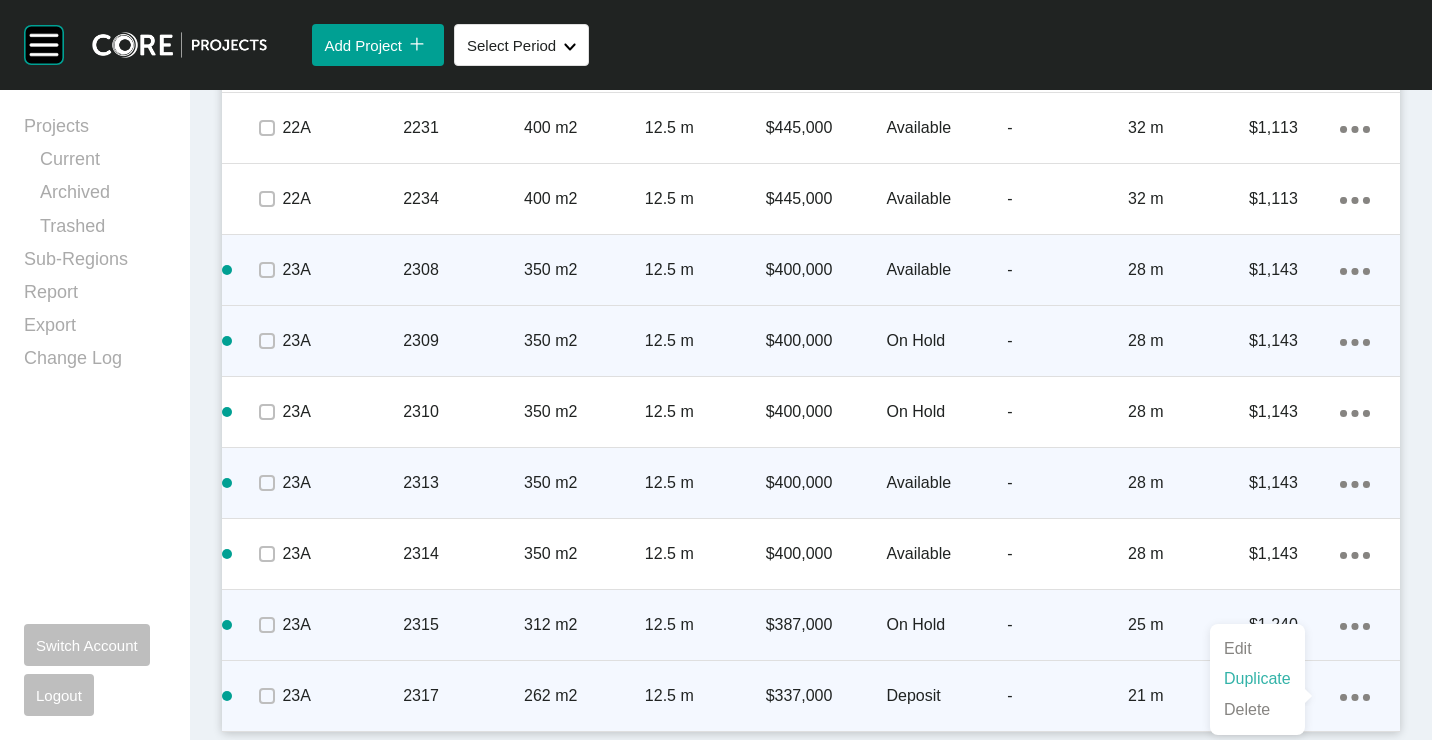 click on "Duplicate" at bounding box center (1257, 679) 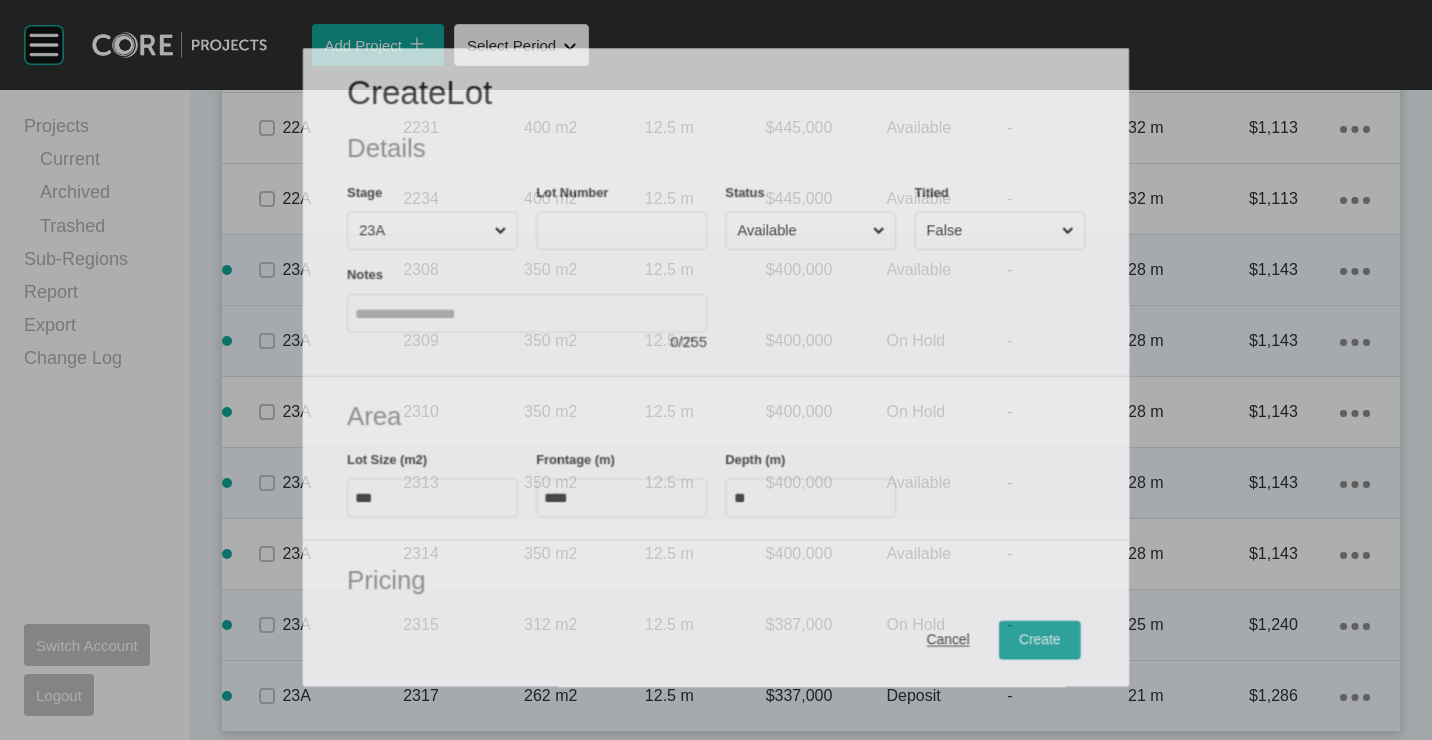 scroll, scrollTop: 5700, scrollLeft: 0, axis: vertical 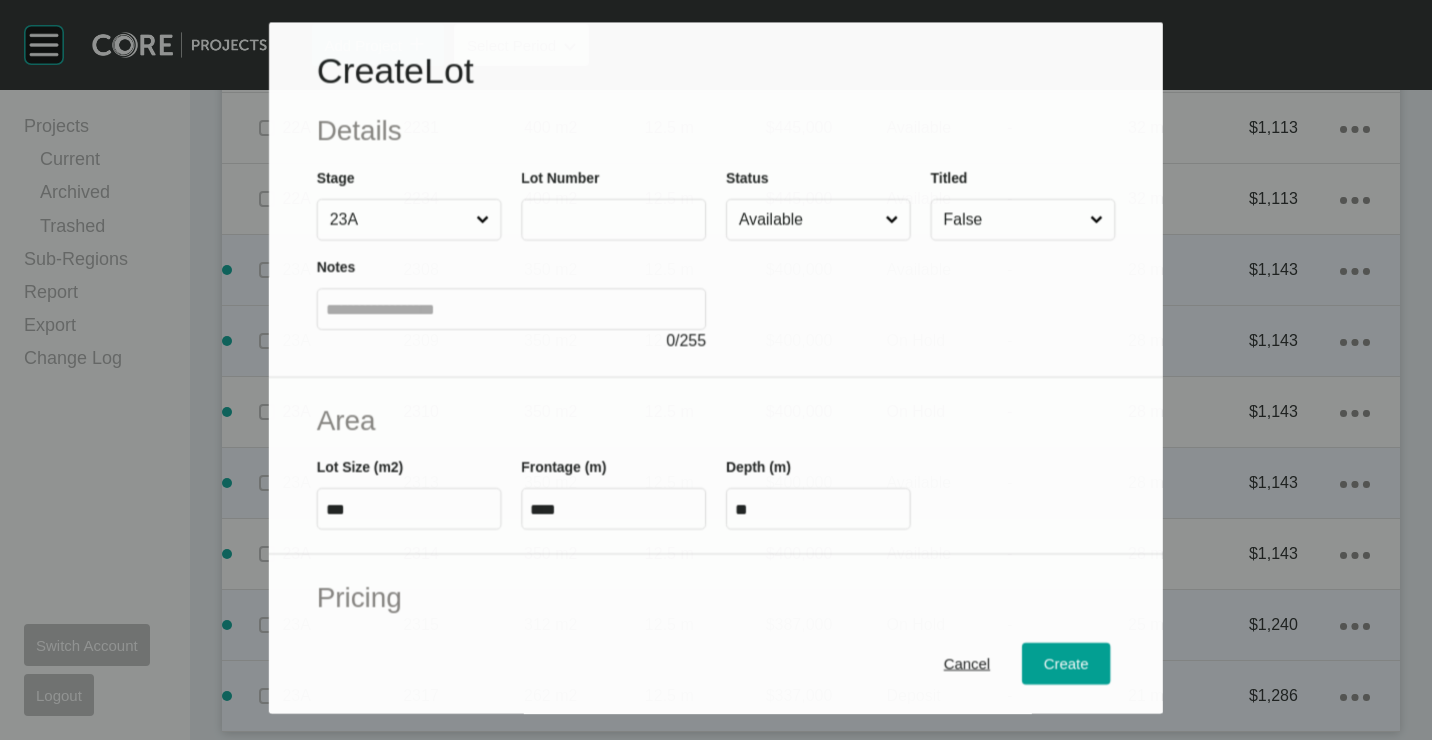 click at bounding box center [613, 219] 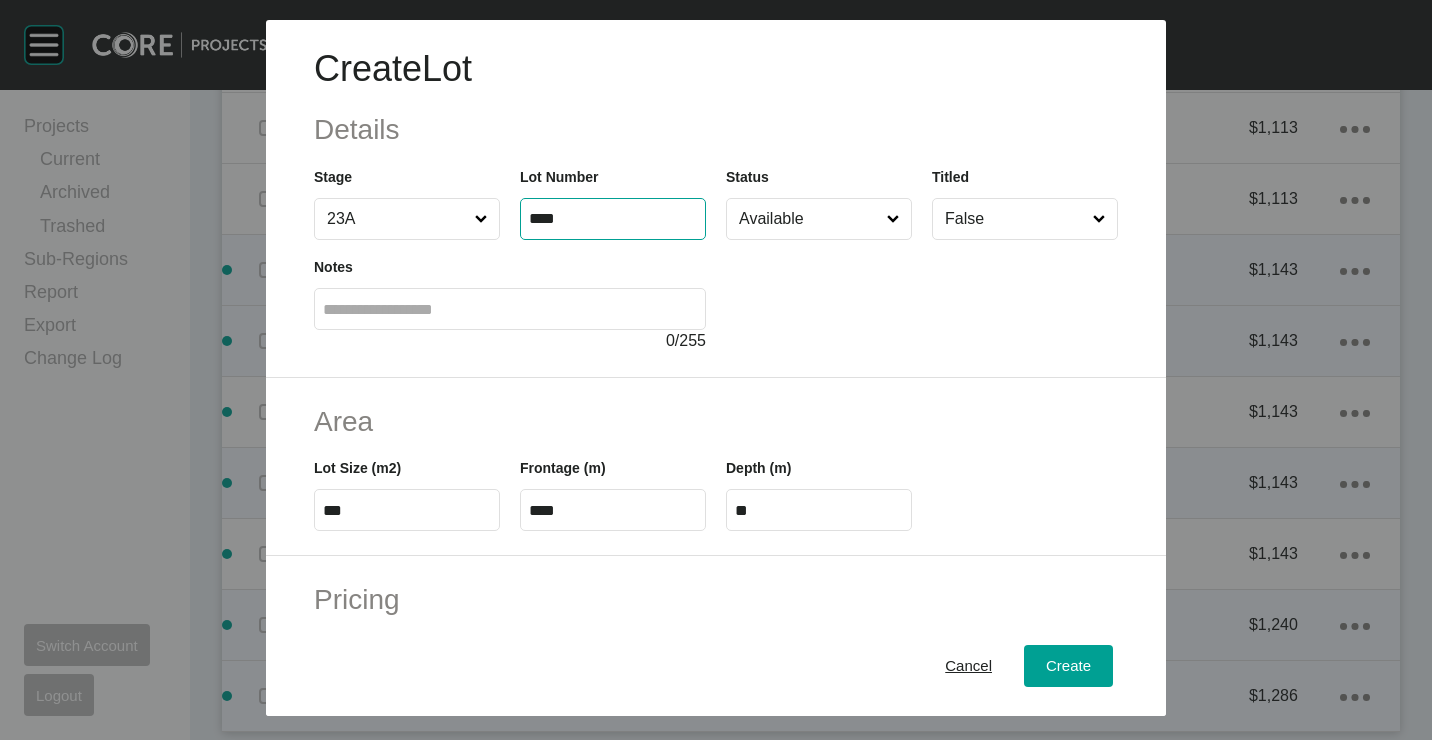 type on "****" 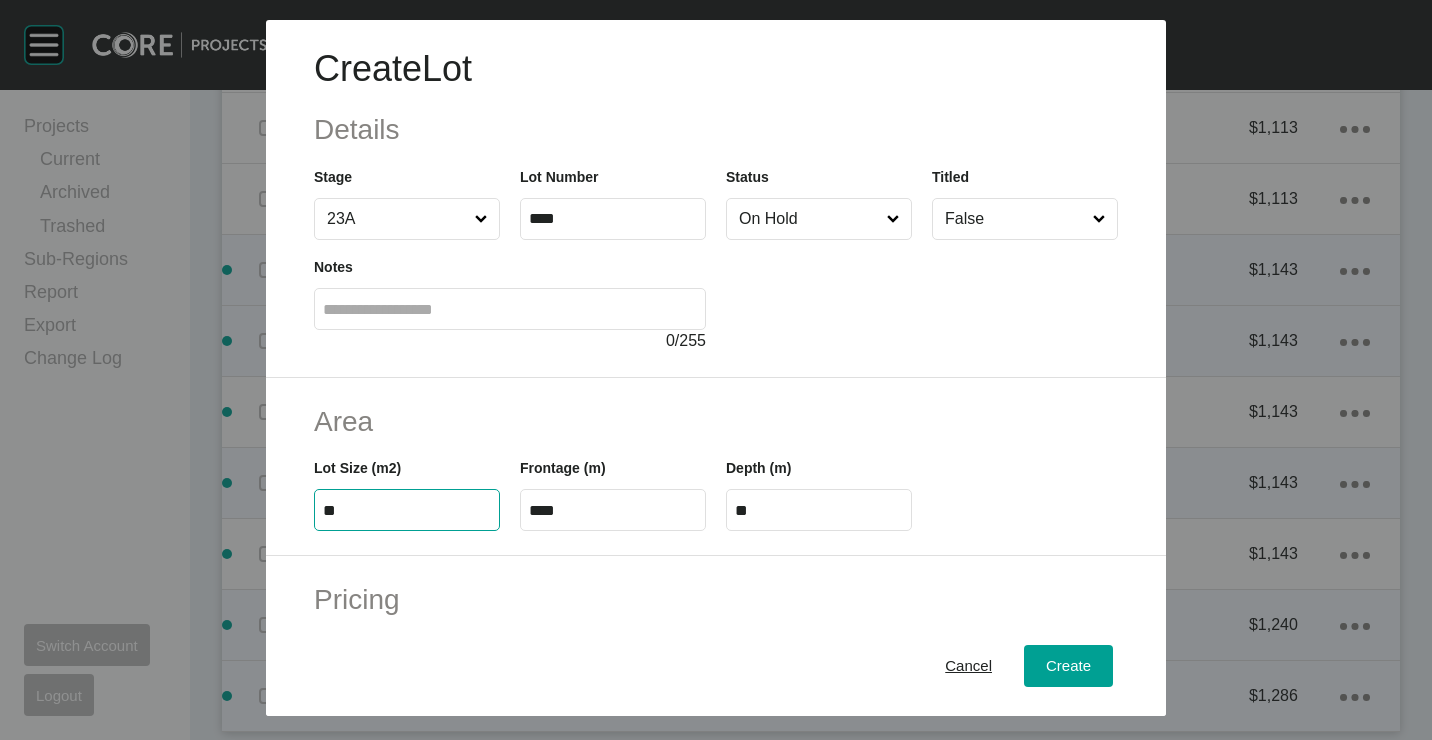 type on "*" 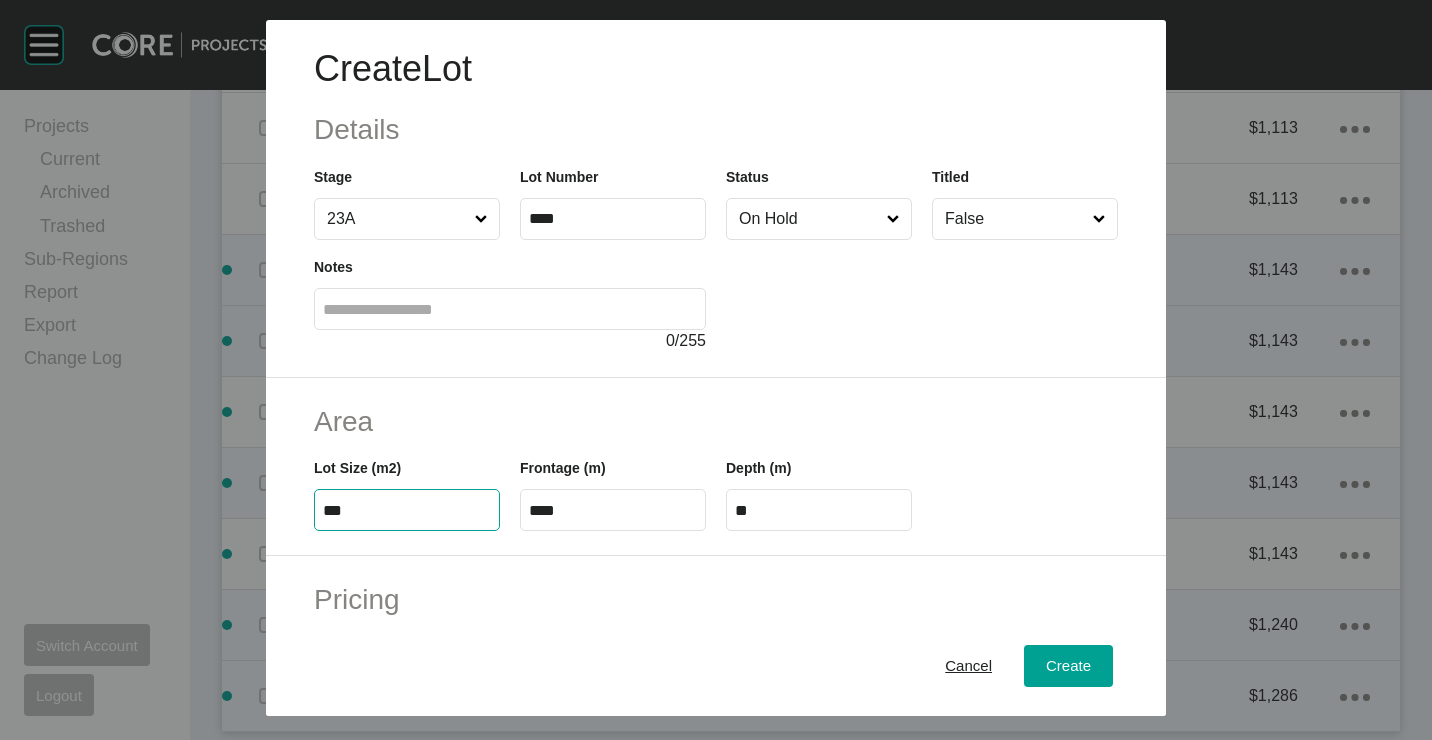 type on "***" 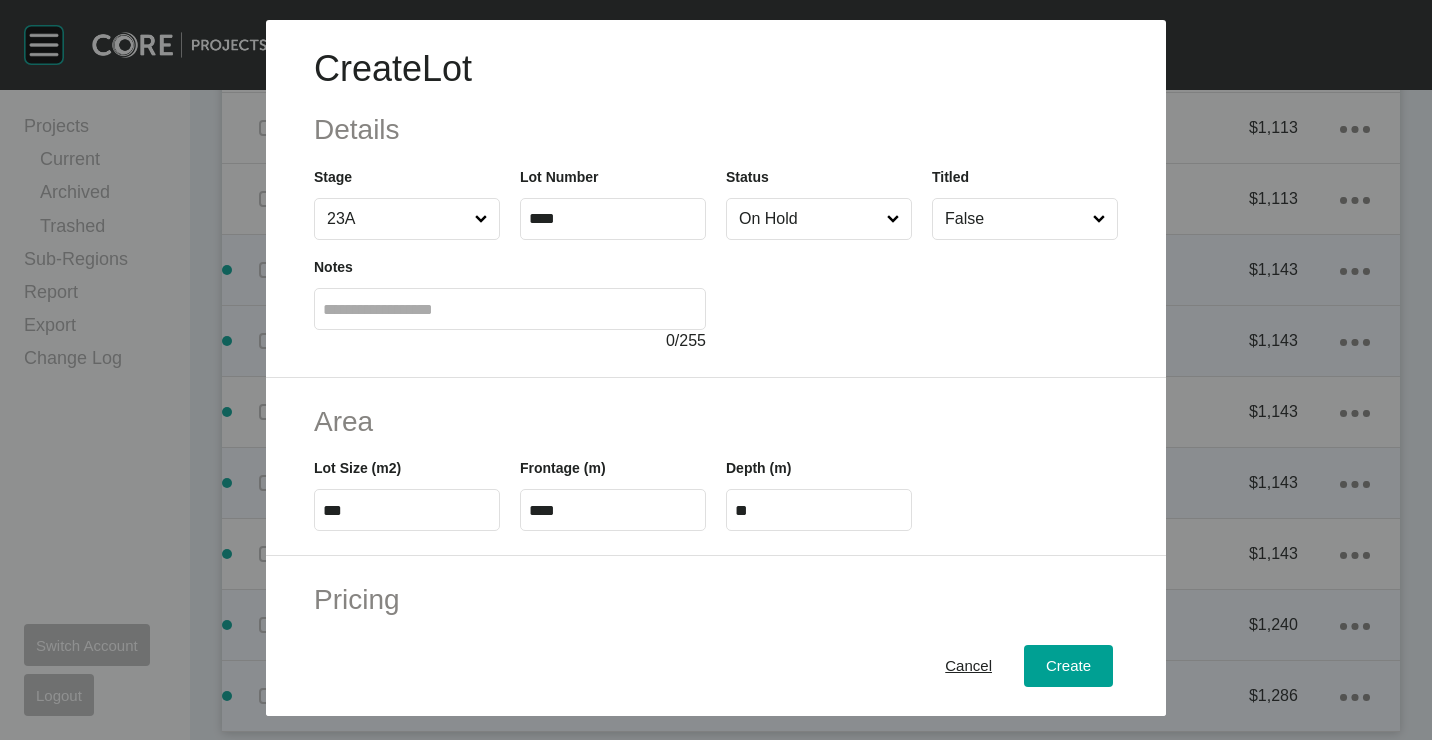 type on "*" 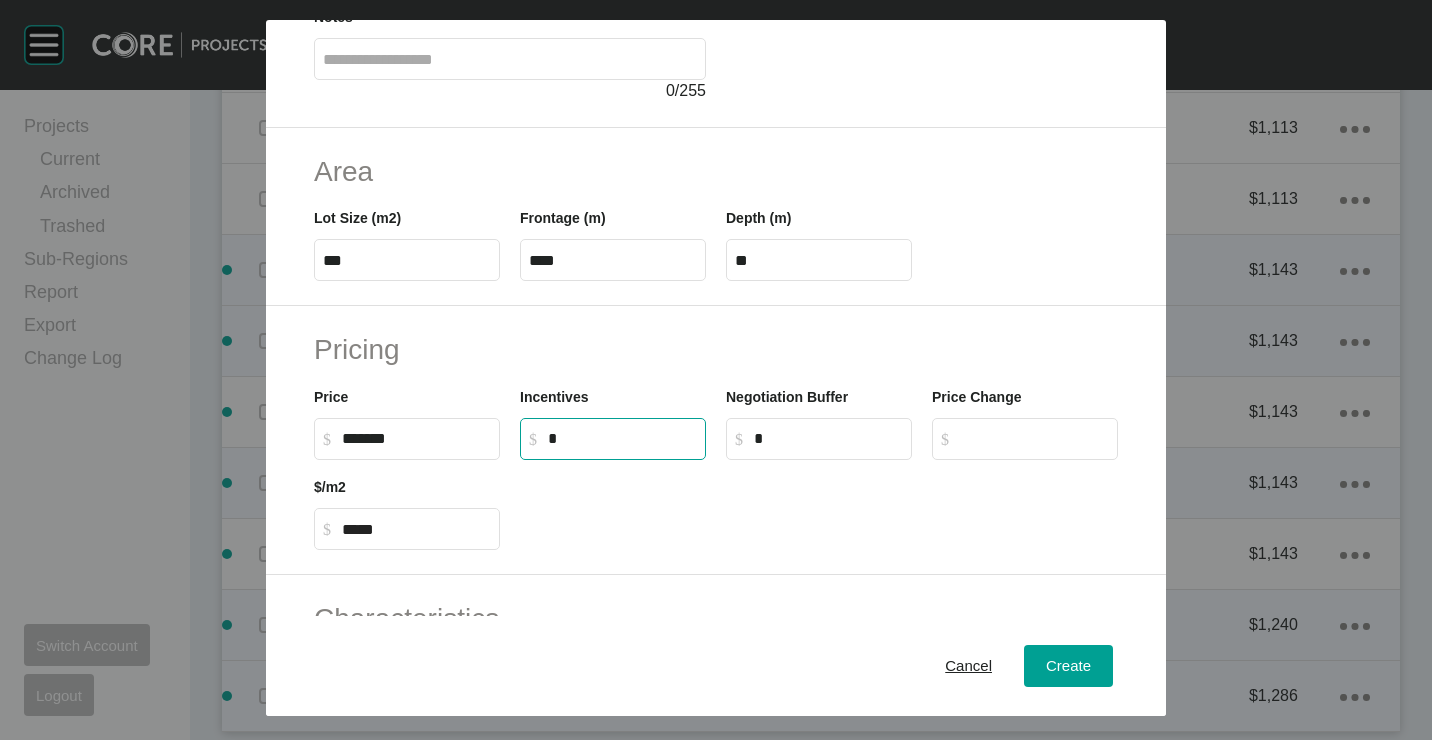 scroll, scrollTop: 300, scrollLeft: 0, axis: vertical 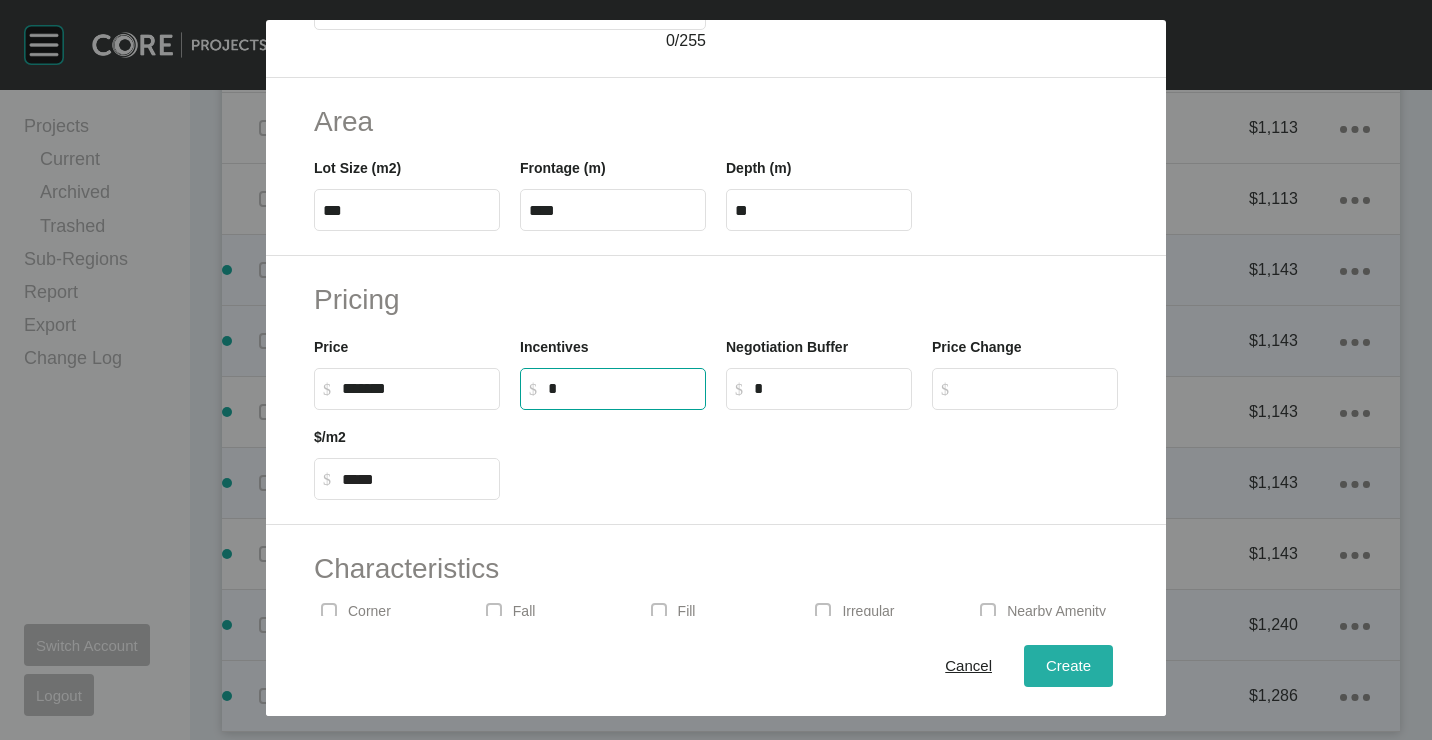click on "Create" at bounding box center (1068, 666) 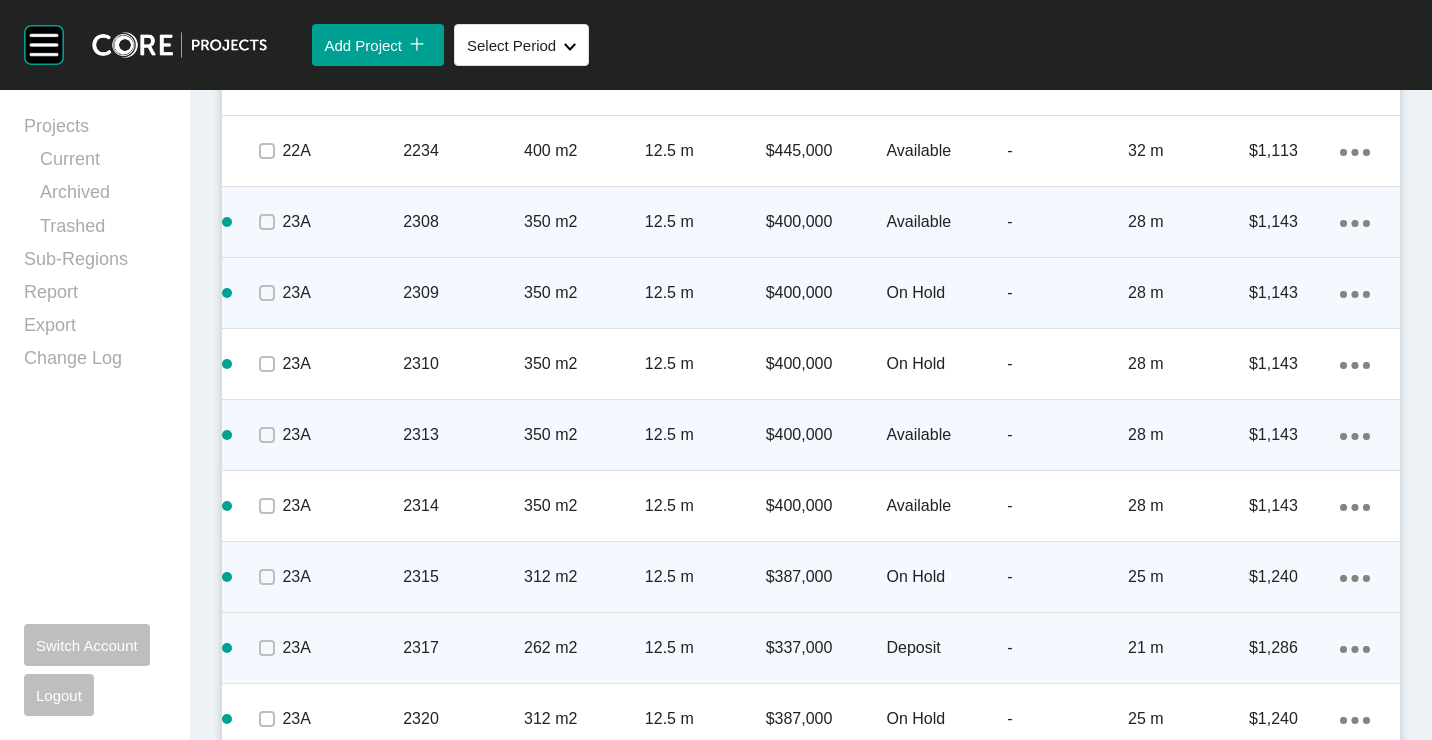 scroll, scrollTop: 5833, scrollLeft: 0, axis: vertical 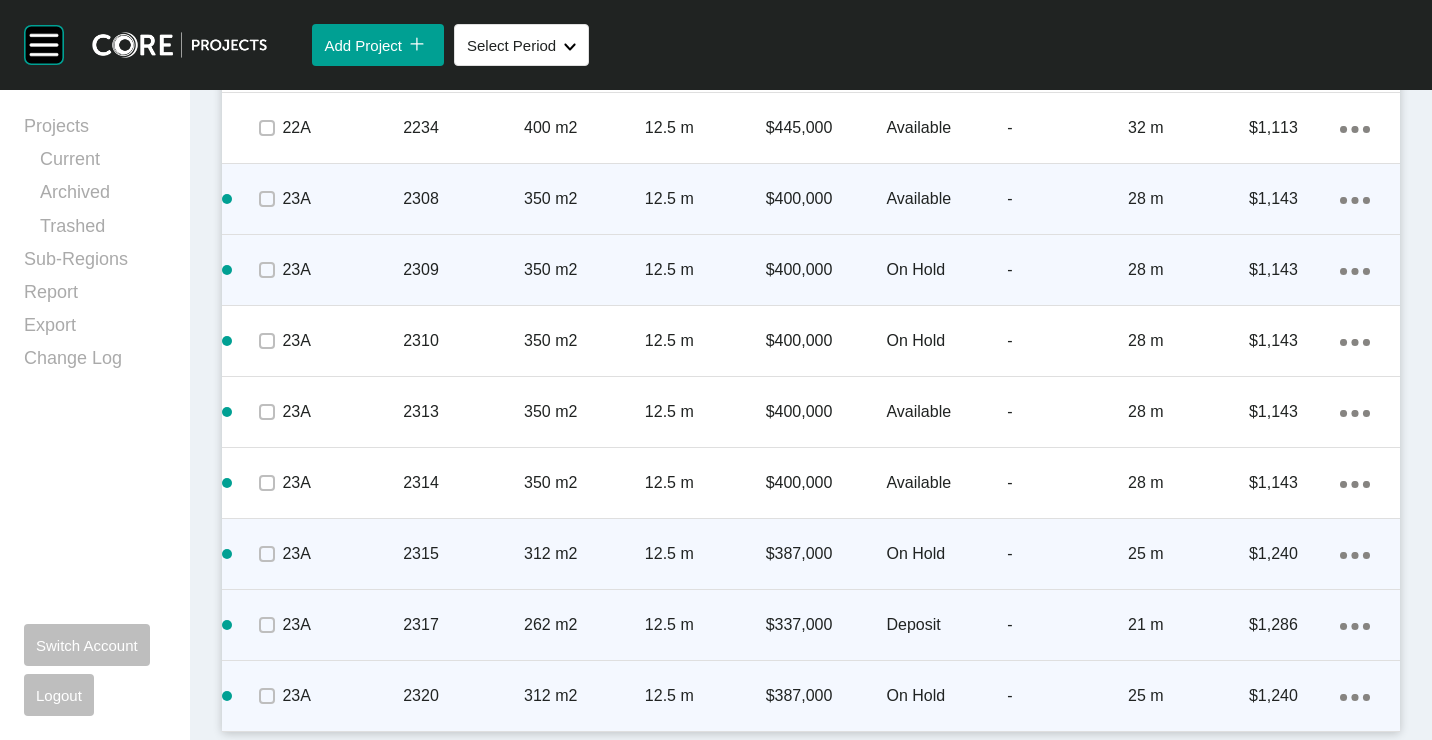 click on "Action Menu Dots Copy 6 Created with Sketch." at bounding box center (1355, 696) 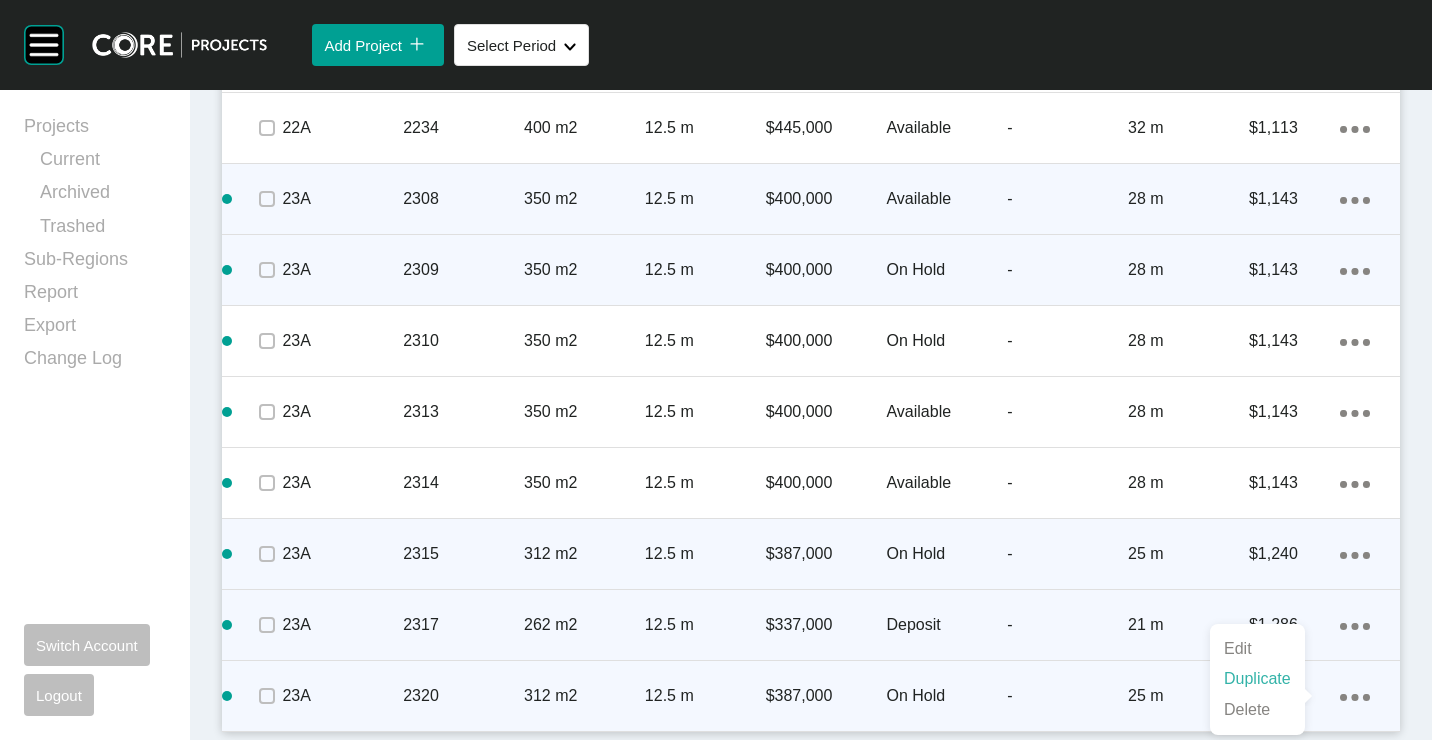 click on "Duplicate" at bounding box center [1257, 679] 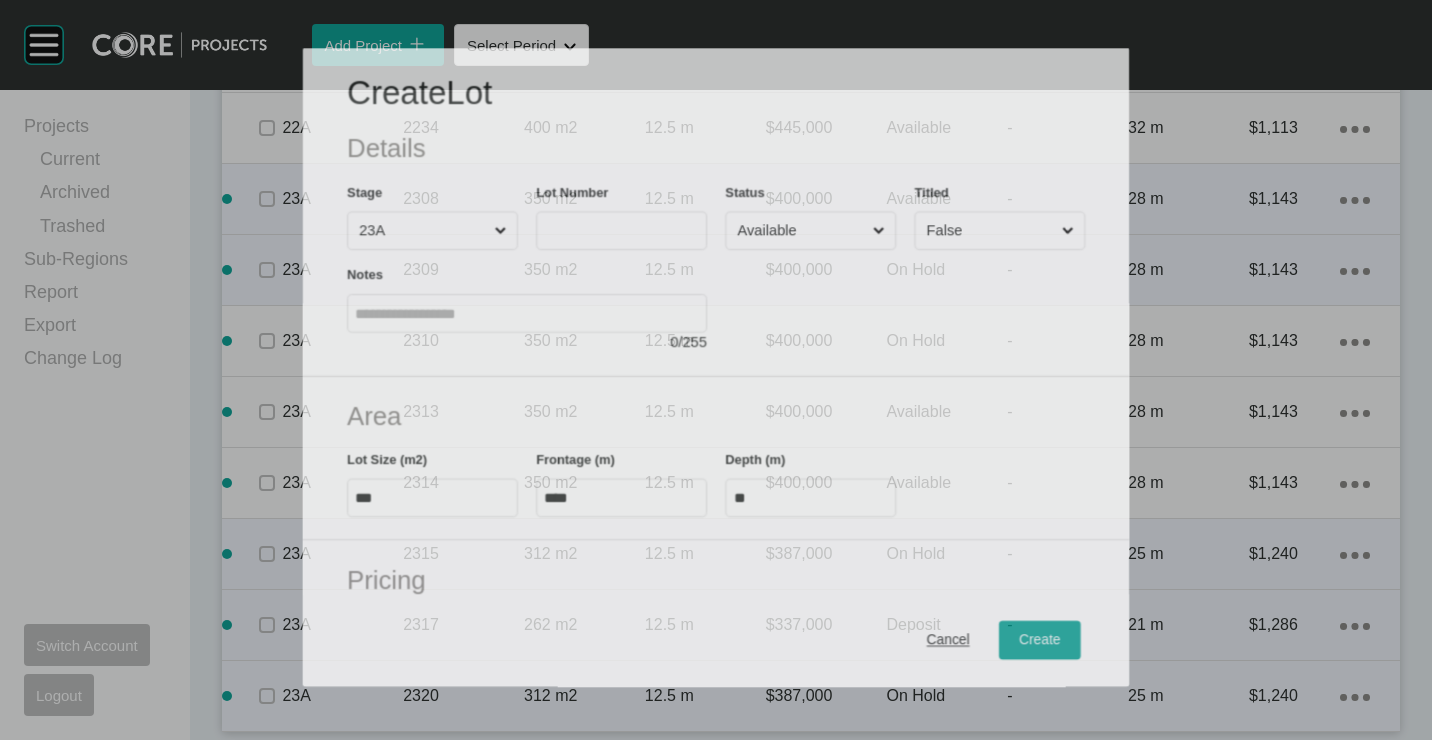 scroll, scrollTop: 5771, scrollLeft: 0, axis: vertical 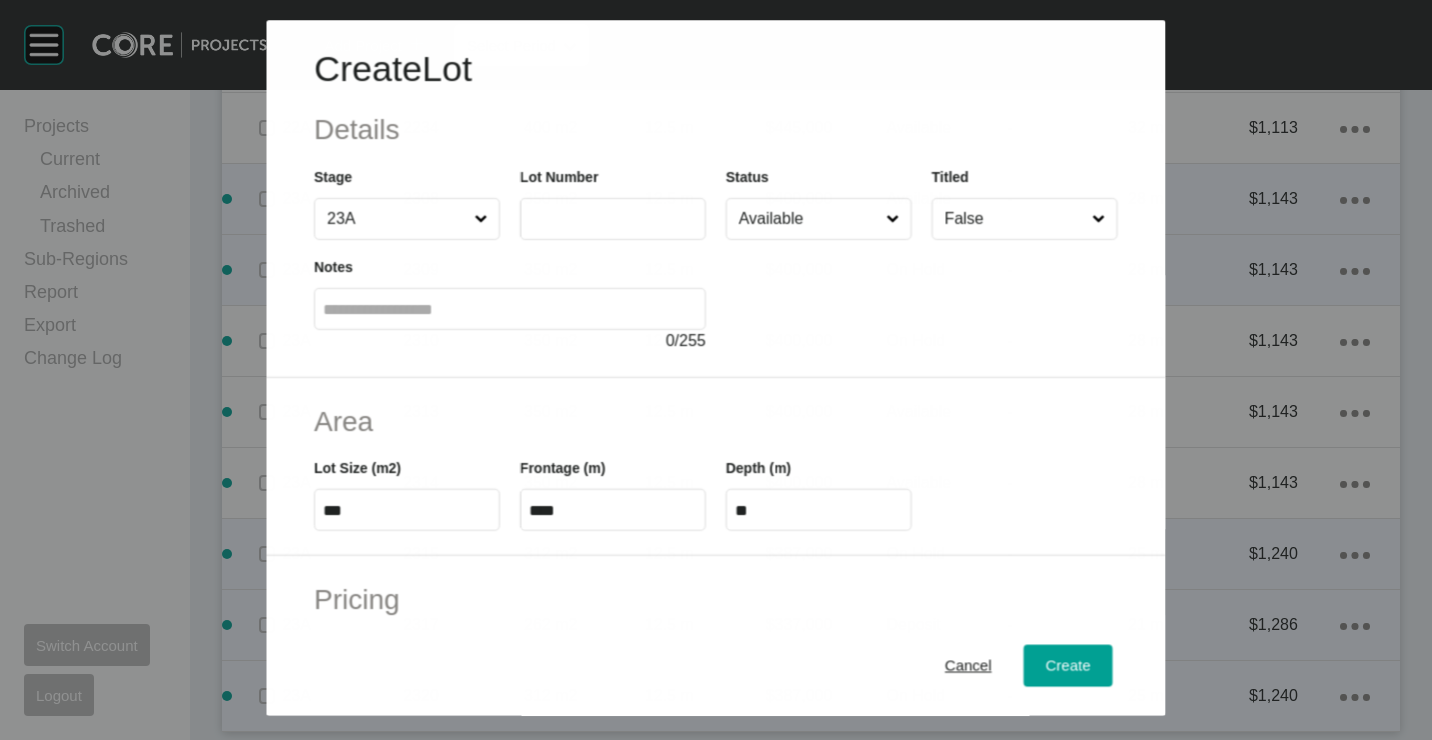 click at bounding box center (613, 219) 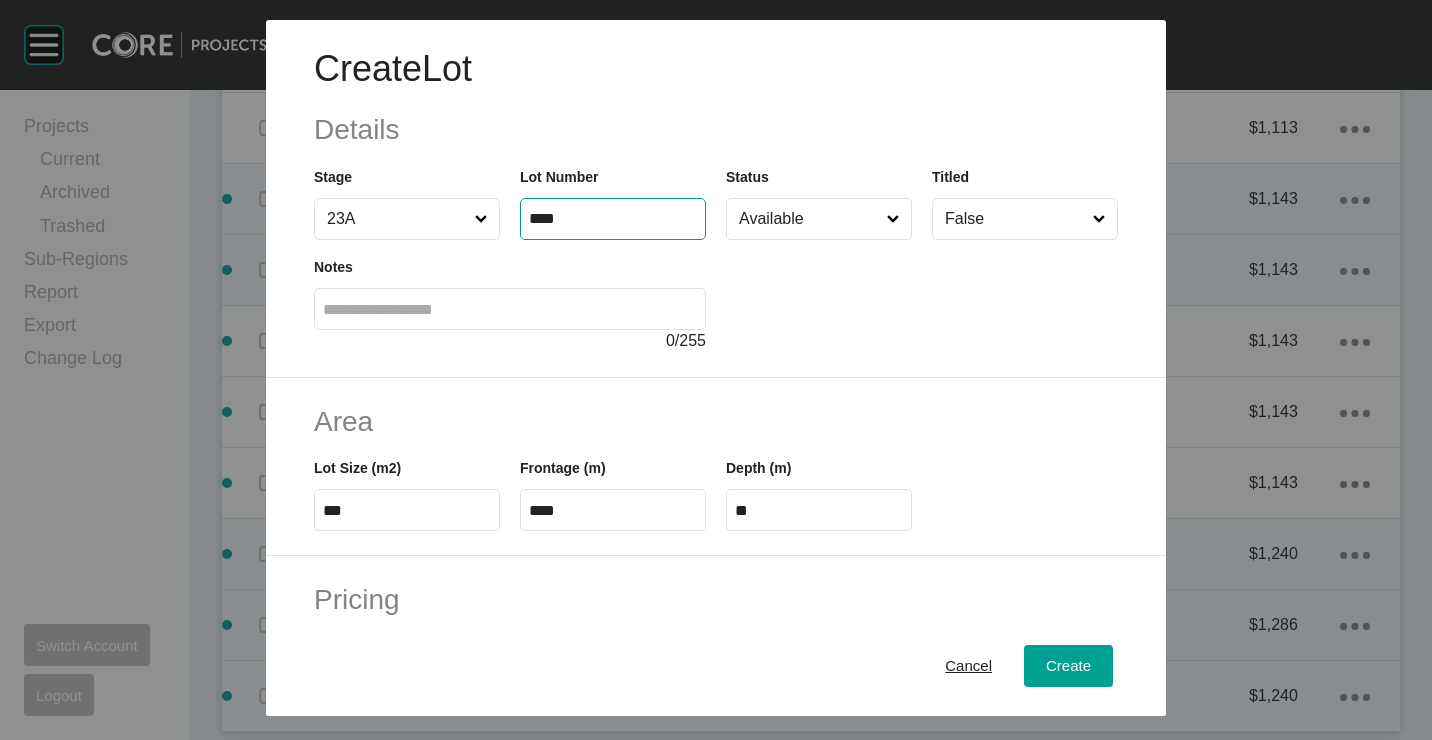 type on "****" 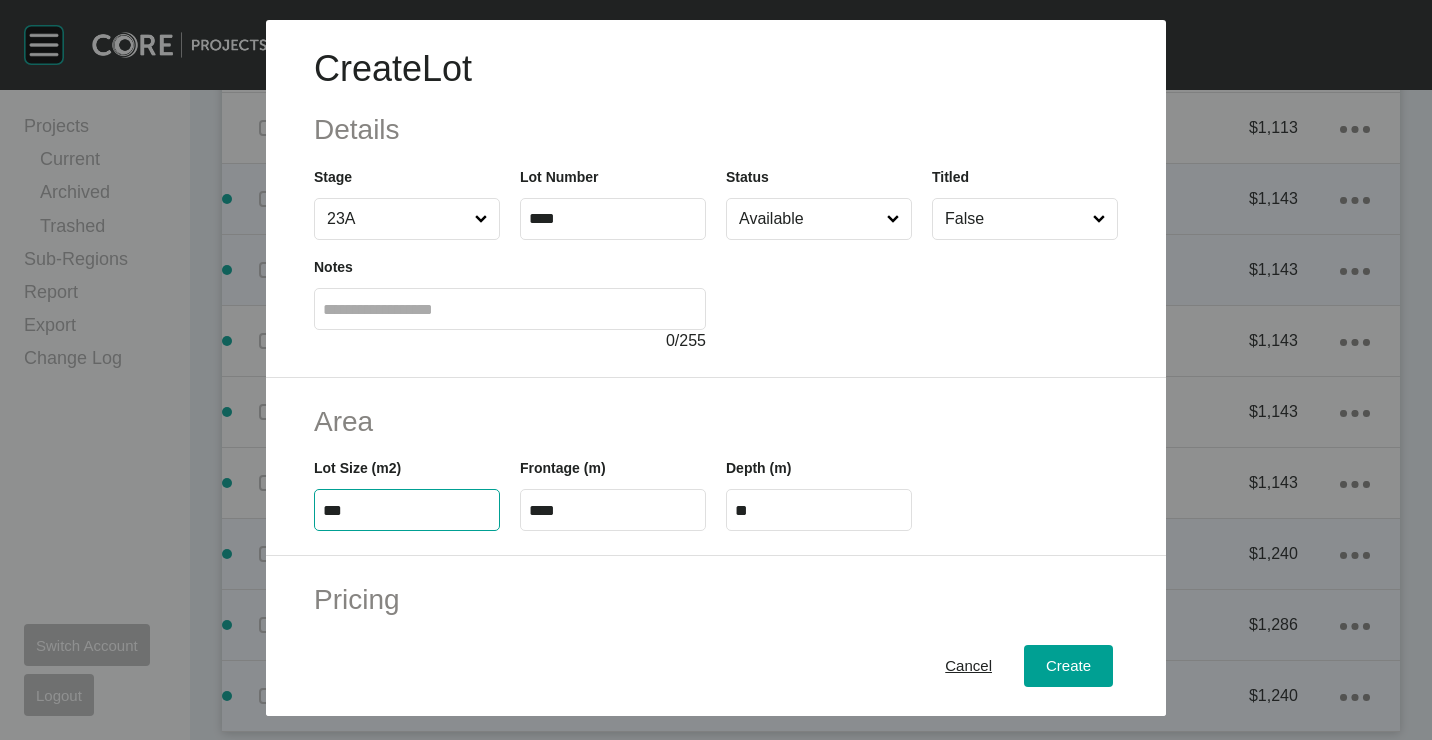 type on "***" 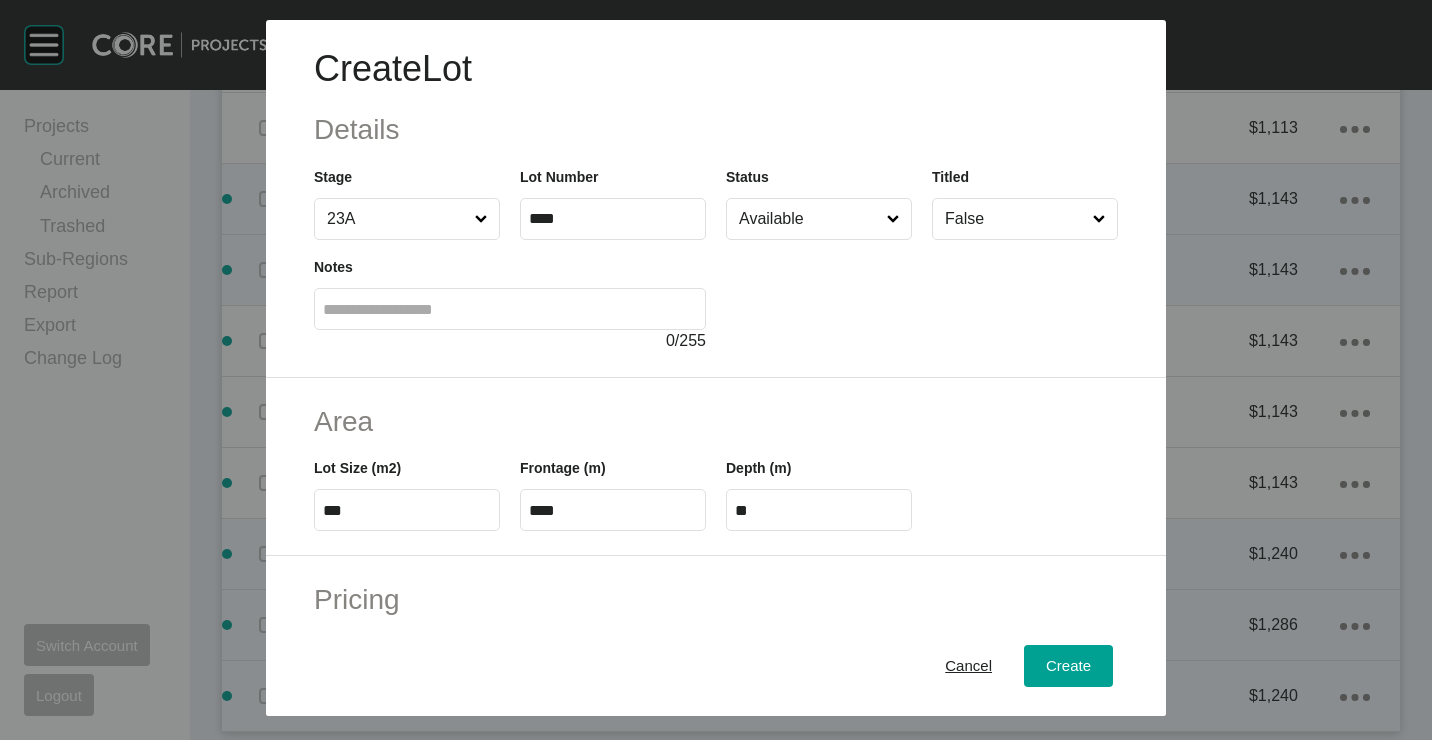 click on "****" at bounding box center (613, 510) 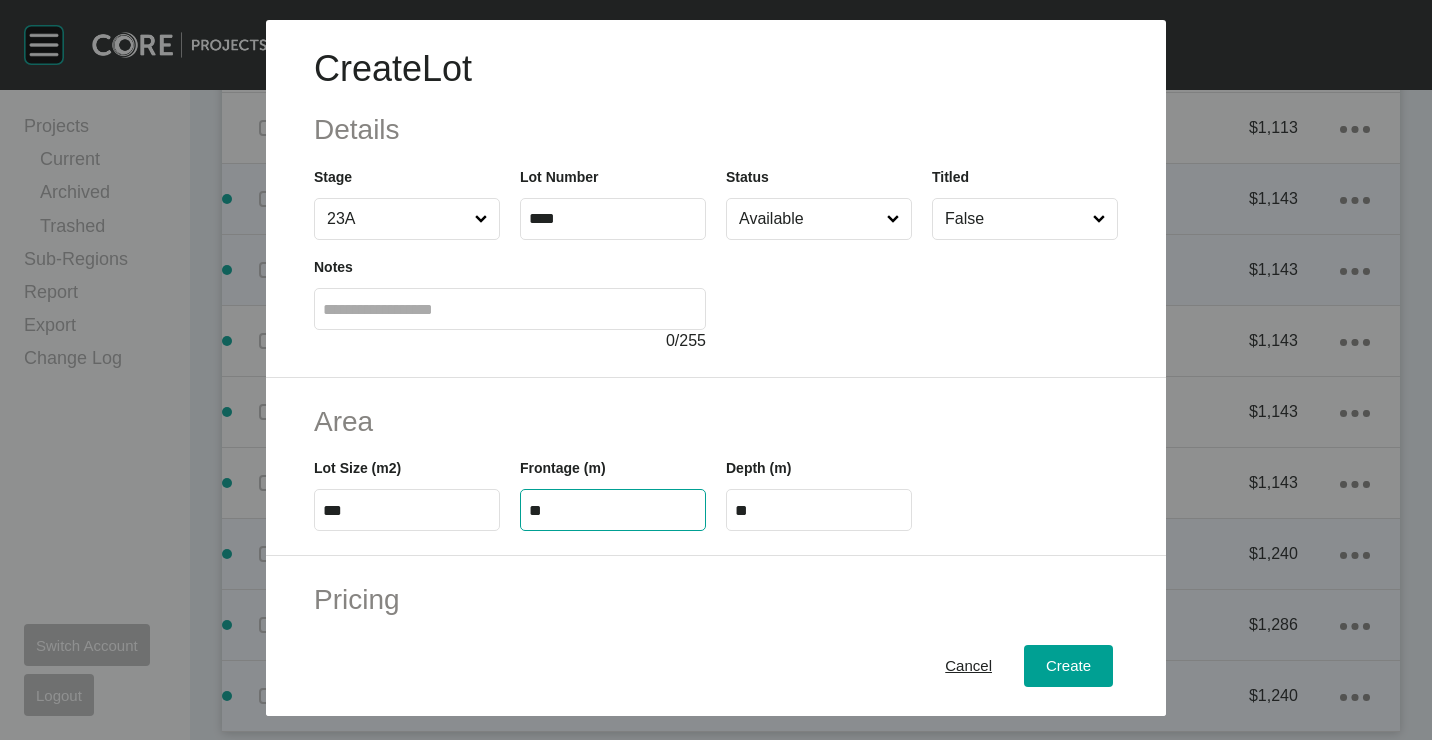 type on "**" 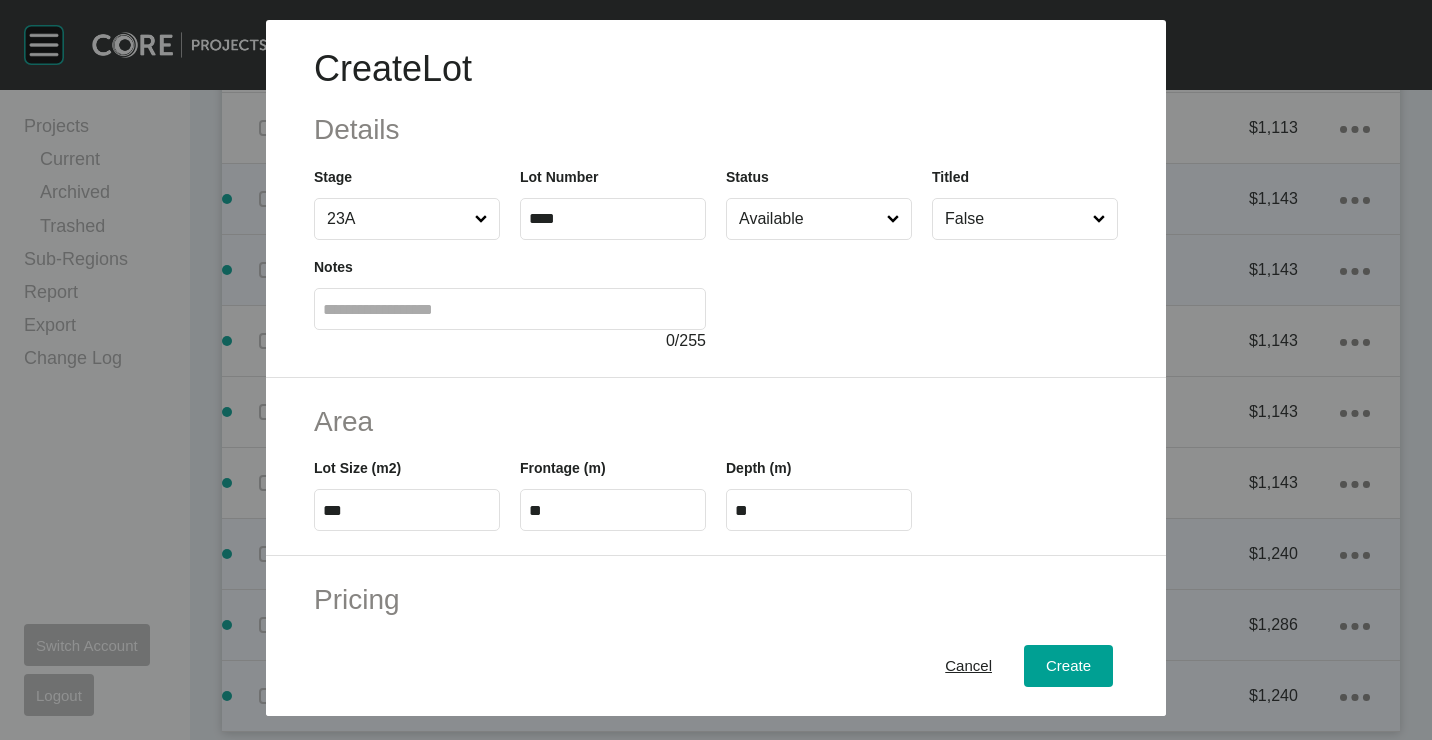 type on "*" 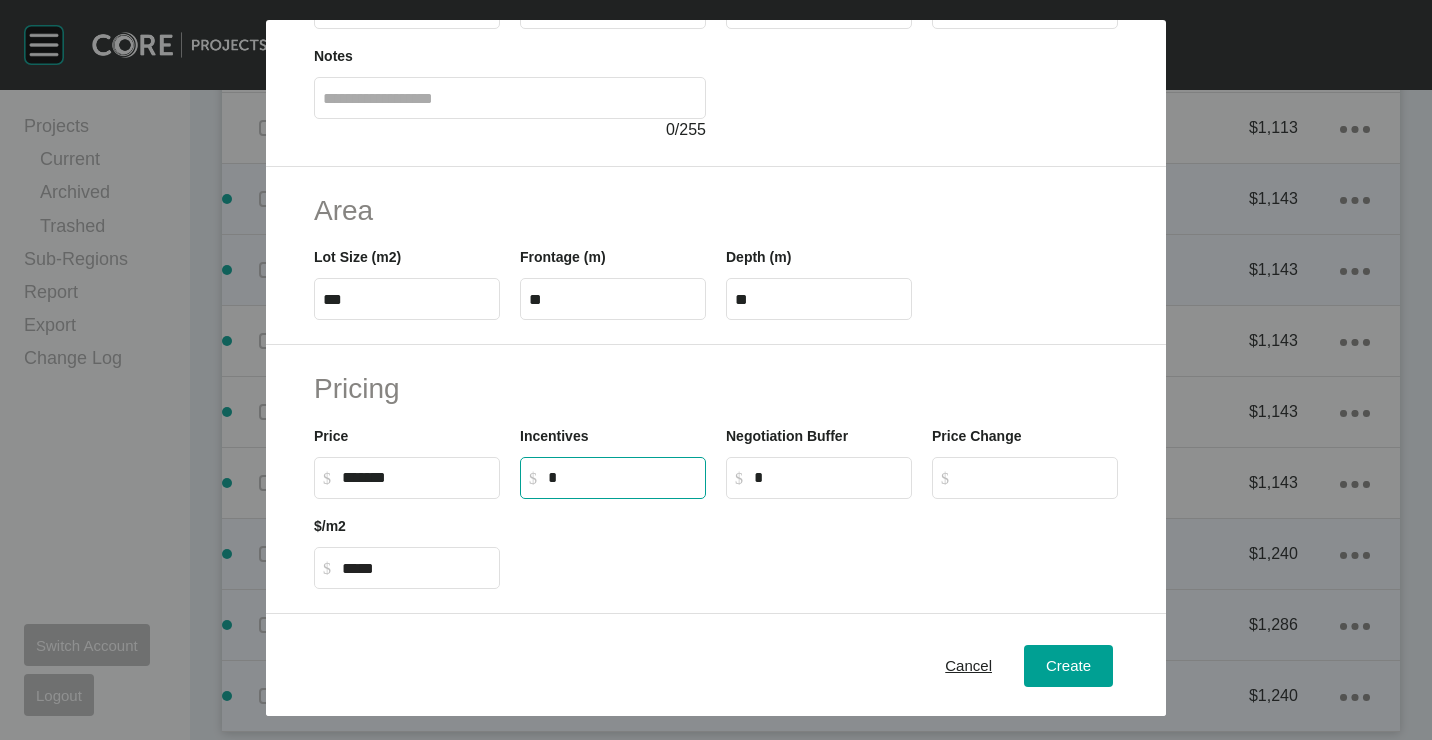 scroll, scrollTop: 400, scrollLeft: 0, axis: vertical 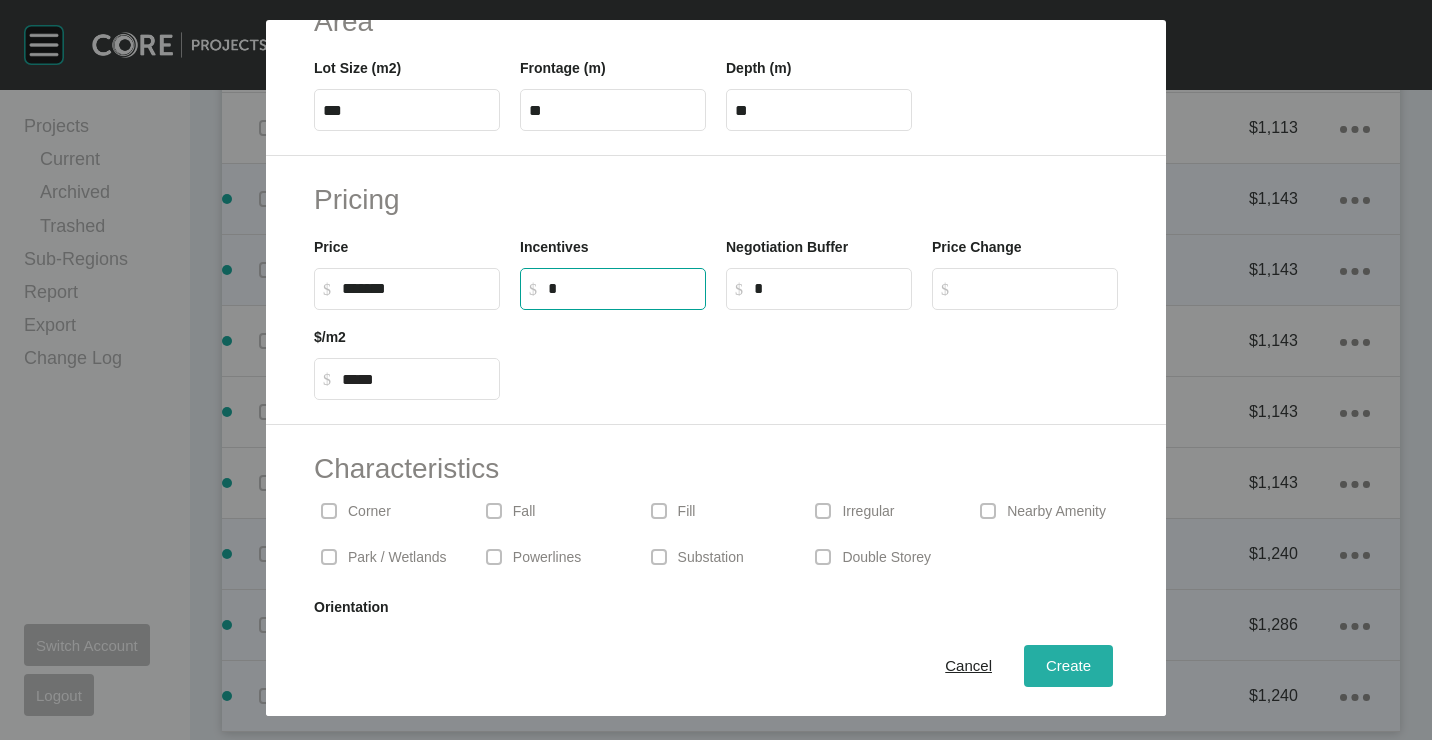 click on "Create" at bounding box center [1068, 665] 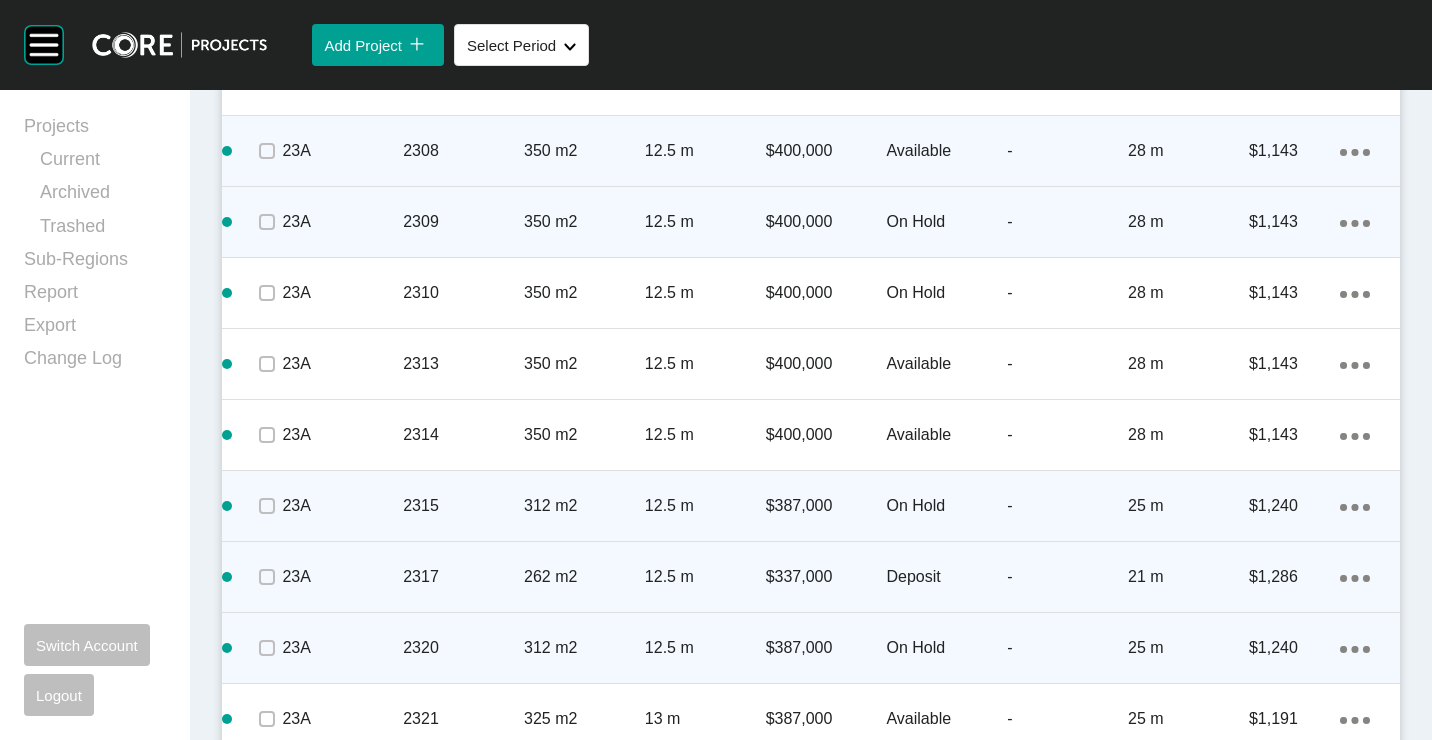 scroll, scrollTop: 5904, scrollLeft: 0, axis: vertical 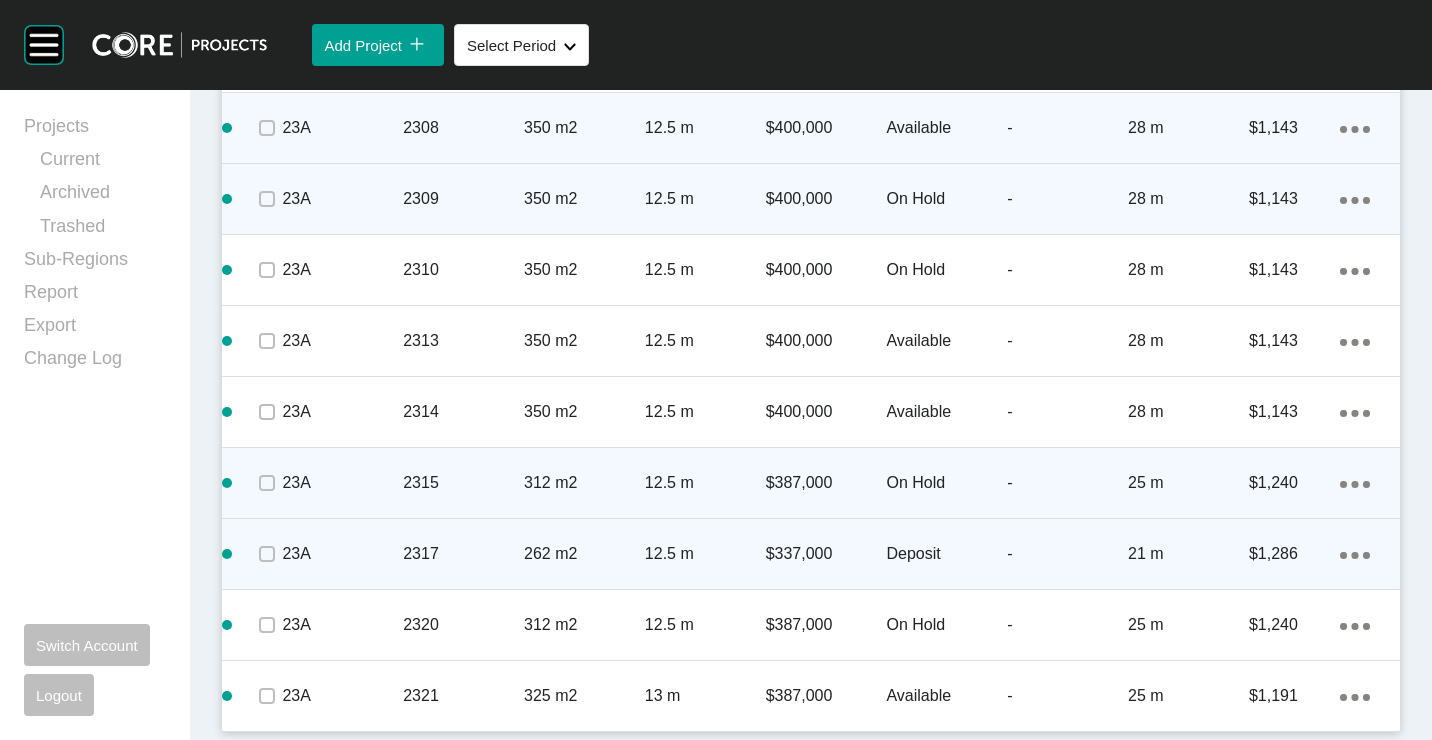 click on "Action Menu Dots Copy 6 Created with Sketch." at bounding box center [1355, 554] 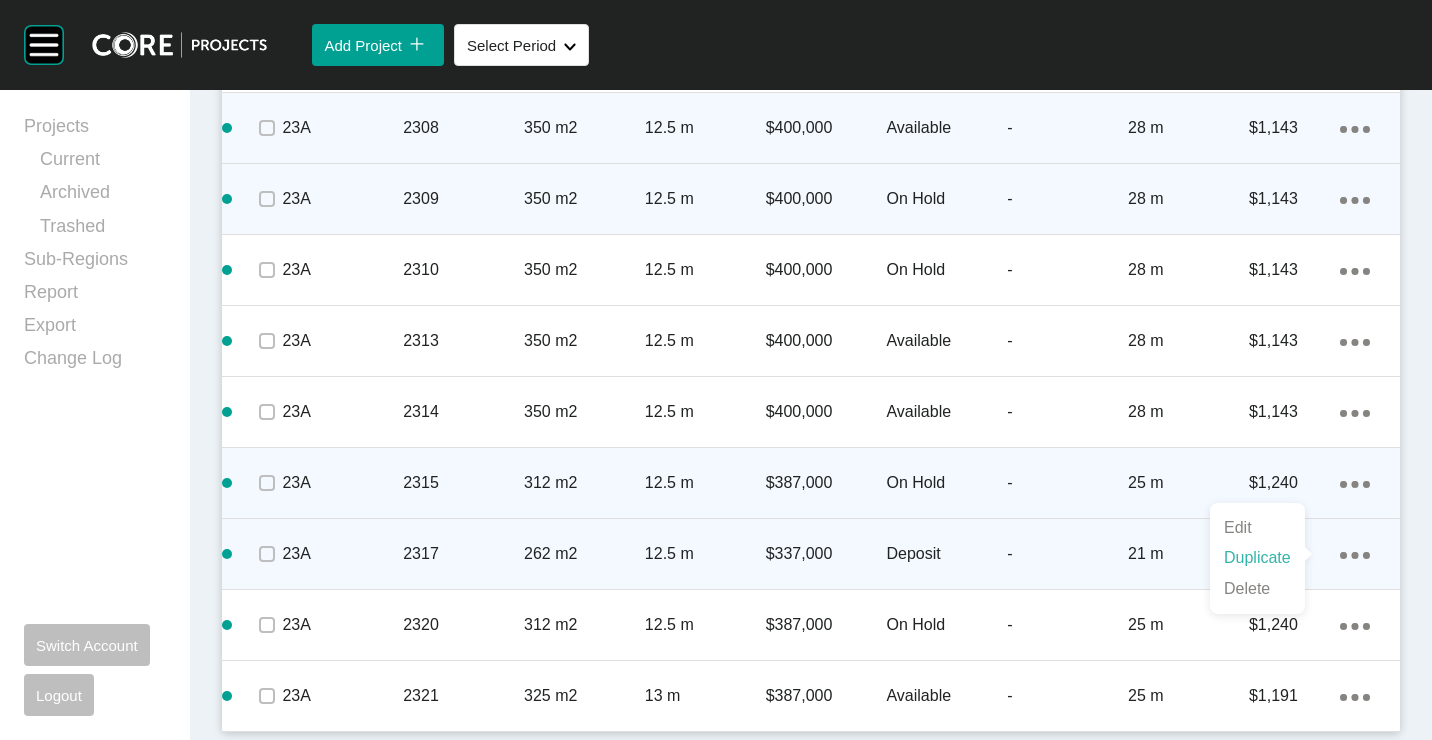 click on "Duplicate" at bounding box center [1257, 558] 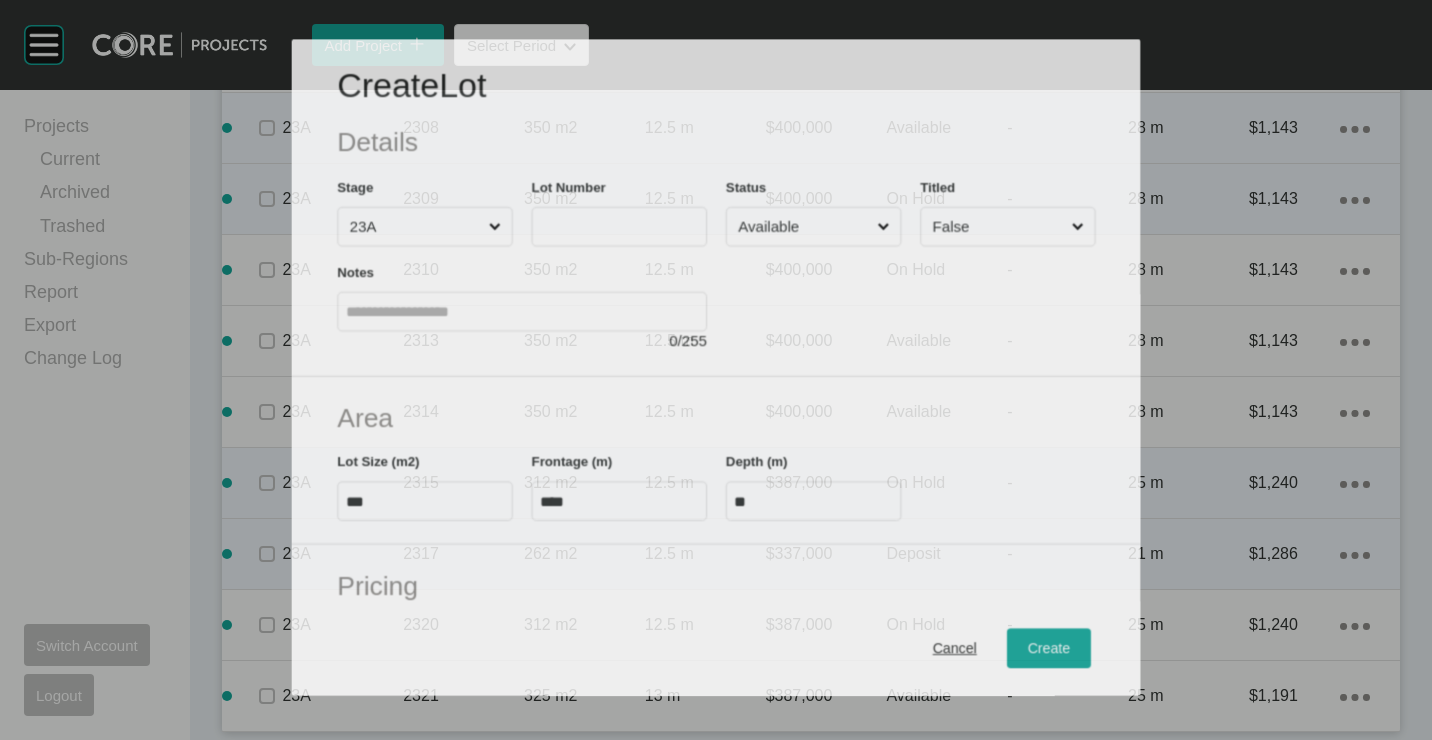 scroll, scrollTop: 5842, scrollLeft: 0, axis: vertical 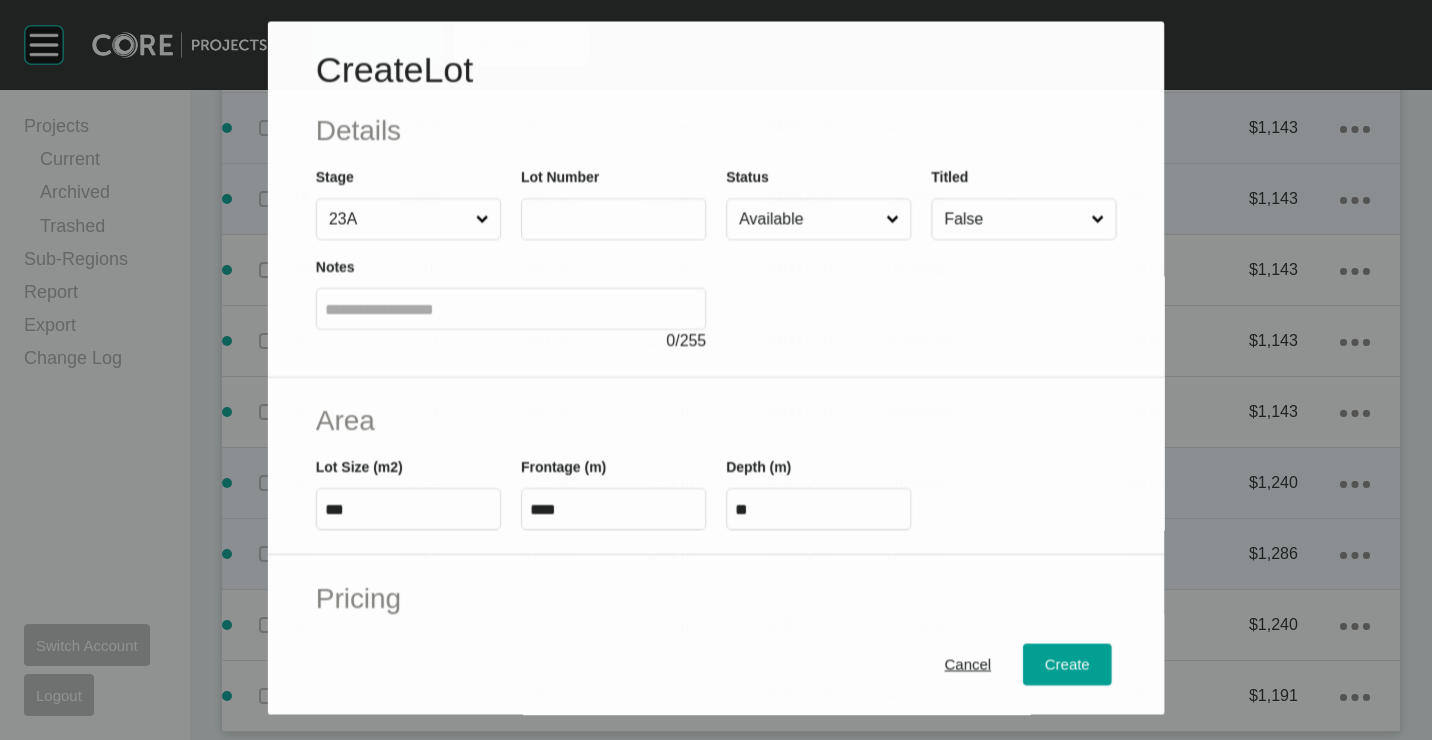 click at bounding box center [613, 220] 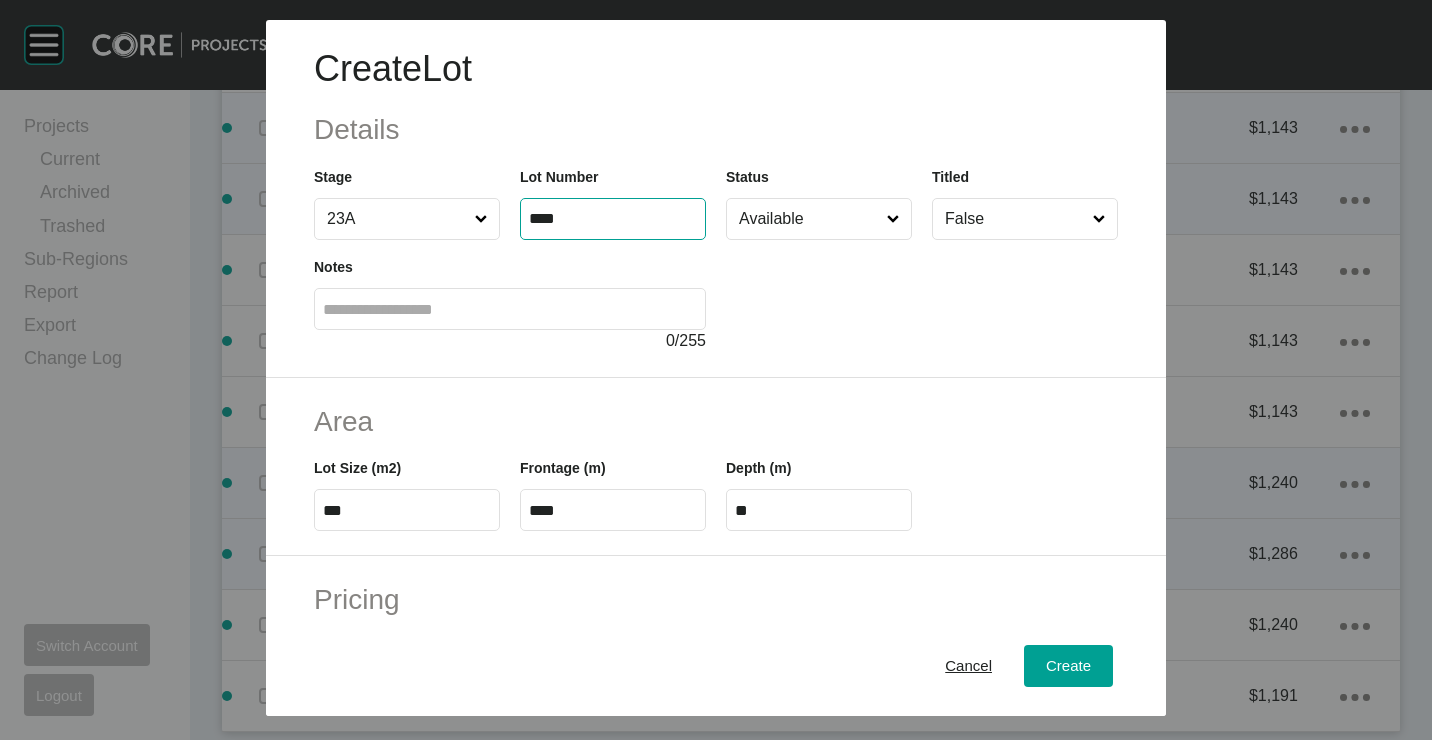 type on "****" 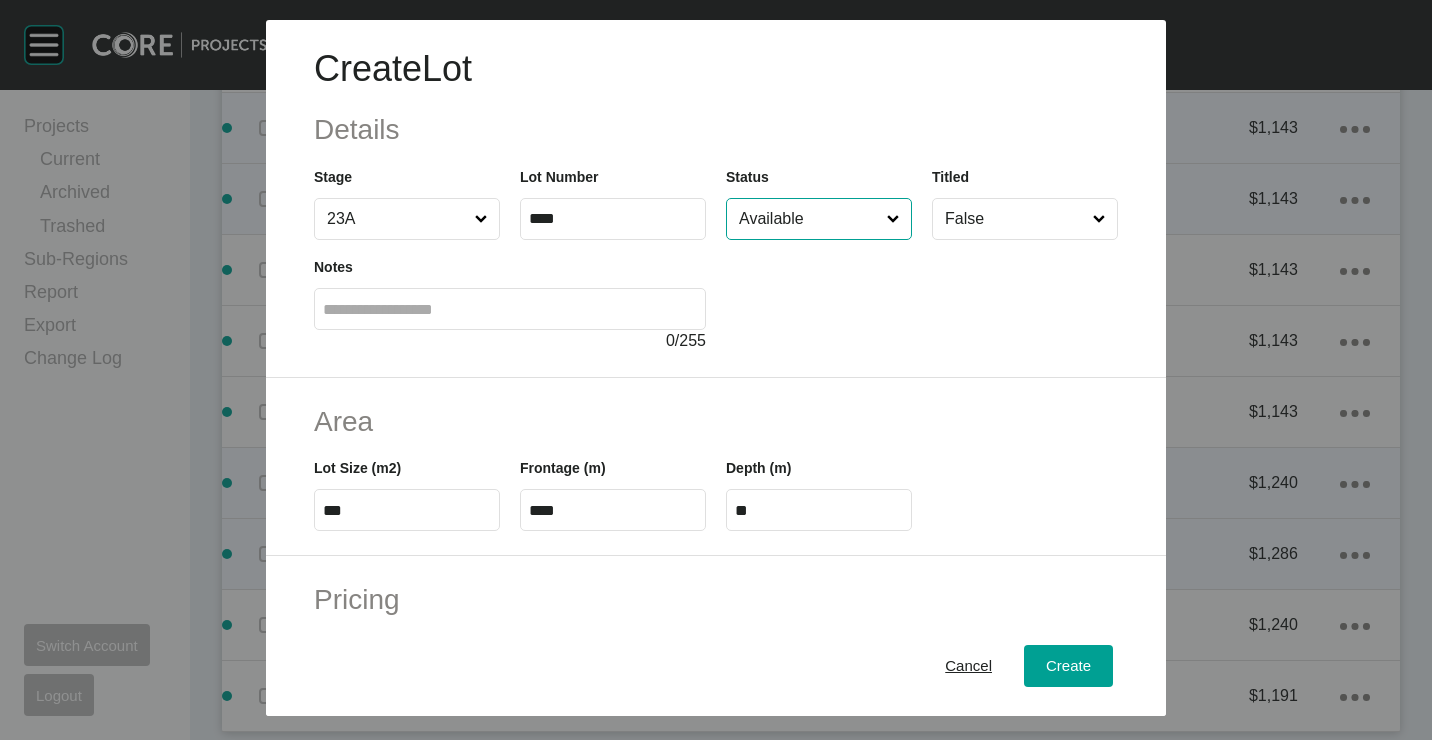 click on "Available" at bounding box center [809, 219] 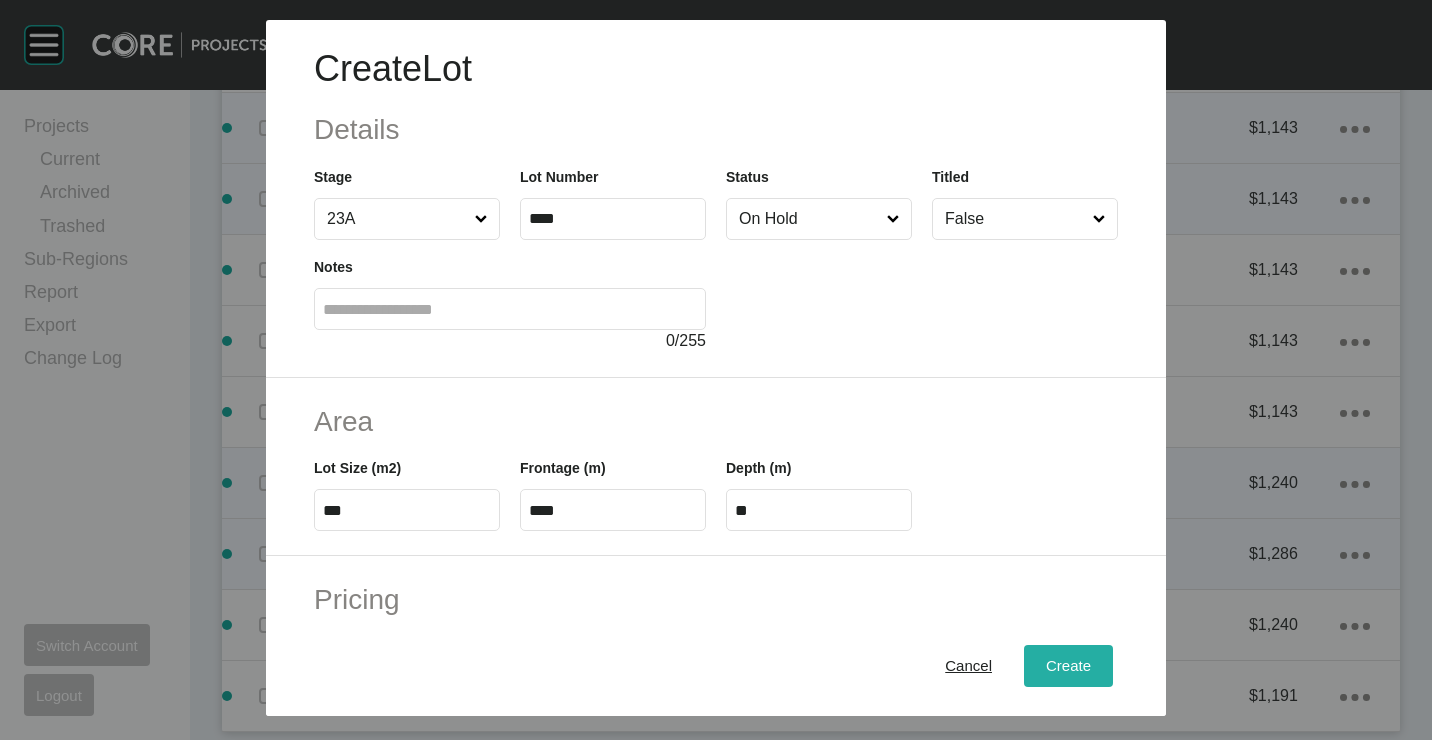 click on "Create" at bounding box center (1068, 665) 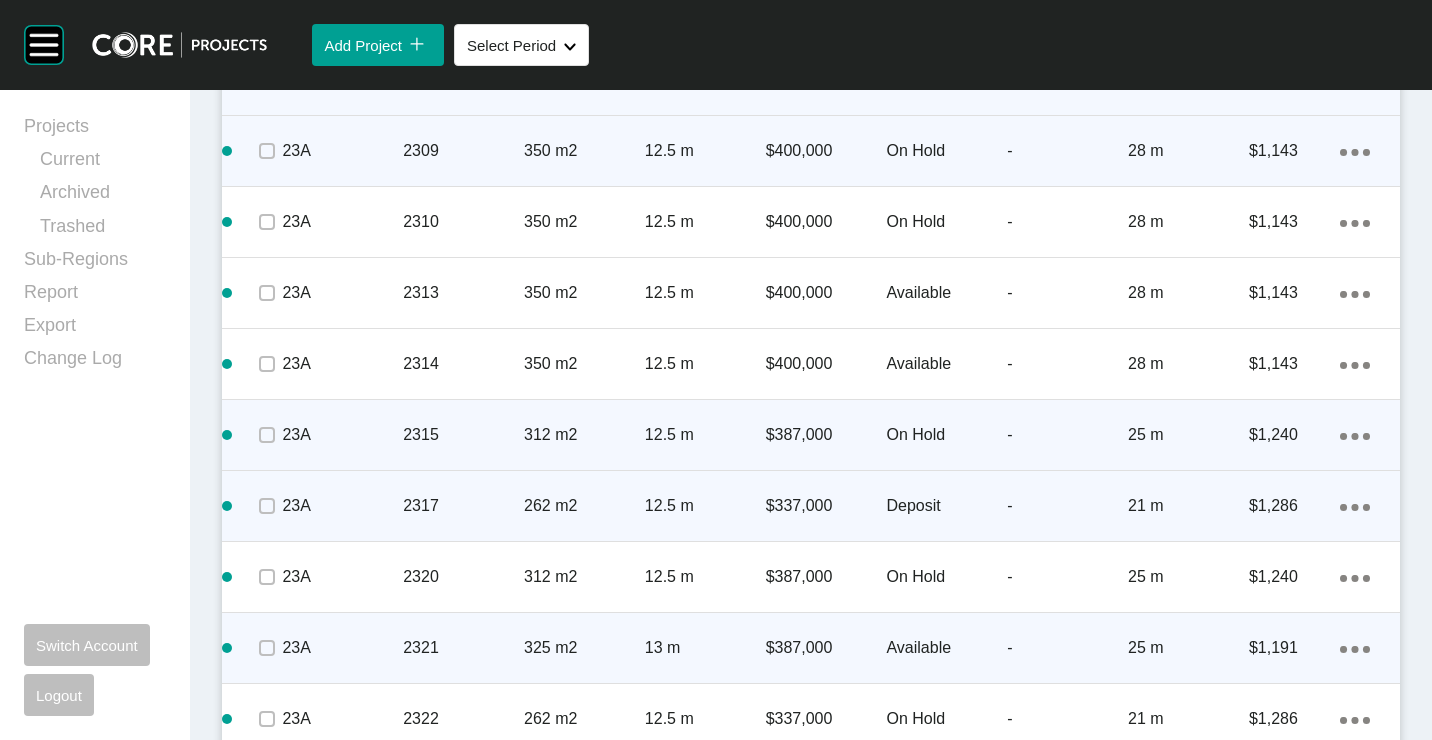 scroll, scrollTop: 5975, scrollLeft: 0, axis: vertical 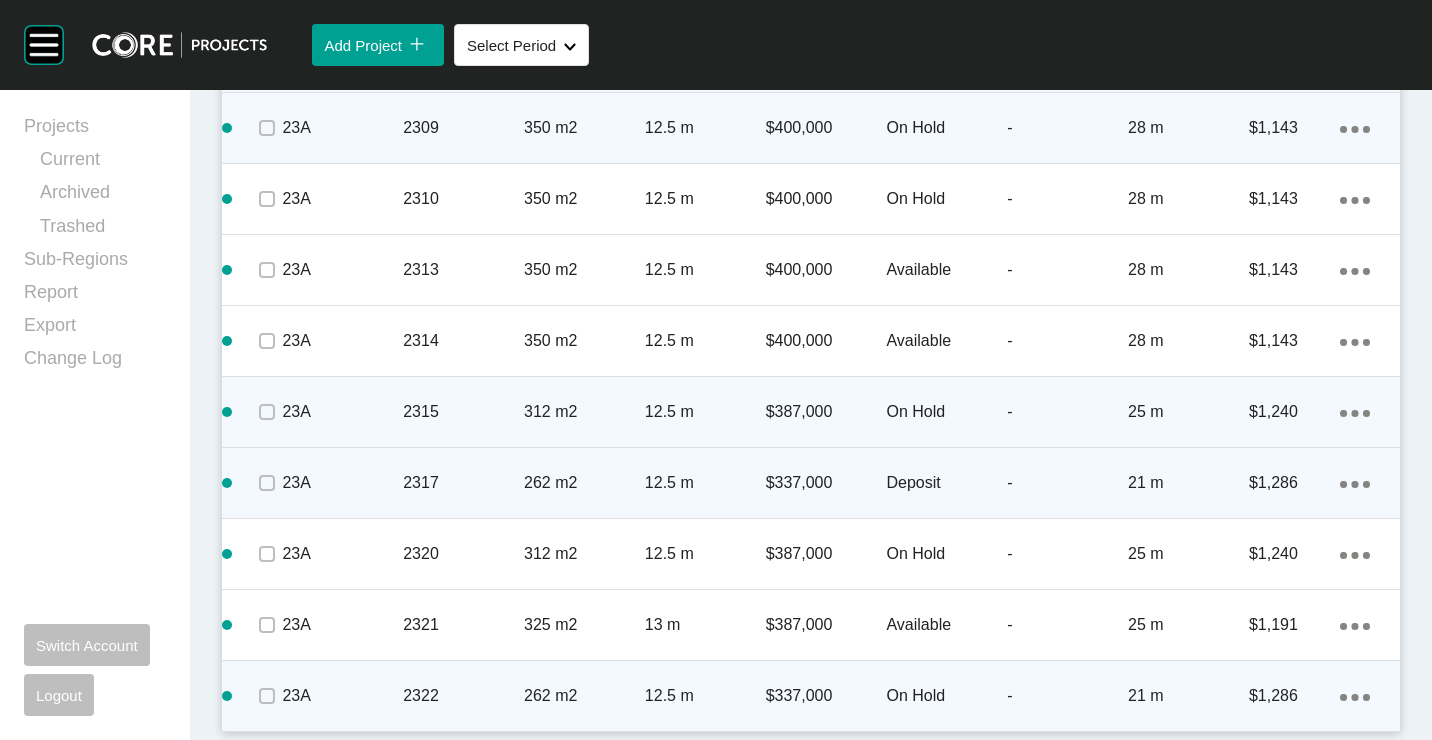 click on "Action Menu Dots Copy 6 Created with Sketch." 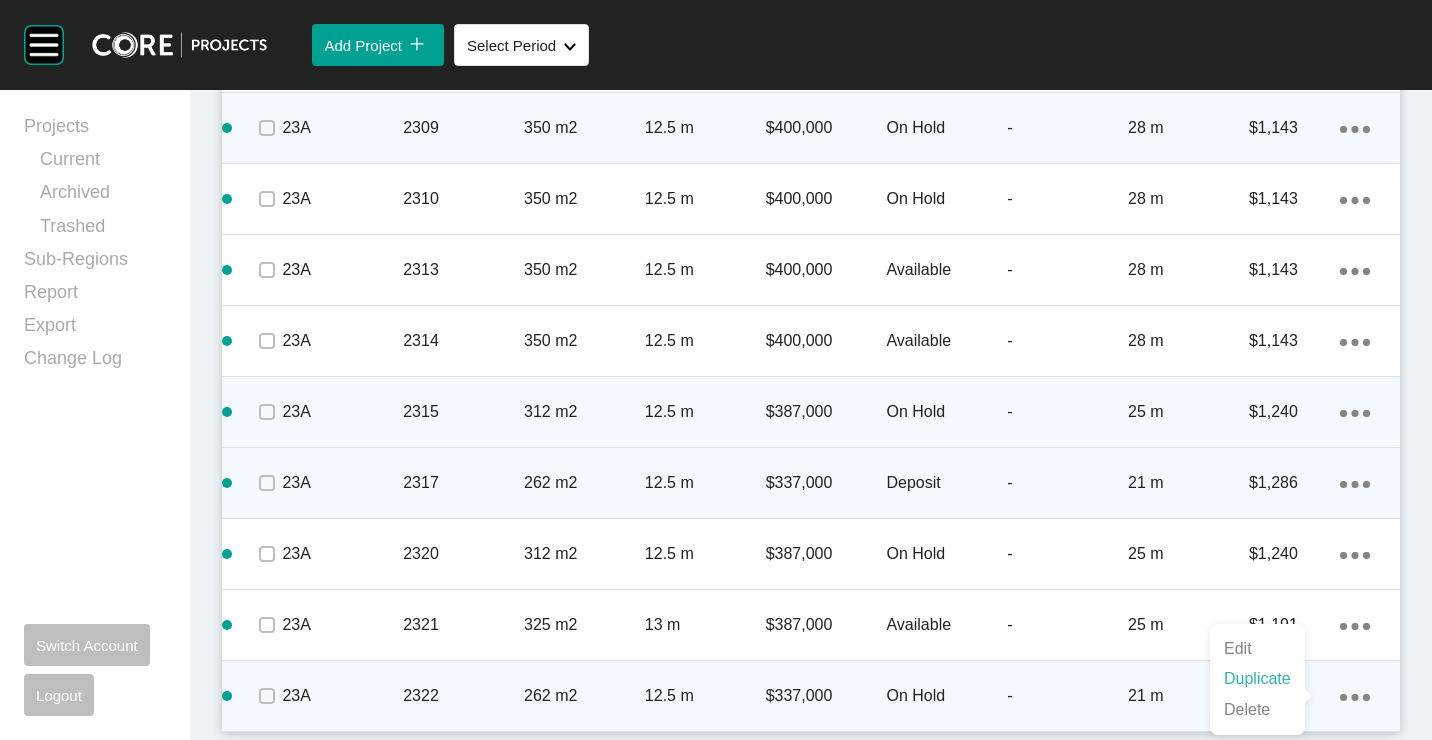 click on "Duplicate" at bounding box center (1257, 679) 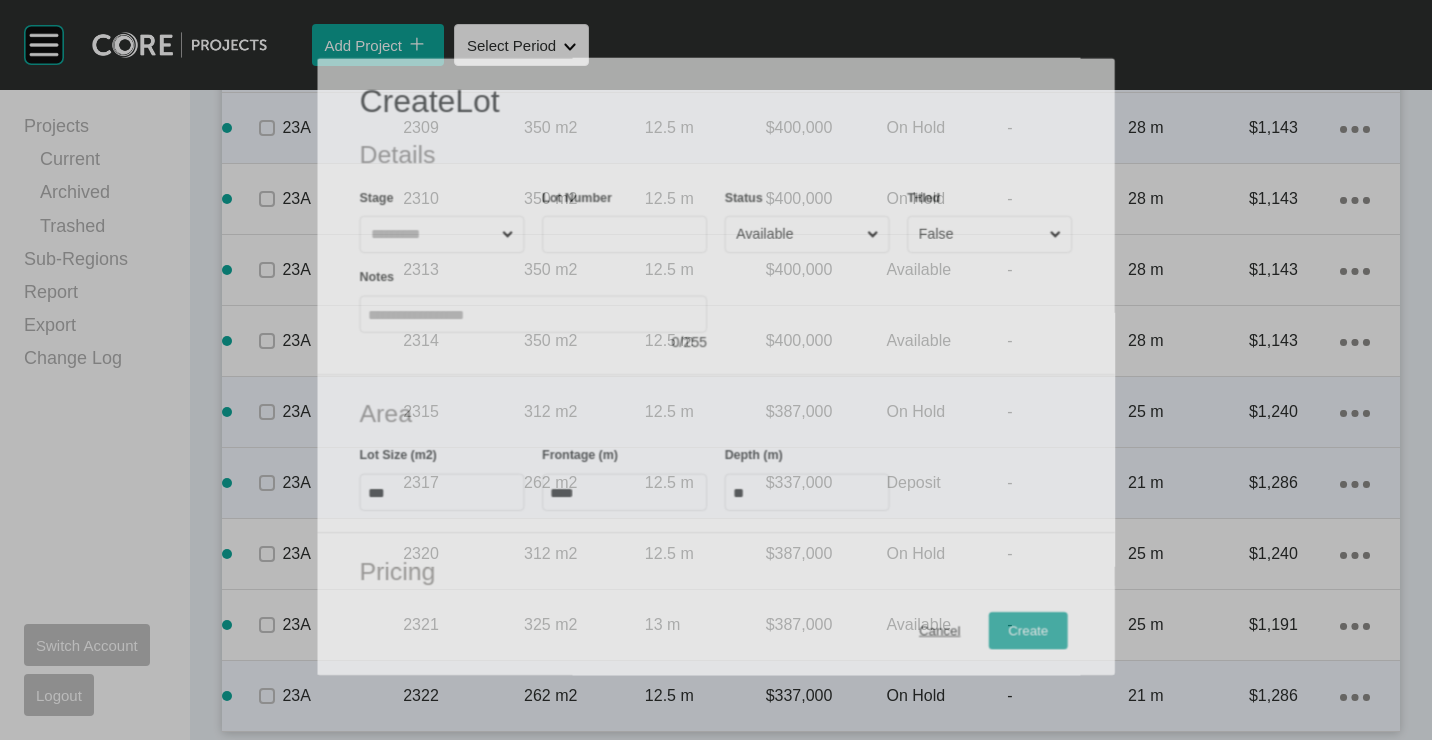 scroll, scrollTop: 5913, scrollLeft: 0, axis: vertical 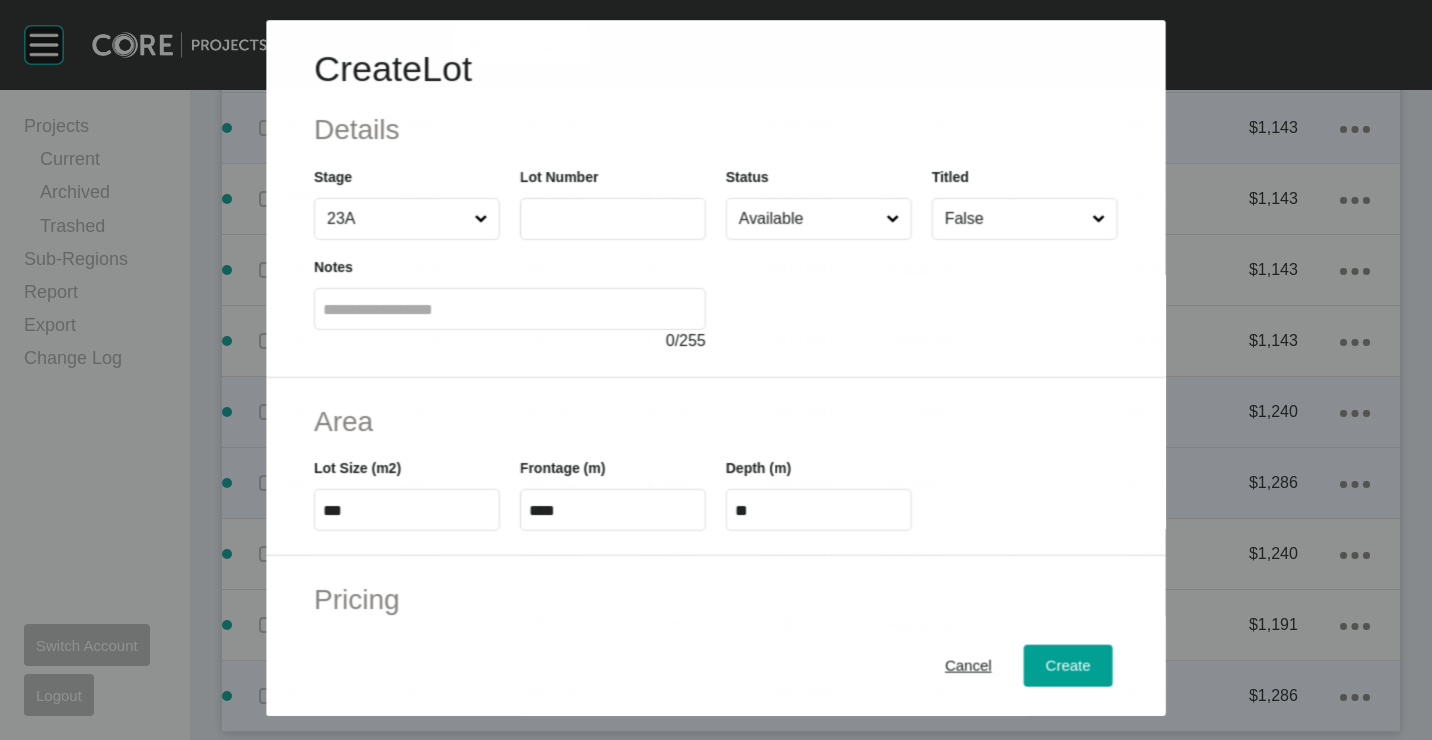 click at bounding box center [613, 219] 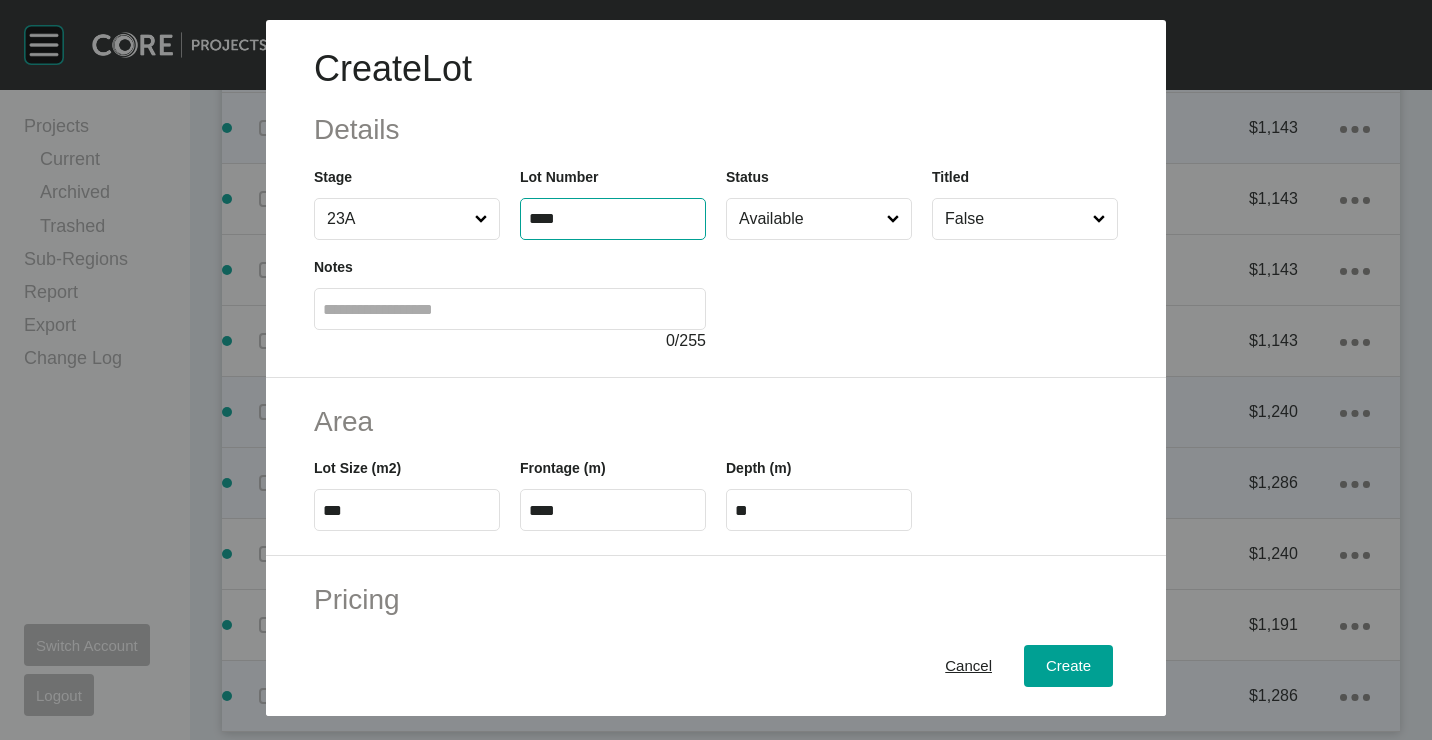 type on "****" 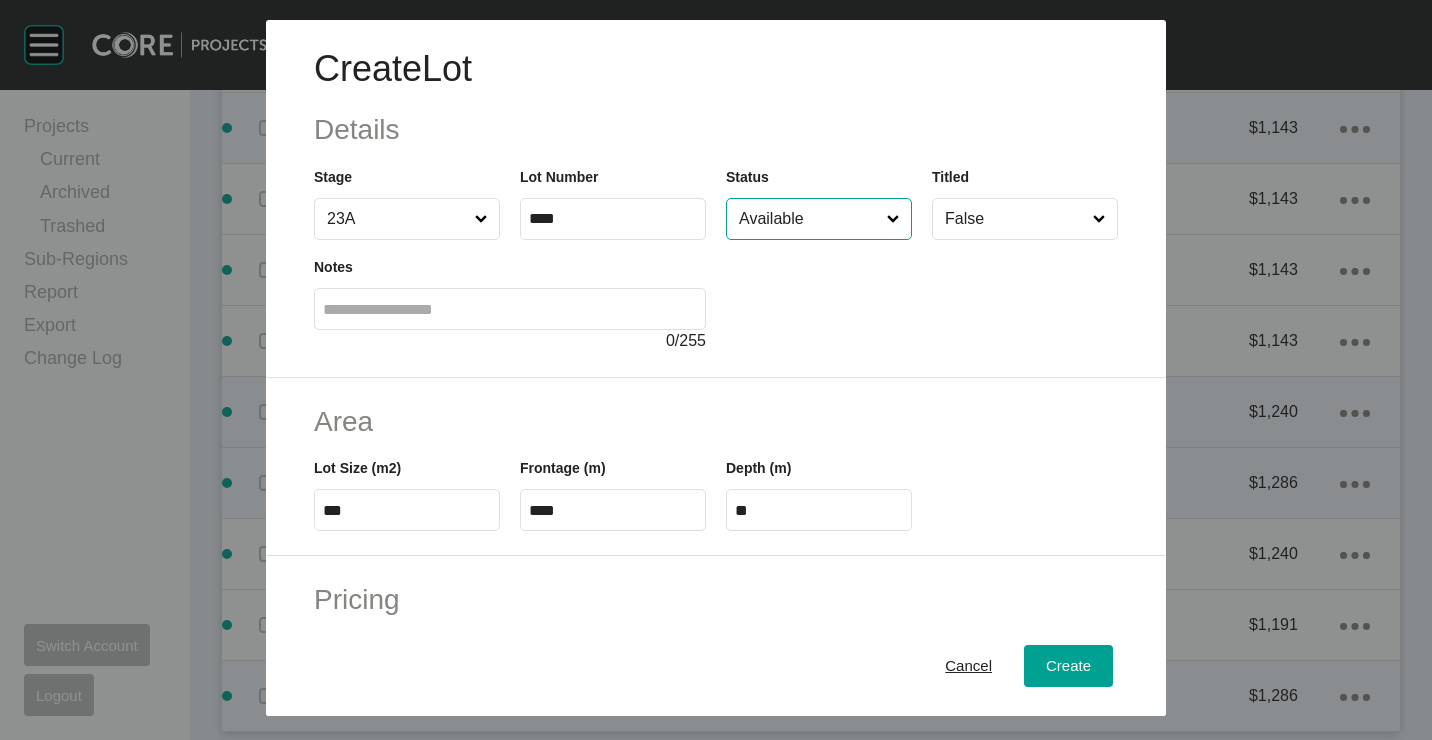 click on "Available" at bounding box center [809, 219] 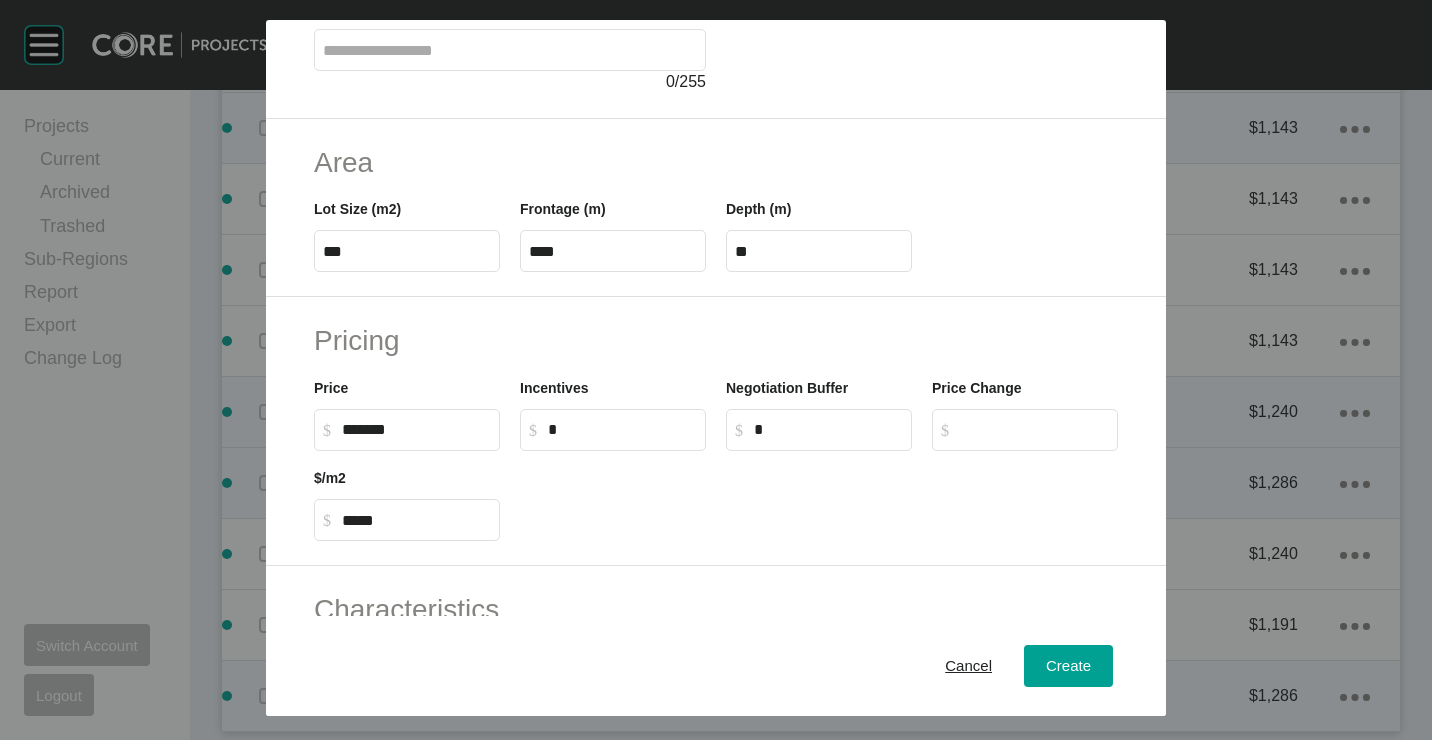 scroll, scrollTop: 400, scrollLeft: 0, axis: vertical 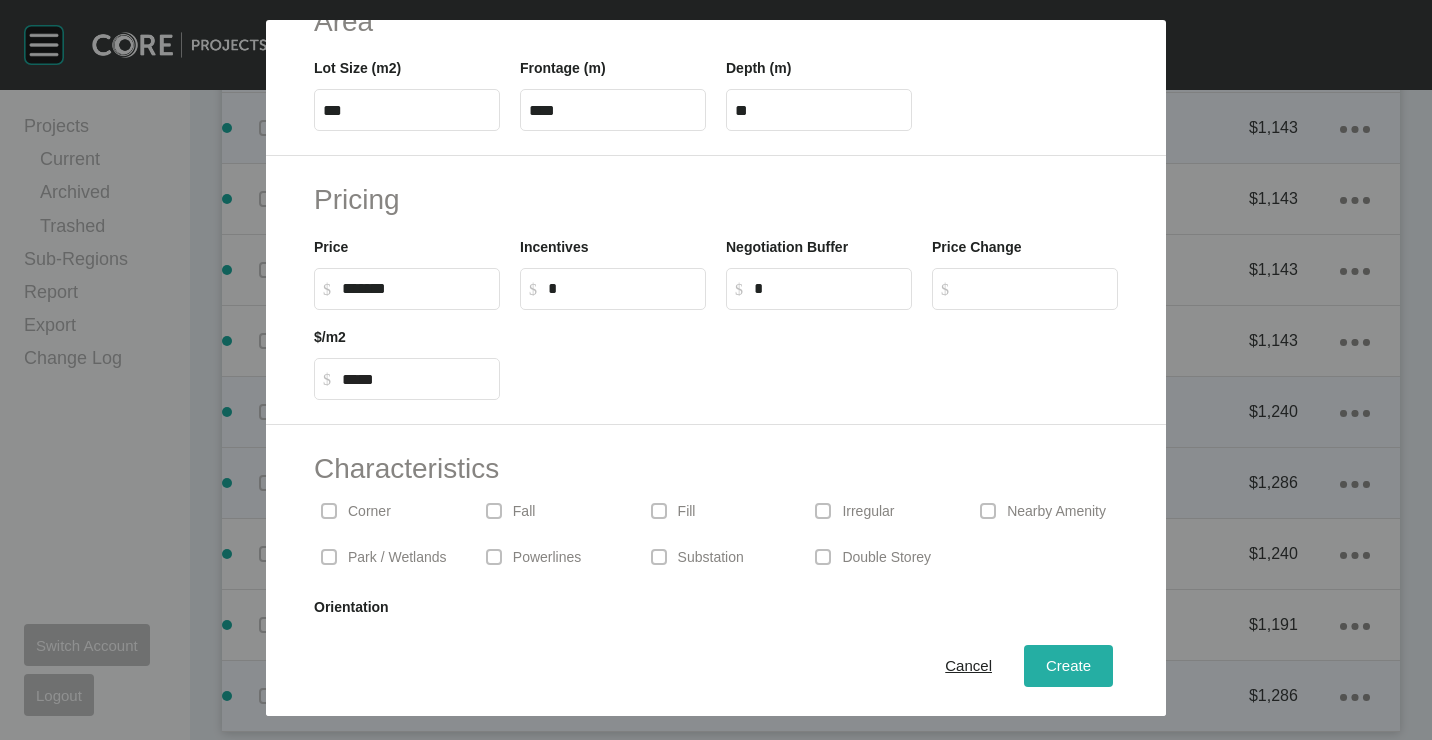 click on "Create" at bounding box center (1068, 665) 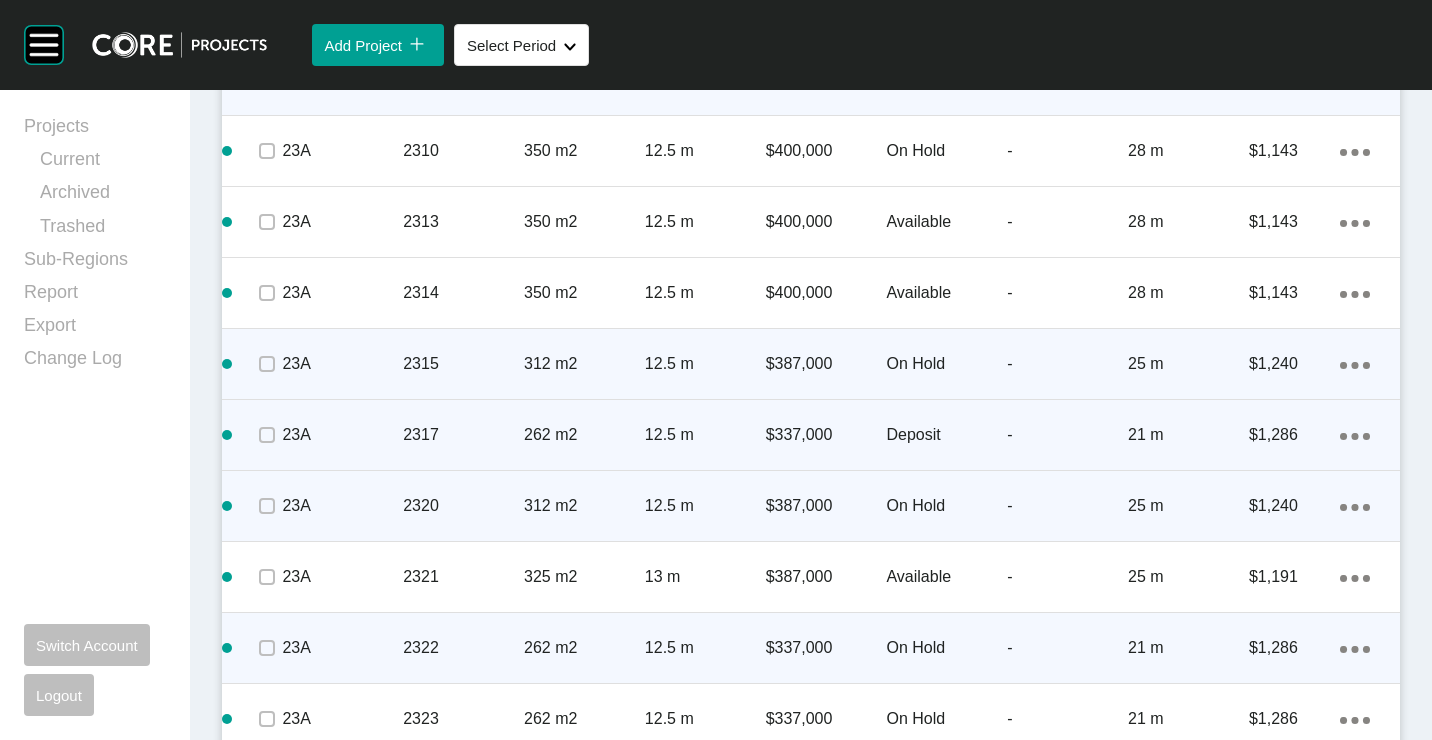 scroll, scrollTop: 6046, scrollLeft: 0, axis: vertical 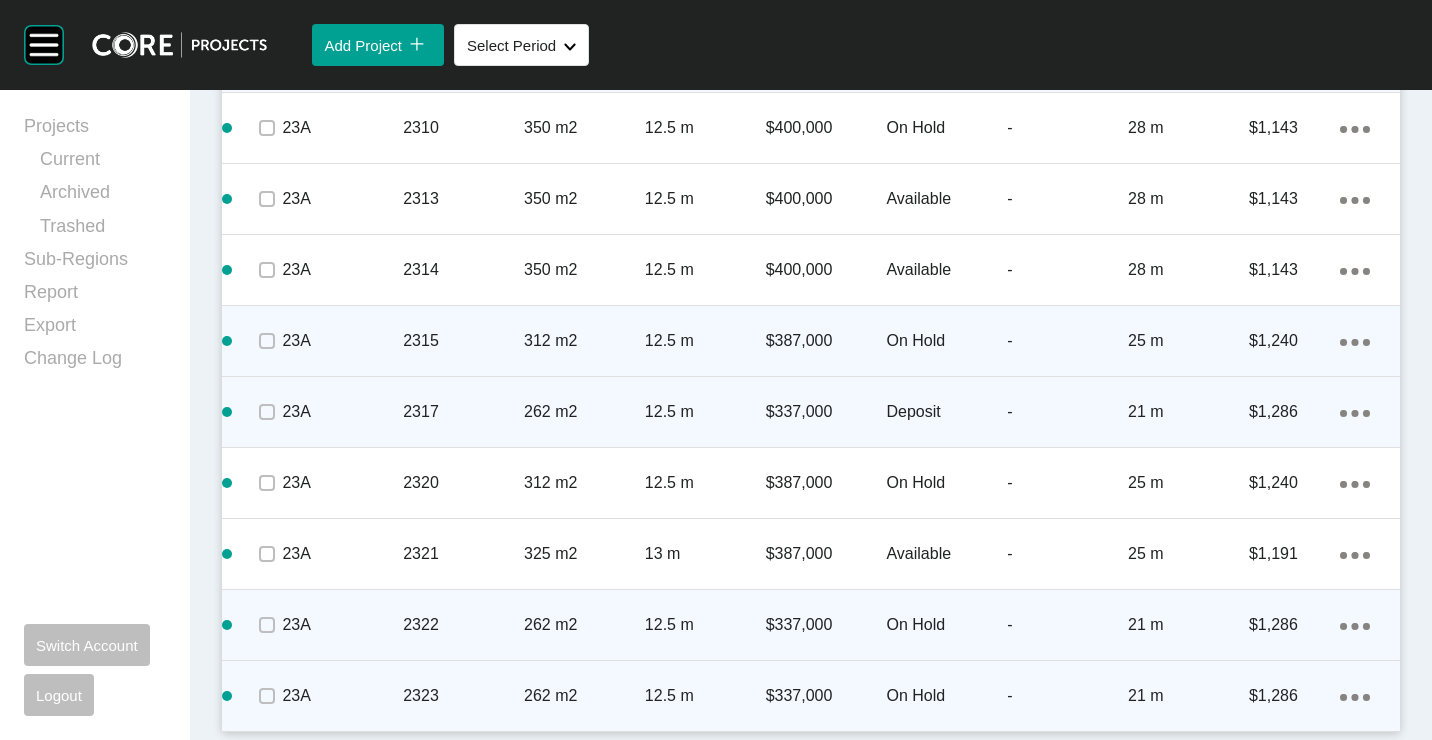 click 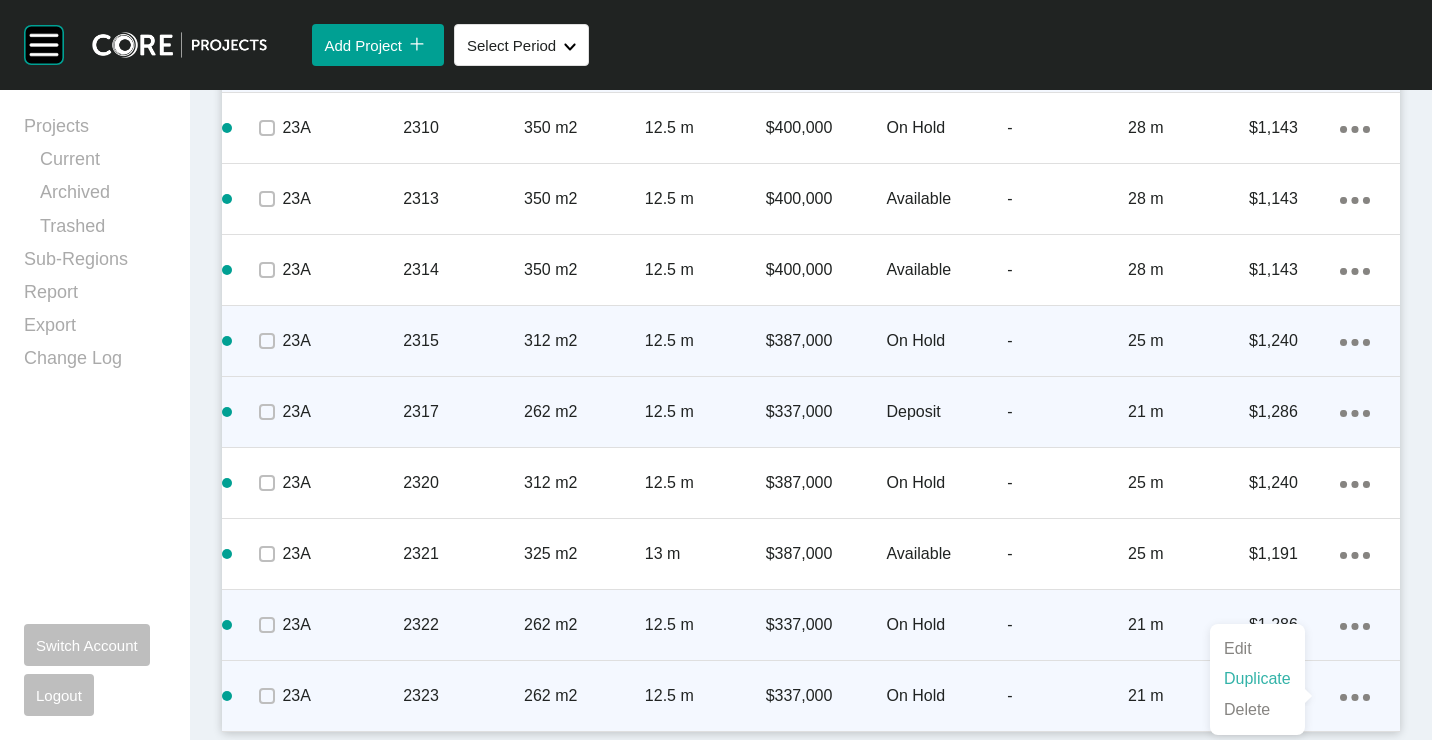 click on "Duplicate" at bounding box center [1257, 679] 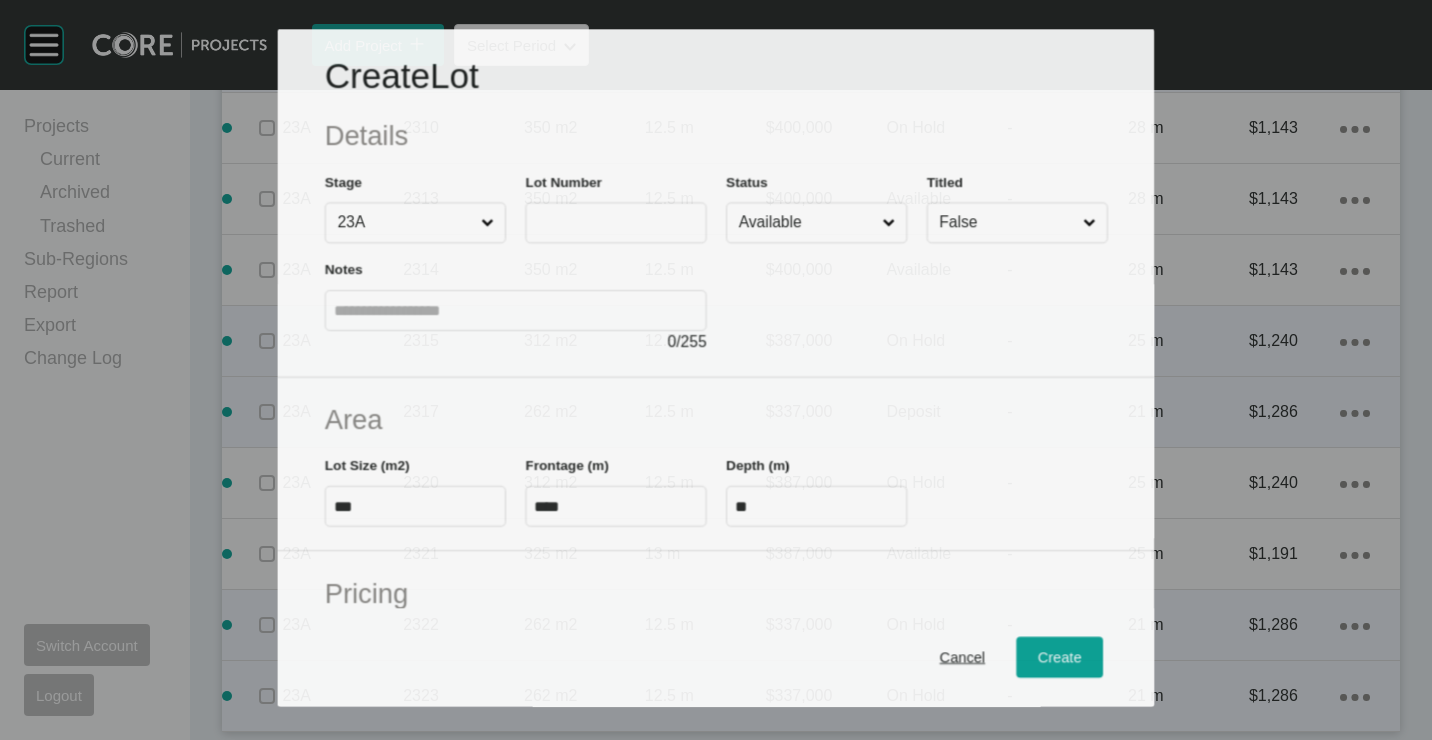 scroll, scrollTop: 5984, scrollLeft: 0, axis: vertical 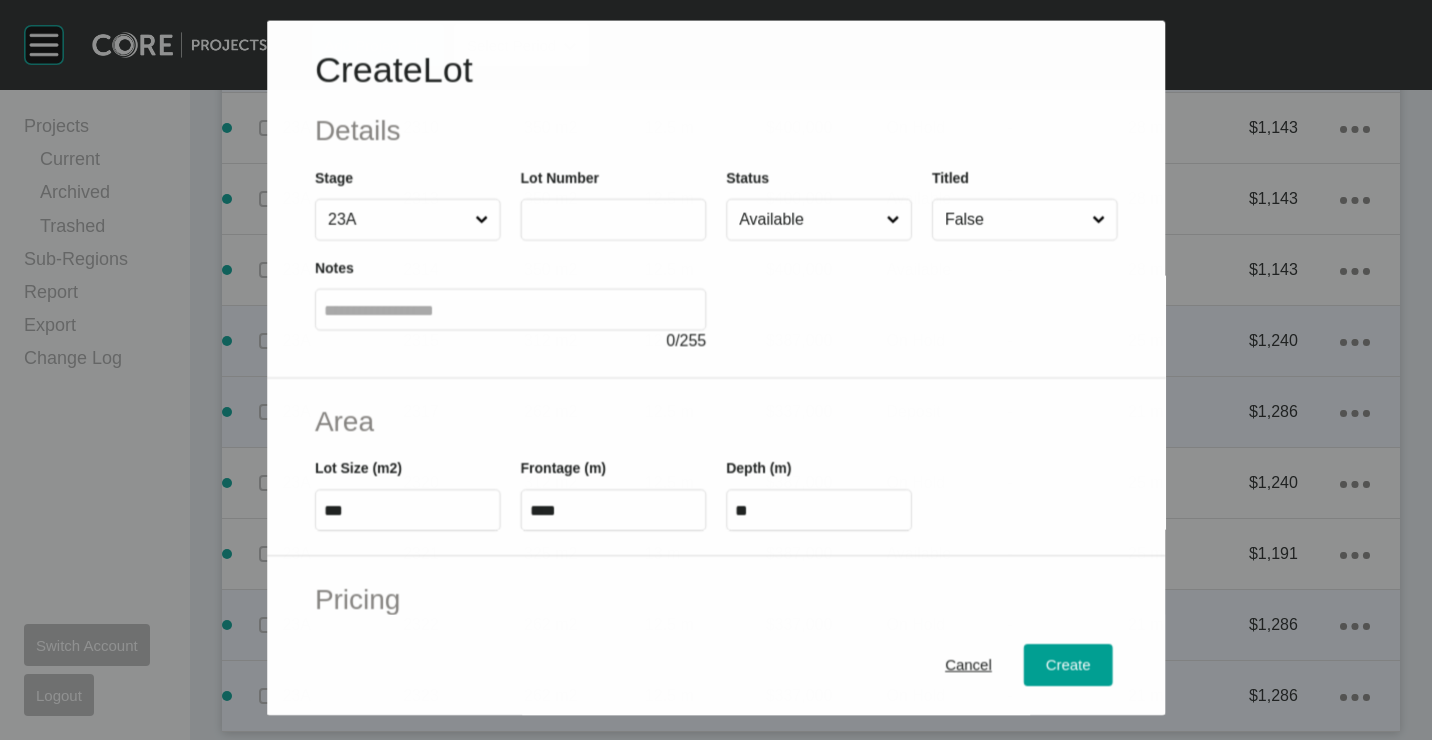 click at bounding box center [613, 219] 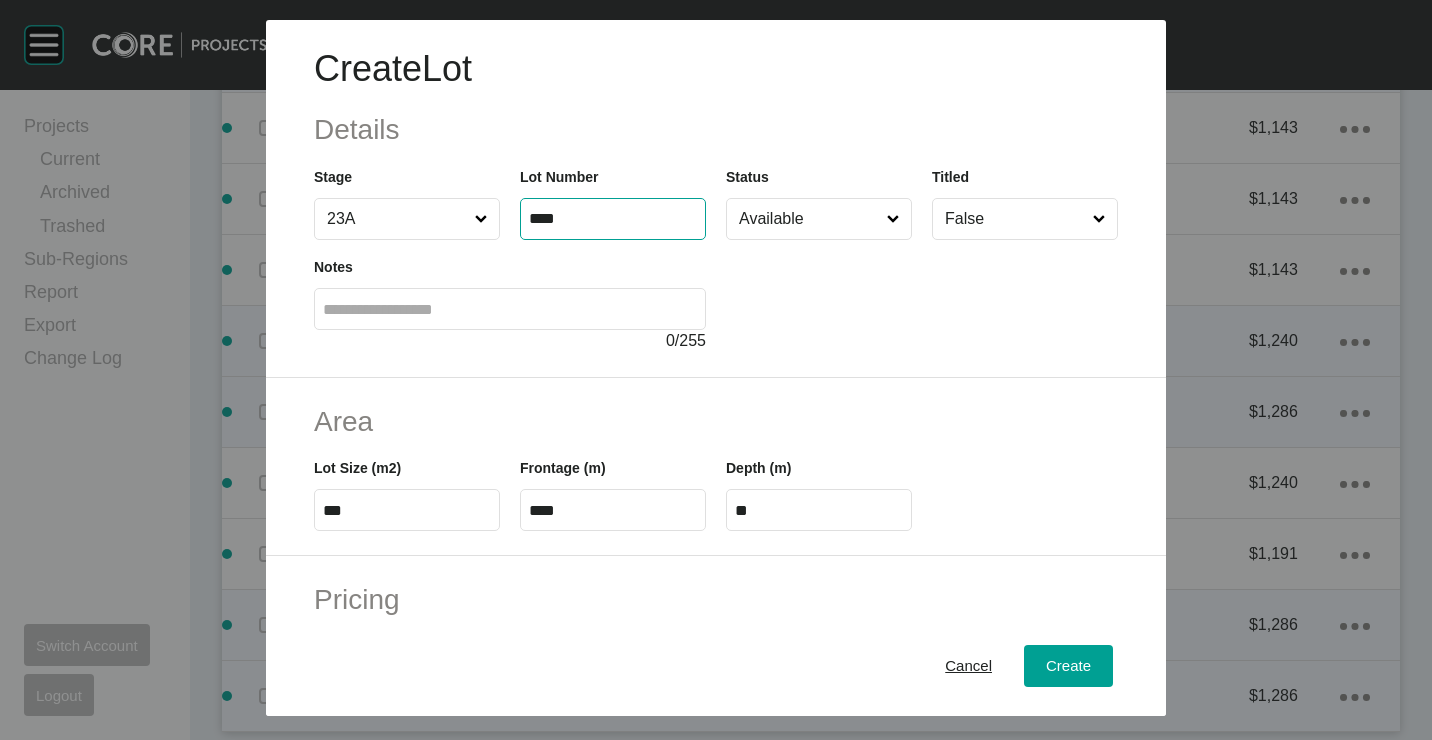 type on "****" 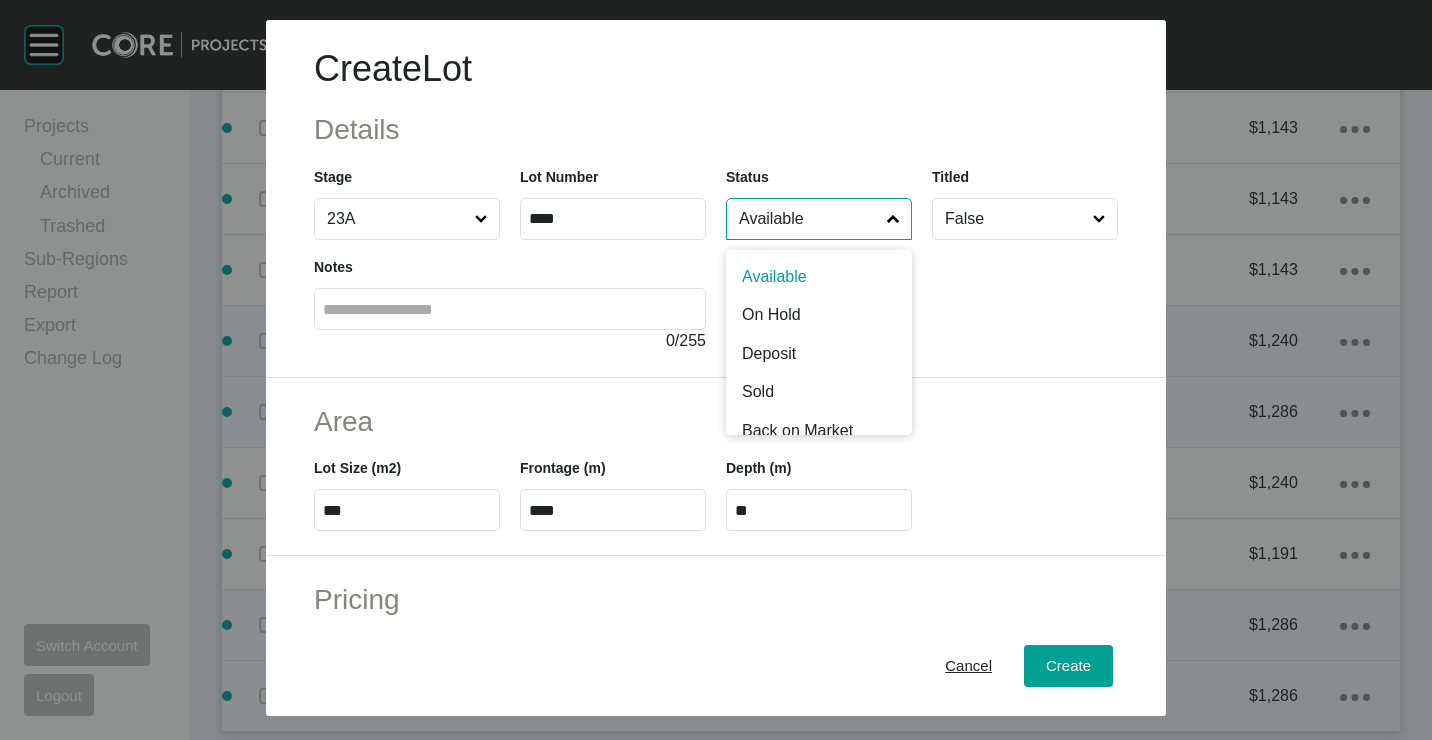 click on "Available" at bounding box center [809, 219] 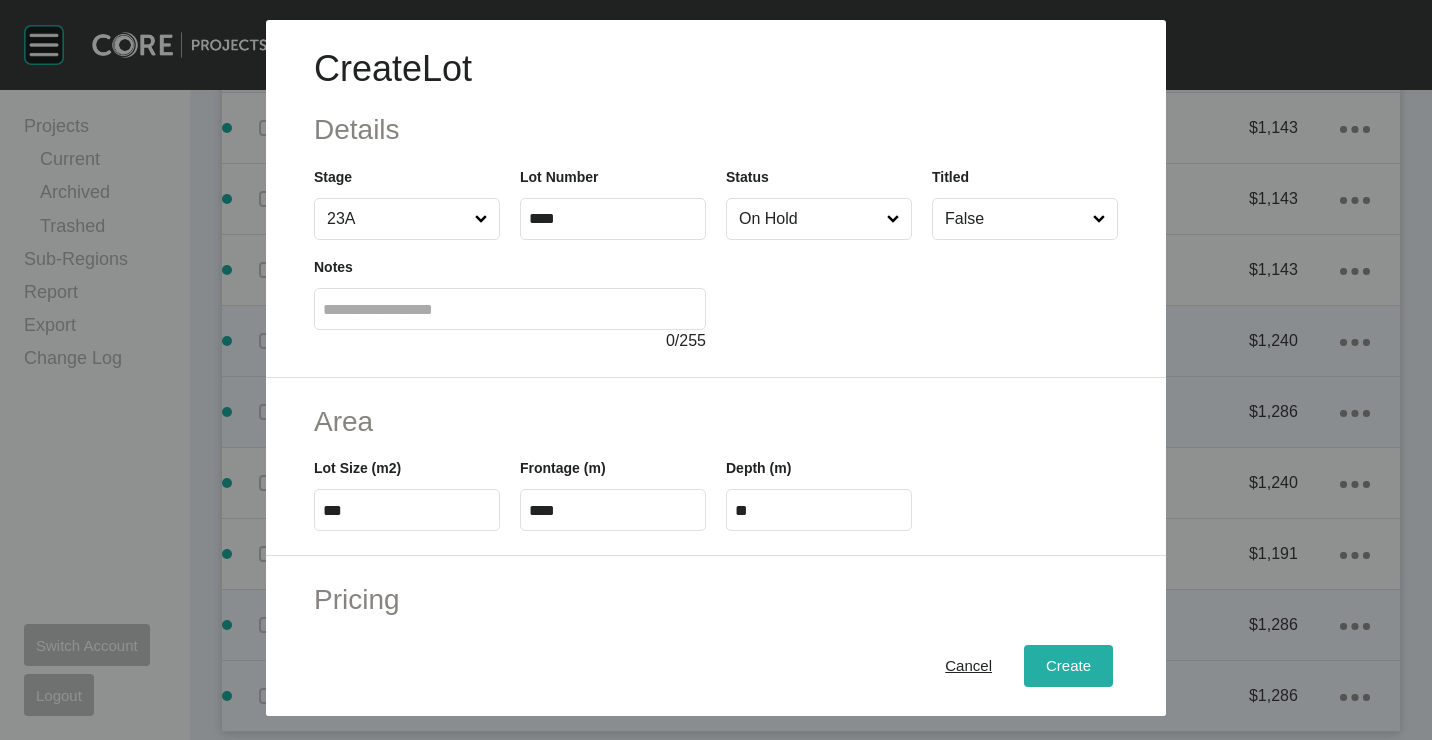 click on "Create" at bounding box center [1068, 665] 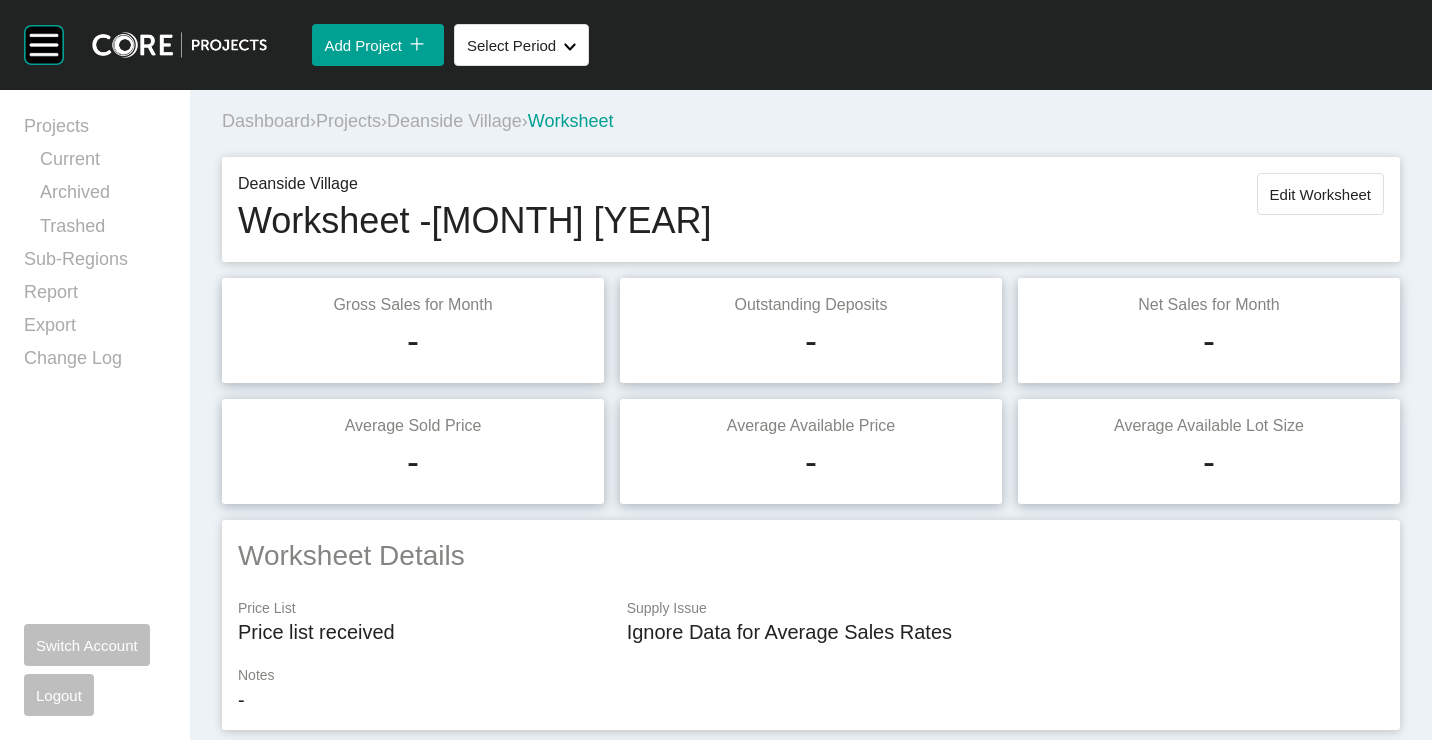scroll, scrollTop: 0, scrollLeft: 0, axis: both 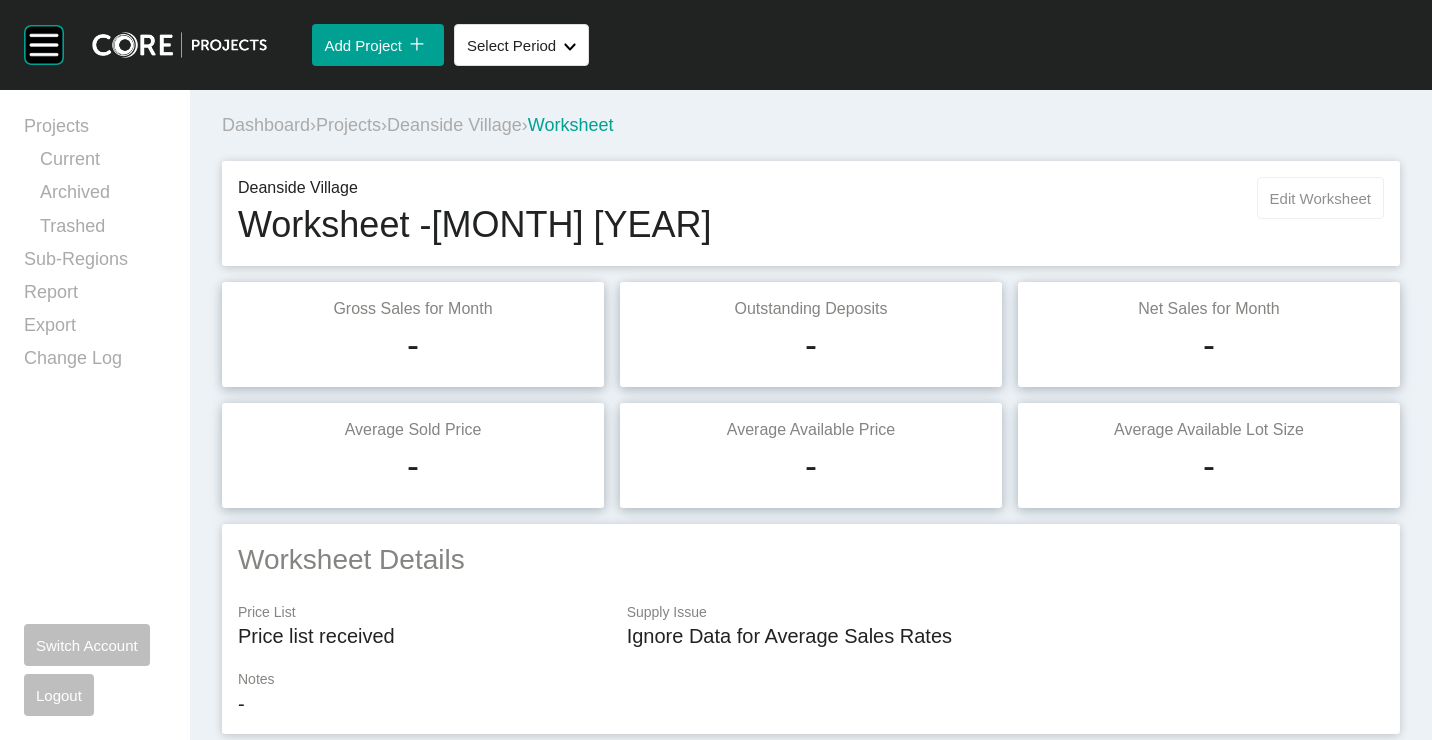 click on "Edit Worksheet" at bounding box center (1320, 198) 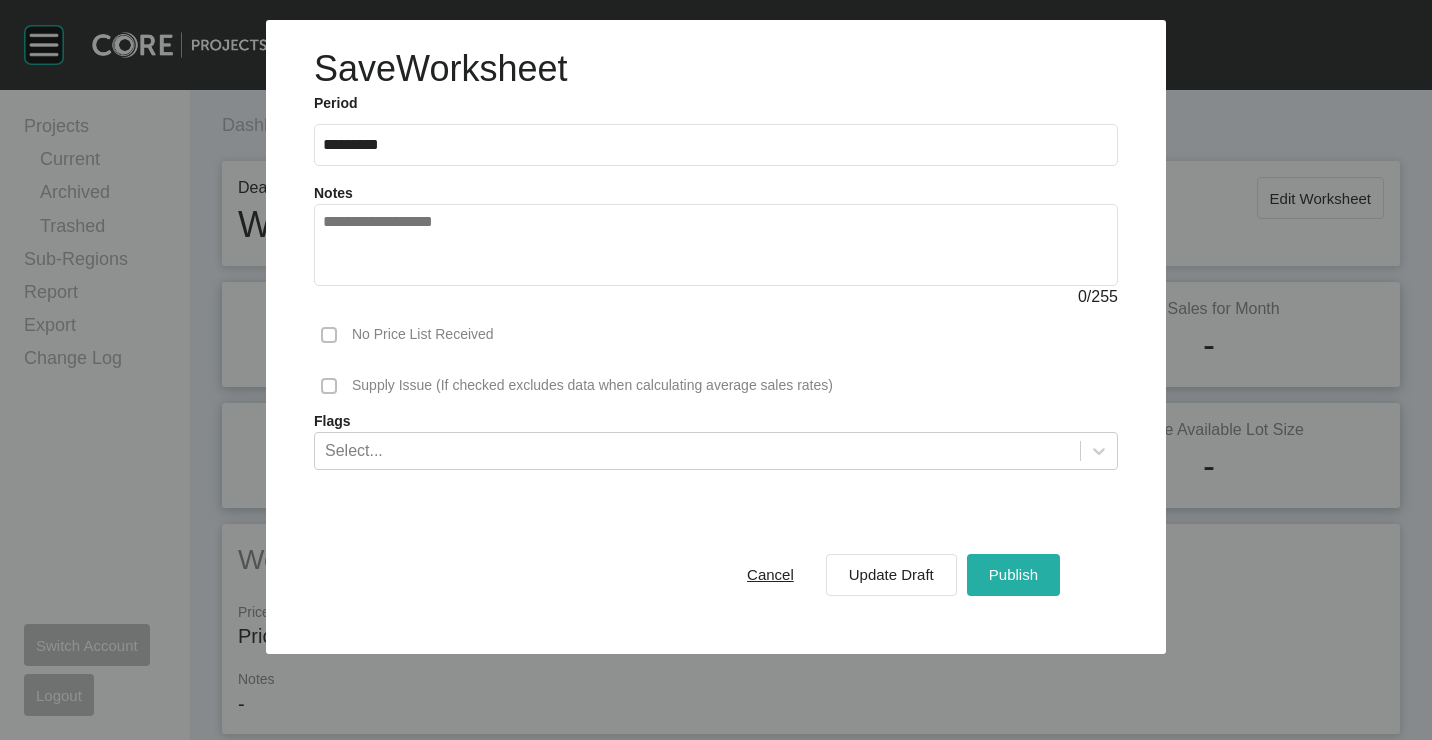 click on "Publish" at bounding box center (1013, 574) 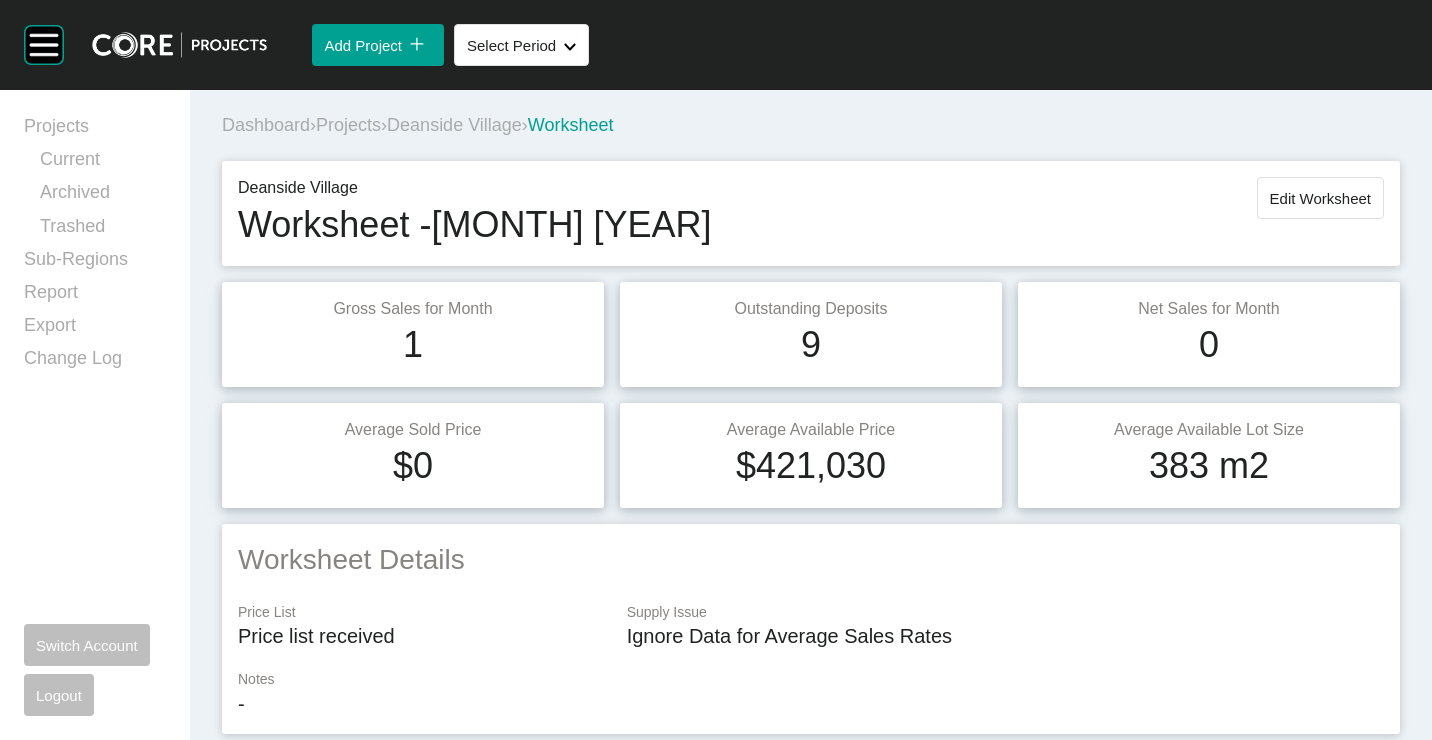drag, startPoint x: 1307, startPoint y: 199, endPoint x: 1255, endPoint y: 196, distance: 52.086468 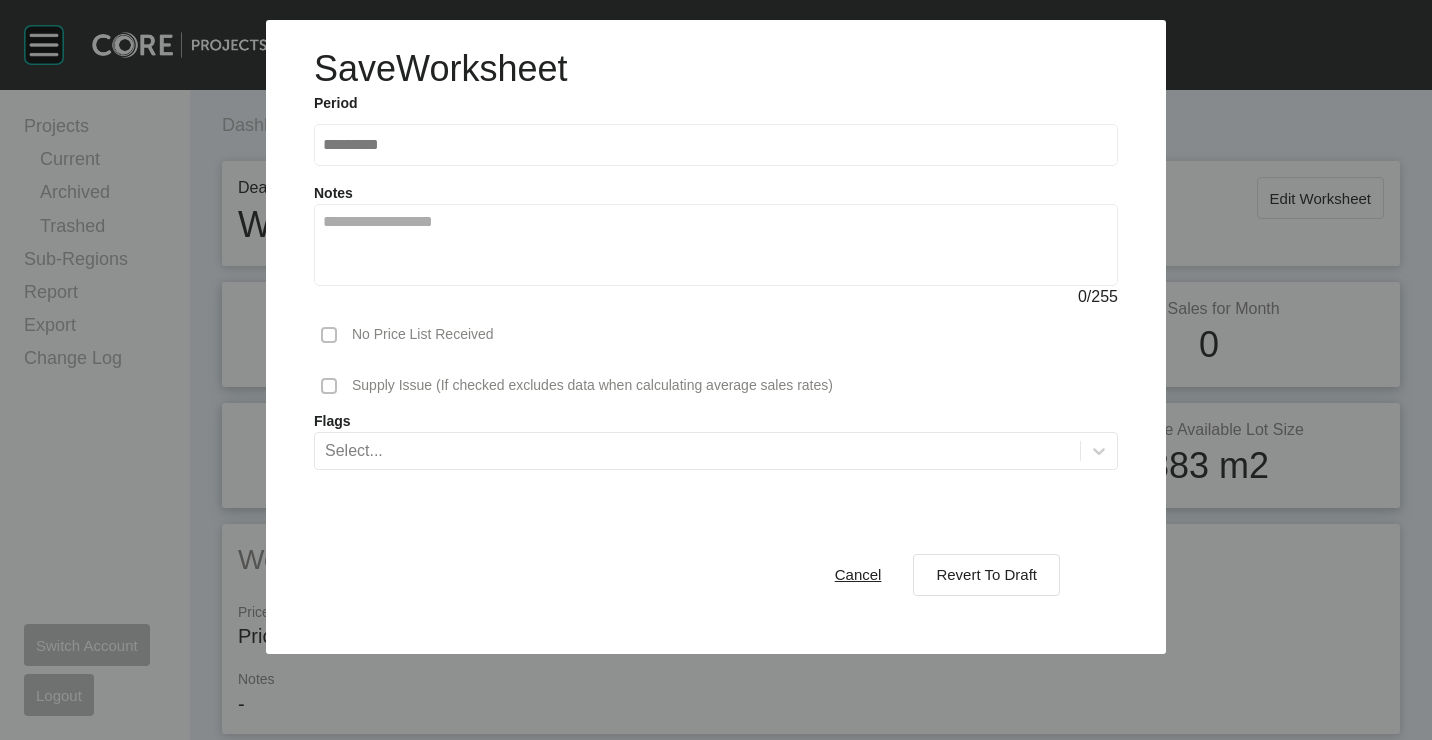 click on "Supply Issue (If checked excludes data when calculating average sales rates)" at bounding box center [592, 386] 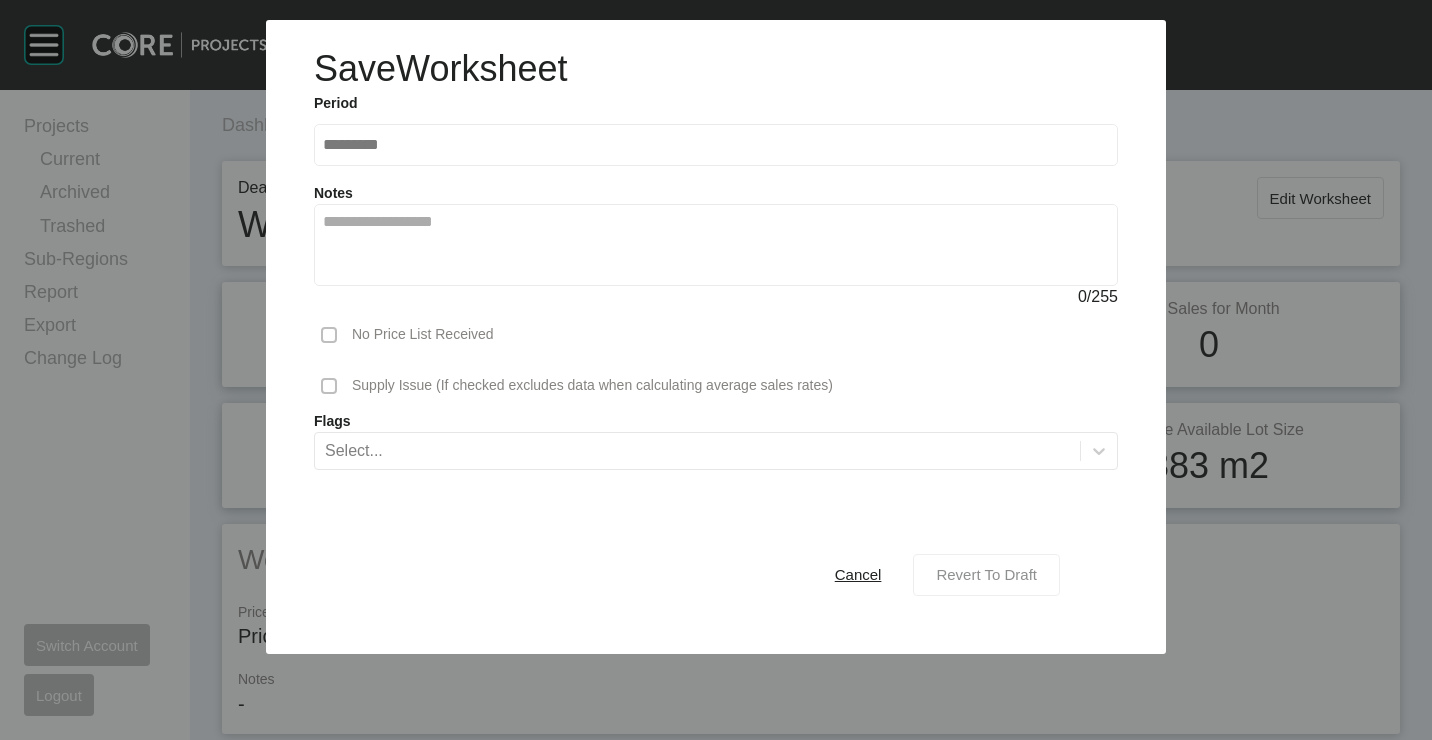 click on "Revert To Draft" at bounding box center (986, 574) 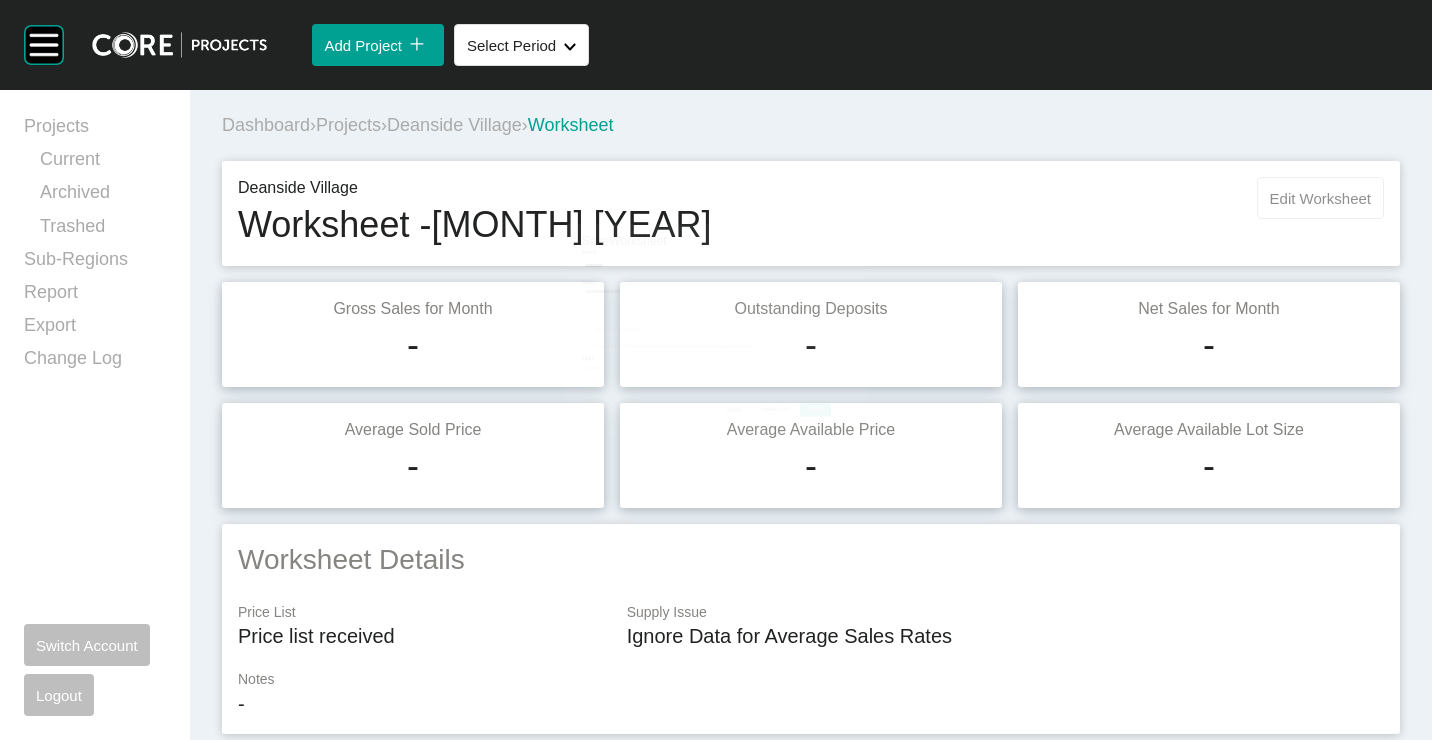 click on "Edit Worksheet" at bounding box center (1320, 198) 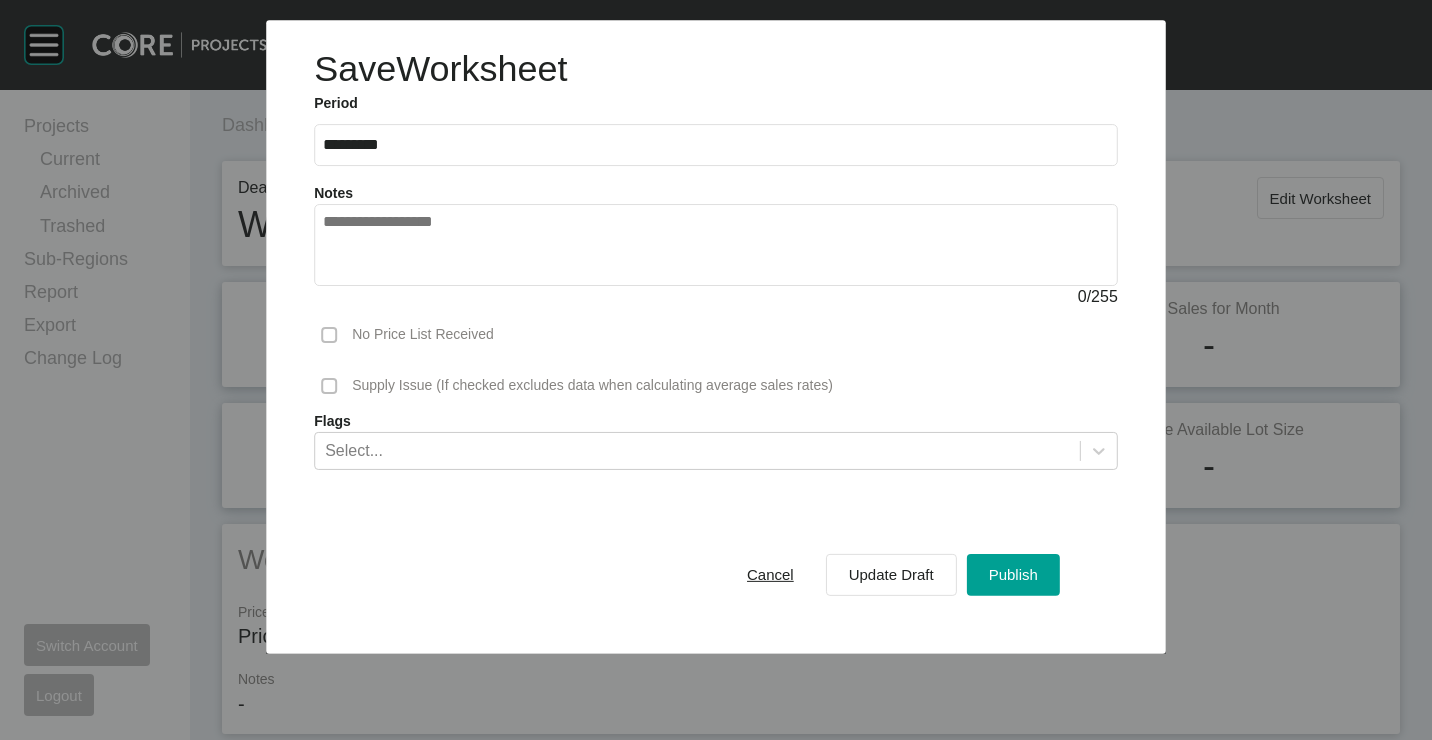 click on "Supply Issue (If checked excludes data when calculating average sales rates)" at bounding box center (592, 386) 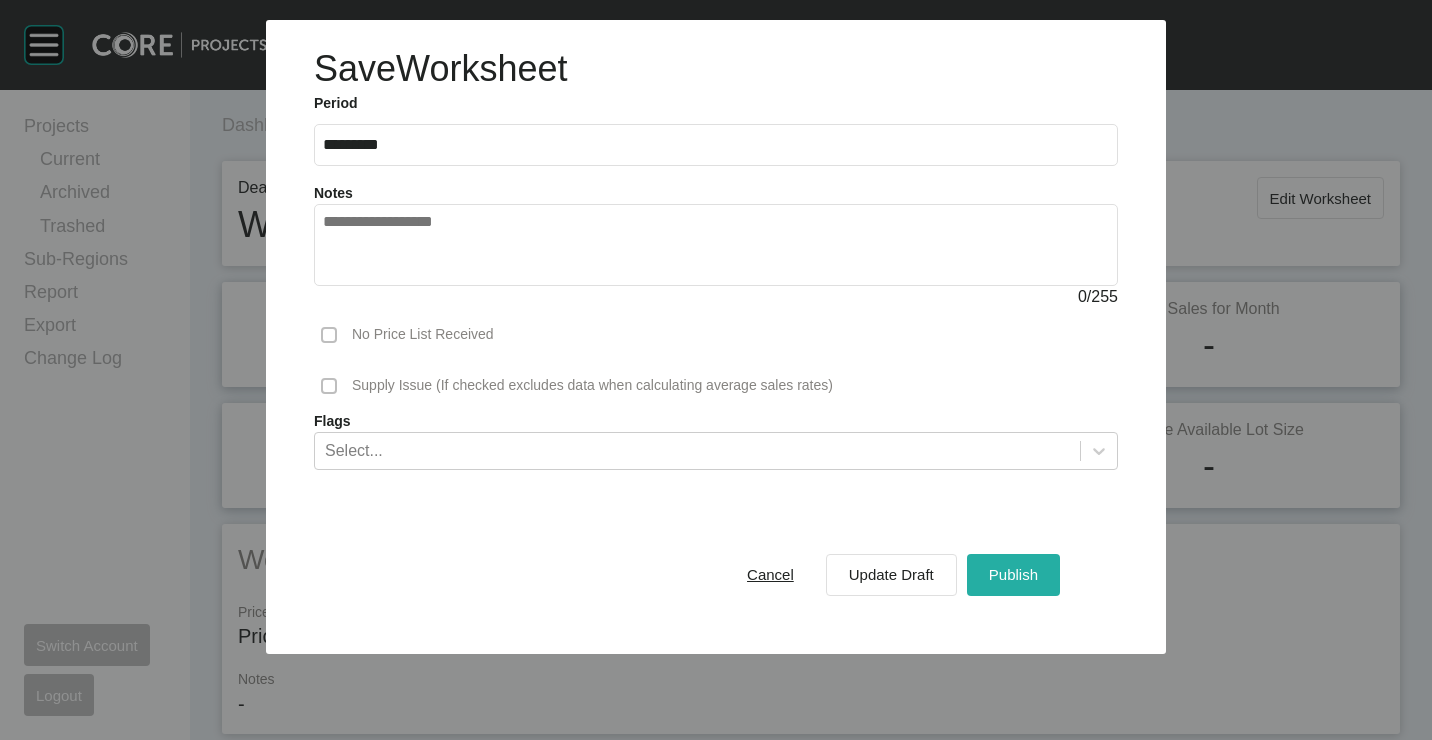 click on "Publish" at bounding box center [1013, 574] 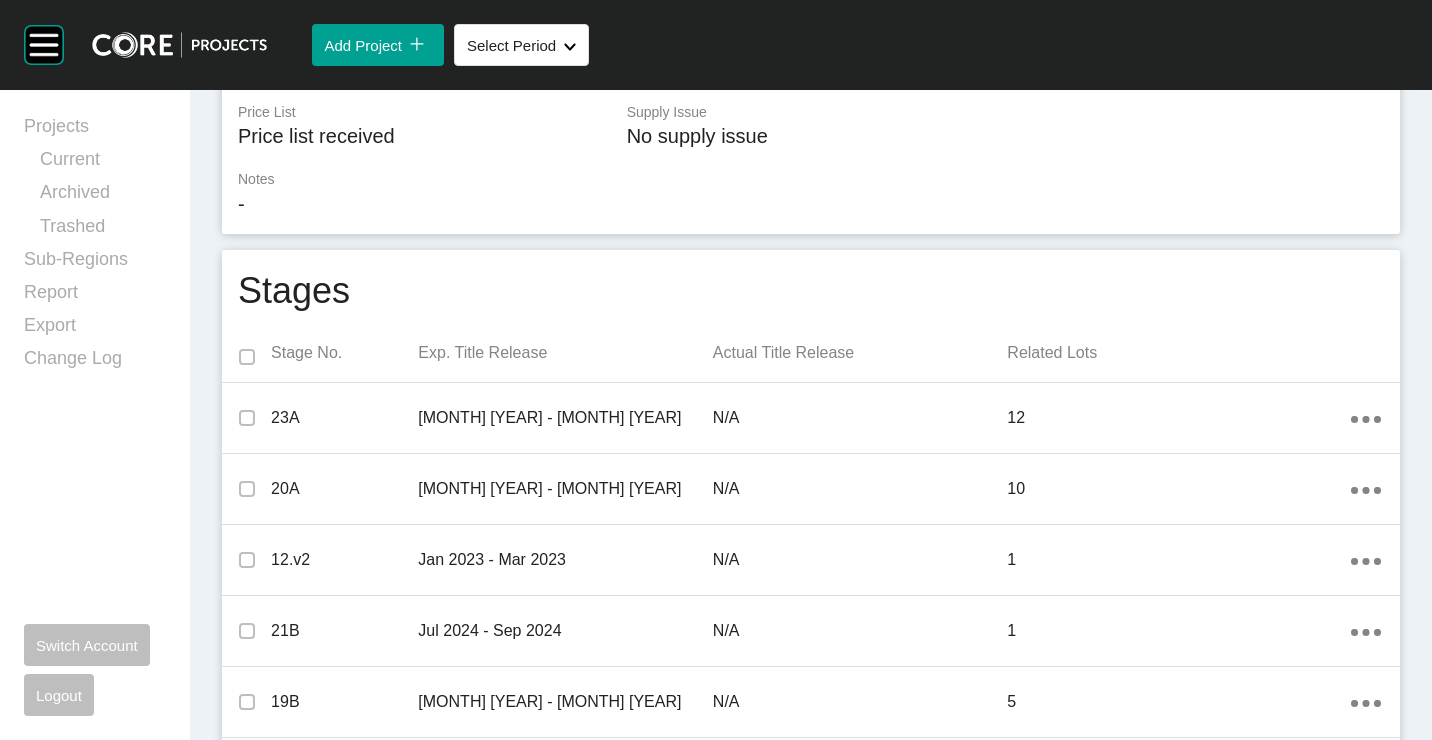 scroll, scrollTop: 0, scrollLeft: 0, axis: both 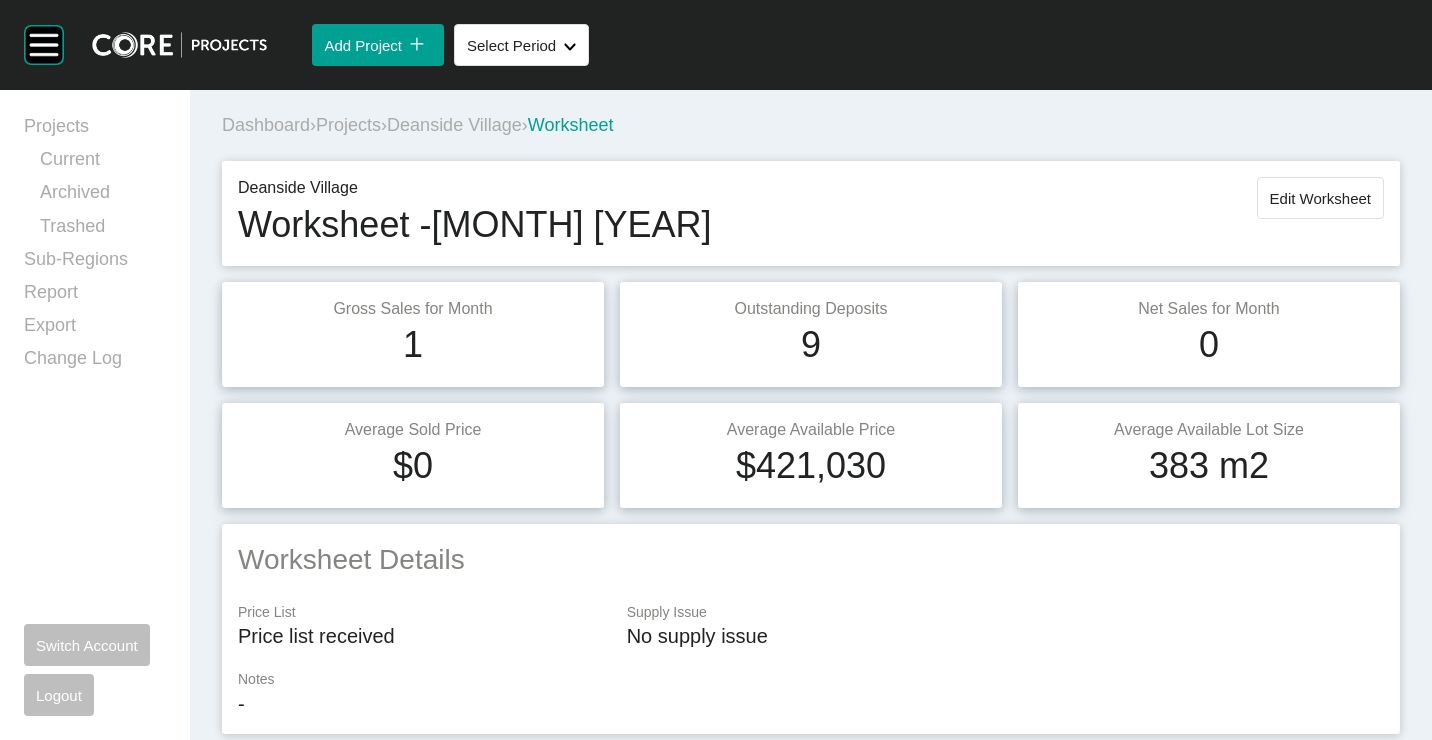 drag, startPoint x: 1270, startPoint y: 183, endPoint x: 1262, endPoint y: 194, distance: 13.601471 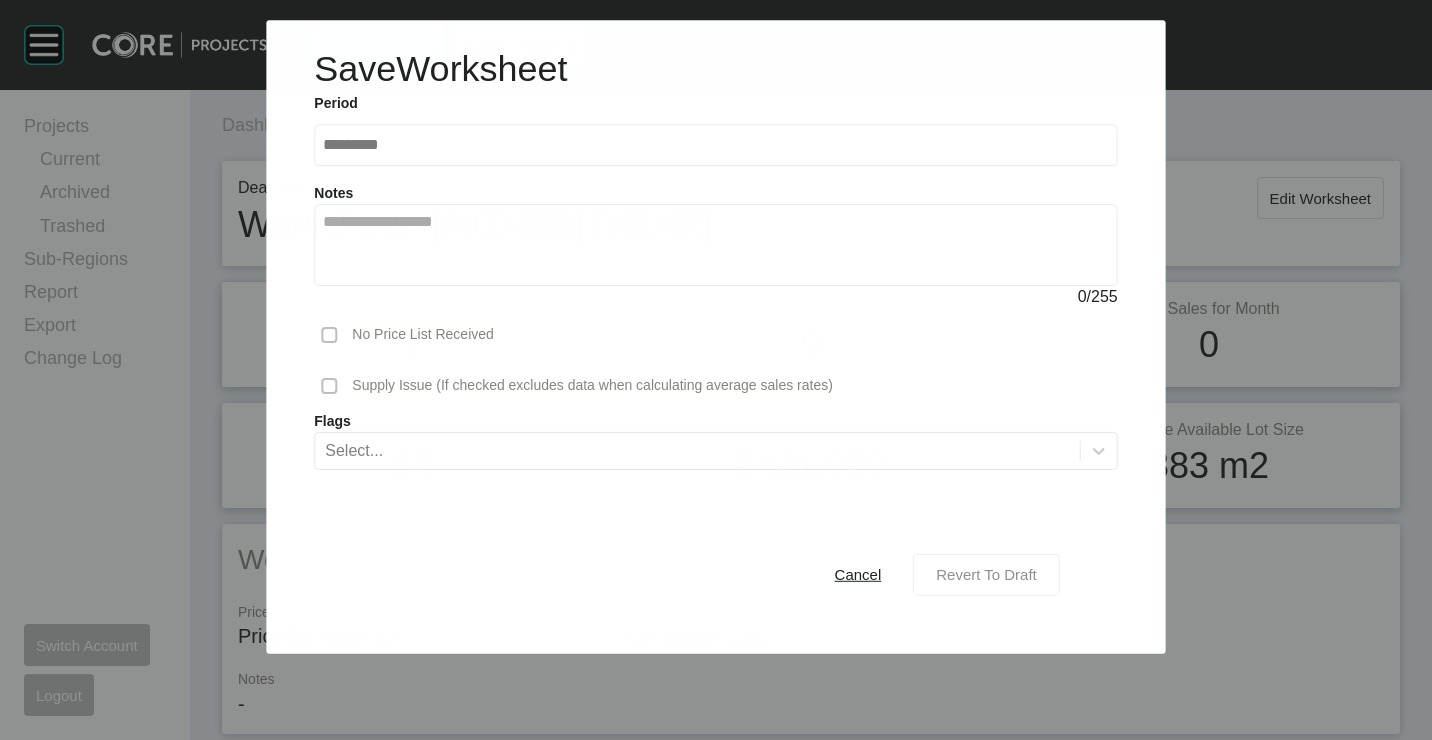click on "Revert To Draft" at bounding box center [986, 574] 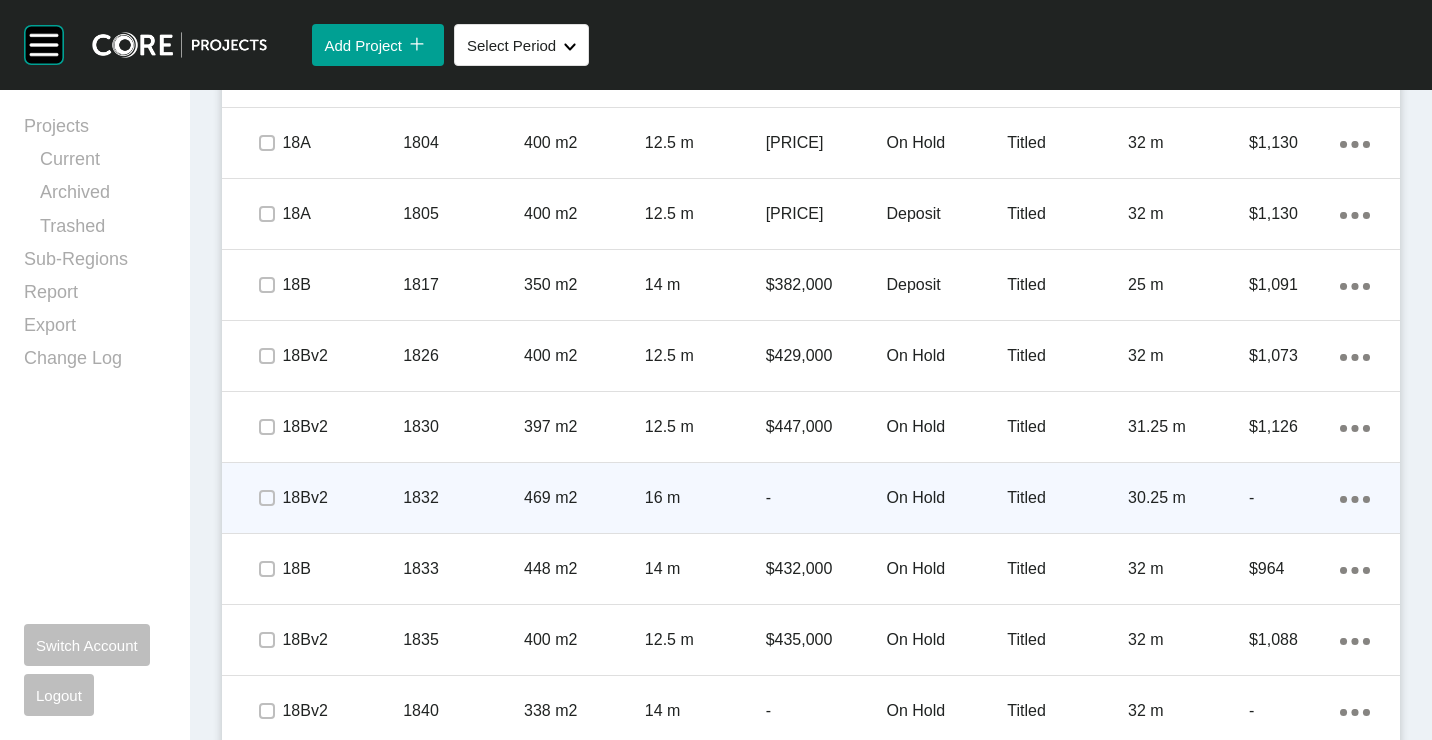 scroll, scrollTop: 1400, scrollLeft: 0, axis: vertical 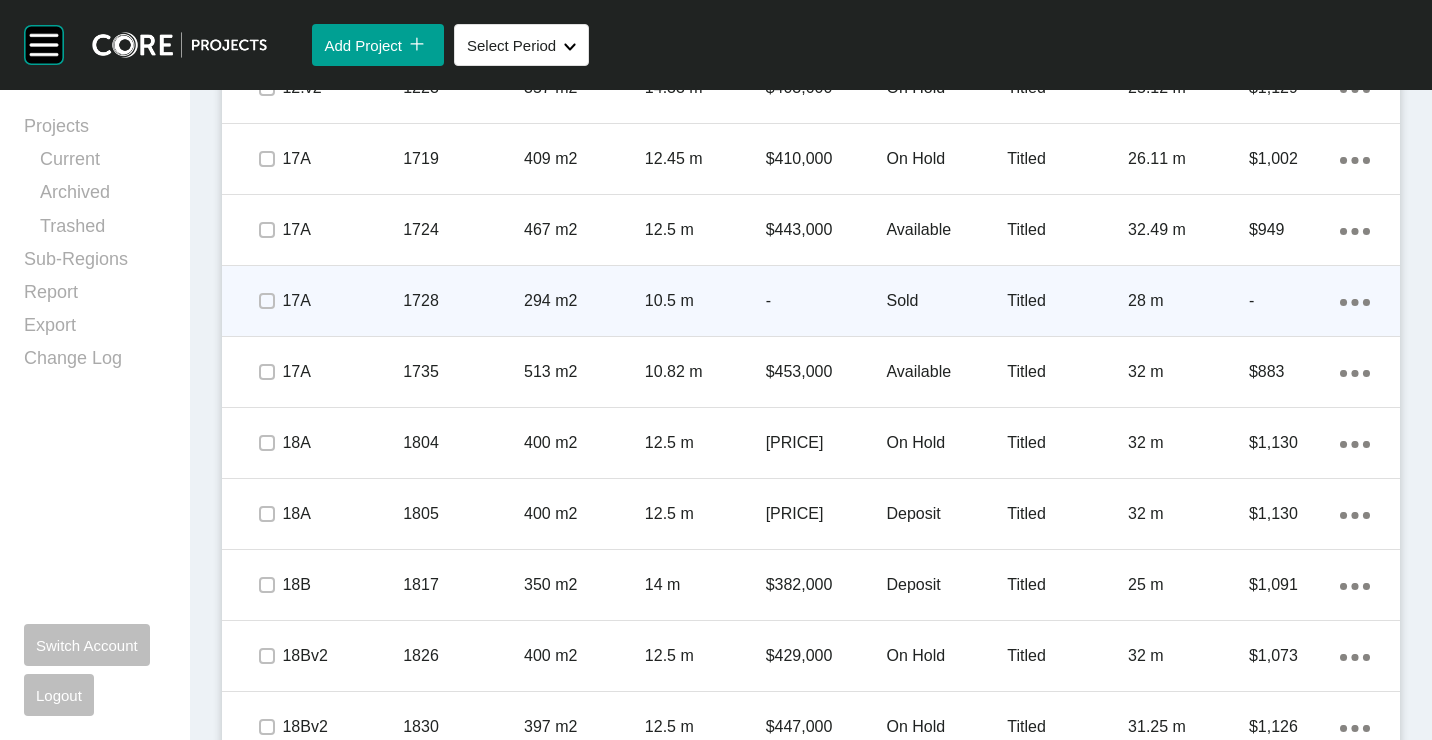 click on "-" at bounding box center [826, 301] 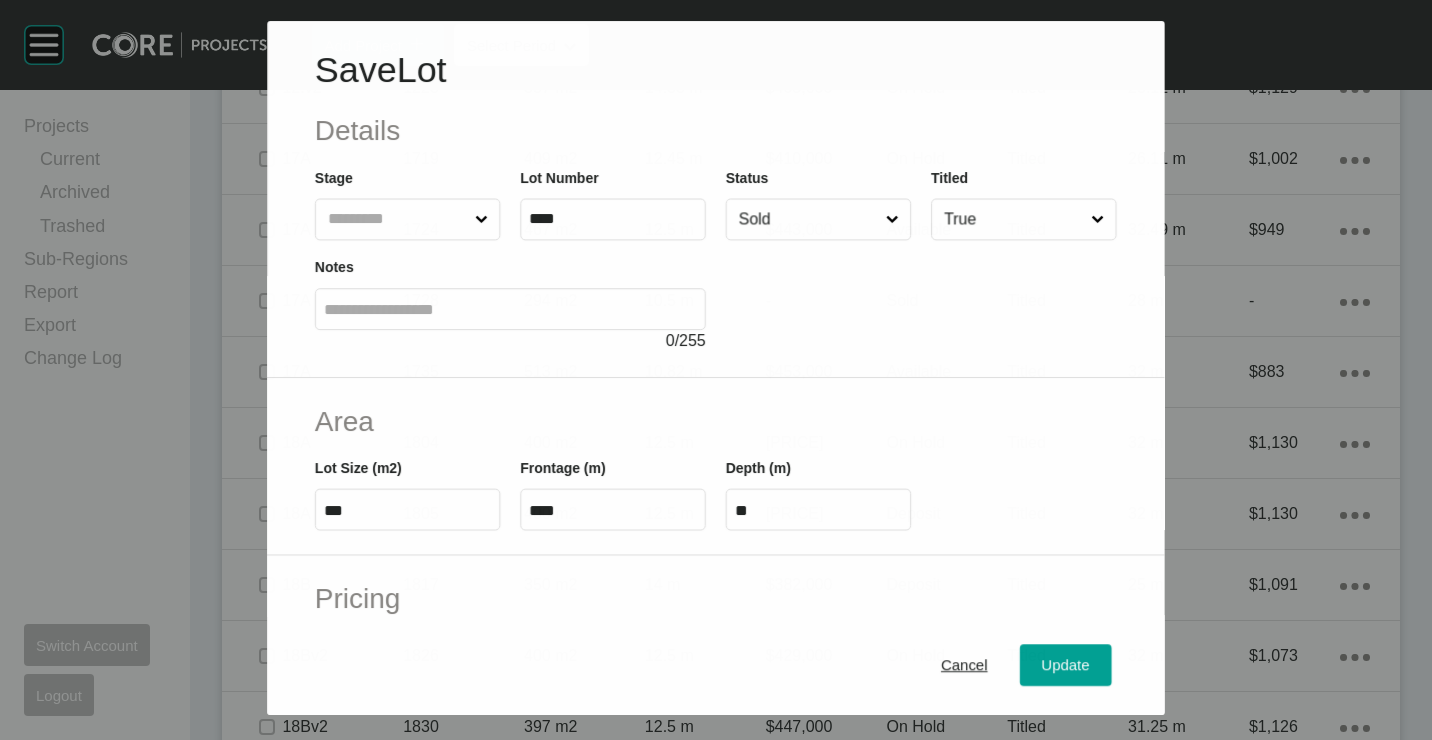 drag, startPoint x: 803, startPoint y: 192, endPoint x: 771, endPoint y: 280, distance: 93.637596 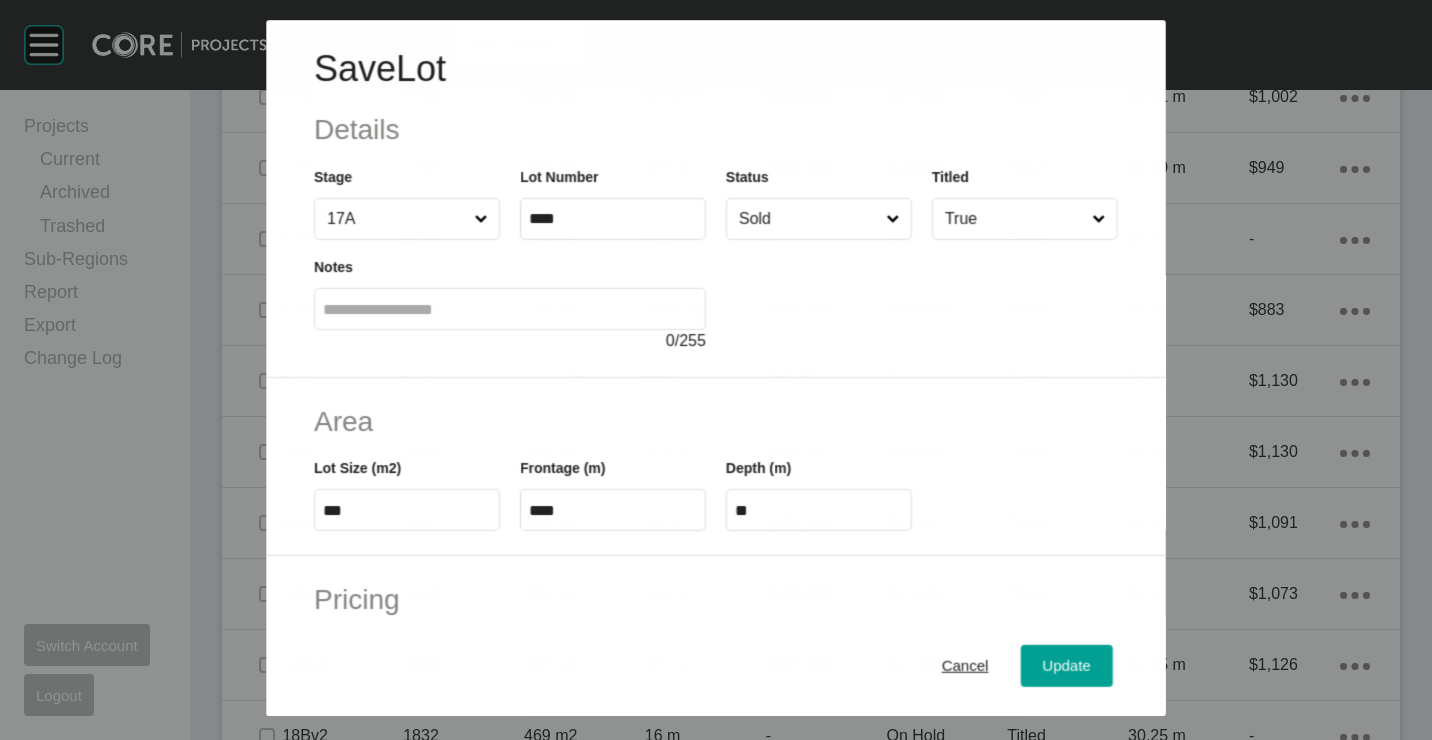 scroll, scrollTop: 1338, scrollLeft: 0, axis: vertical 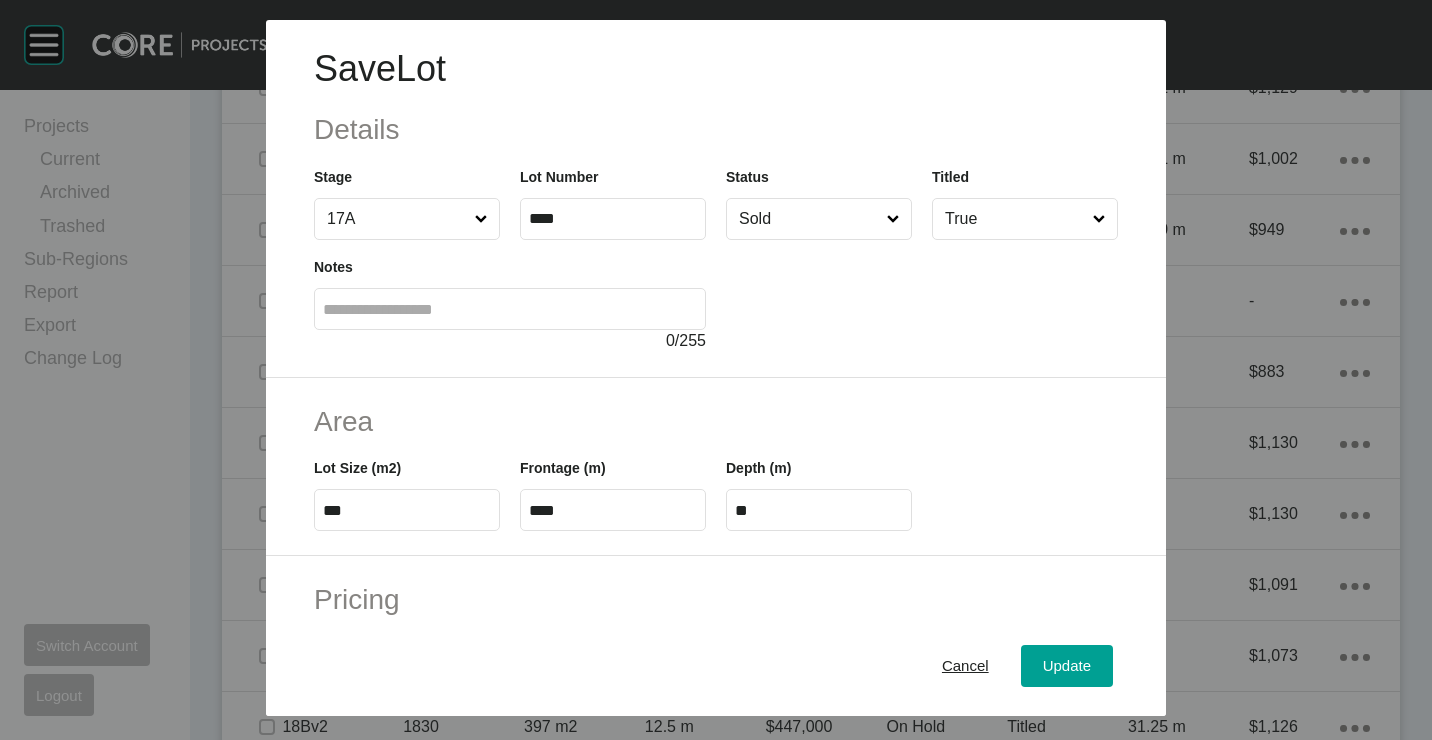 drag, startPoint x: 772, startPoint y: 238, endPoint x: 773, endPoint y: 216, distance: 22.022715 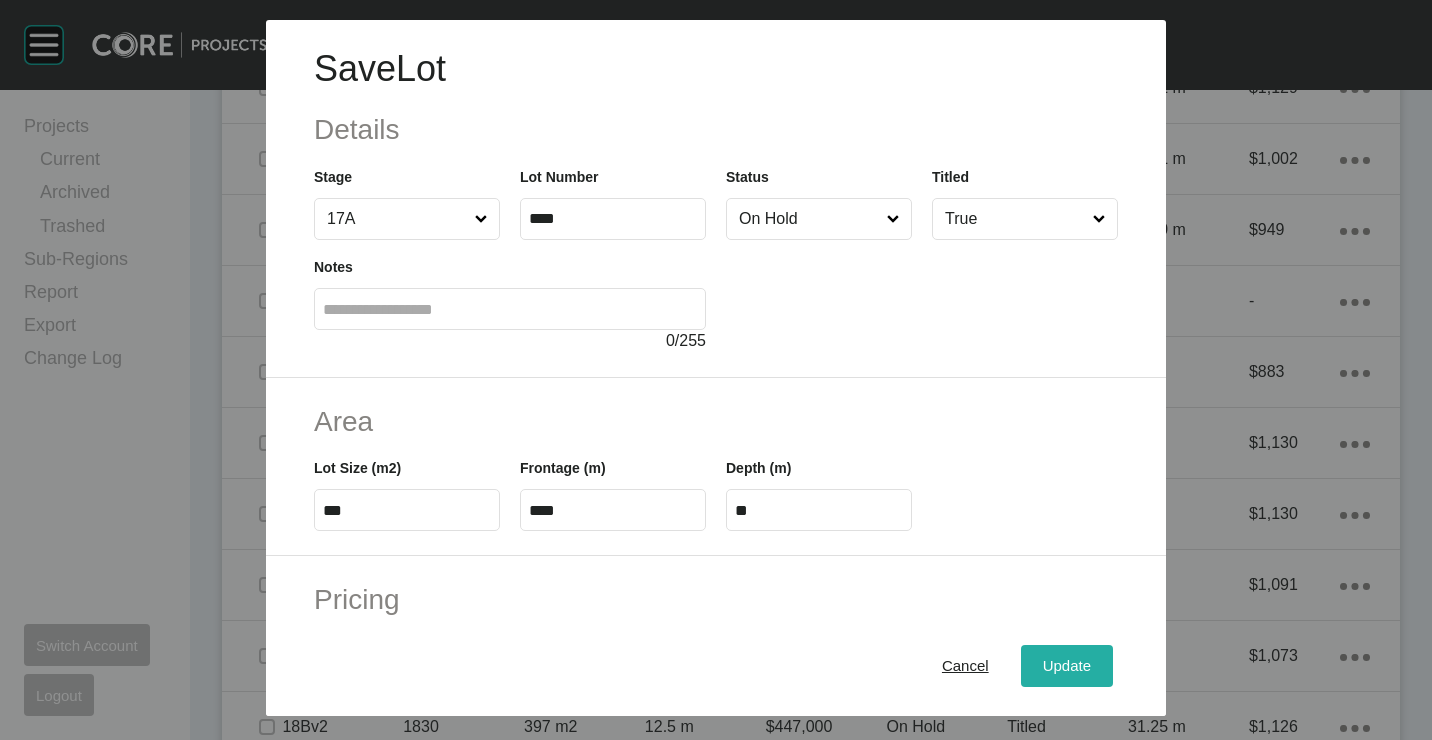 click on "Update" at bounding box center [1067, 666] 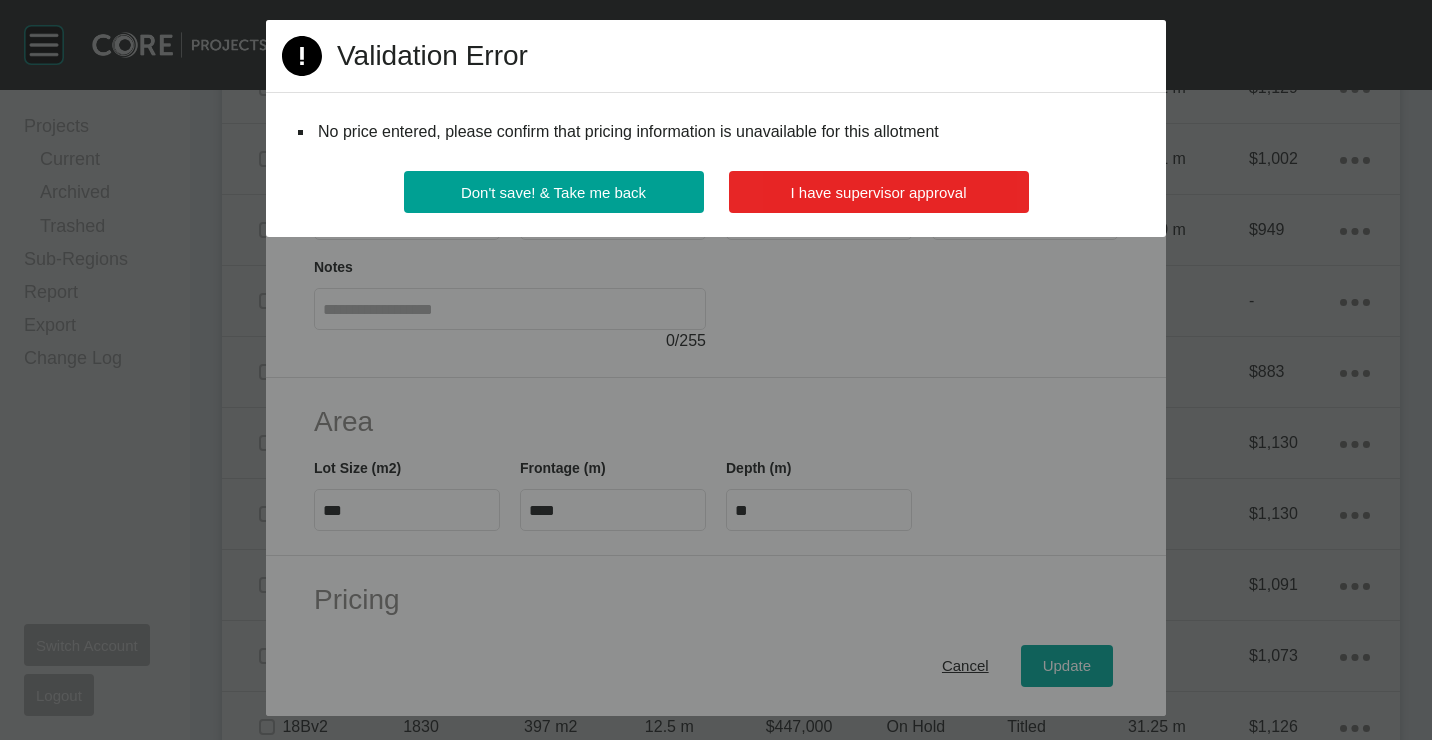 click on "I have supervisor approval" at bounding box center (879, 192) 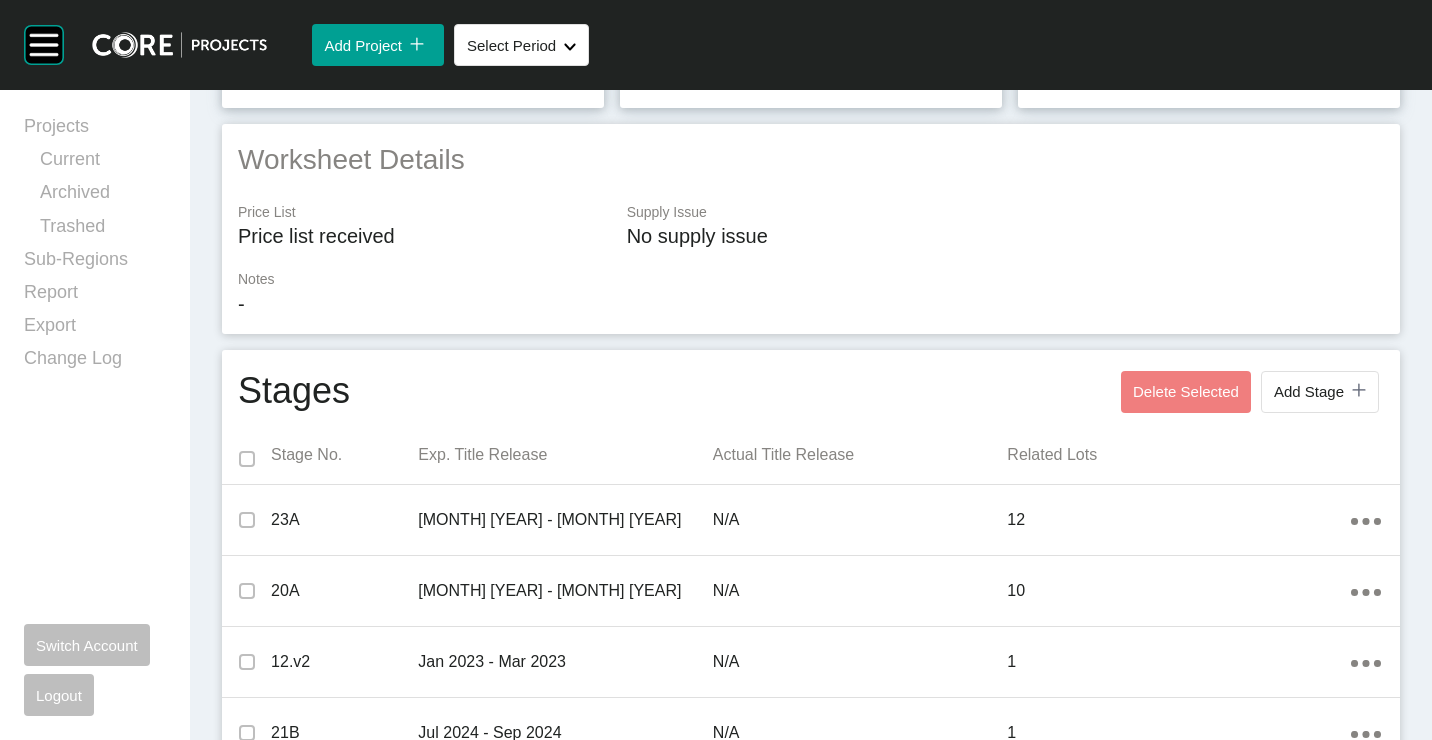 scroll, scrollTop: 0, scrollLeft: 0, axis: both 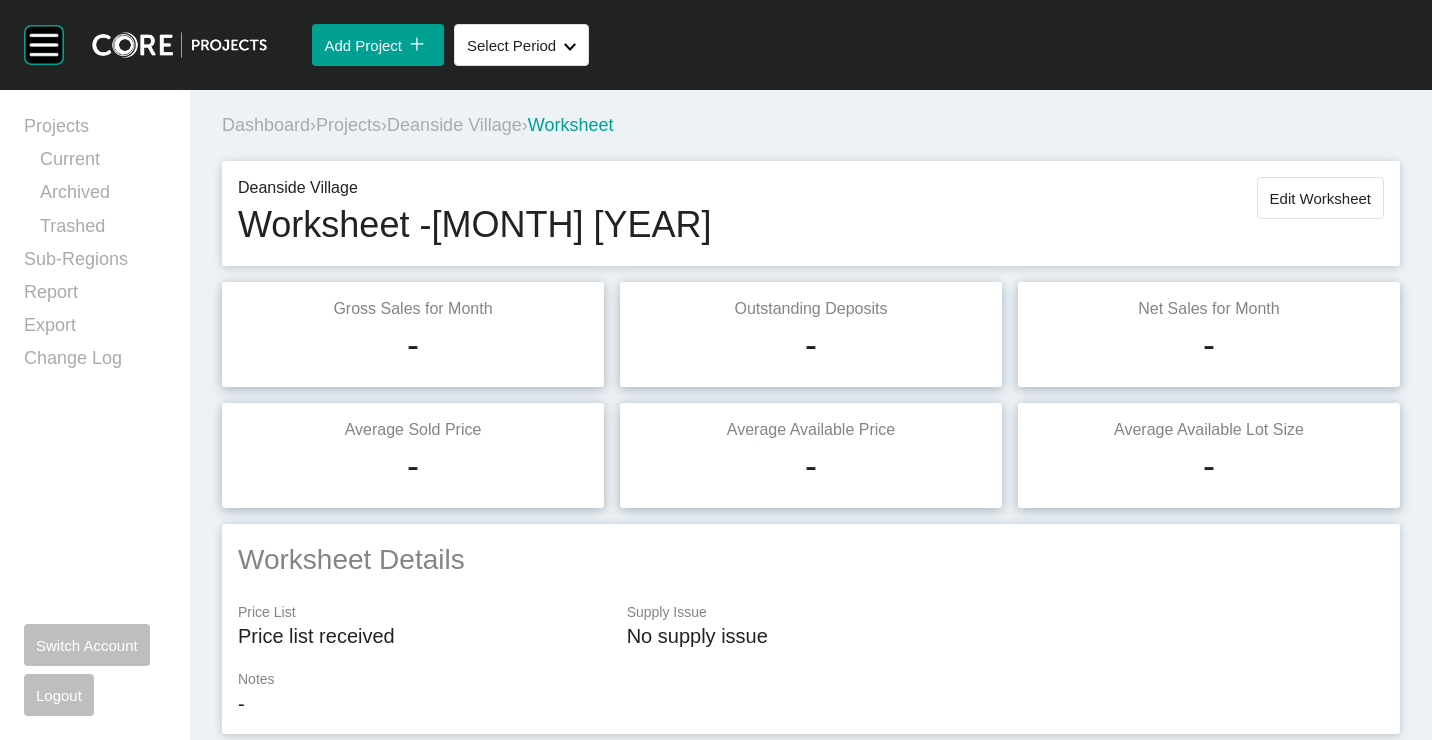 click on "Edit Worksheet" at bounding box center (1320, 198) 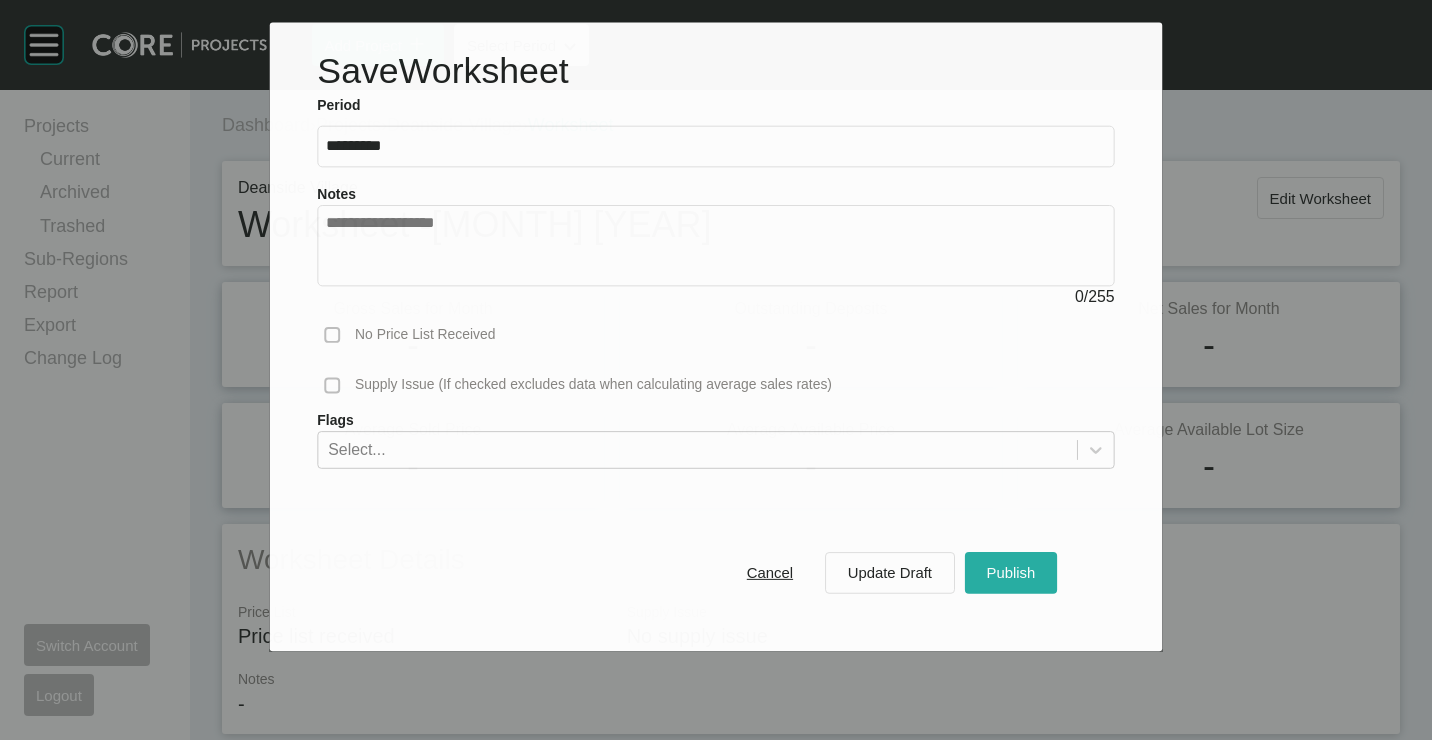 click on "Publish" at bounding box center (1011, 572) 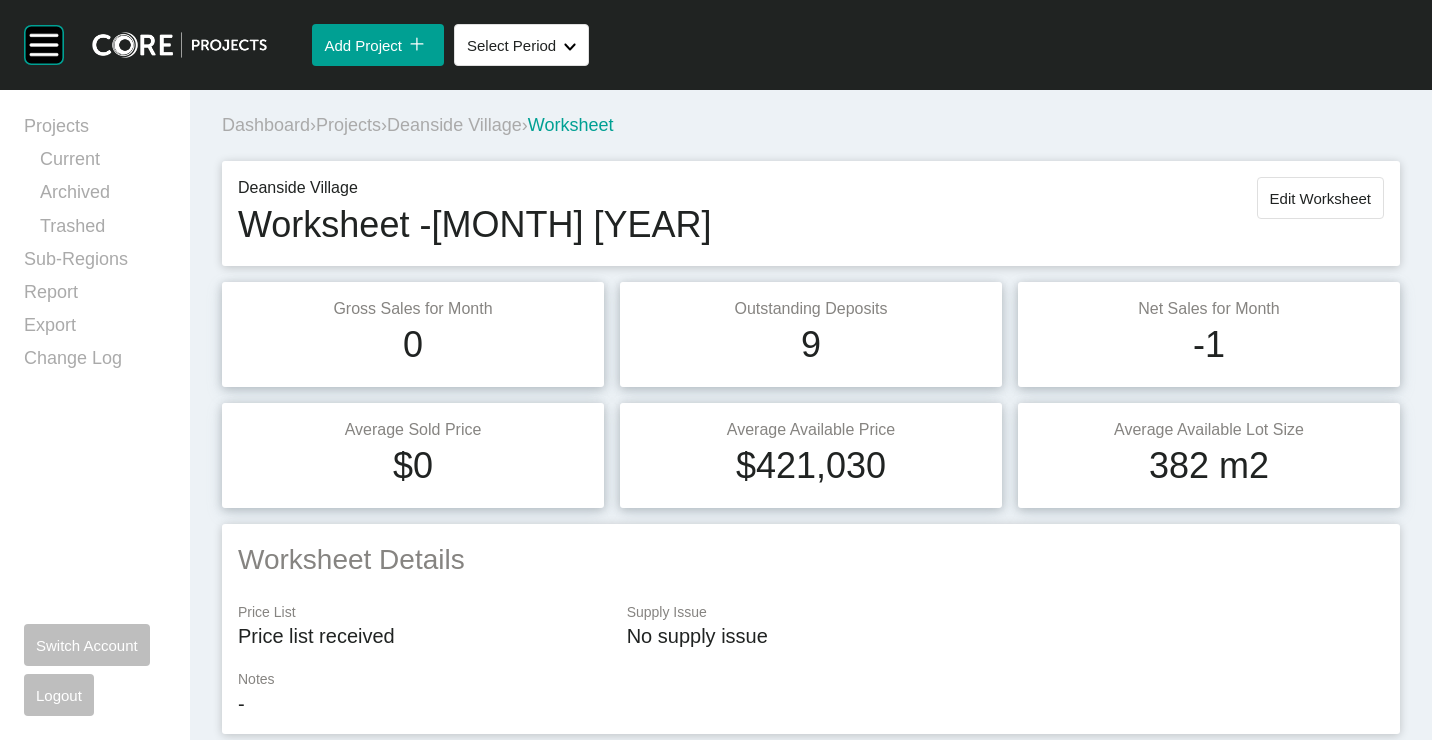 click on "Projects" at bounding box center [348, 125] 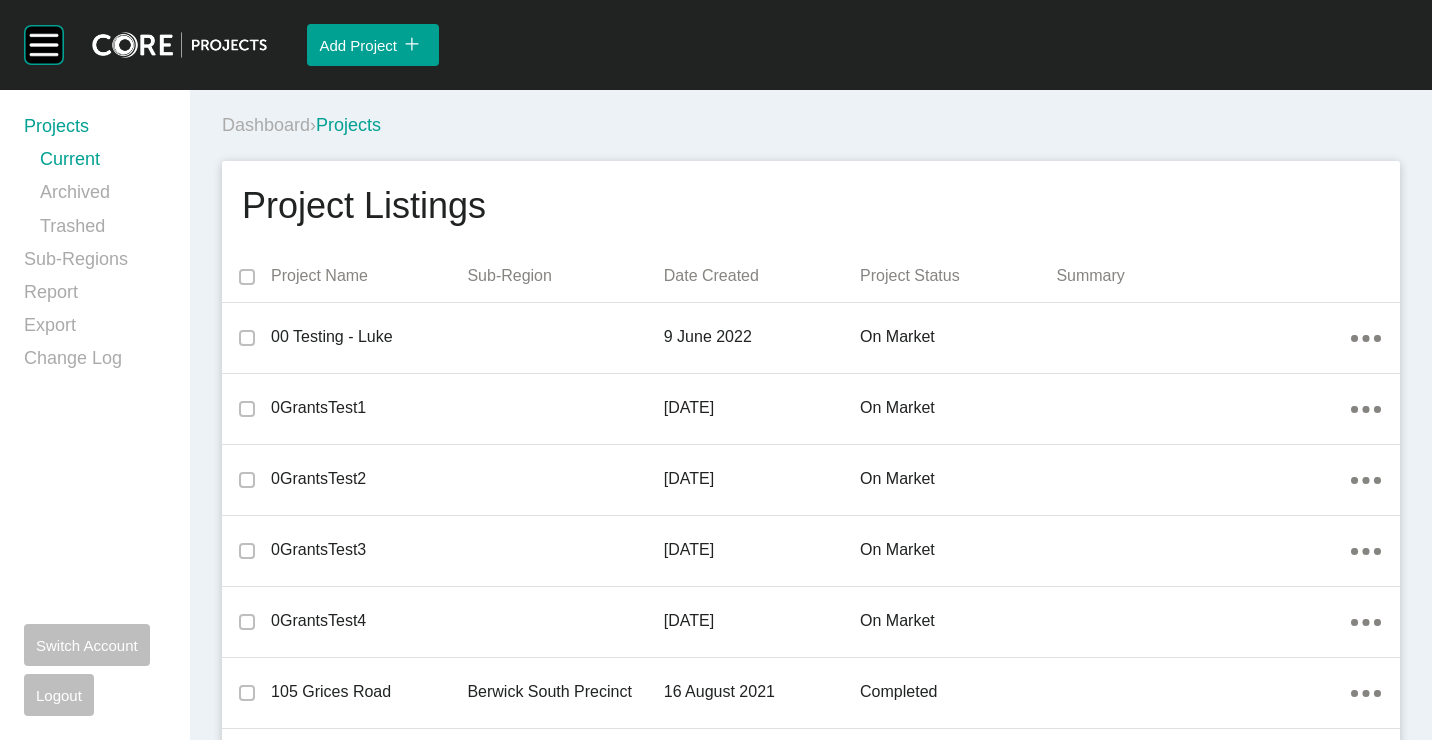 scroll, scrollTop: 11753, scrollLeft: 0, axis: vertical 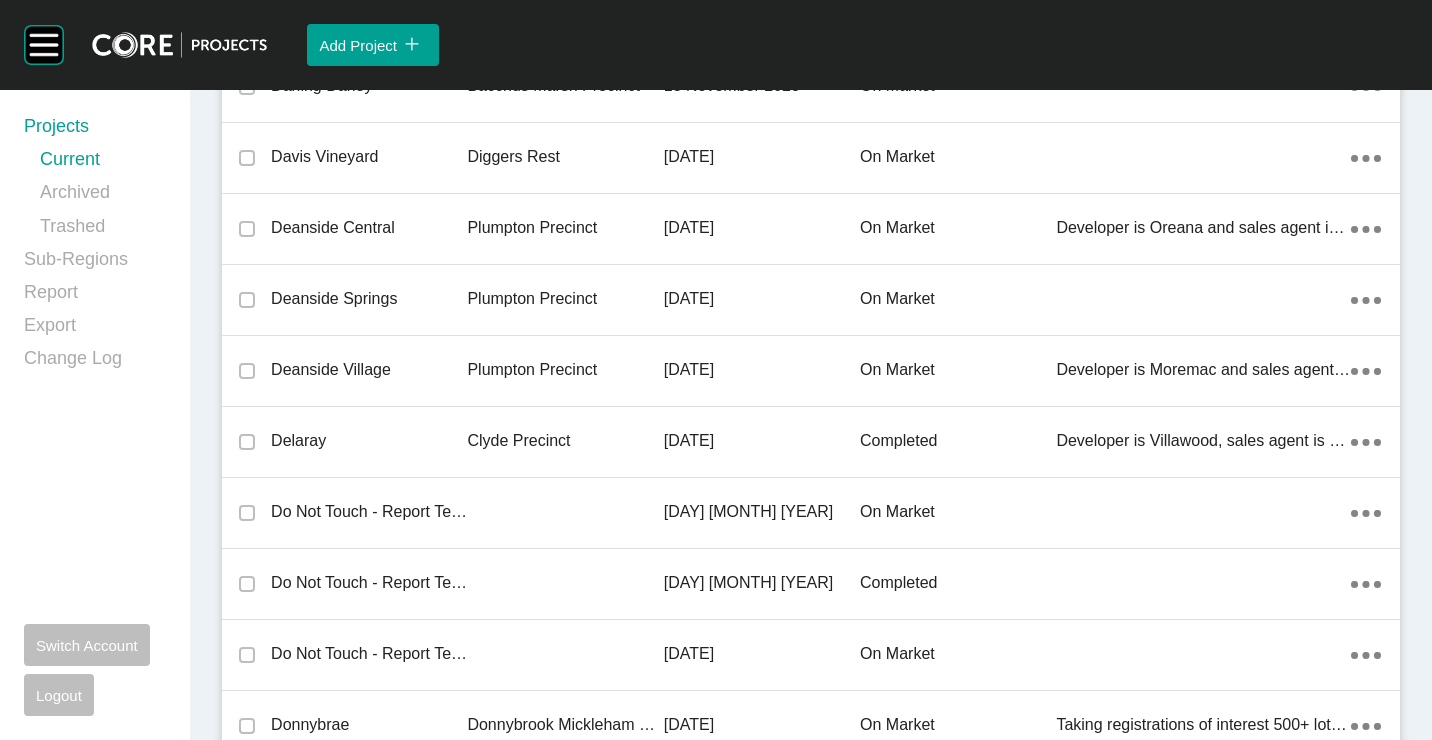 drag, startPoint x: 532, startPoint y: 370, endPoint x: 530, endPoint y: 352, distance: 18.110771 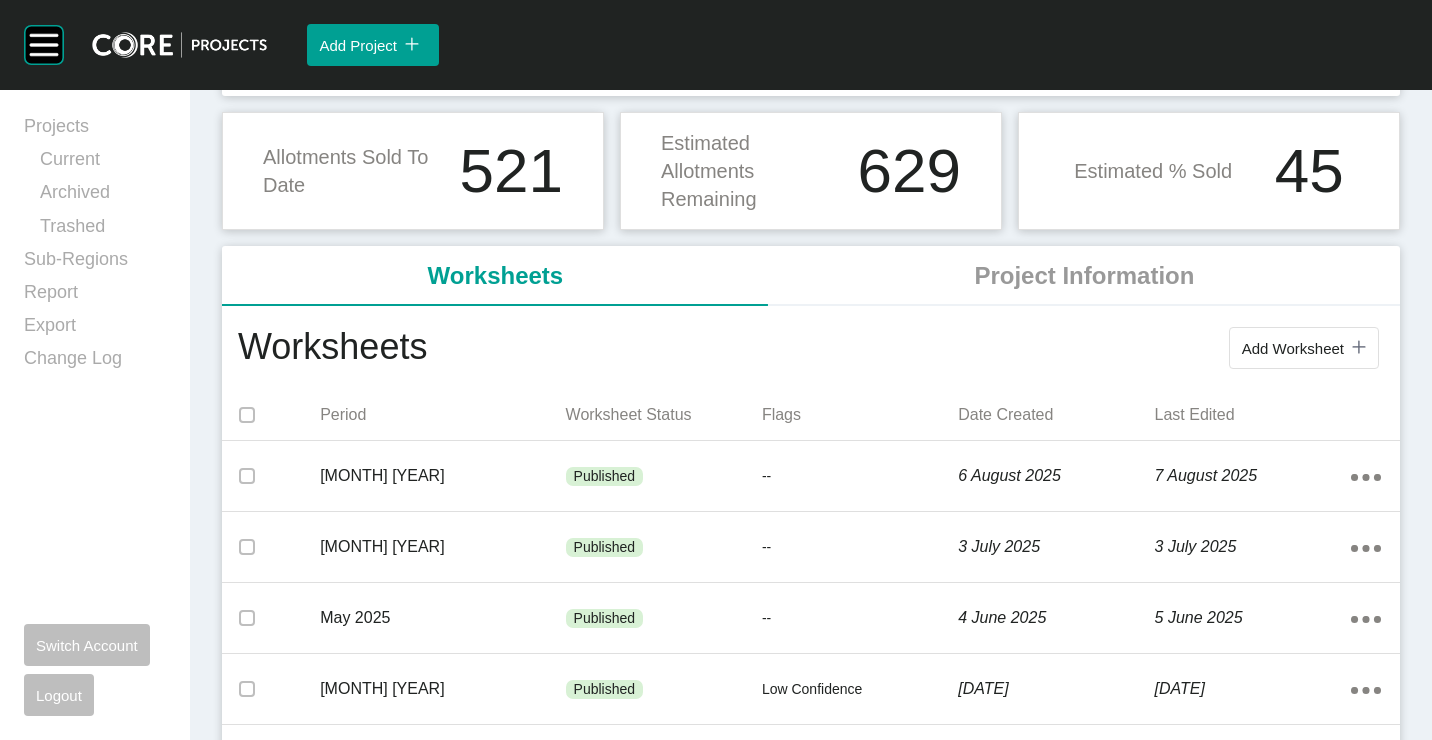 scroll, scrollTop: 0, scrollLeft: 0, axis: both 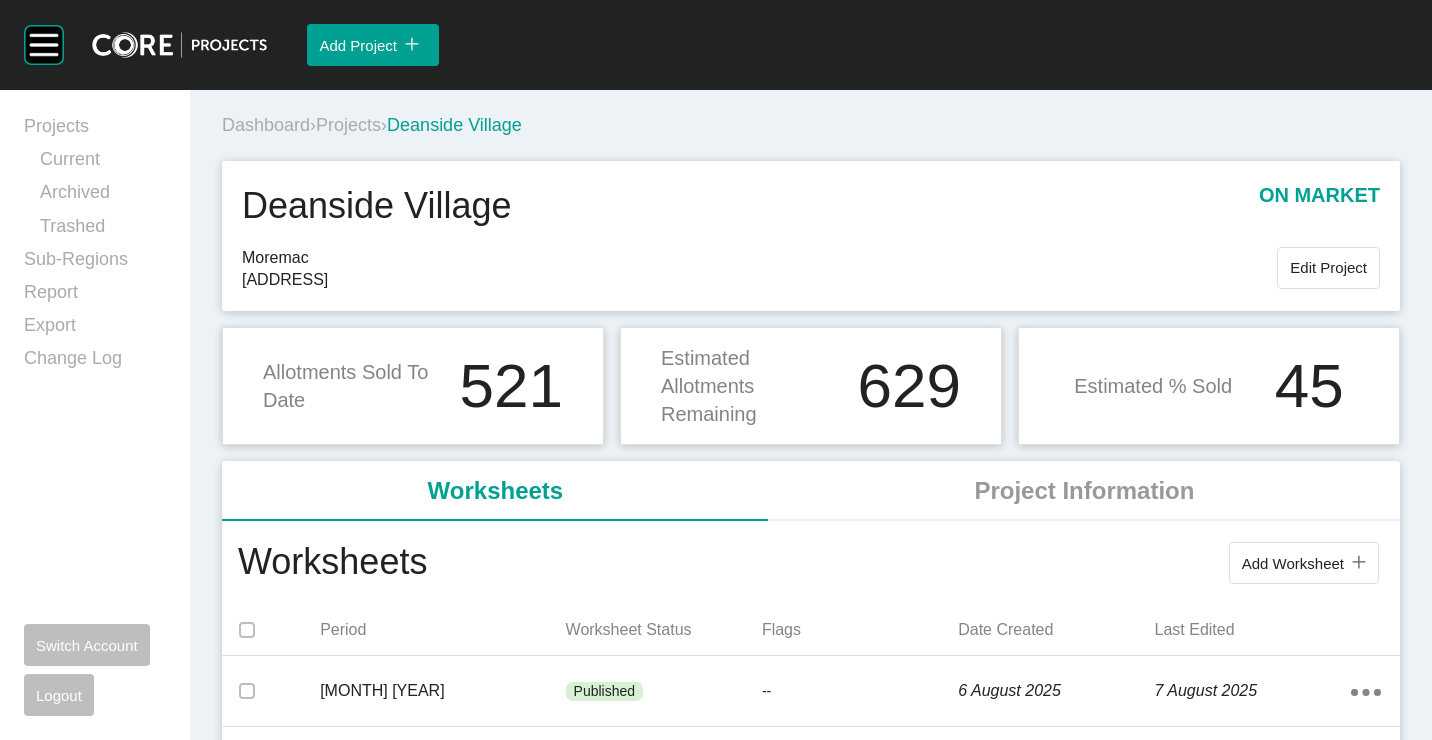 click on "Dashboard  ›  Projects  ›  Deanside Village" at bounding box center (815, 125) 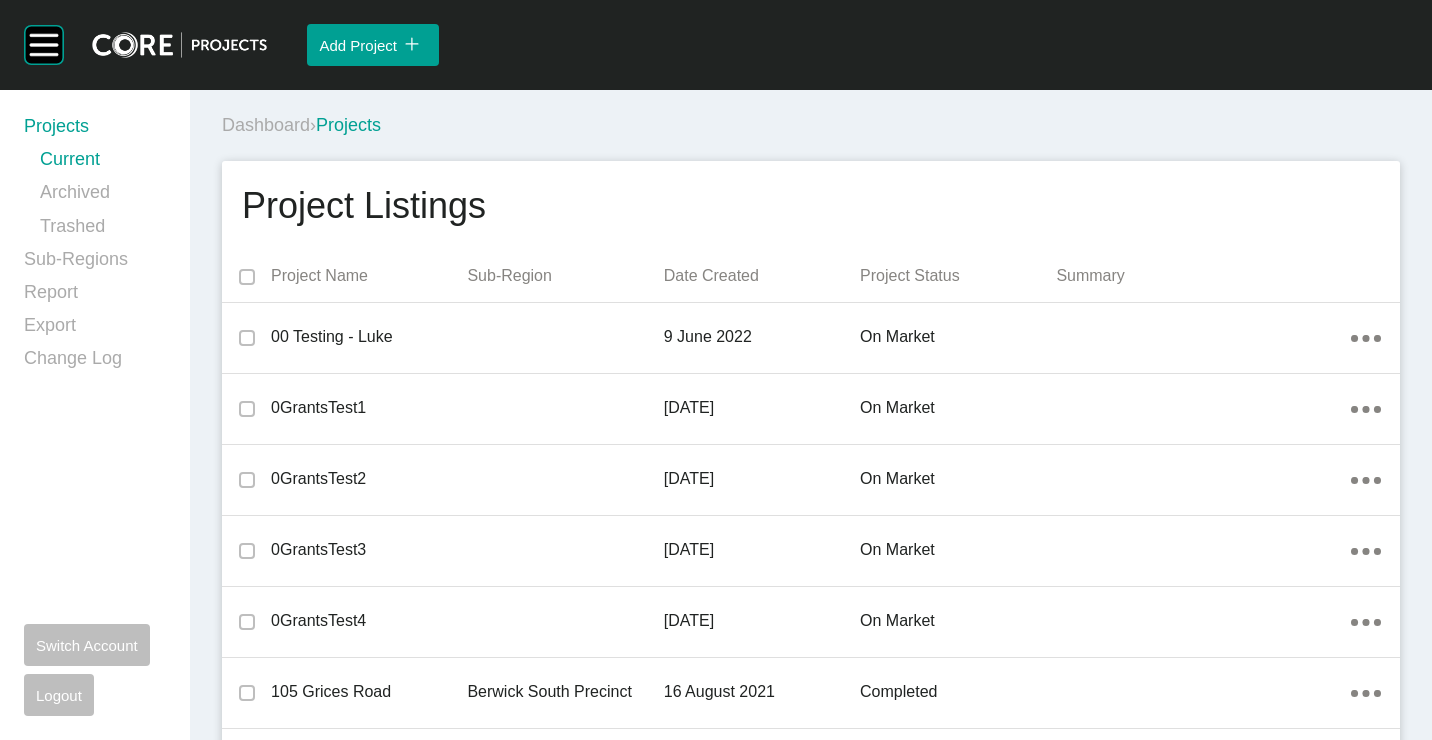 scroll, scrollTop: 8629, scrollLeft: 0, axis: vertical 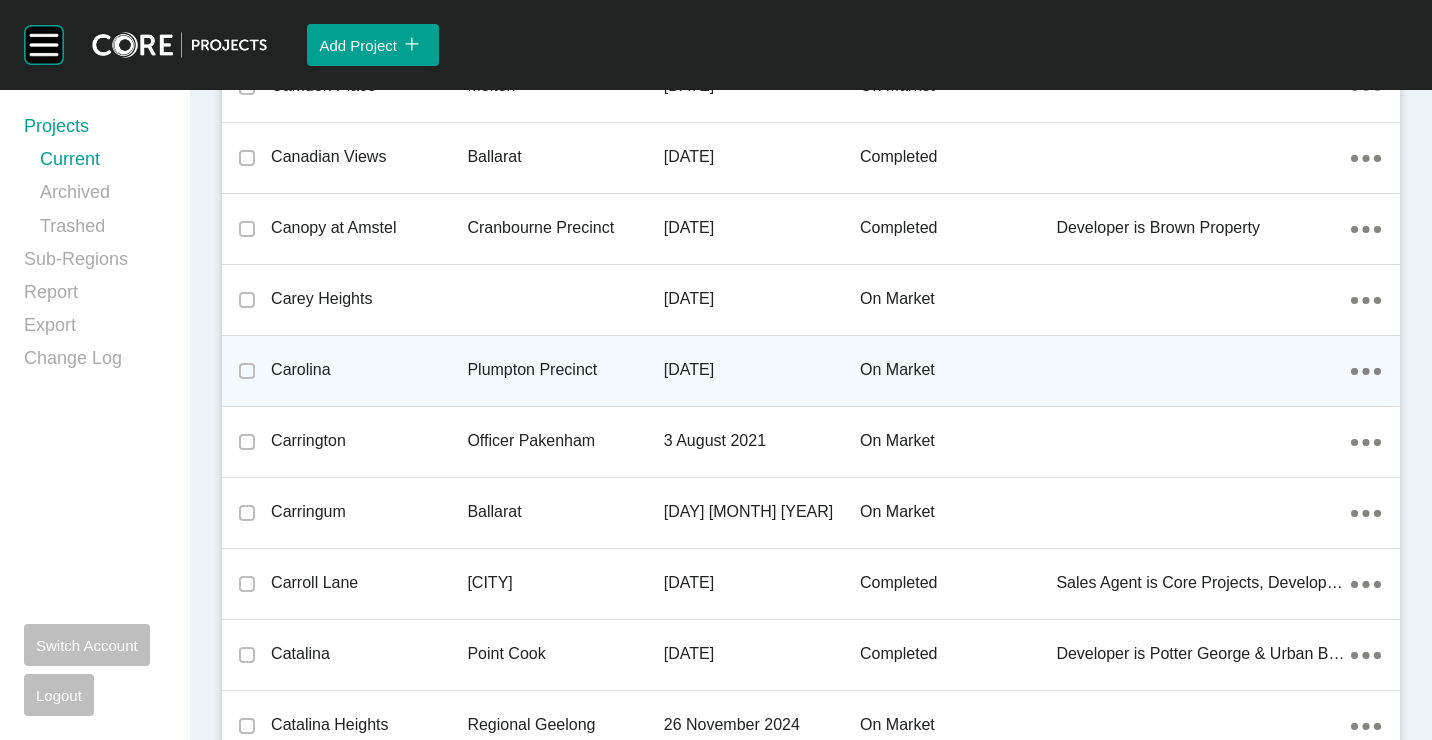 click on "Plumpton Precinct" at bounding box center (565, 370) 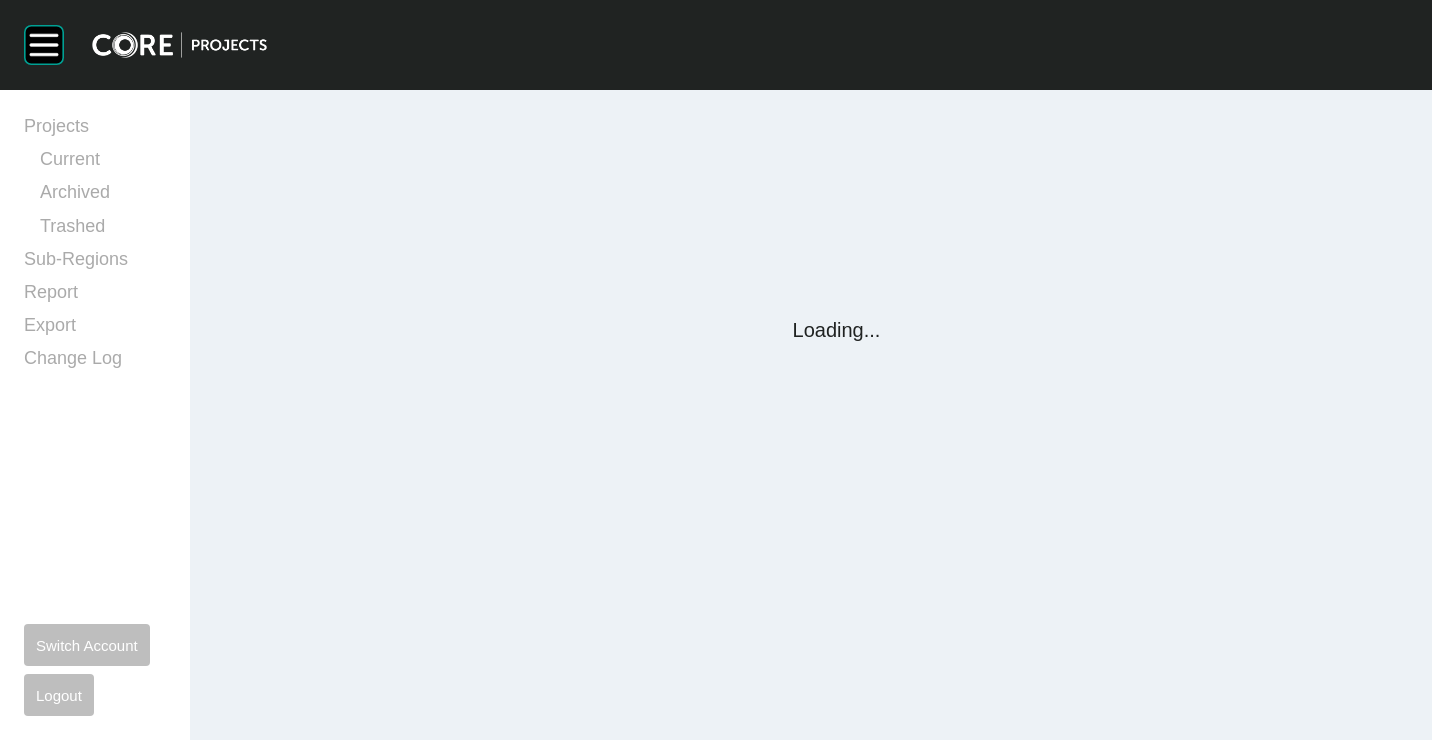 scroll, scrollTop: 0, scrollLeft: 0, axis: both 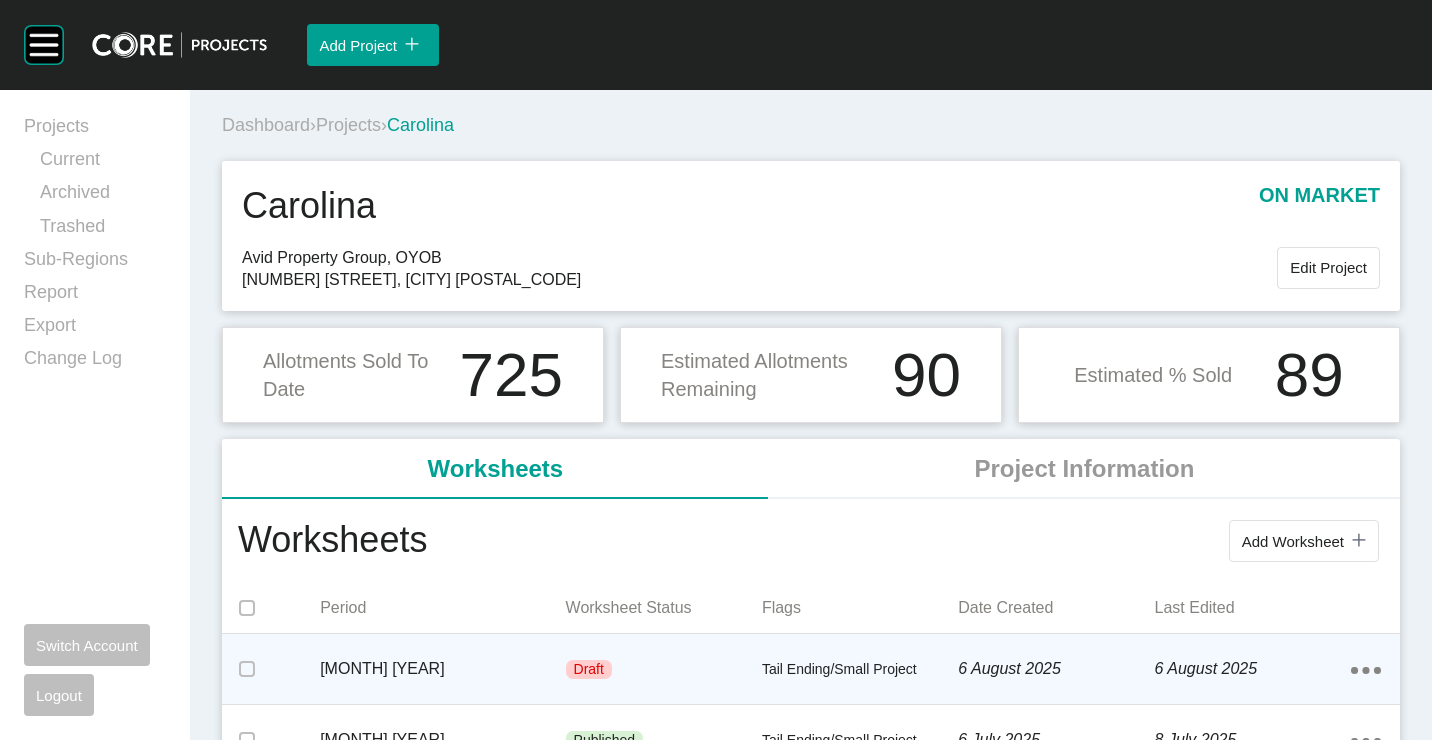 click on "Tail Ending/Small Project" at bounding box center (860, 670) 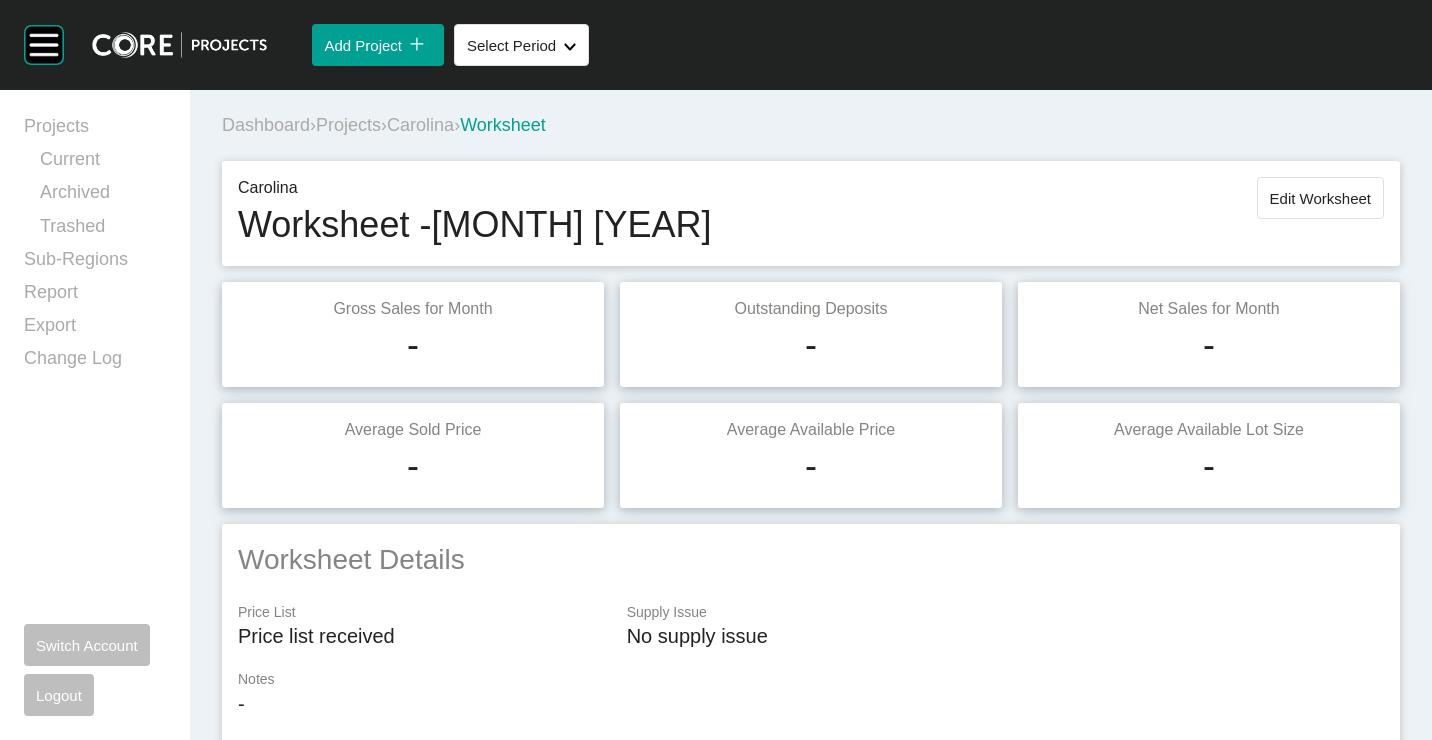 click on "Carolina Worksheet -  July 2025 Edit Worksheet" at bounding box center [811, 213] 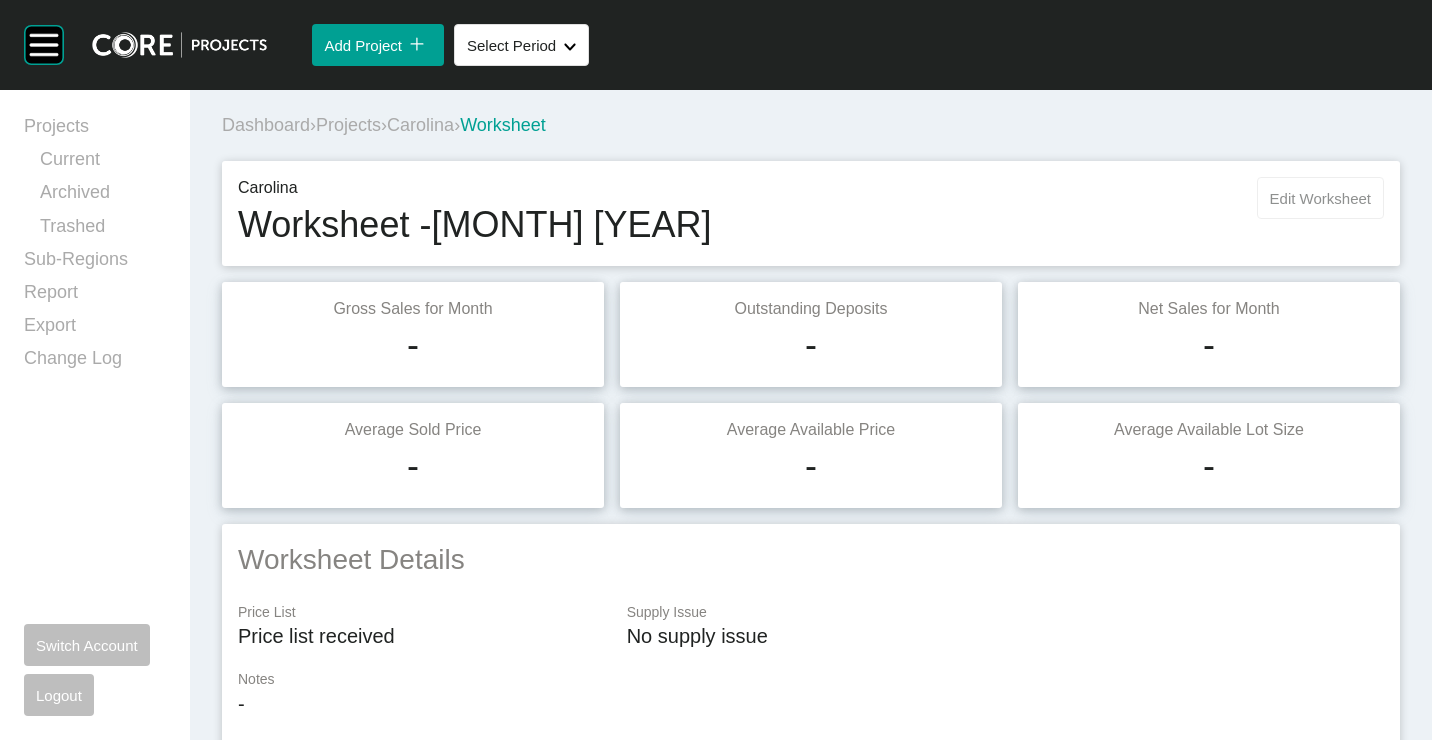 click on "Edit Worksheet" at bounding box center [1320, 198] 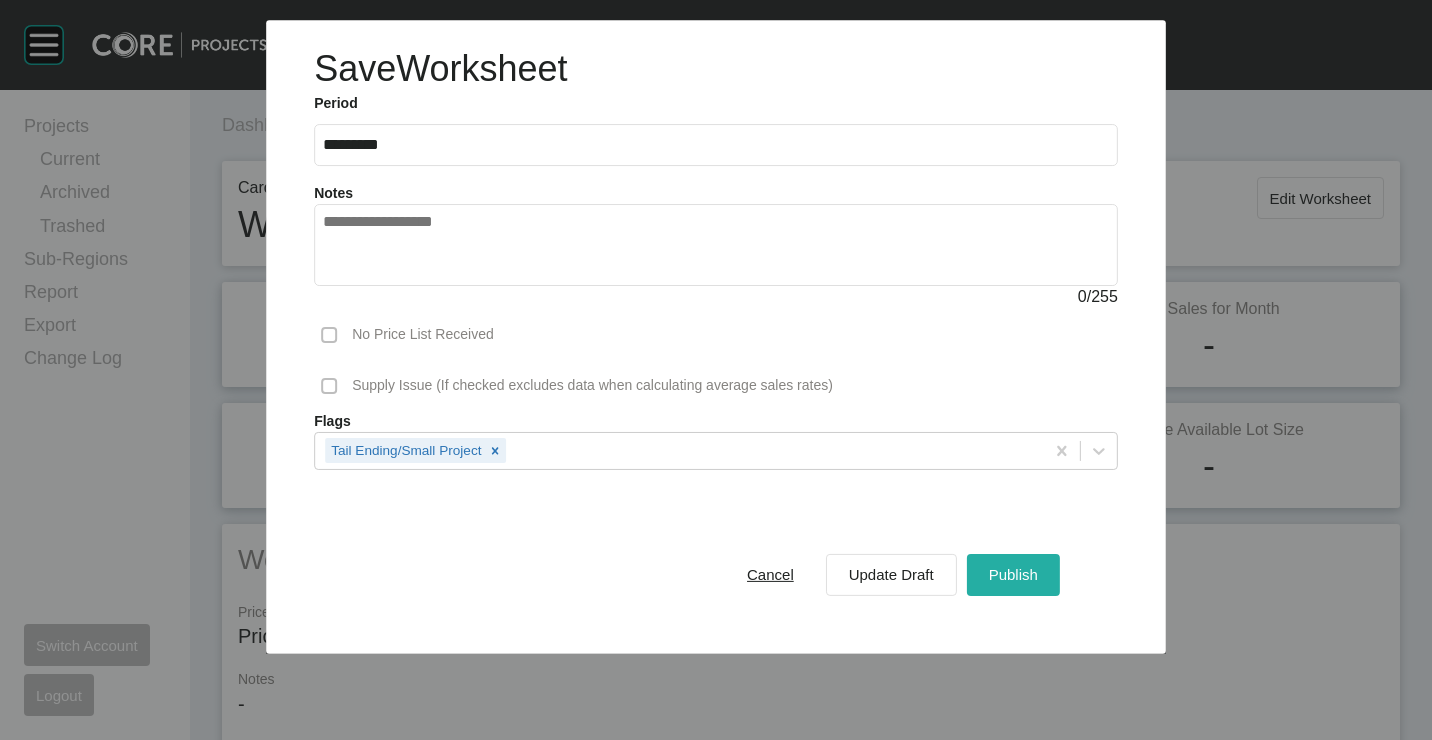 click on "Publish" at bounding box center (1013, 574) 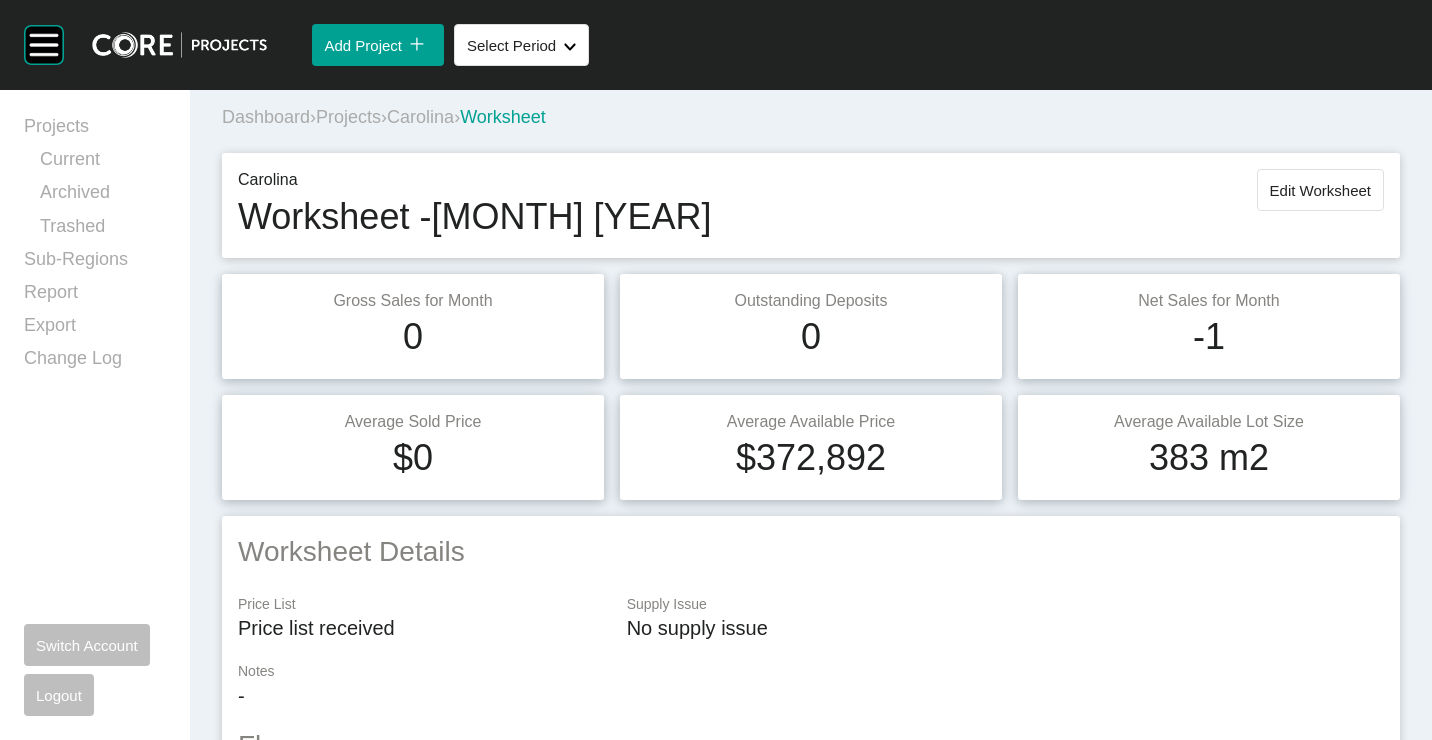 scroll, scrollTop: 0, scrollLeft: 0, axis: both 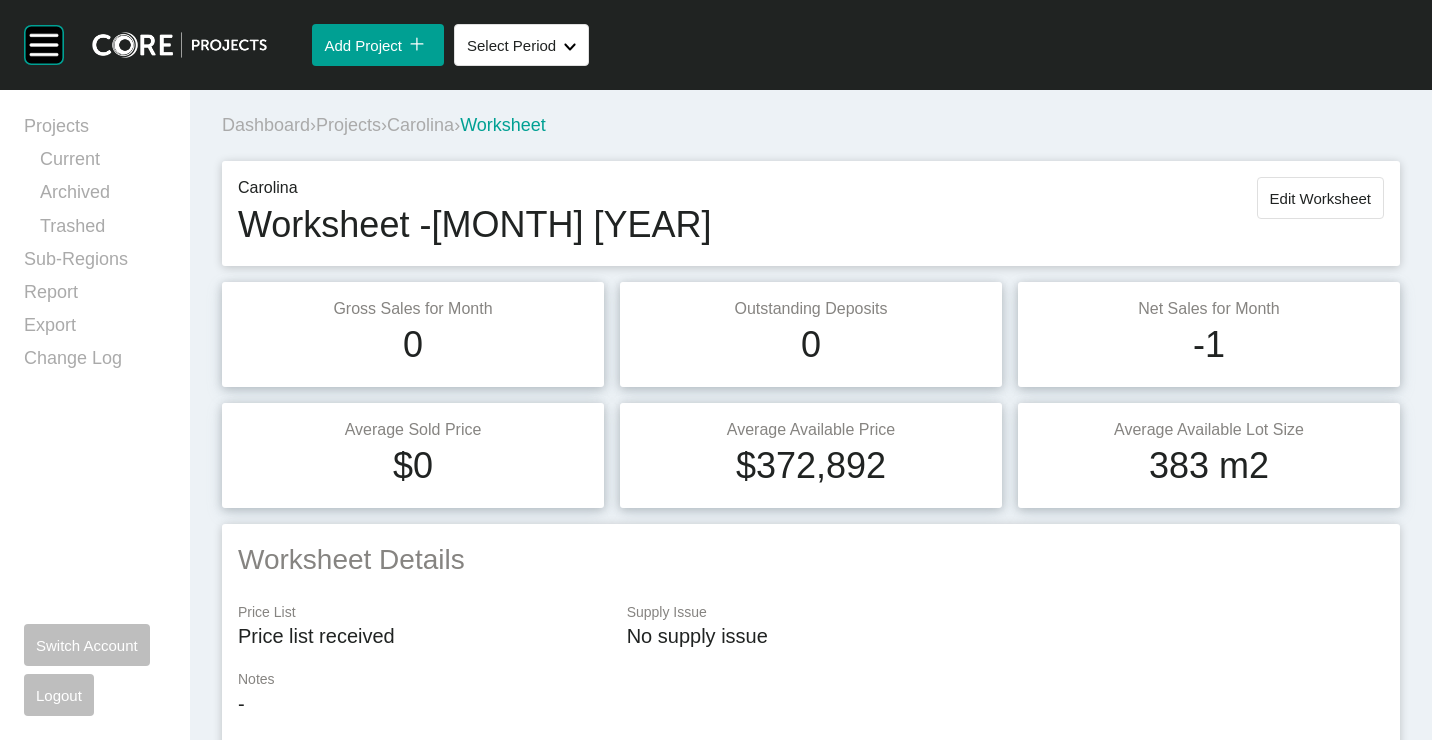 click on "Projects" at bounding box center [348, 125] 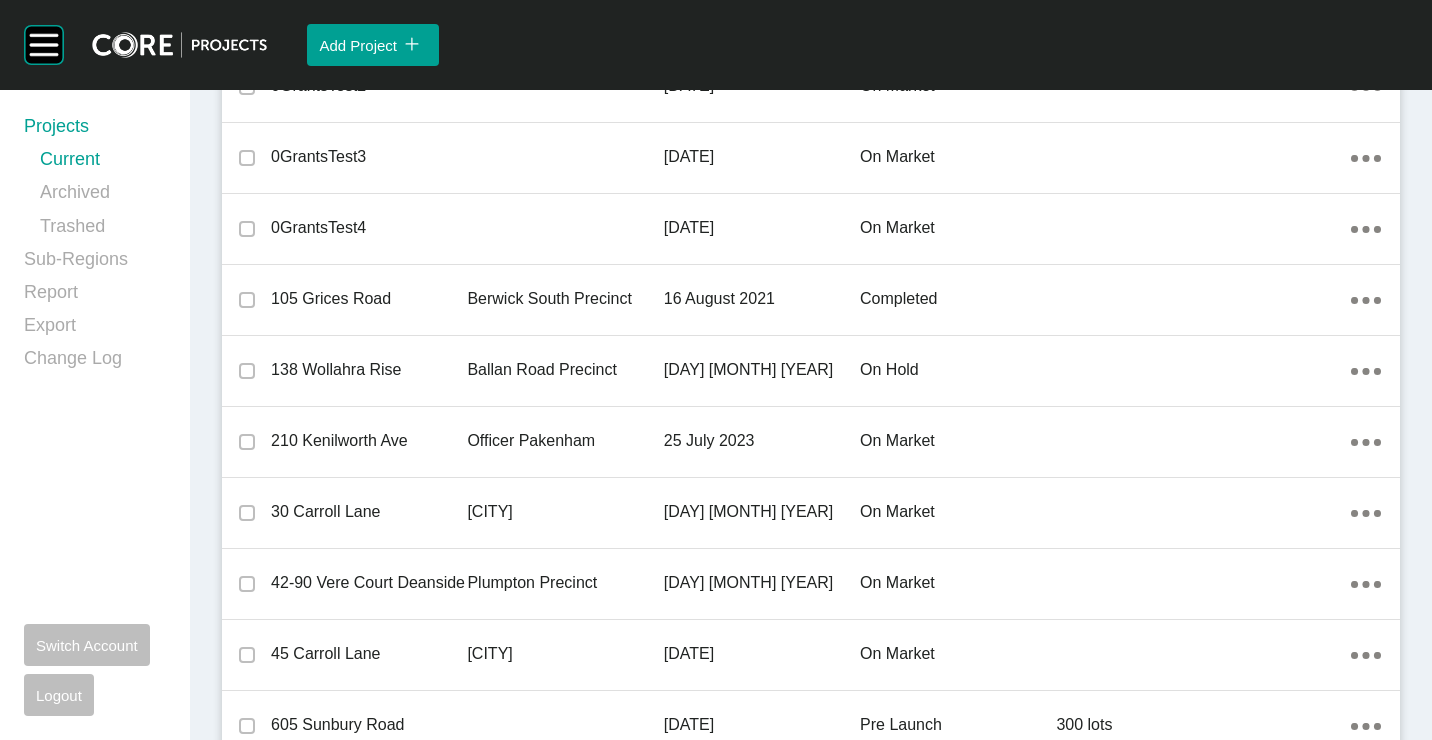 scroll, scrollTop: 2736, scrollLeft: 0, axis: vertical 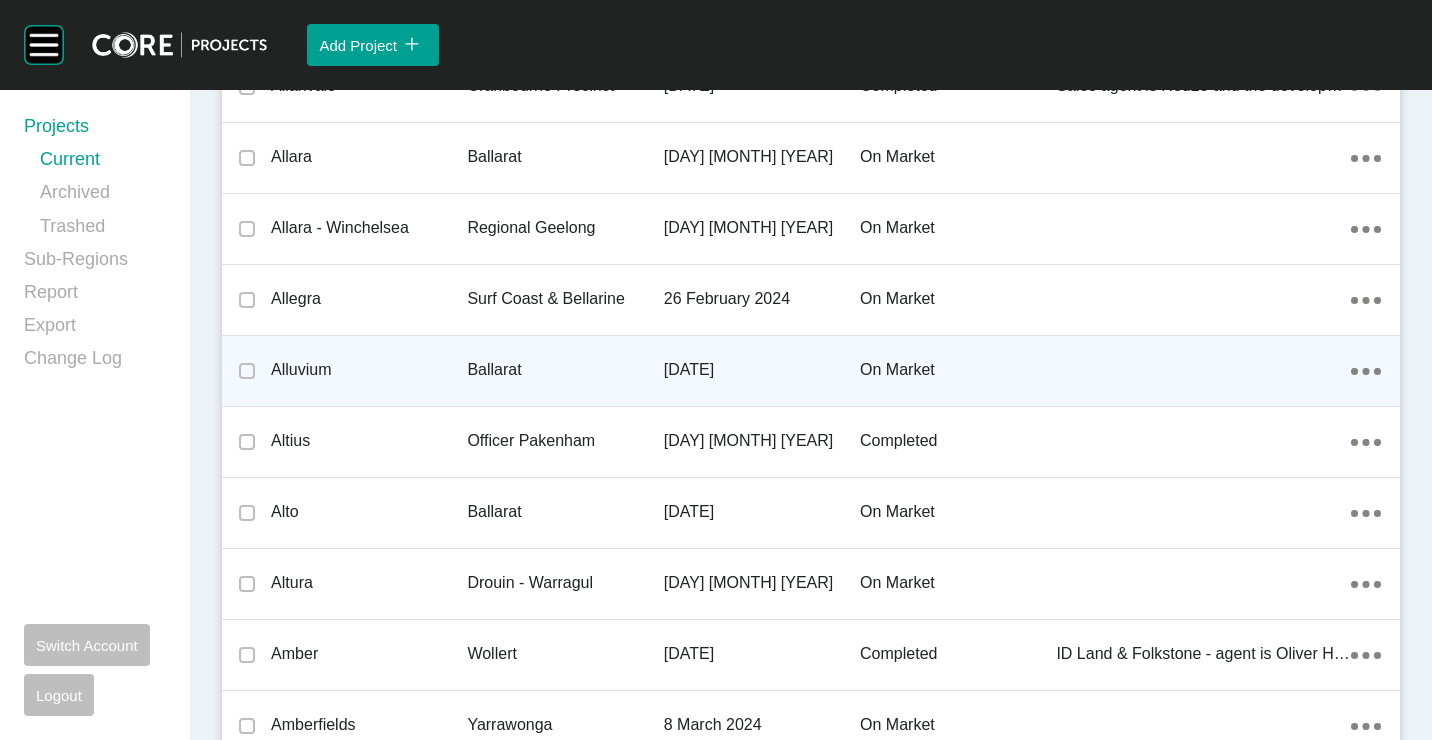 click on "Alluvium" at bounding box center [369, 370] 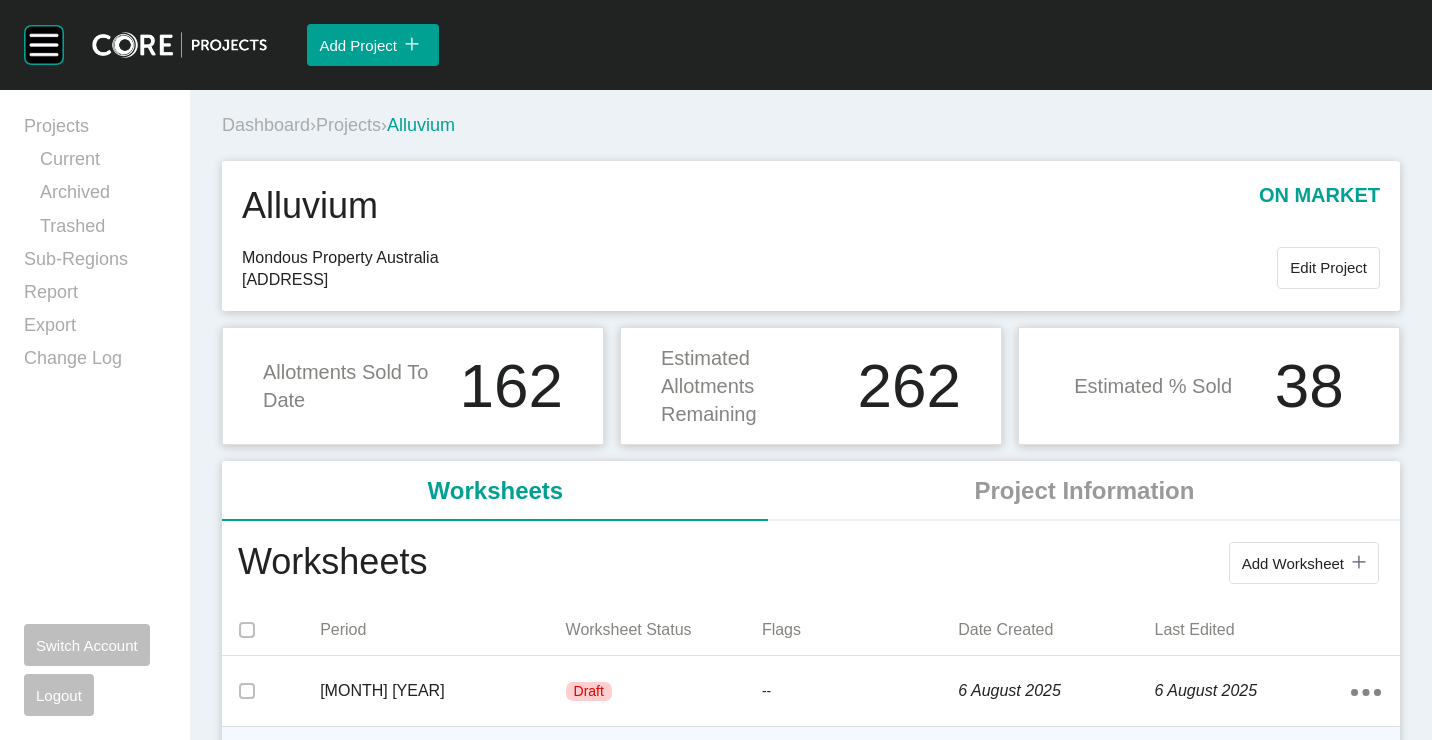 scroll, scrollTop: 100, scrollLeft: 0, axis: vertical 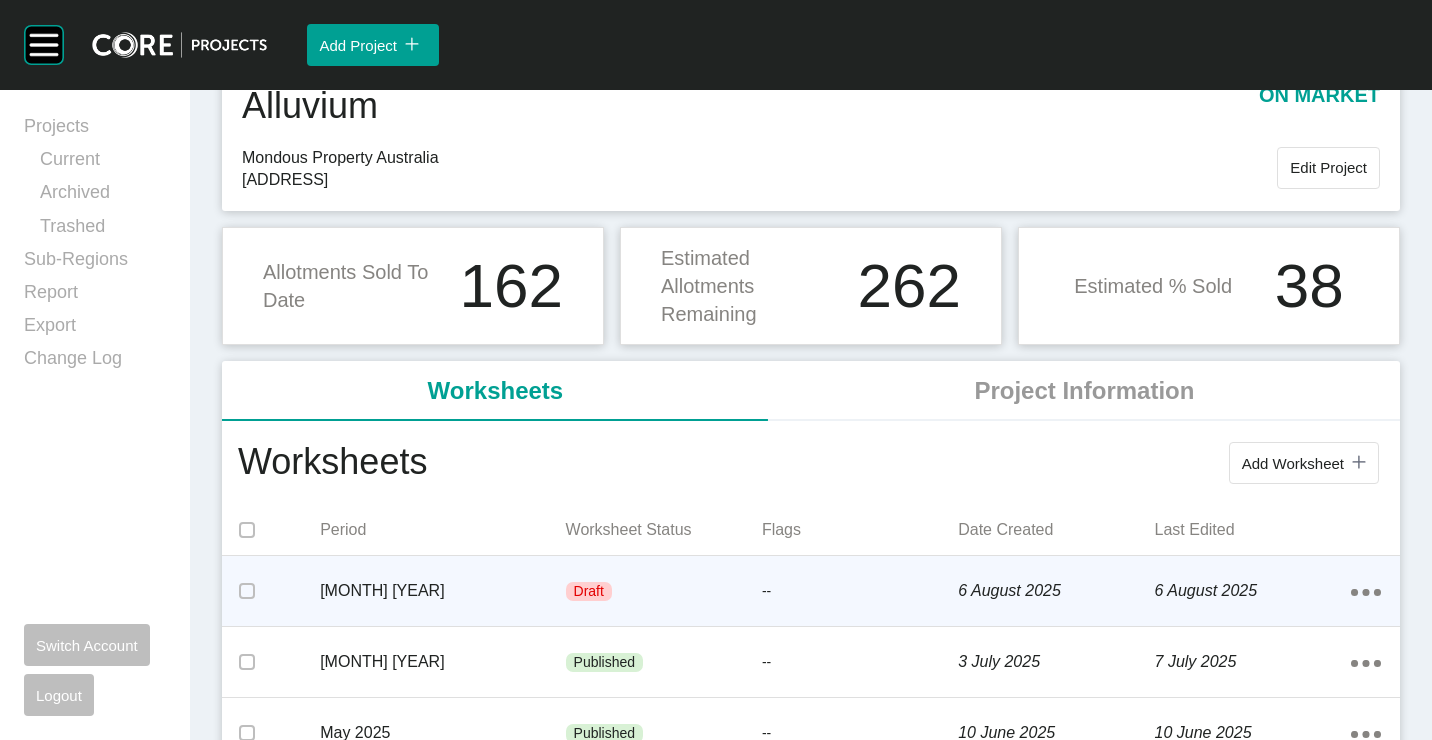 click on "July 2025" at bounding box center [442, 591] 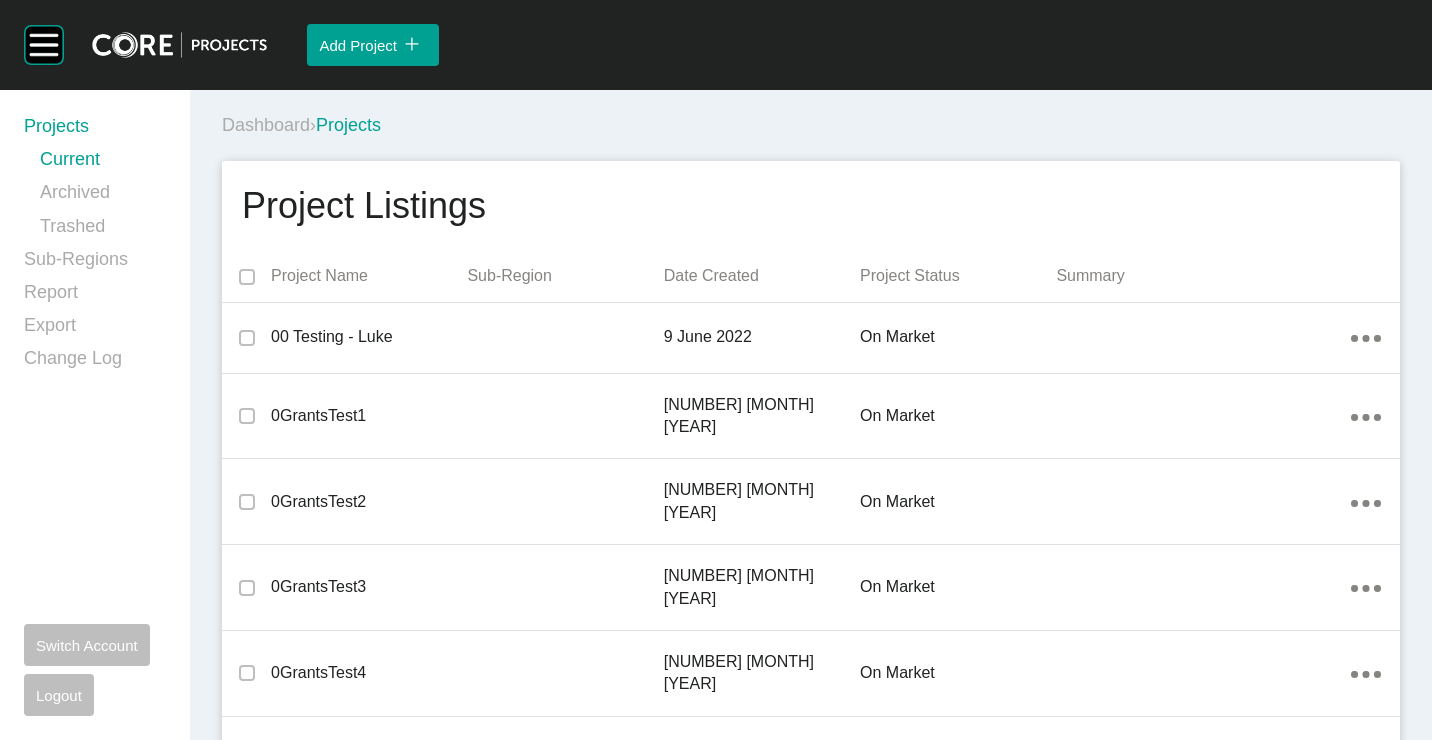 scroll, scrollTop: 0, scrollLeft: 0, axis: both 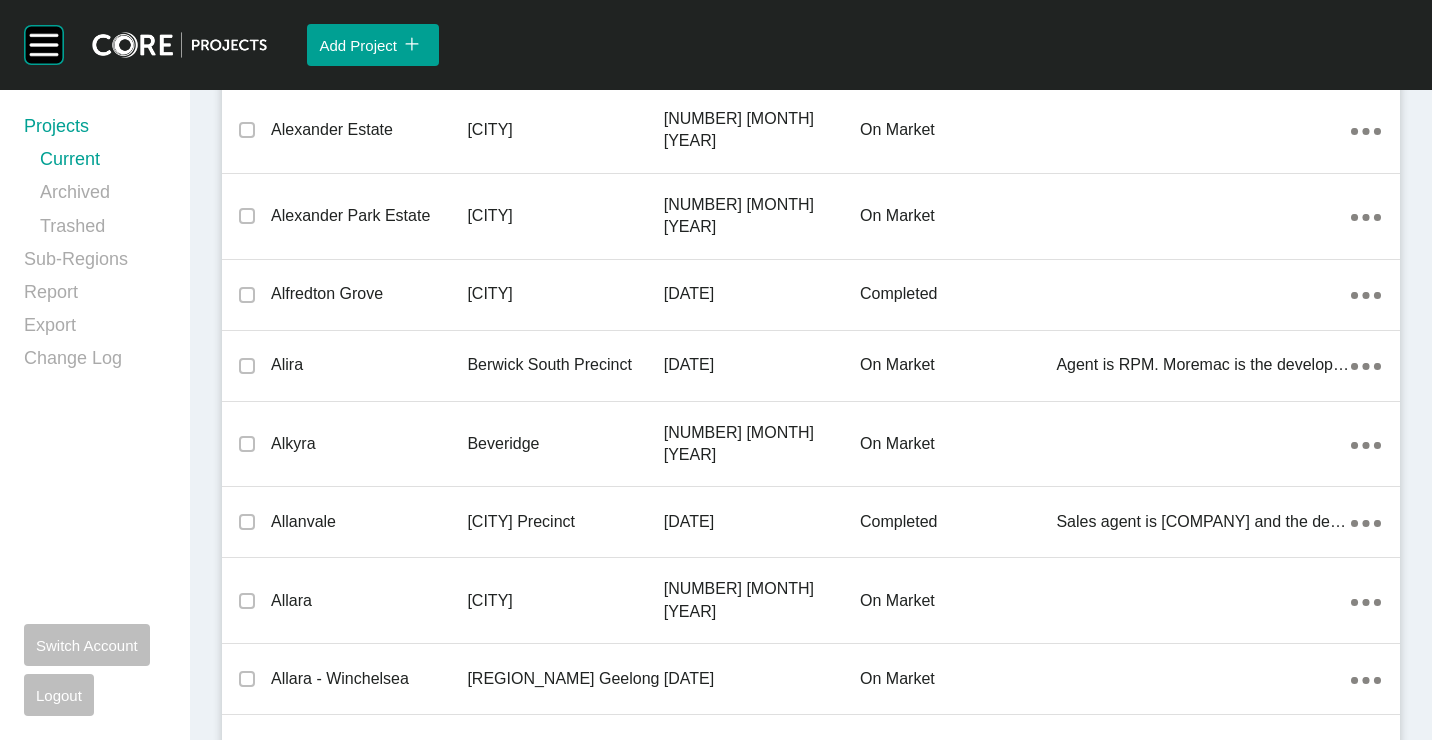 click on "Alluvium" at bounding box center (369, 828) 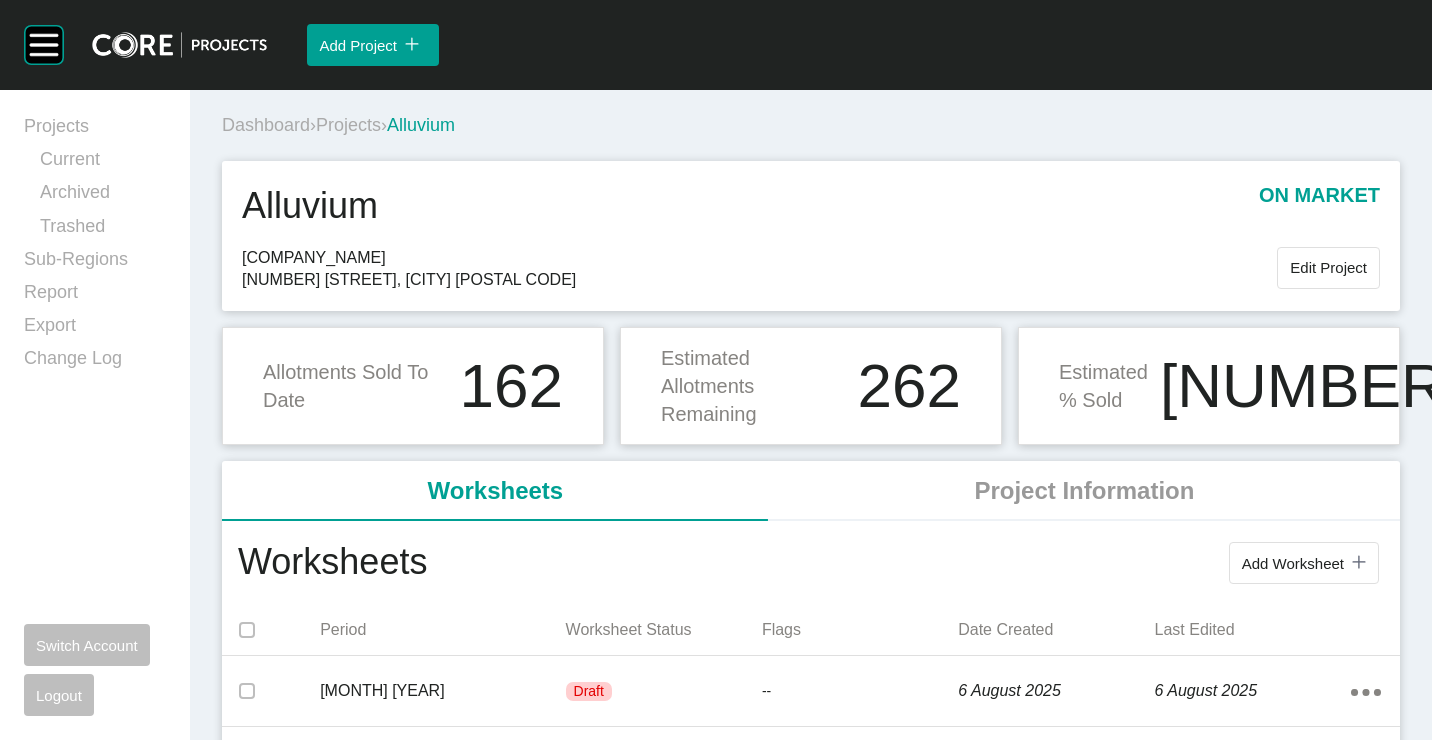 scroll, scrollTop: 200, scrollLeft: 0, axis: vertical 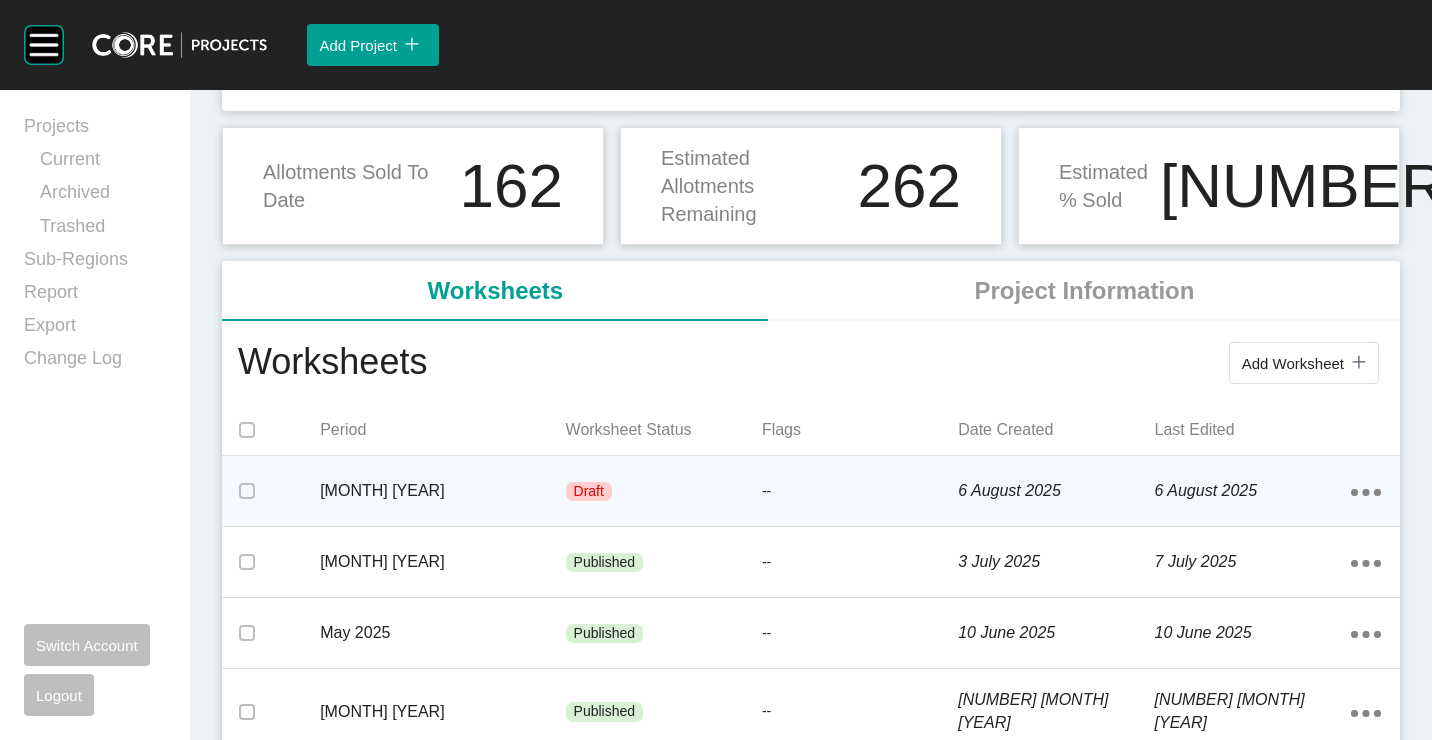 click on "Draft" at bounding box center [664, 492] 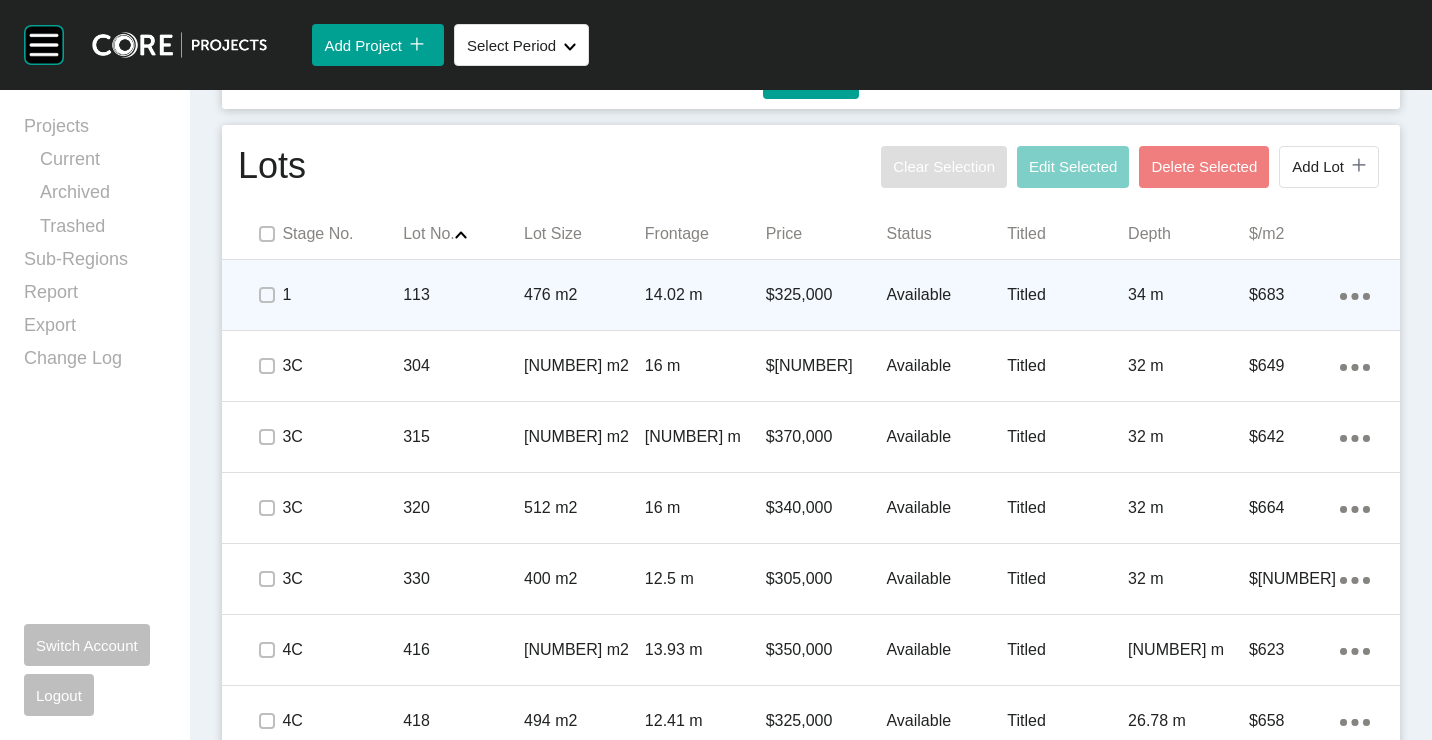 scroll, scrollTop: 1200, scrollLeft: 0, axis: vertical 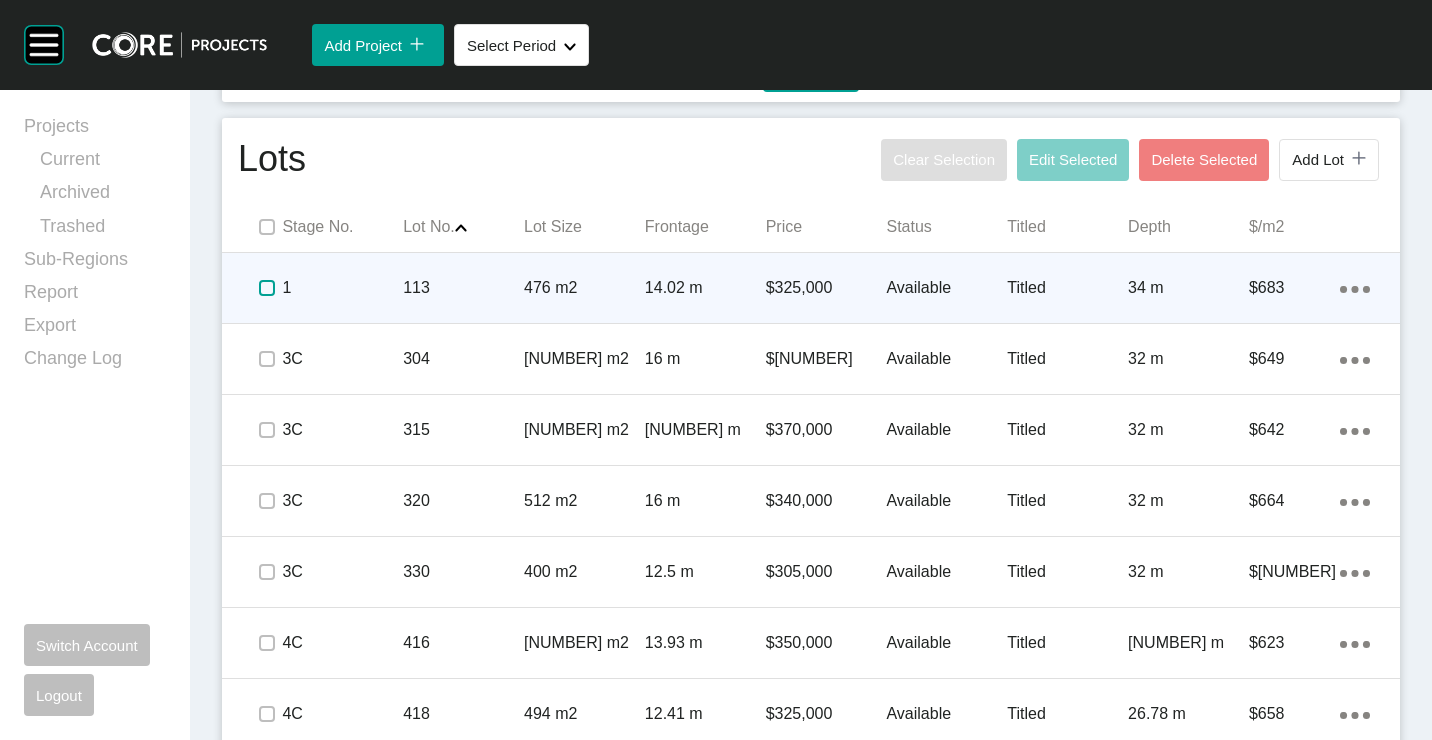 click at bounding box center [267, 288] 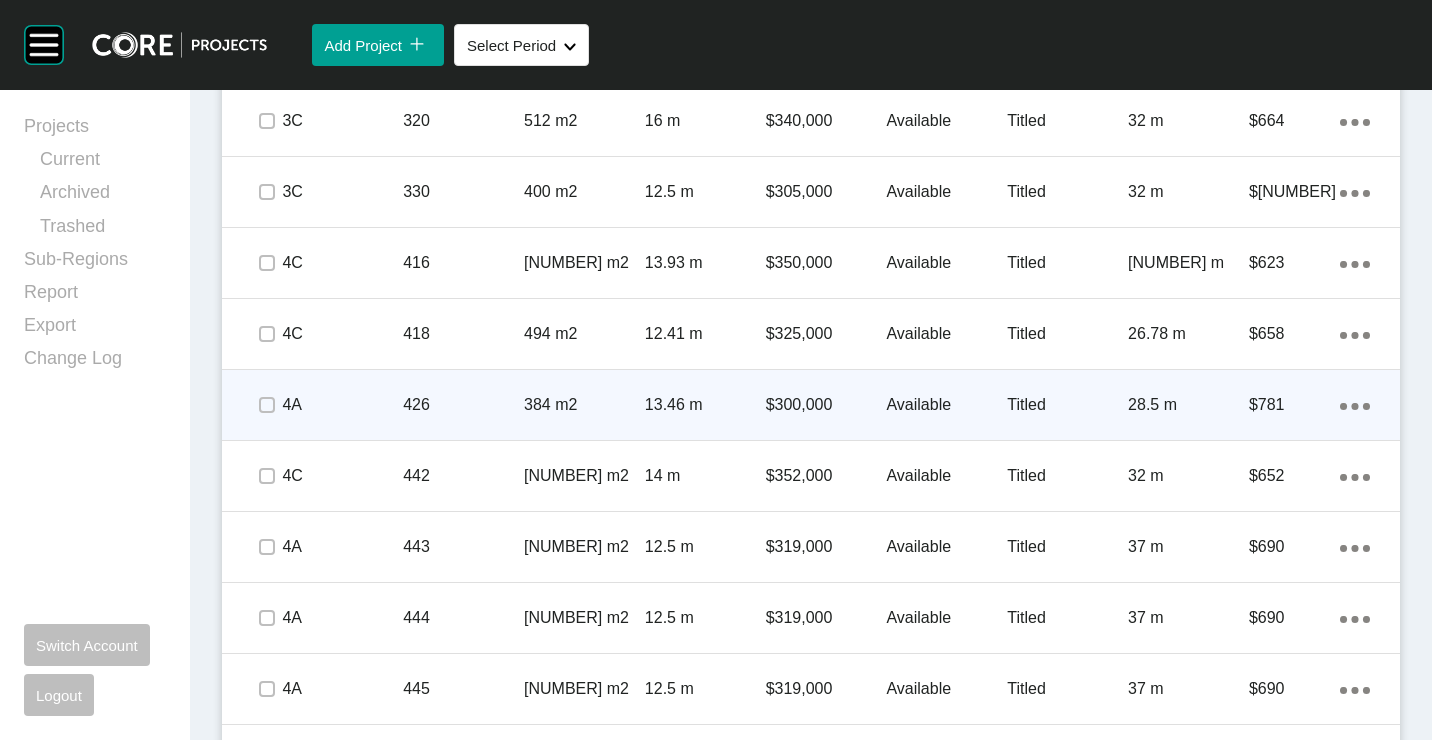 scroll, scrollTop: 1600, scrollLeft: 0, axis: vertical 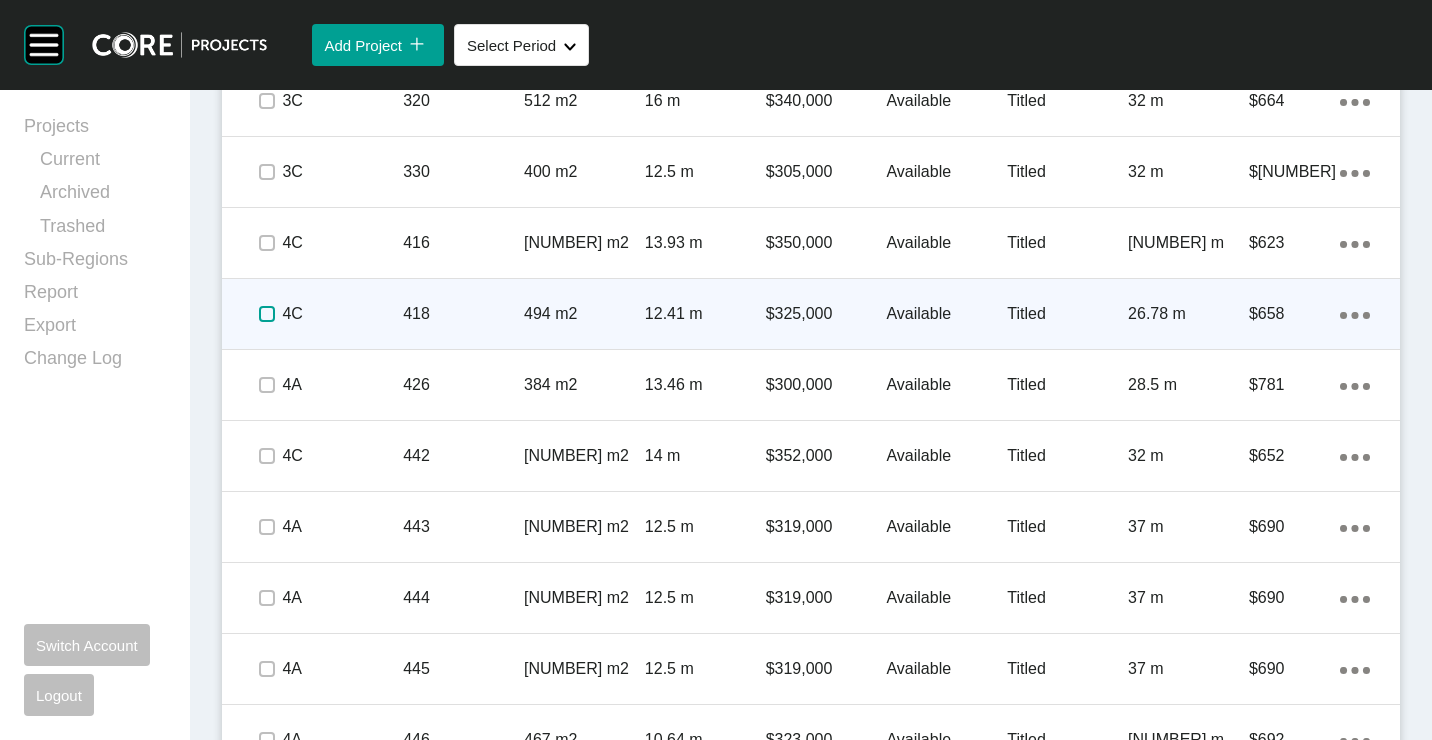 click at bounding box center [267, 314] 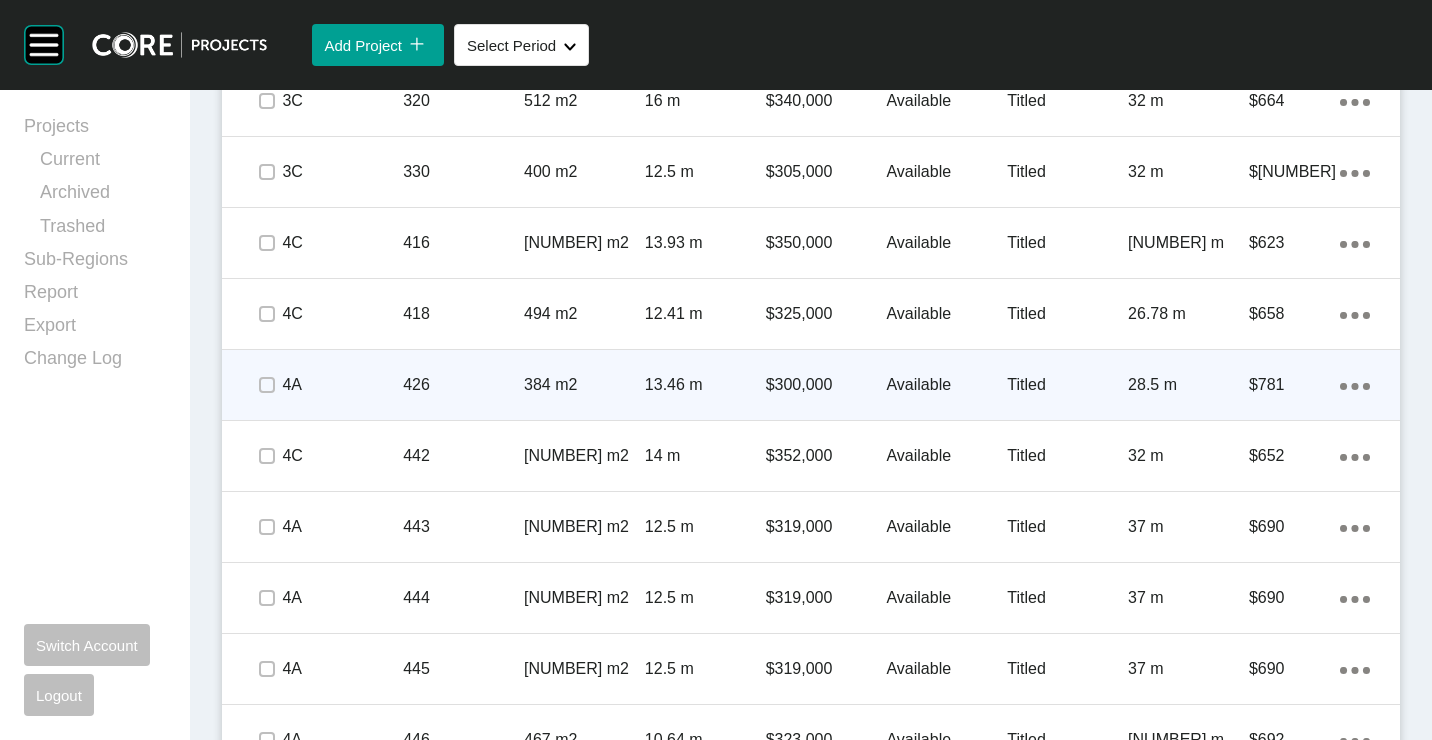 click on "Action Menu Dots Copy 6 Created with Sketch." 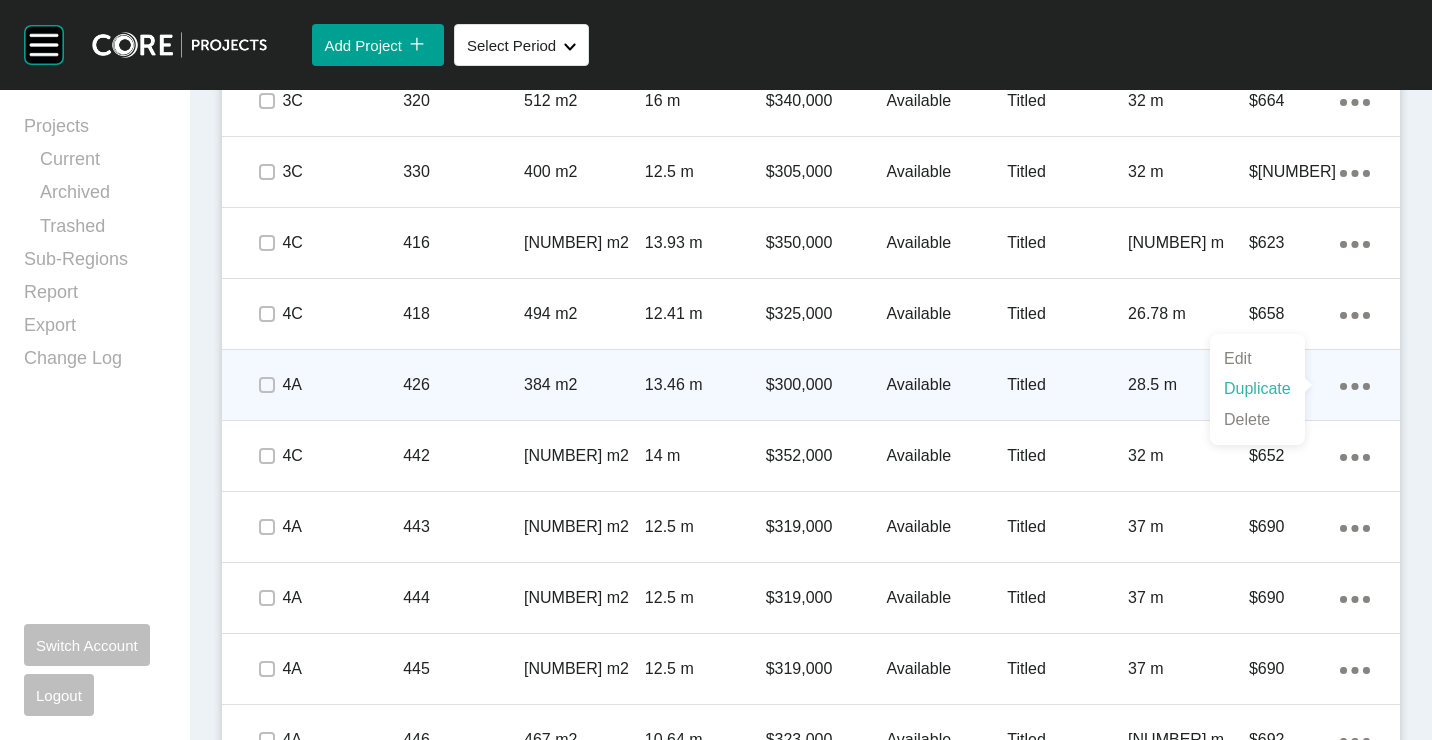 click on "Duplicate" at bounding box center [1257, 389] 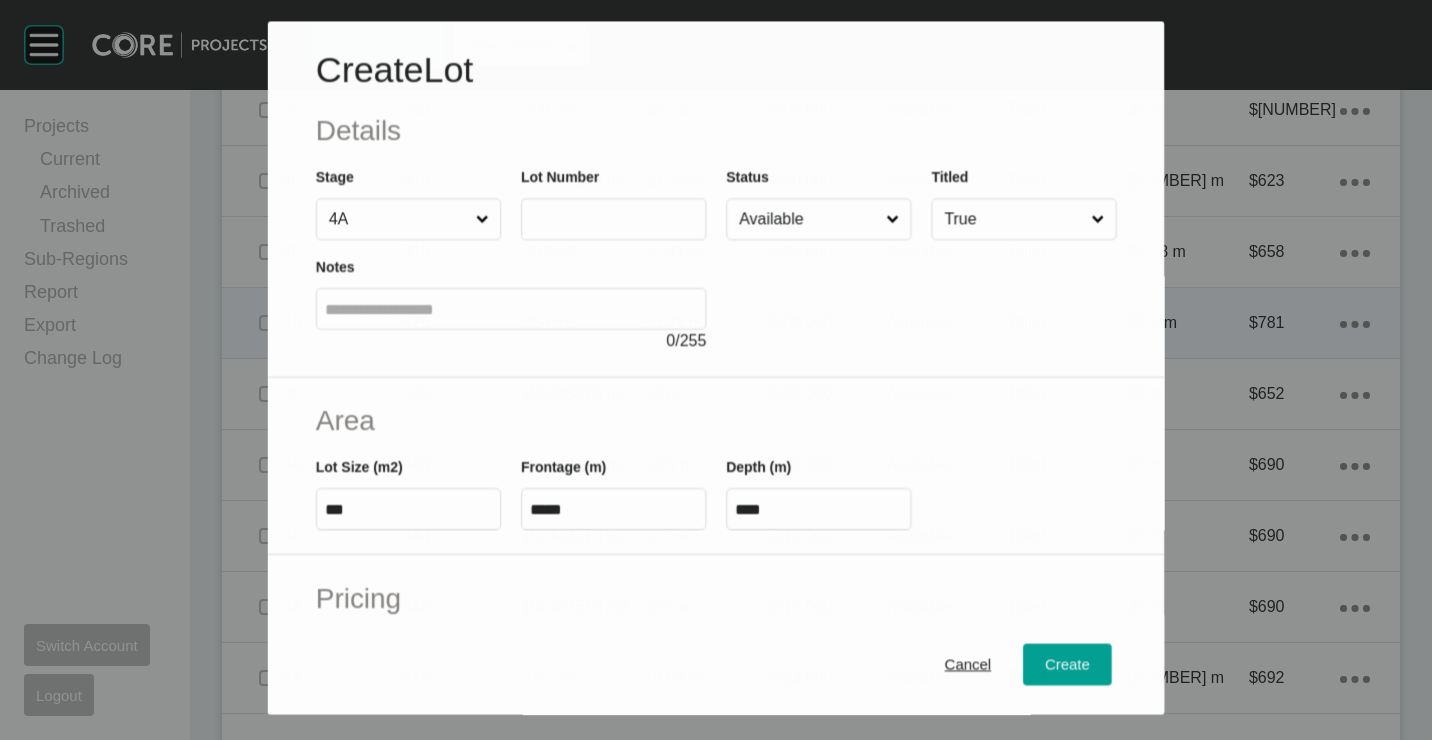 scroll, scrollTop: 1538, scrollLeft: 0, axis: vertical 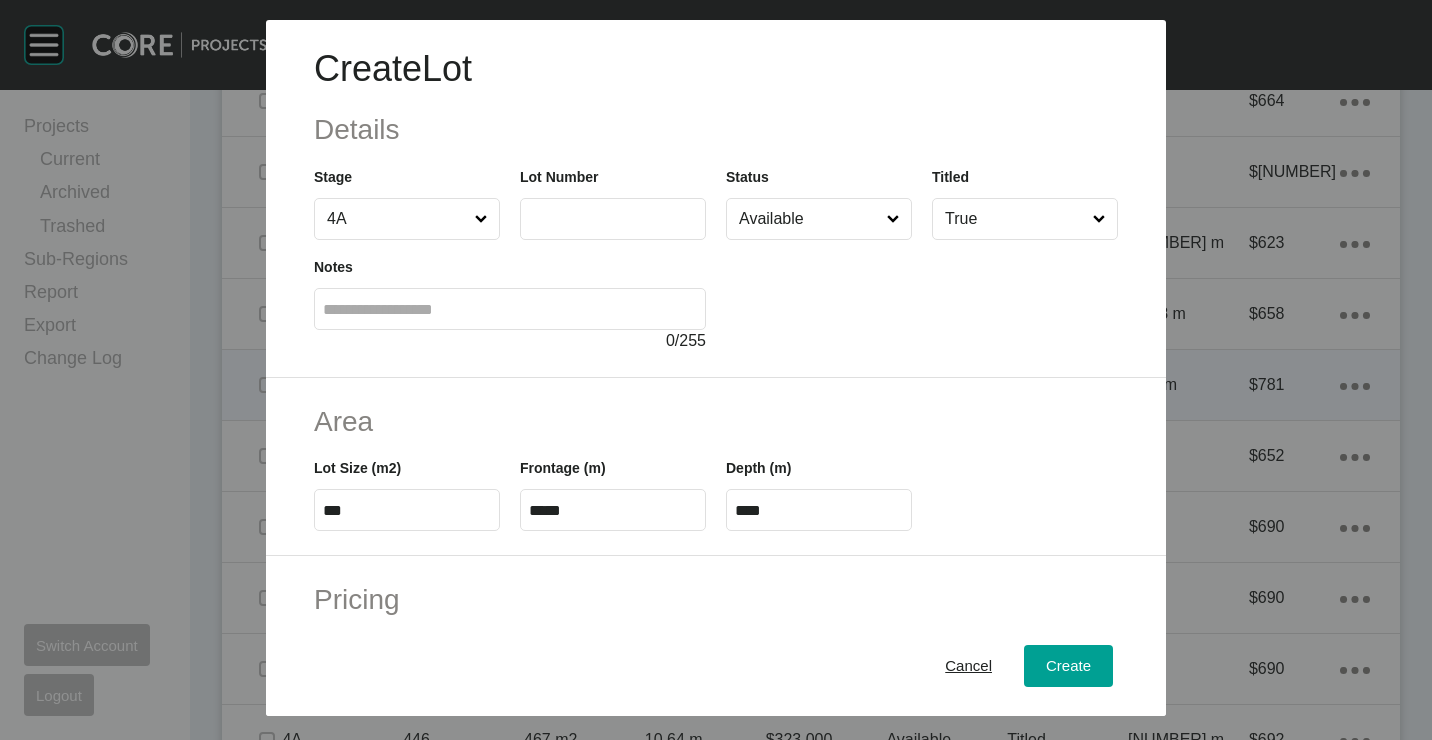click at bounding box center [613, 219] 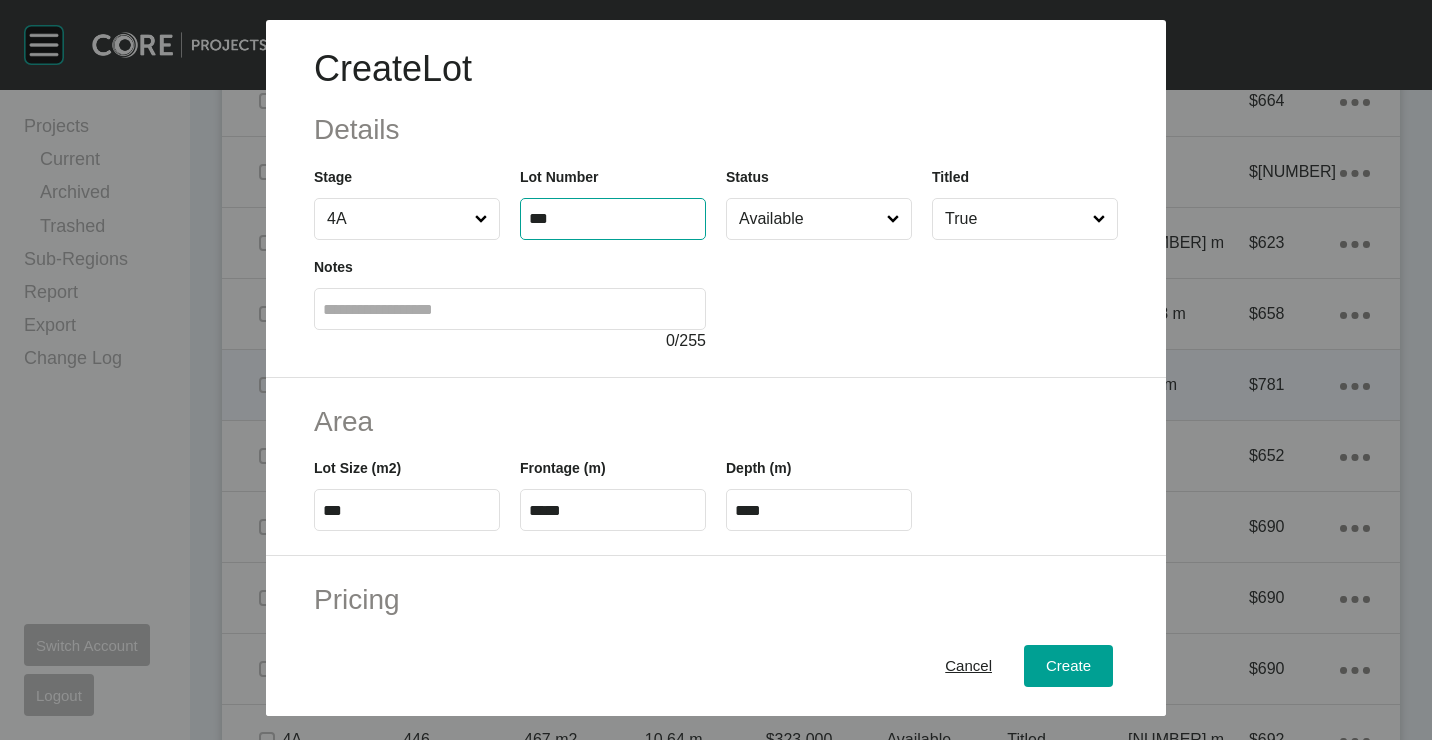 type on "***" 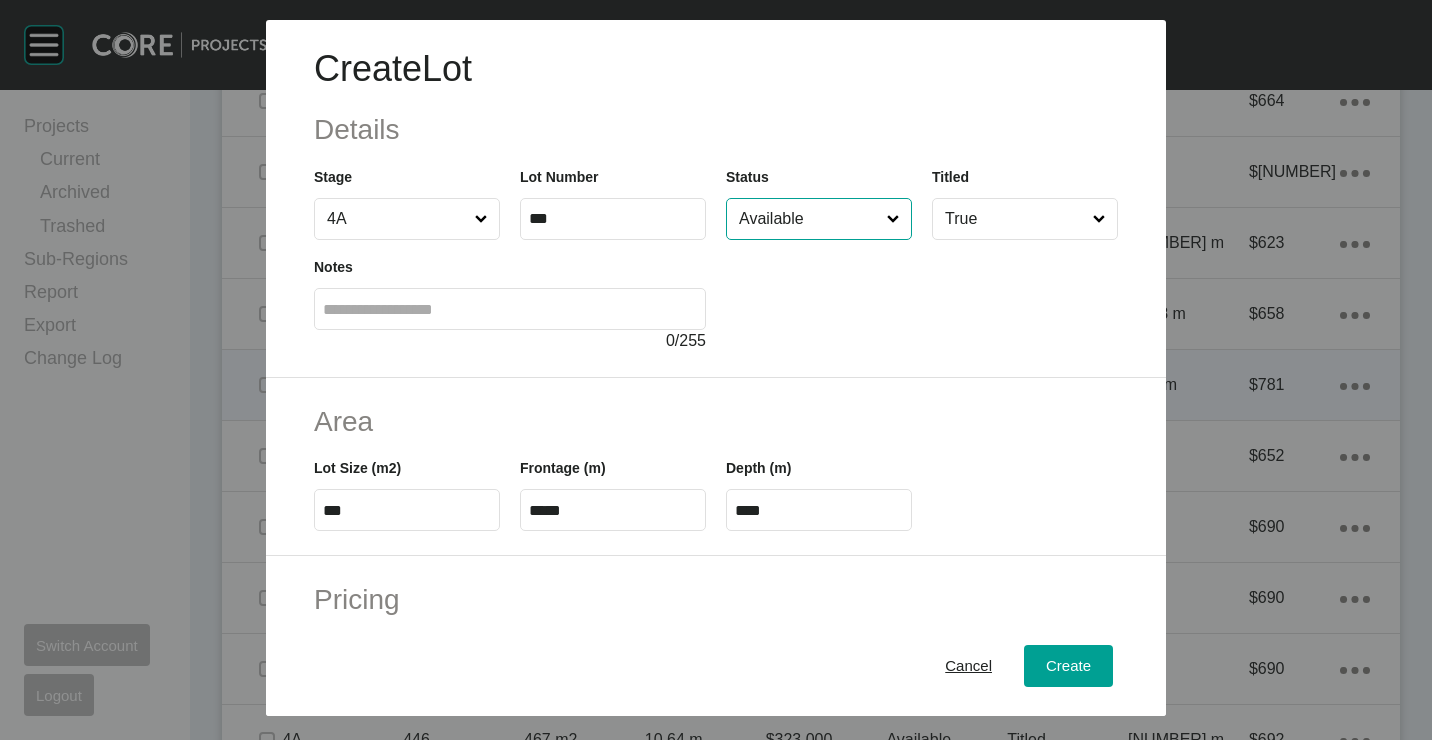 type on "*******" 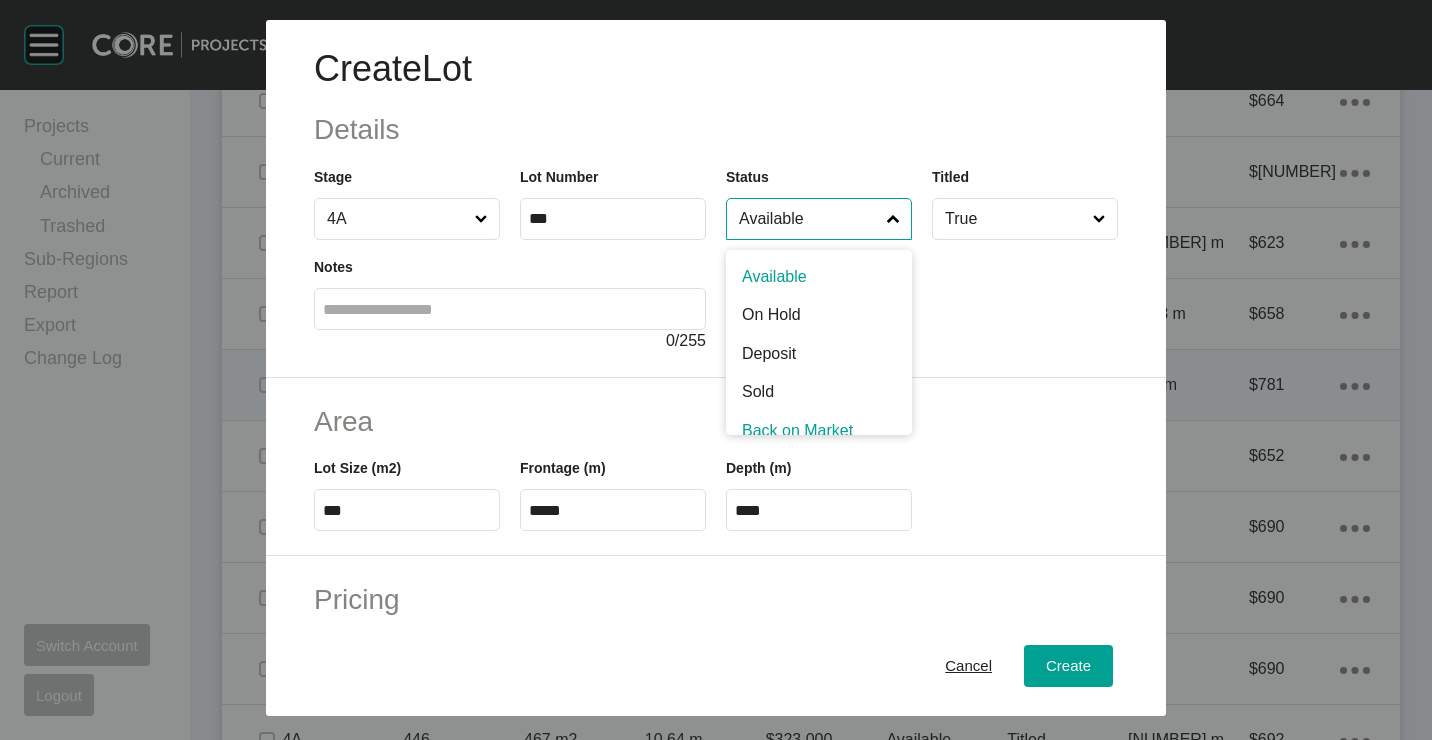scroll, scrollTop: 15, scrollLeft: 0, axis: vertical 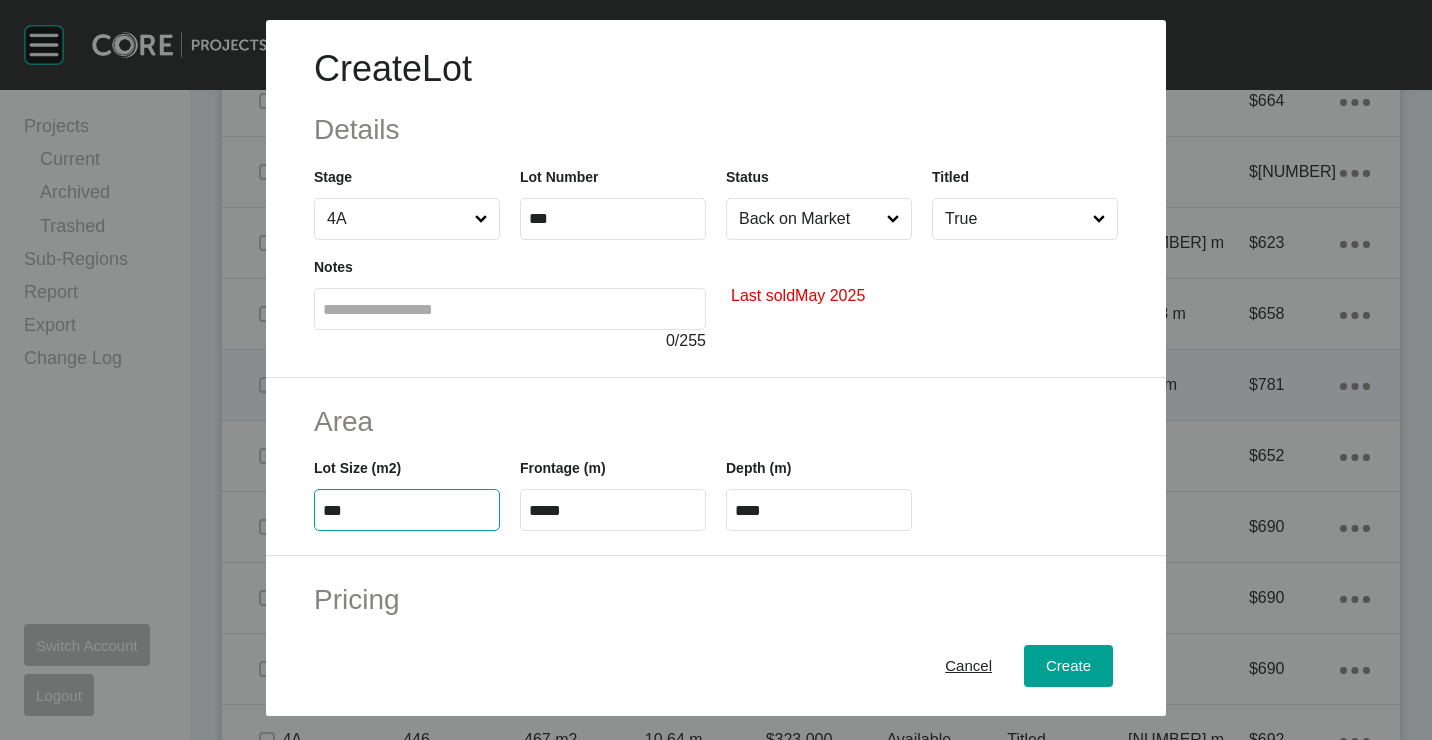 type on "***" 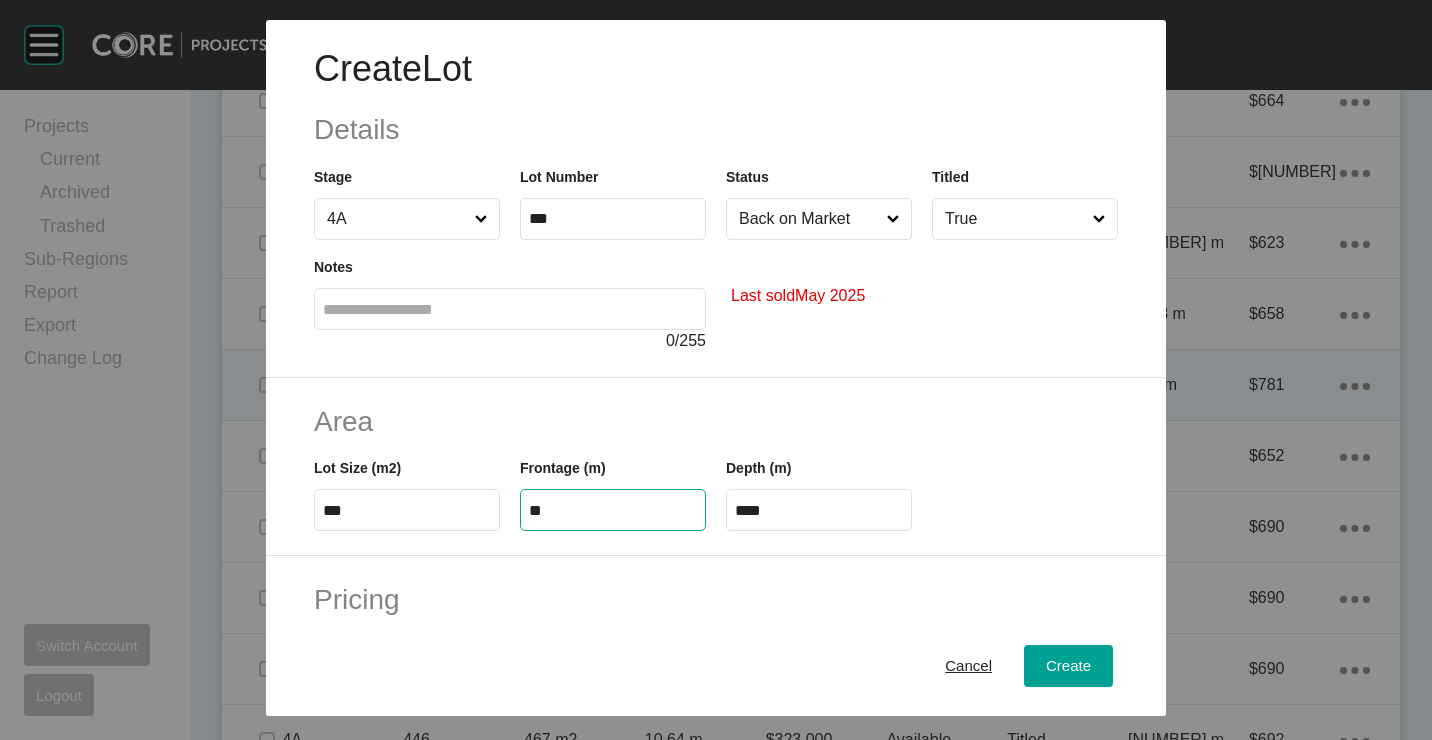 type on "**" 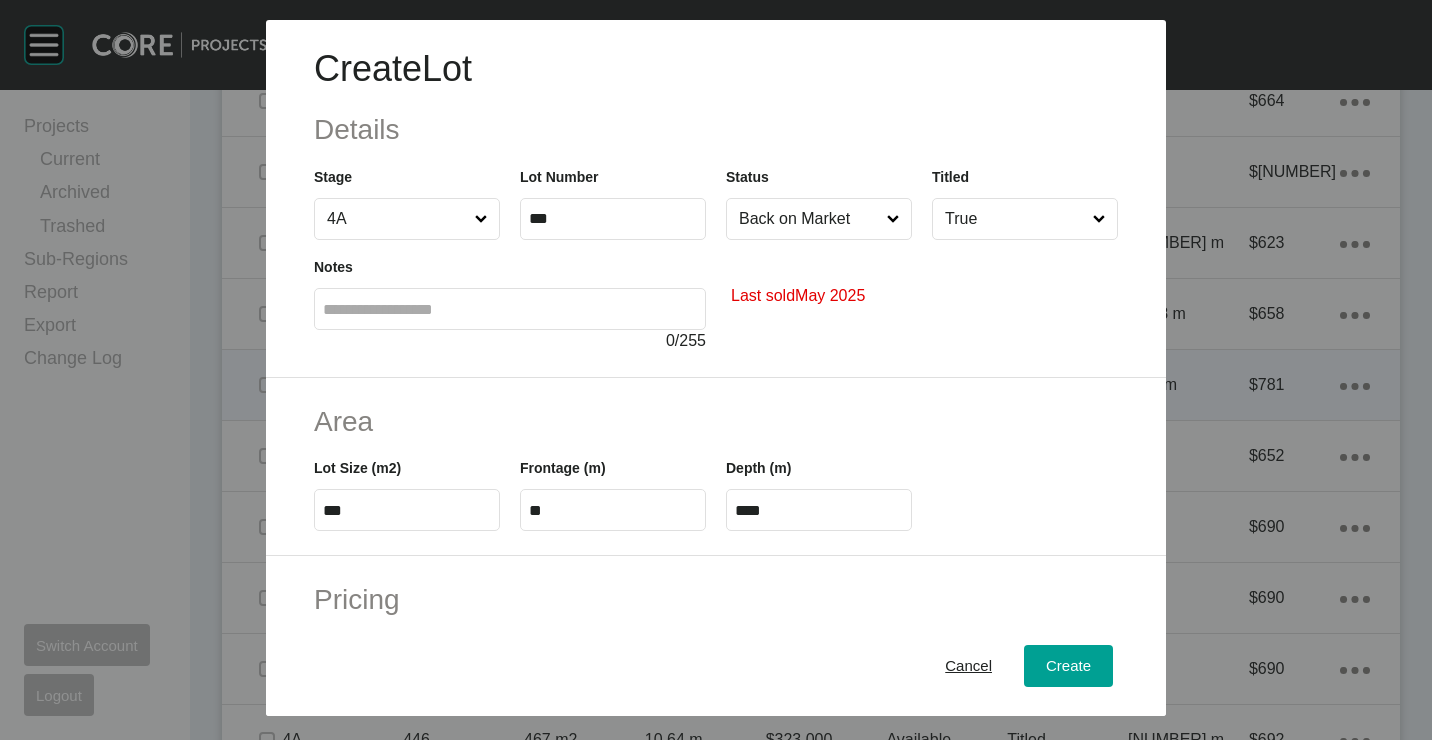 type on "*" 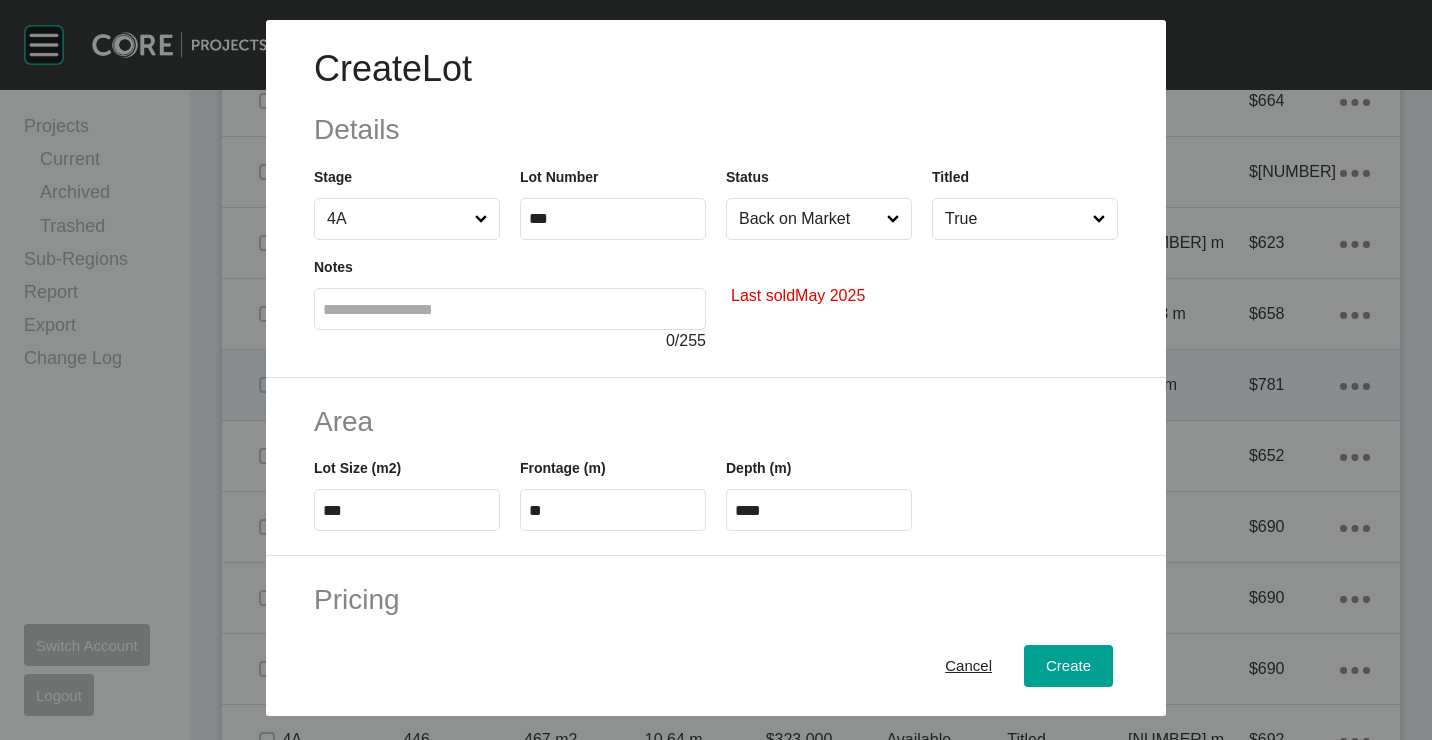 type on "*******" 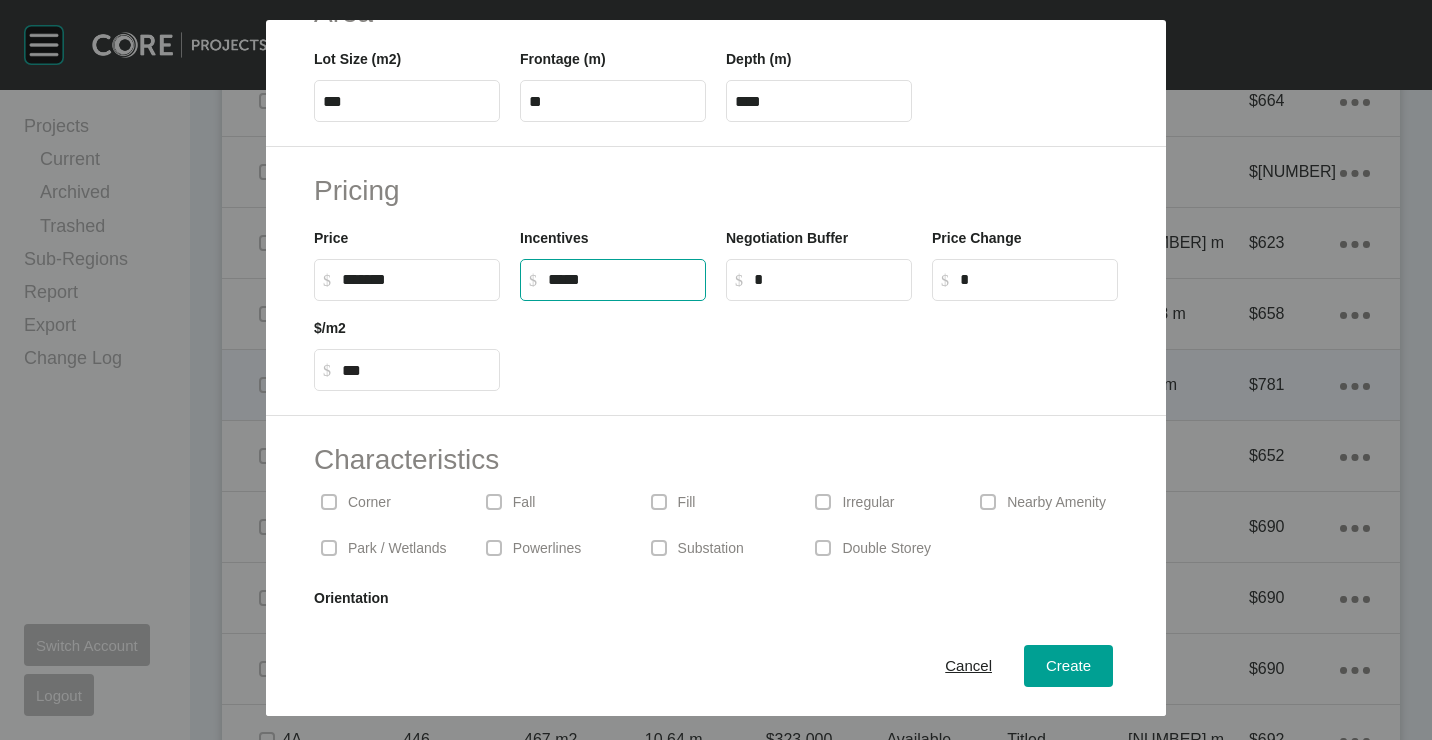 scroll, scrollTop: 480, scrollLeft: 0, axis: vertical 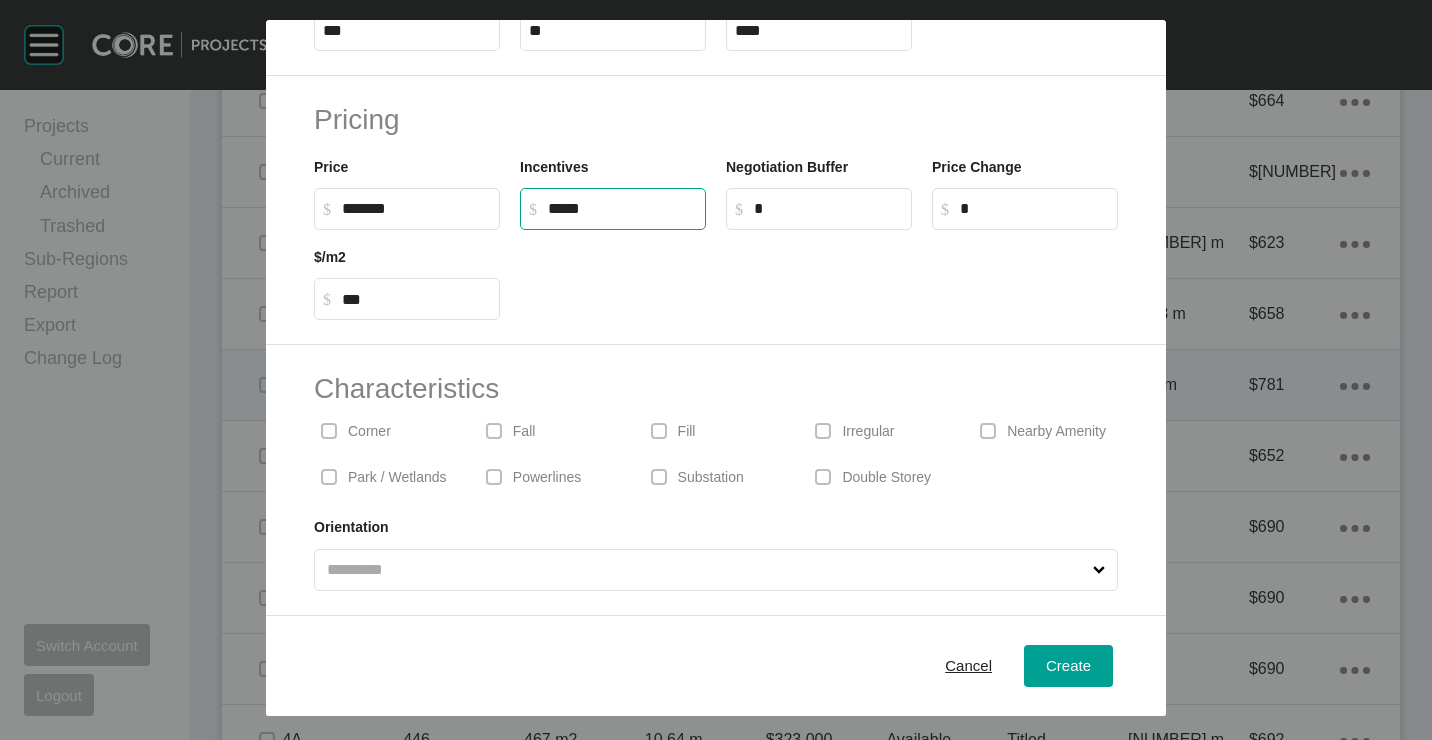 type on "******" 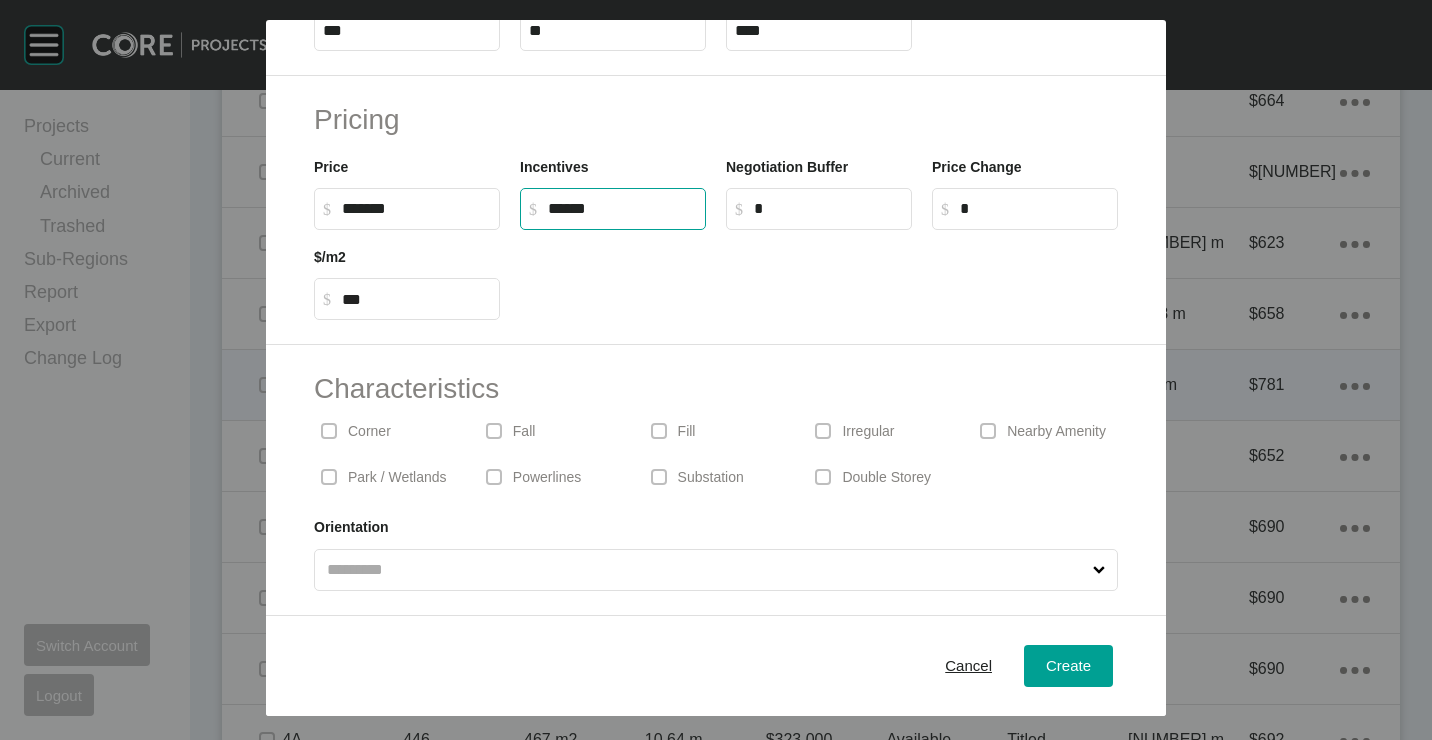 click on "Irregular" at bounding box center (868, 432) 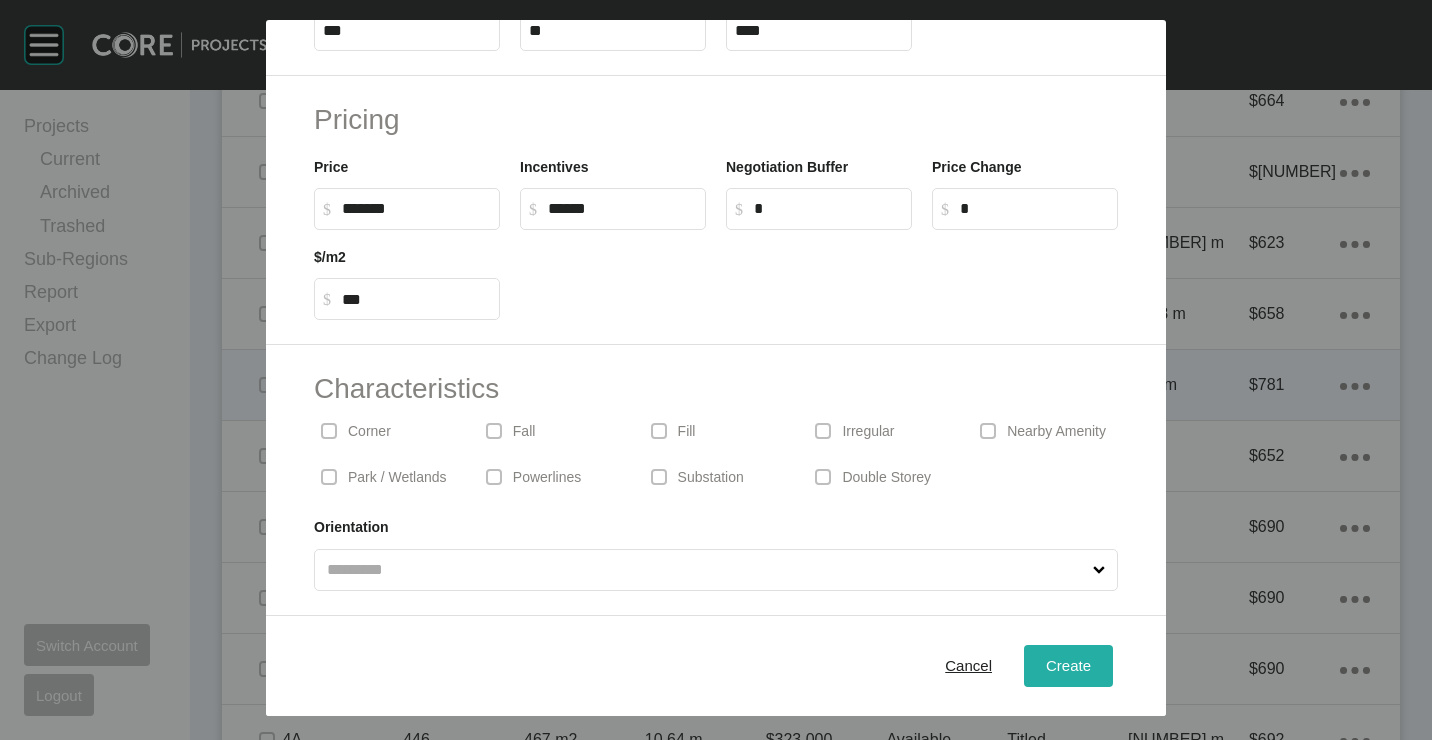 click on "Create" at bounding box center [1068, 665] 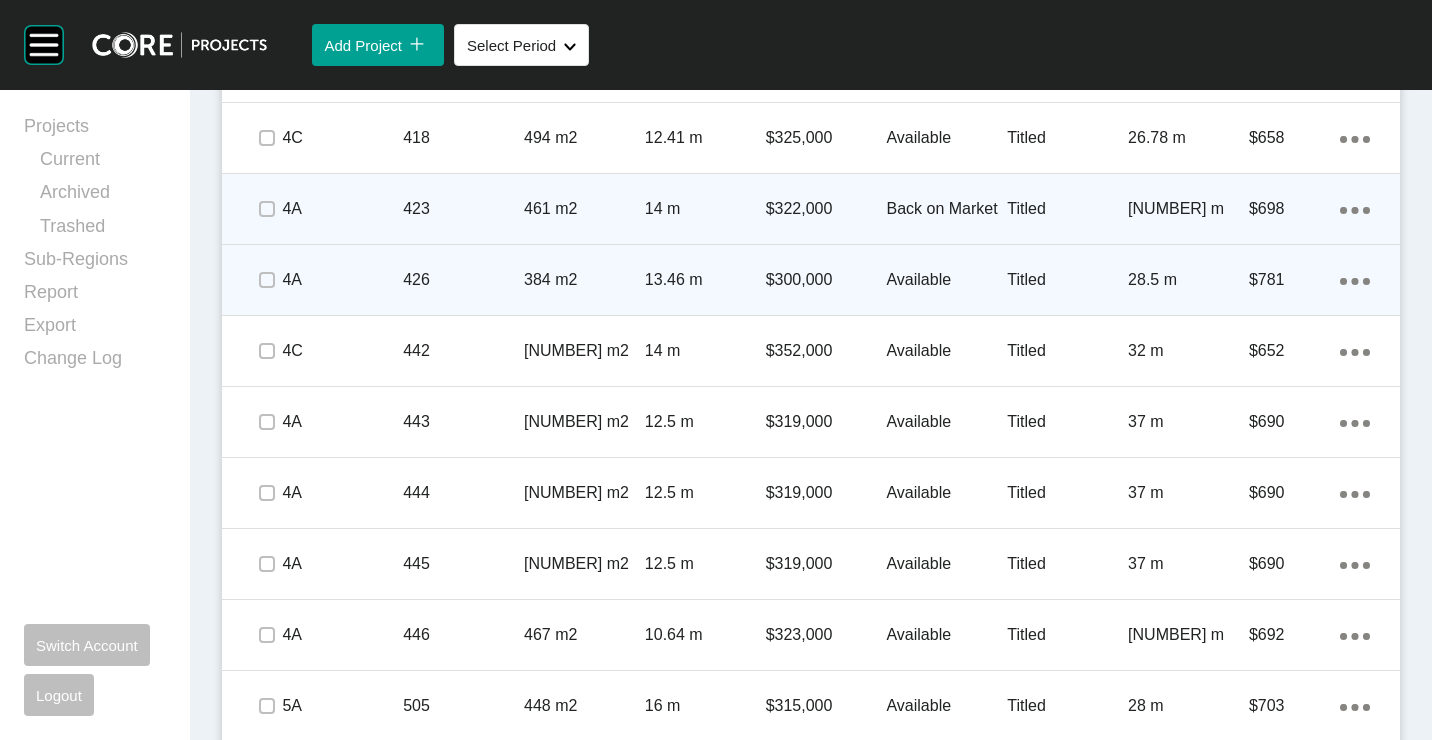 scroll, scrollTop: 1800, scrollLeft: 0, axis: vertical 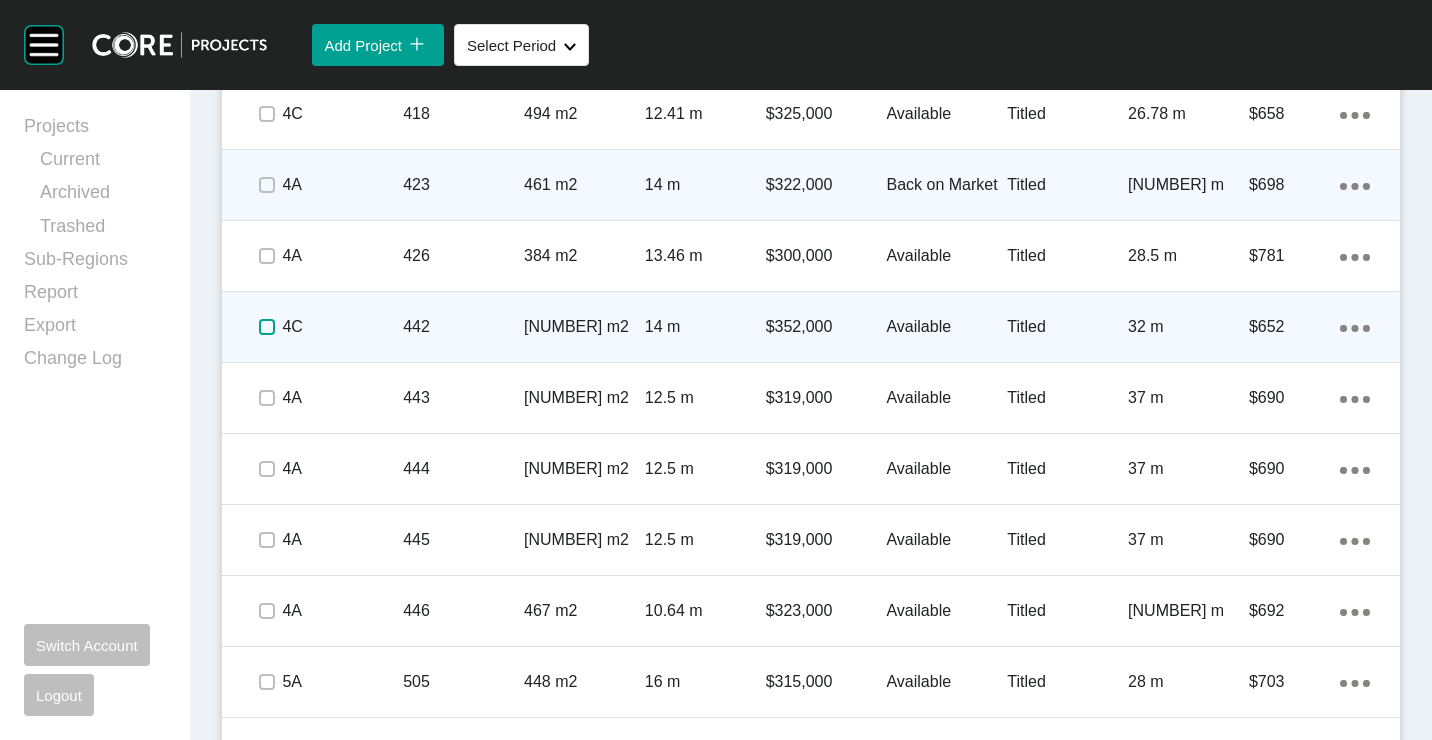 click at bounding box center (267, 327) 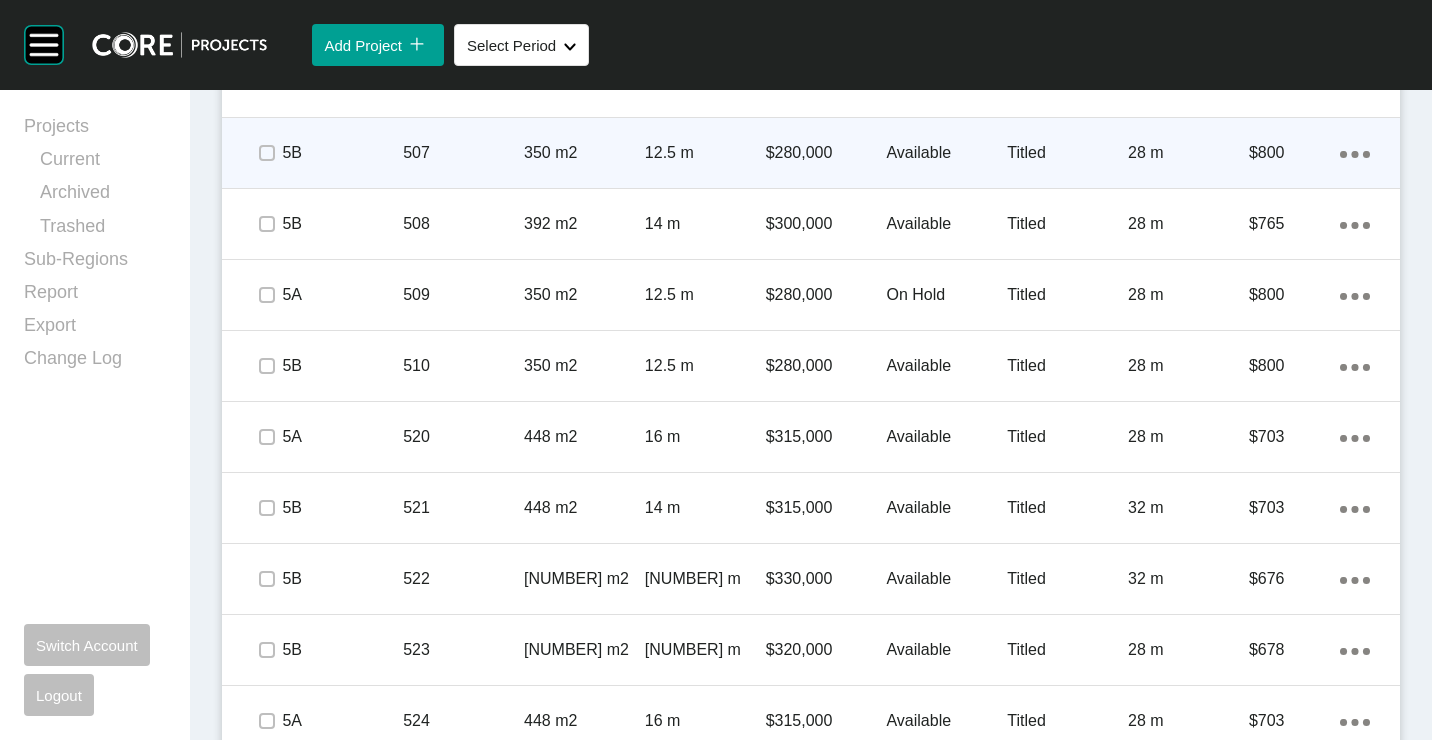 scroll, scrollTop: 2300, scrollLeft: 0, axis: vertical 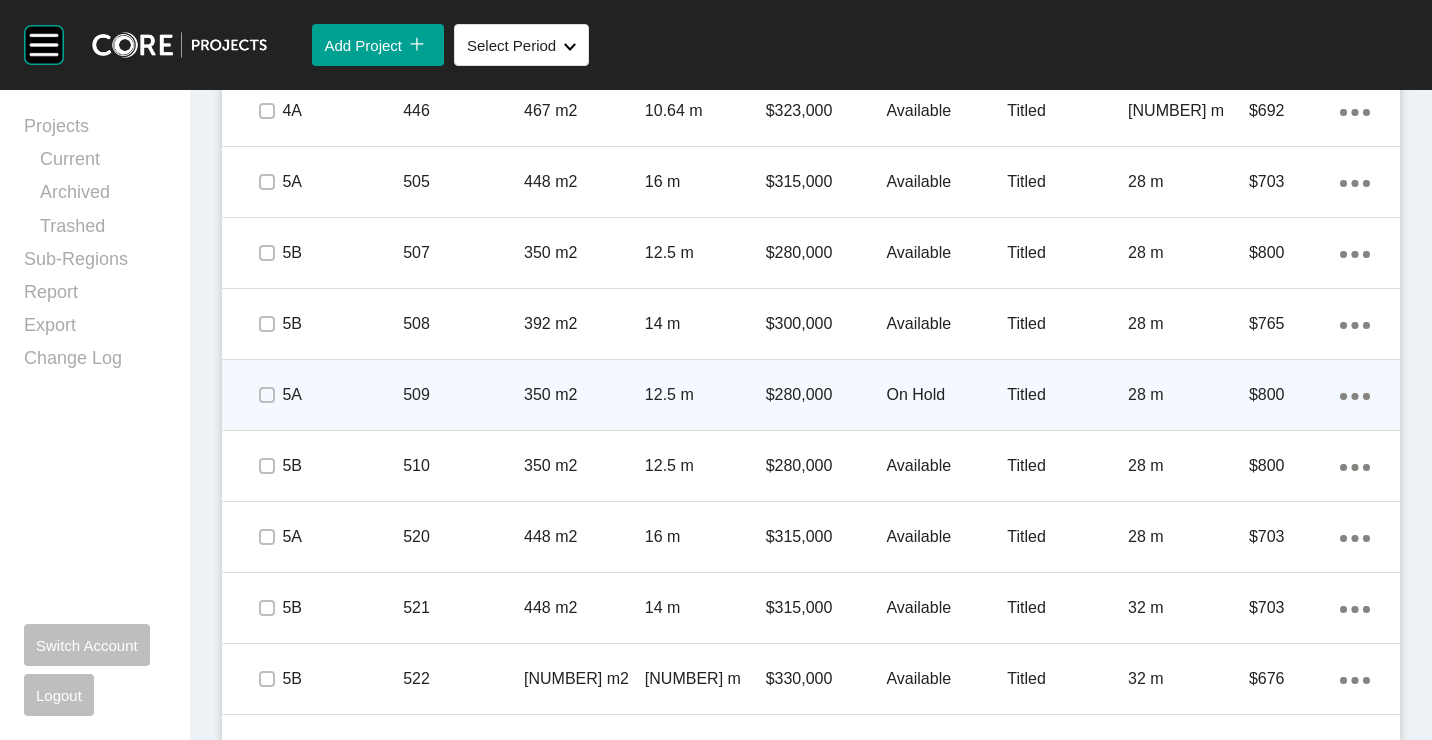 click on "509" at bounding box center [463, 395] 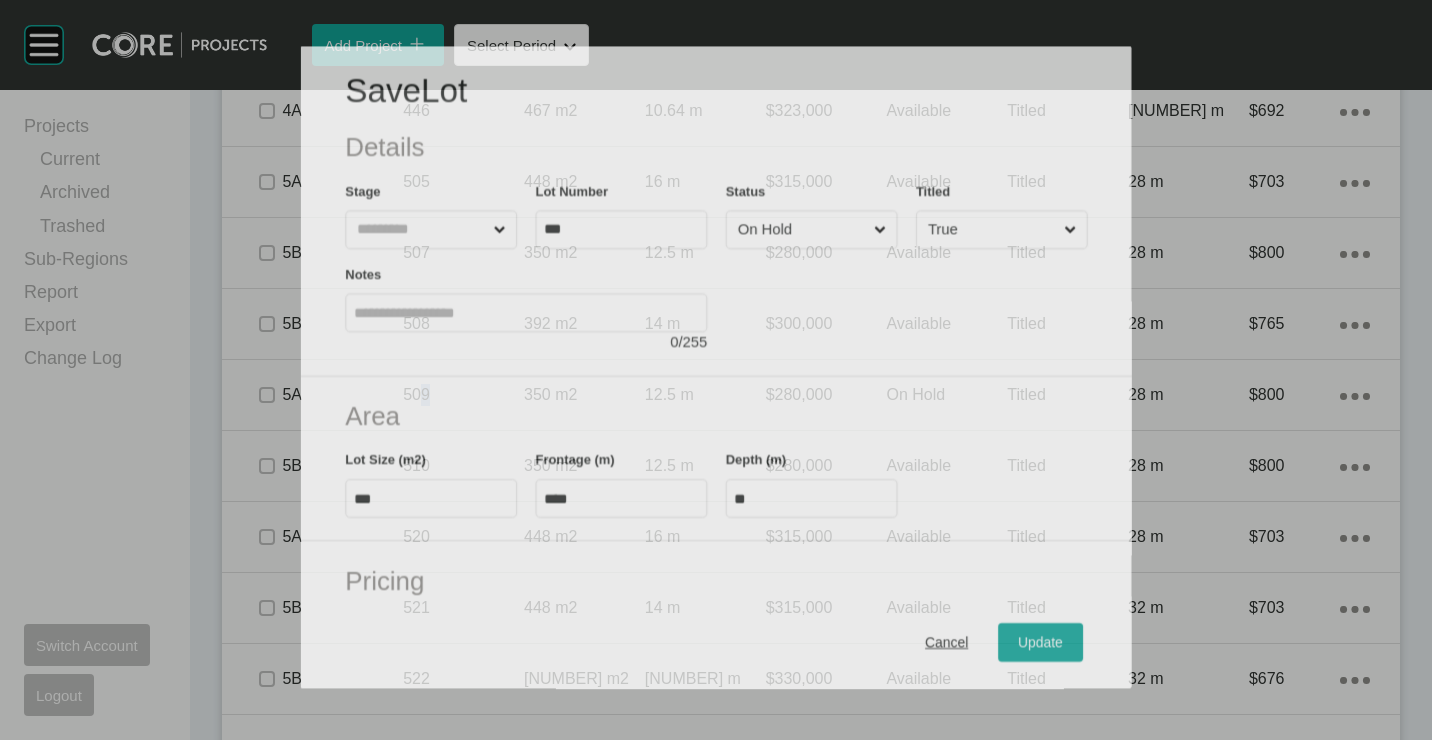scroll, scrollTop: 2238, scrollLeft: 0, axis: vertical 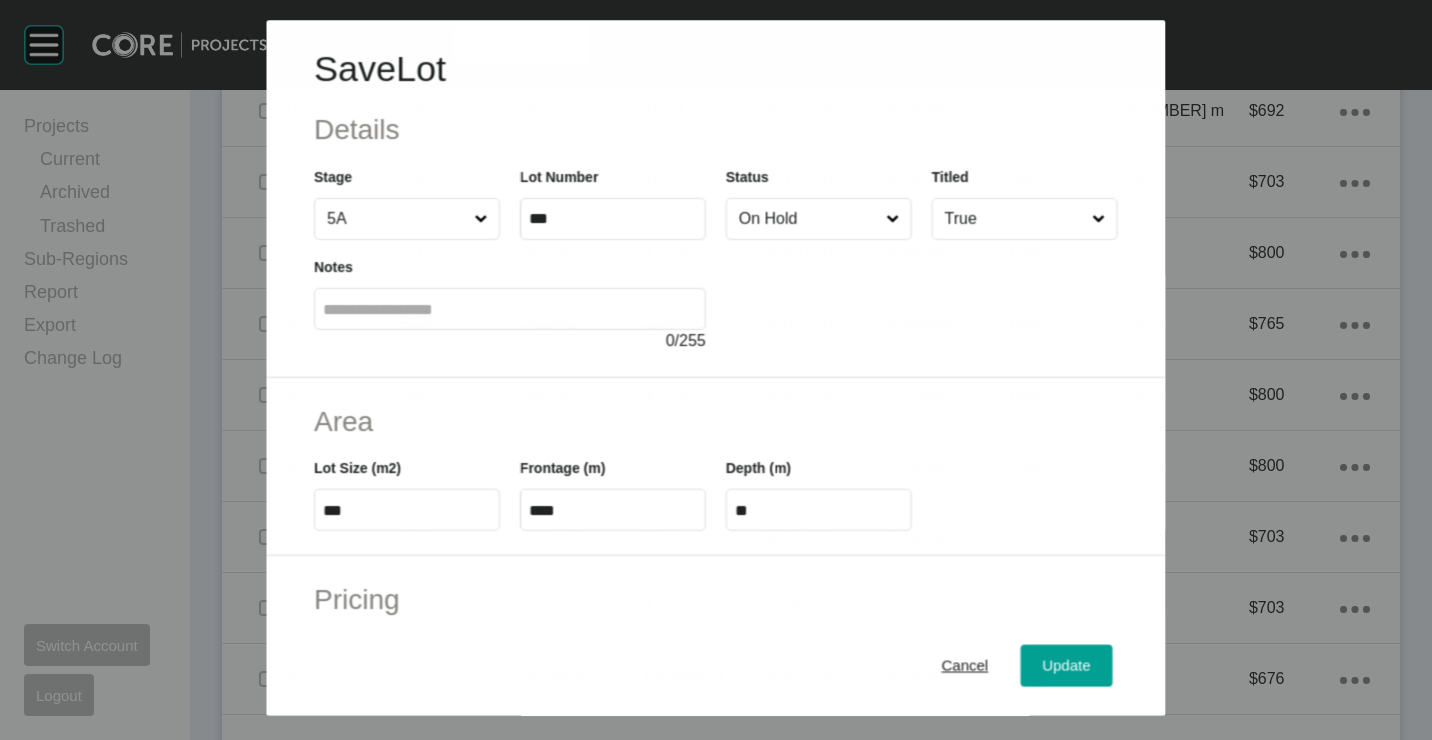 click on "On Hold" at bounding box center [808, 219] 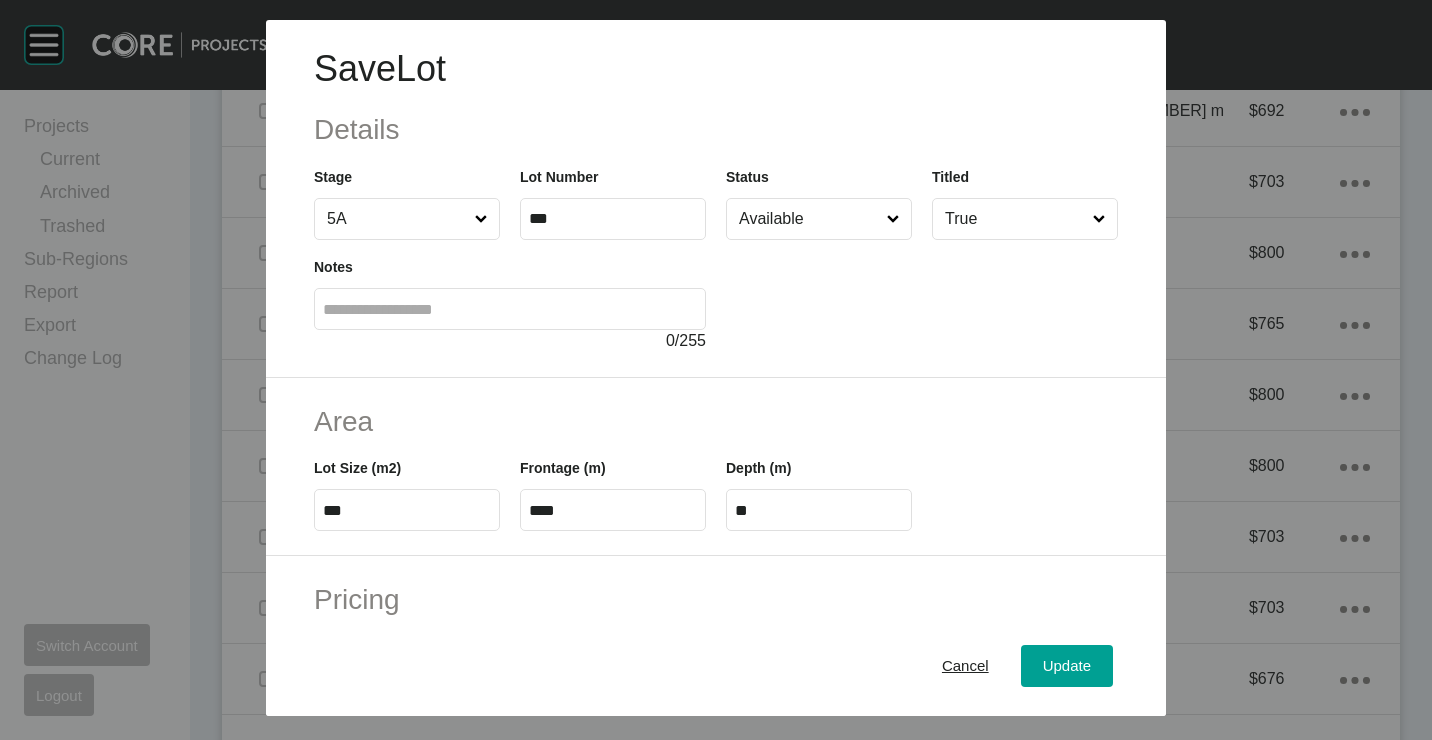 drag, startPoint x: 1069, startPoint y: 641, endPoint x: 1055, endPoint y: 624, distance: 22.022715 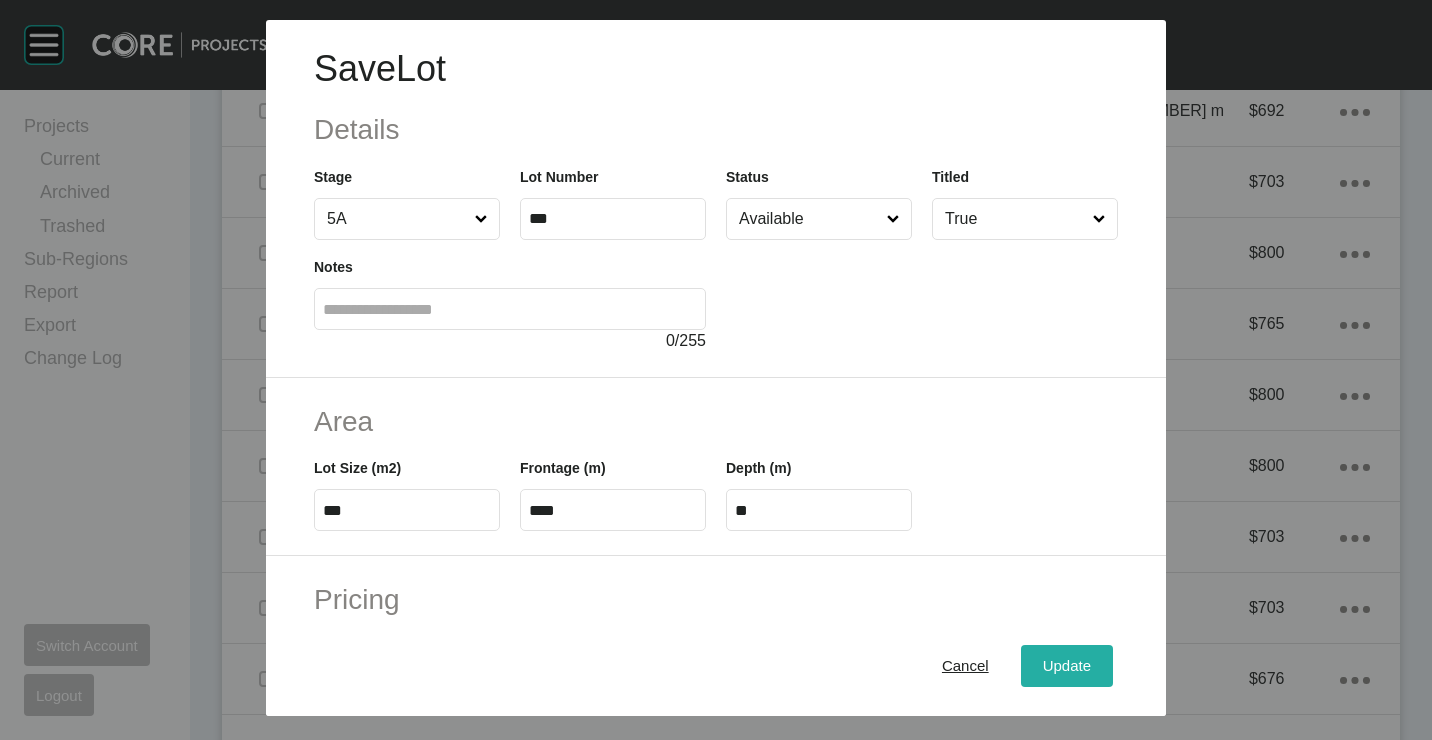 click on "Update" at bounding box center (1067, 665) 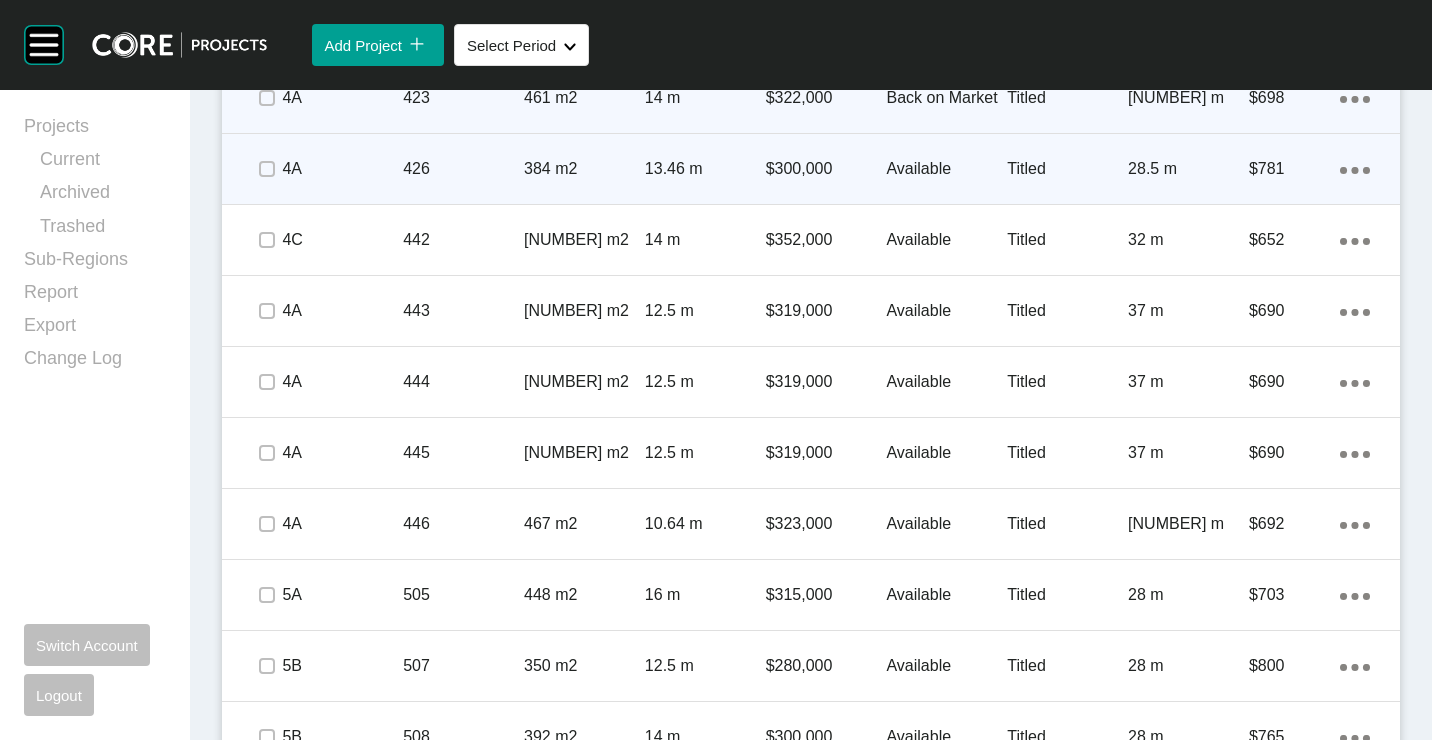 scroll, scrollTop: 1632, scrollLeft: 0, axis: vertical 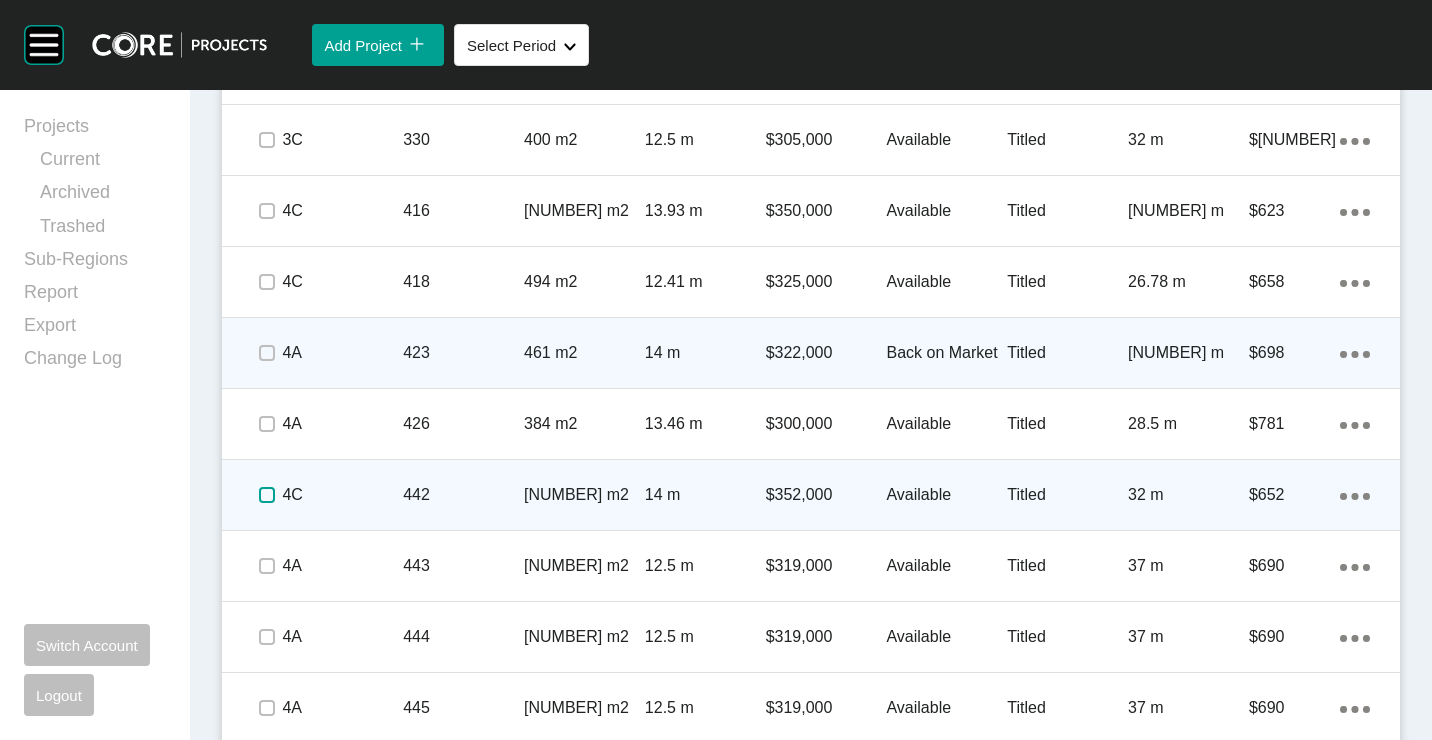drag, startPoint x: 275, startPoint y: 494, endPoint x: 298, endPoint y: 498, distance: 23.345236 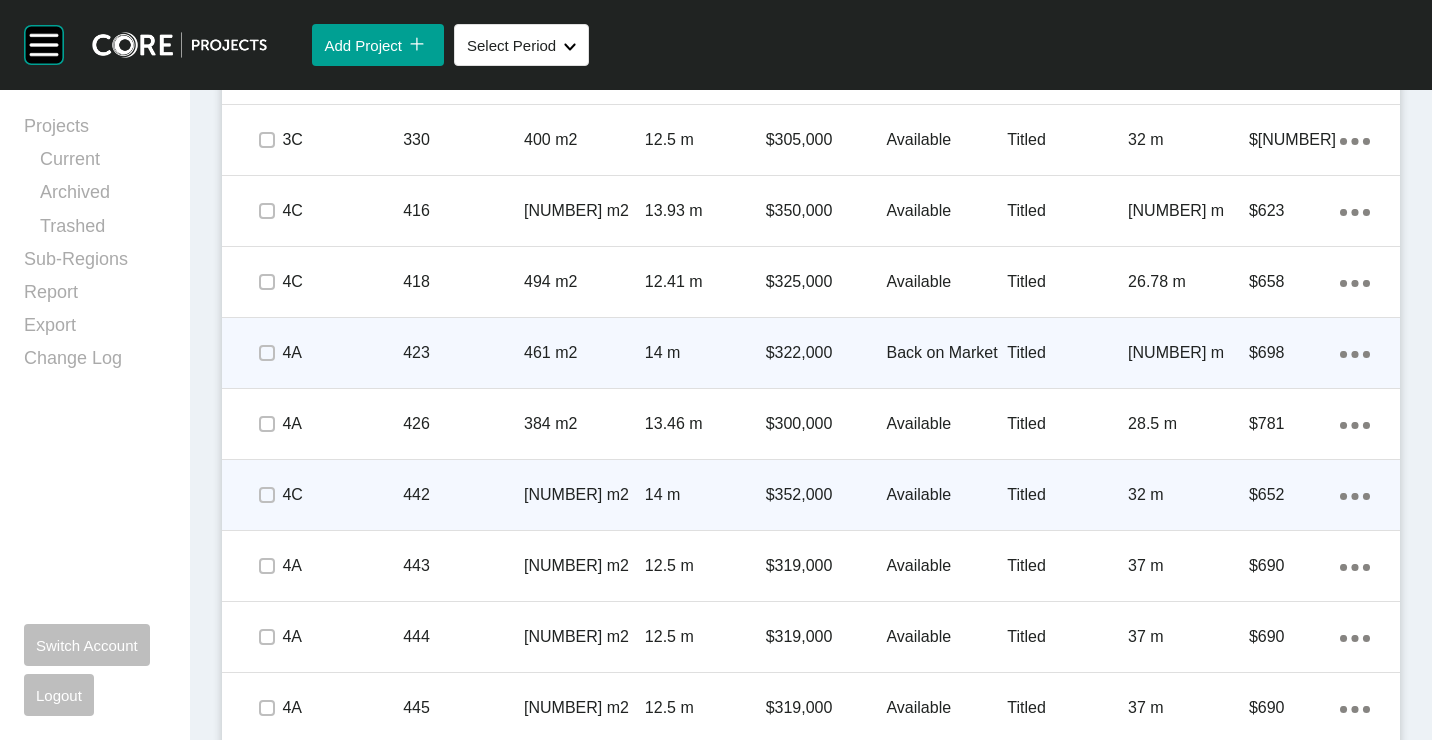 click on "442" at bounding box center [463, 495] 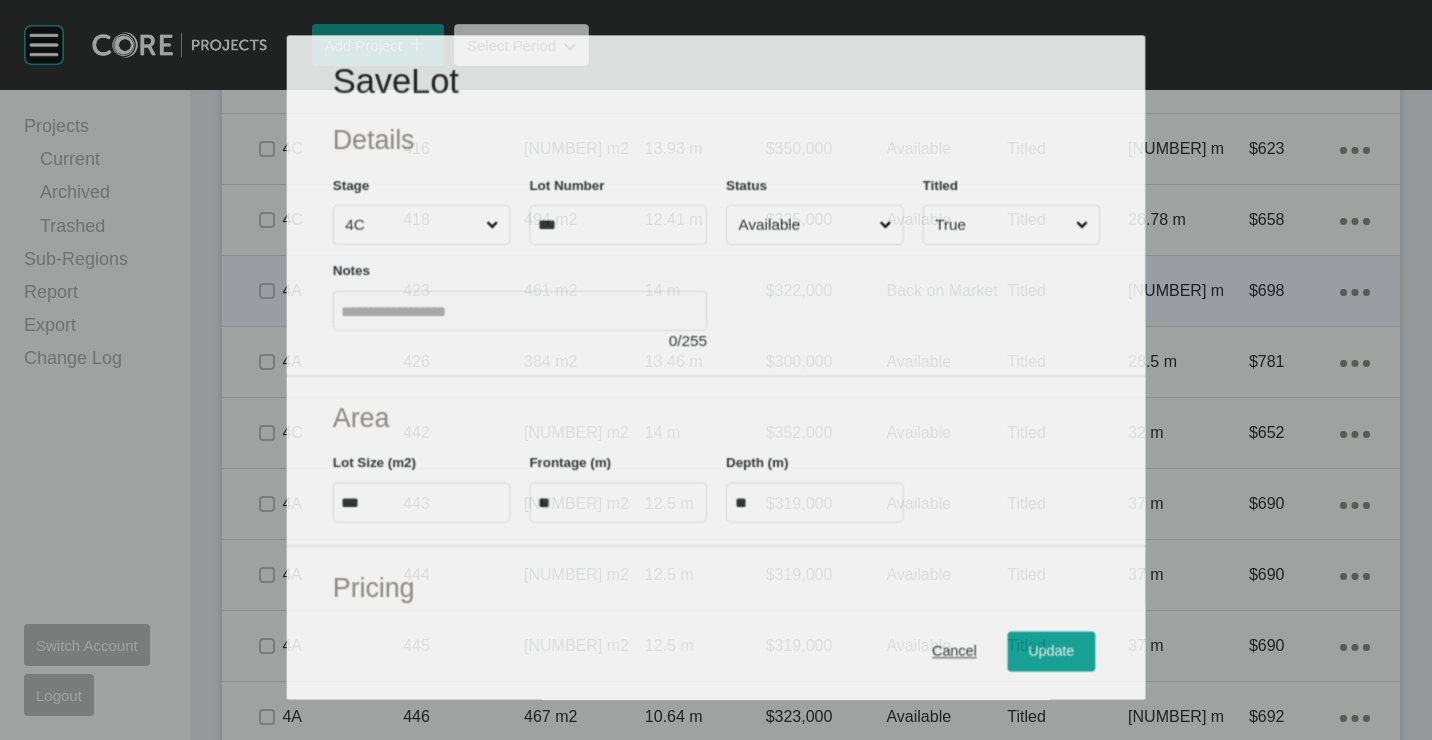 scroll, scrollTop: 1570, scrollLeft: 0, axis: vertical 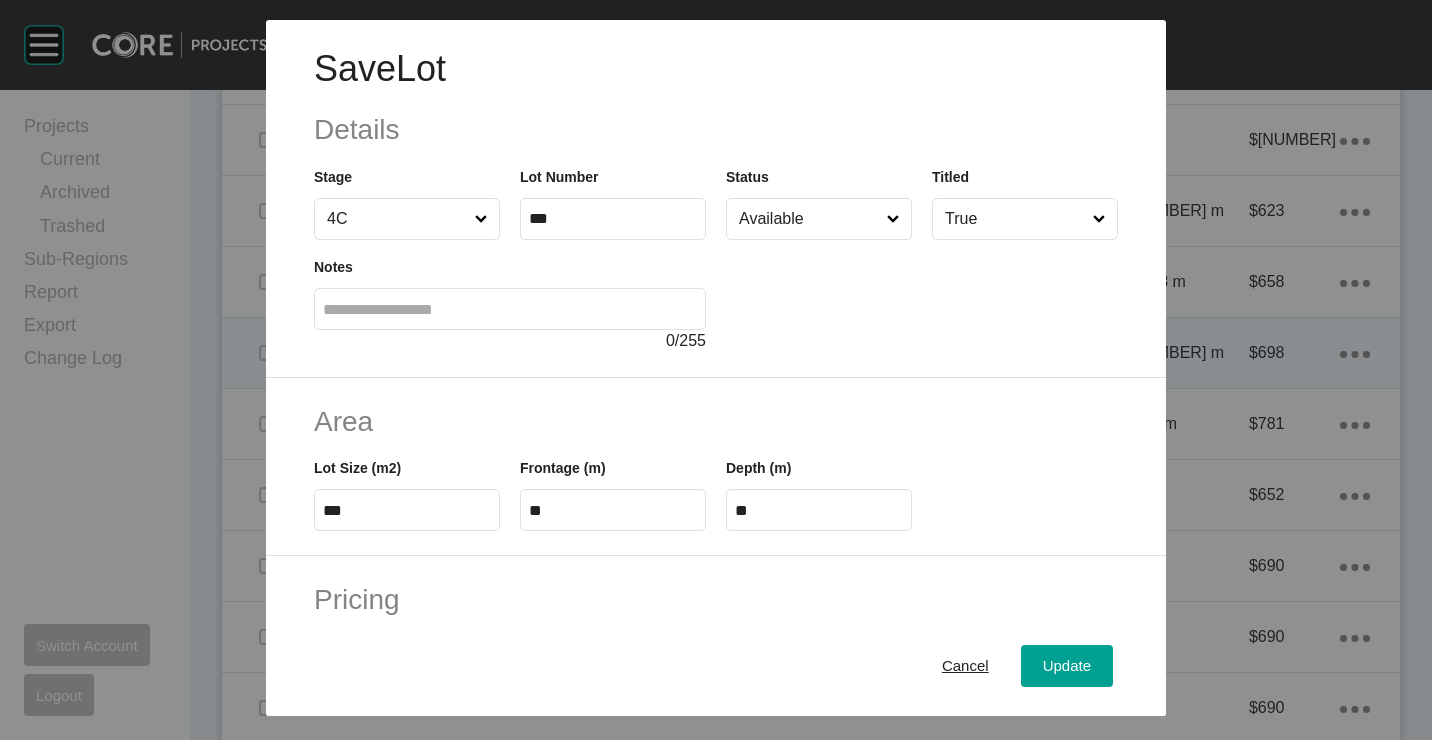 click at bounding box center (922, 296) 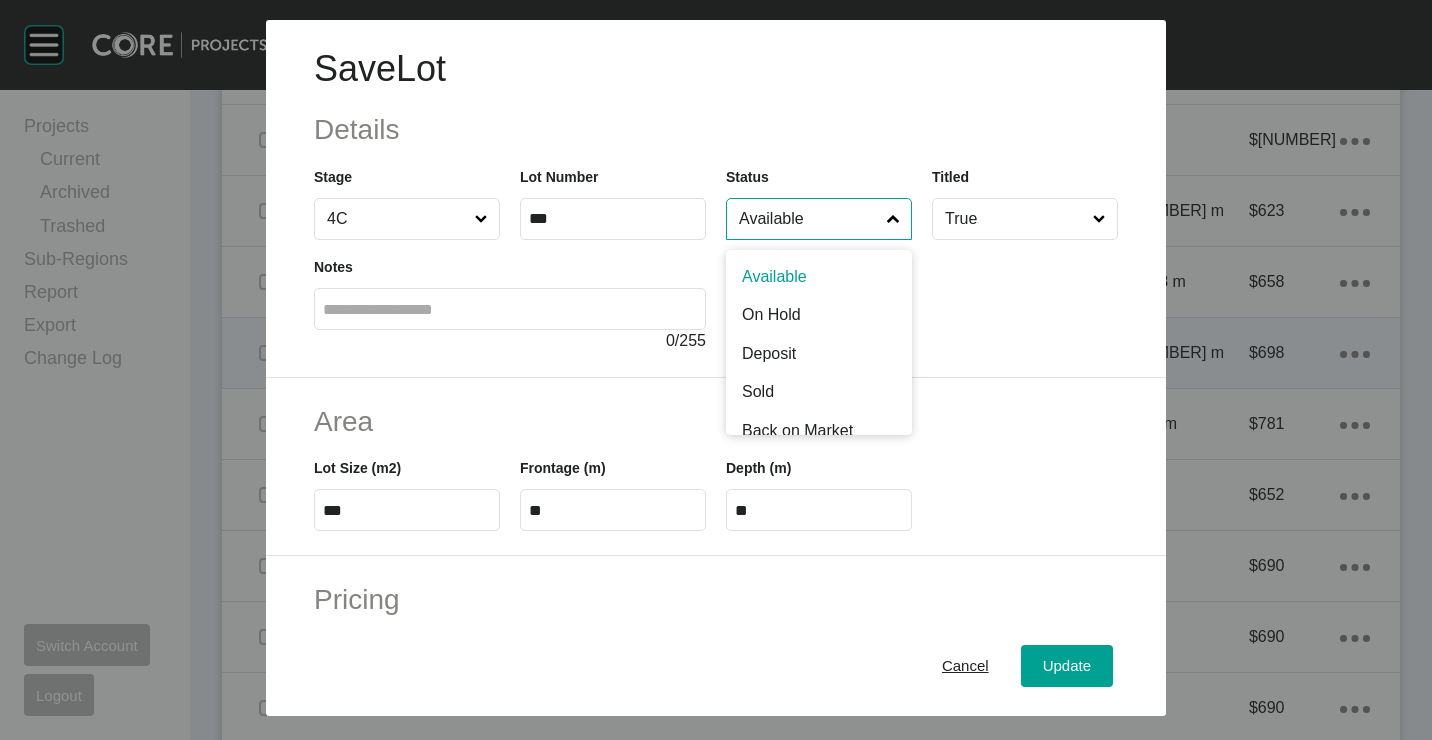 drag, startPoint x: 827, startPoint y: 215, endPoint x: 822, endPoint y: 238, distance: 23.537205 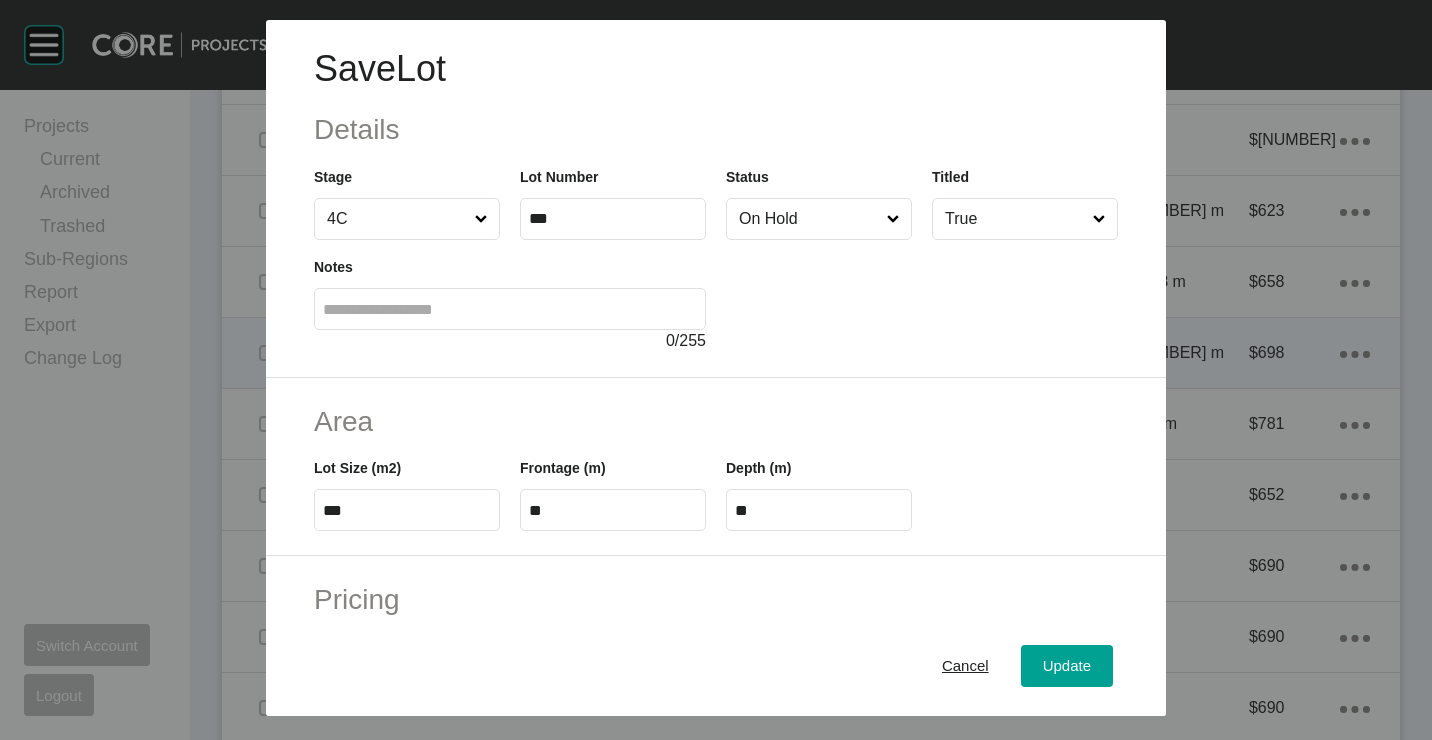 drag, startPoint x: 801, startPoint y: 317, endPoint x: 952, endPoint y: 547, distance: 275.13815 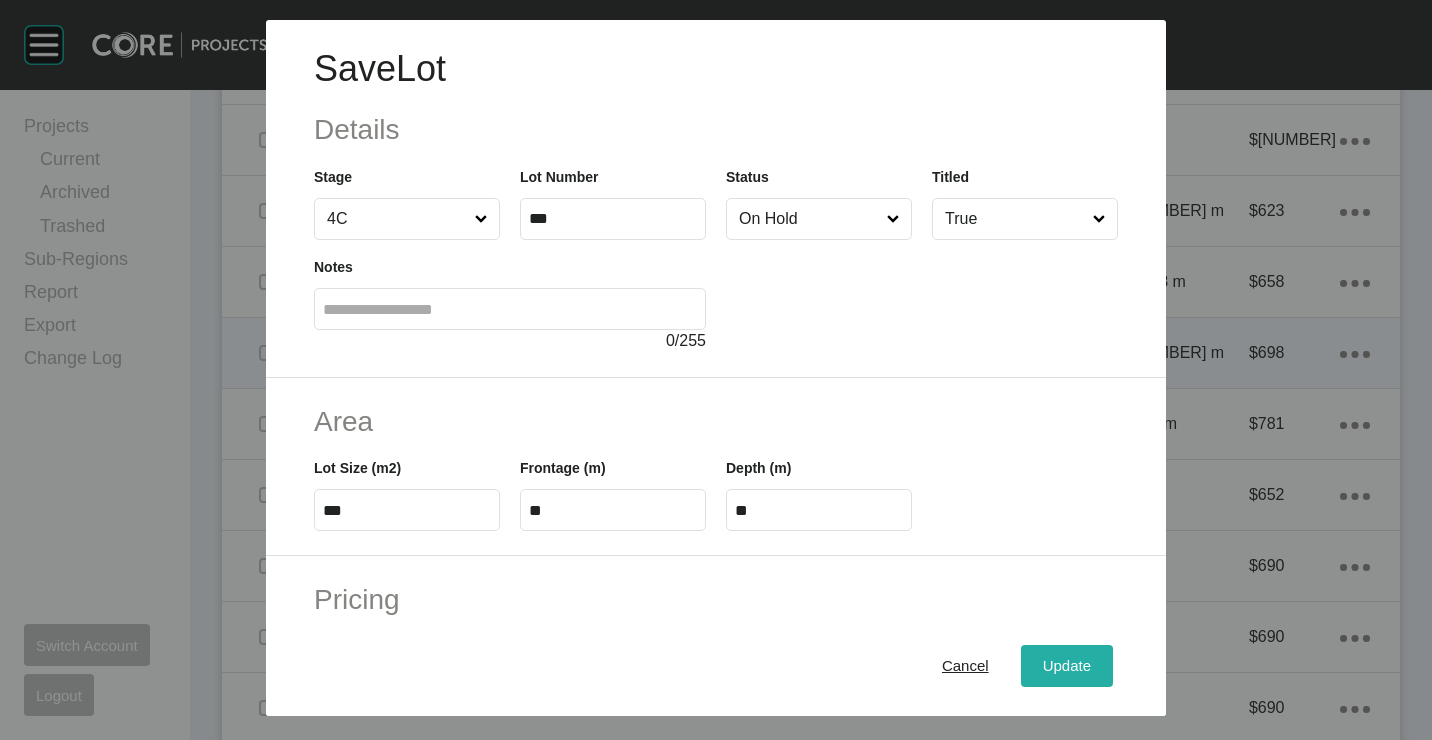 click on "Update" at bounding box center (1067, 666) 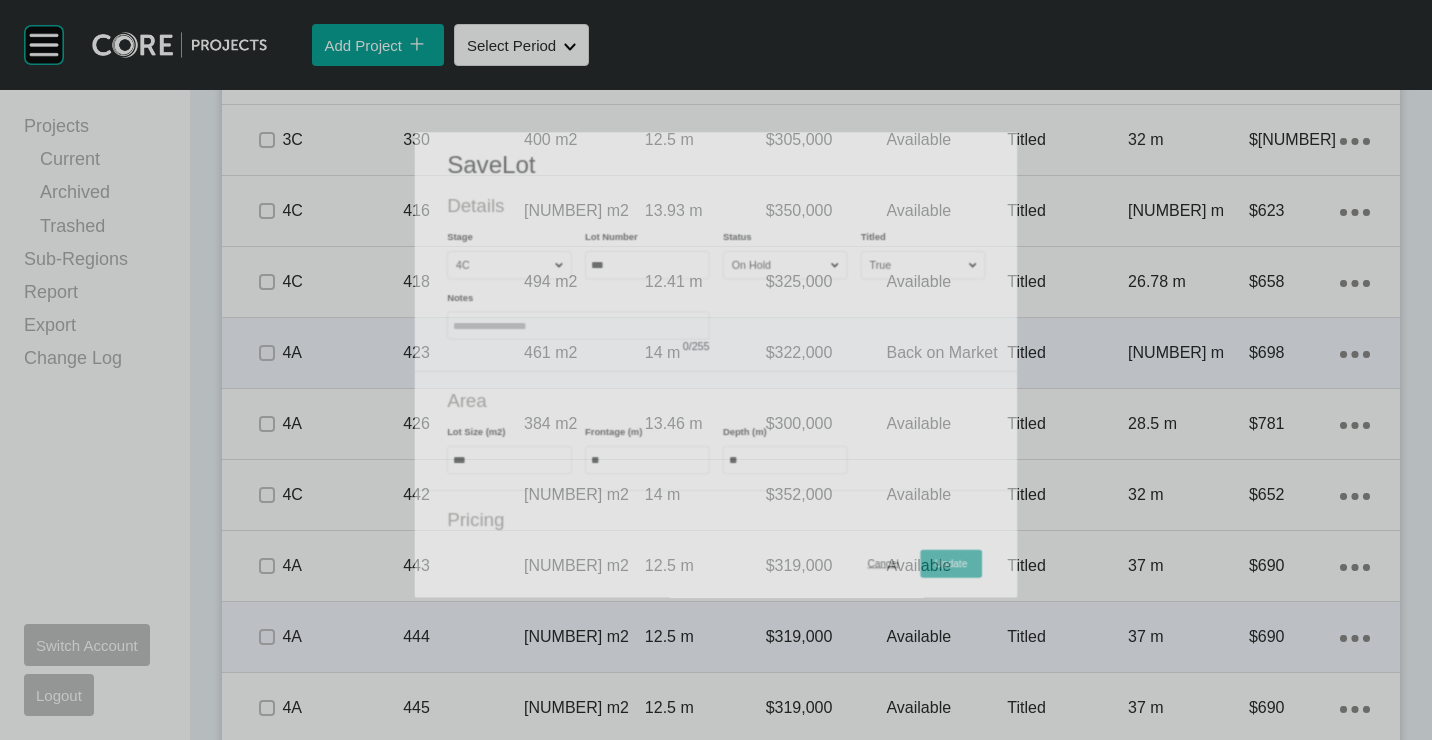 scroll, scrollTop: 1632, scrollLeft: 0, axis: vertical 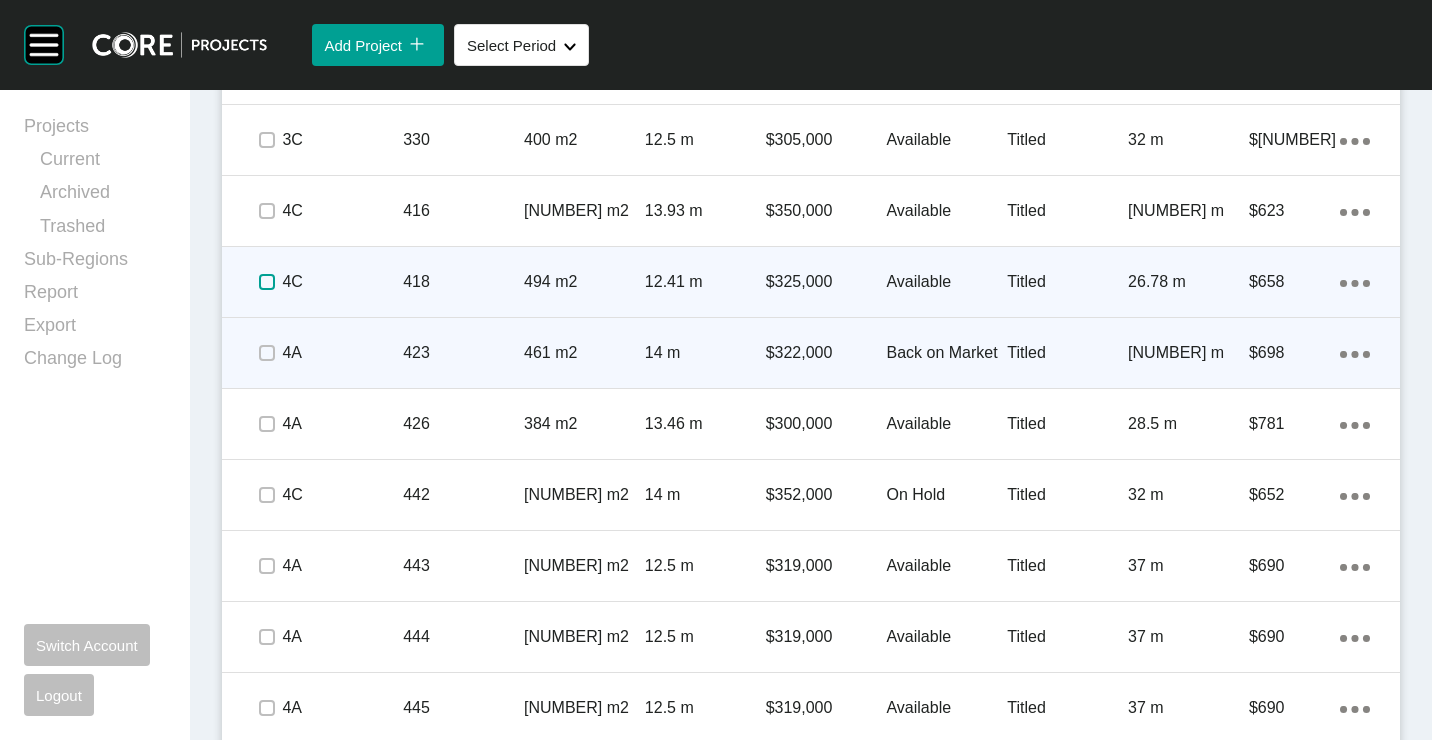 drag, startPoint x: 259, startPoint y: 280, endPoint x: 364, endPoint y: 291, distance: 105.574615 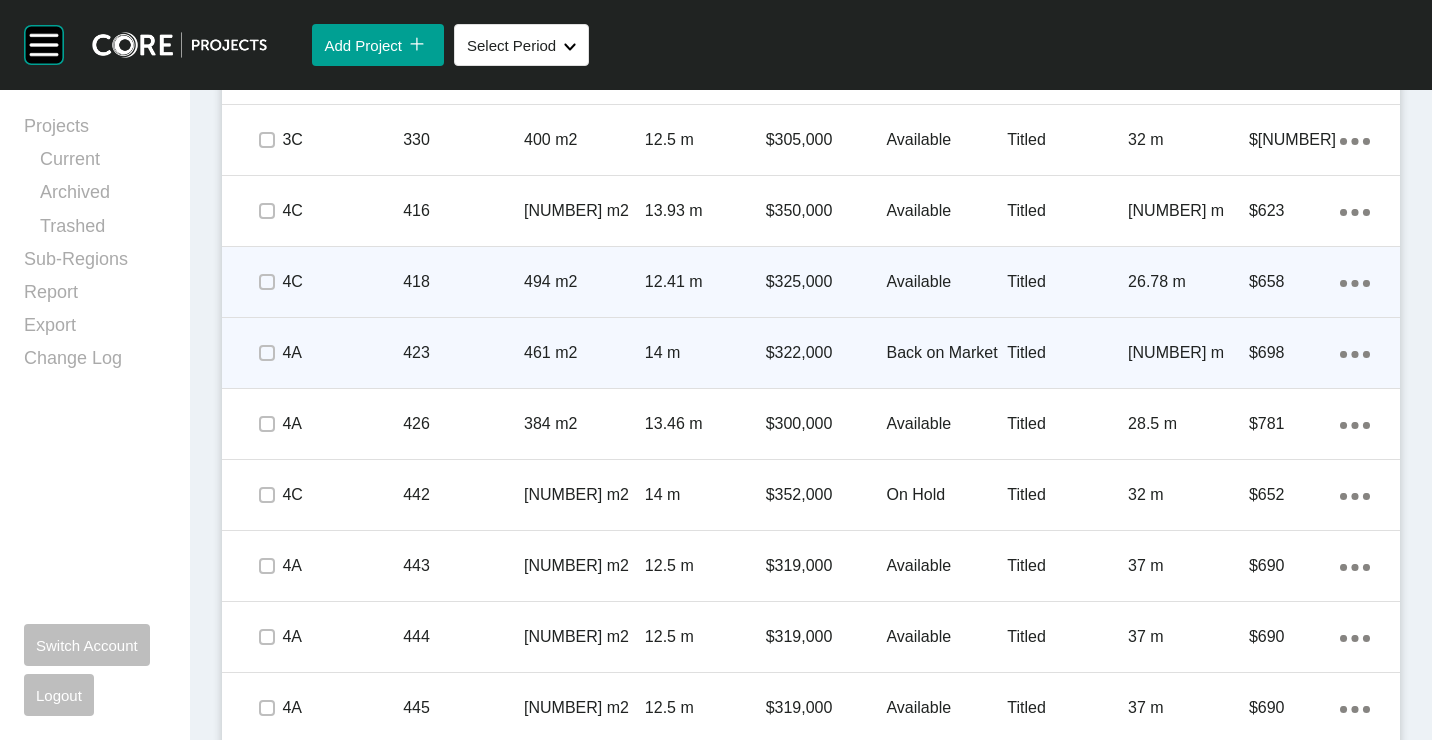 click on "418" at bounding box center [463, 282] 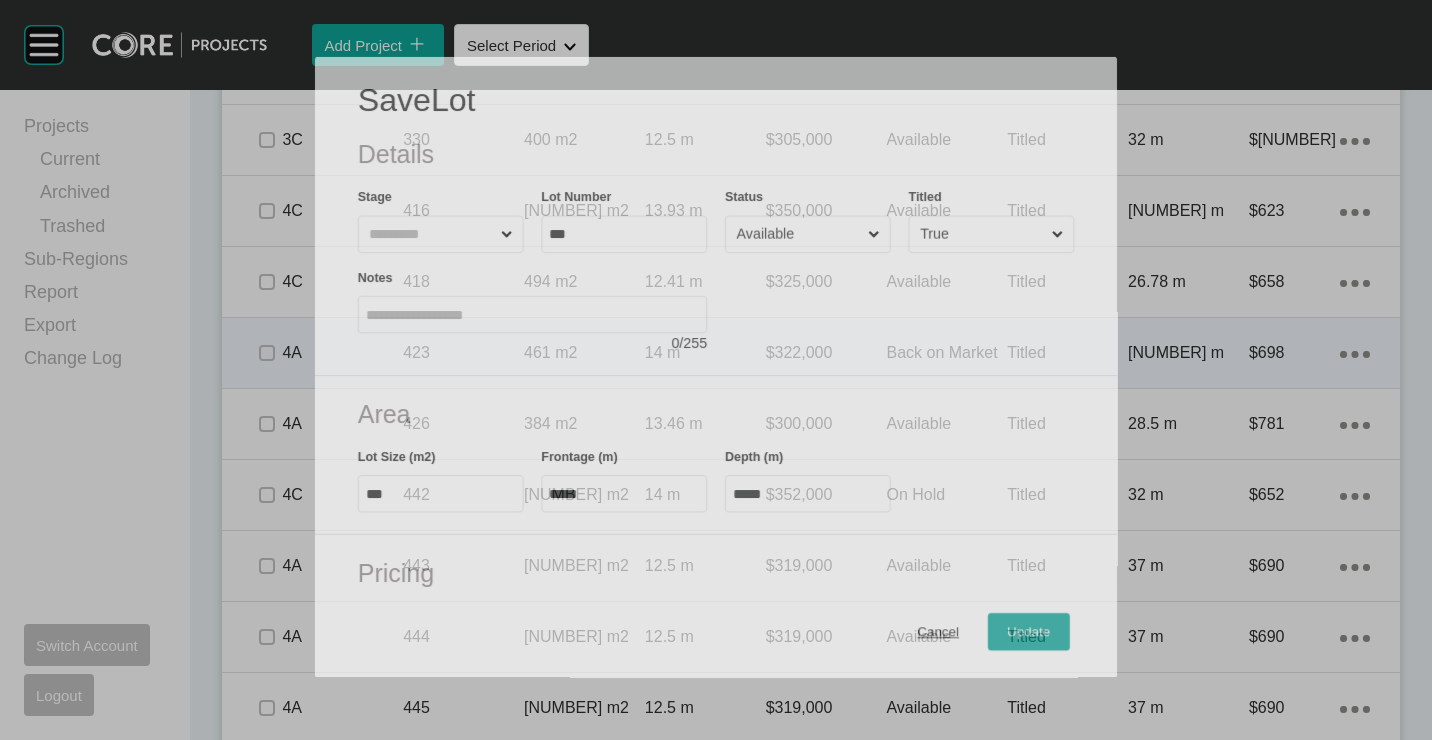 scroll, scrollTop: 1570, scrollLeft: 0, axis: vertical 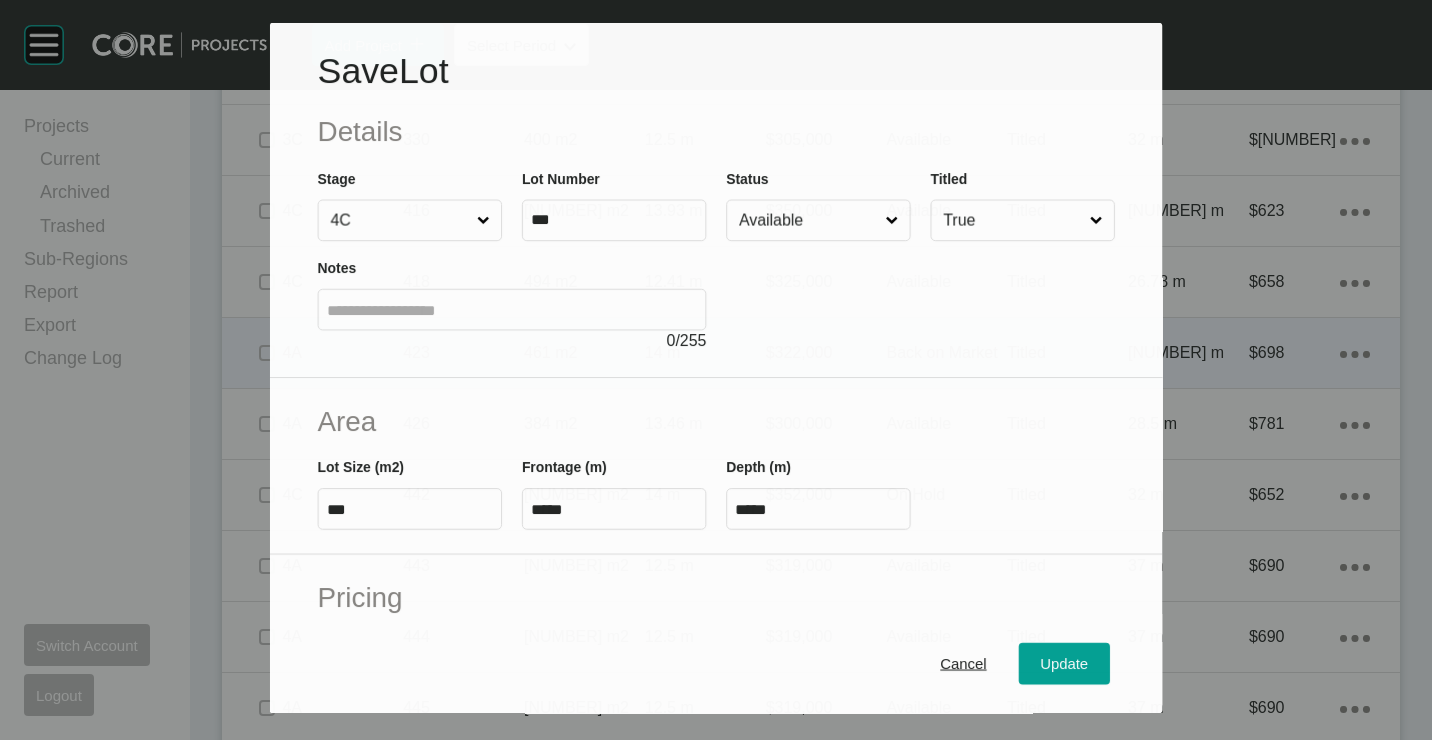 drag, startPoint x: 766, startPoint y: 211, endPoint x: 768, endPoint y: 227, distance: 16.124516 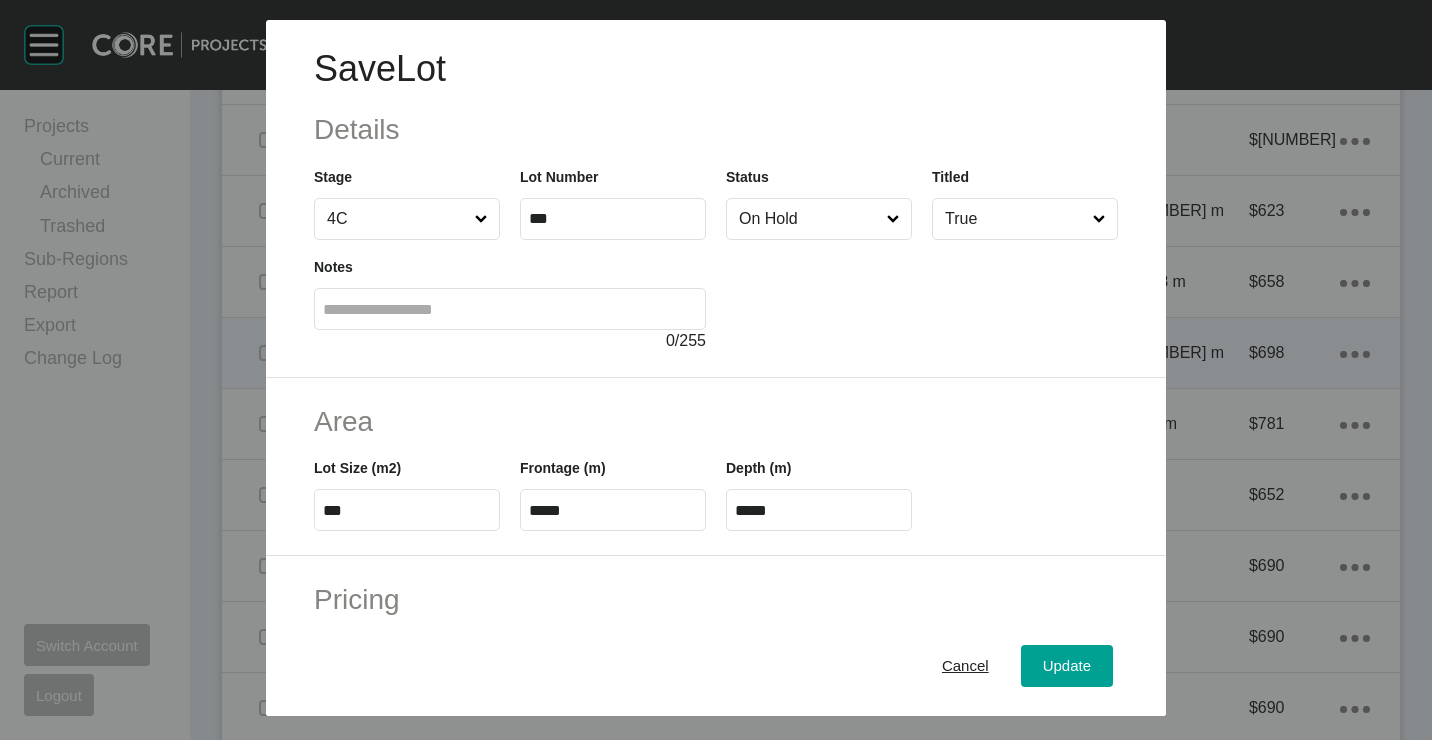 drag, startPoint x: 1044, startPoint y: 667, endPoint x: 966, endPoint y: 613, distance: 94.86833 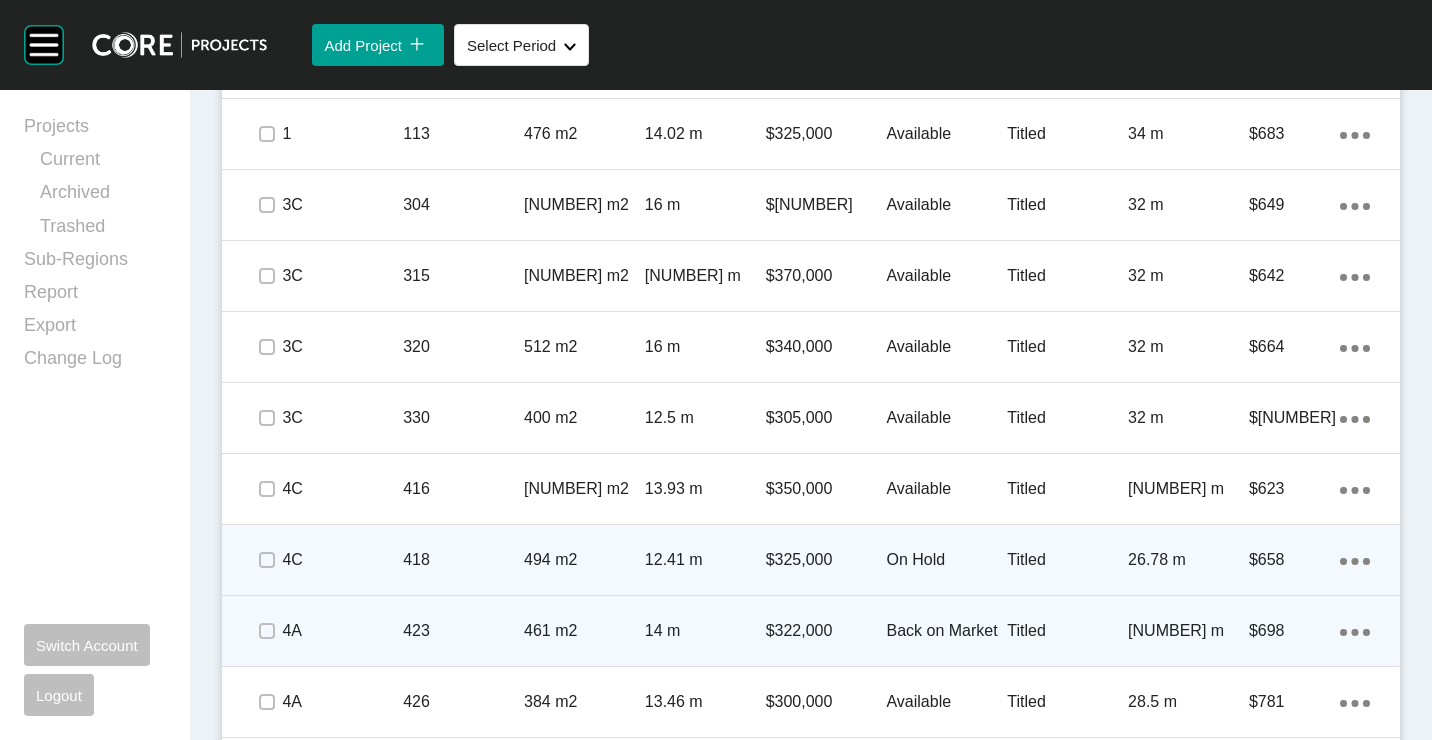 scroll, scrollTop: 1232, scrollLeft: 0, axis: vertical 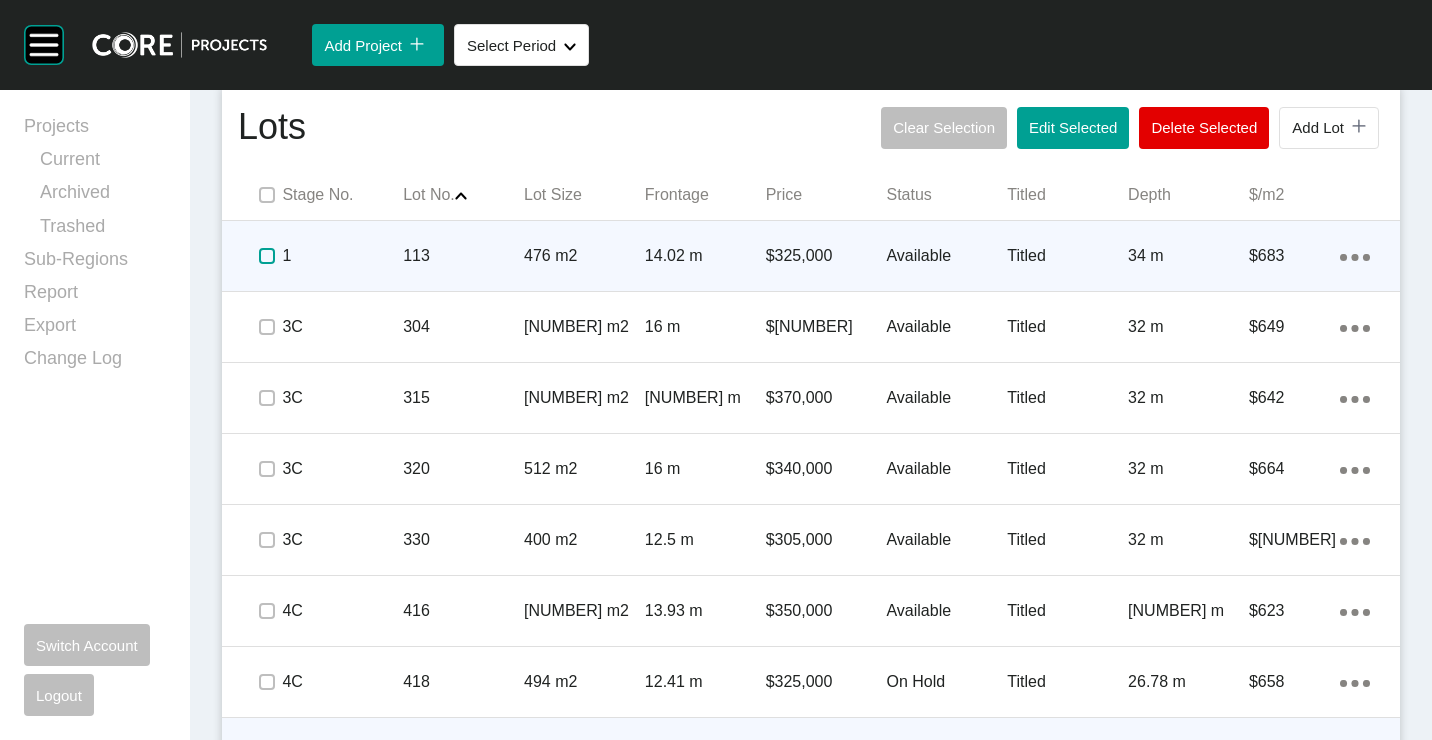 drag, startPoint x: 260, startPoint y: 252, endPoint x: 419, endPoint y: 274, distance: 160.5148 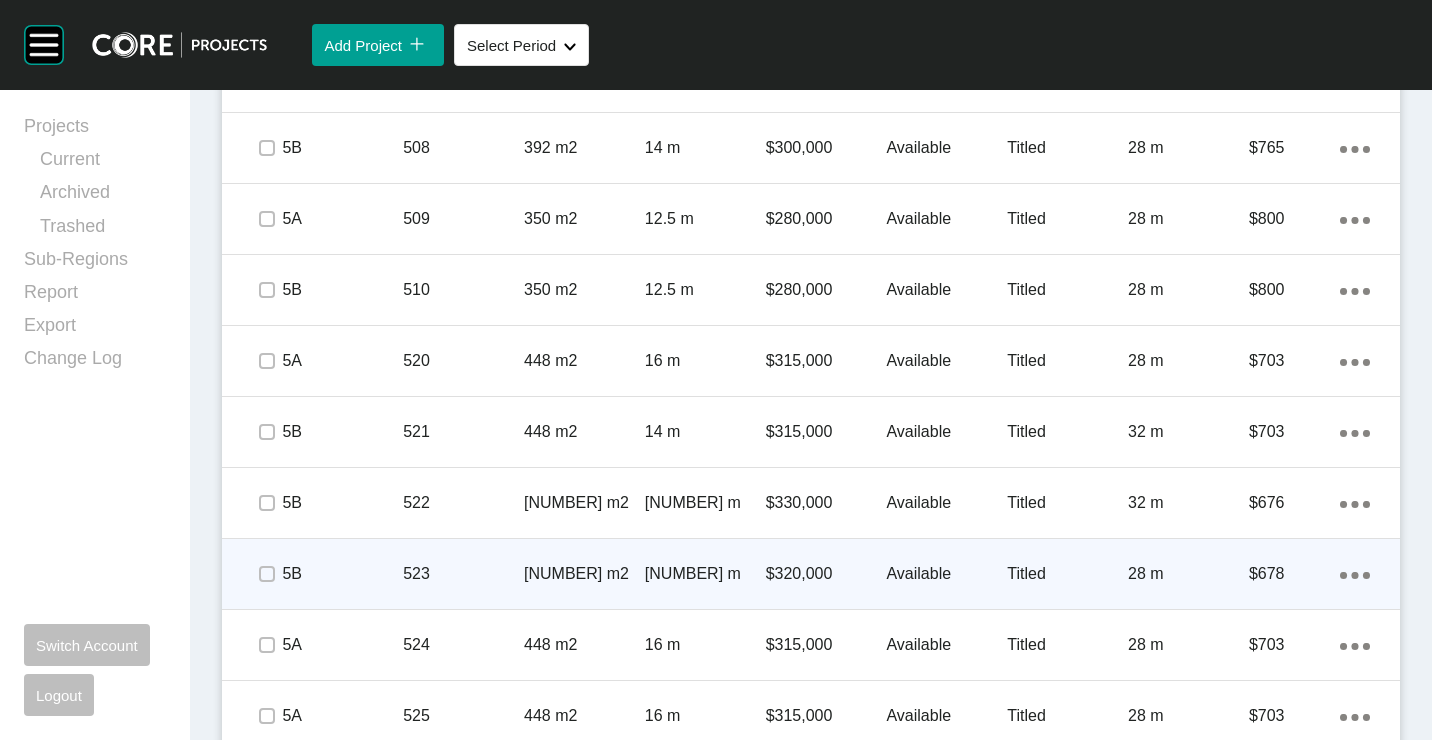 scroll, scrollTop: 2600, scrollLeft: 0, axis: vertical 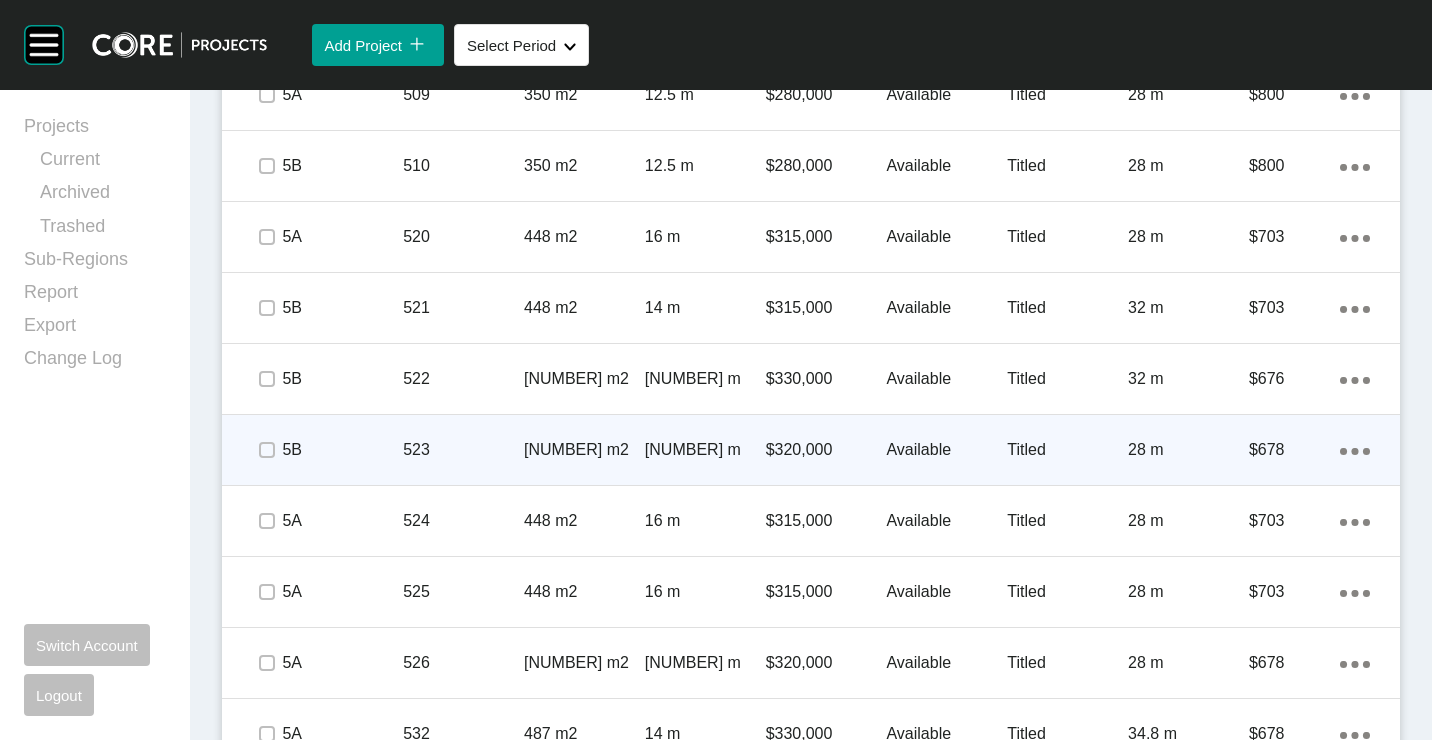 click on "472 m2" at bounding box center (584, 450) 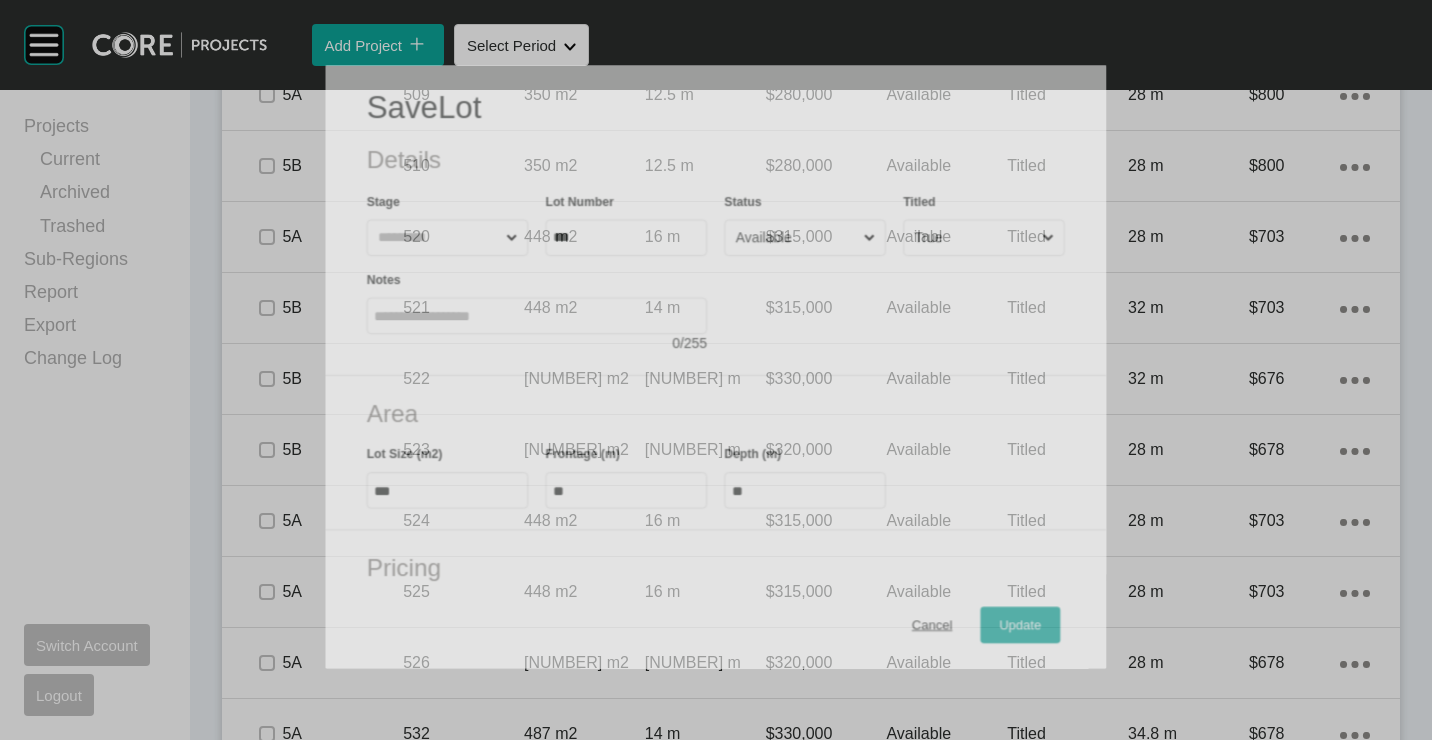 scroll, scrollTop: 440, scrollLeft: 0, axis: vertical 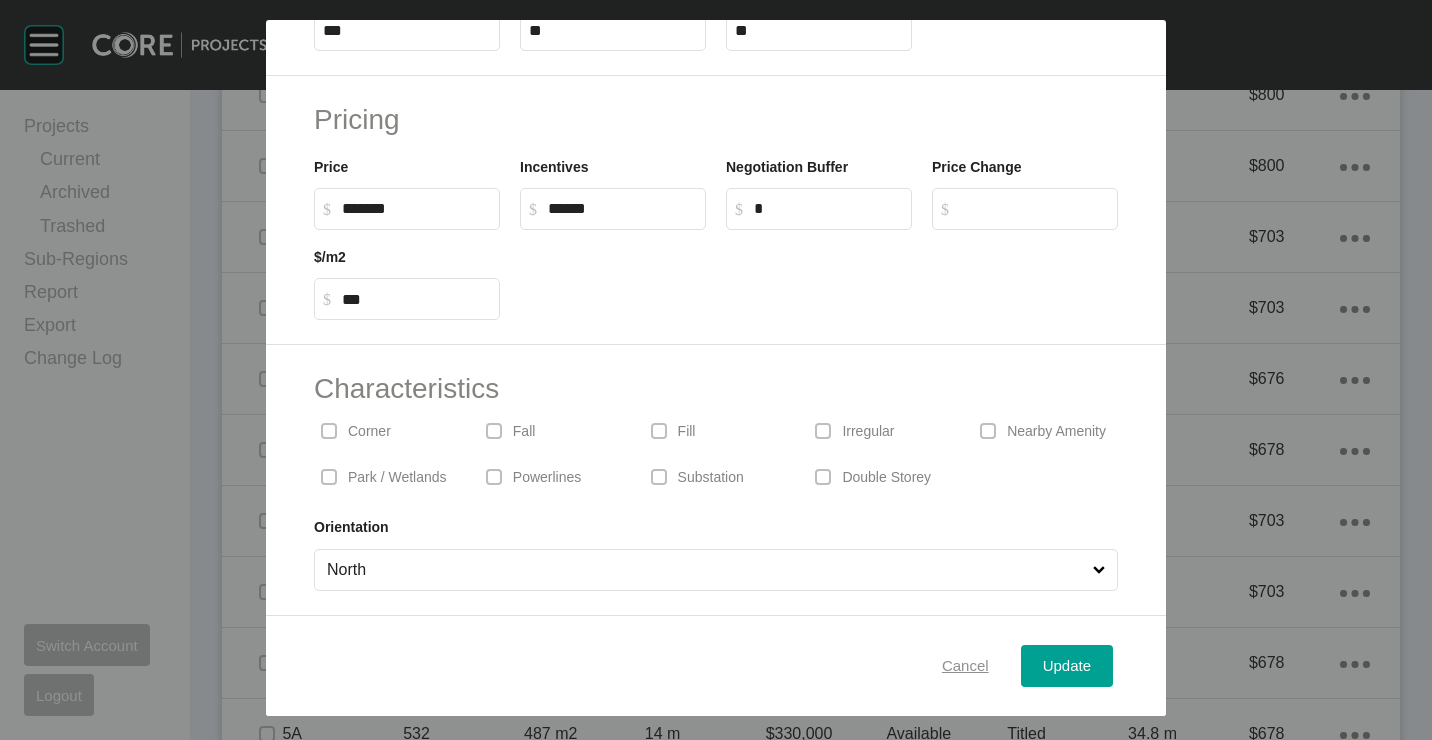 click on "Cancel" at bounding box center (965, 665) 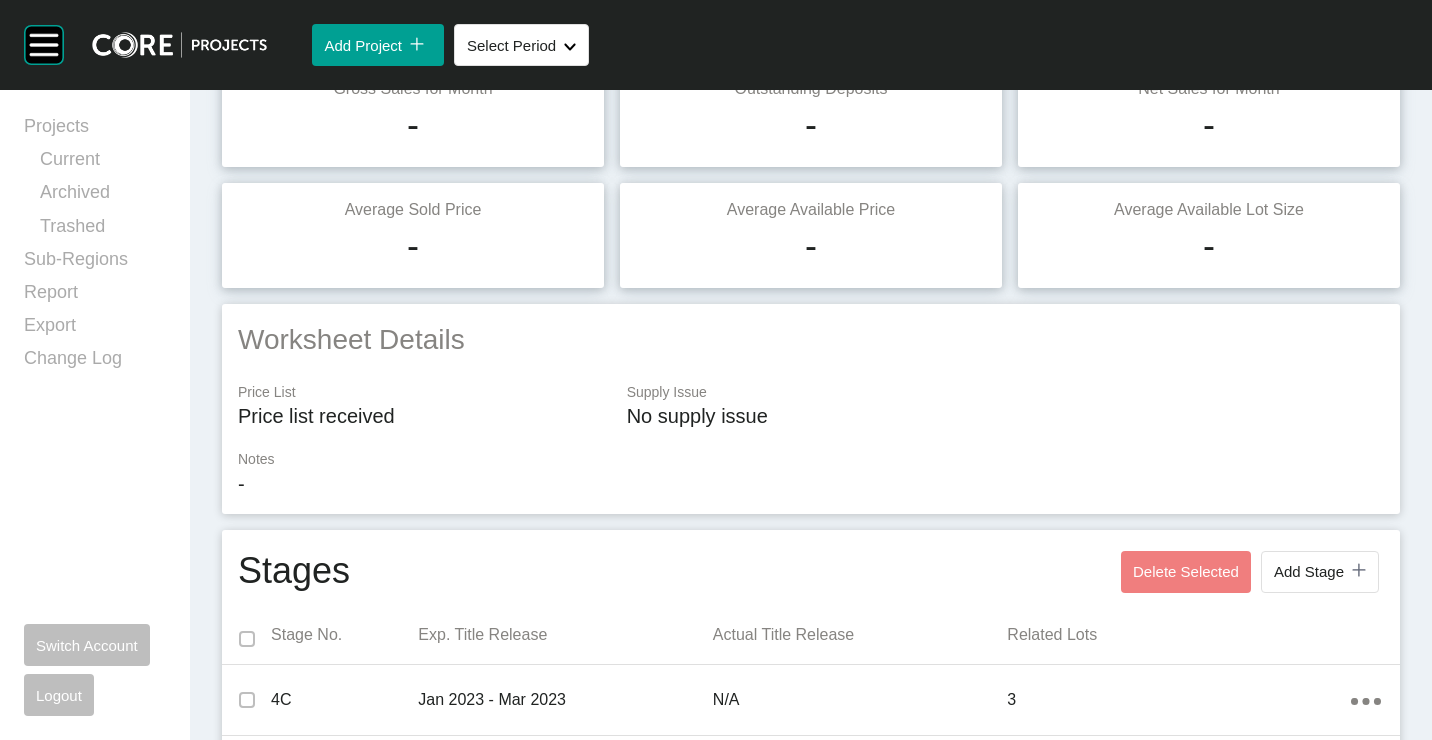 scroll, scrollTop: 0, scrollLeft: 0, axis: both 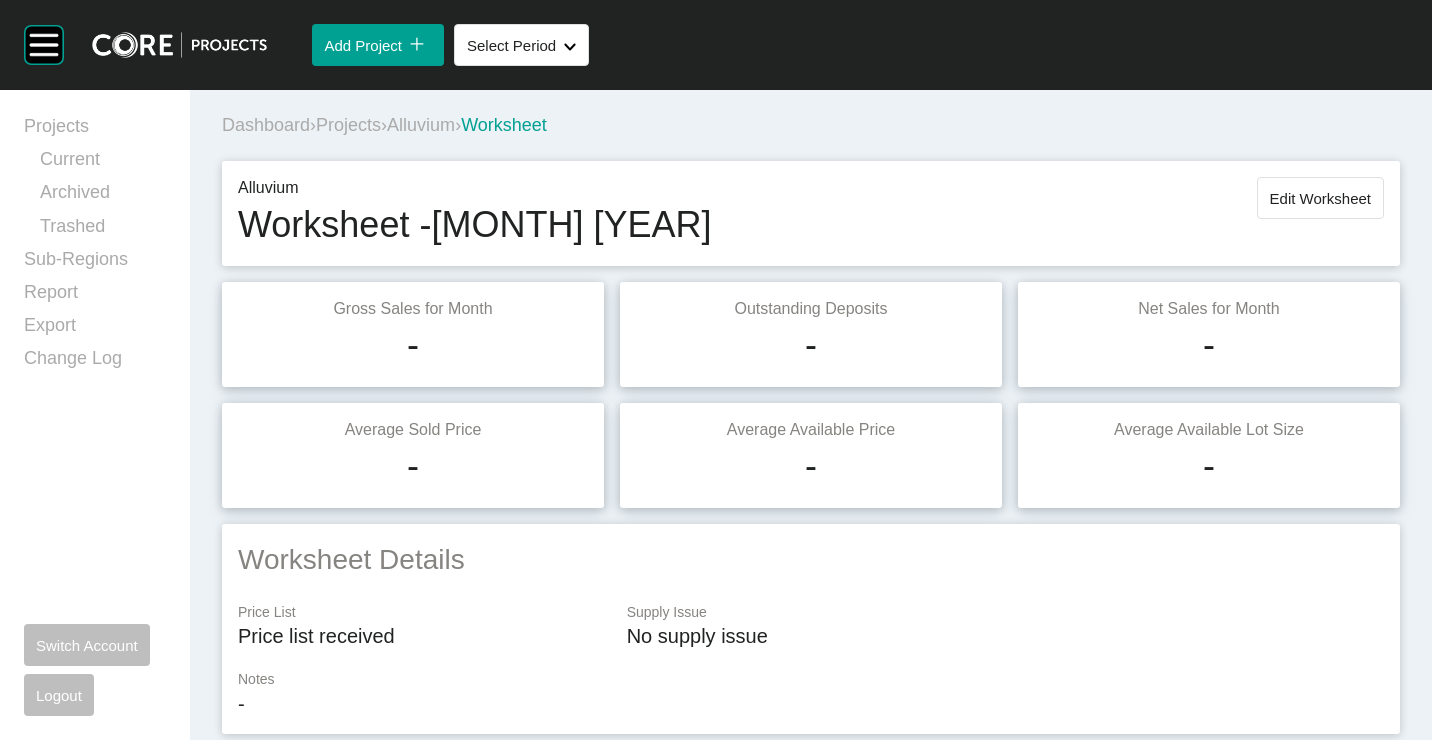 click on "Alluvium Worksheet -  July 2025 Edit Worksheet" at bounding box center [811, 213] 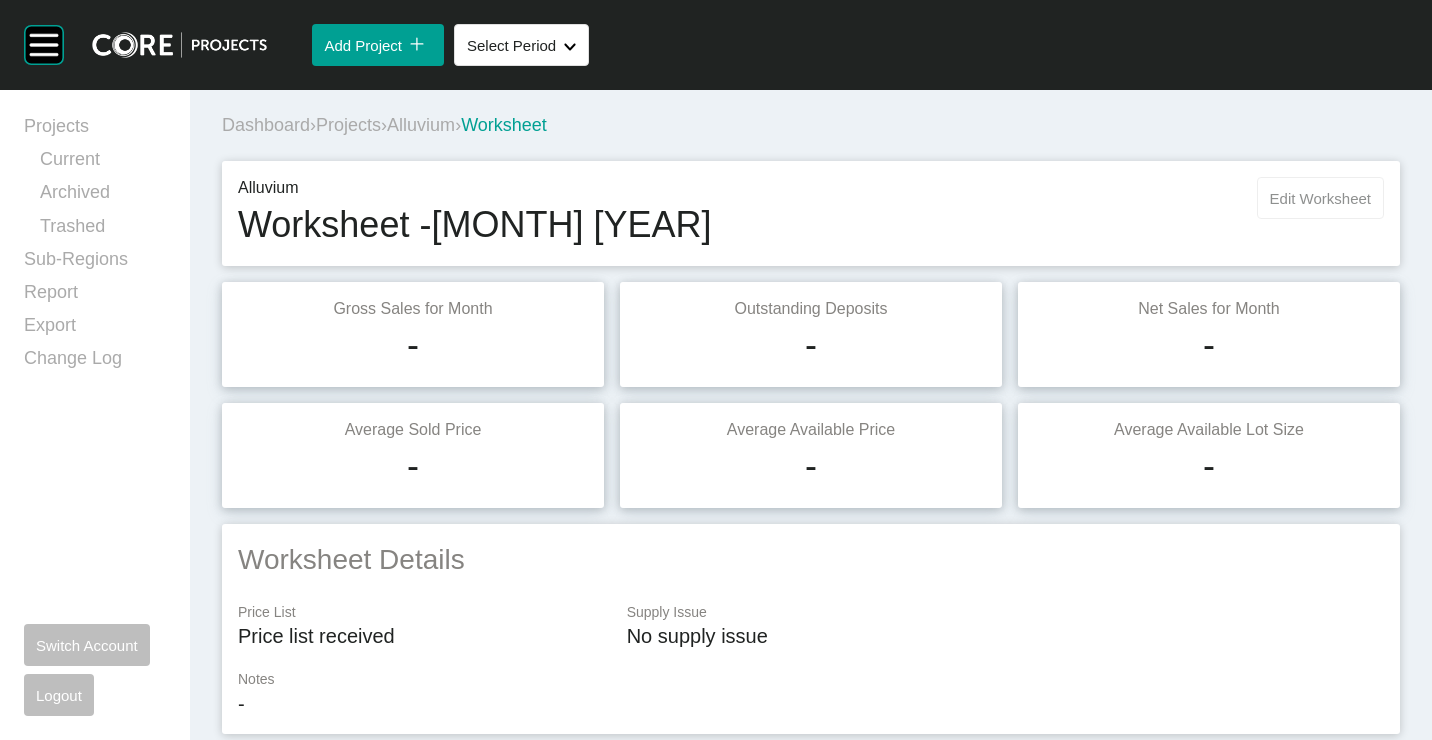 click on "Edit Worksheet" at bounding box center (1320, 198) 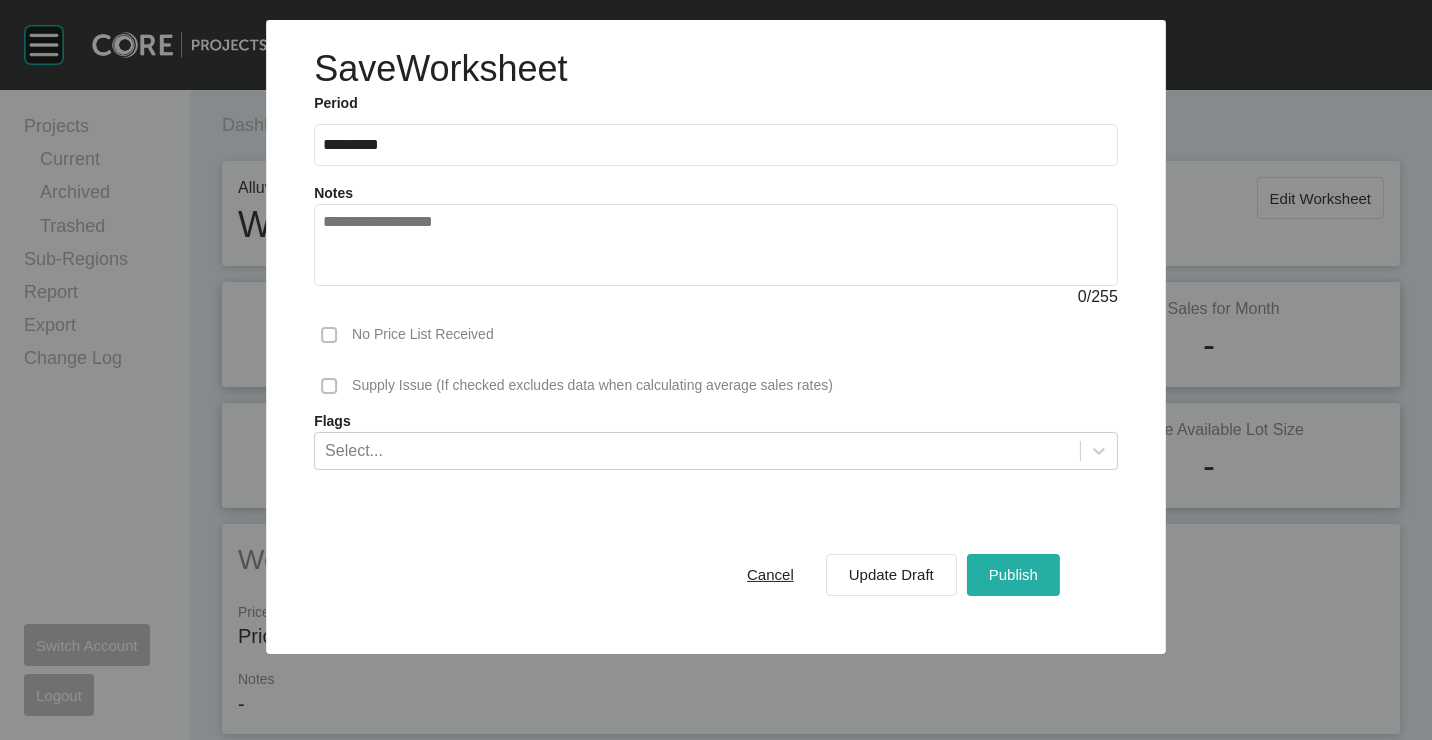 click on "Publish" at bounding box center (1013, 574) 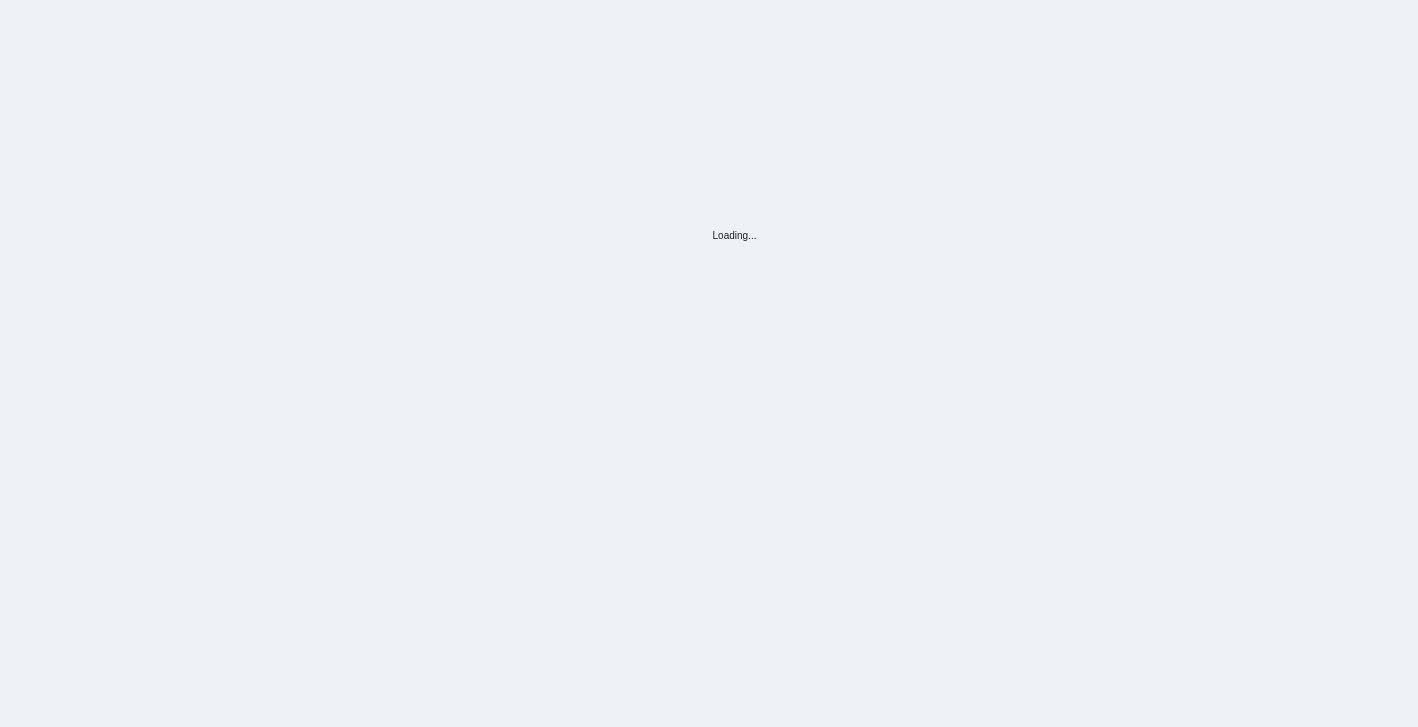 scroll, scrollTop: 0, scrollLeft: 0, axis: both 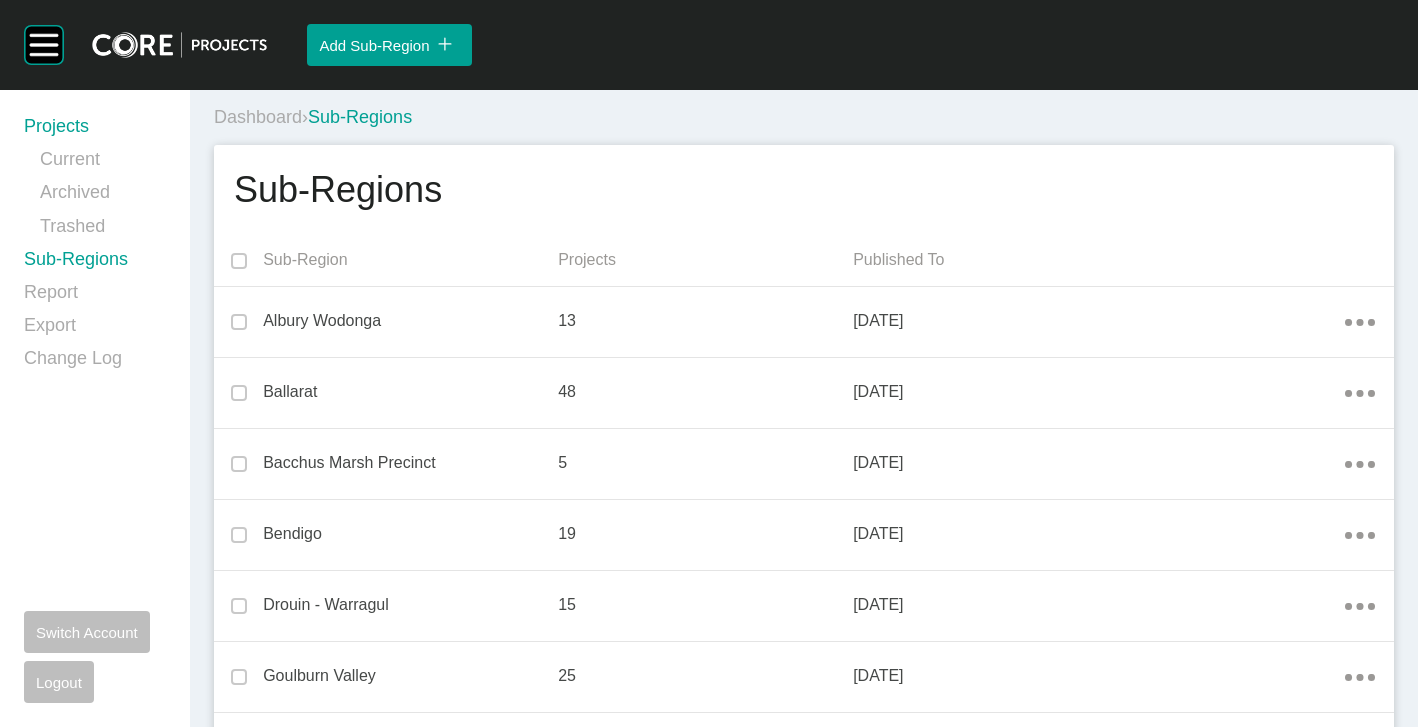 drag, startPoint x: 78, startPoint y: 111, endPoint x: 94, endPoint y: 115, distance: 16.492422 